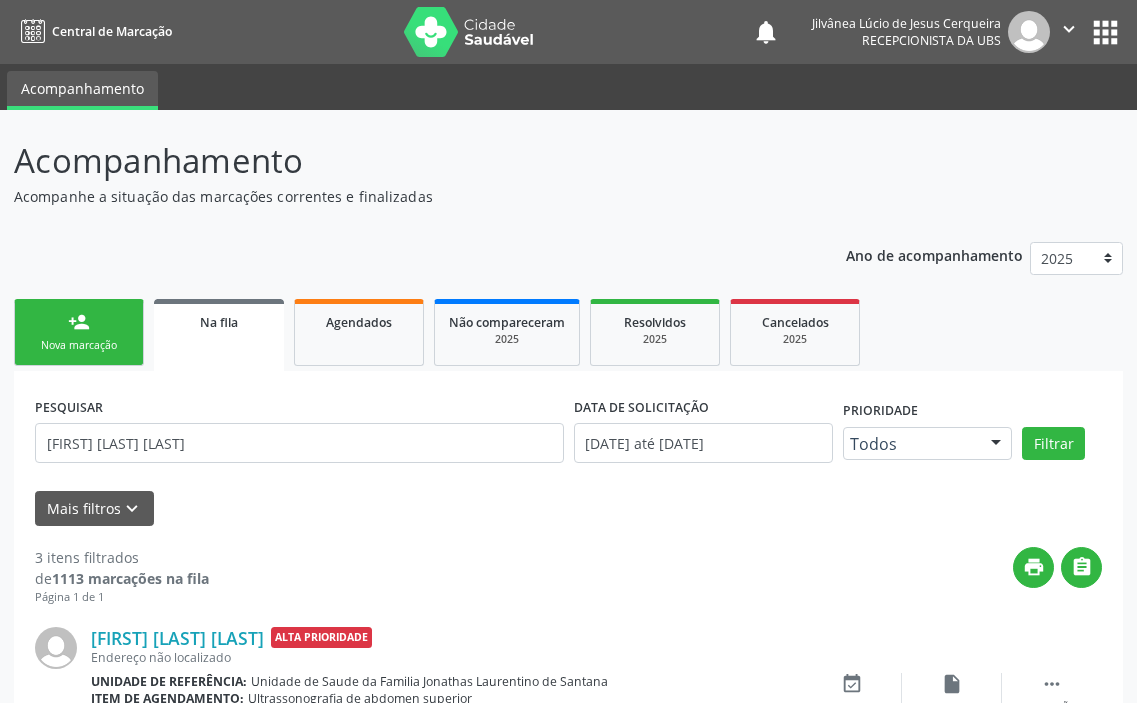 scroll, scrollTop: 0, scrollLeft: 0, axis: both 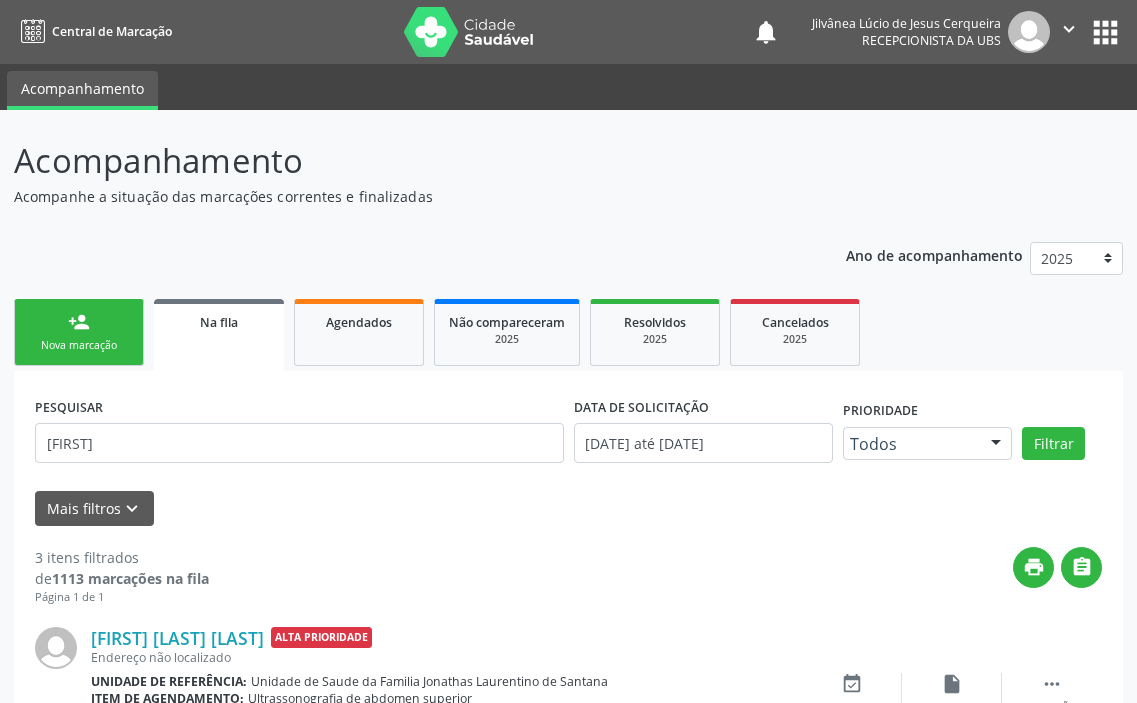 click on "Filtrar" at bounding box center (1053, 444) 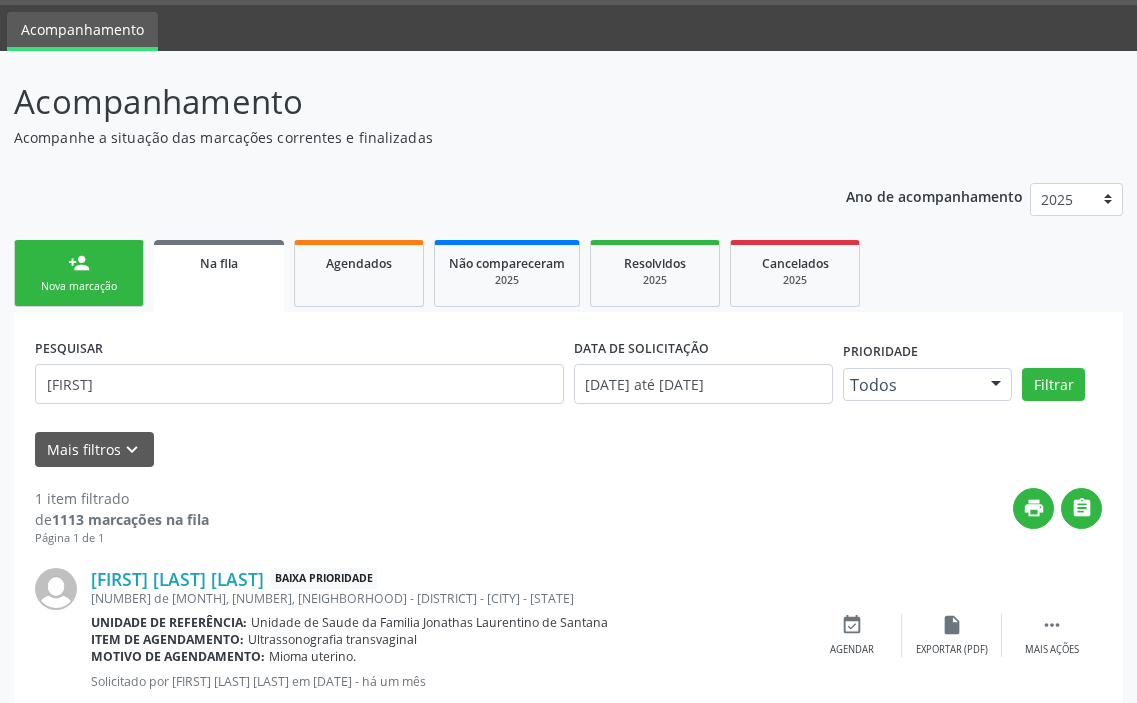 scroll, scrollTop: 116, scrollLeft: 0, axis: vertical 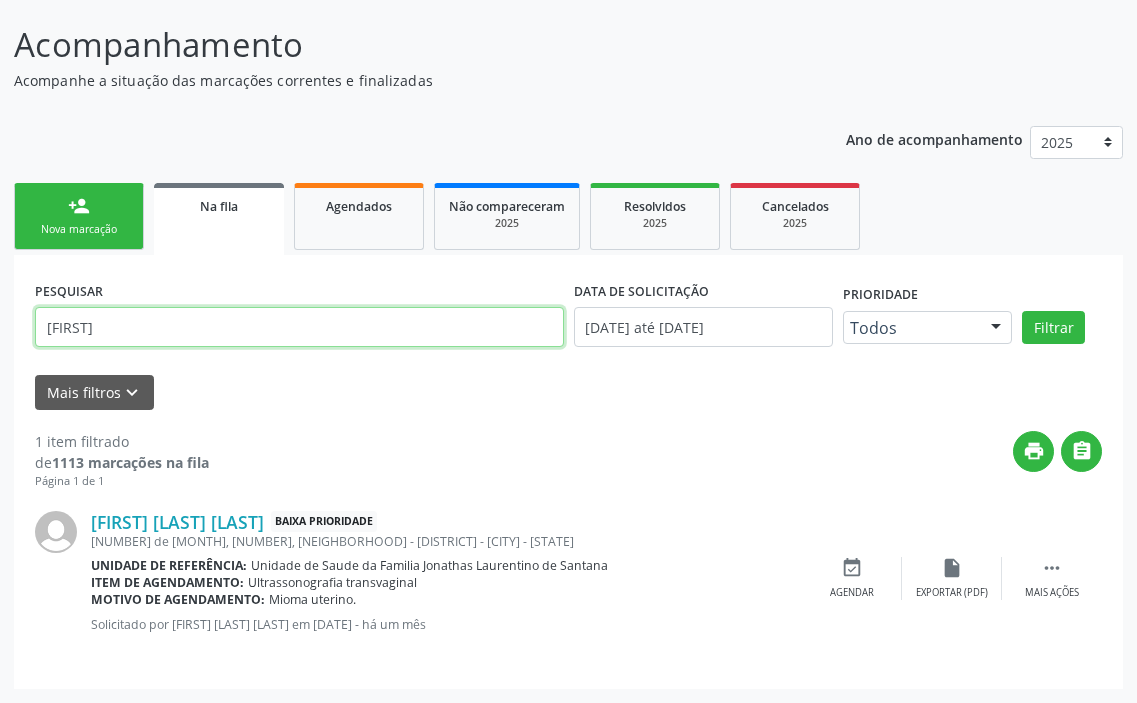 drag, startPoint x: 122, startPoint y: 339, endPoint x: 0, endPoint y: 332, distance: 122.20065 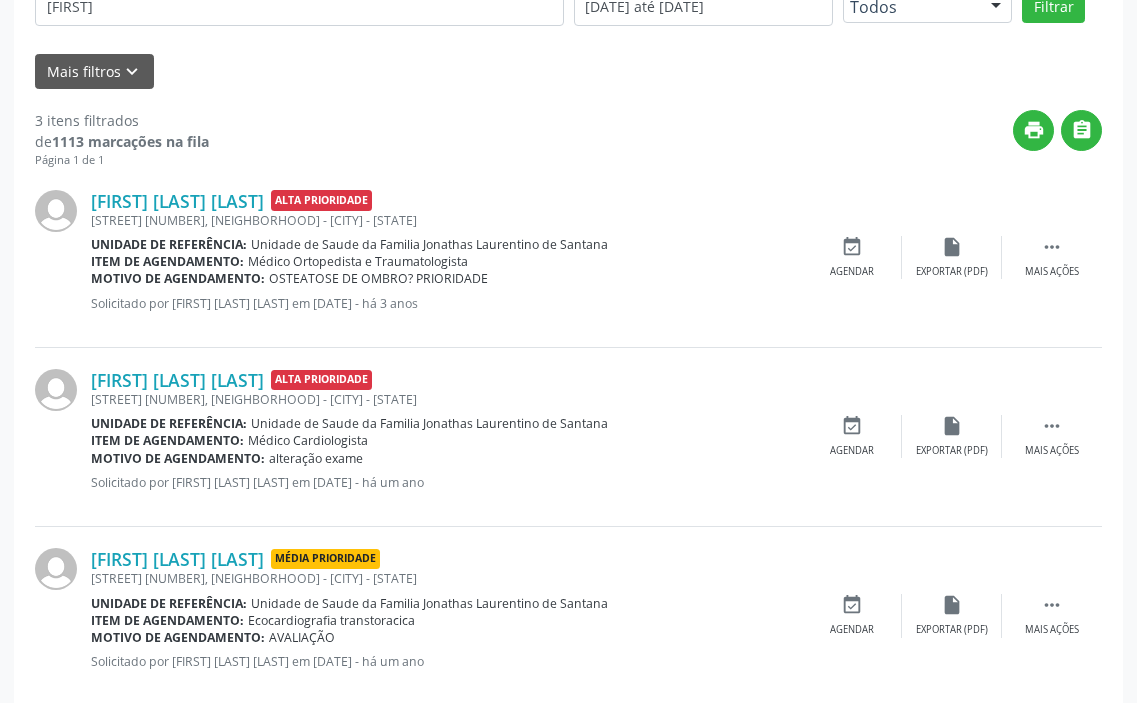 scroll, scrollTop: 474, scrollLeft: 0, axis: vertical 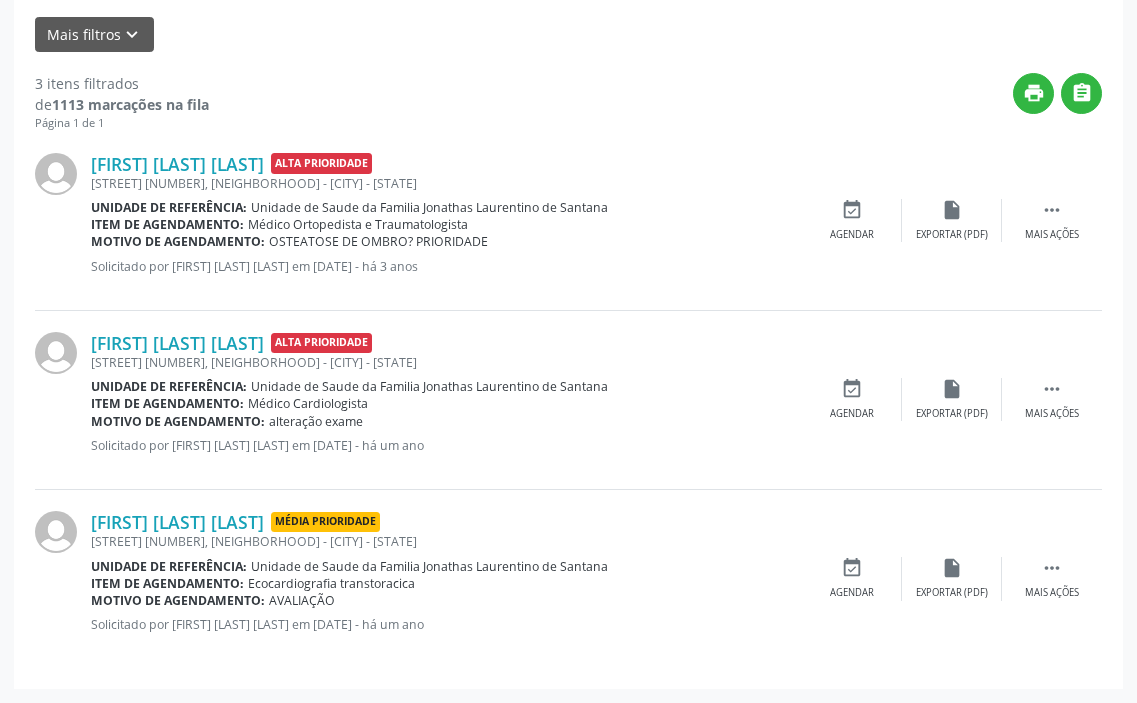 drag, startPoint x: 457, startPoint y: 626, endPoint x: 540, endPoint y: 616, distance: 83.60024 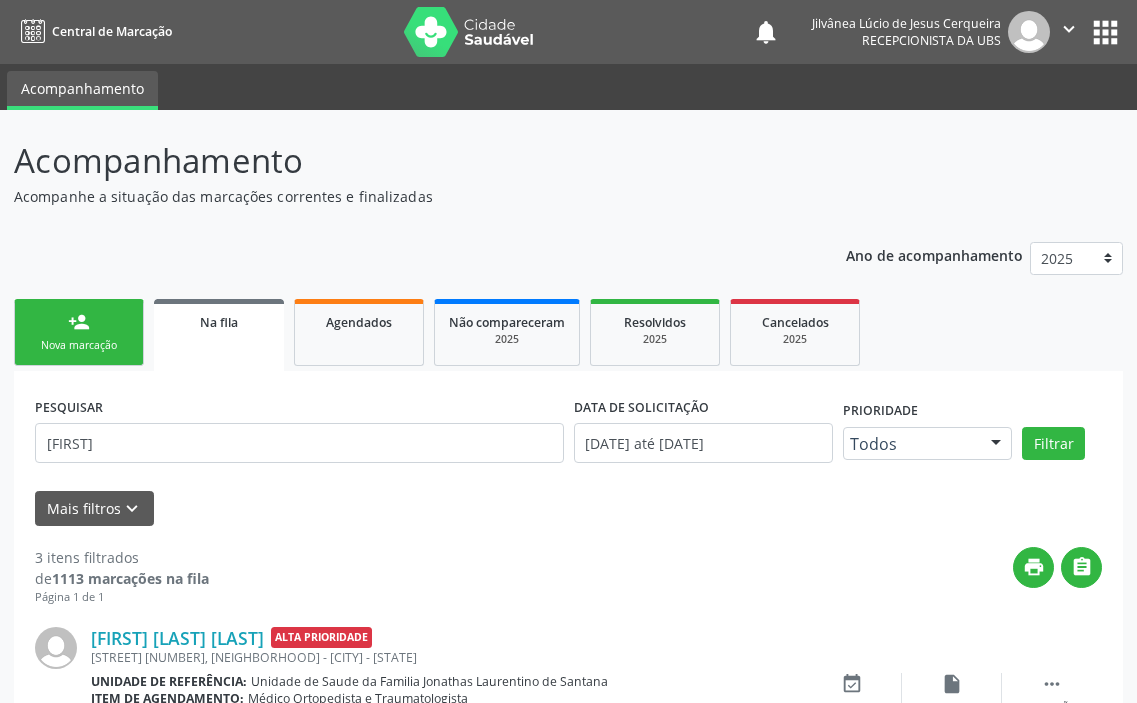 click on "Nova marcação" at bounding box center (79, 345) 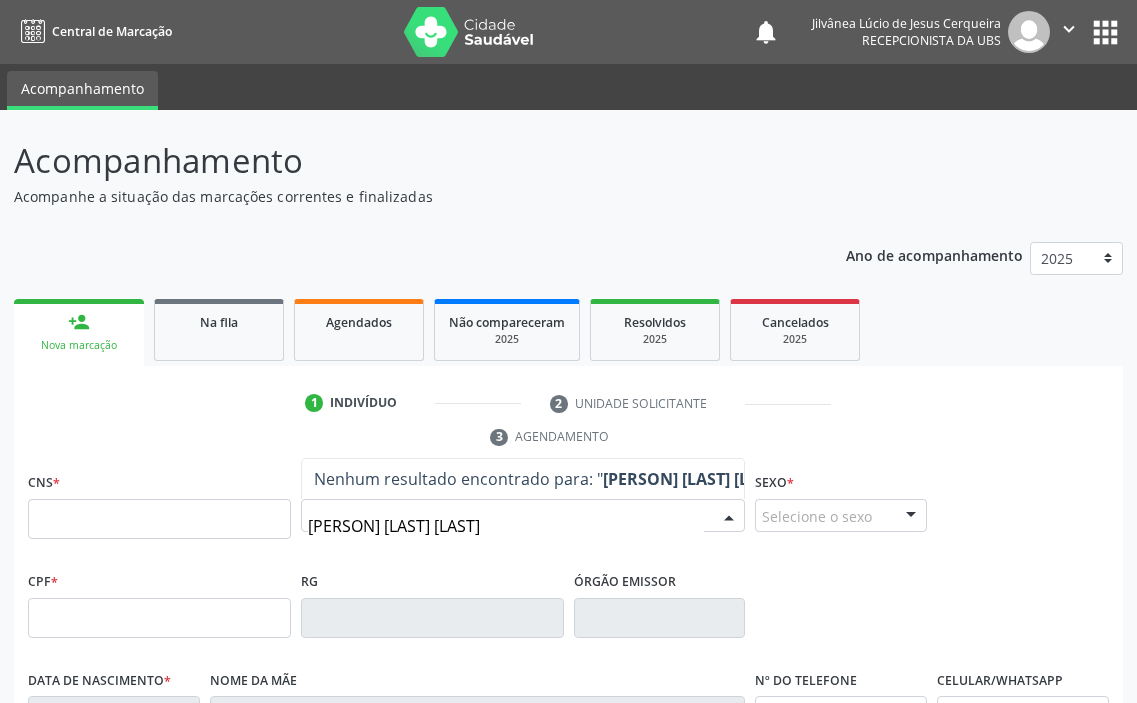 type on "[FIRST] [LAST] [LAST]" 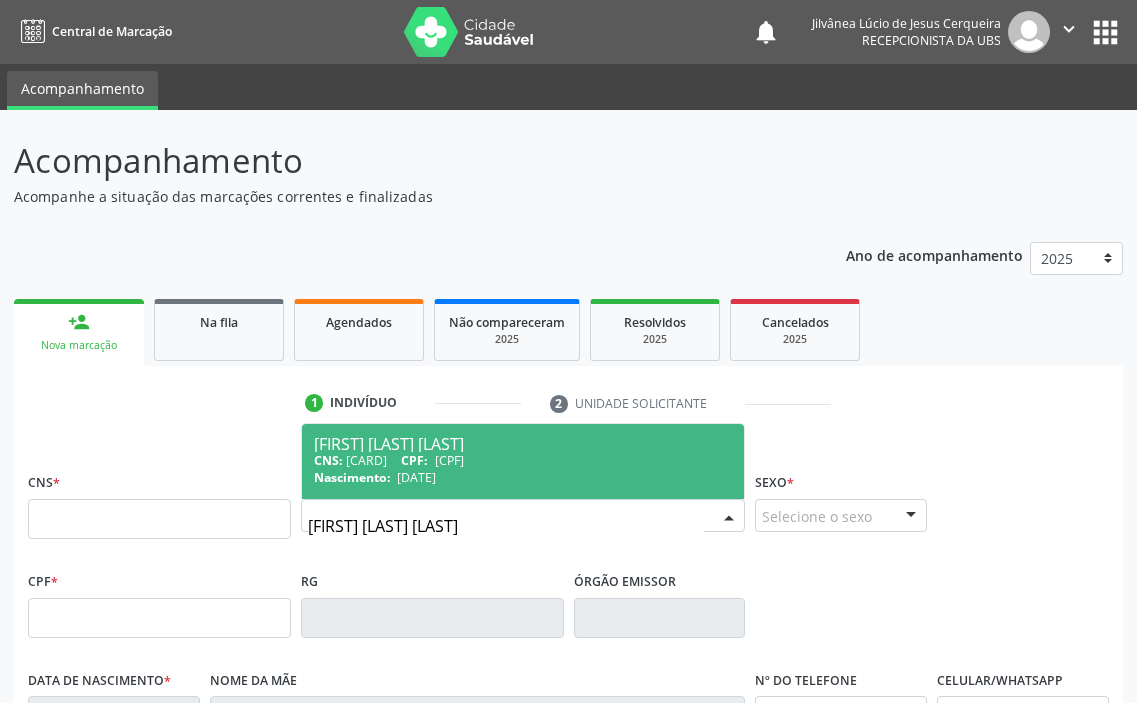 click on "[FIRST] [LAST] [LAST]
CNS:
[CARD]
CPF:
[CPF]
Nascimento:
[DATE]" at bounding box center [523, 461] 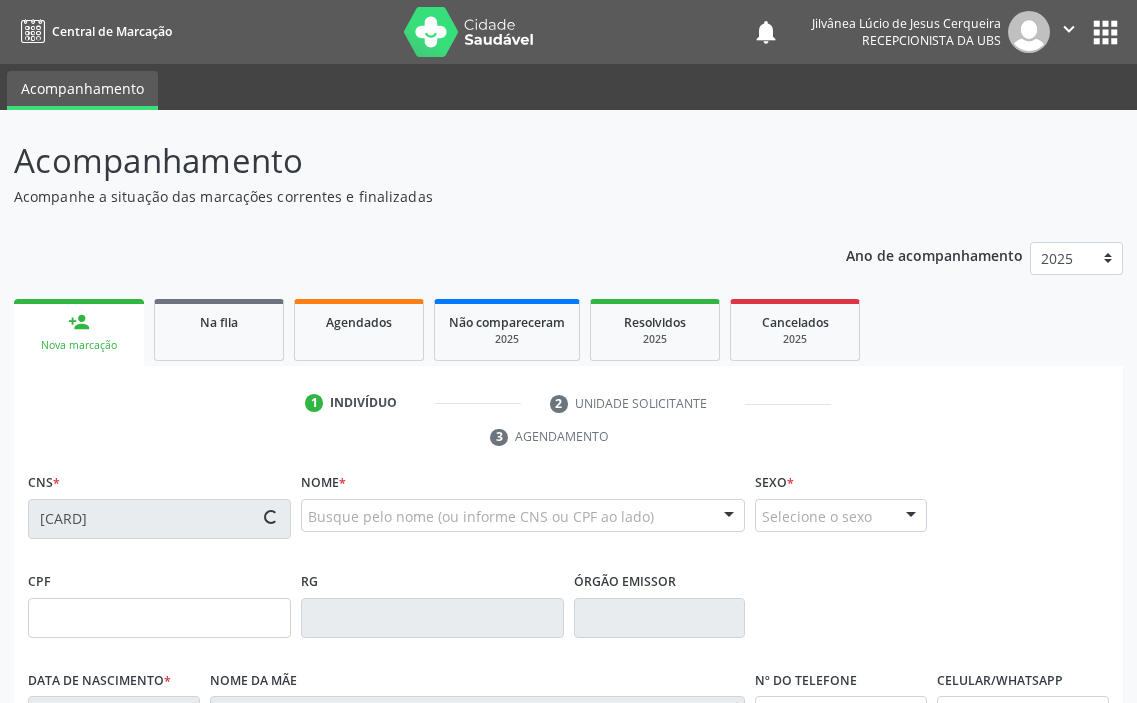 type on "[CPF]" 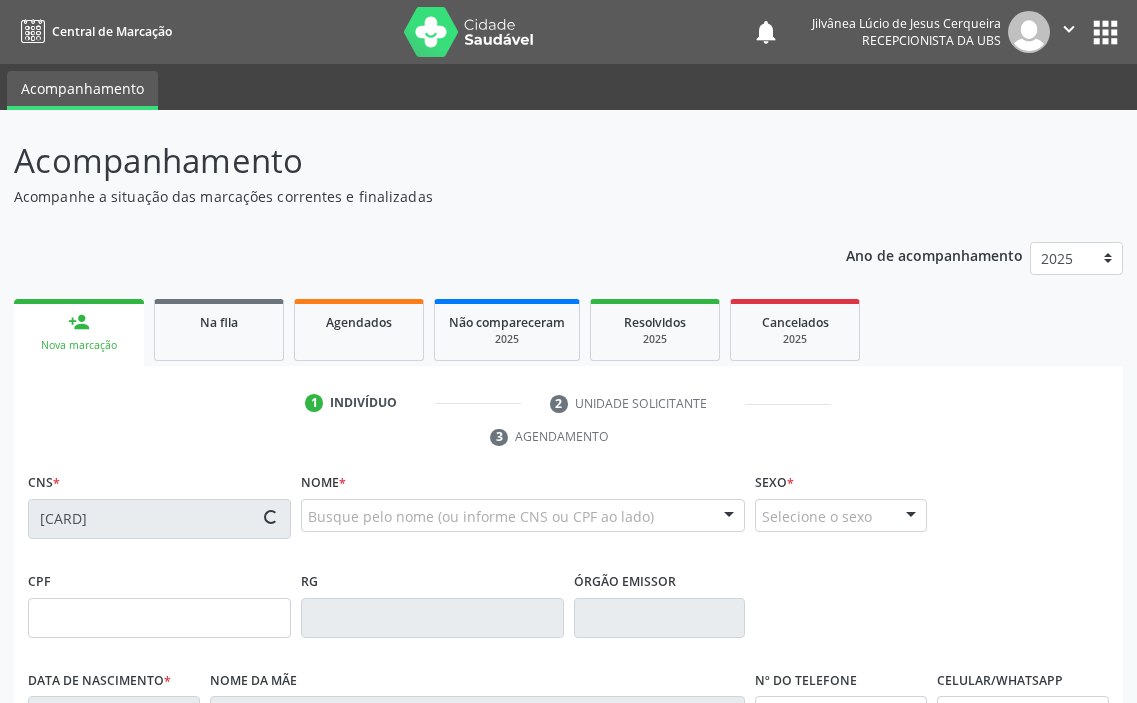type on "[DATE]" 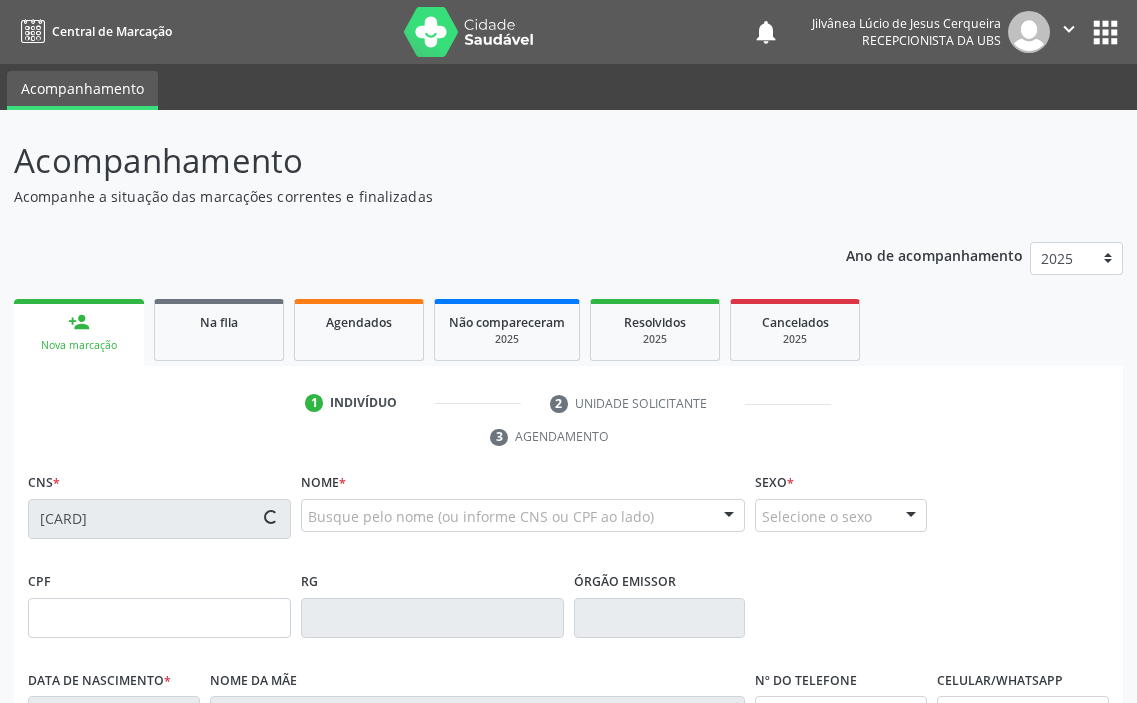 type on "([PHONE]) [PHONE]-[PHONE]" 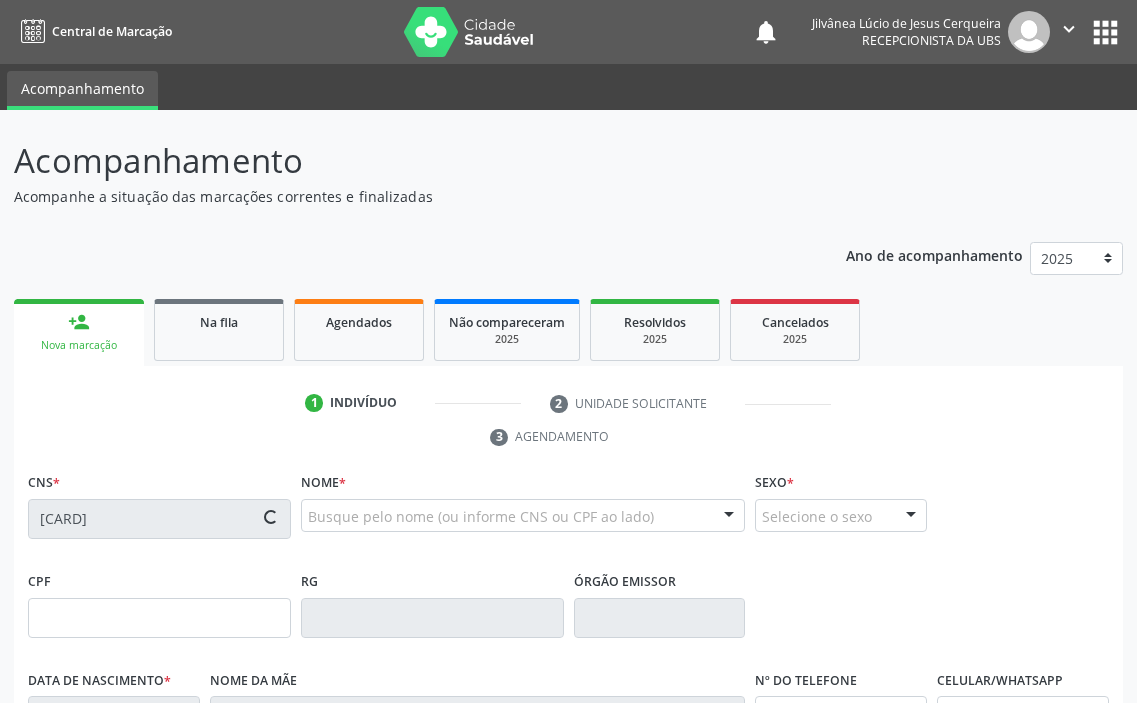 type on "S/N" 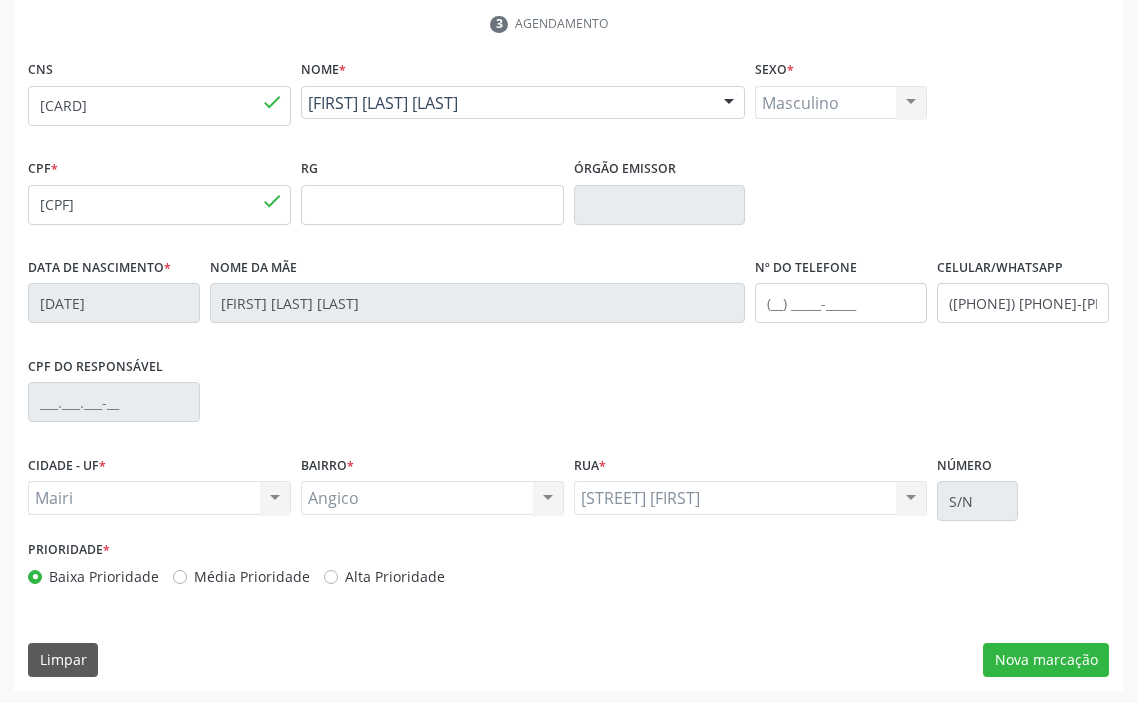 scroll, scrollTop: 415, scrollLeft: 0, axis: vertical 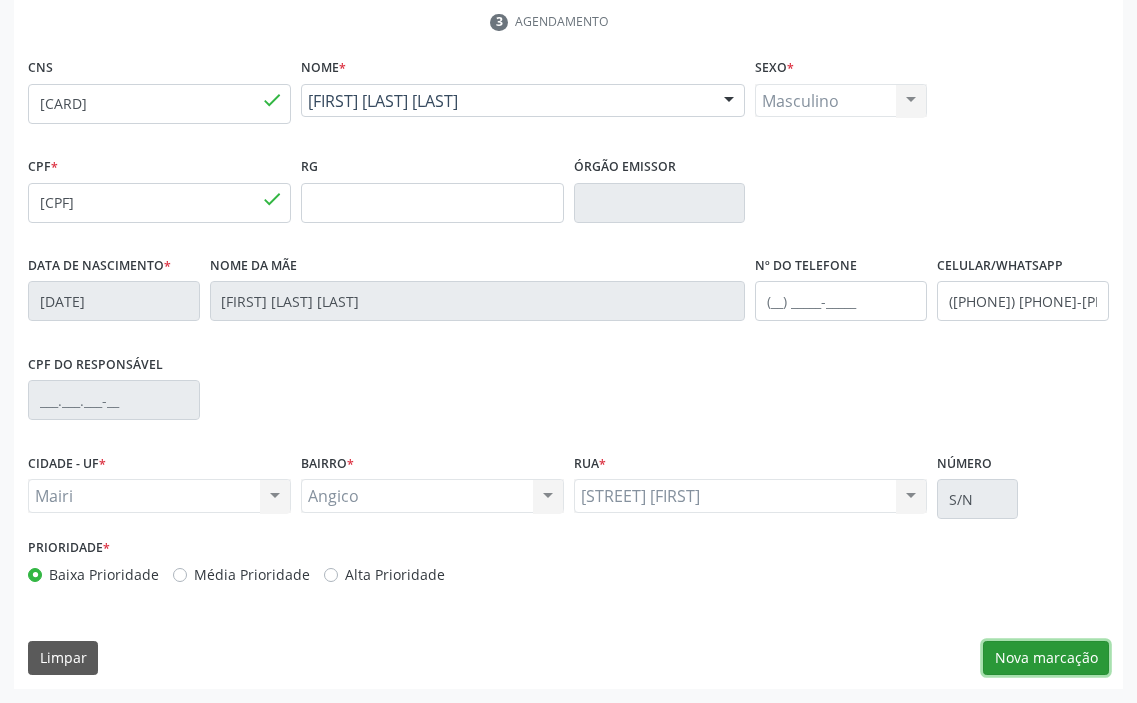 click on "Nova marcação" at bounding box center [1046, 658] 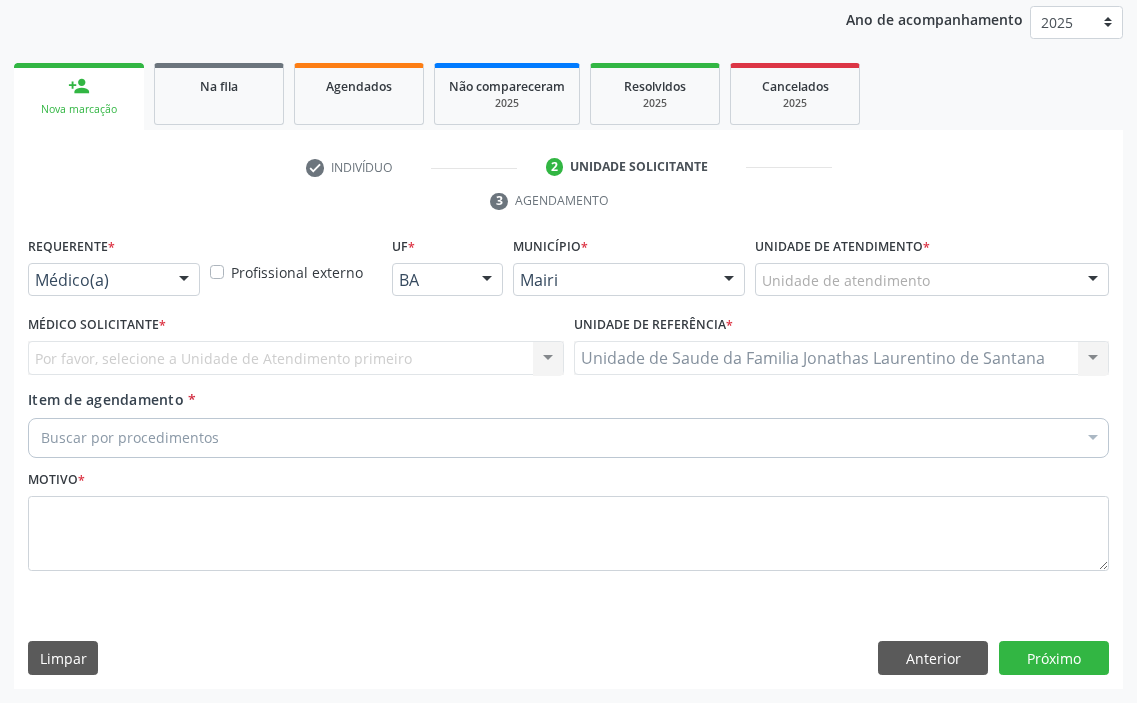 scroll, scrollTop: 236, scrollLeft: 0, axis: vertical 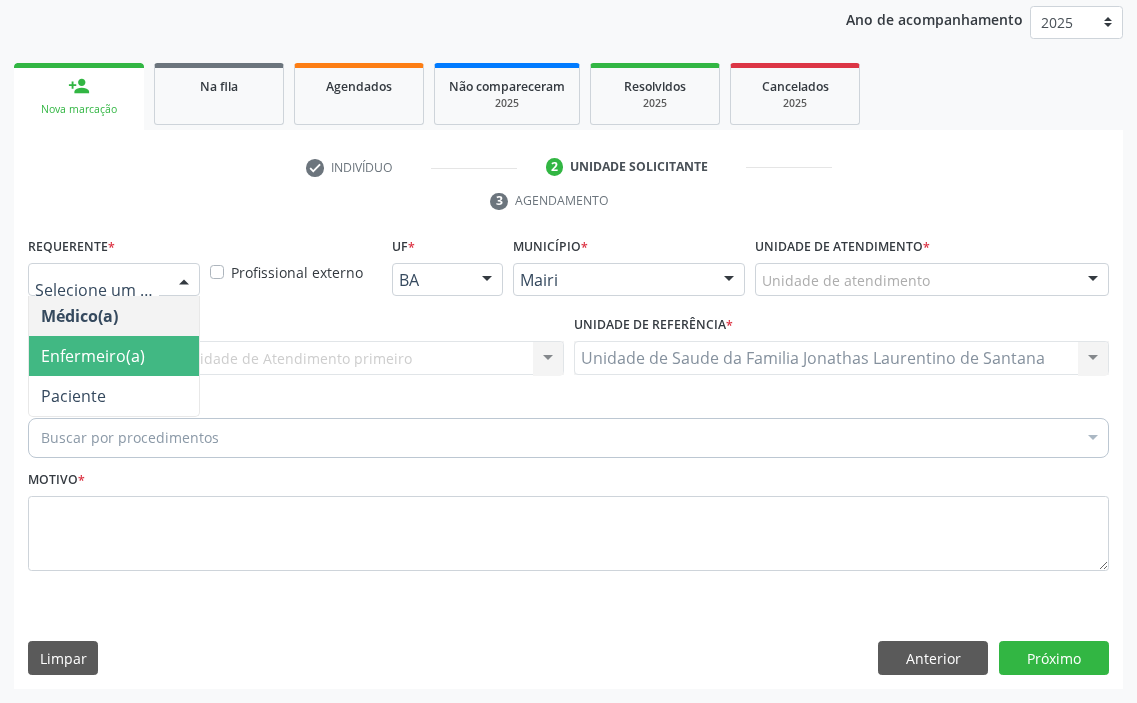 click on "Enfermeiro(a)" at bounding box center [93, 356] 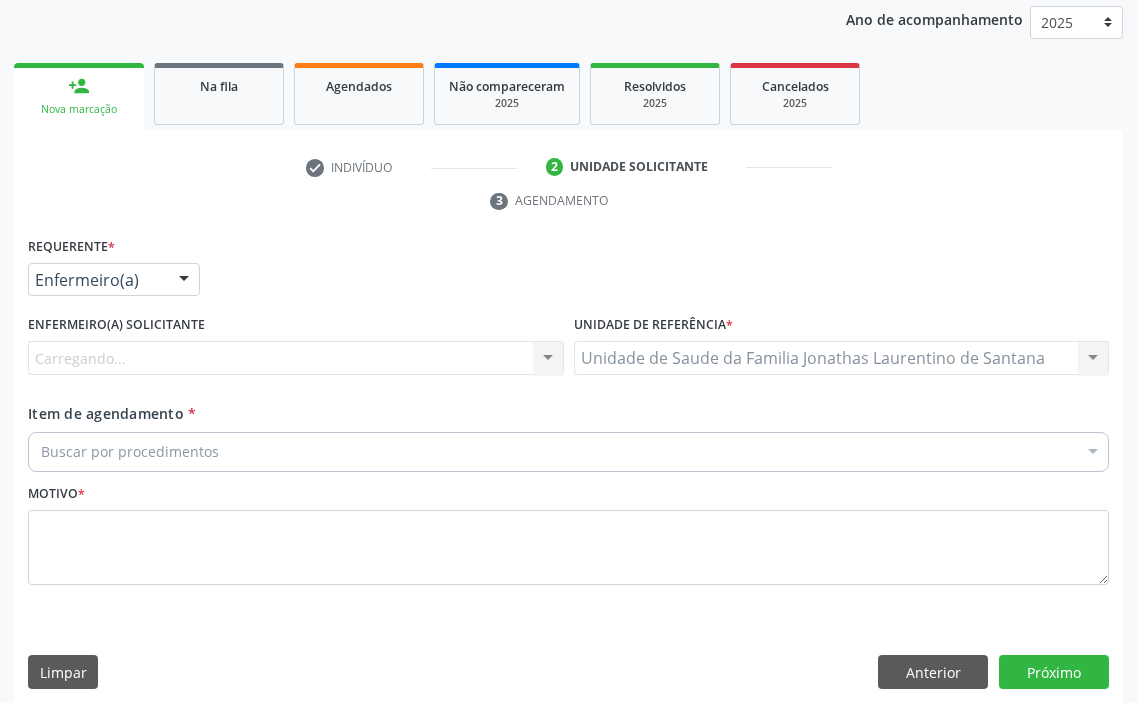 click on "Carregando...
Nenhum resultado encontrado para: "   "
Não há nenhuma opção para ser exibida." at bounding box center [296, 358] 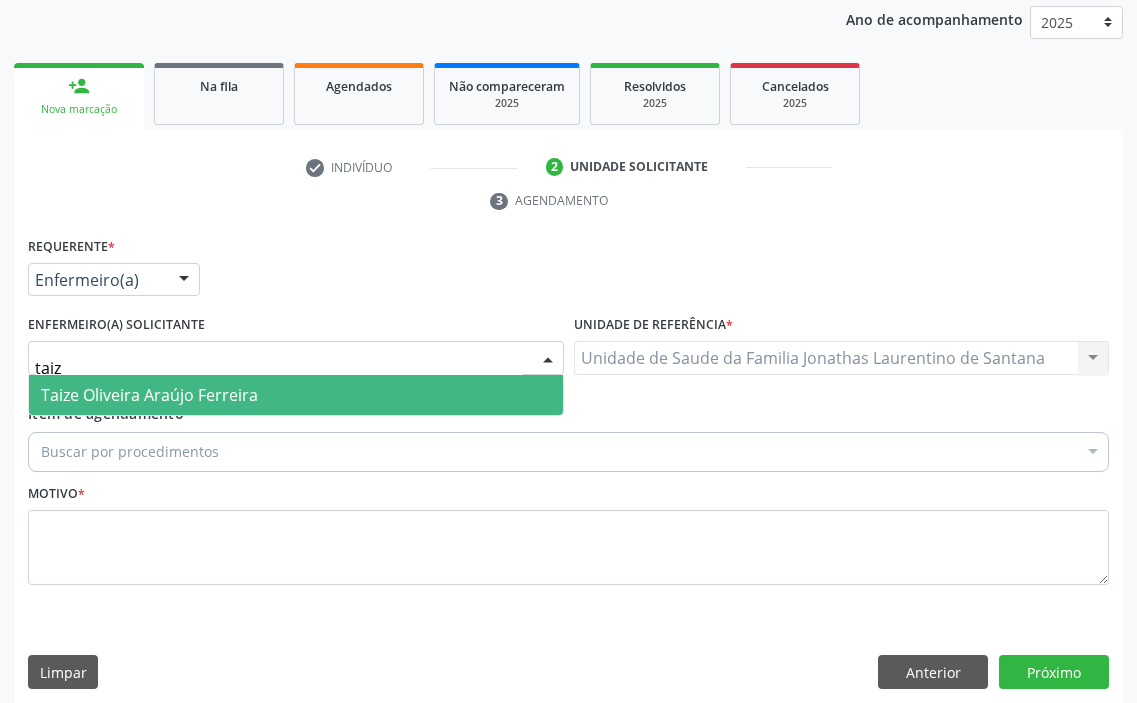 type on "[FIRST]" 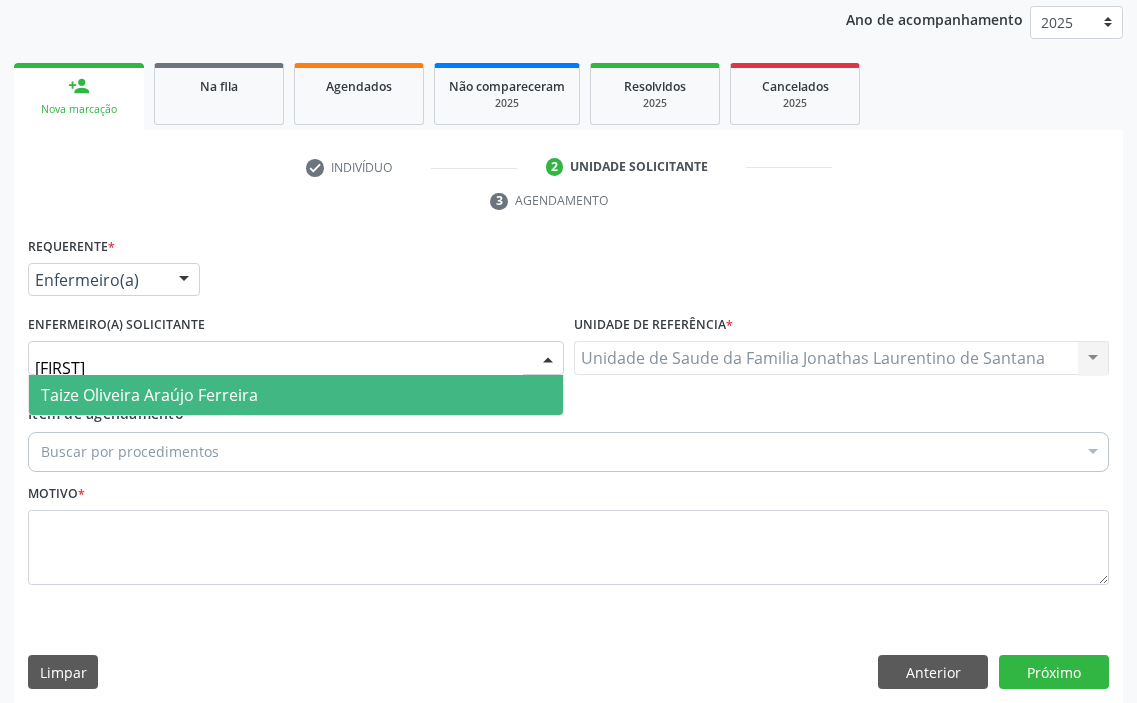 click on "Taize Oliveira Araújo Ferreira" at bounding box center (149, 395) 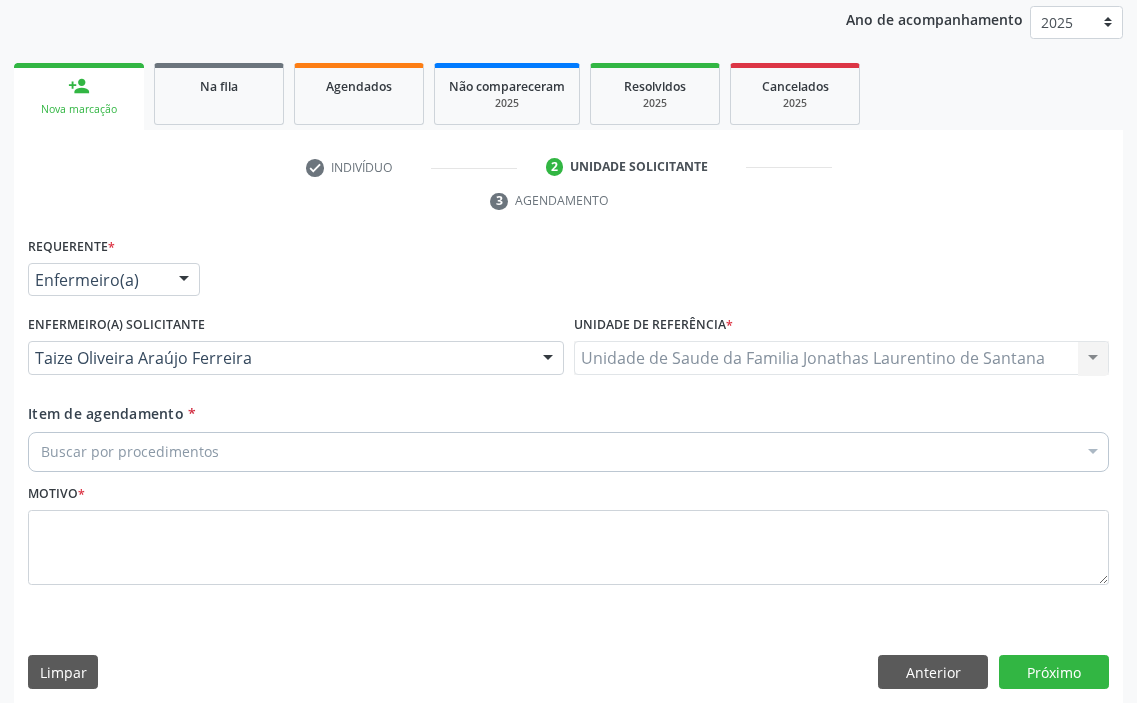 click on "Buscar por procedimentos" at bounding box center [568, 452] 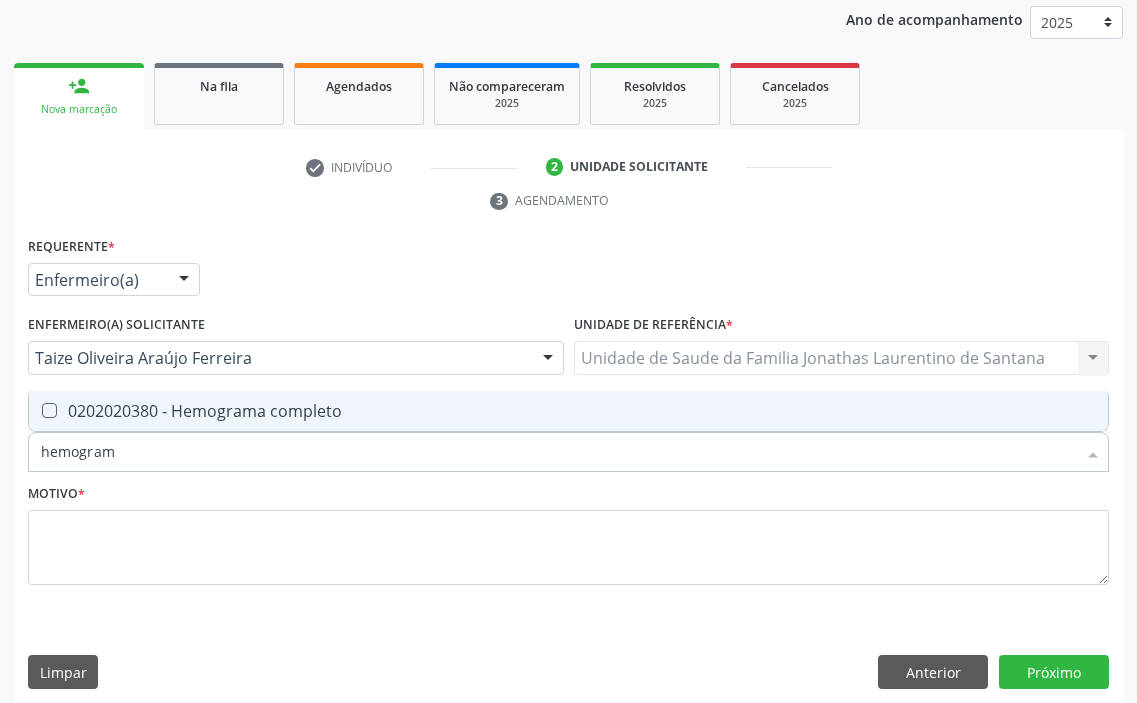 type on "hemograma" 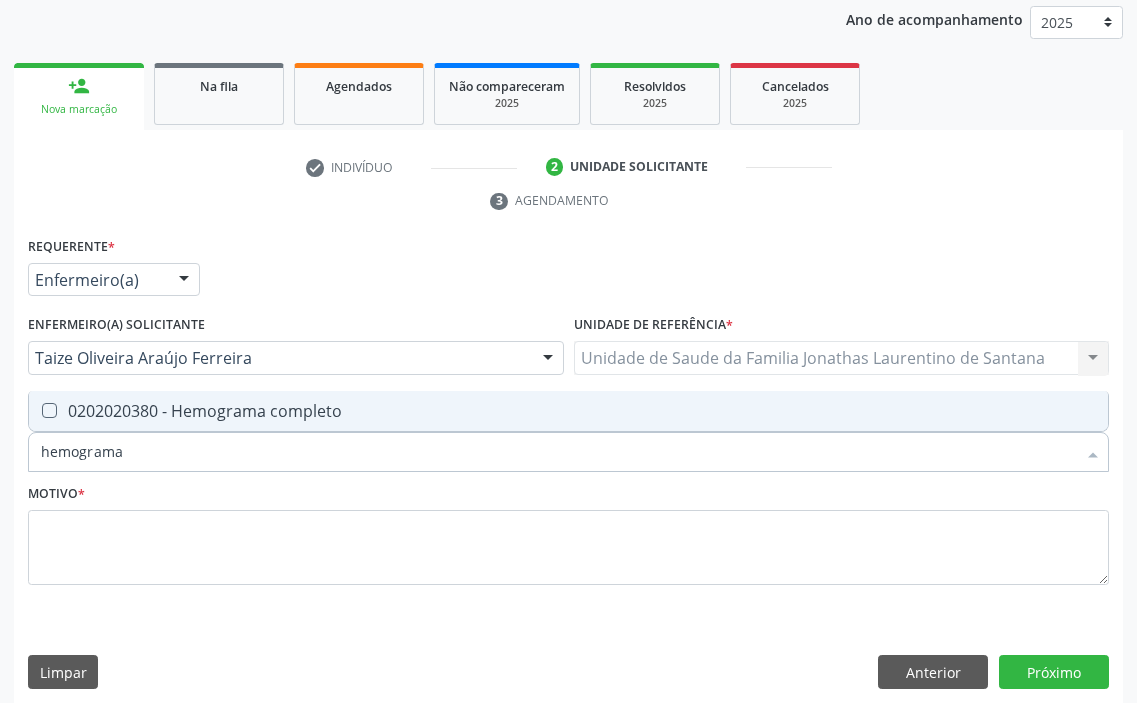 click on "0202020380 - Hemograma completo" at bounding box center [568, 411] 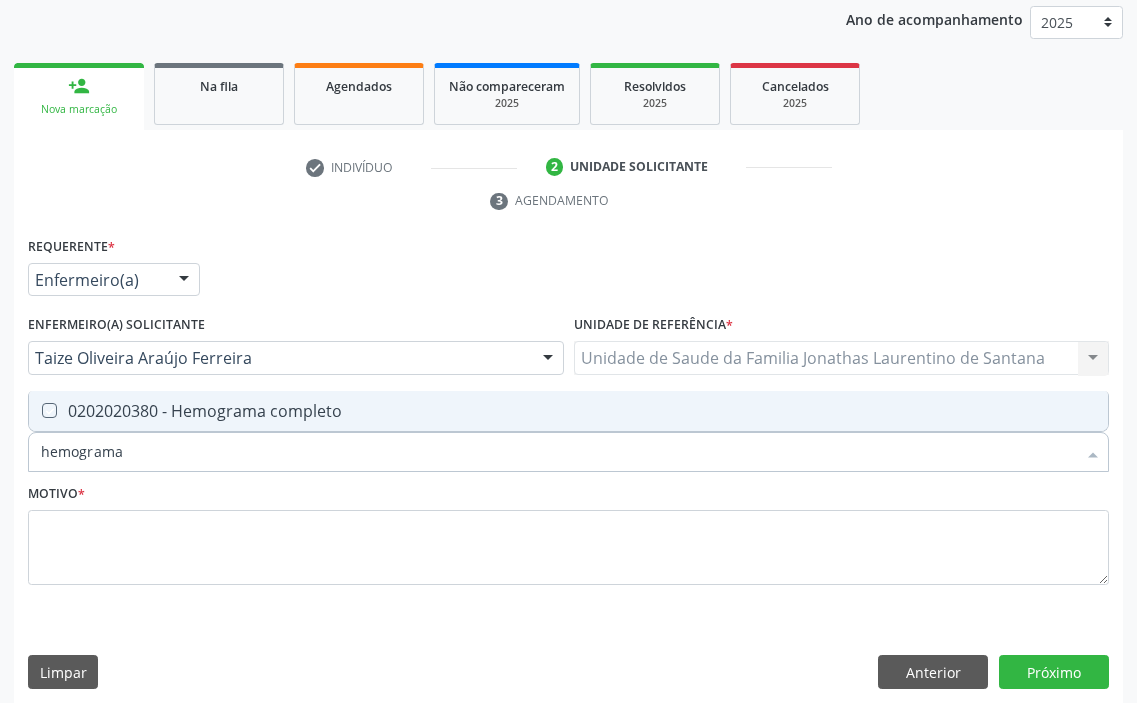 checkbox on "true" 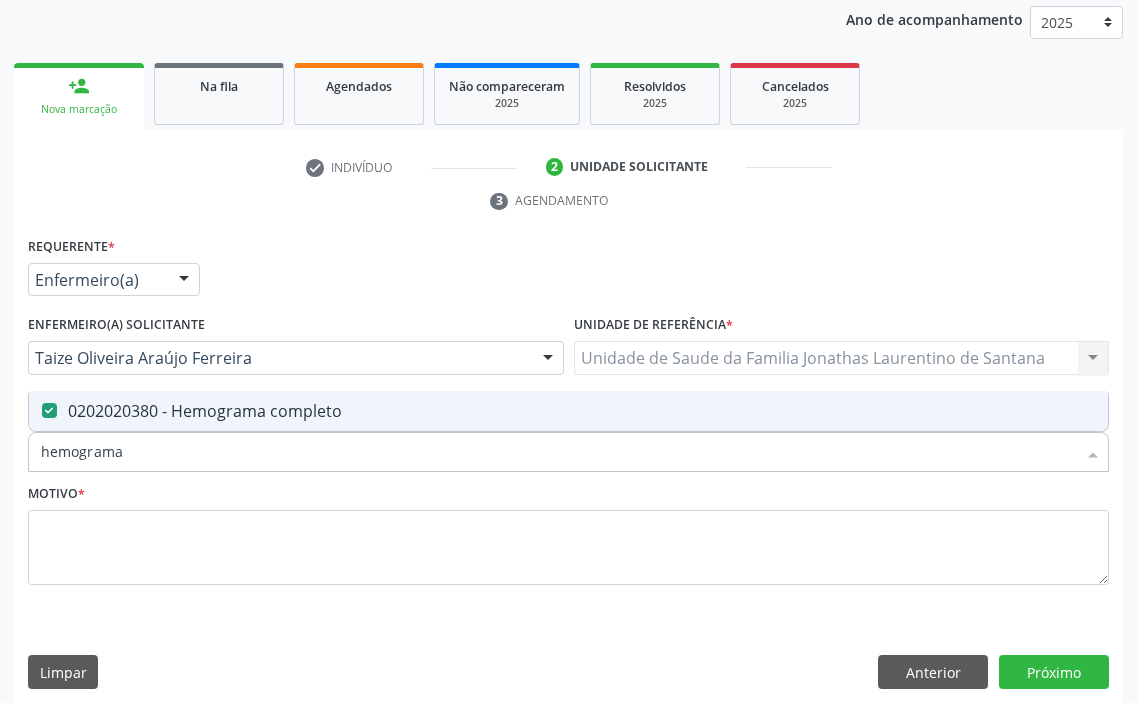 drag, startPoint x: 156, startPoint y: 446, endPoint x: 26, endPoint y: 445, distance: 130.00385 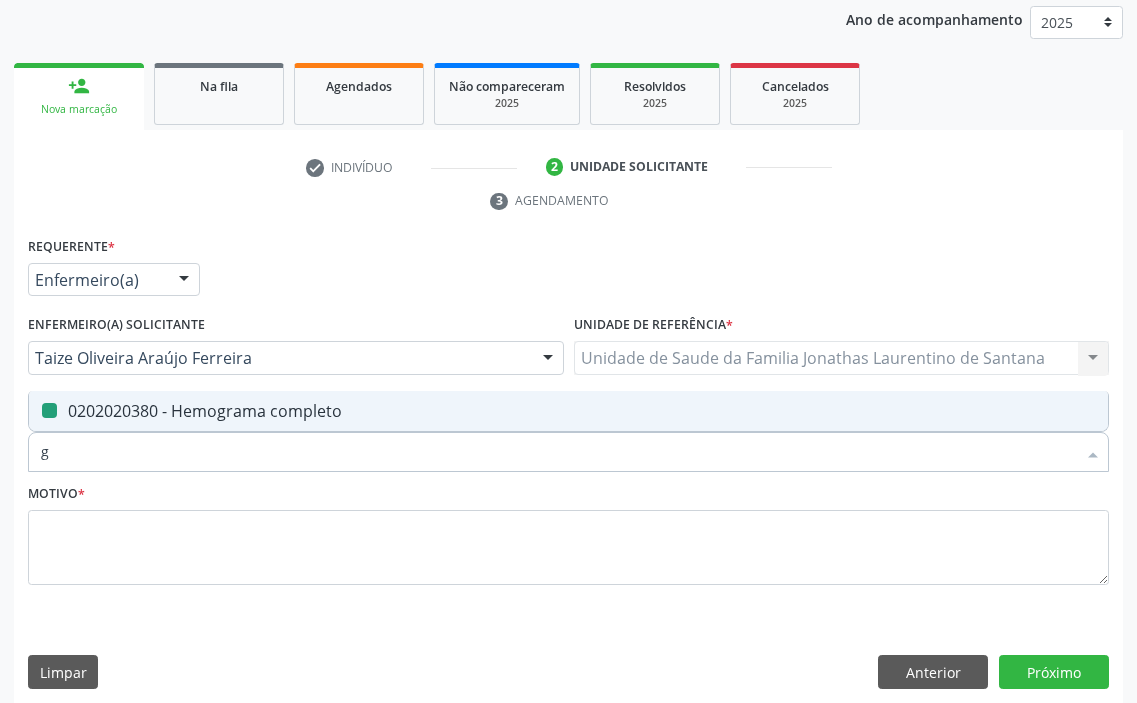 type on "gl" 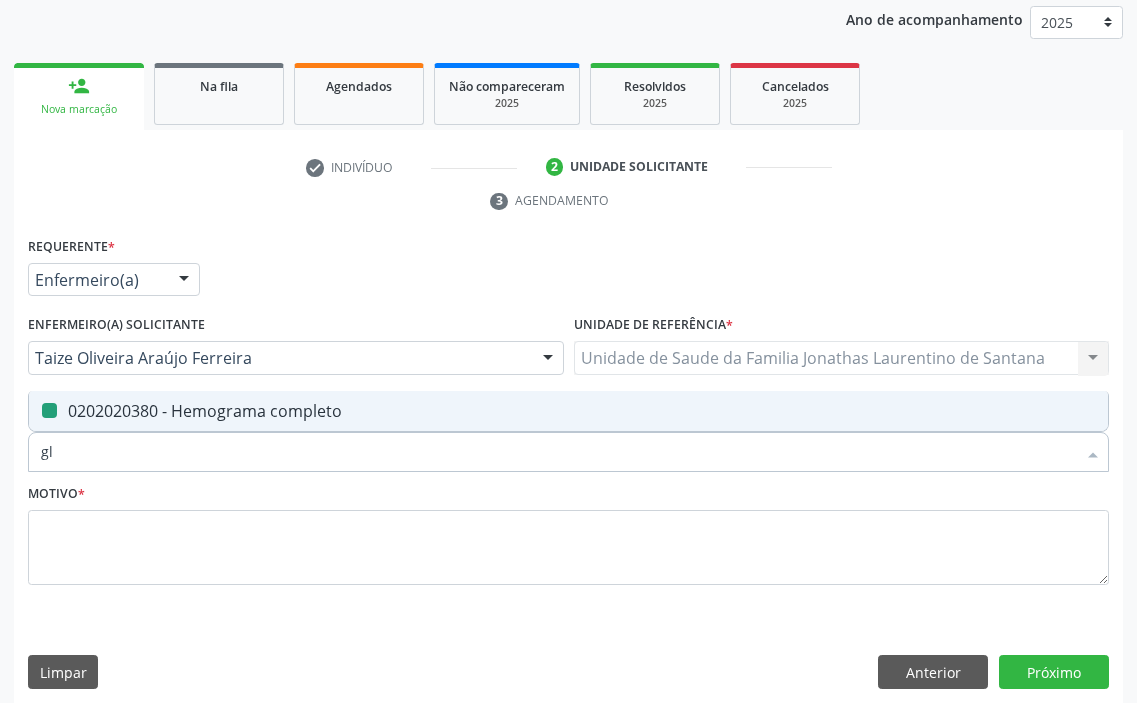 checkbox on "false" 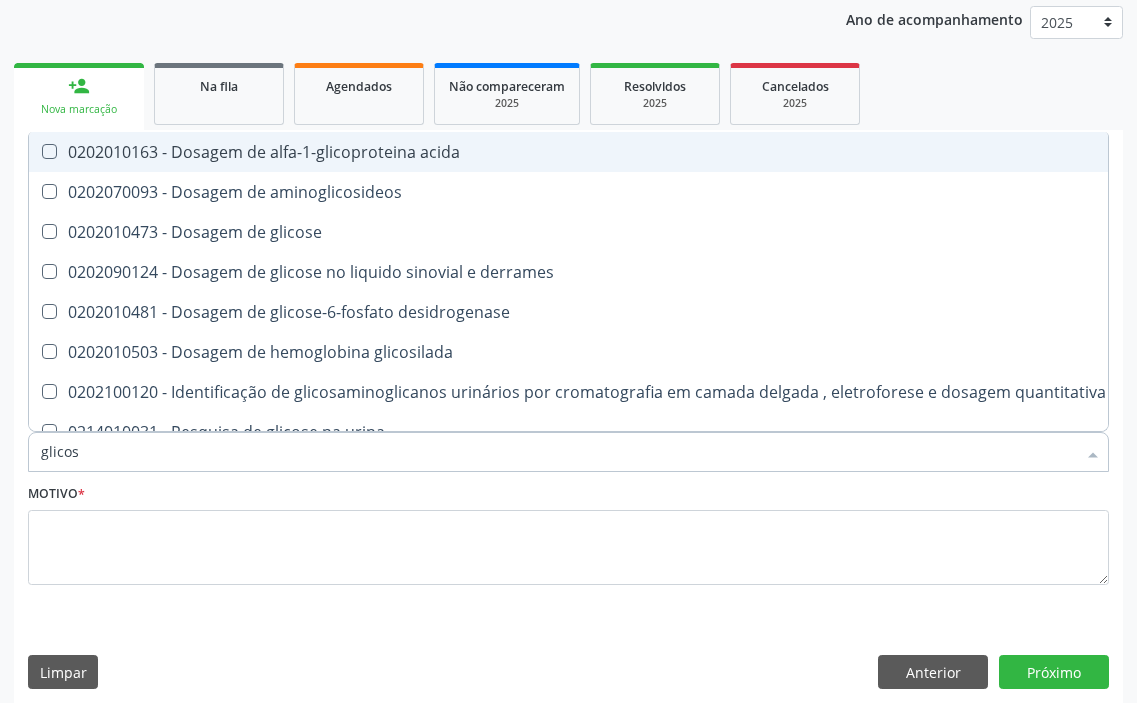 type on "glicose" 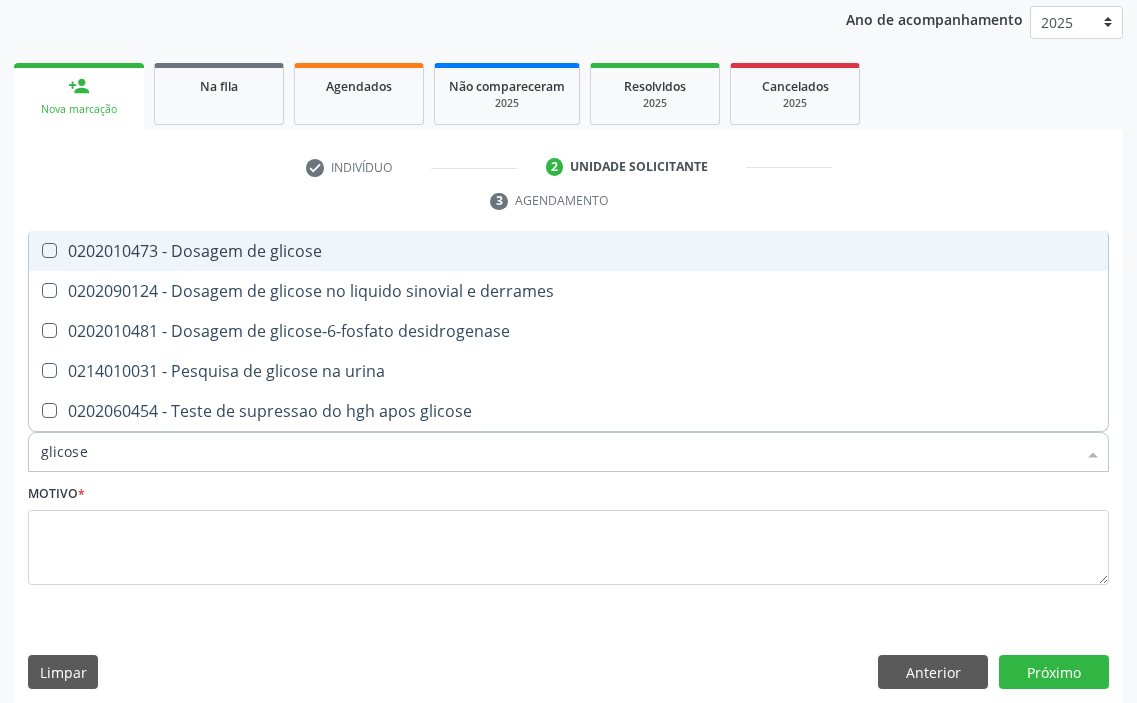 click on "0202010473 - Dosagem de glicose" at bounding box center (568, 251) 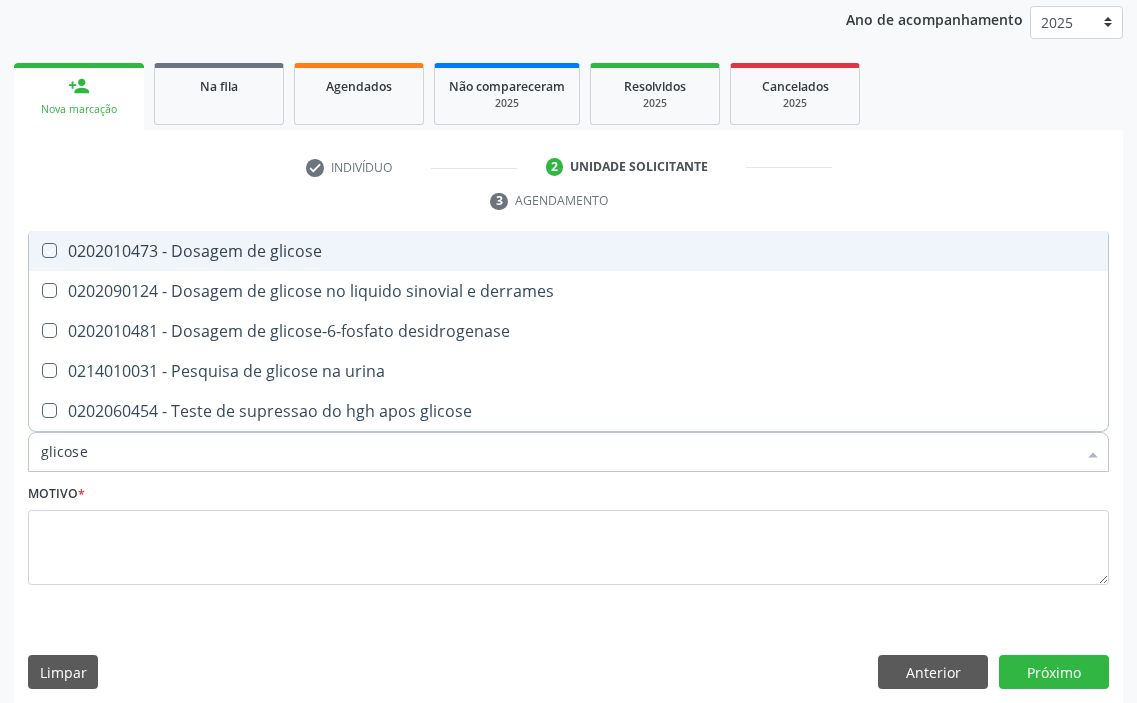 checkbox on "true" 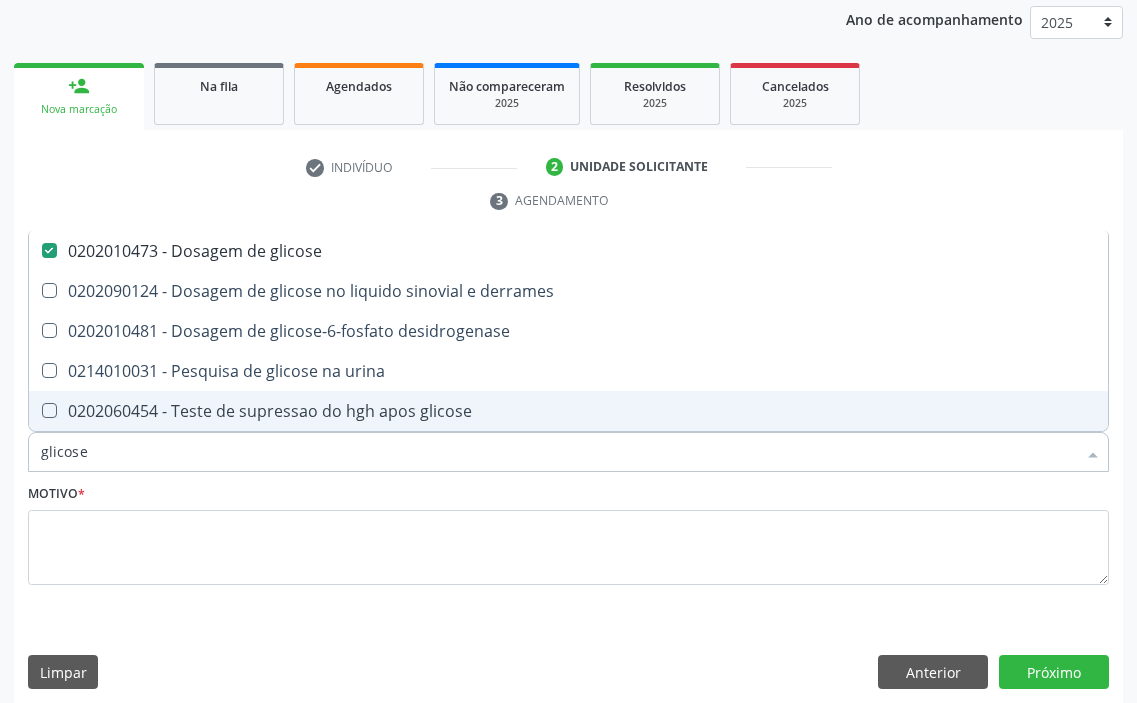 drag, startPoint x: 115, startPoint y: 465, endPoint x: 0, endPoint y: 460, distance: 115.10864 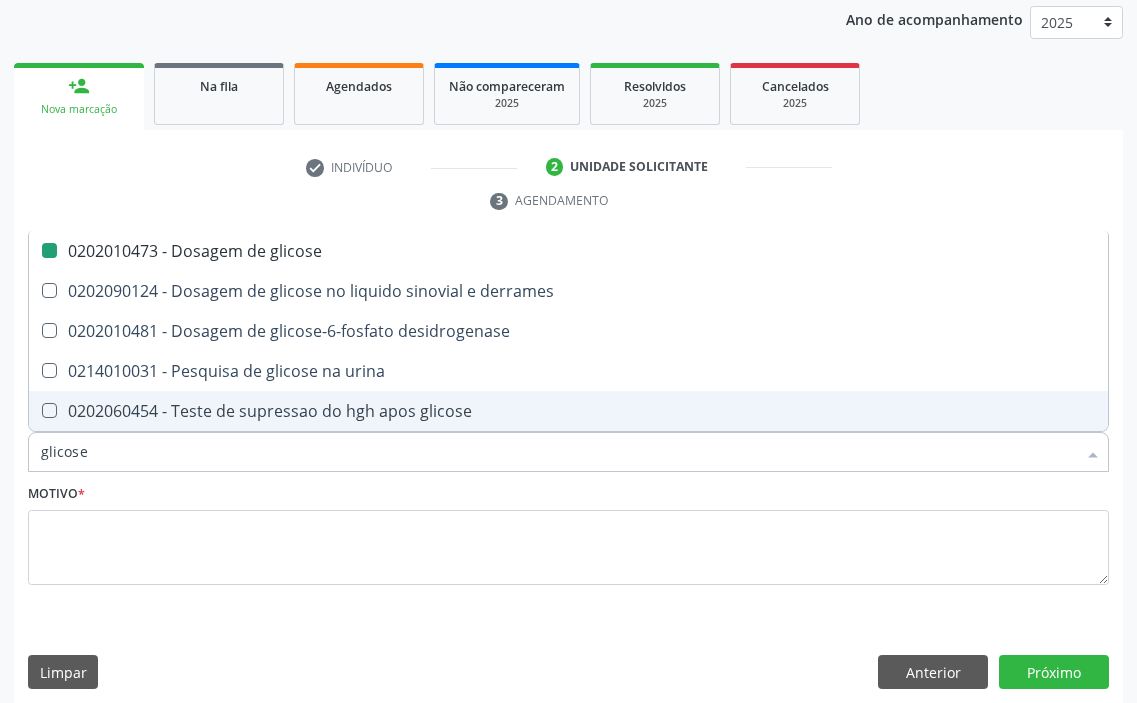 type 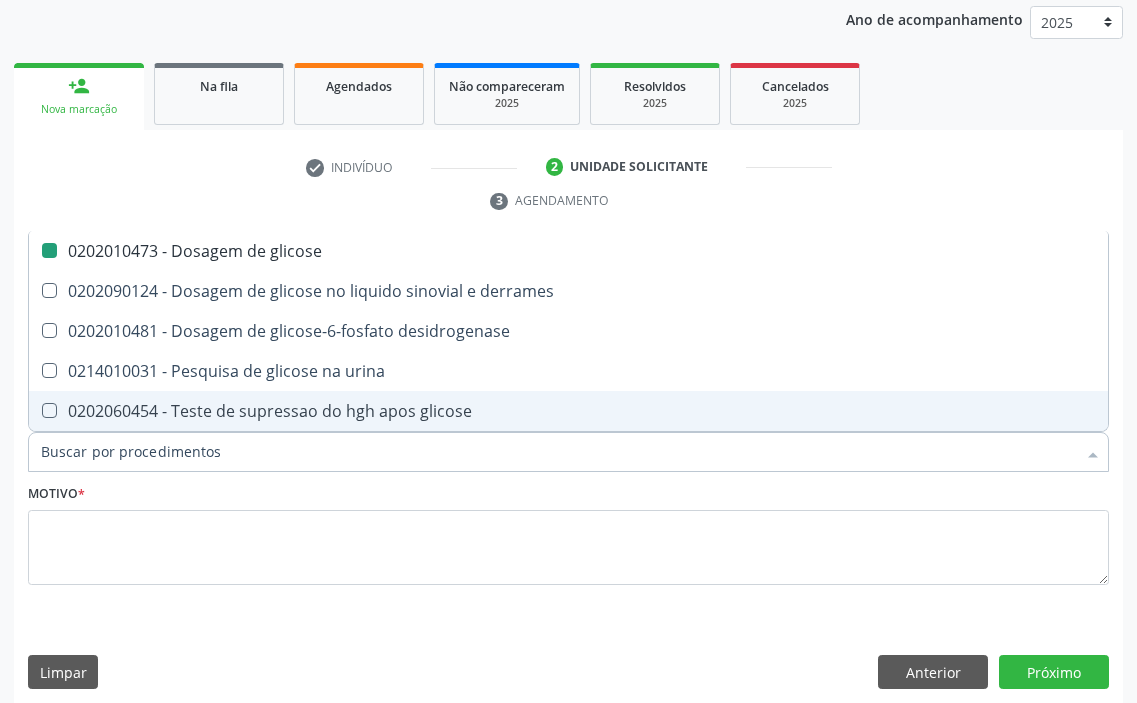 checkbox on "false" 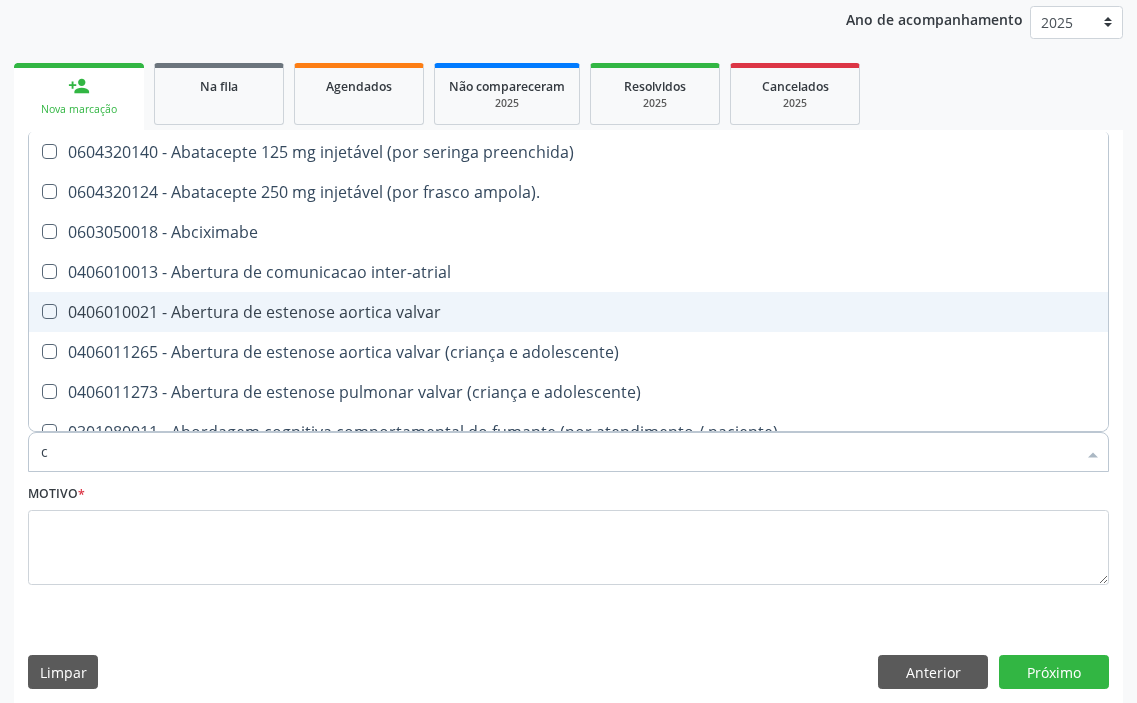 type on "co" 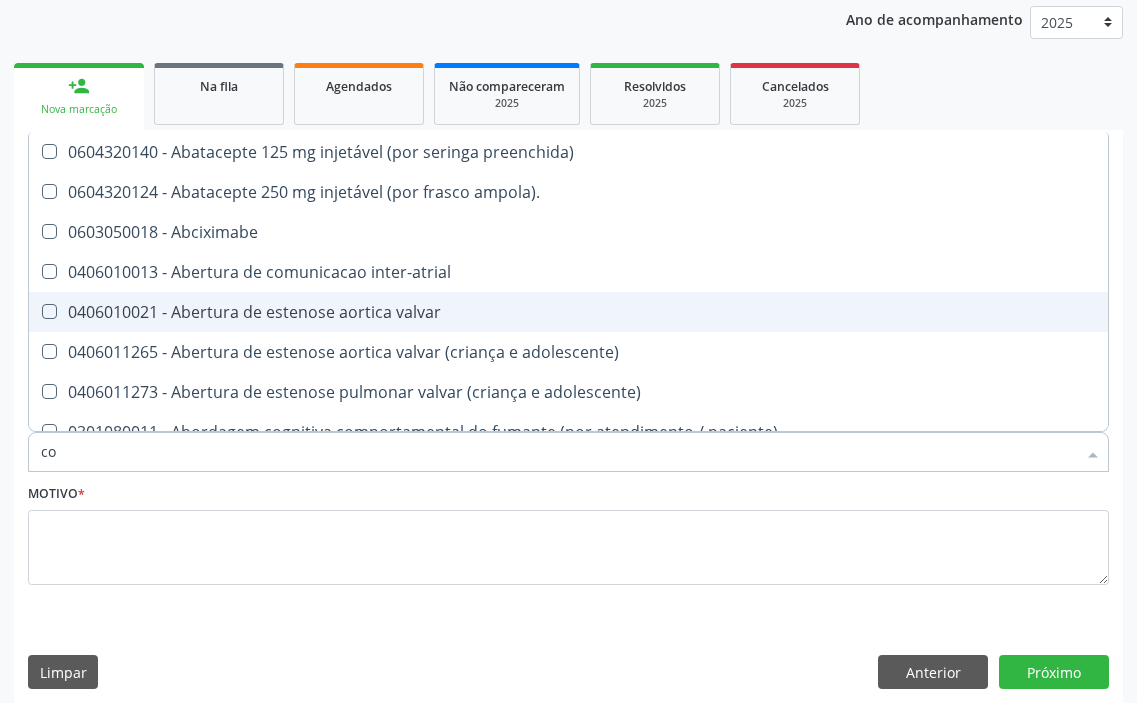 checkbox on "true" 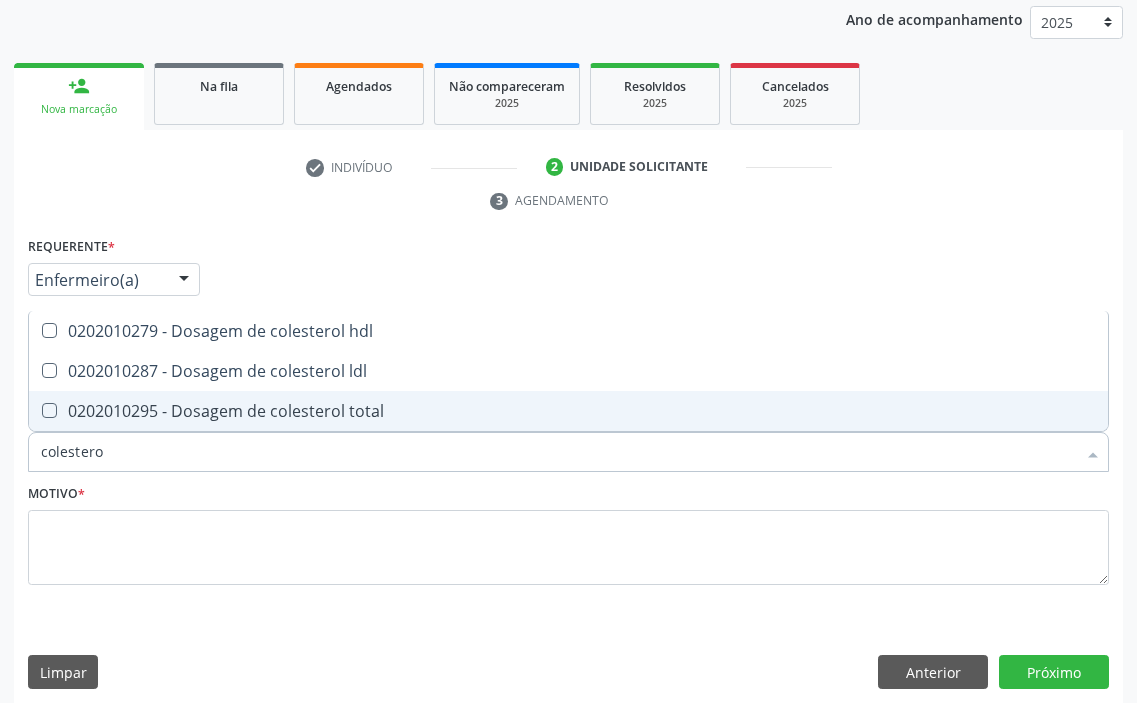 type on "colesterol" 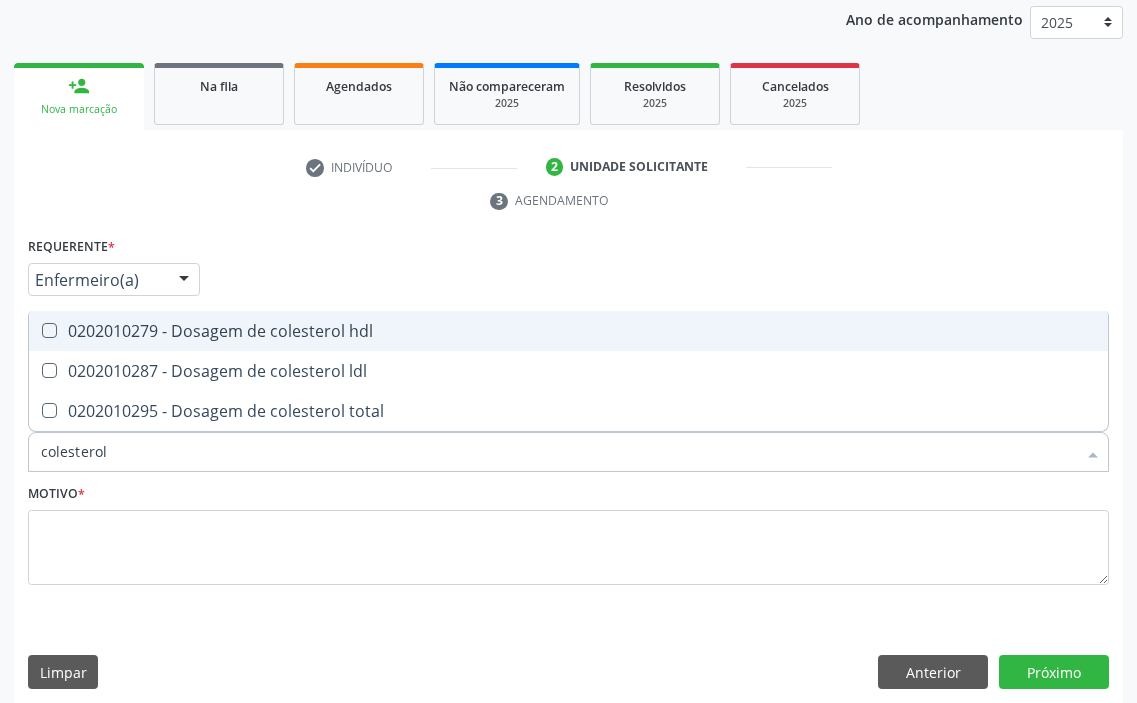 click on "0202010279 - Dosagem de colesterol hdl" at bounding box center [568, 331] 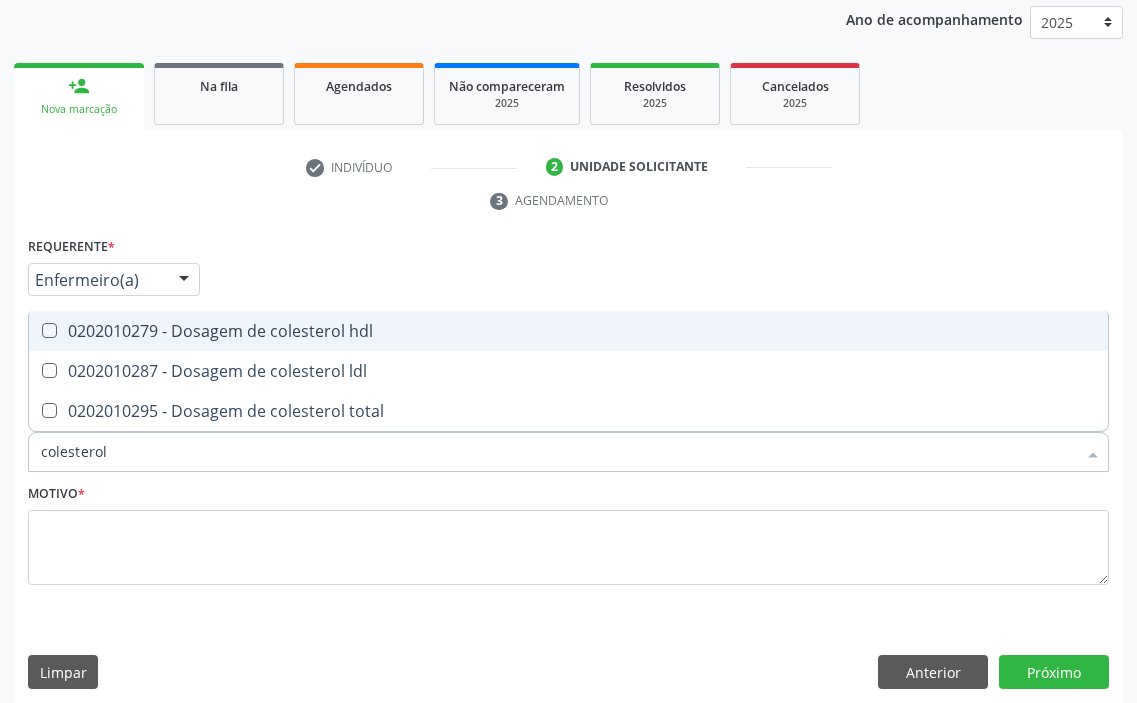 checkbox on "true" 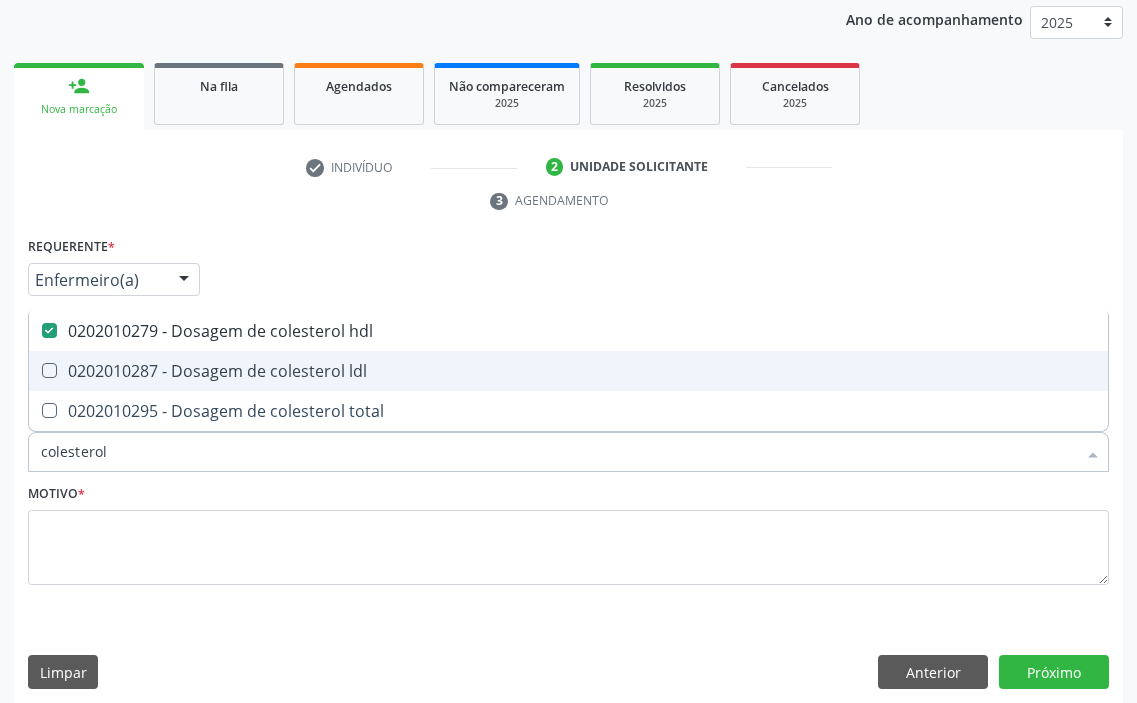 click on "0202010287 - Dosagem de colesterol ldl" at bounding box center [568, 371] 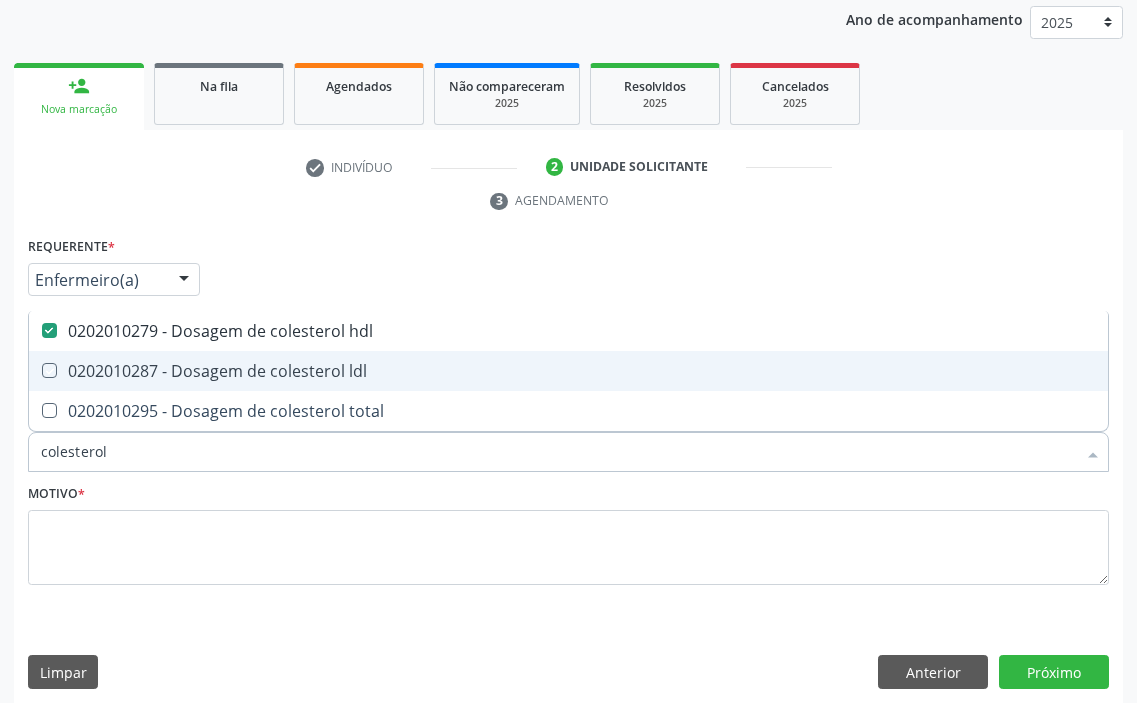 checkbox on "true" 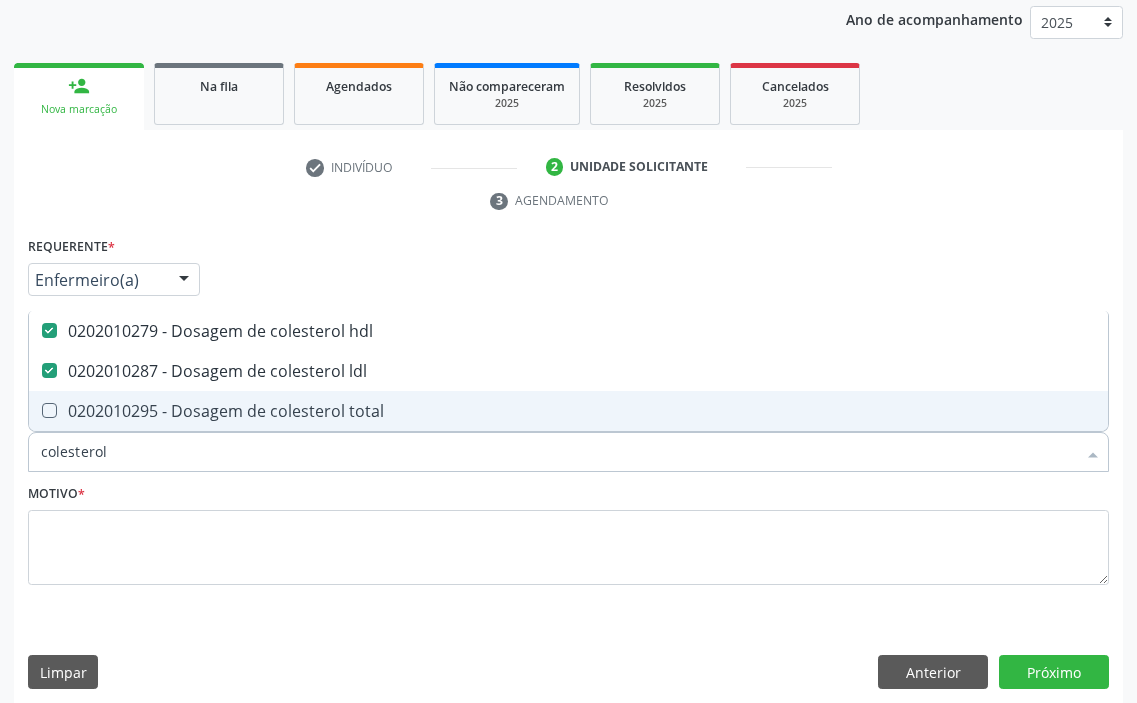 click on "0202010295 - Dosagem de colesterol total" at bounding box center (568, 411) 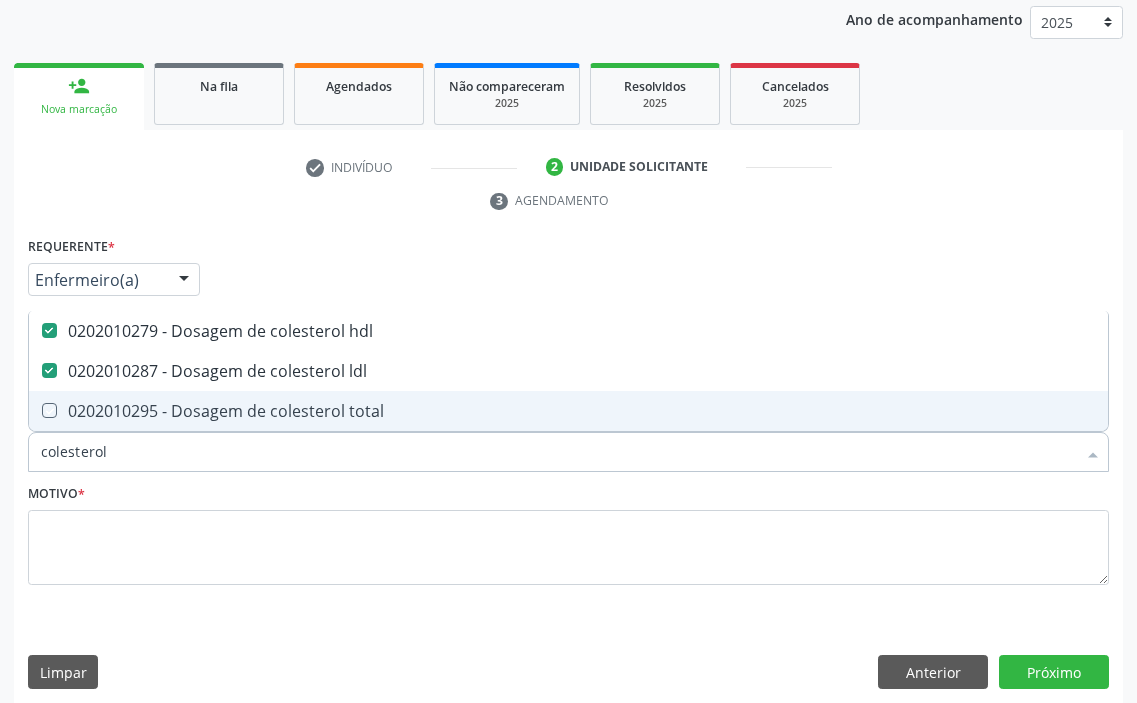 checkbox on "true" 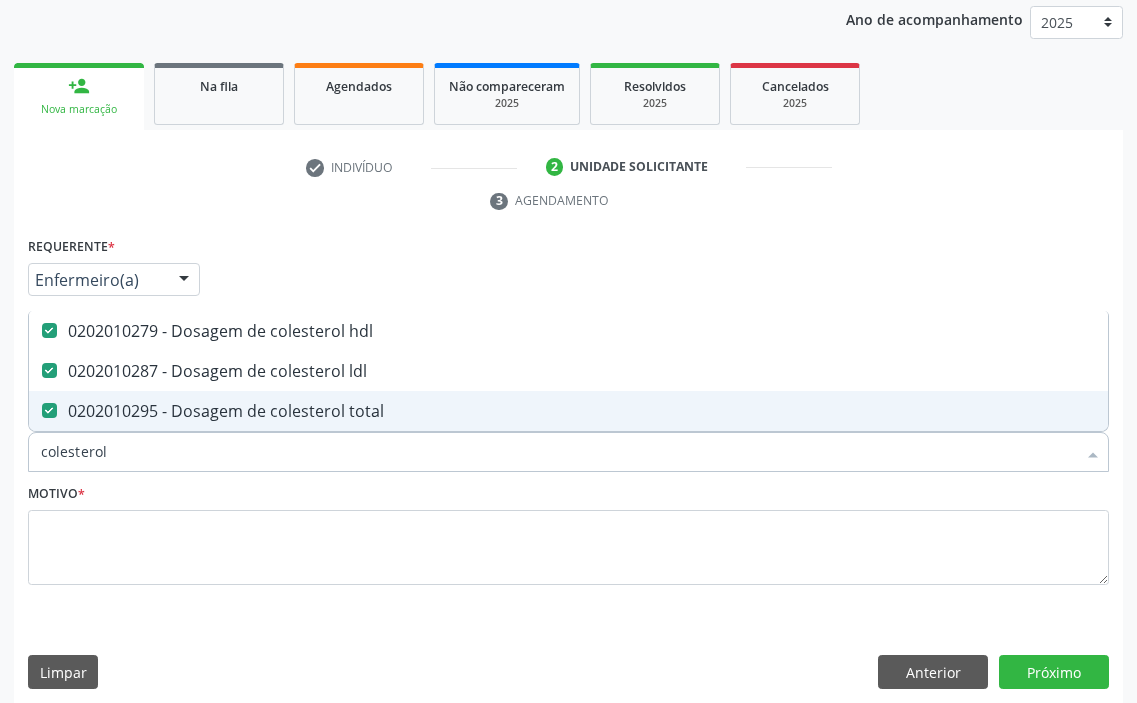 drag, startPoint x: 134, startPoint y: 452, endPoint x: 0, endPoint y: 454, distance: 134.01492 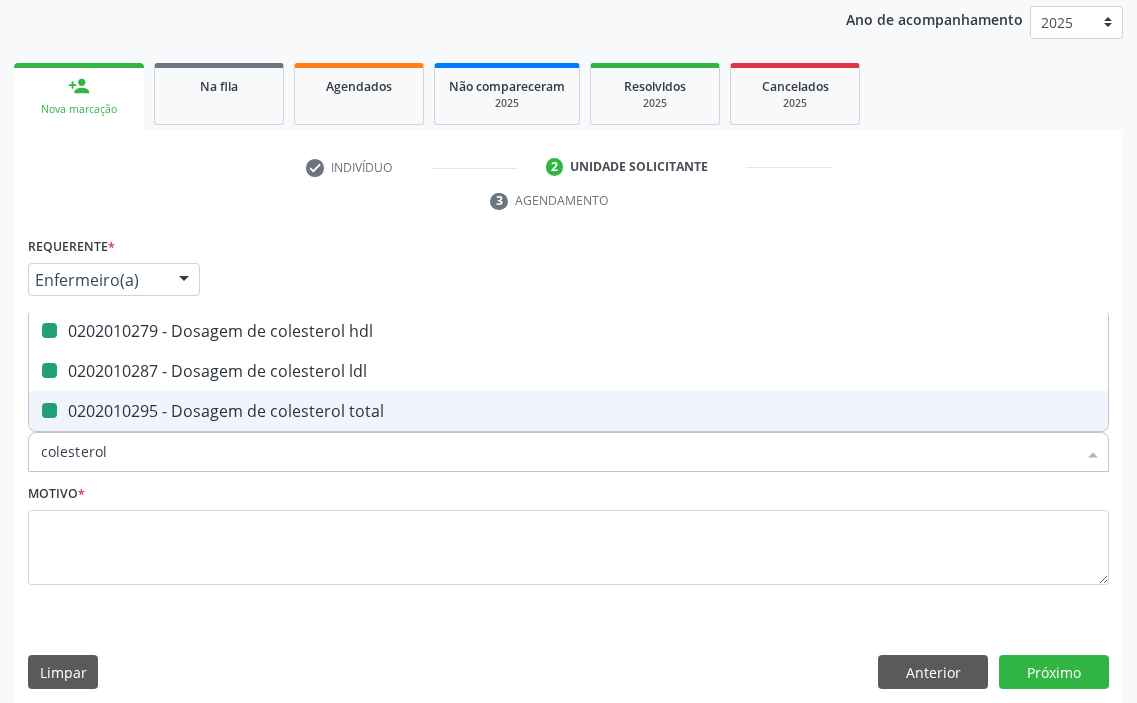 type on "u" 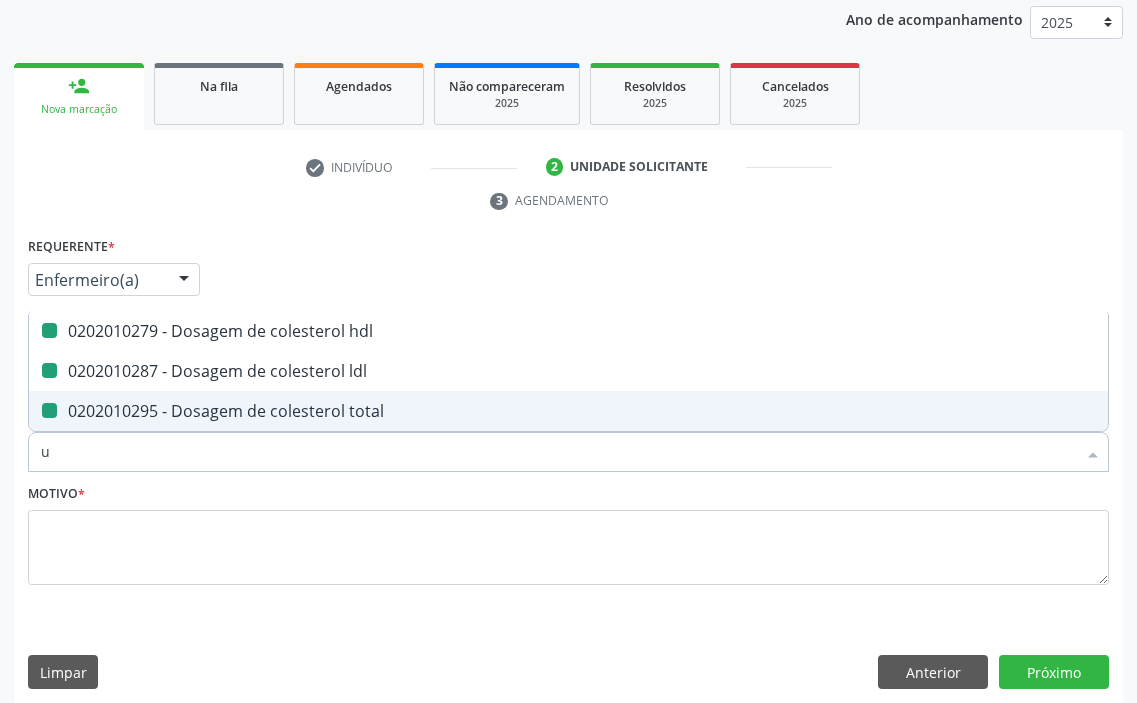 checkbox on "false" 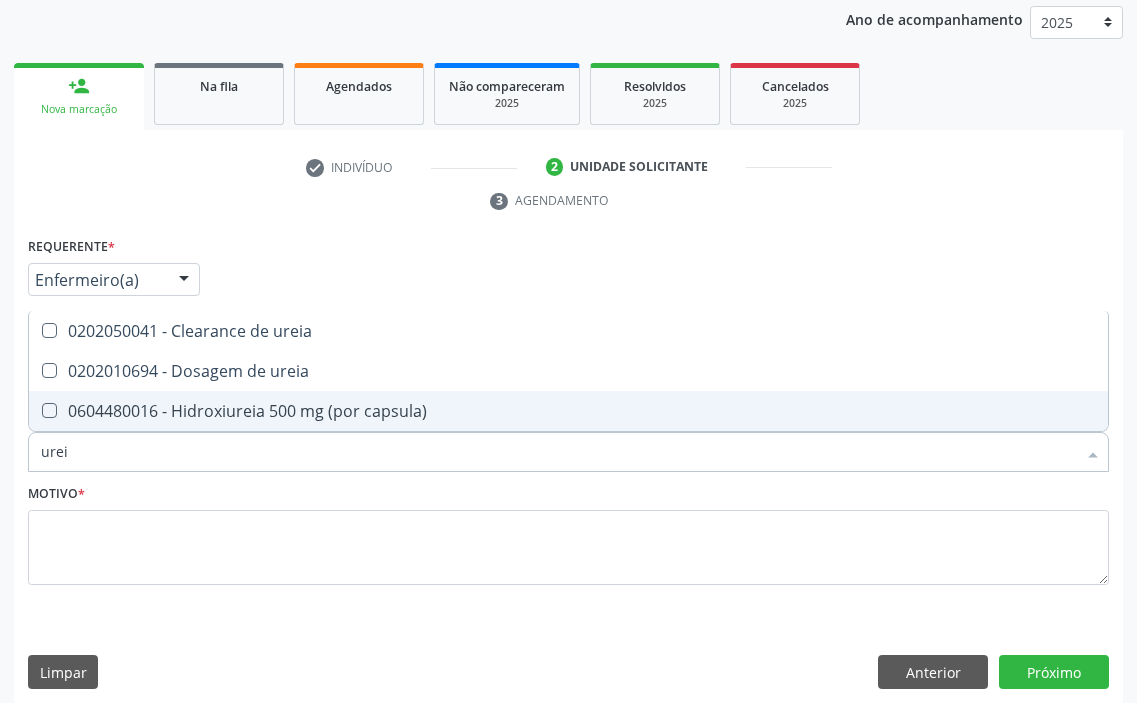 type on "ureia" 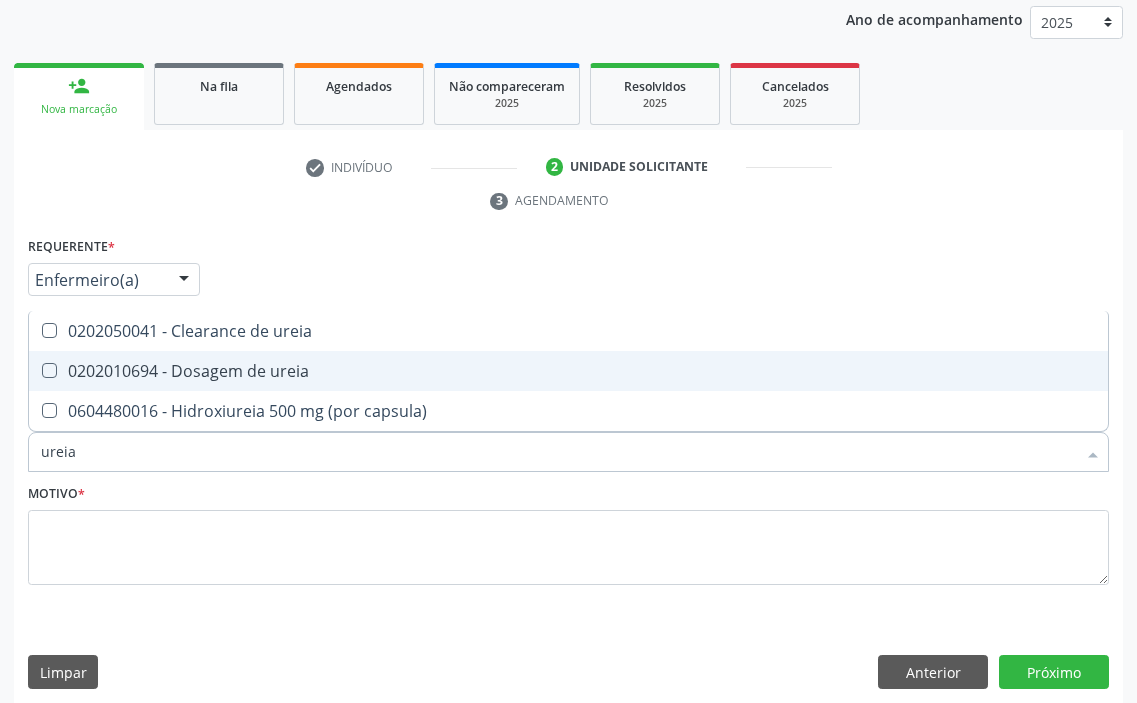 click on "0202010694 - Dosagem de ureia" at bounding box center (568, 371) 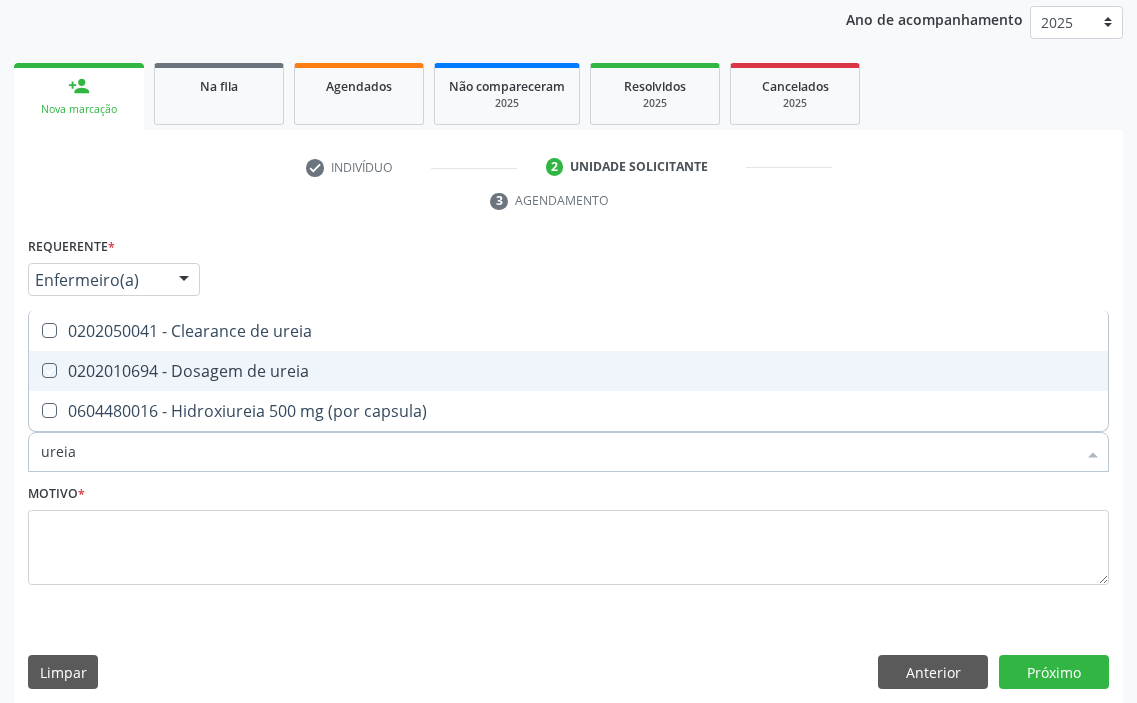 checkbox on "true" 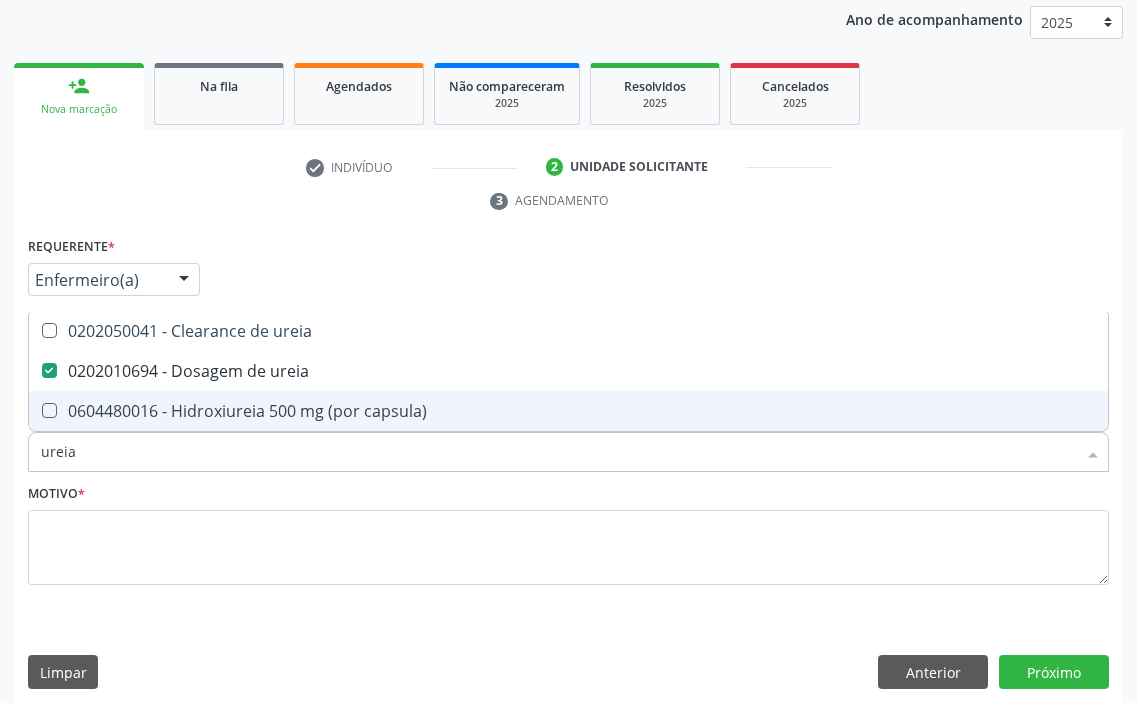 drag, startPoint x: 80, startPoint y: 458, endPoint x: 0, endPoint y: 471, distance: 81.04937 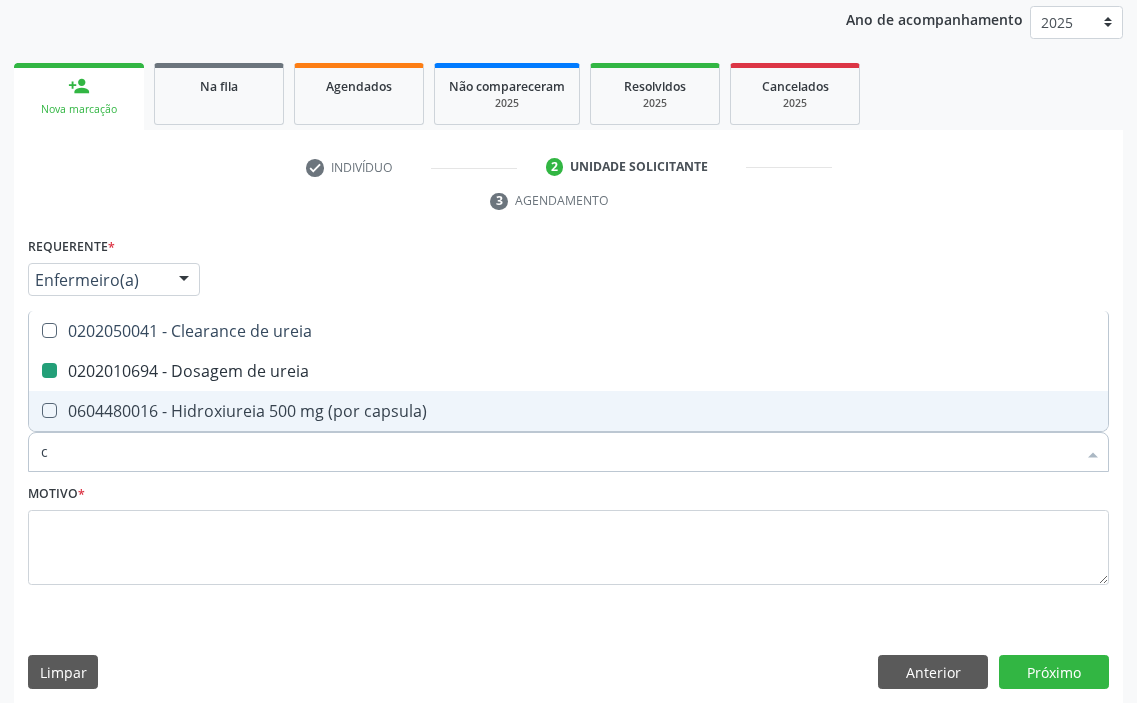 type on "cr" 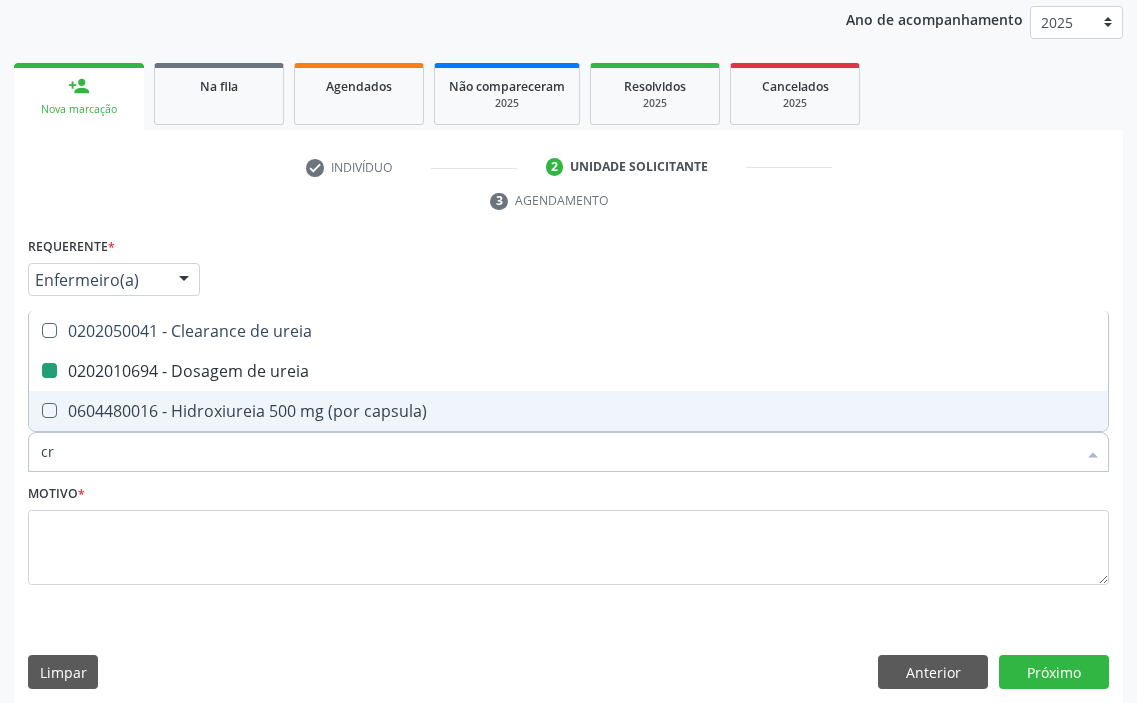 checkbox on "false" 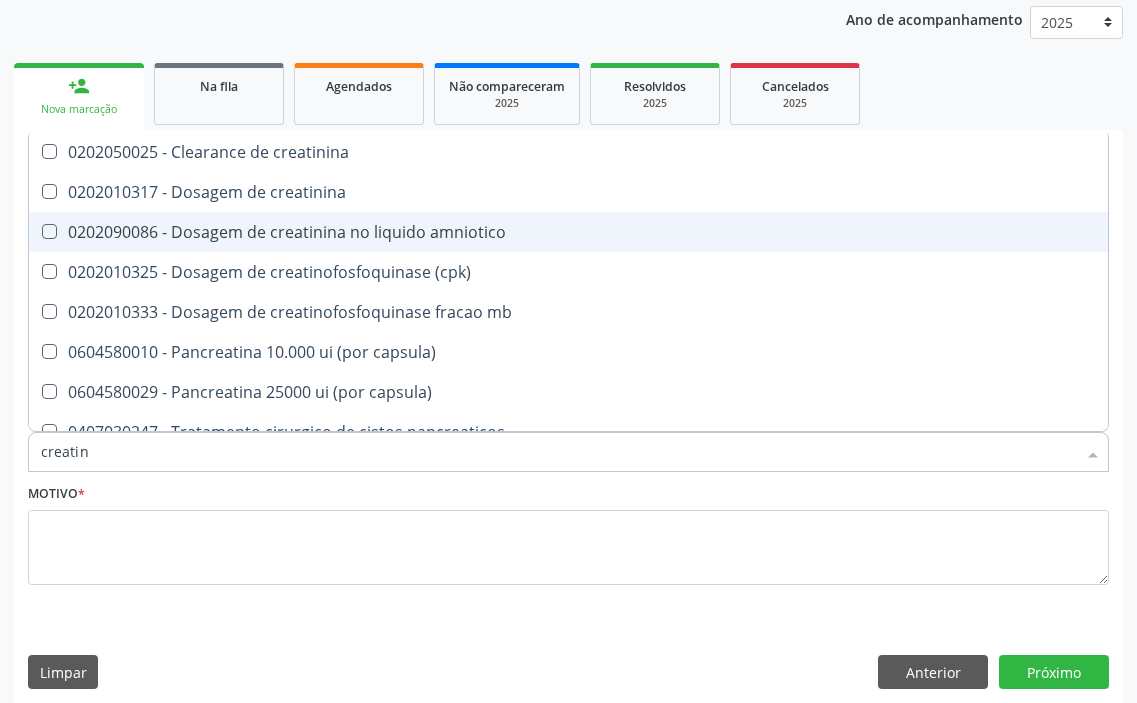 type on "creatini" 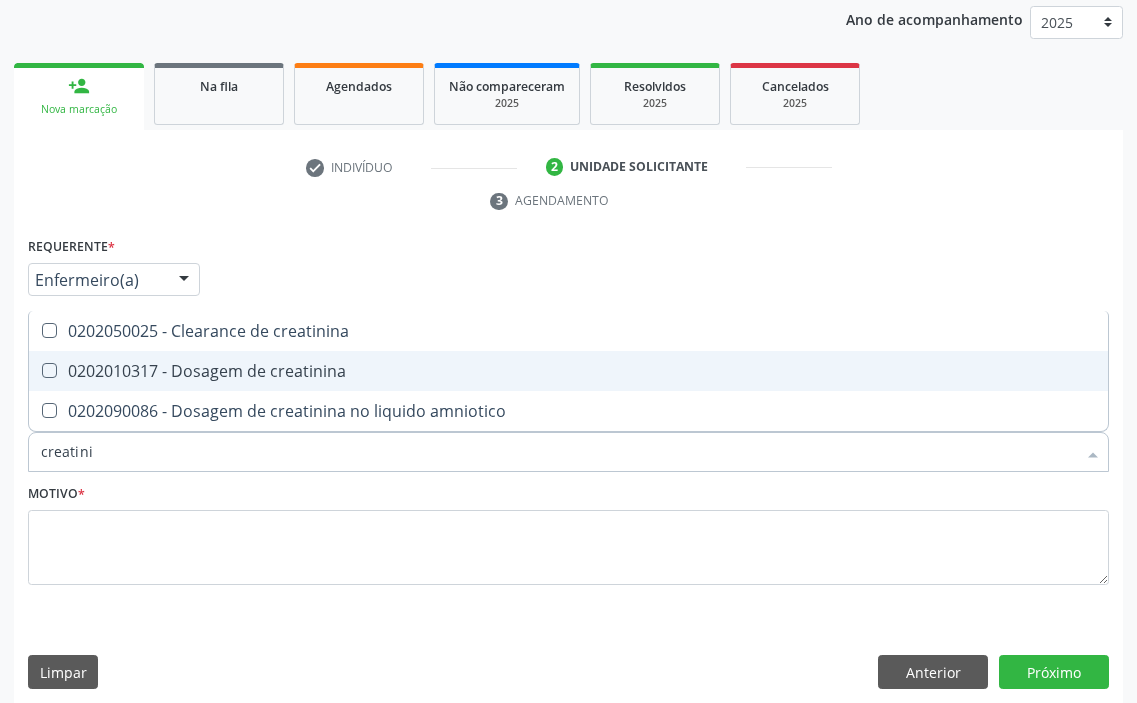 click on "0202010317 - Dosagem de creatinina" at bounding box center [568, 371] 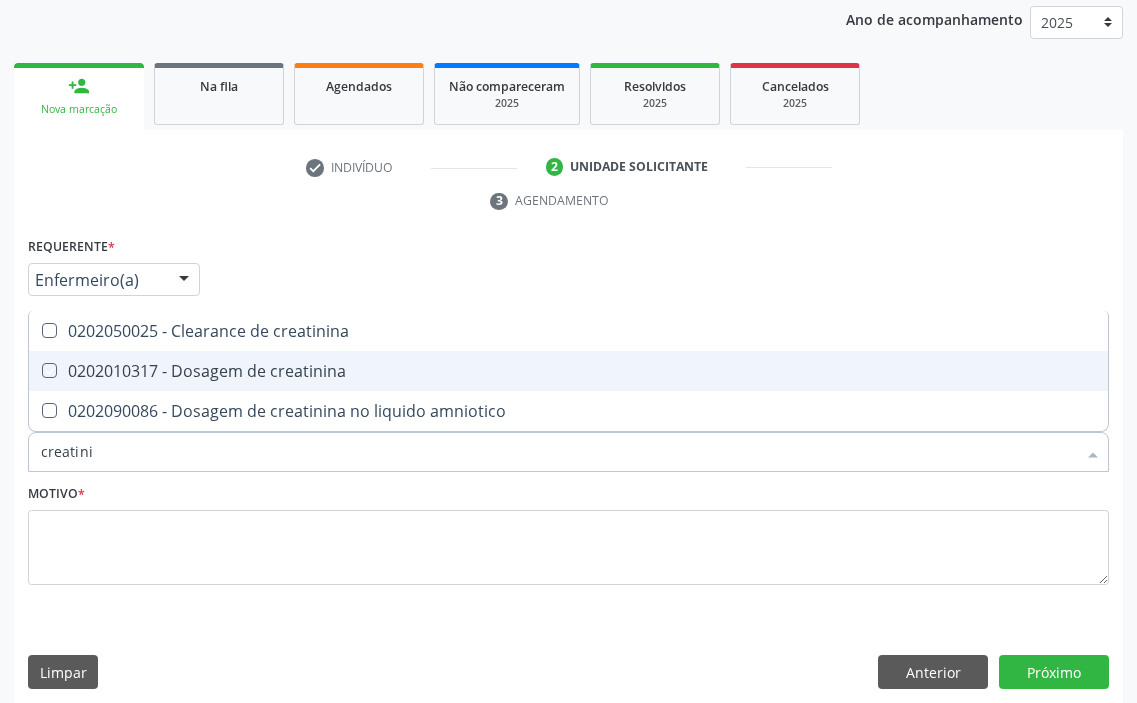 checkbox on "true" 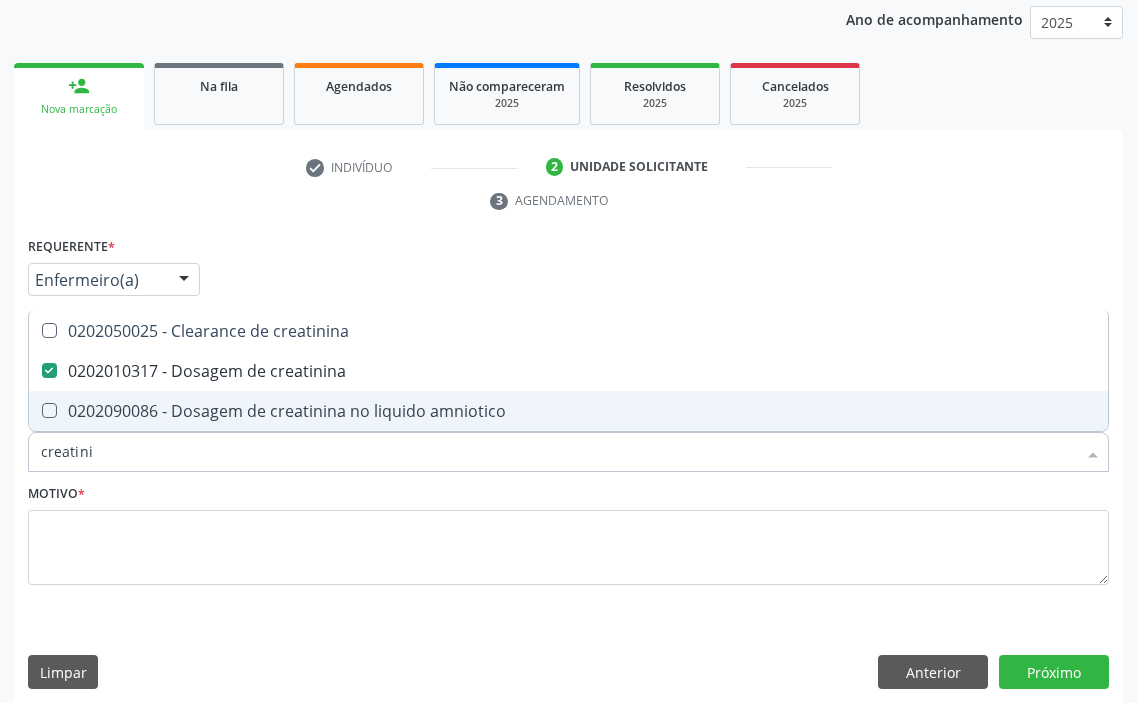 drag, startPoint x: 133, startPoint y: 444, endPoint x: 0, endPoint y: 466, distance: 134.80727 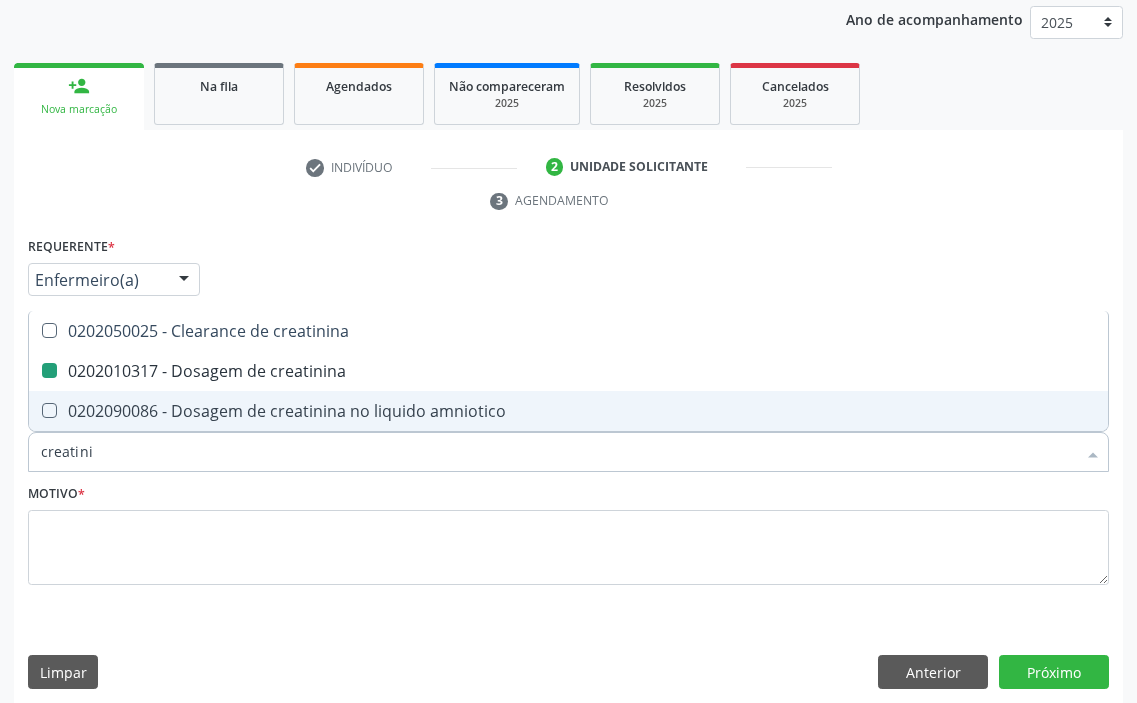 type 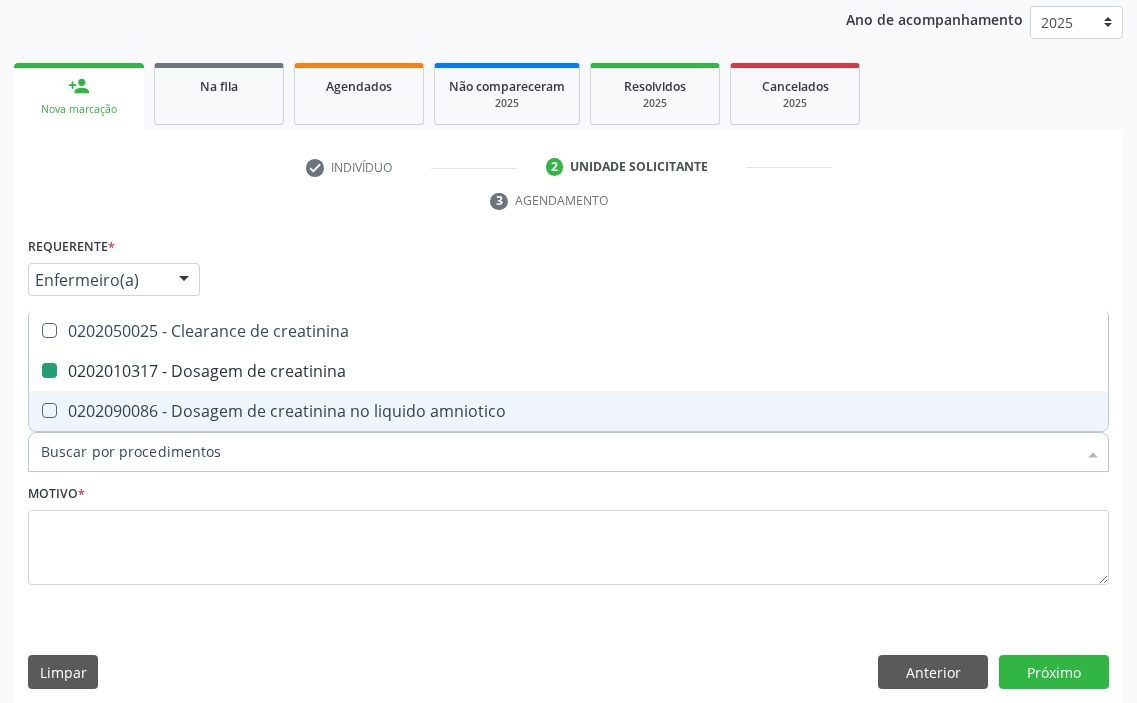 checkbox on "false" 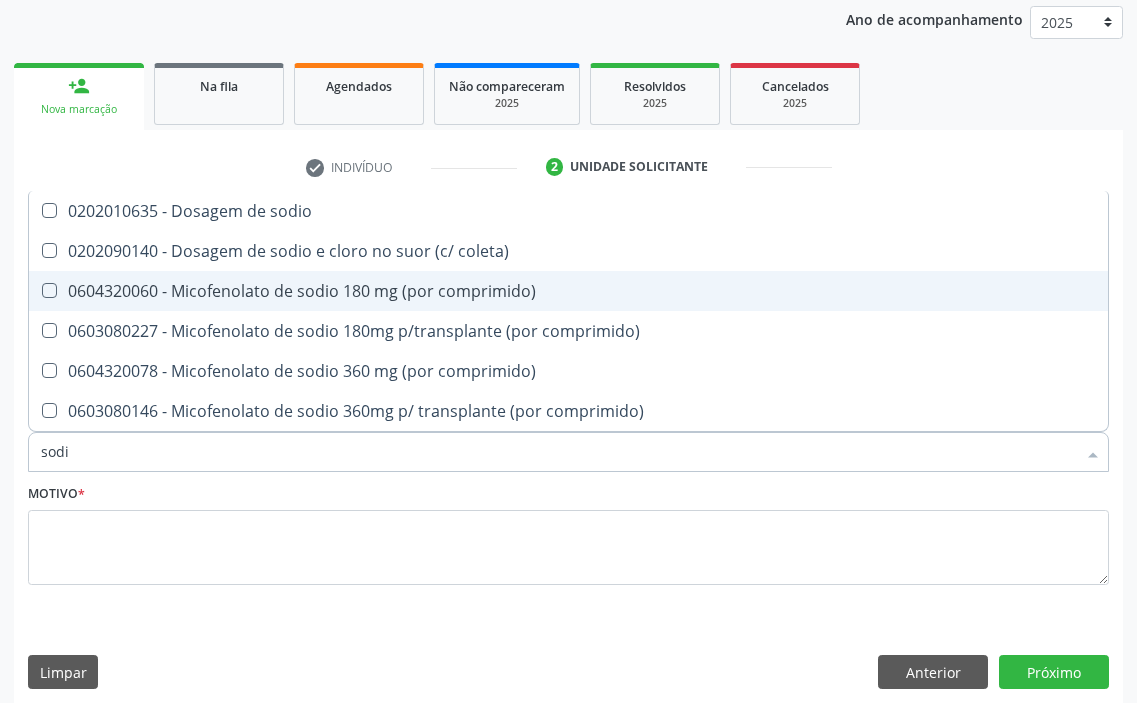 type on "sodio" 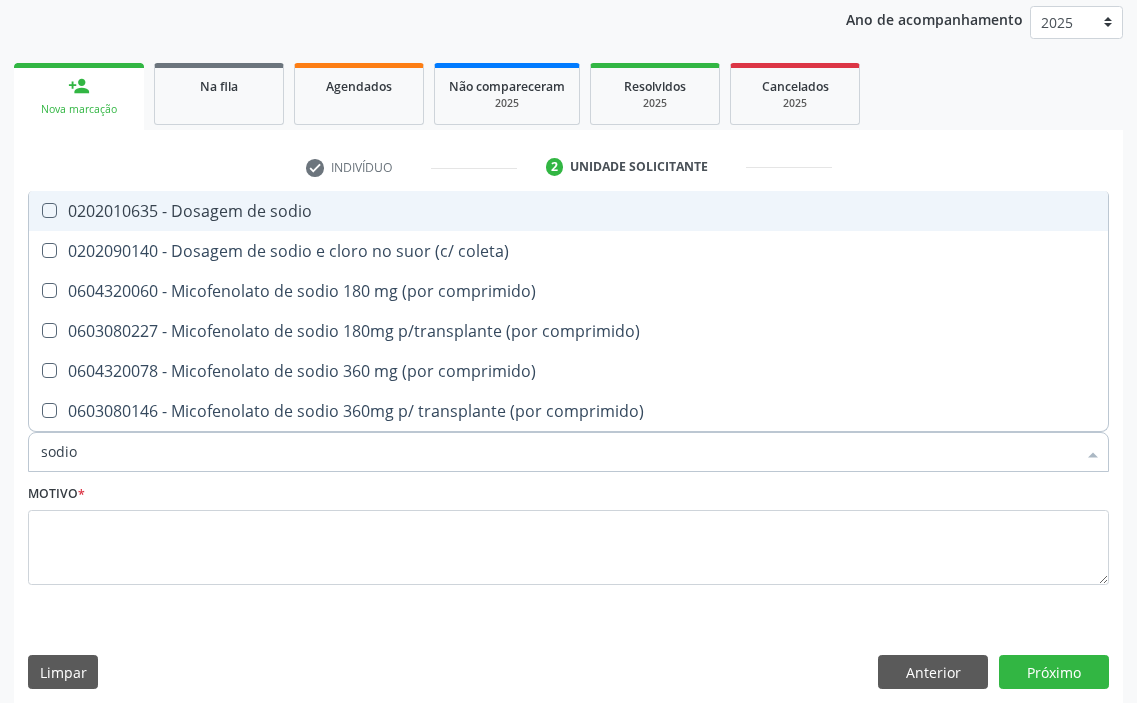click on "0202010635 - Dosagem de sodio" at bounding box center [568, 211] 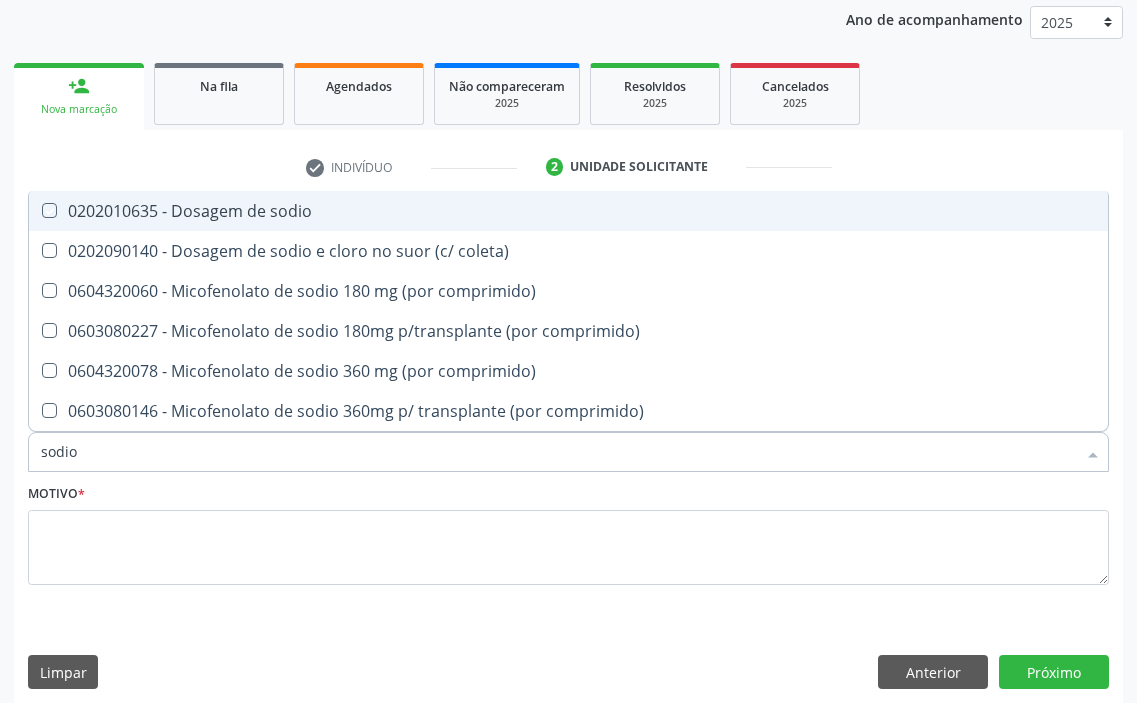 checkbox on "true" 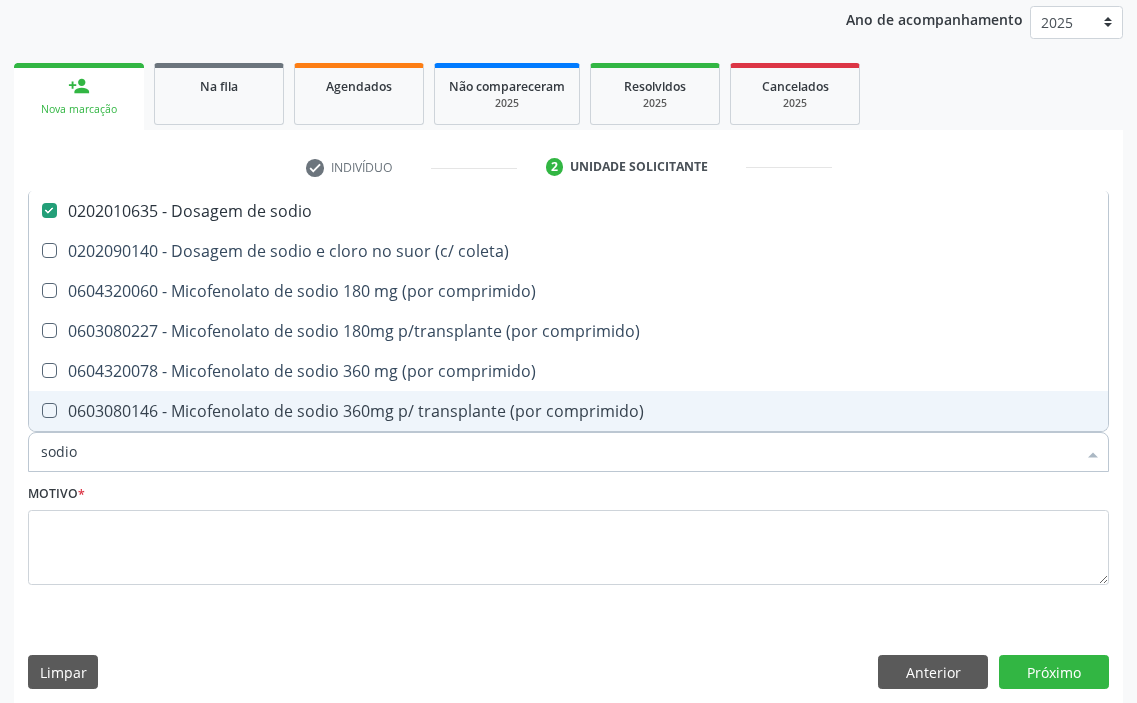 drag, startPoint x: 115, startPoint y: 449, endPoint x: 0, endPoint y: 447, distance: 115.01739 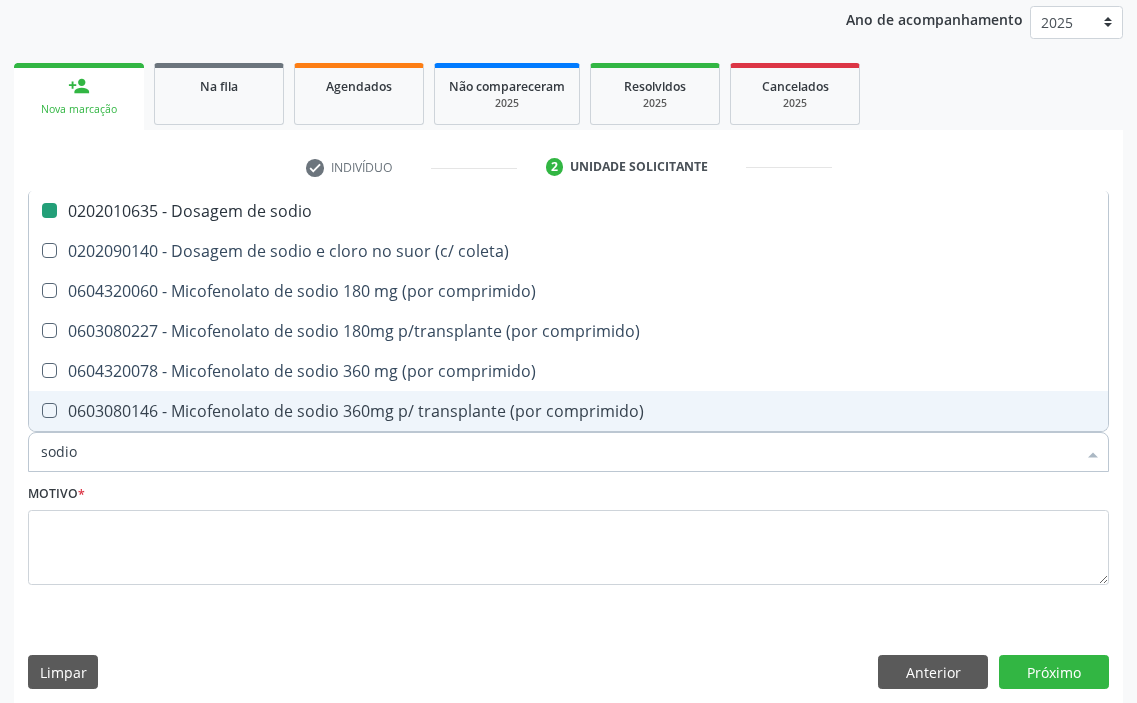 type on "p" 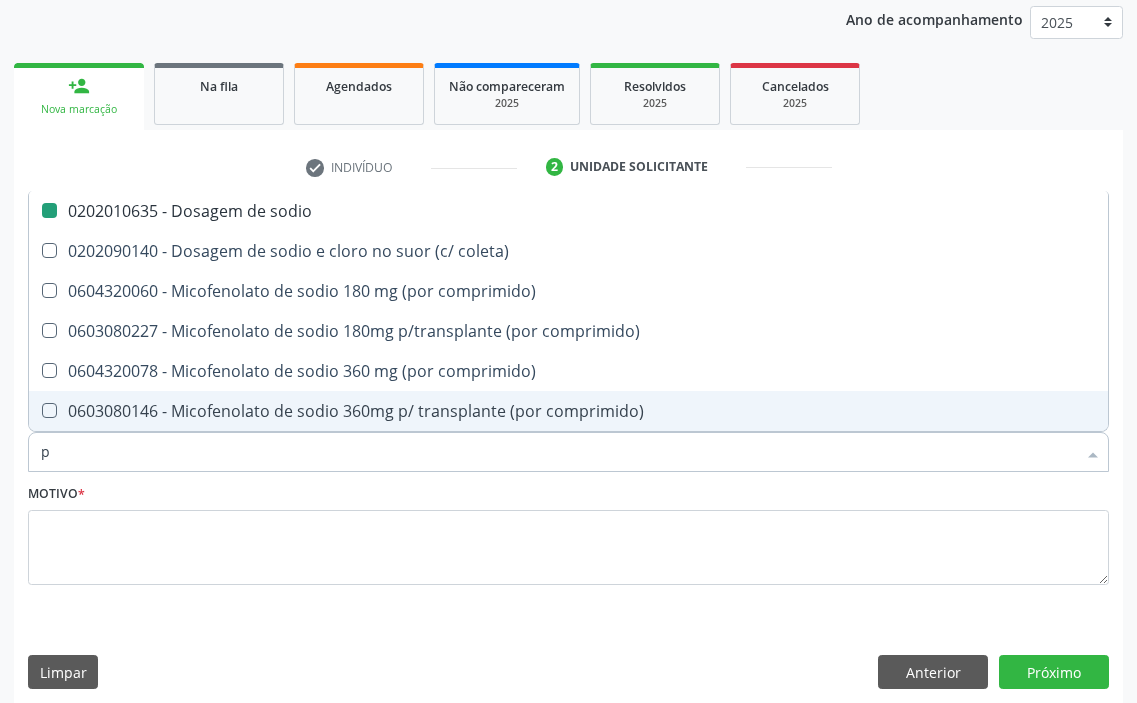 checkbox on "false" 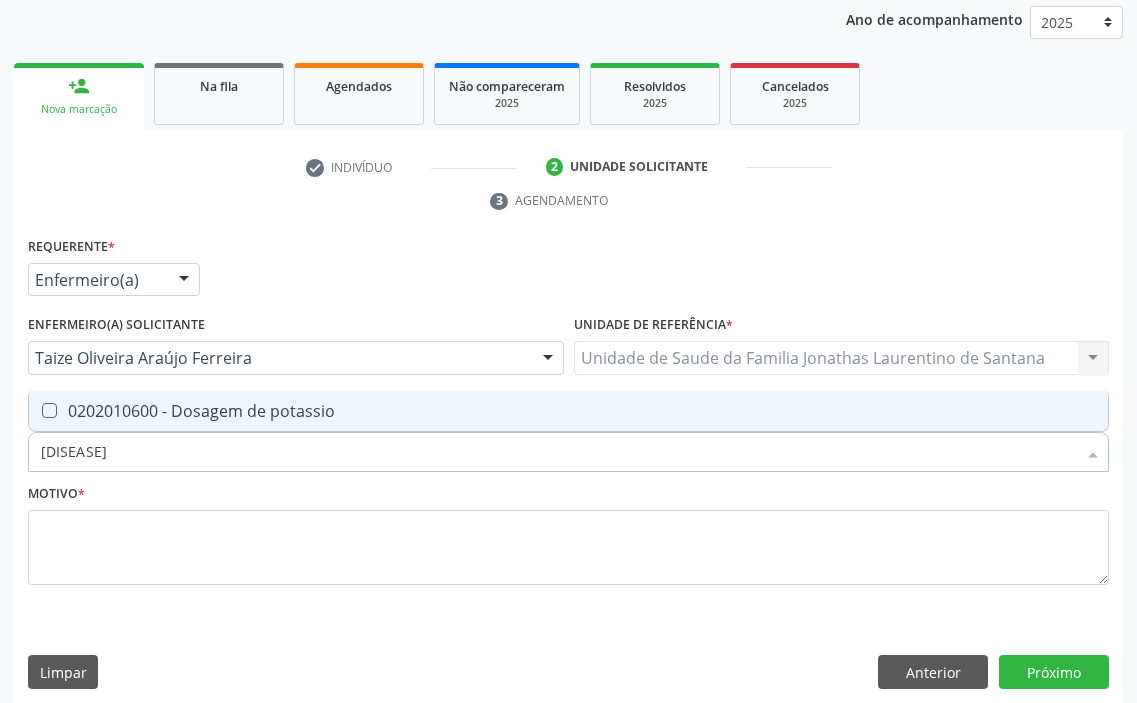 type on "potassio" 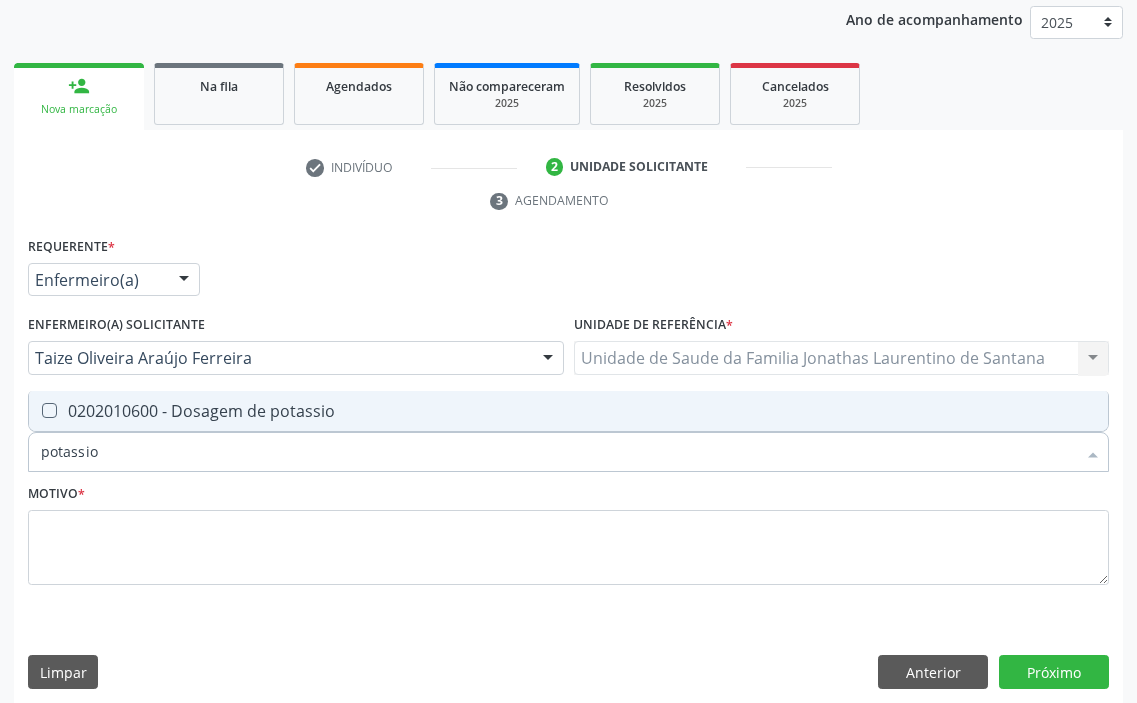 click on "0202010600 - Dosagem de potassio" at bounding box center (568, 411) 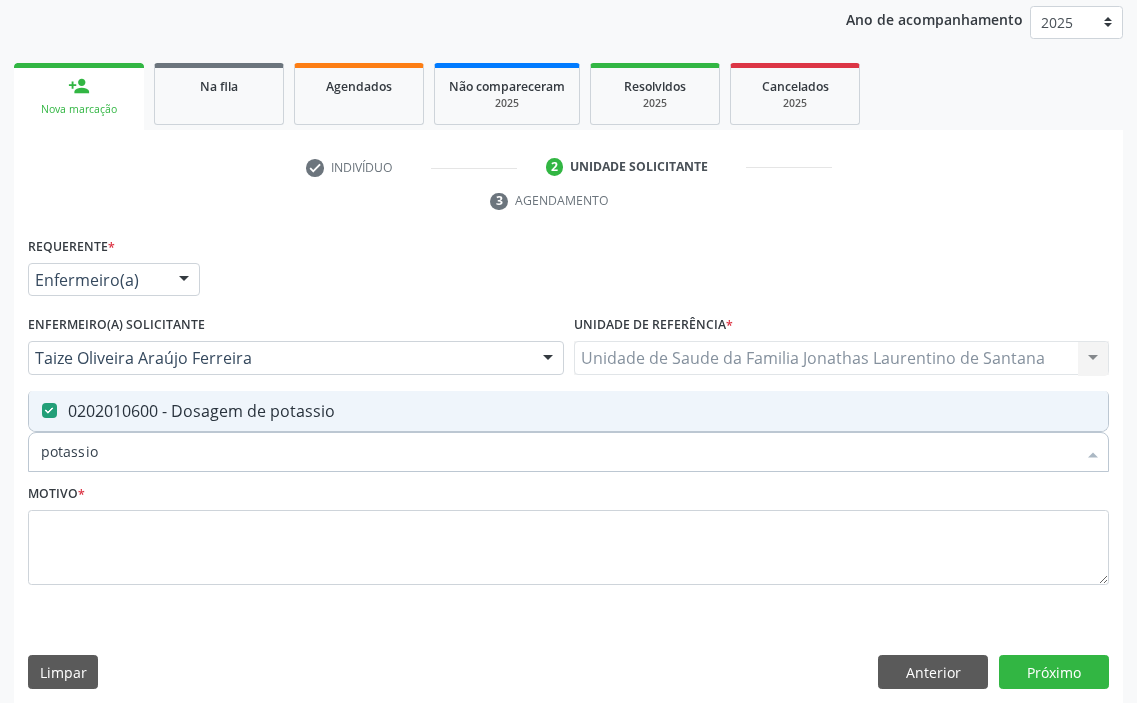 checkbox on "true" 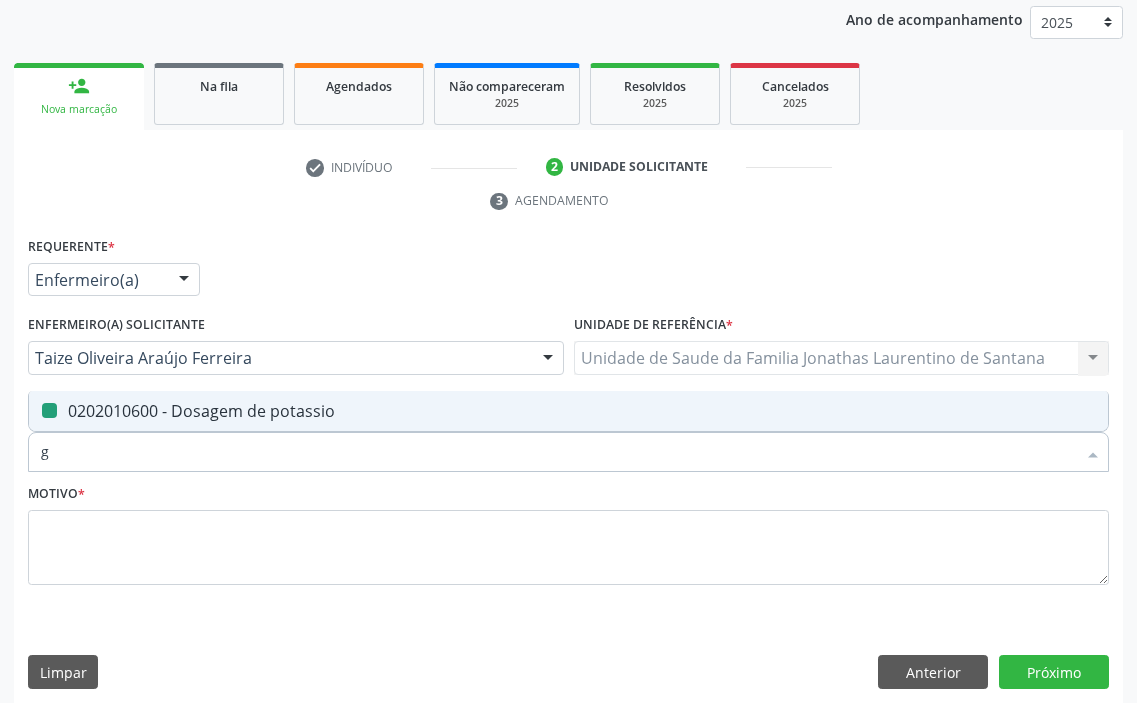 type on "gl" 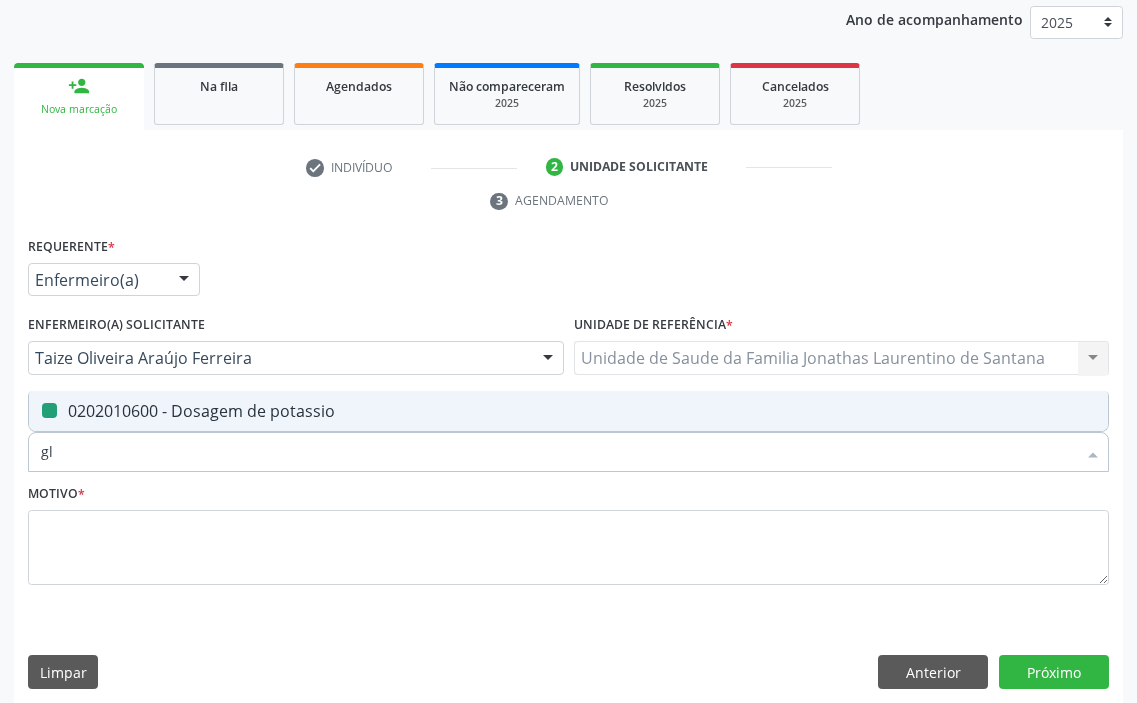 checkbox on "false" 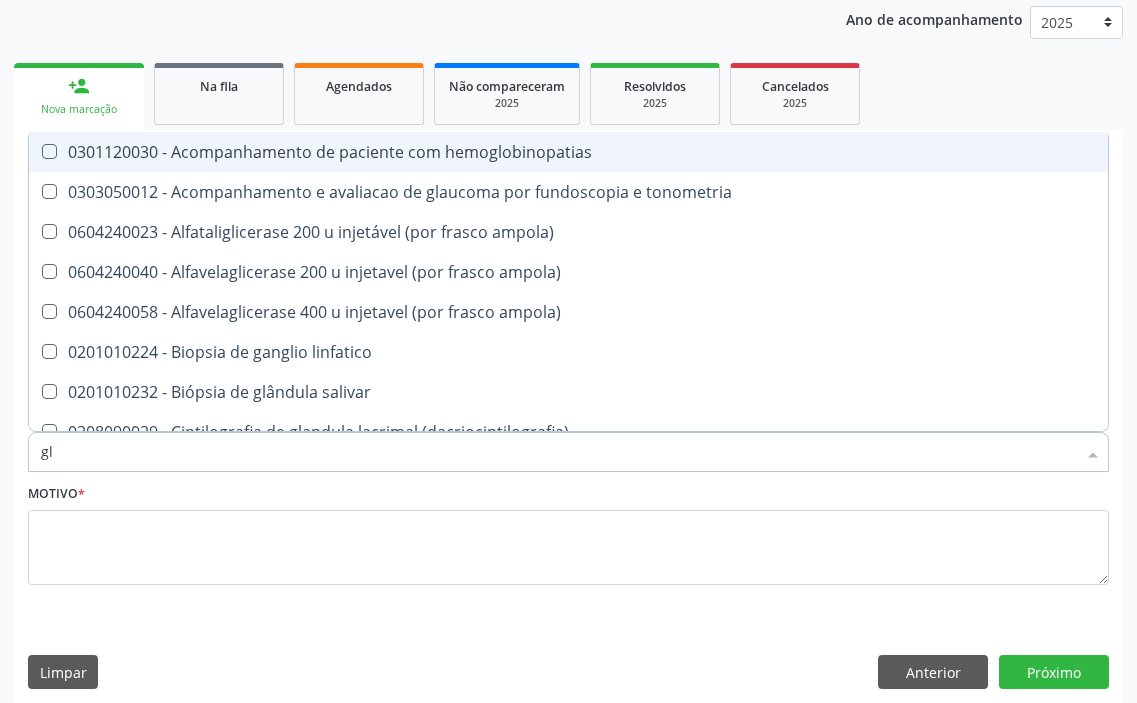 type on "gli" 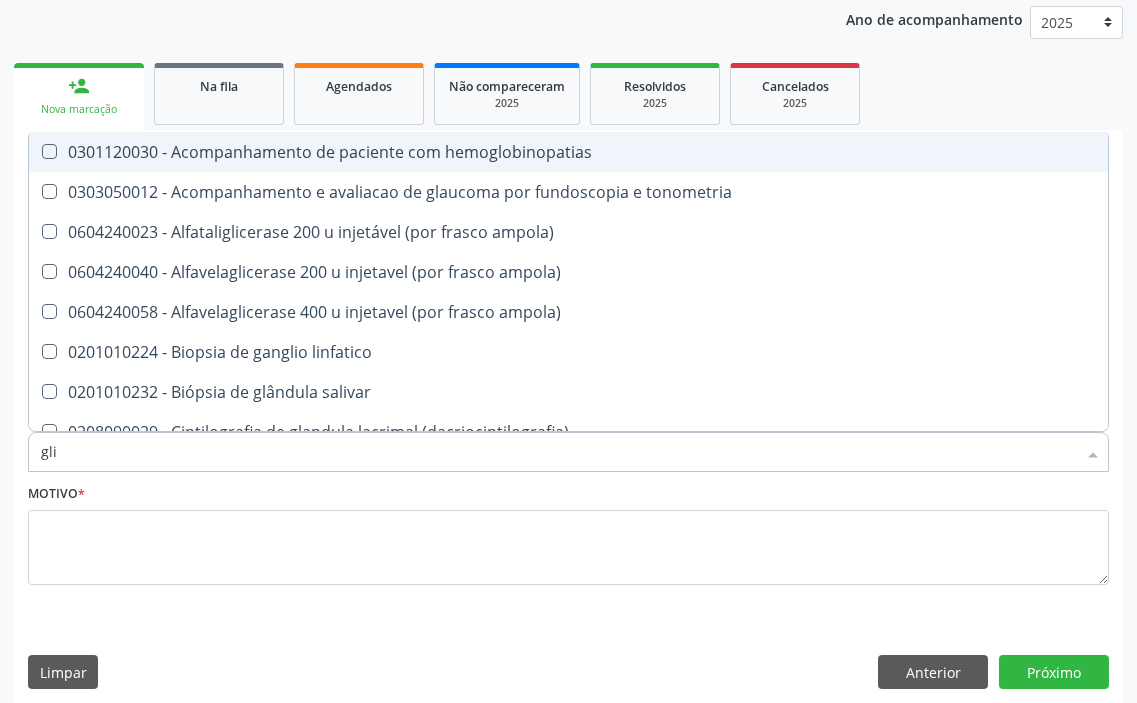 type on "glic" 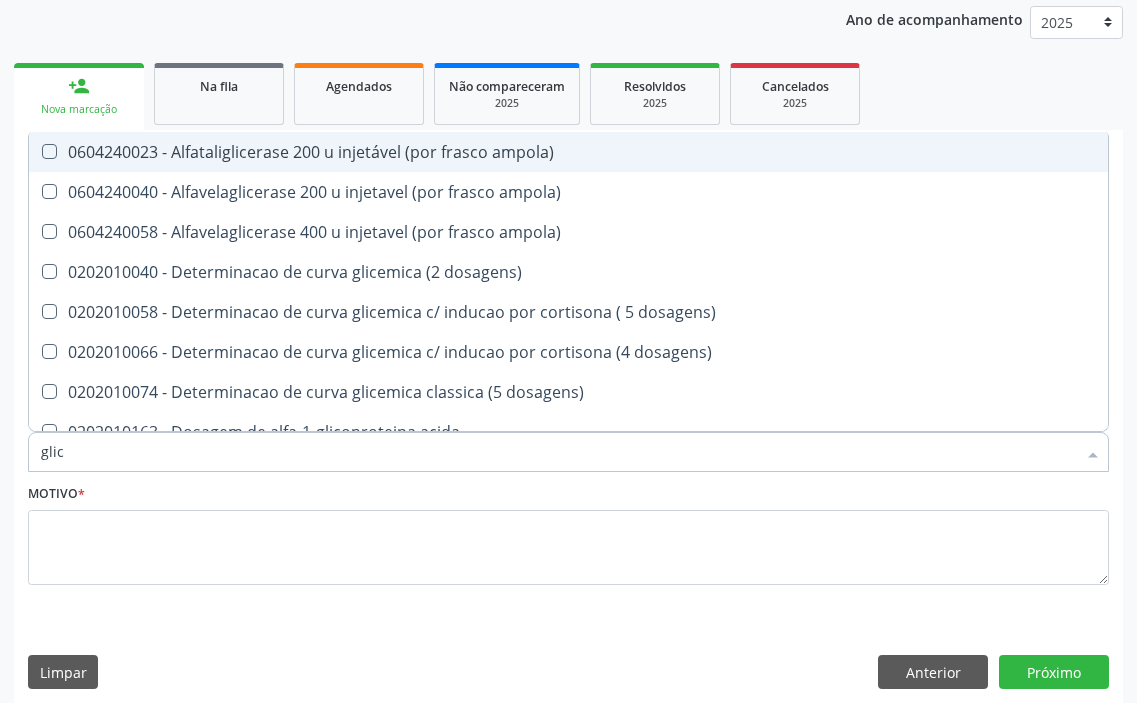 type on "glico" 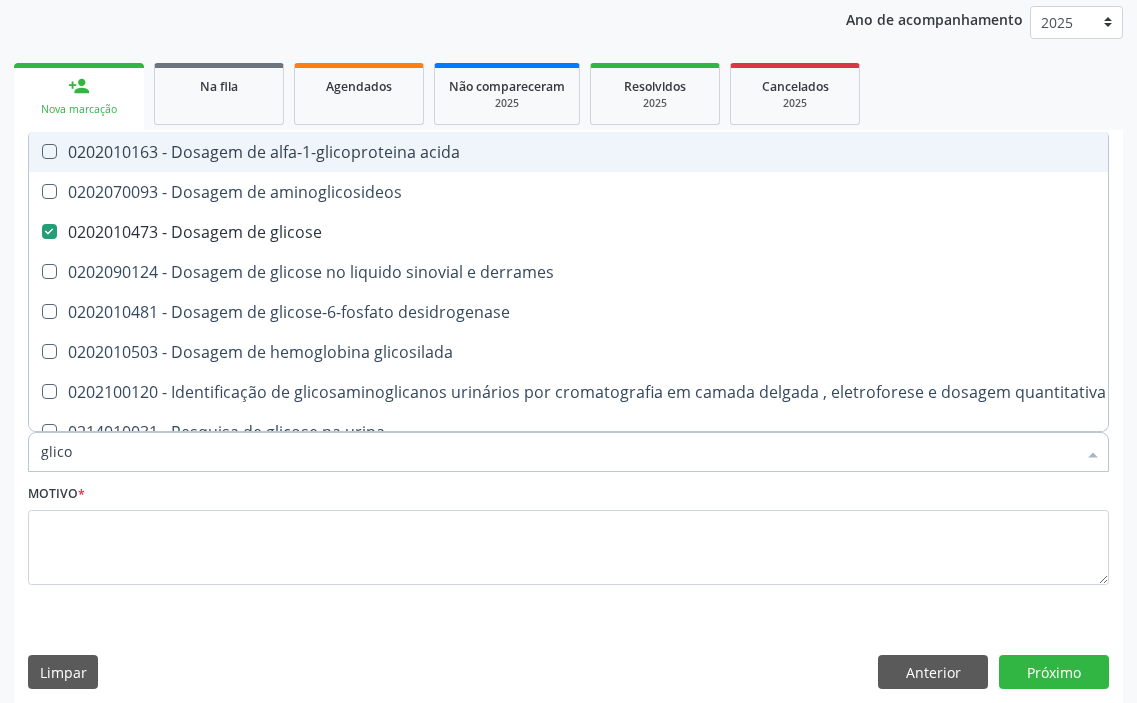 type on "glicos" 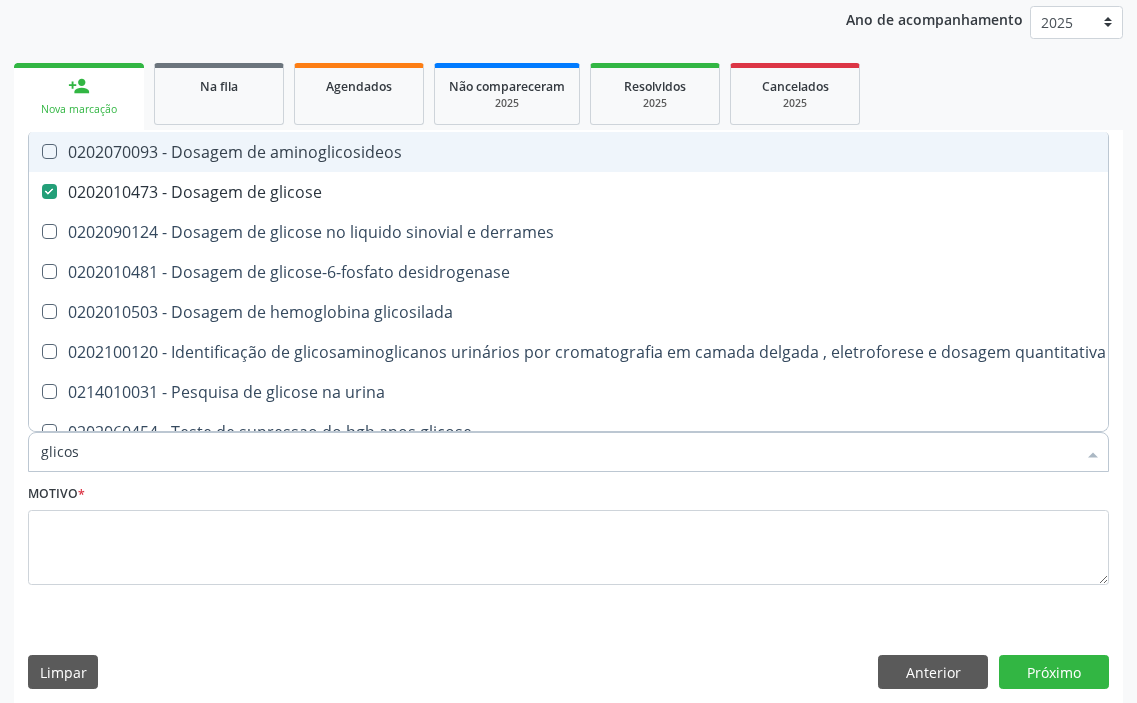 type on "glicosi" 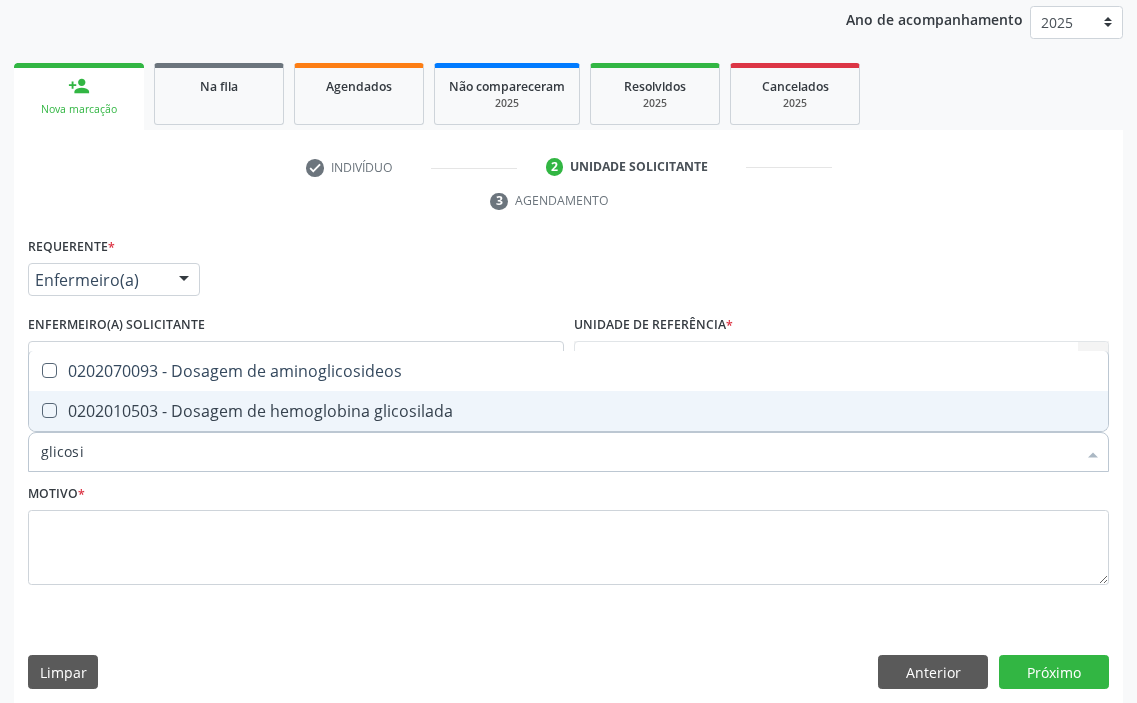 click on "0202010503 - Dosagem de hemoglobina glicosilada" at bounding box center [568, 411] 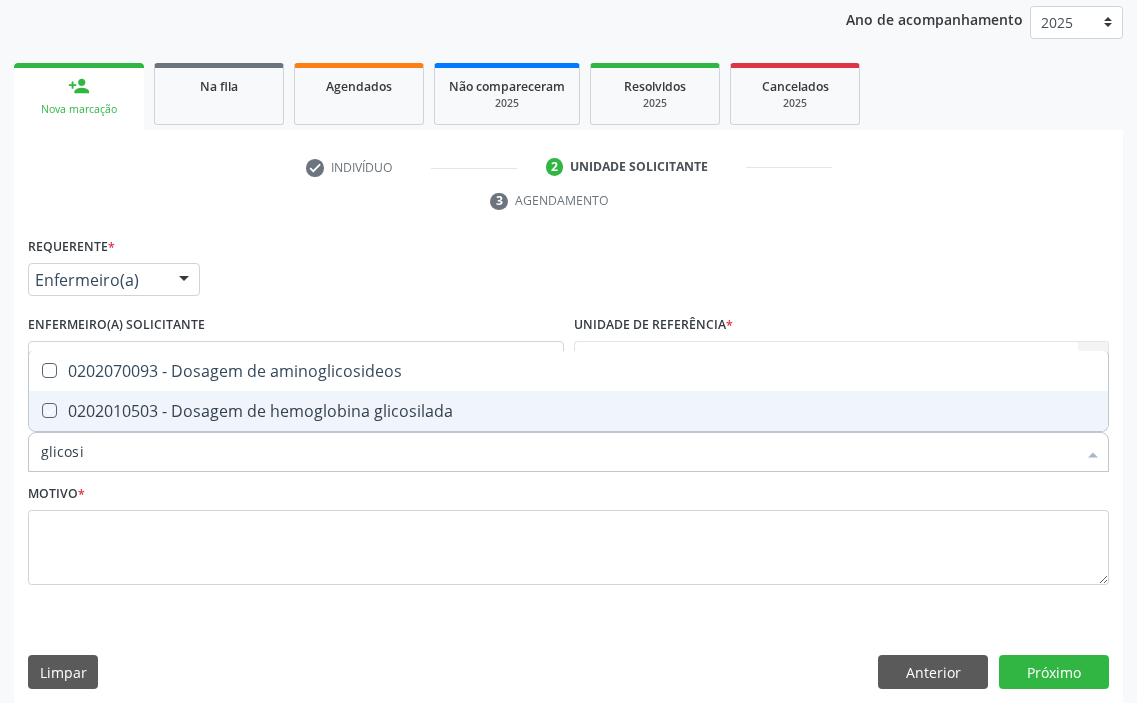 checkbox on "true" 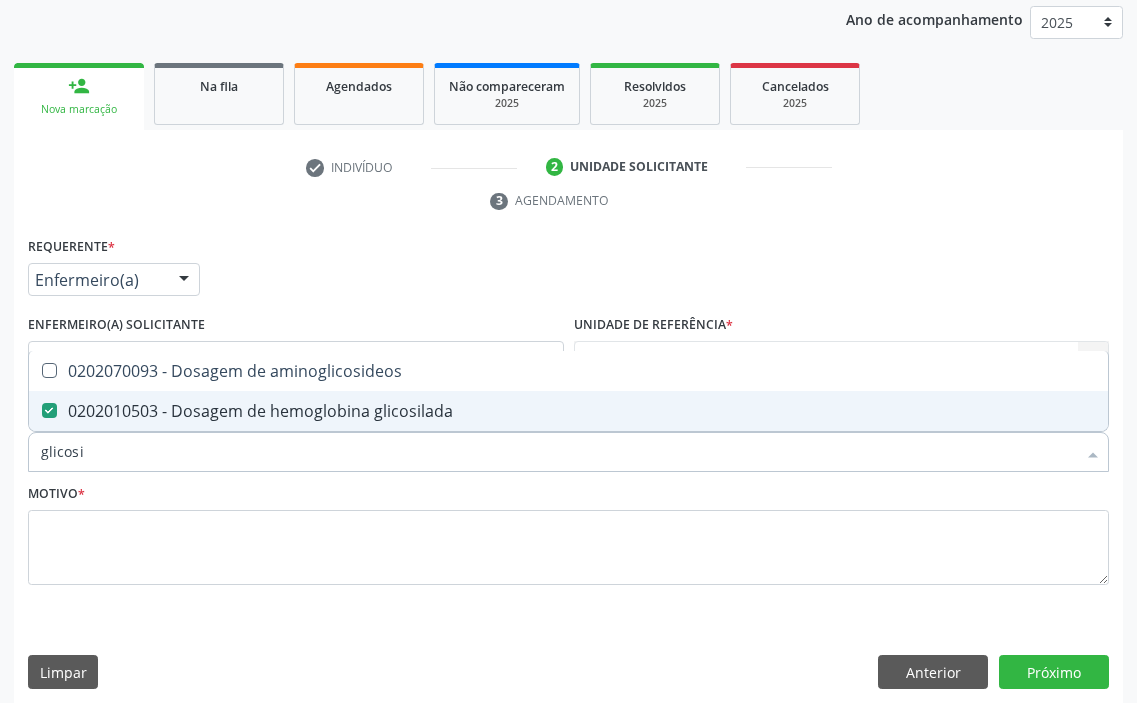 drag, startPoint x: 29, startPoint y: 452, endPoint x: 0, endPoint y: 457, distance: 29.427877 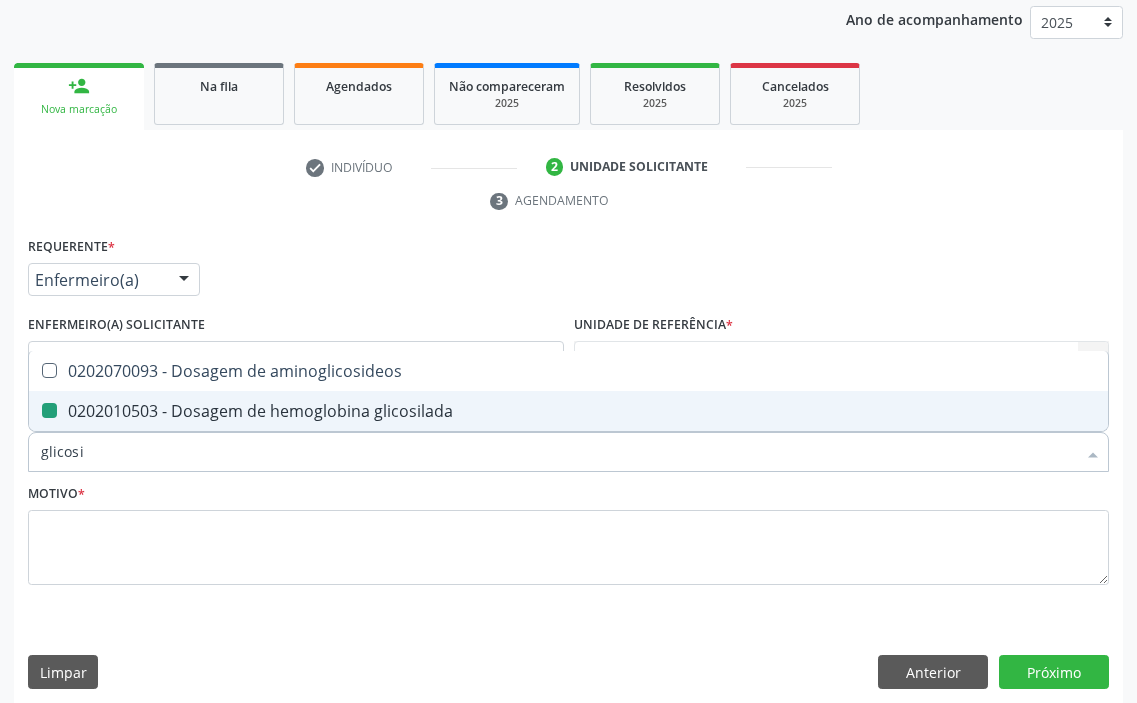 type 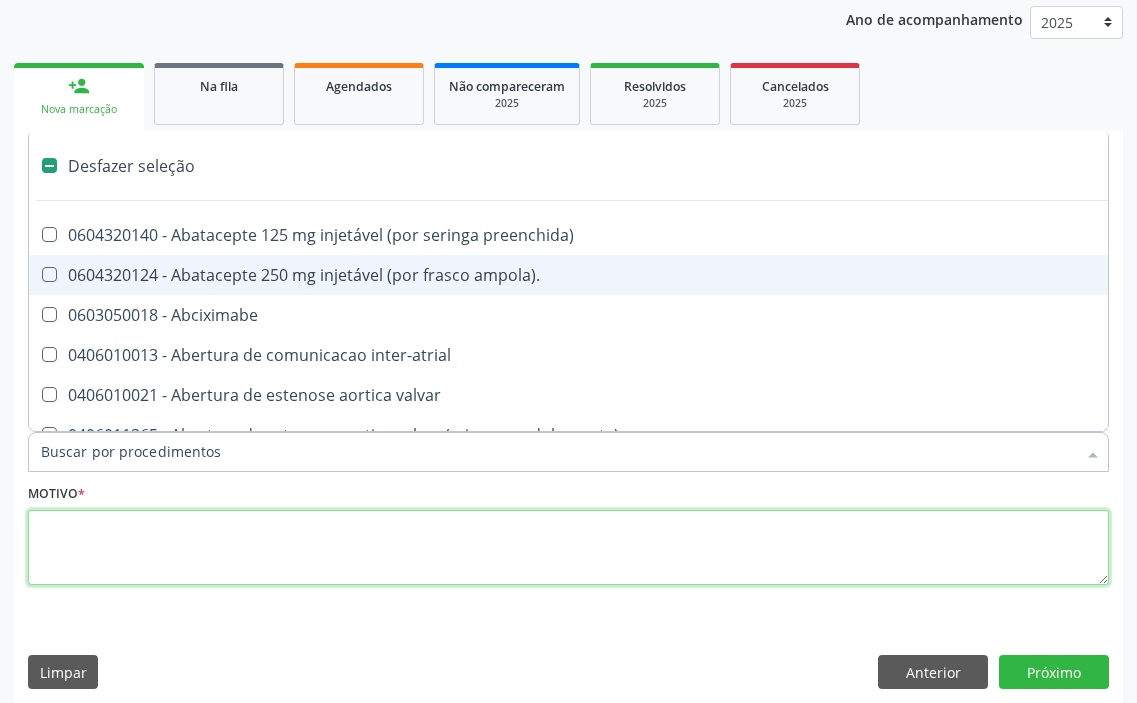 click at bounding box center [568, 548] 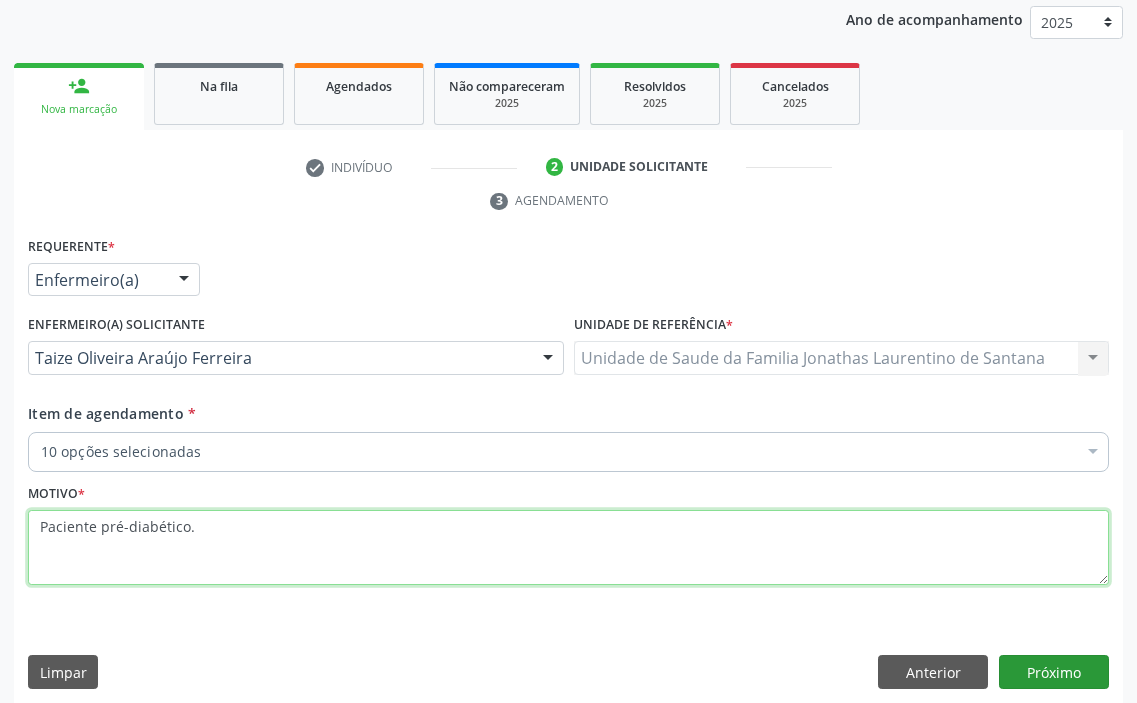 type on "Paciente pré-diabético." 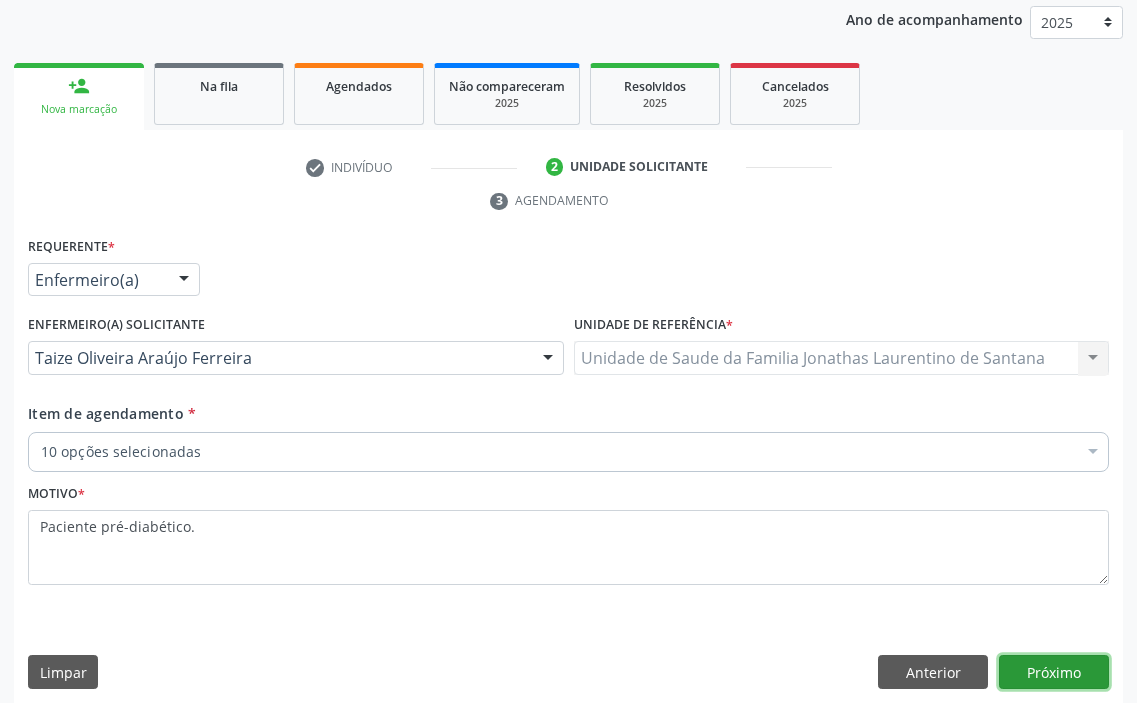 click on "Próximo" at bounding box center (1054, 672) 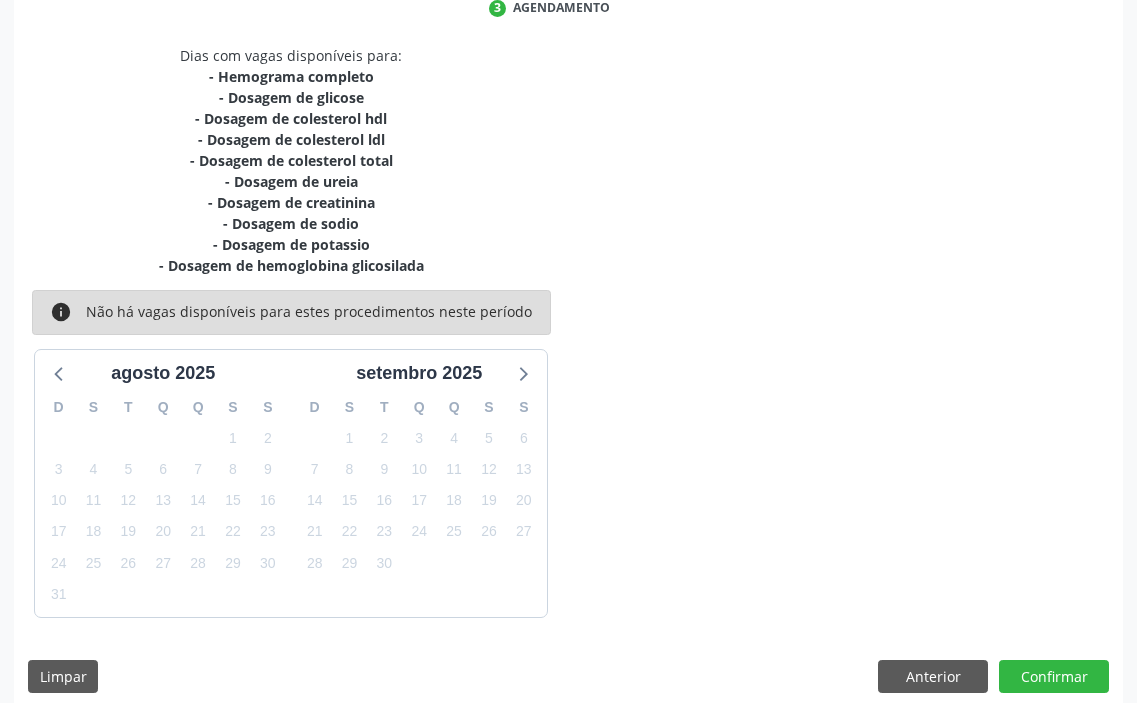 scroll, scrollTop: 446, scrollLeft: 0, axis: vertical 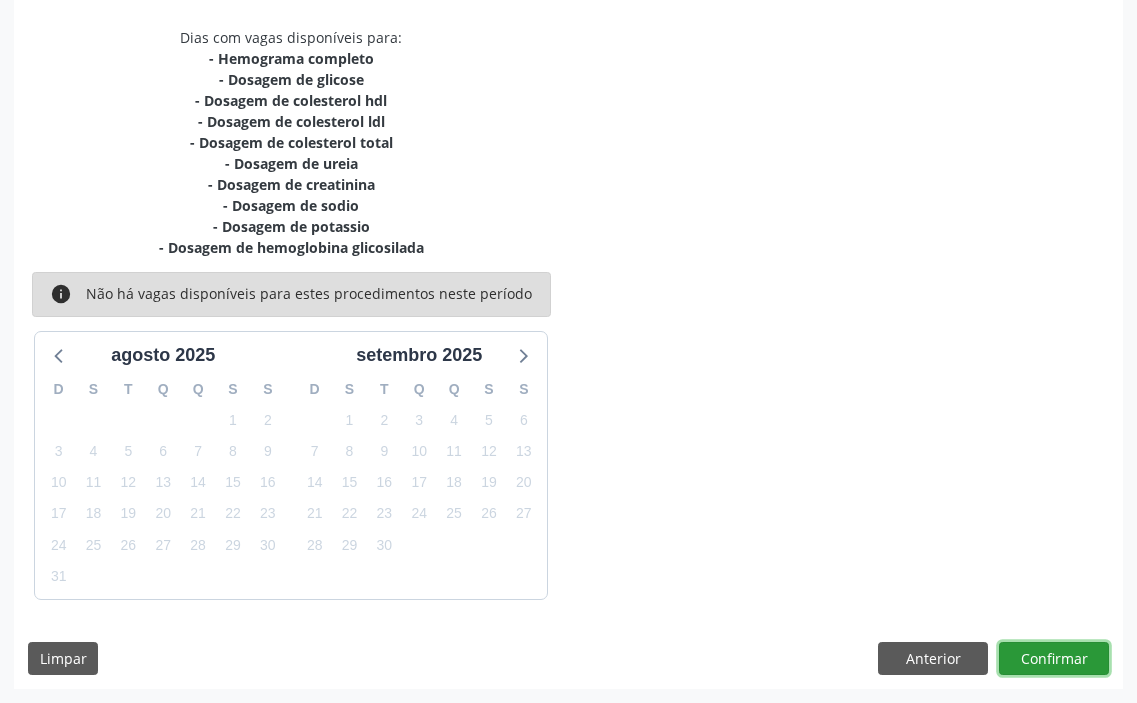 click on "Confirmar" at bounding box center [1054, 659] 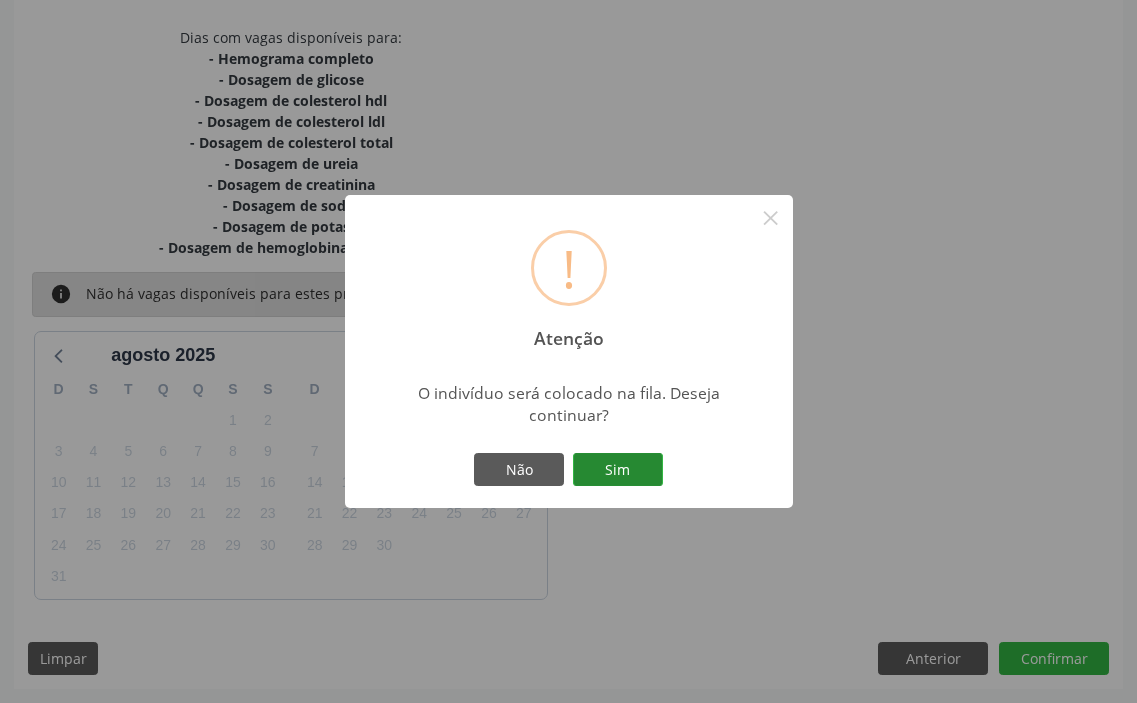 click on "Sim" at bounding box center [618, 470] 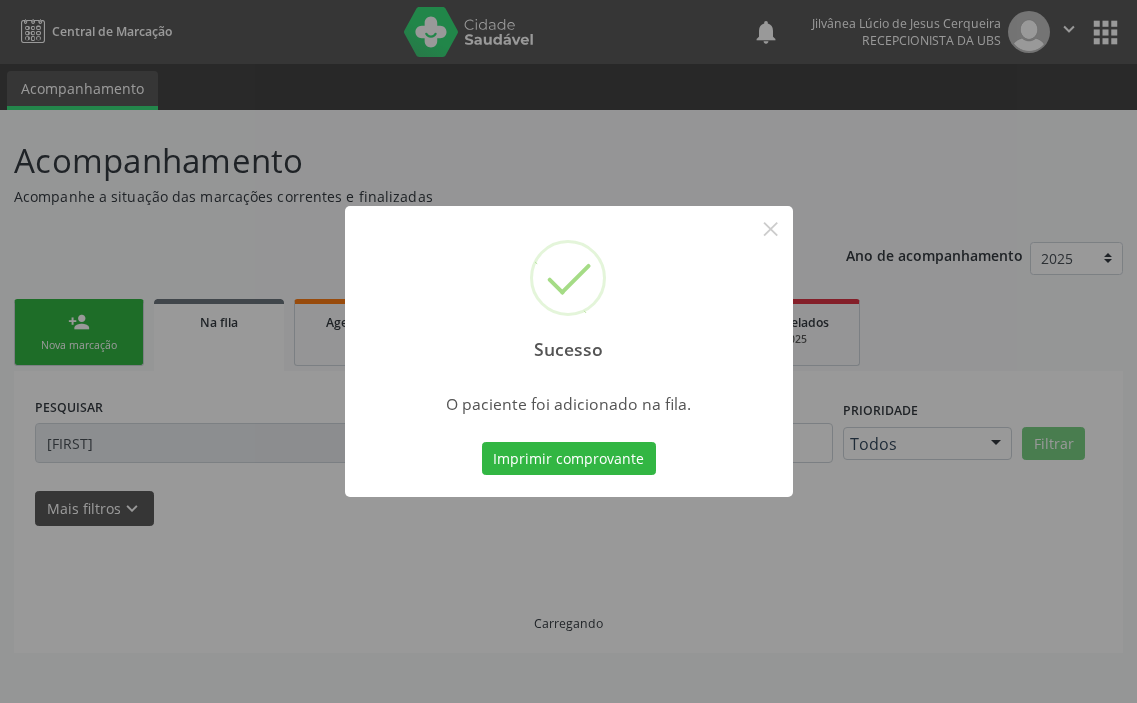 scroll, scrollTop: 0, scrollLeft: 0, axis: both 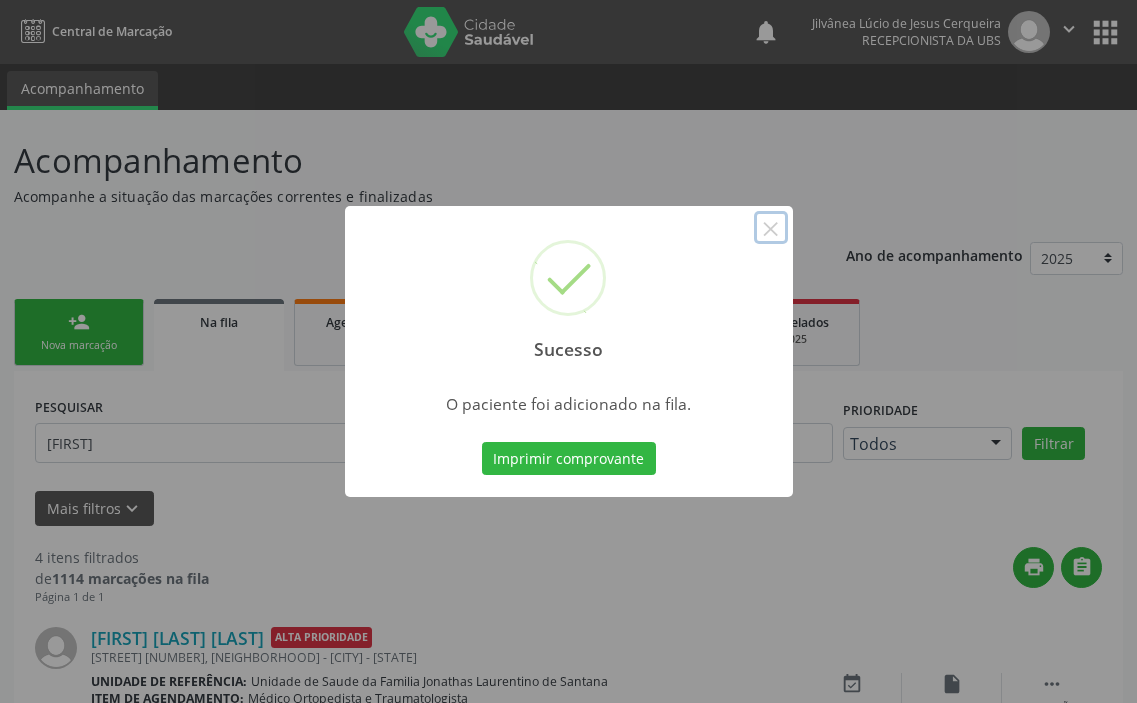 drag, startPoint x: 771, startPoint y: 233, endPoint x: 658, endPoint y: 4, distance: 255.36249 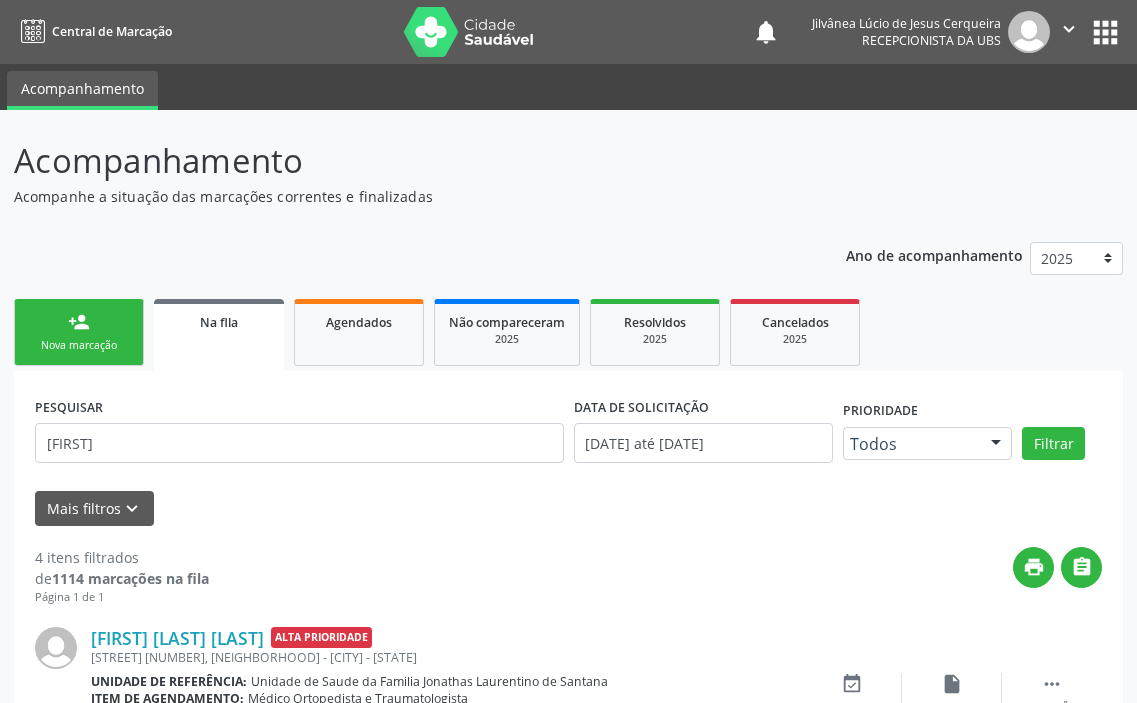 click on "Nova marcação" at bounding box center [79, 345] 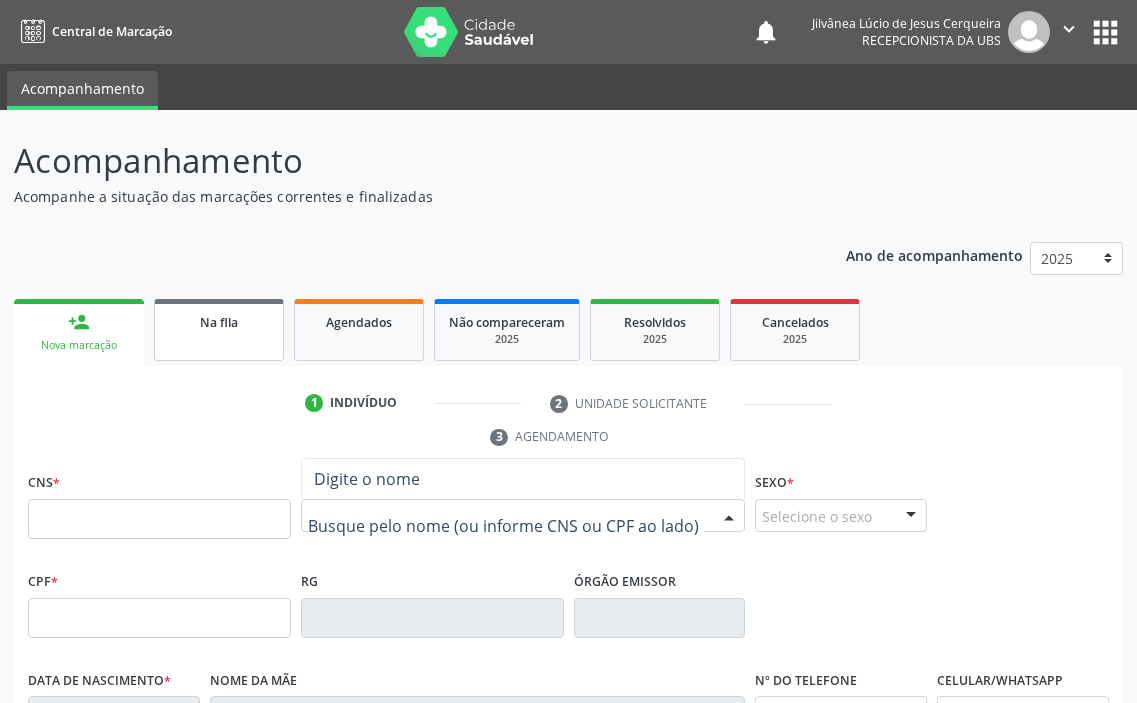 click on "Na fila" at bounding box center (219, 321) 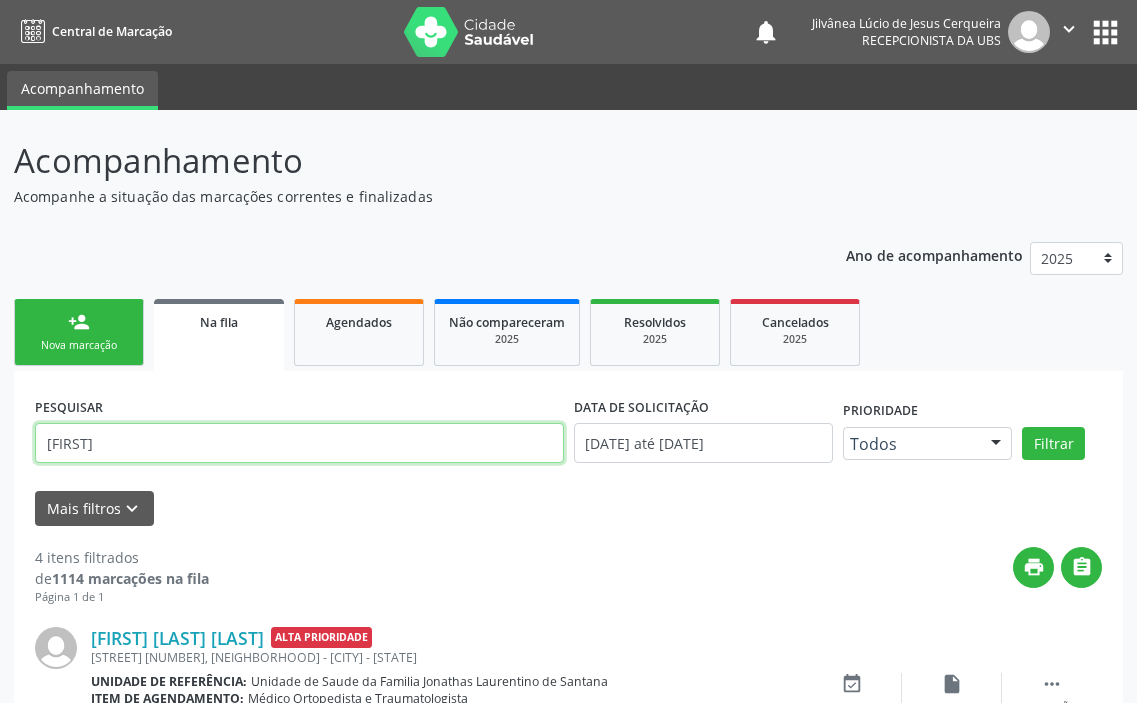 click on "[FIRST]" at bounding box center (299, 443) 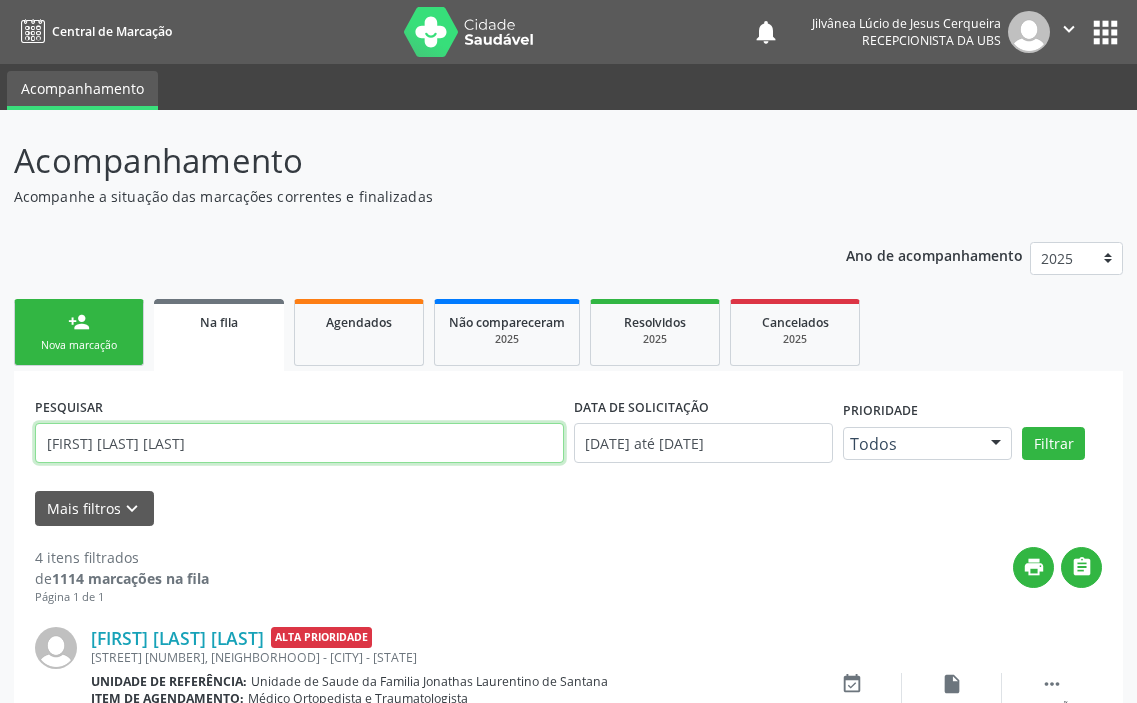 type on "[FIRST] [LAST] [LAST]" 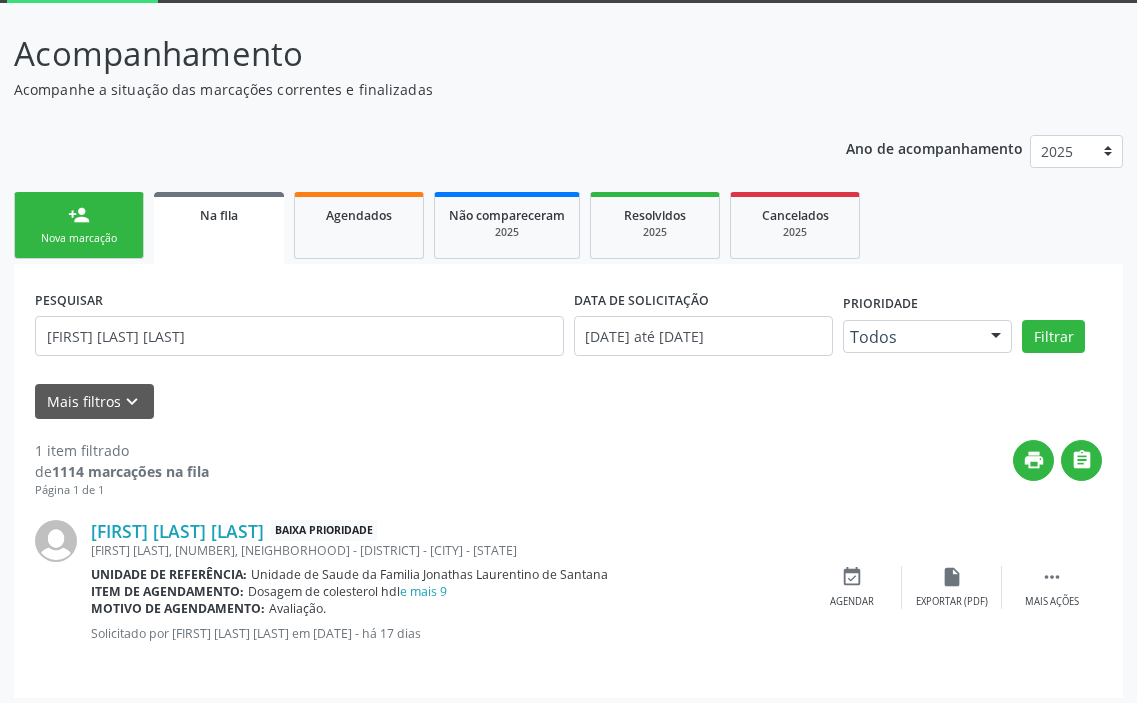 scroll, scrollTop: 116, scrollLeft: 0, axis: vertical 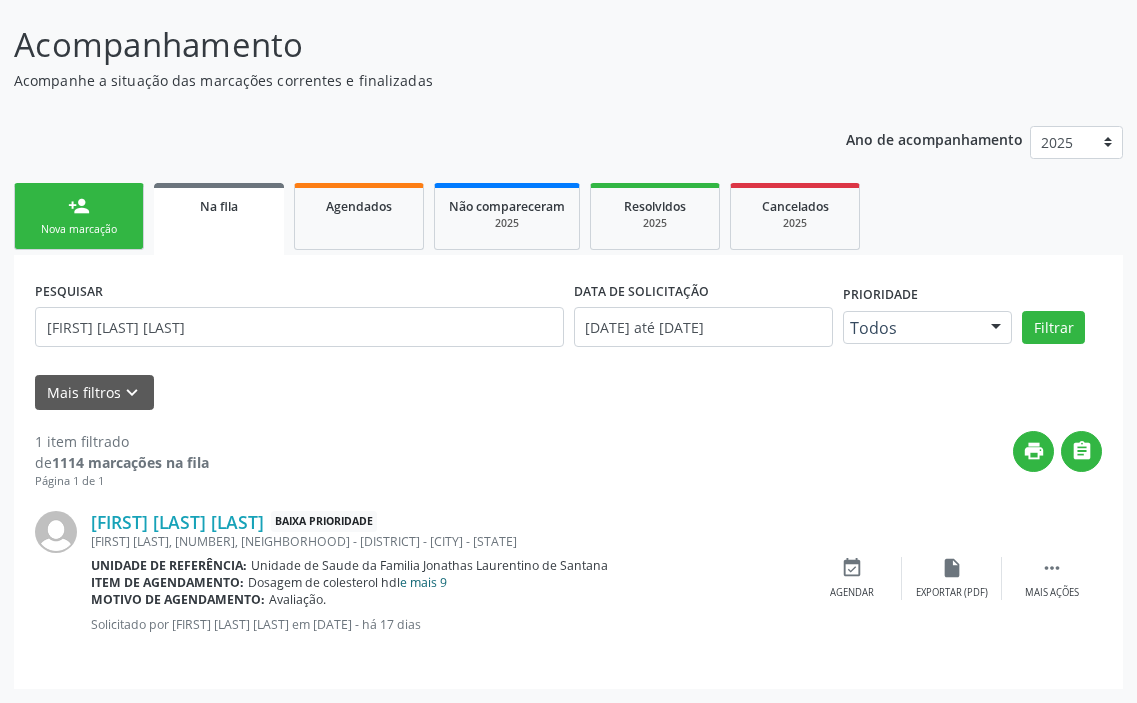 click on "e mais 9" at bounding box center (423, 582) 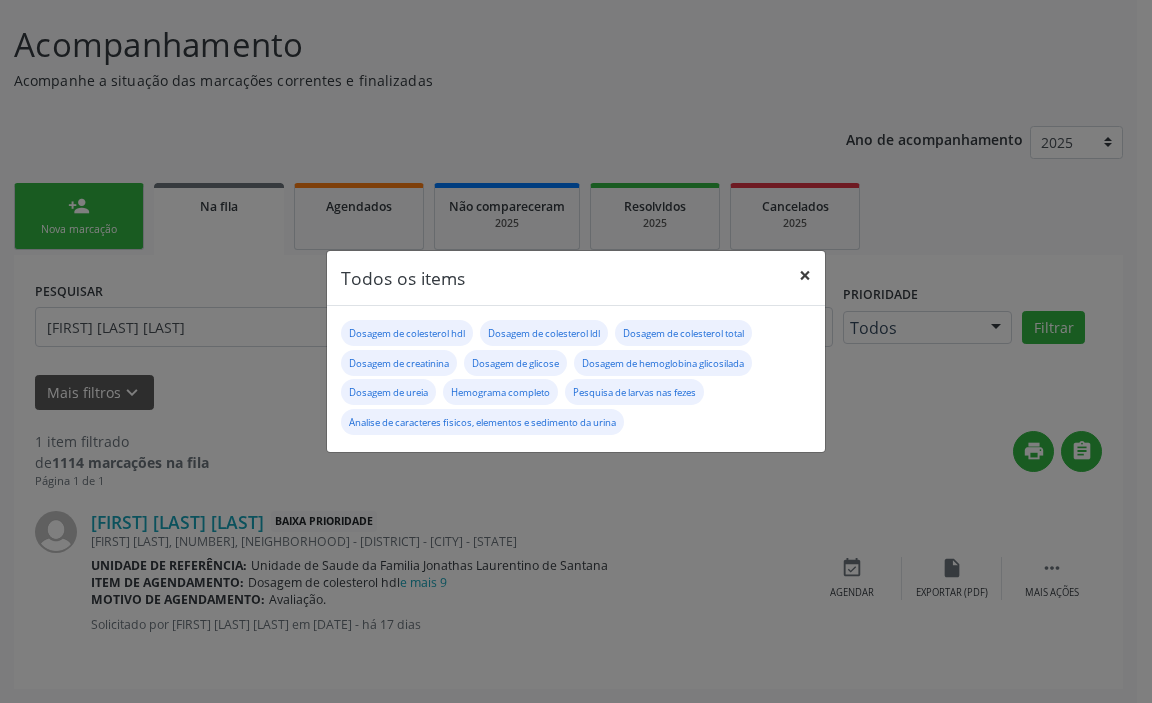 click on "×" at bounding box center [805, 275] 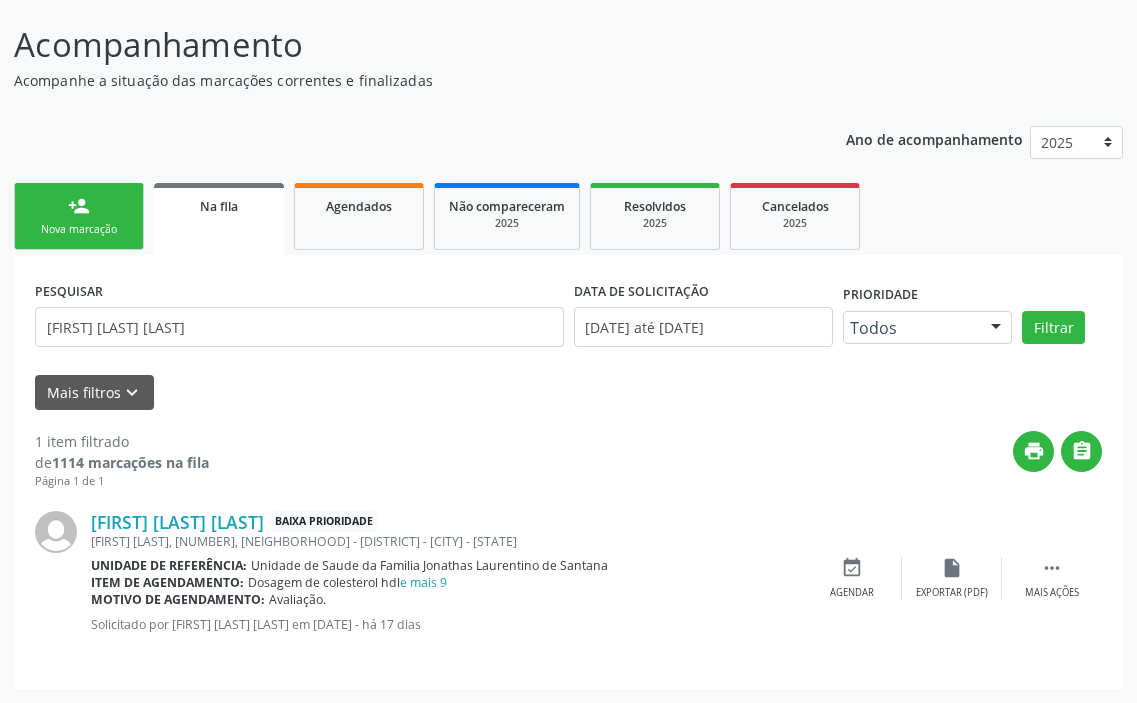click on "1 item filtrado
de
1114 marcações na fila
Página 1 de 1
print   
[FIRST] [LAST] [LAST]
Baixa Prioridade
[FIRST] [LAST], [NUMBER], [NEIGHBORHOOD] - [DISTRICT] - [CITY] - [STATE]
Unidade de referência:
Unidade de Saude da Familia Jonathas Laurentino de Santana
Item de agendamento:
Dosagem de colesterol hdl
e mais 9
Motivo de agendamento:
Avaliação.
Solicitado por [FIRST] [LAST] [LAST] em [DATE] - há 17 dias

Mais ações
insert_drive_file
Exportar (PDF)
event_available
Agendar" at bounding box center (568, 539) 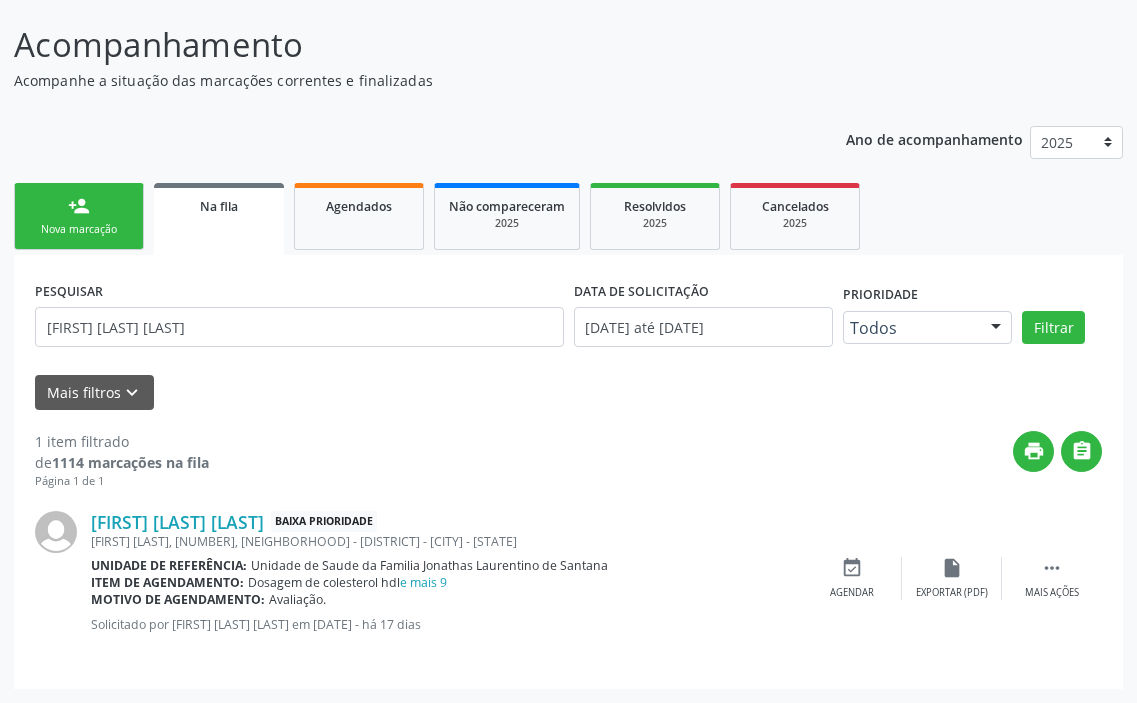 click on "person_add
Nova marcação" at bounding box center [79, 216] 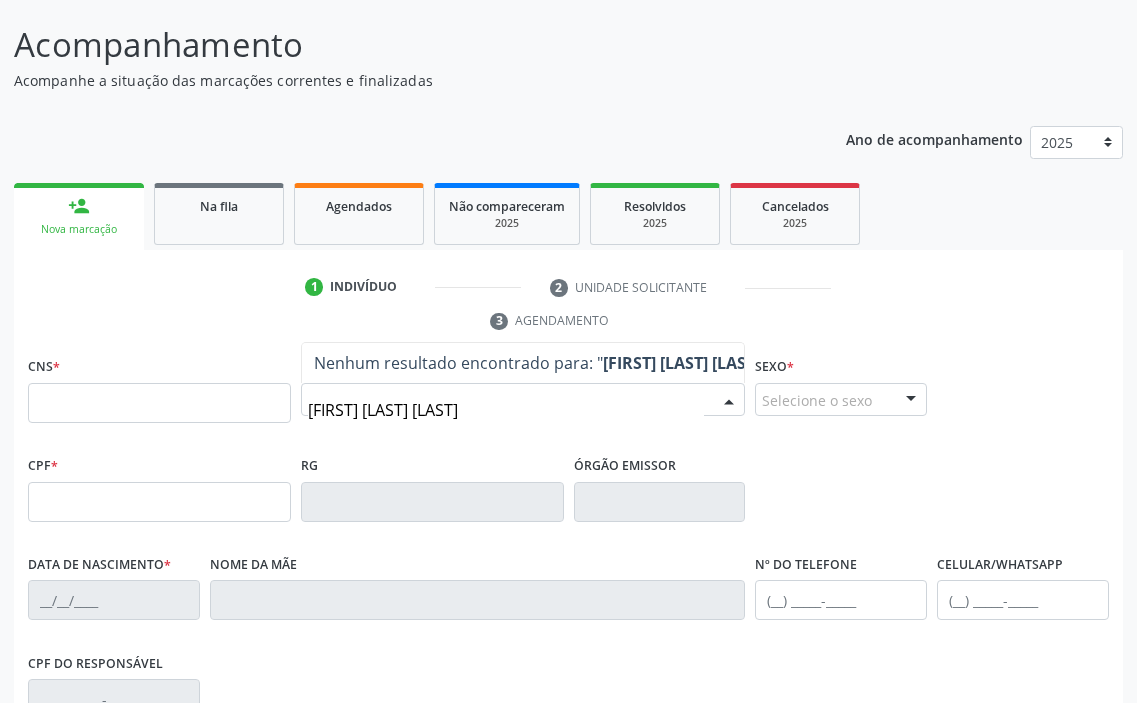 type on "[FIRST] [LAST] [LAST]" 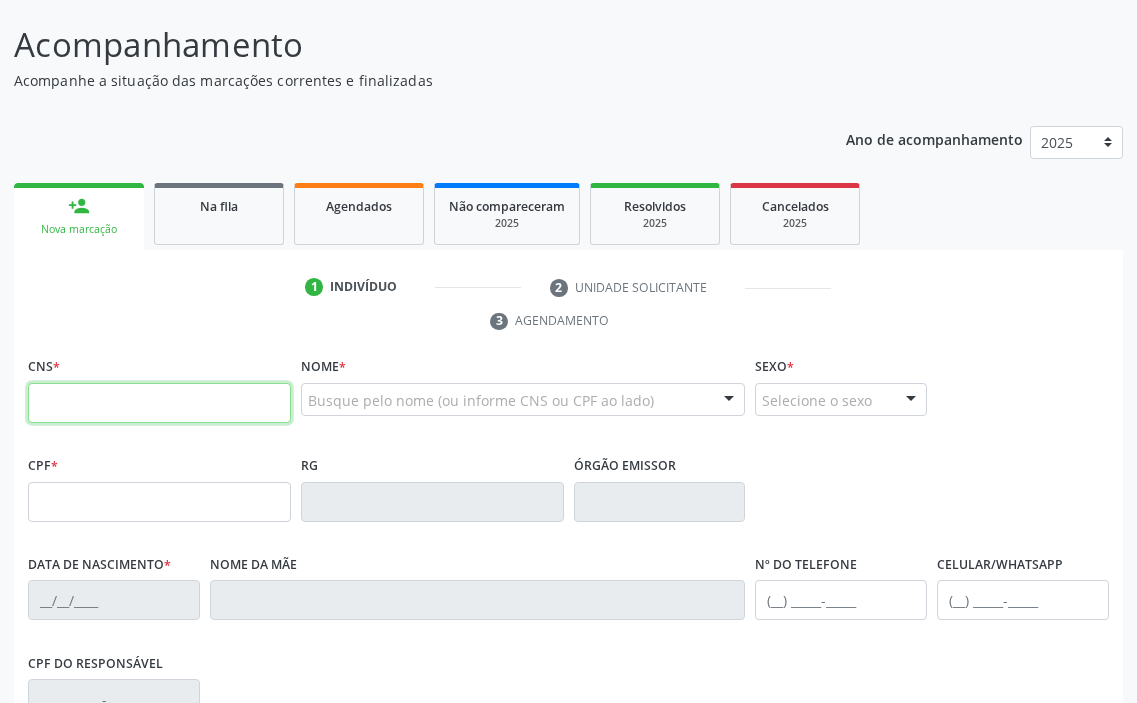 click at bounding box center [159, 403] 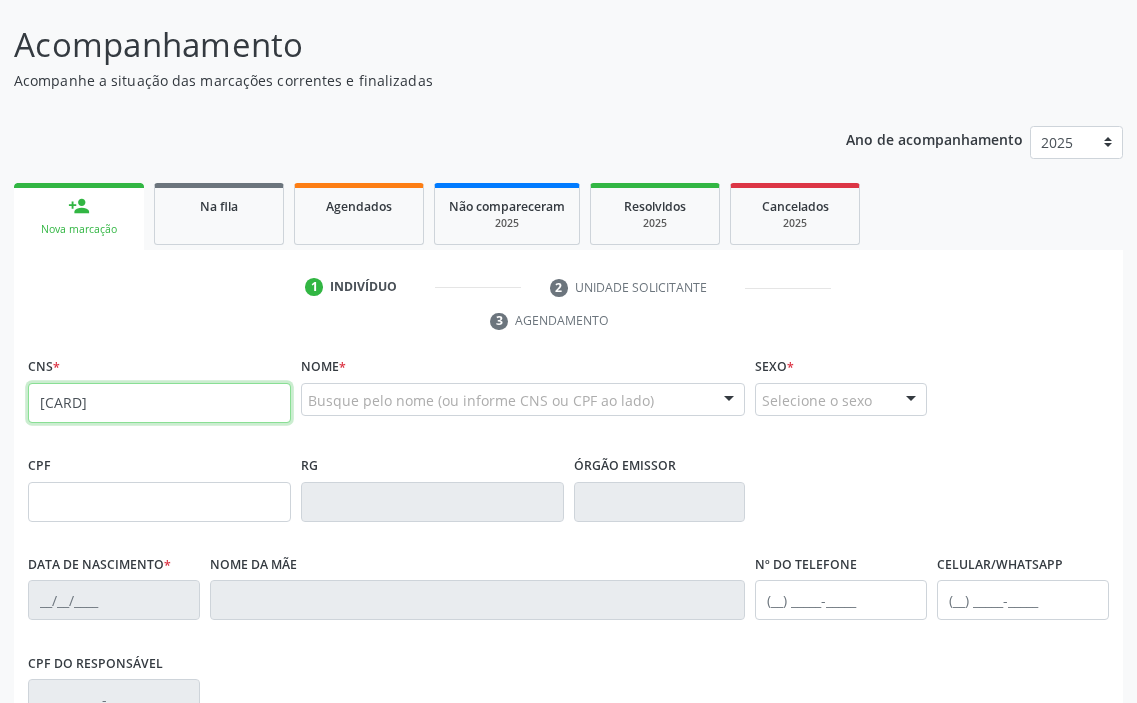 type on "[CARD]" 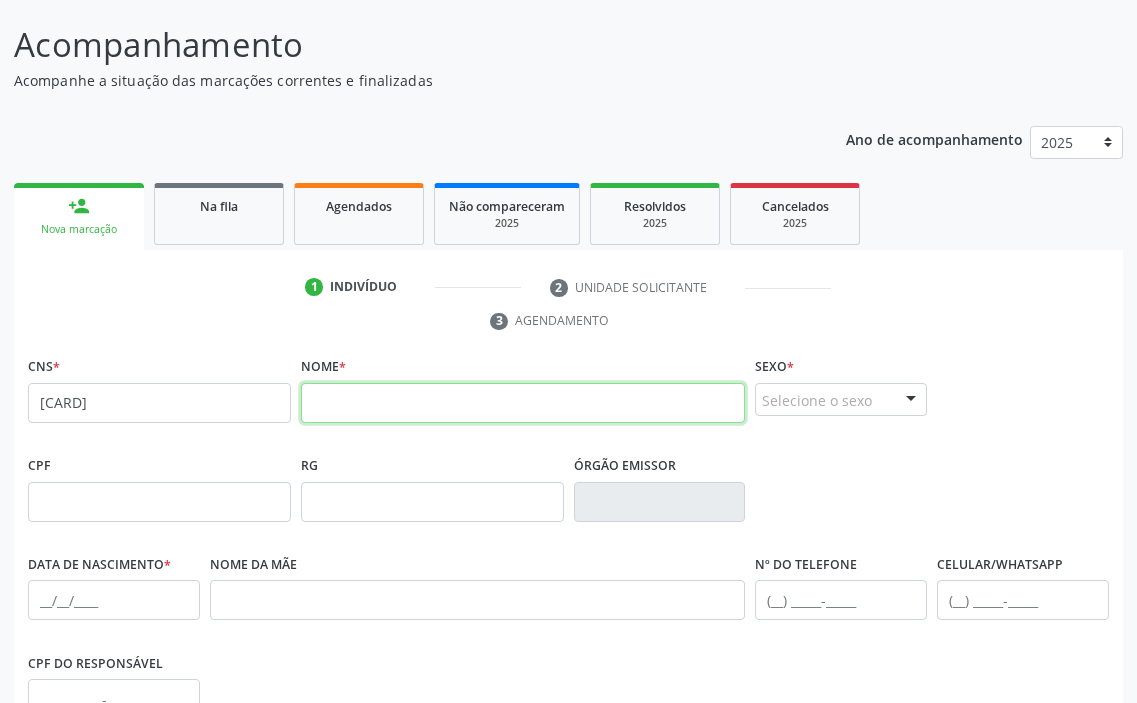 click at bounding box center (523, 403) 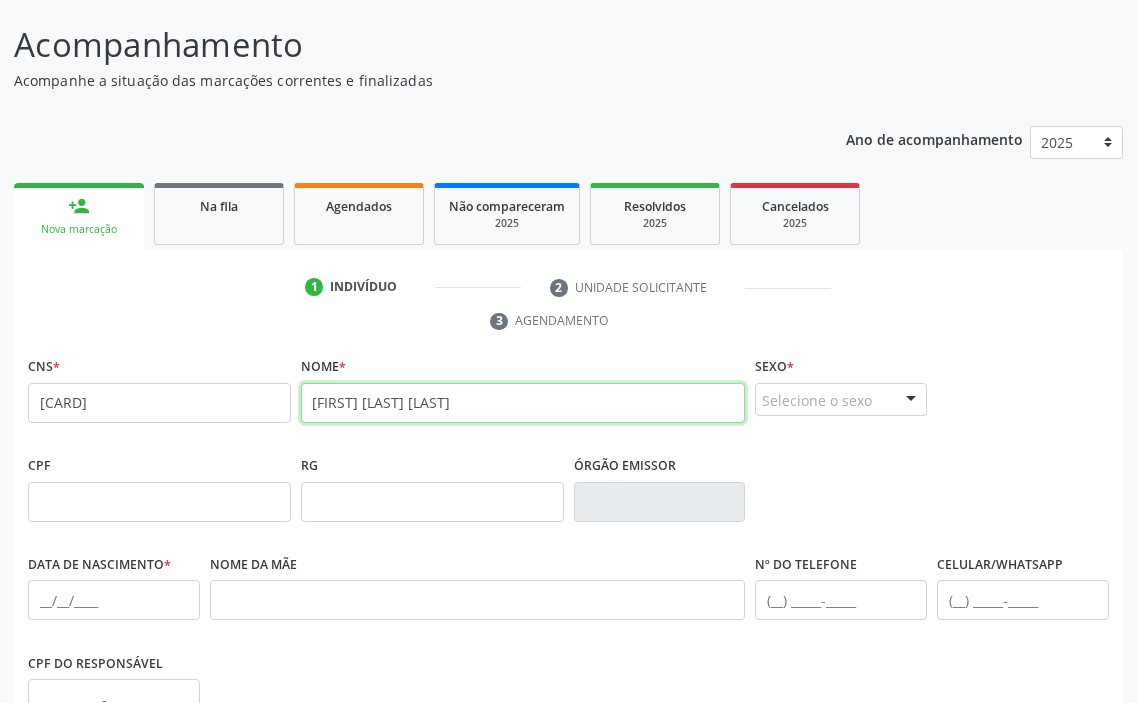 type on "[FIRST] [LAST] [LAST]" 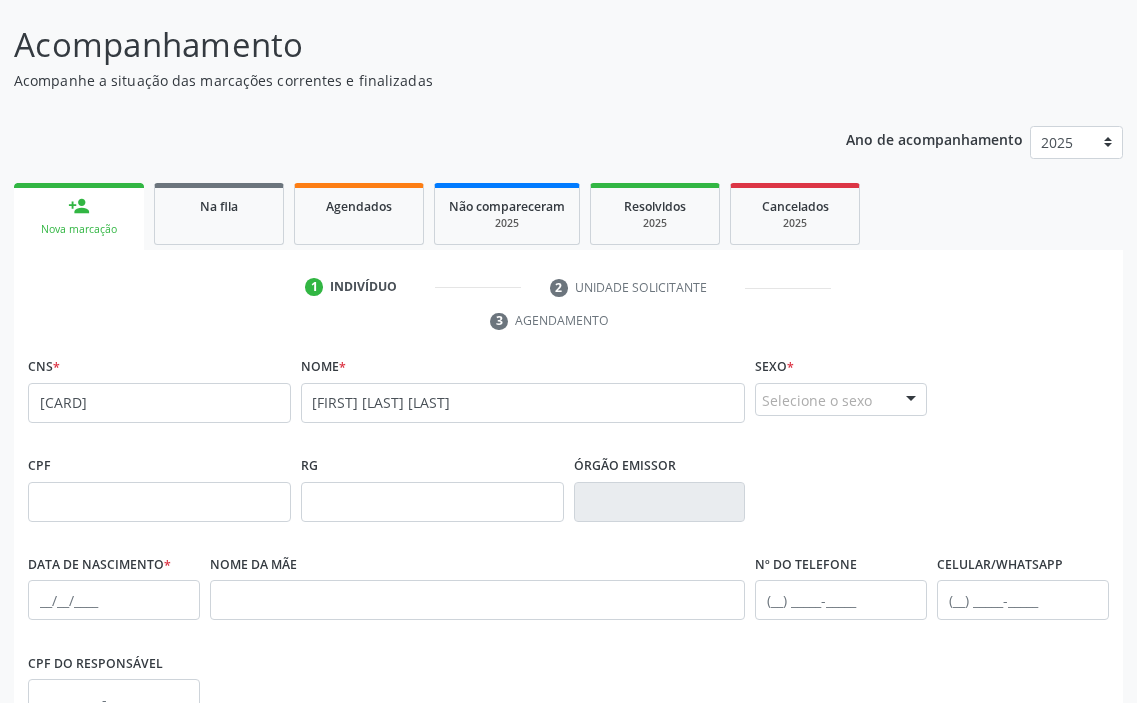 click on "Selecione o sexo" at bounding box center [841, 400] 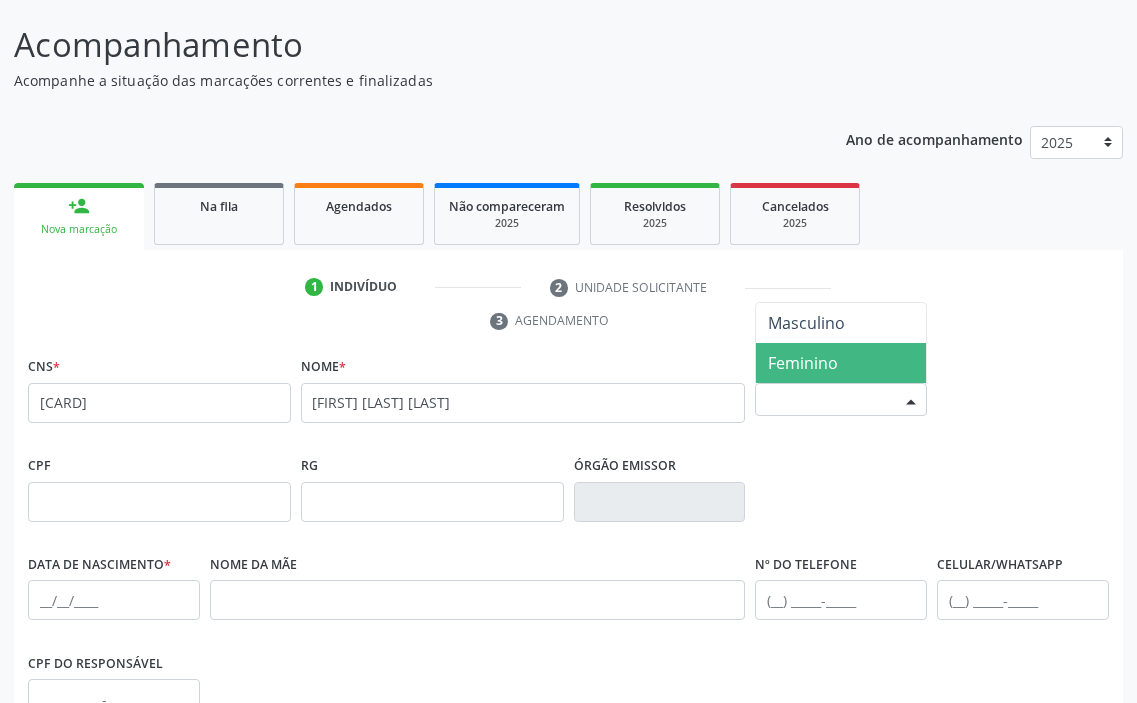 click on "Feminino" at bounding box center (841, 363) 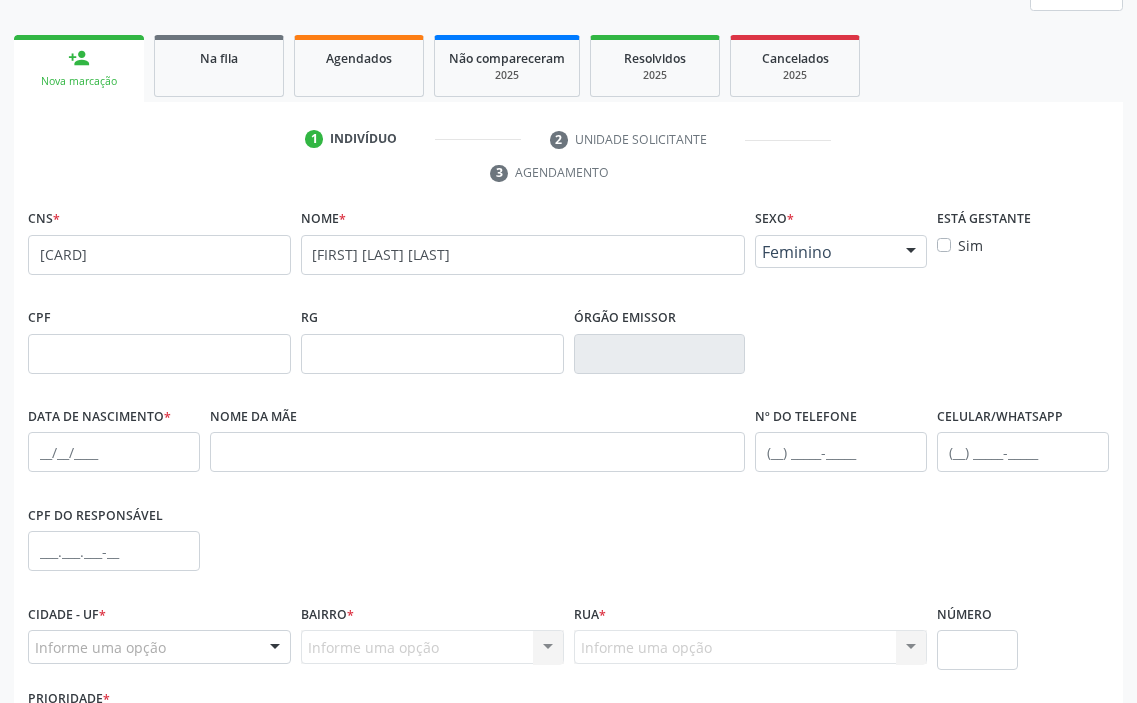 scroll, scrollTop: 415, scrollLeft: 0, axis: vertical 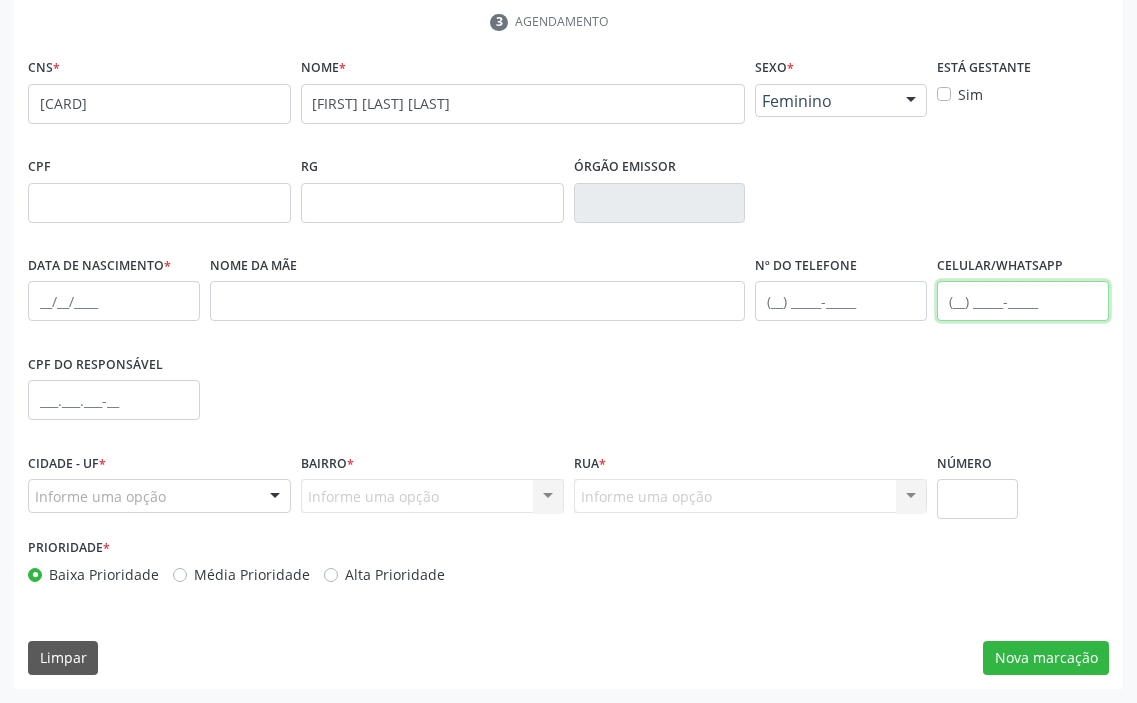click at bounding box center [1023, 301] 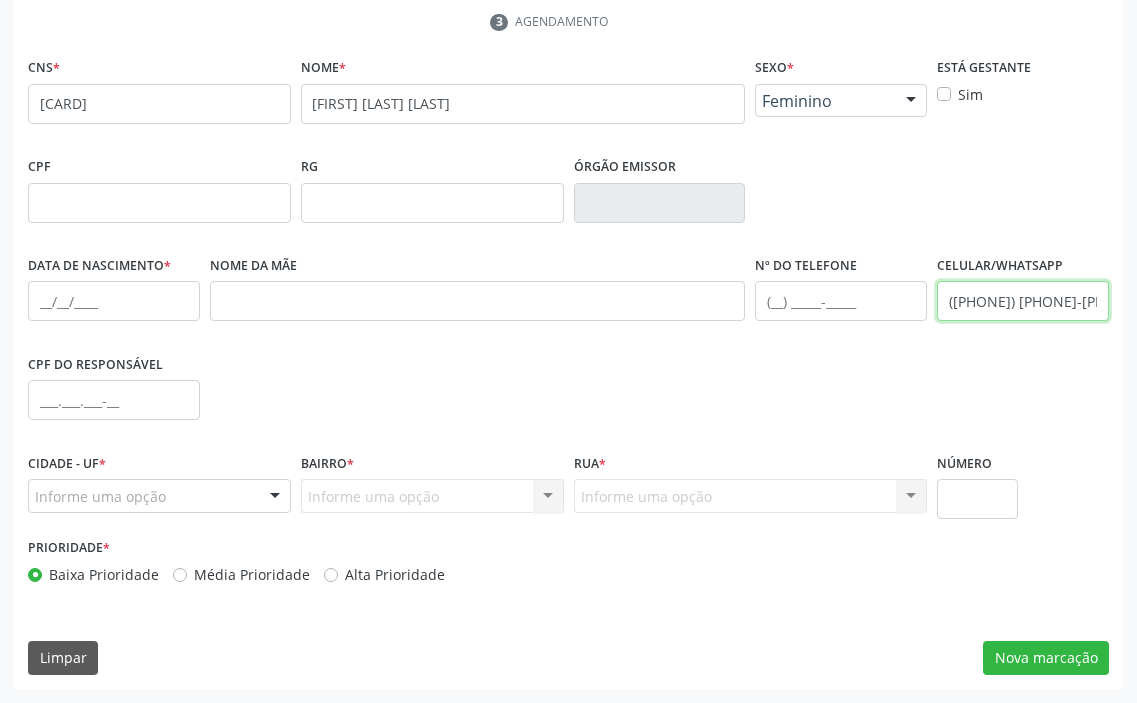 type on "([PHONE]) [PHONE]-[PHONE]" 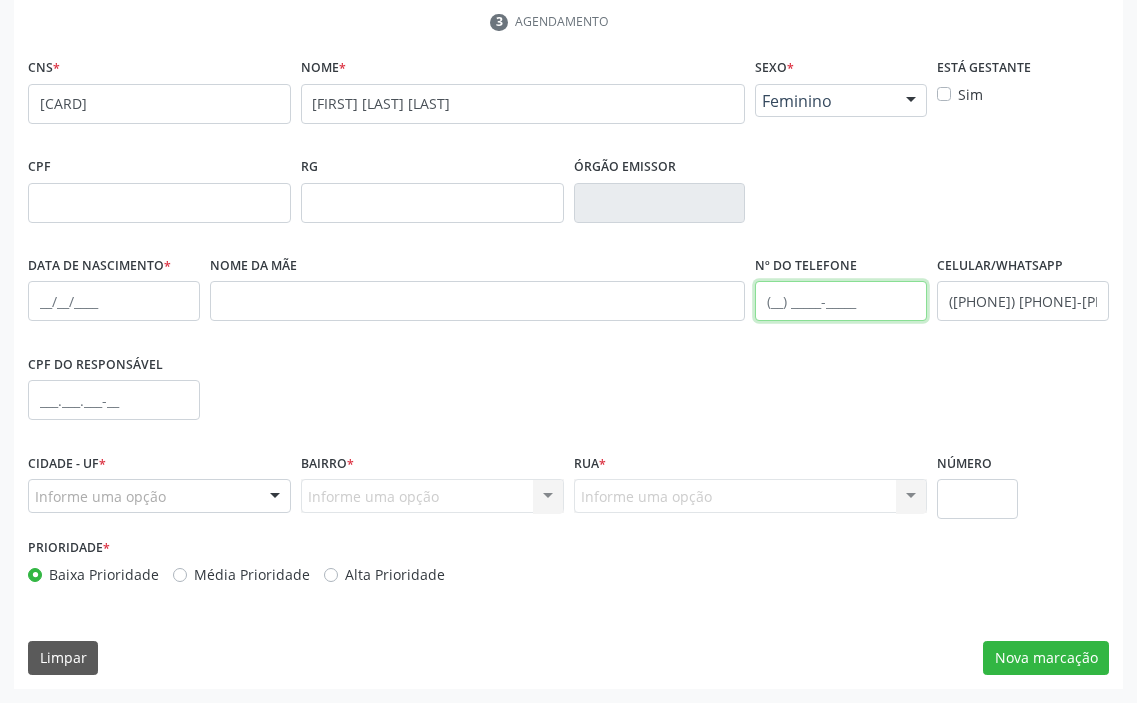 click at bounding box center [841, 301] 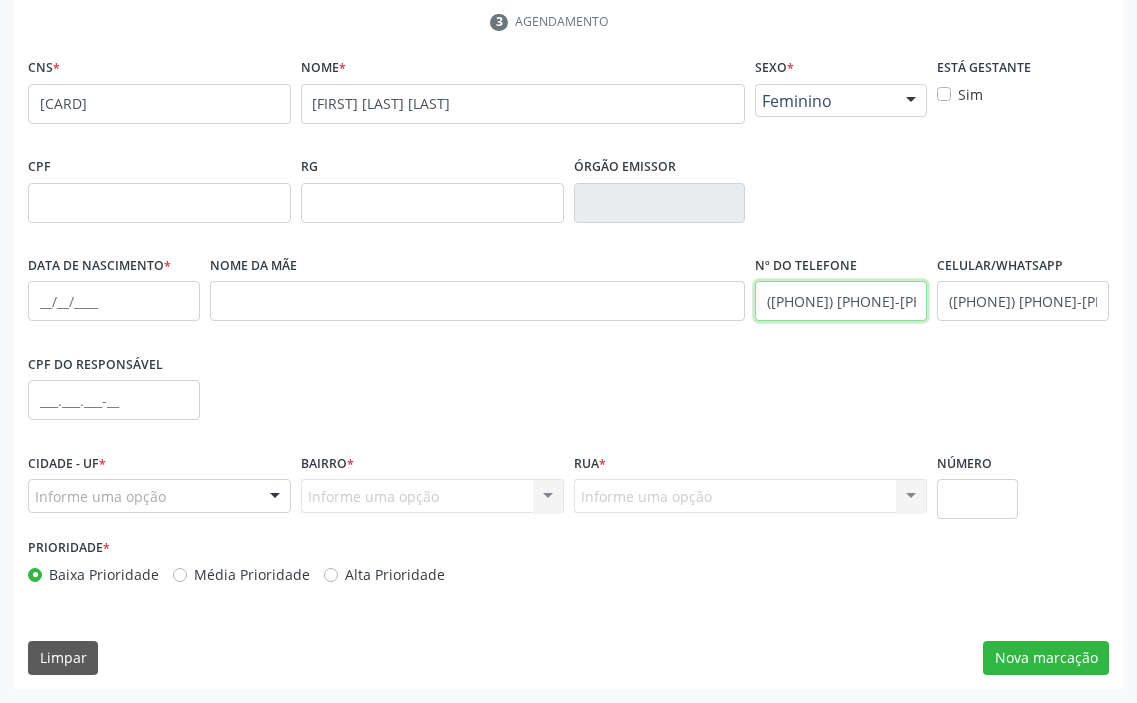 type on "([PHONE]) [PHONE]-[PHONE]" 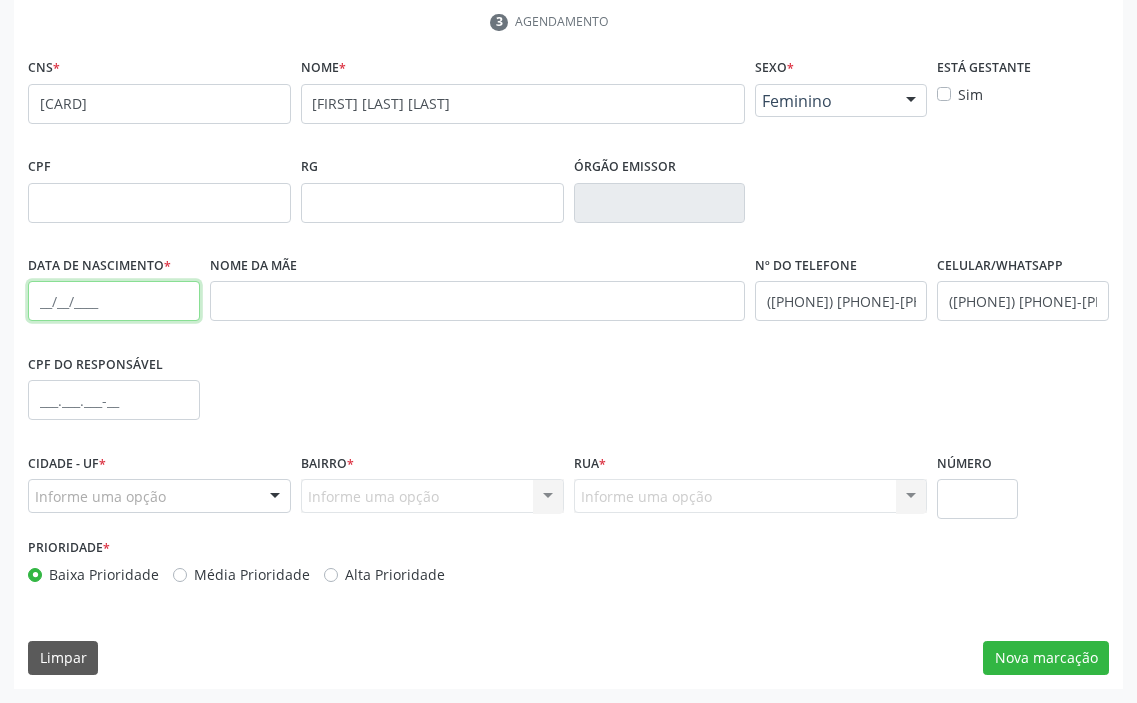 click at bounding box center (114, 301) 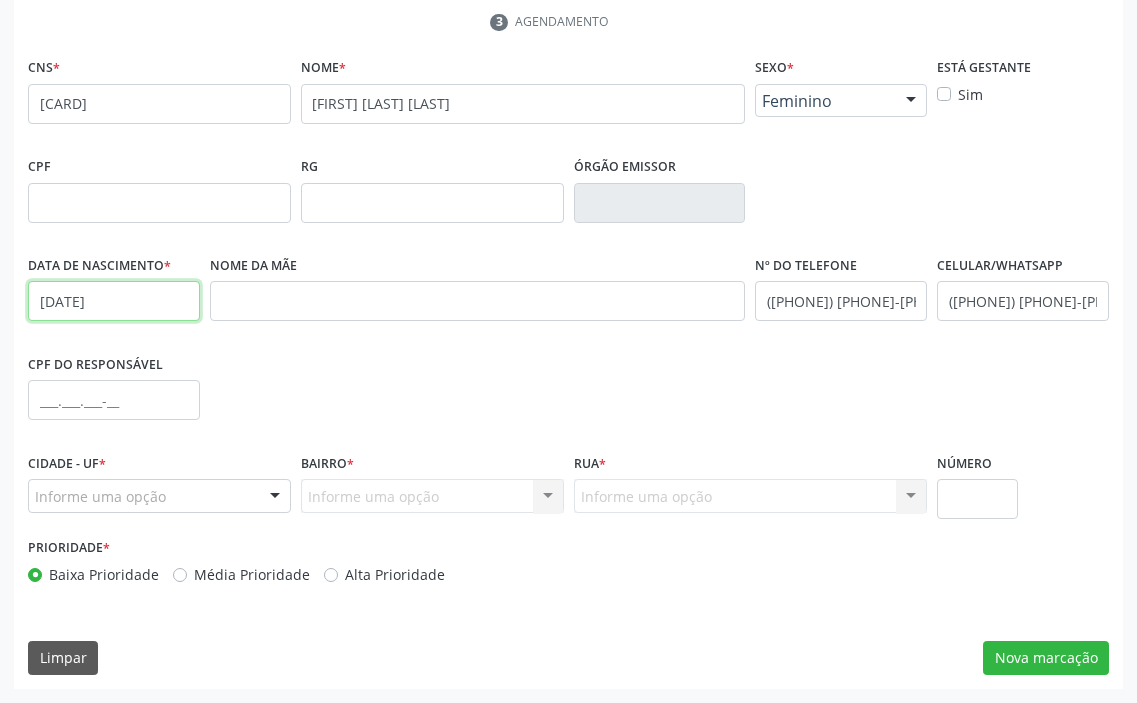 type on "[DATE]" 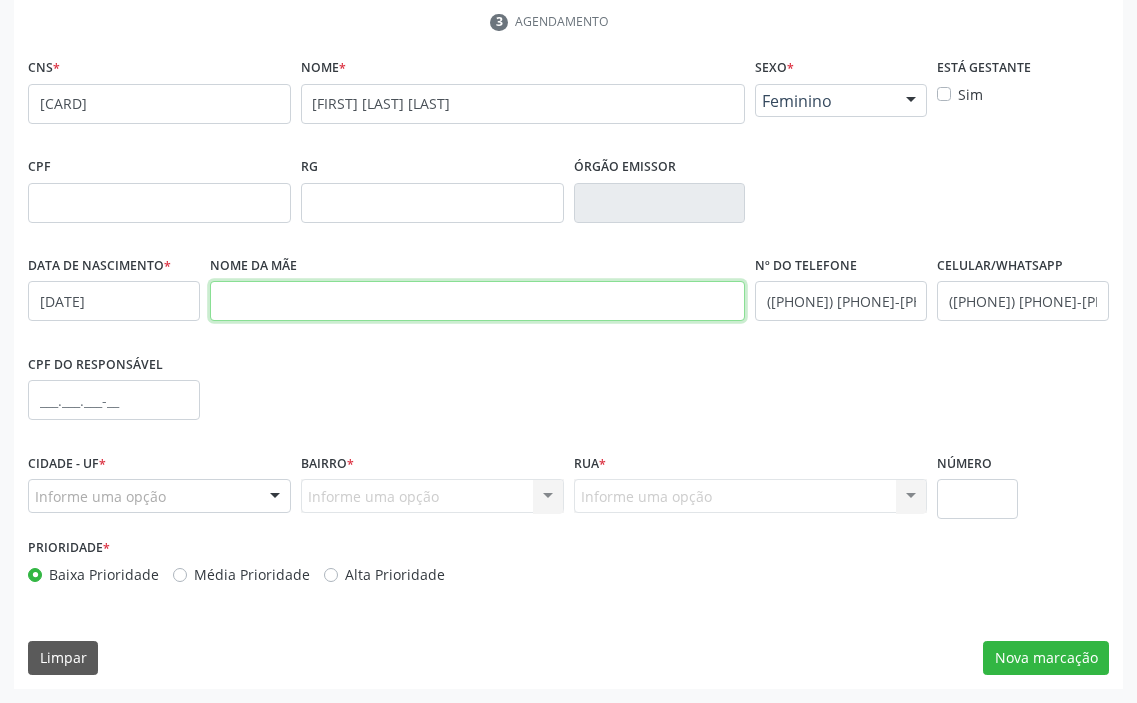 click at bounding box center [478, 301] 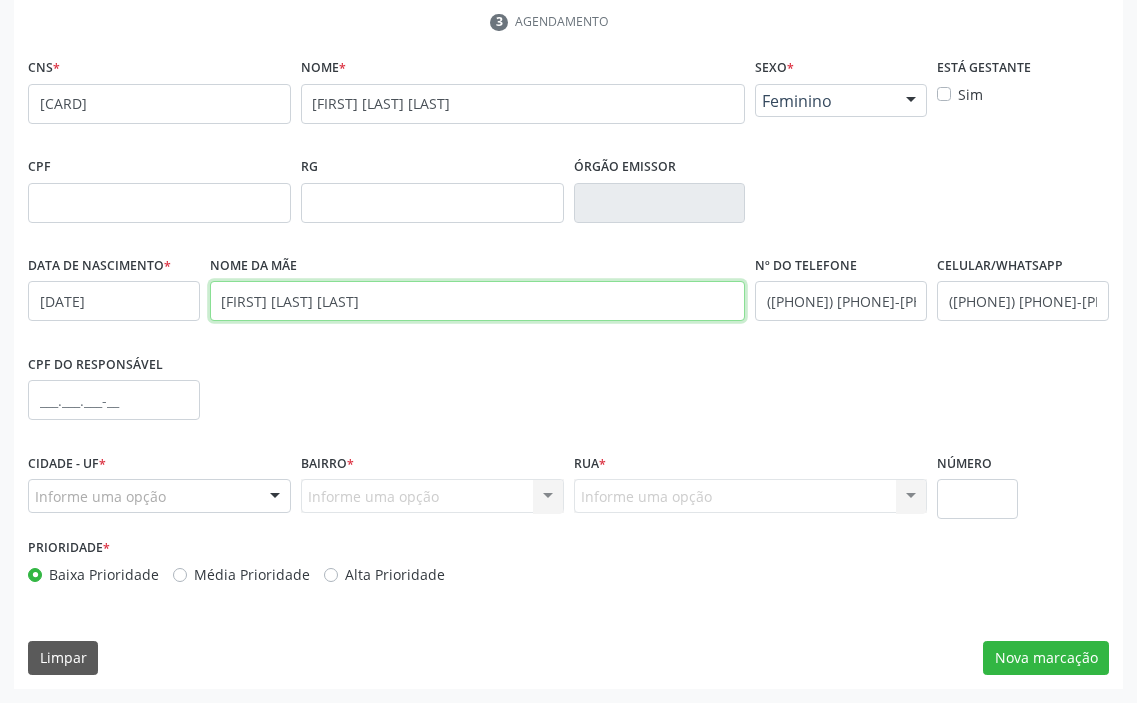 type on "[FIRST] [LAST] [LAST]" 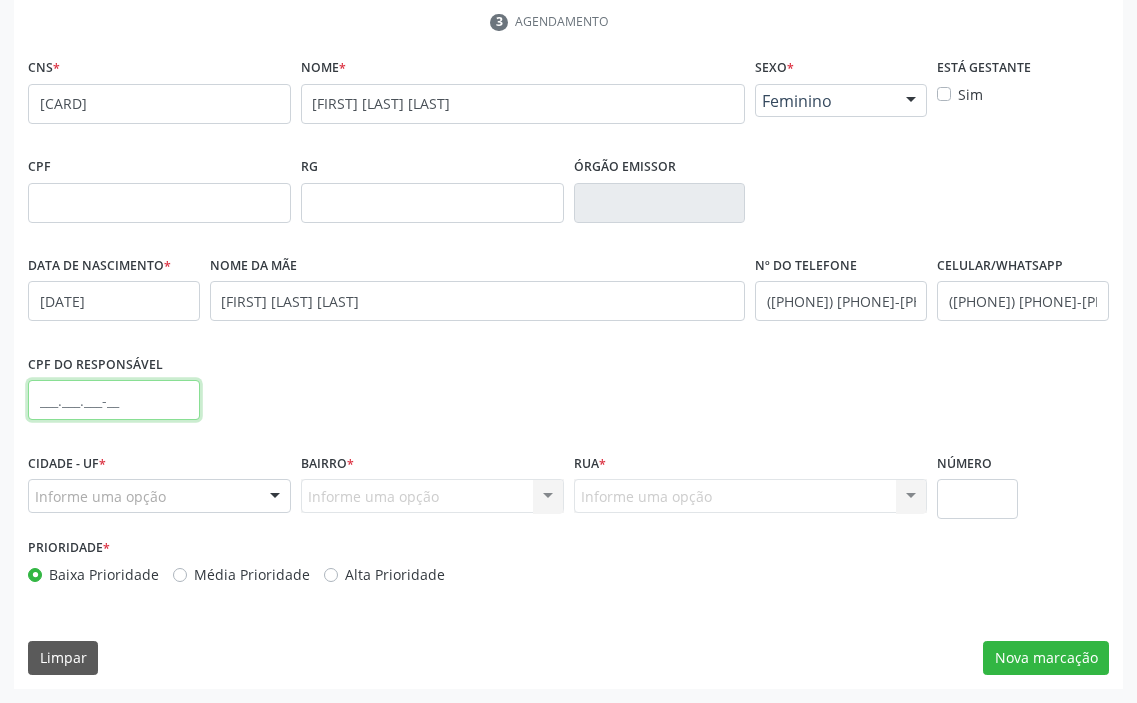 click at bounding box center [114, 400] 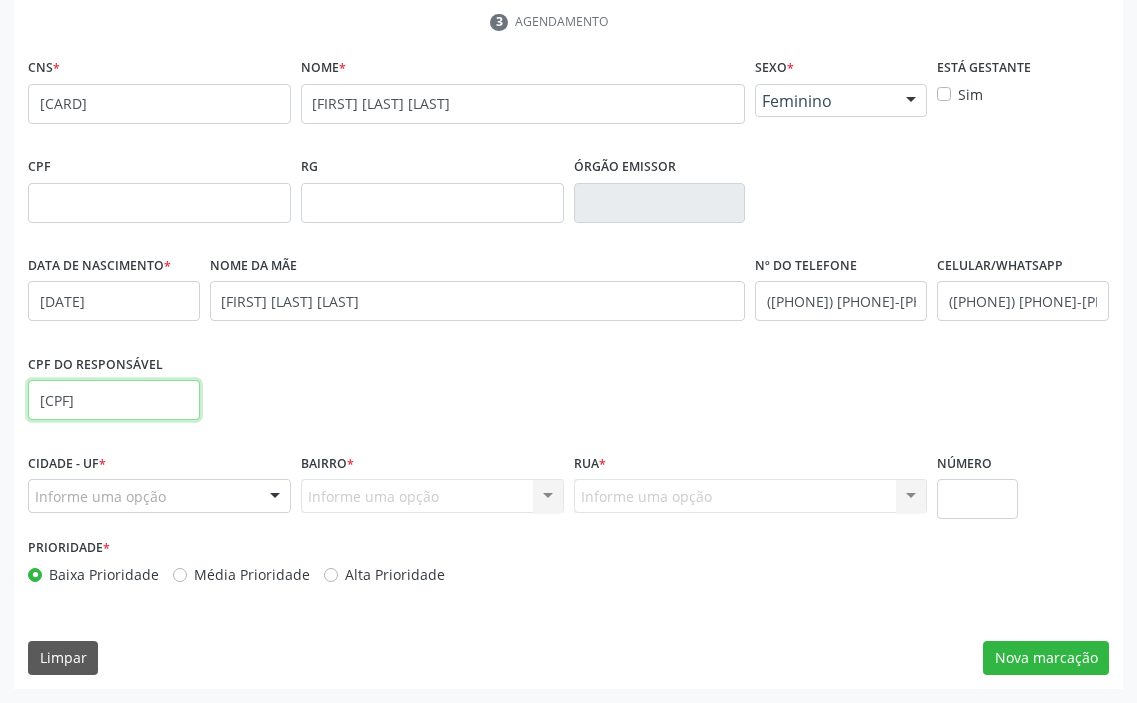 type on "[CPF]" 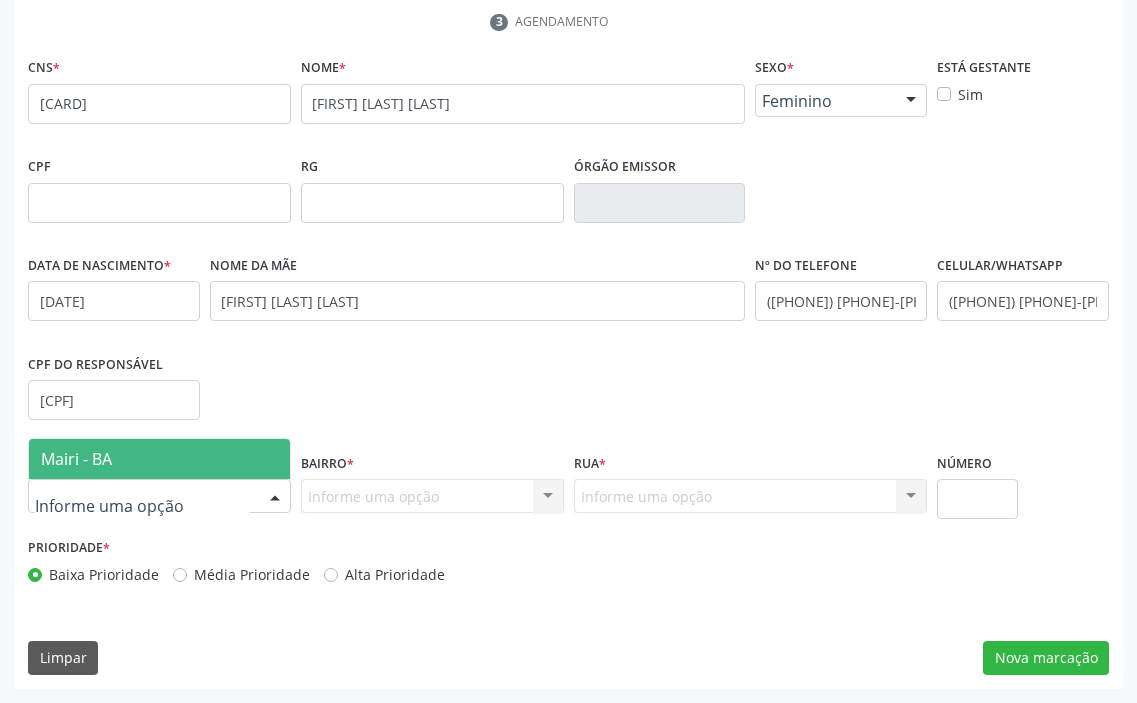 click on "Mairi - BA" at bounding box center [159, 459] 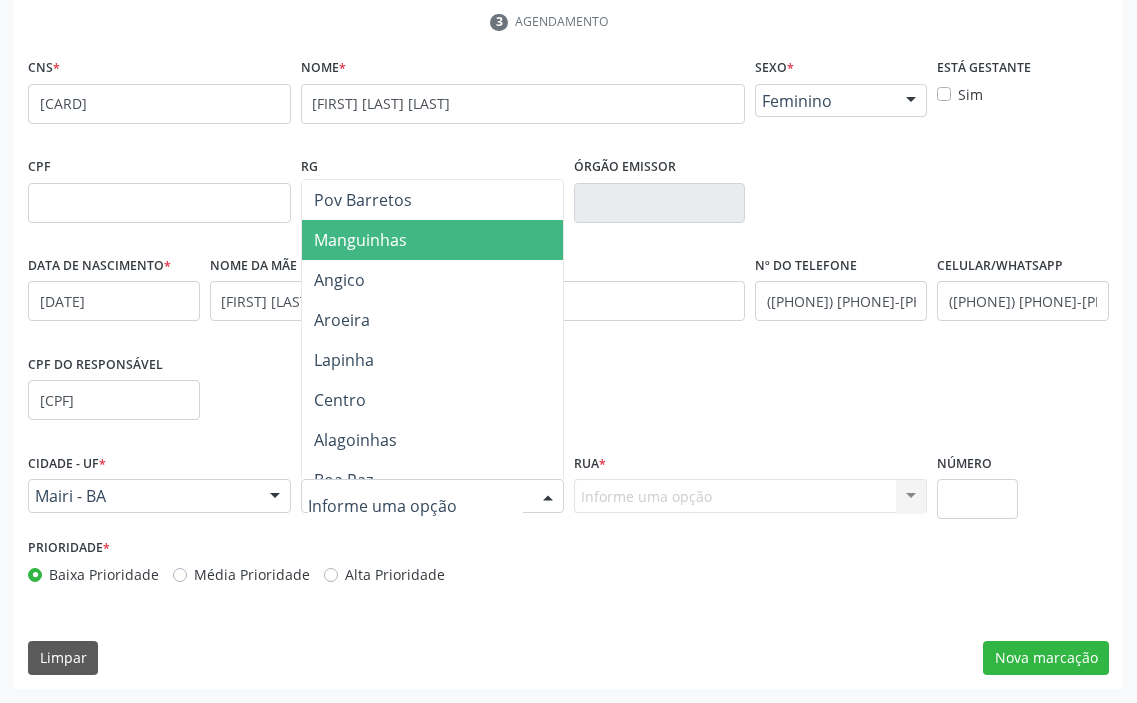 click on "Manguinhas" at bounding box center [360, 240] 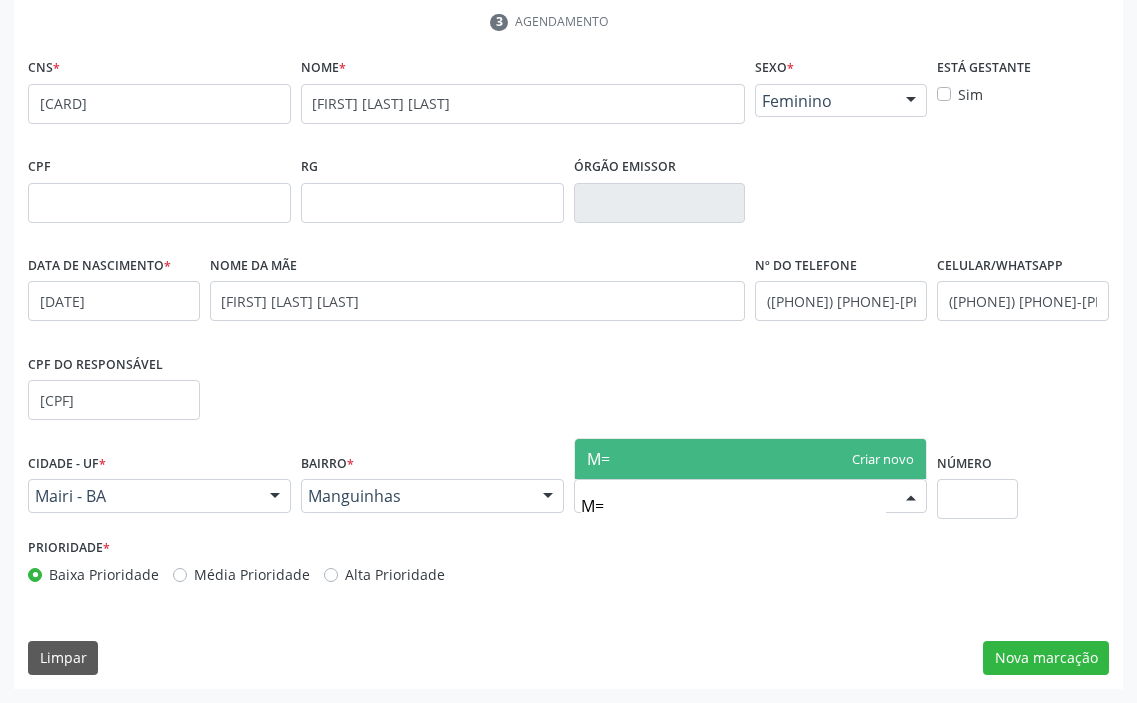 type on "M" 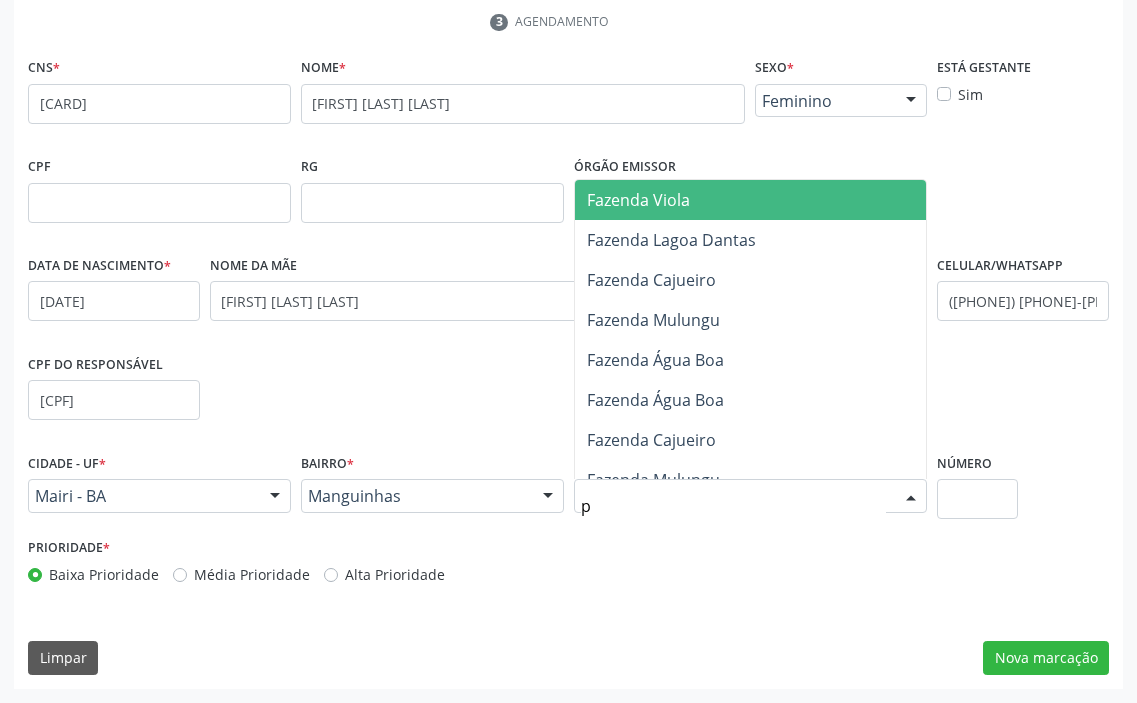 type on "po" 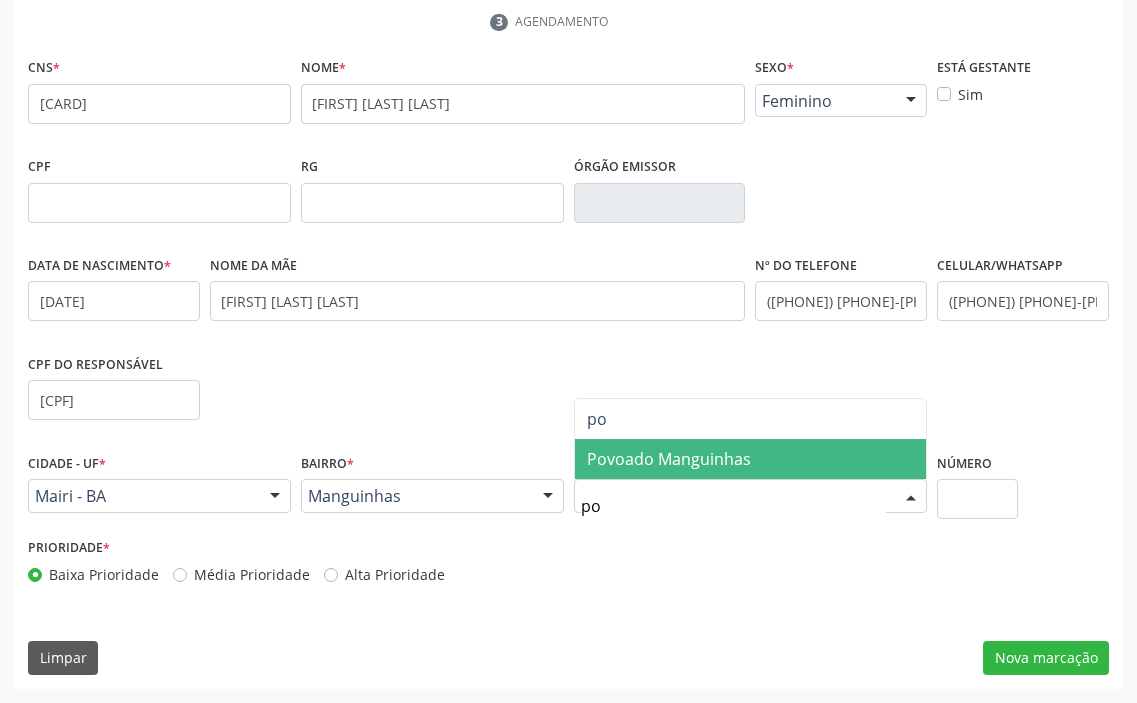 click on "Povoado Manguinhas" at bounding box center [751, 459] 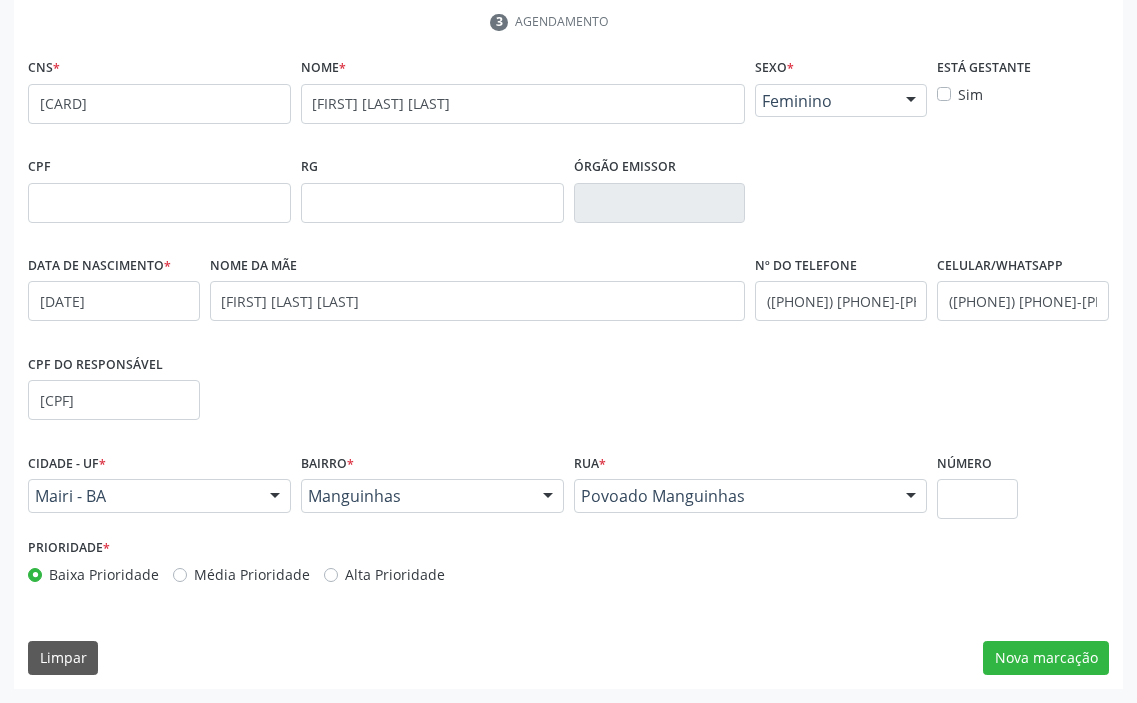 drag, startPoint x: 552, startPoint y: 660, endPoint x: 531, endPoint y: 660, distance: 21 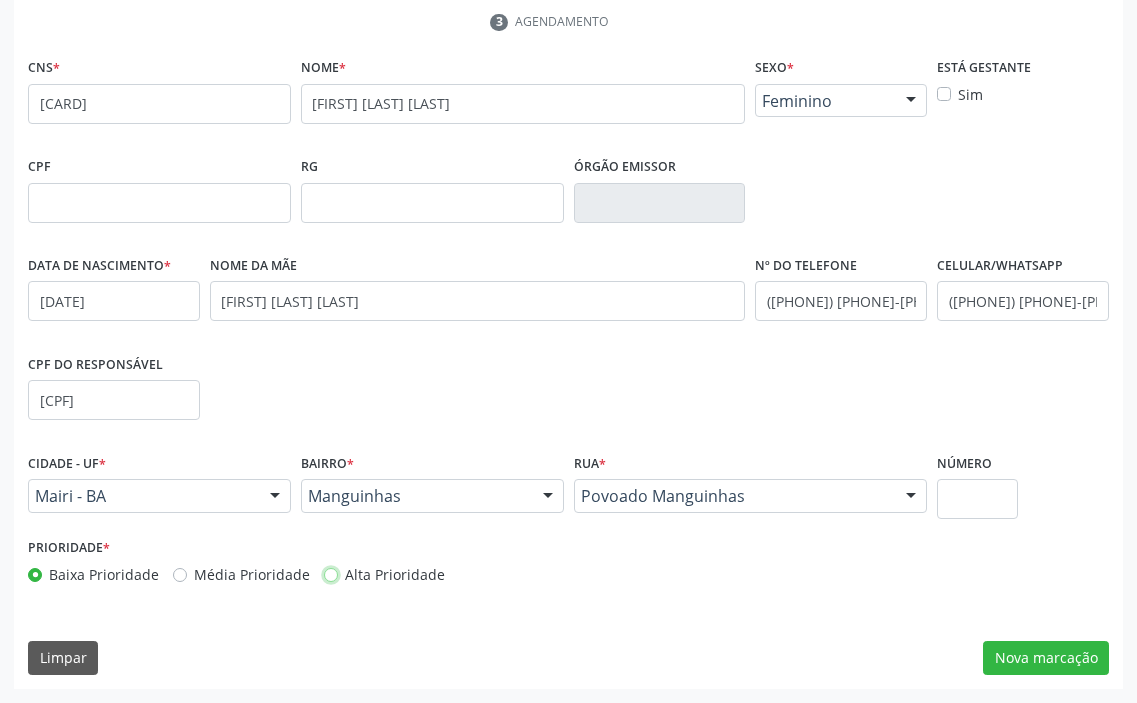 click on "Alta Prioridade" at bounding box center [331, 573] 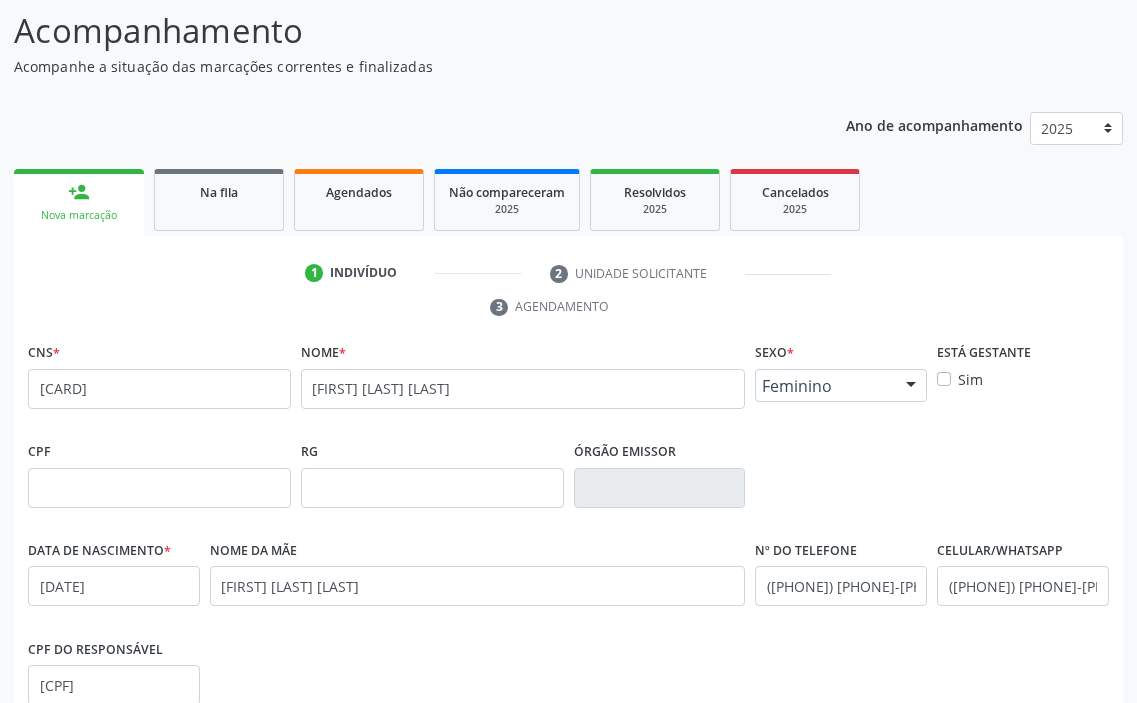 scroll, scrollTop: 115, scrollLeft: 0, axis: vertical 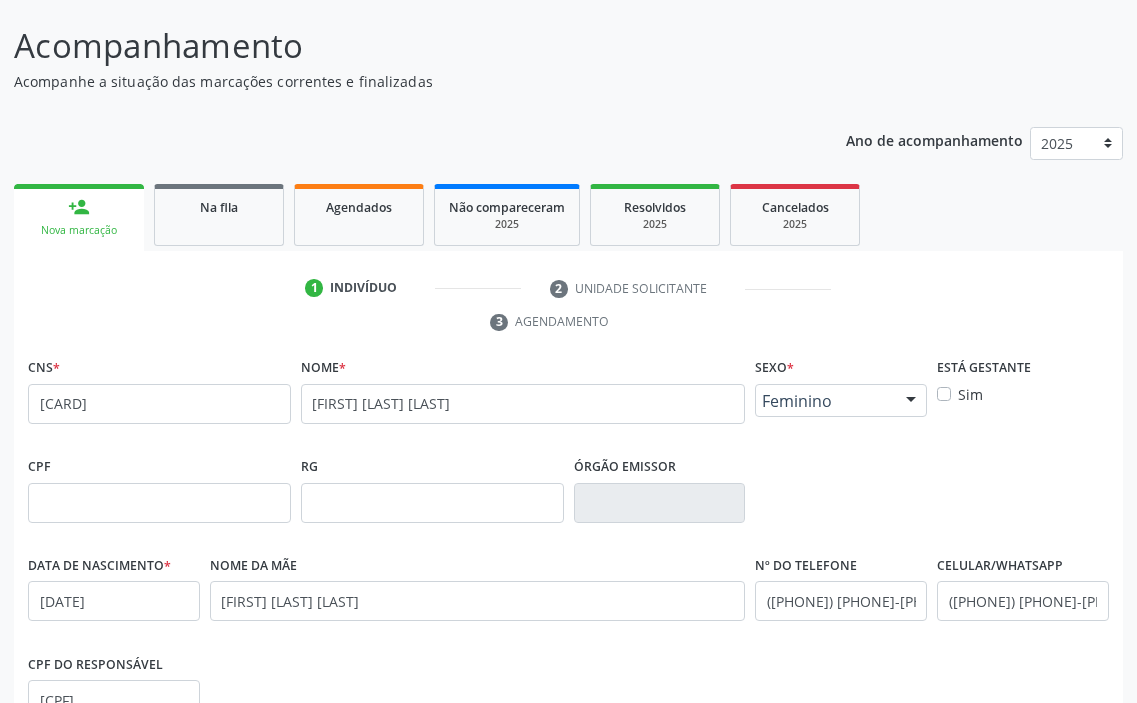 click on "Sim" at bounding box center (1023, 394) 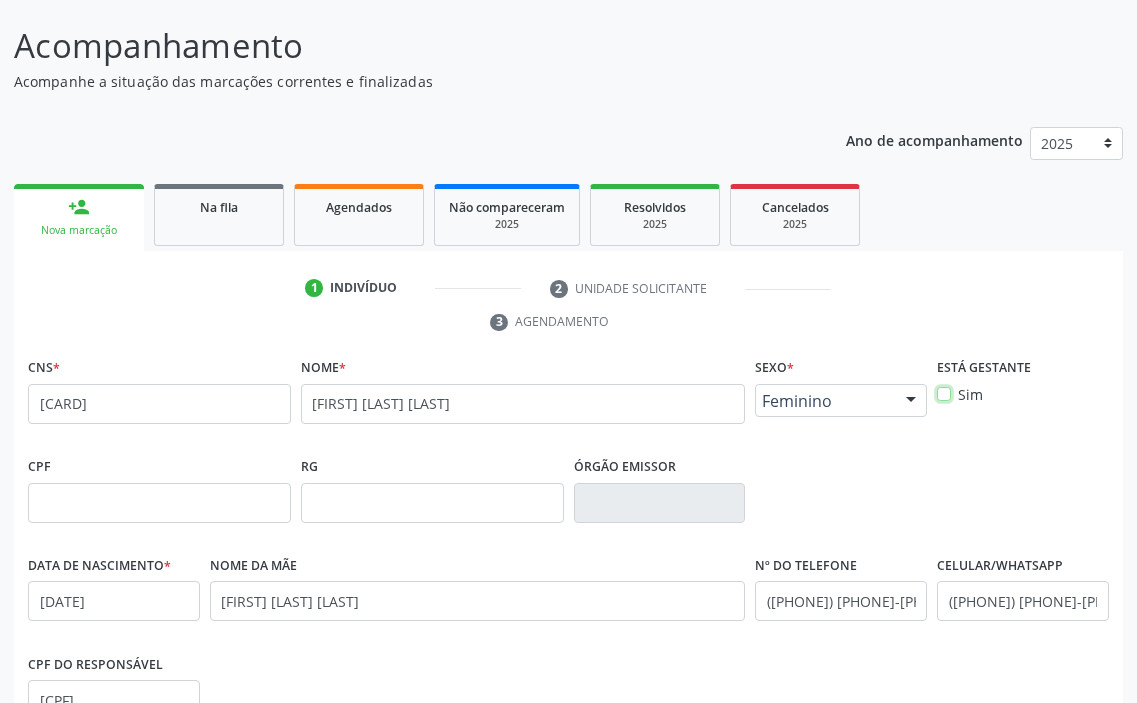 click on "Sim" at bounding box center (944, 393) 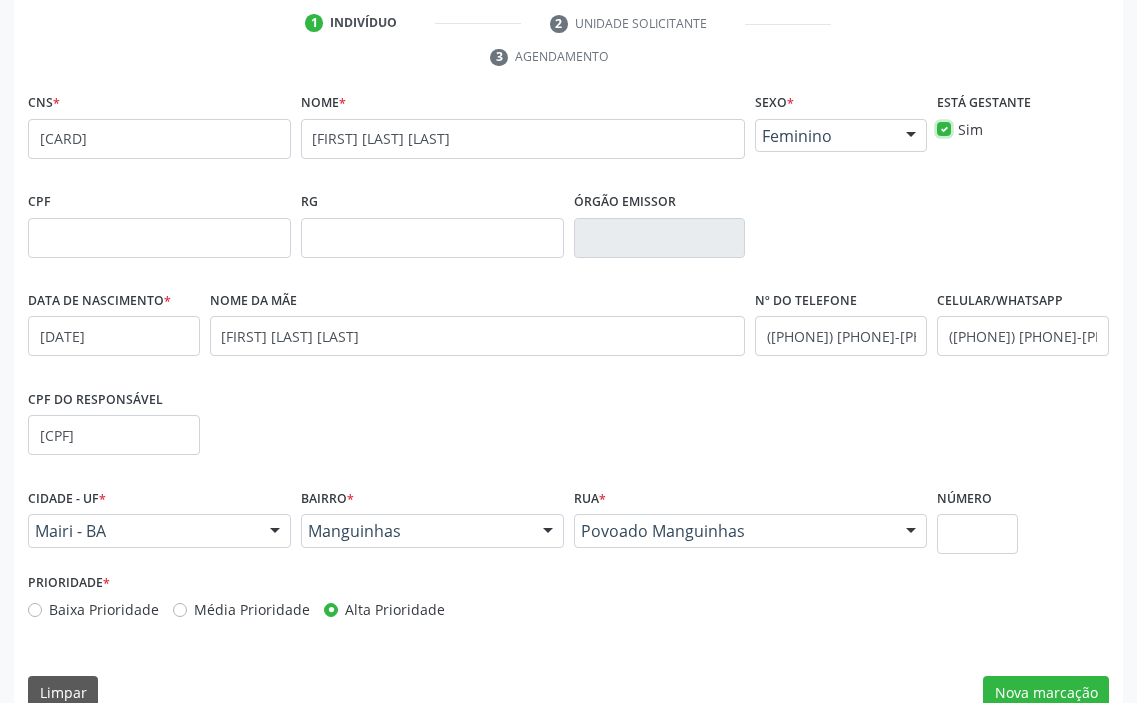 scroll, scrollTop: 415, scrollLeft: 0, axis: vertical 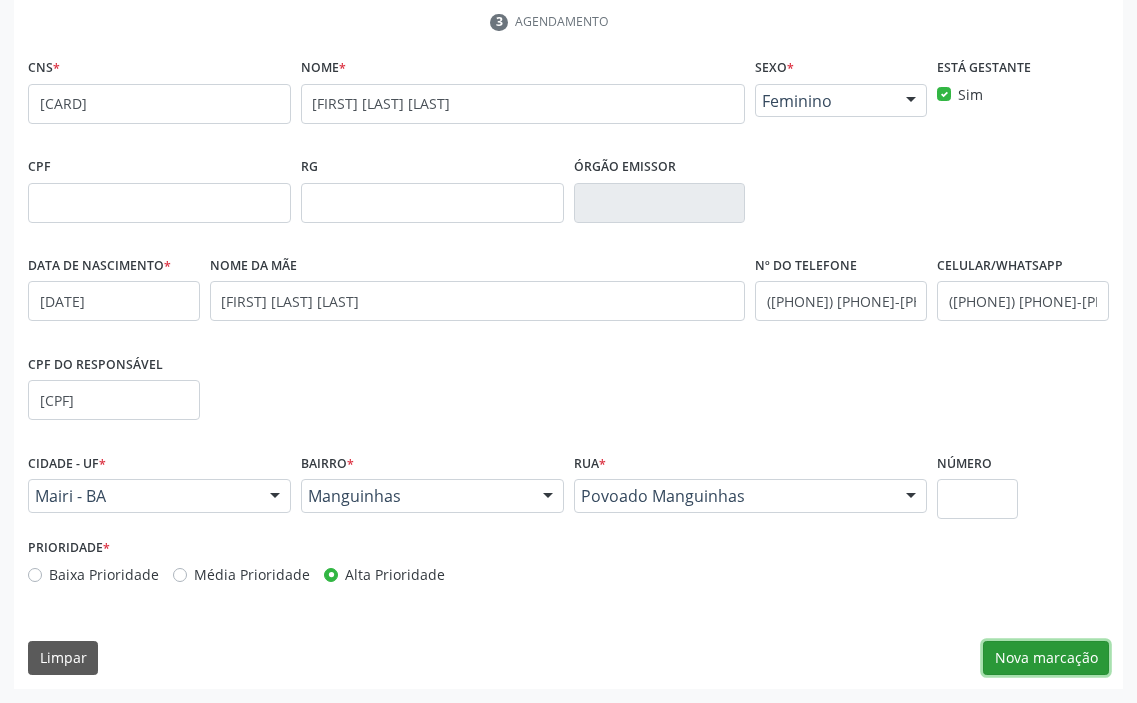 click on "Nova marcação" at bounding box center (1046, 658) 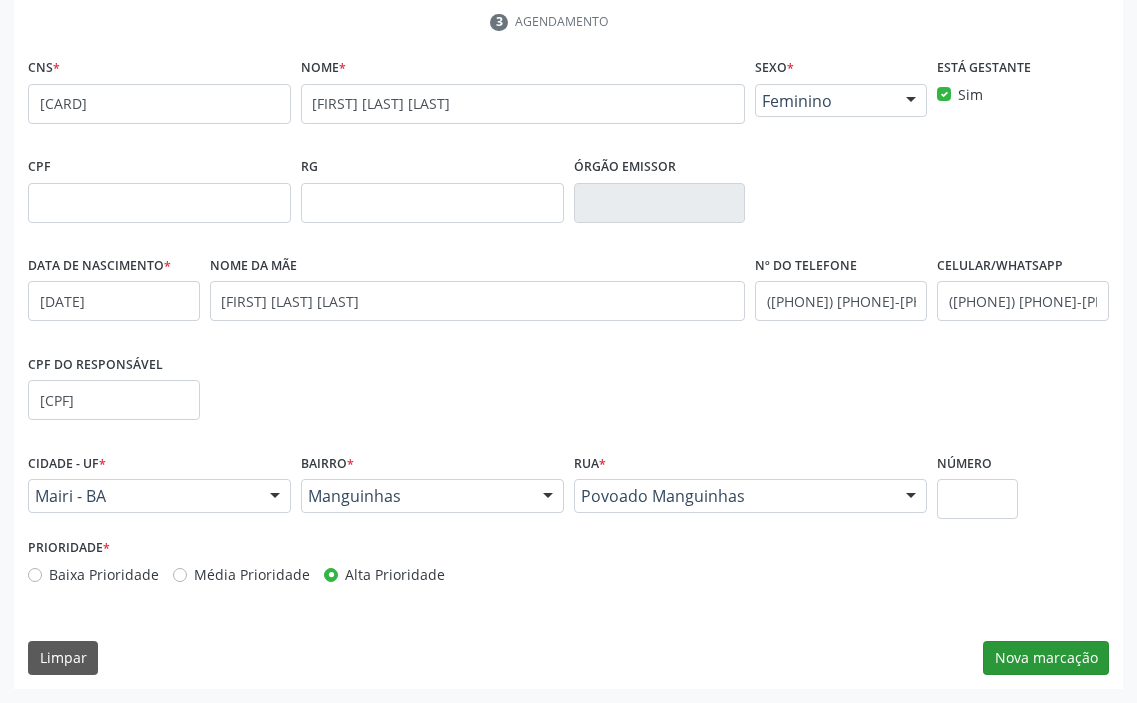 scroll, scrollTop: 236, scrollLeft: 0, axis: vertical 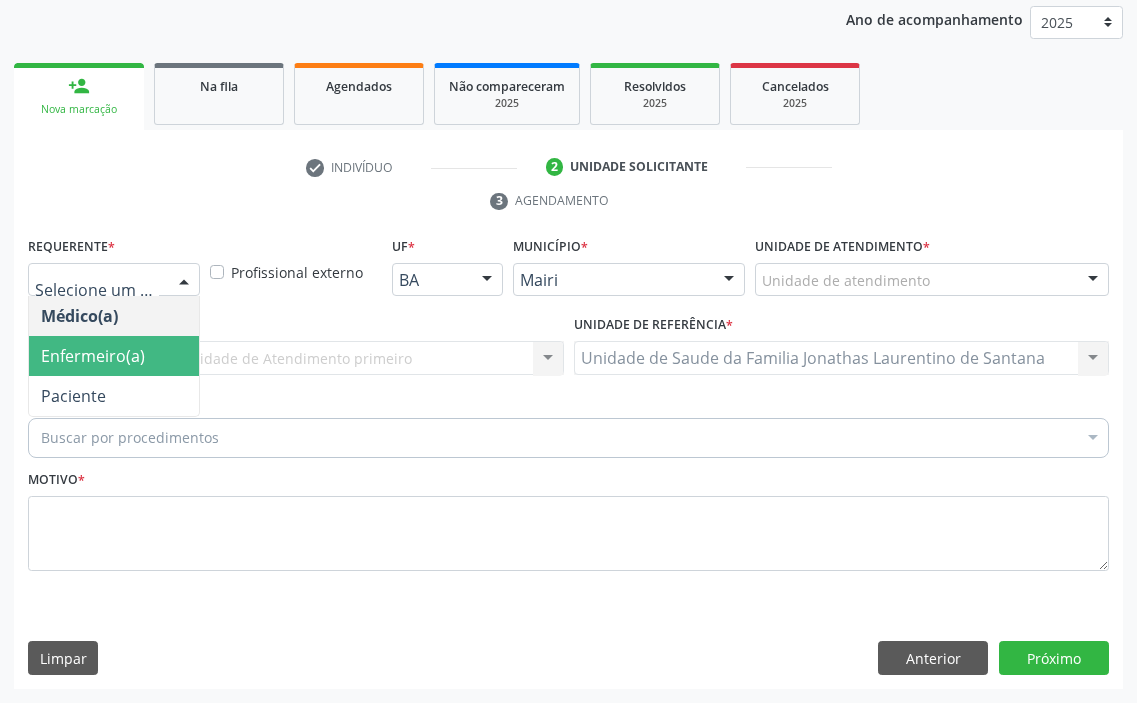click on "Enfermeiro(a)" at bounding box center [114, 356] 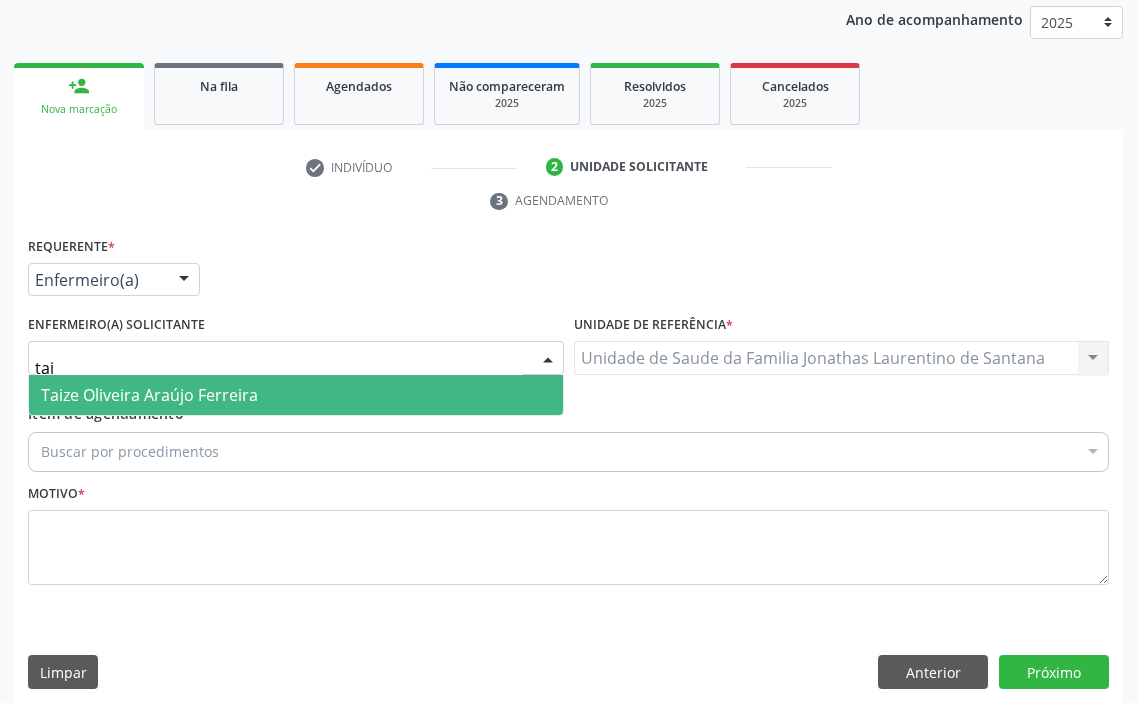 type on "taiz" 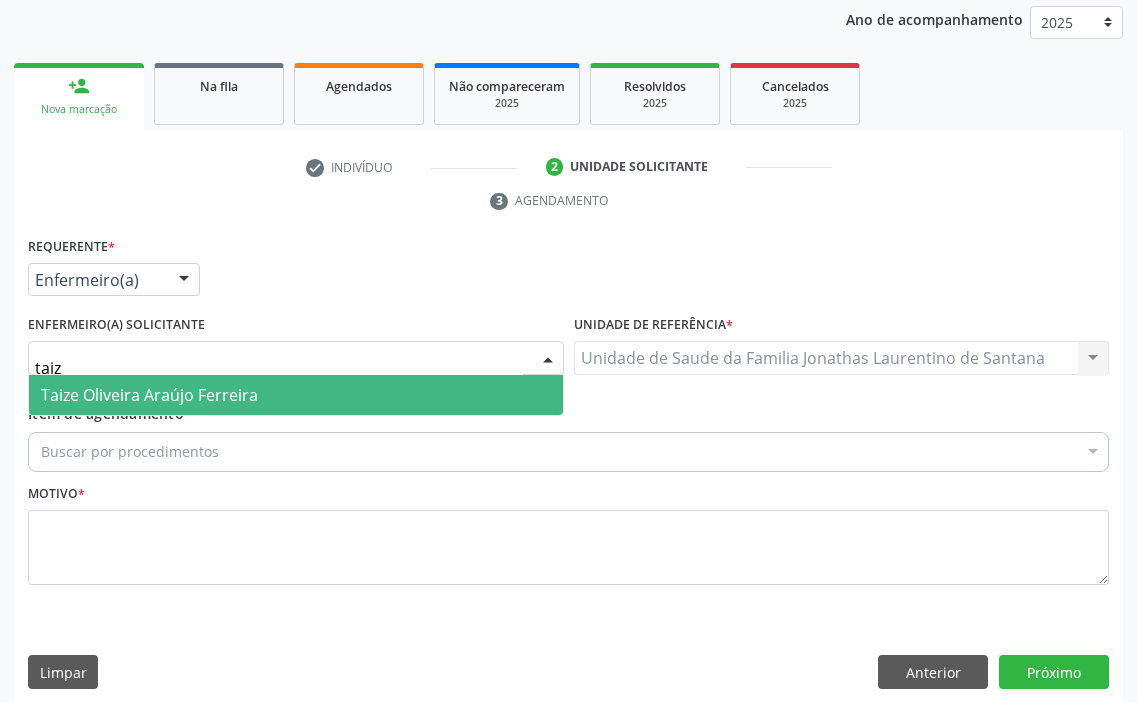 click on "Taize Oliveira Araújo Ferreira" at bounding box center (149, 395) 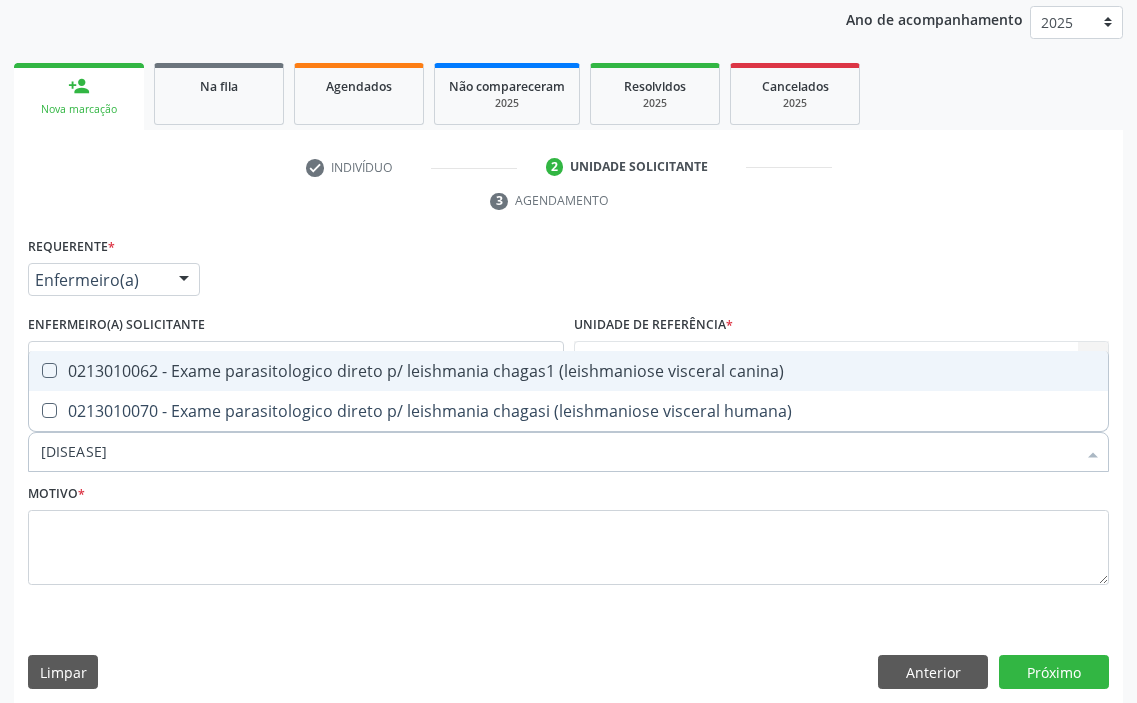 type on "[DISEASE]" 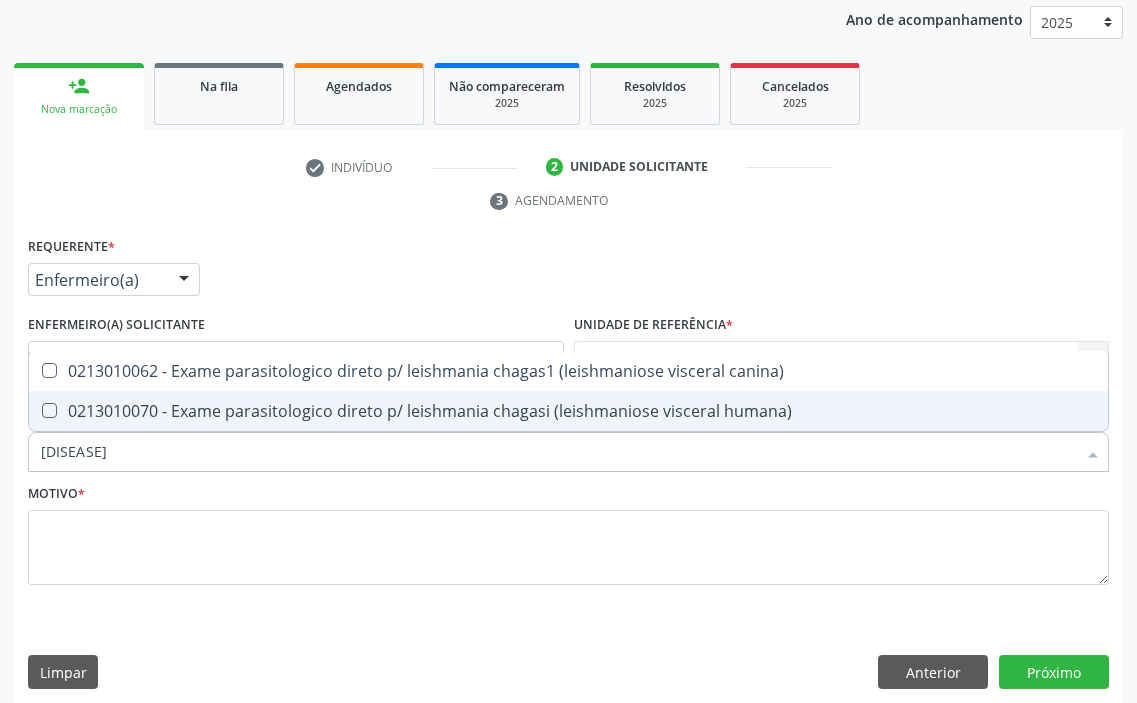 click on "0213010070 - Exame parasitologico direto p/ leishmania chagasi (leishmaniose visceral humana)" at bounding box center [568, 411] 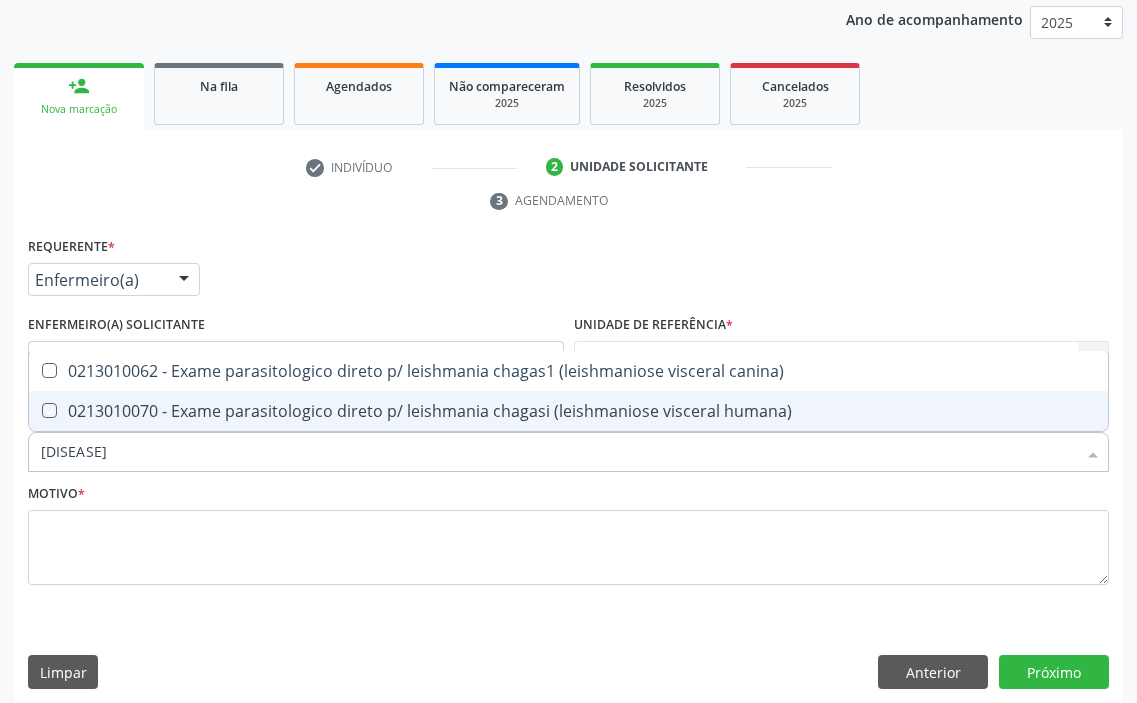 checkbox on "true" 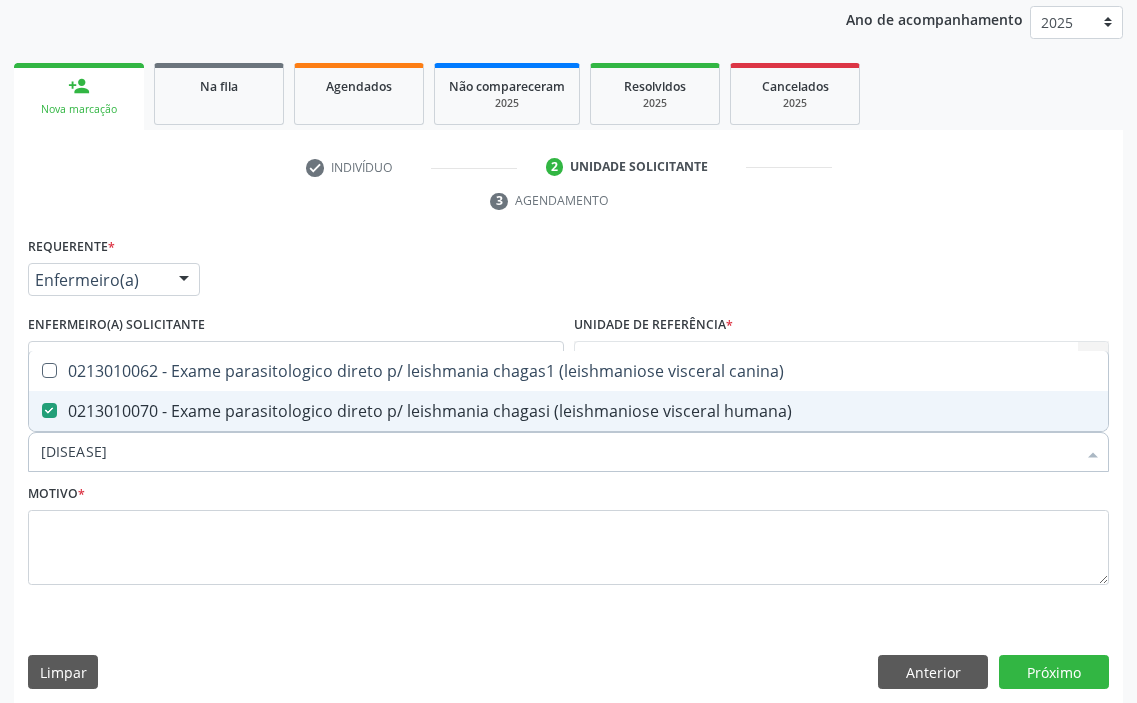 drag, startPoint x: 97, startPoint y: 447, endPoint x: 0, endPoint y: 466, distance: 98.84331 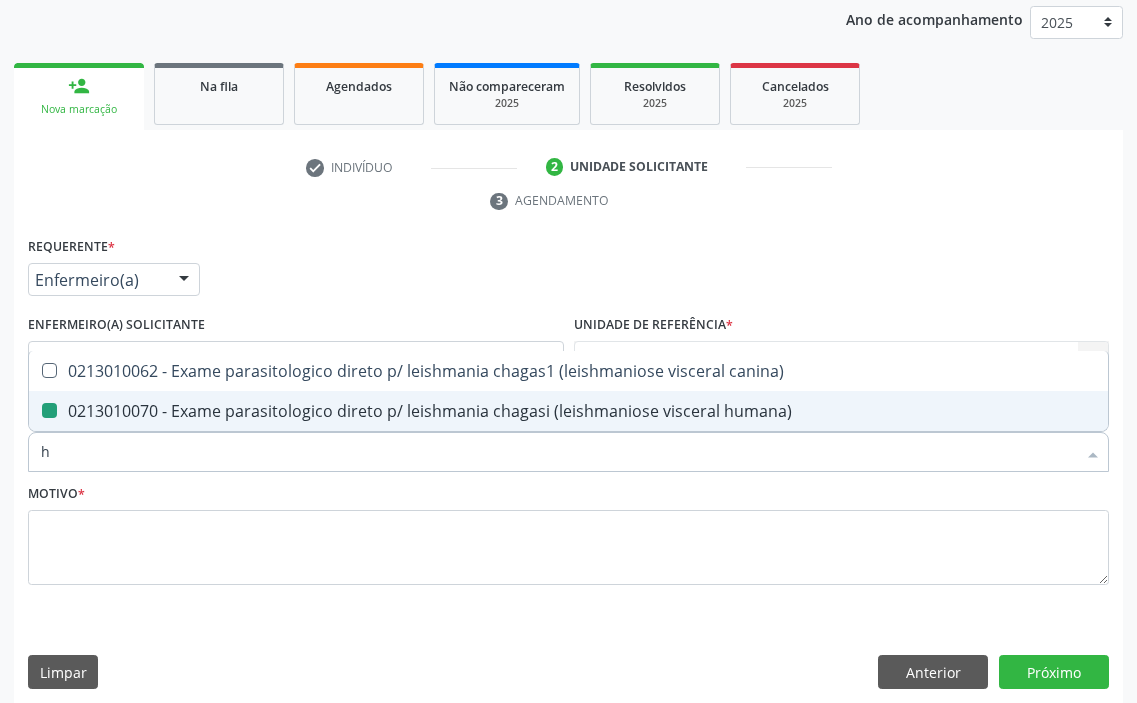type on "hi" 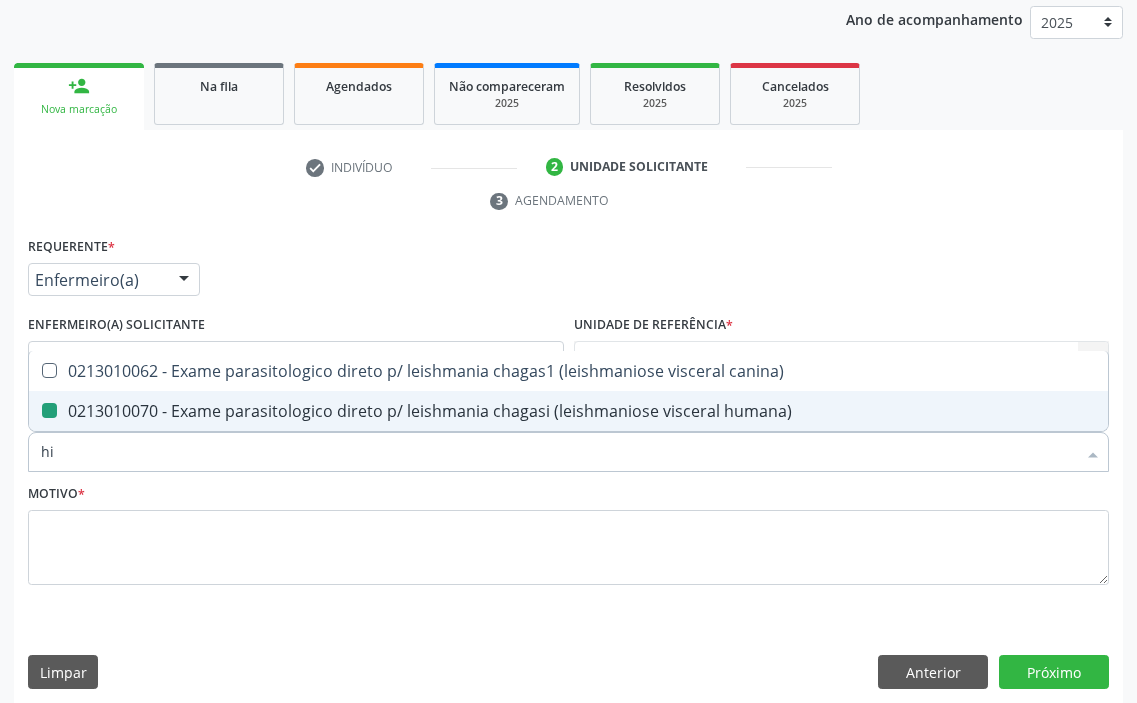 checkbox on "false" 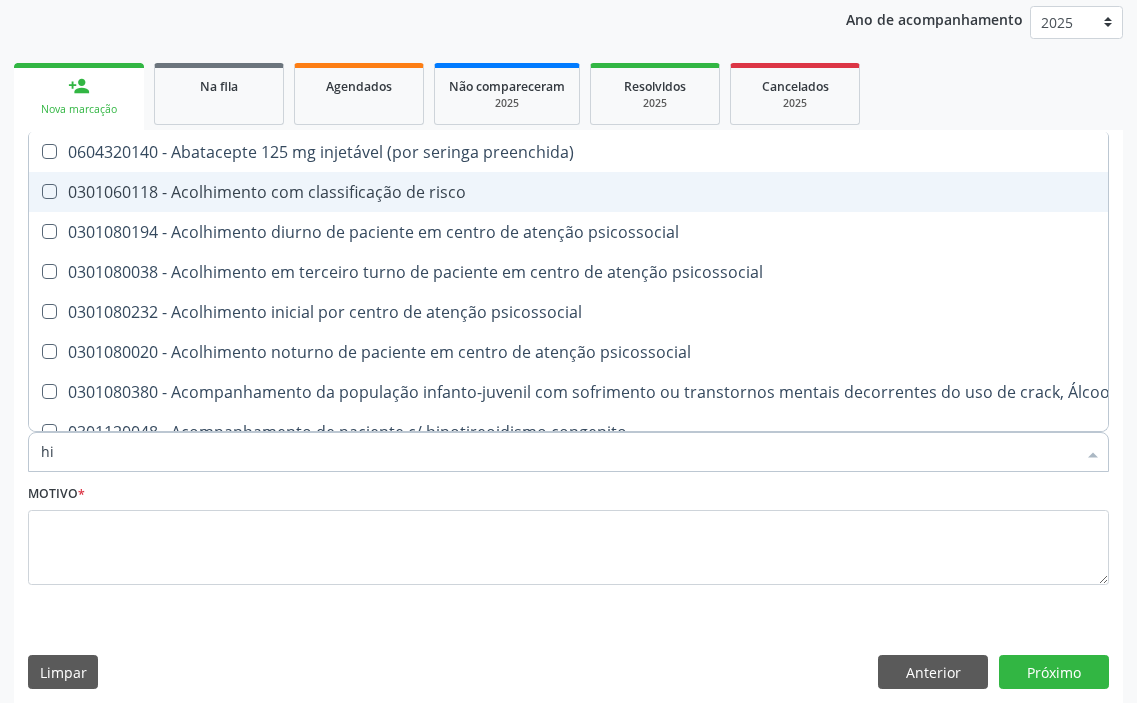 type on "hiv" 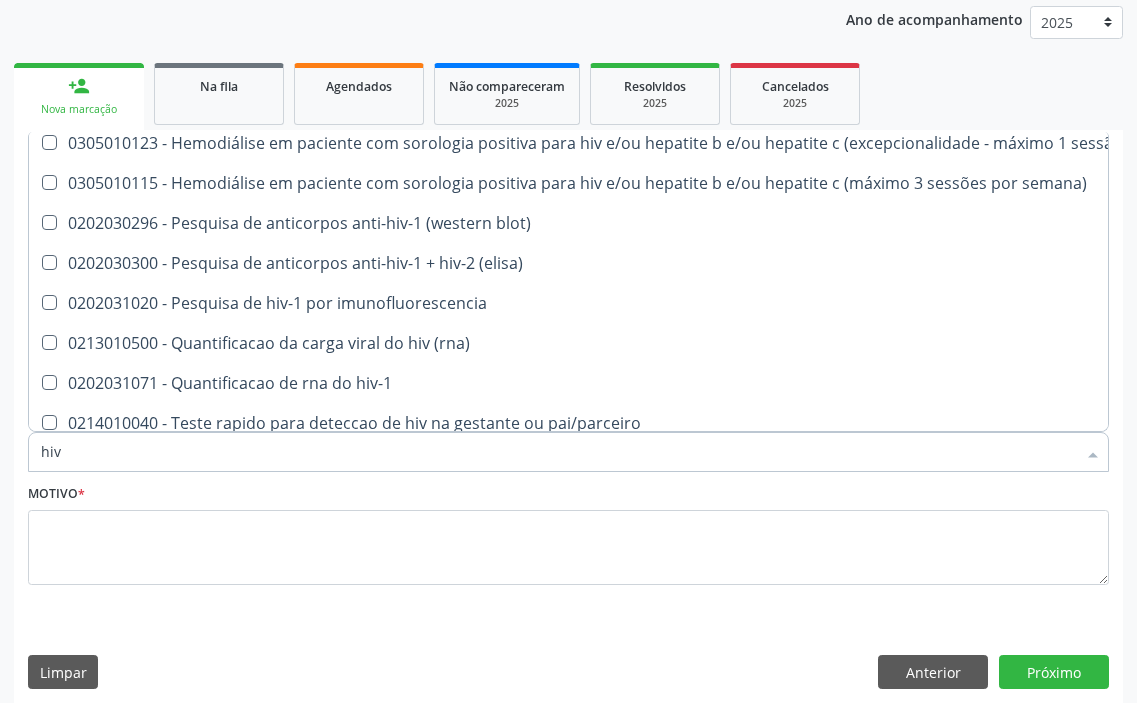 scroll, scrollTop: 200, scrollLeft: 0, axis: vertical 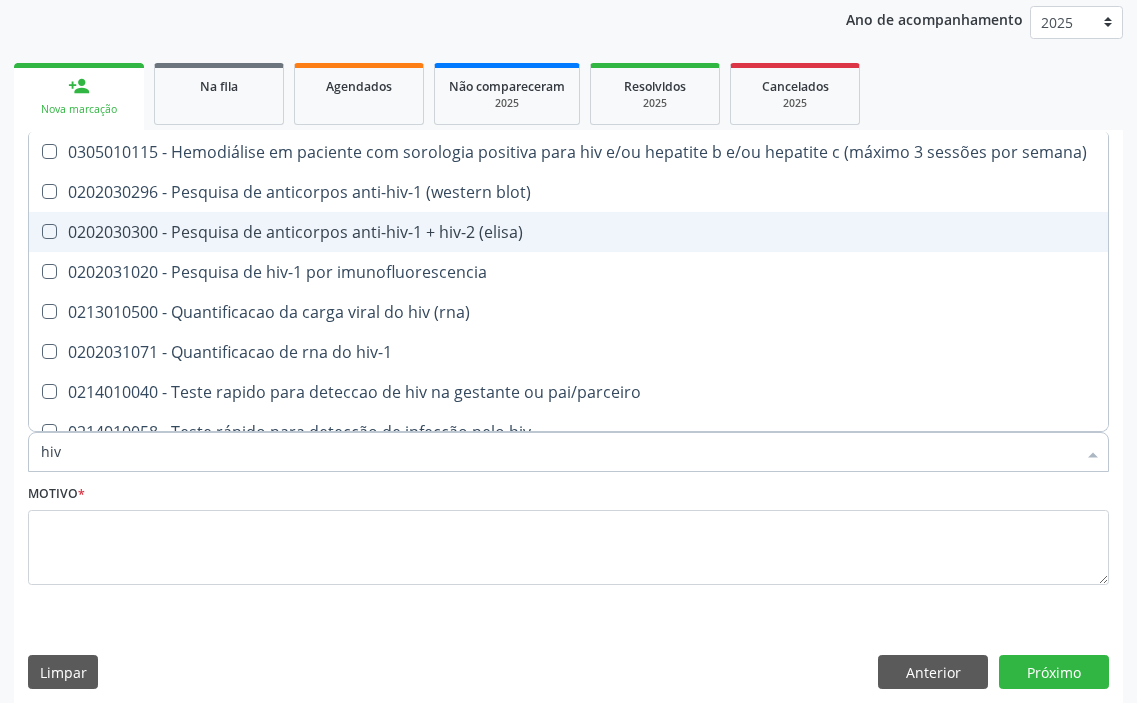 click on "0202030300 - Pesquisa de anticorpos anti-hiv-1 + hiv-2 (elisa)" at bounding box center [621, 232] 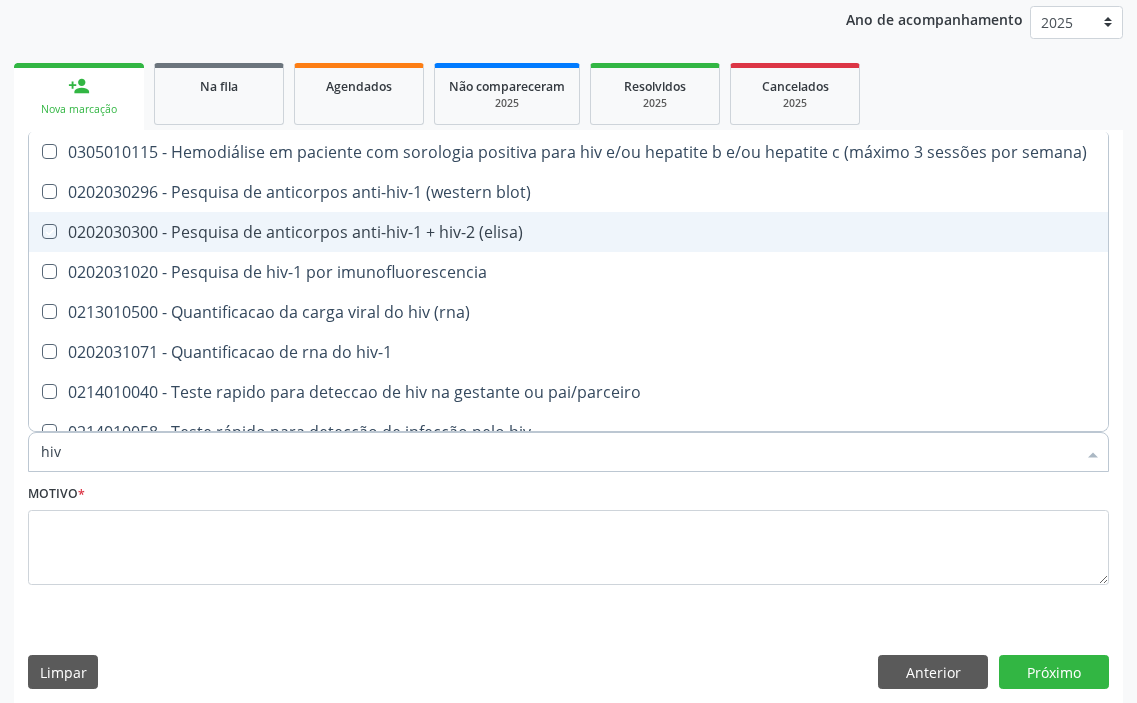 checkbox on "true" 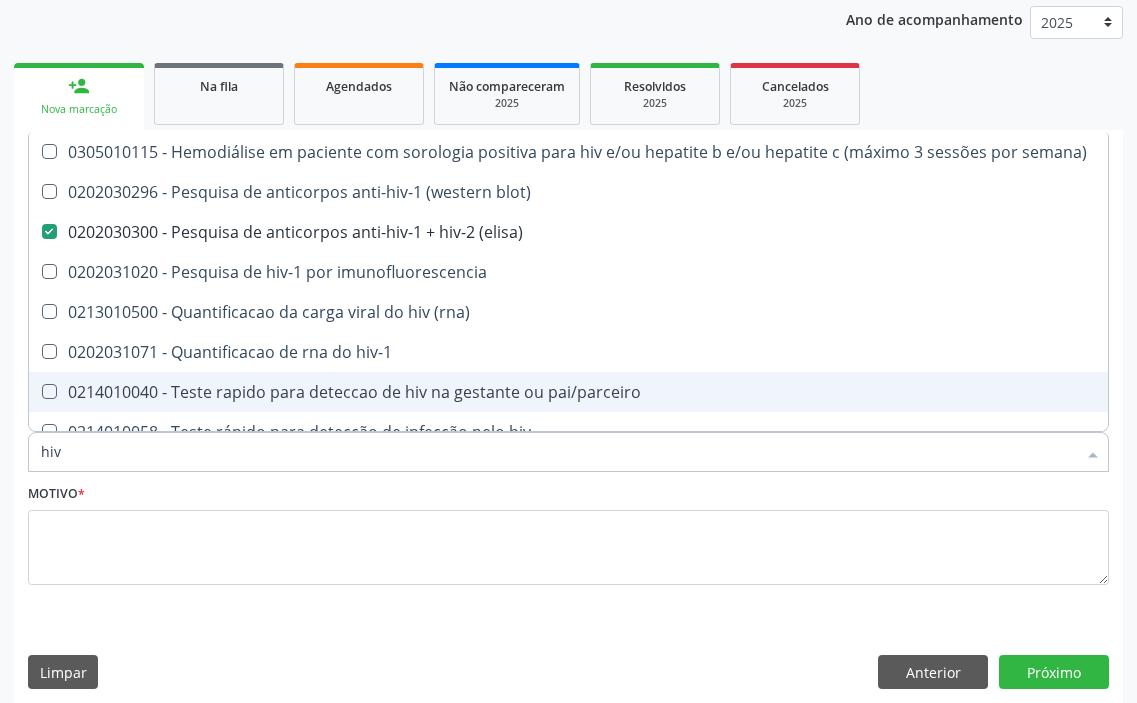 drag, startPoint x: 81, startPoint y: 464, endPoint x: 0, endPoint y: 464, distance: 81 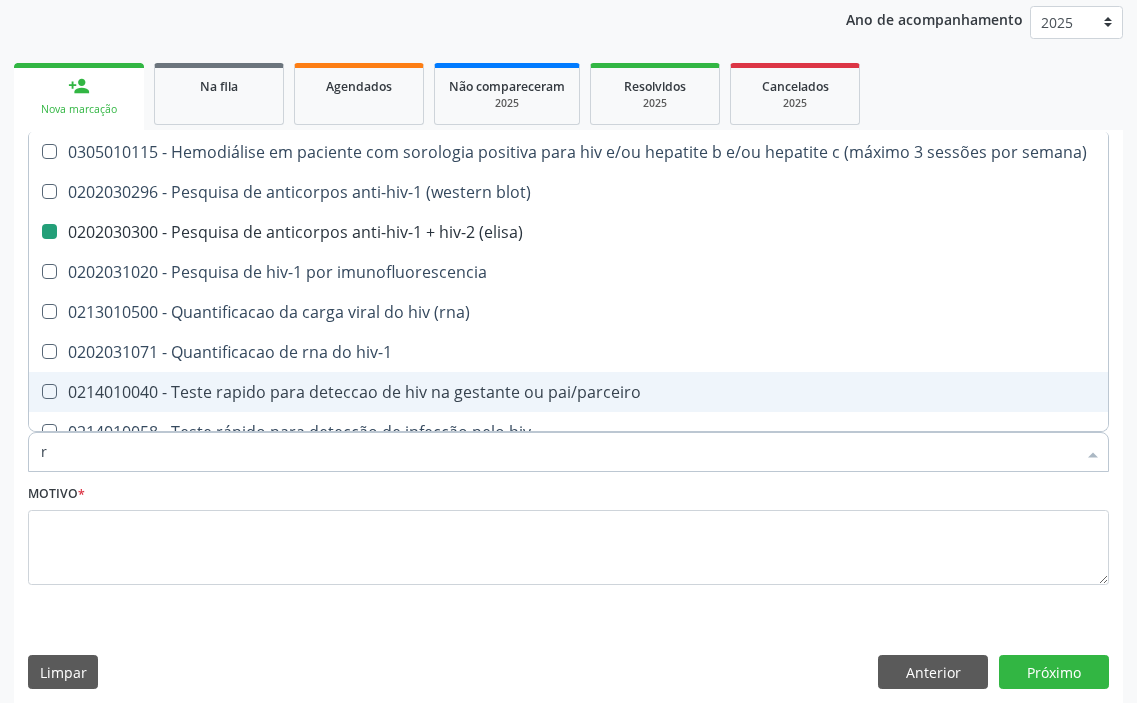 type on "ru" 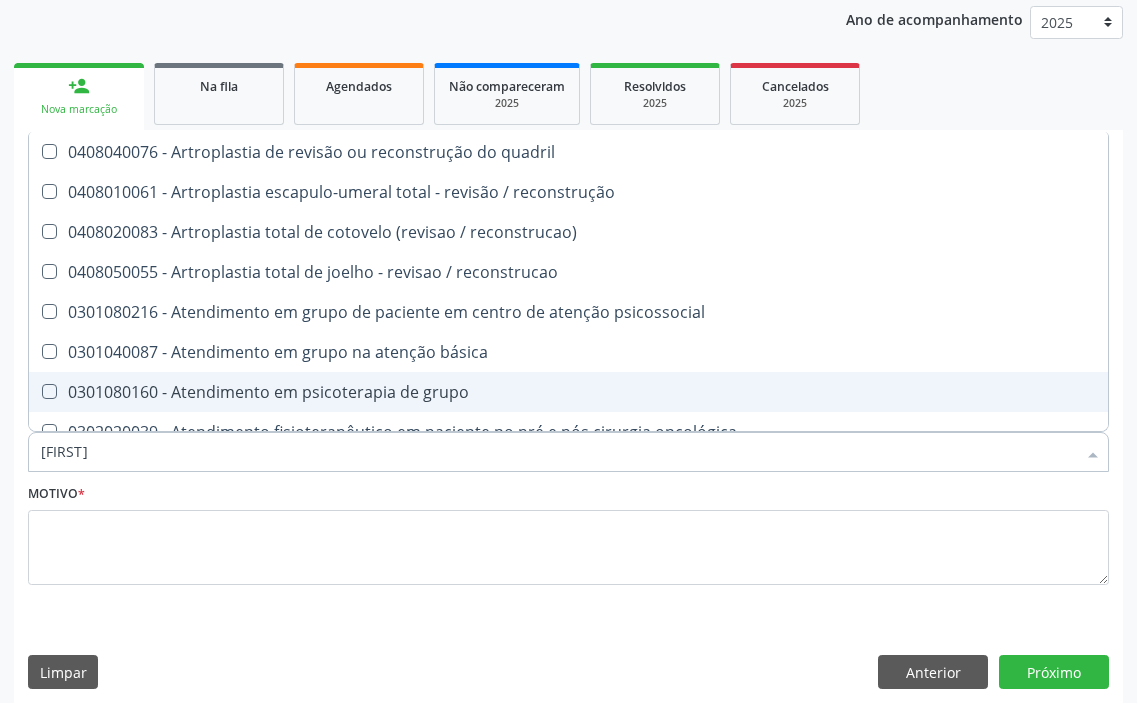 scroll, scrollTop: 0, scrollLeft: 0, axis: both 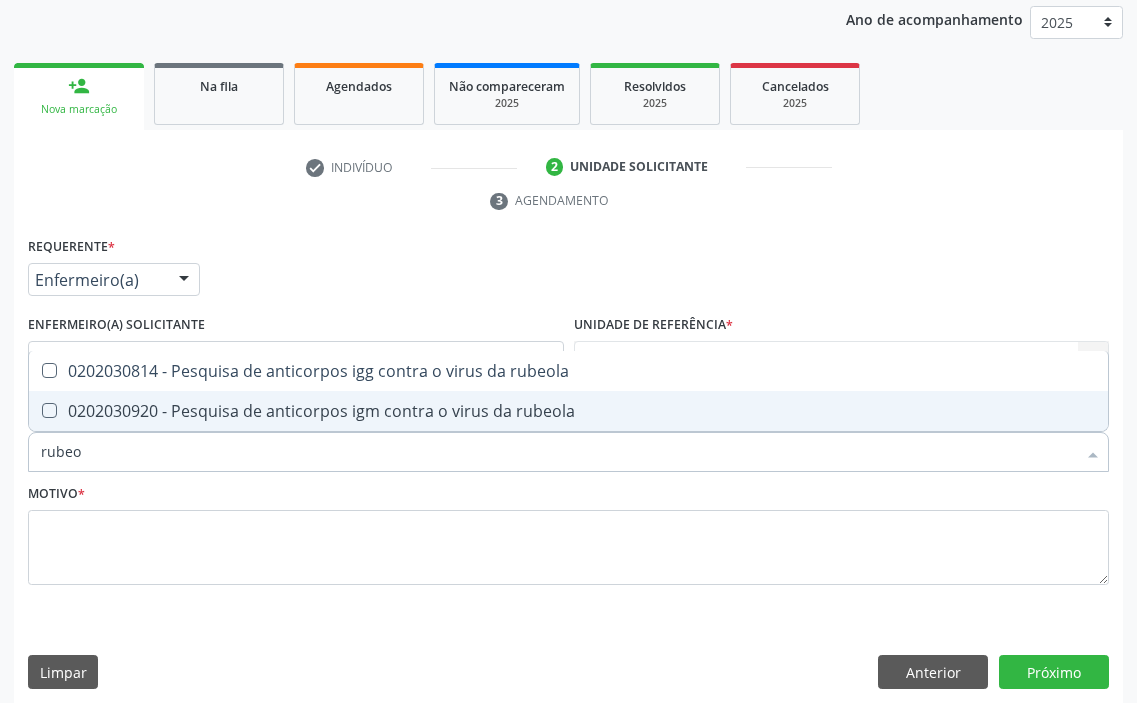 type on "rubeol" 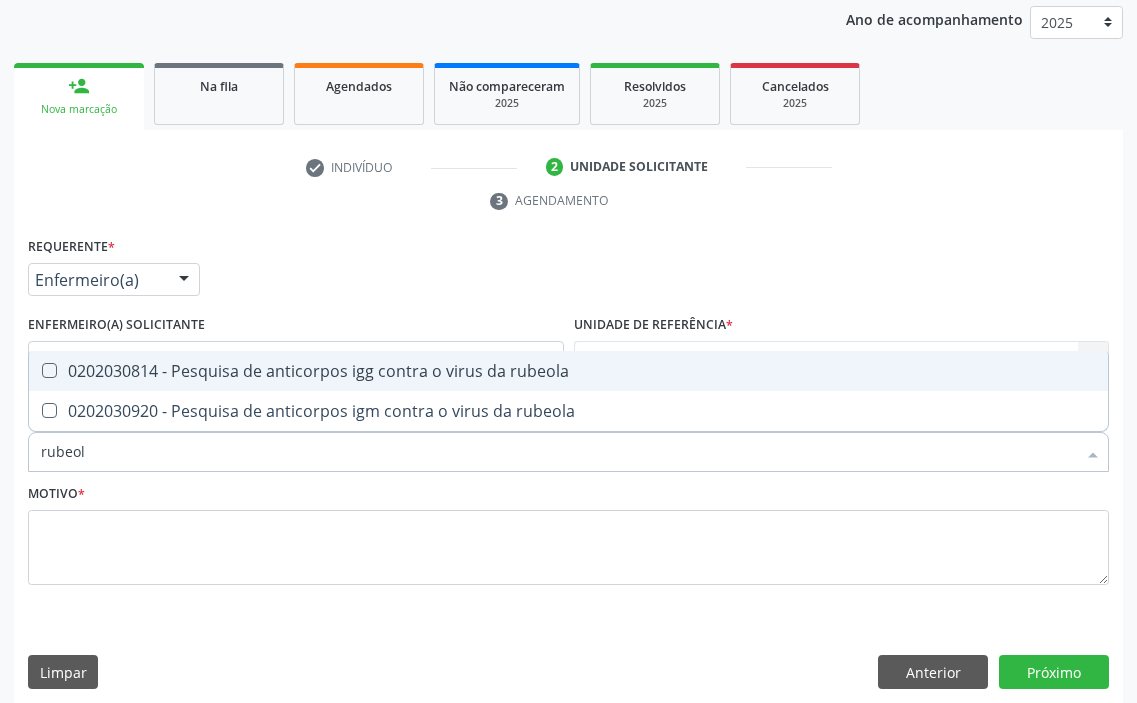 click on "0202030814 - Pesquisa de anticorpos igg contra o virus da rubeola" at bounding box center [568, 371] 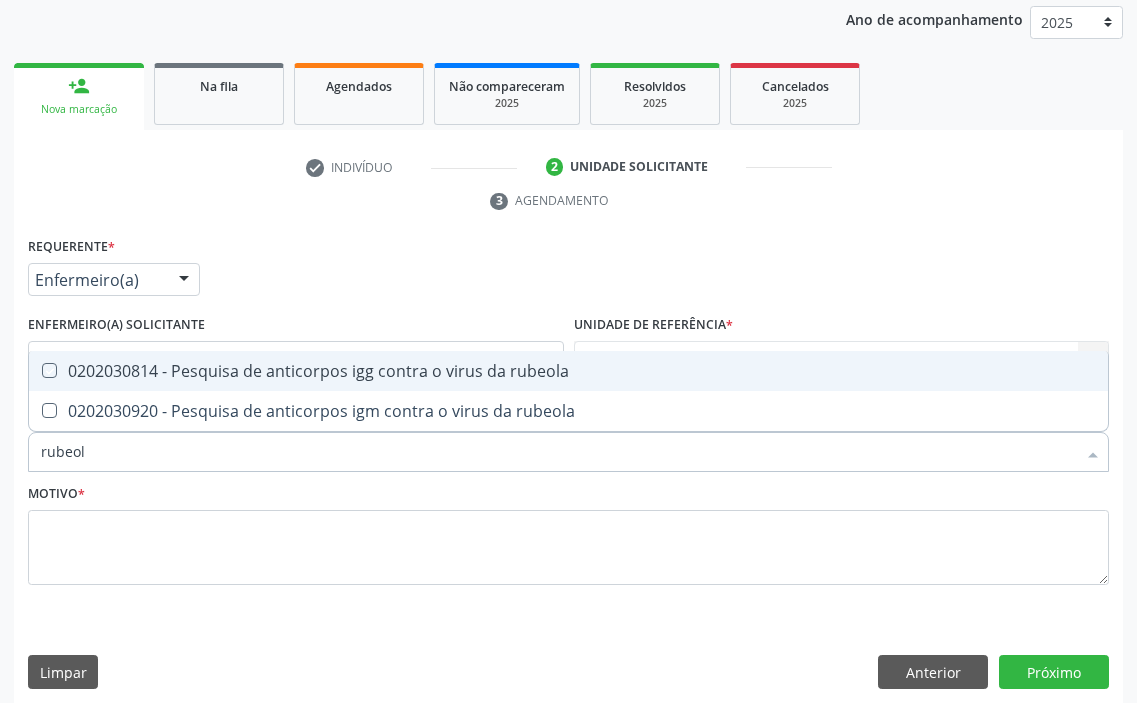 checkbox on "true" 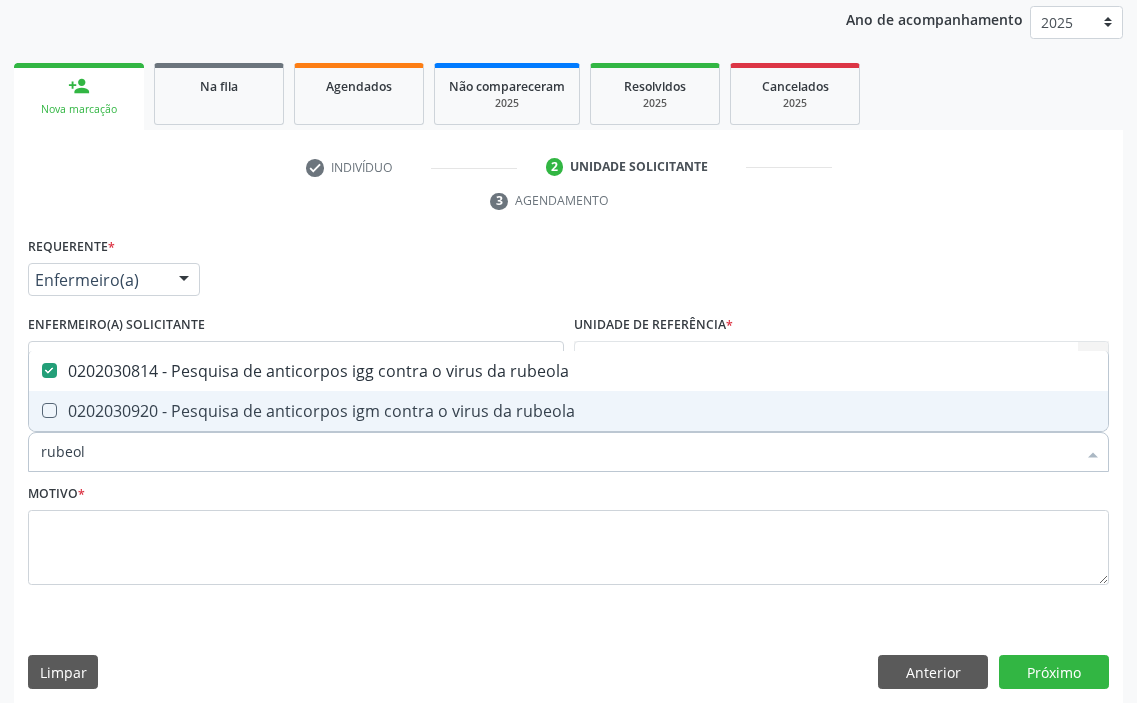 click on "0202030920 - Pesquisa de anticorpos igm contra o virus da rubeola" at bounding box center [568, 411] 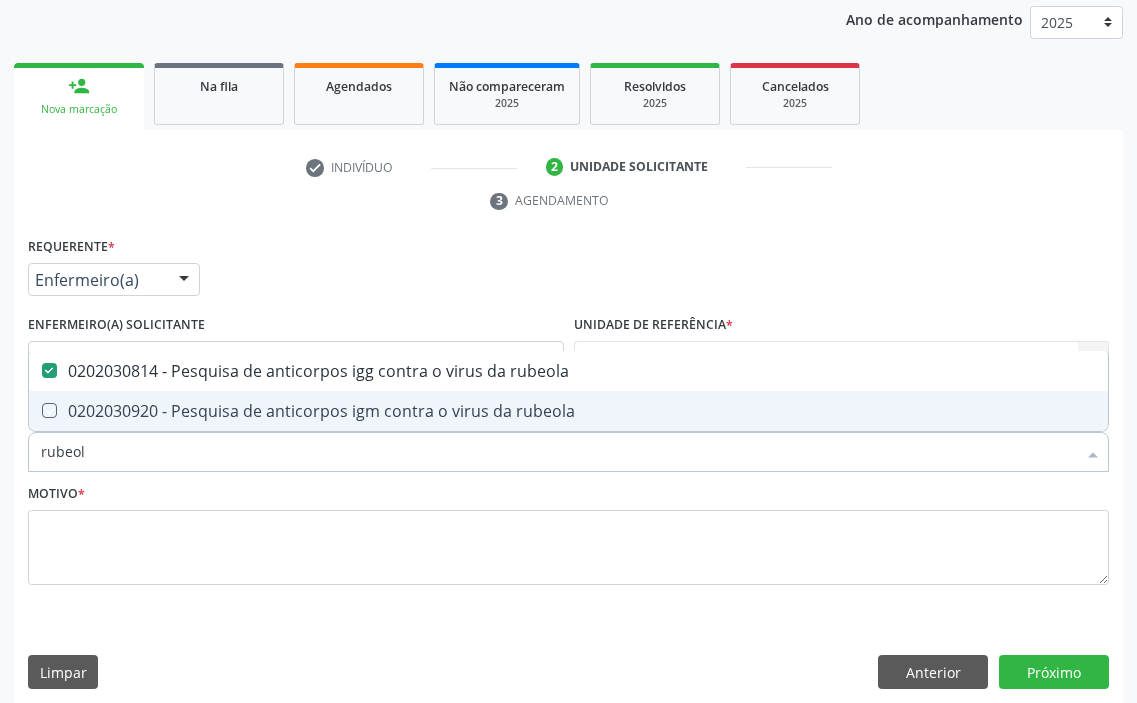 checkbox on "true" 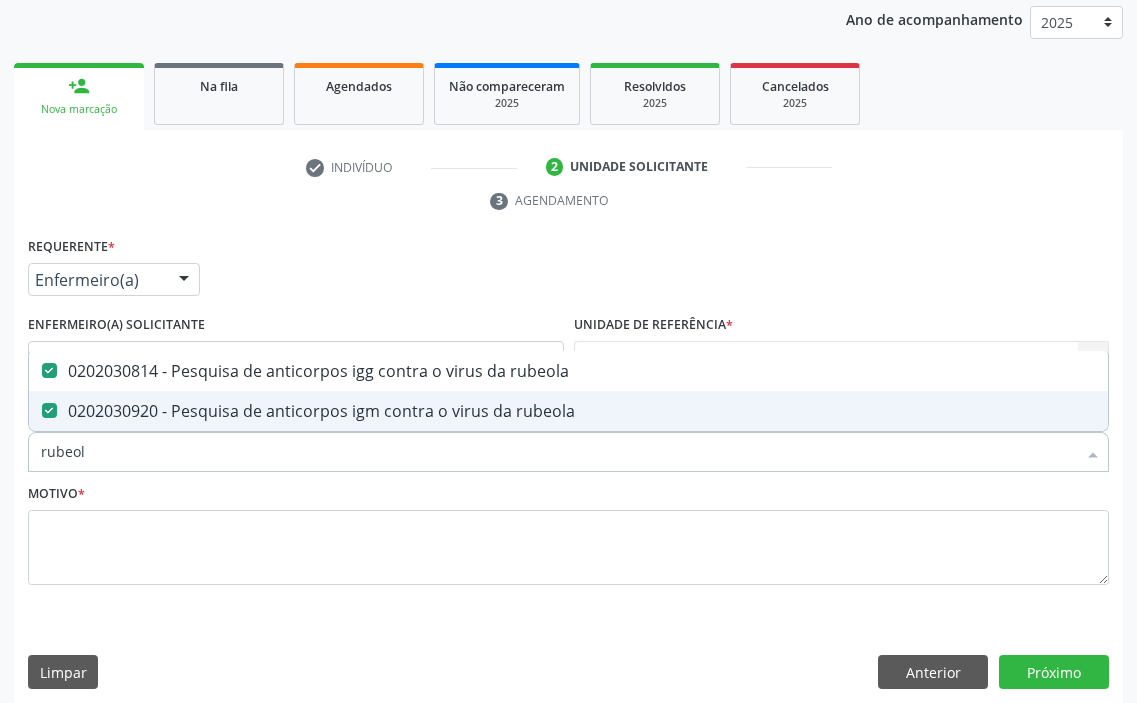 drag, startPoint x: 96, startPoint y: 467, endPoint x: 0, endPoint y: 454, distance: 96.87621 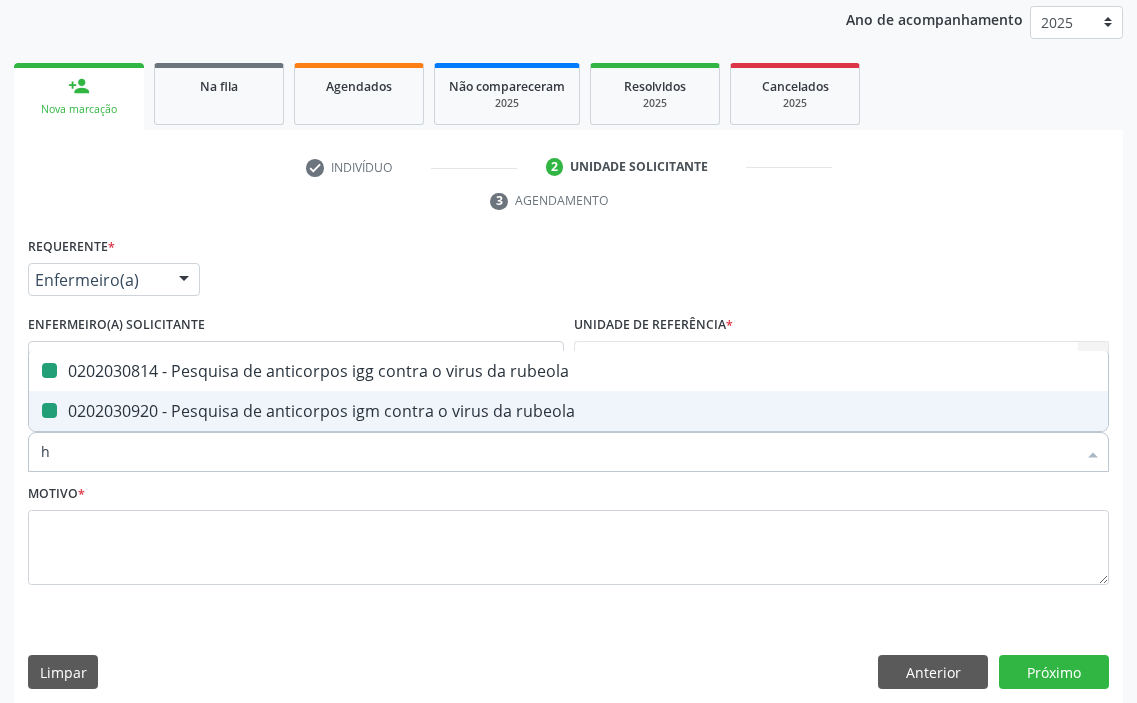 type on "he" 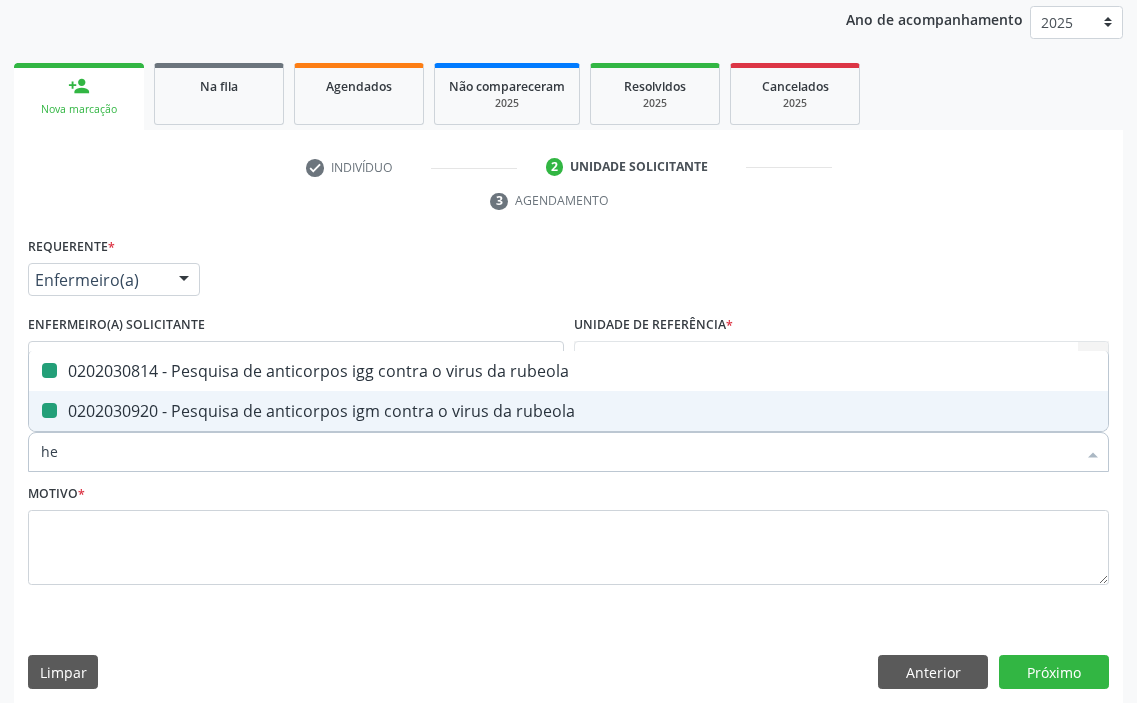 checkbox on "false" 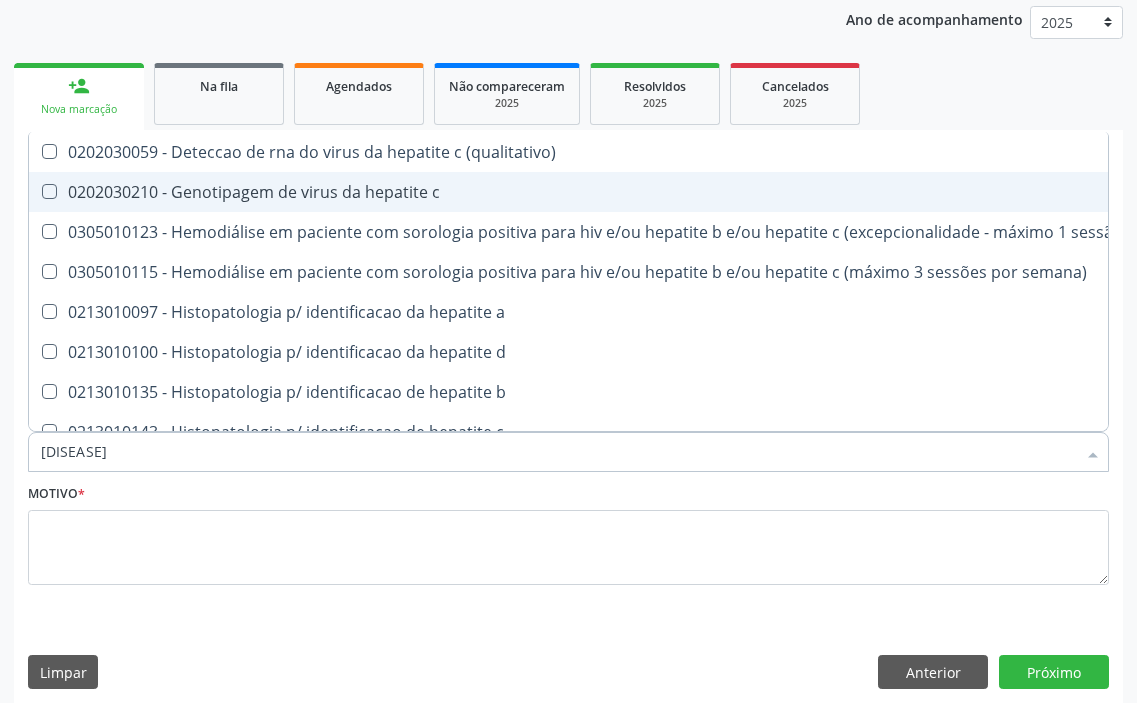 type on "hepatite c" 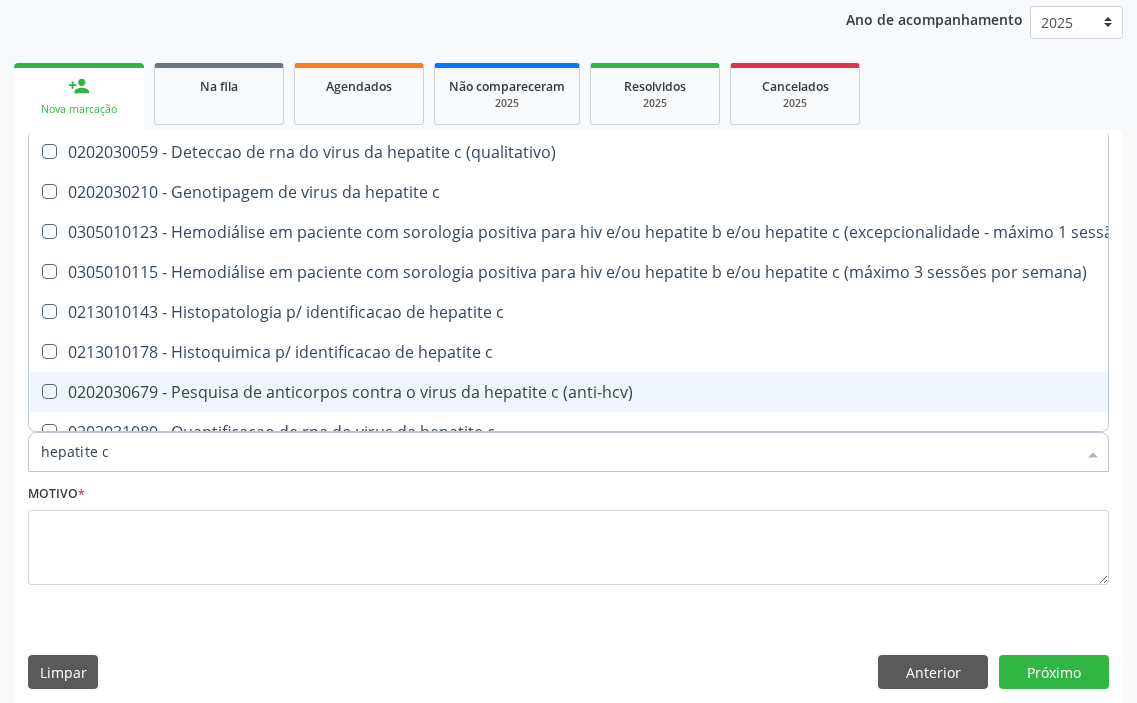 scroll, scrollTop: 76, scrollLeft: 0, axis: vertical 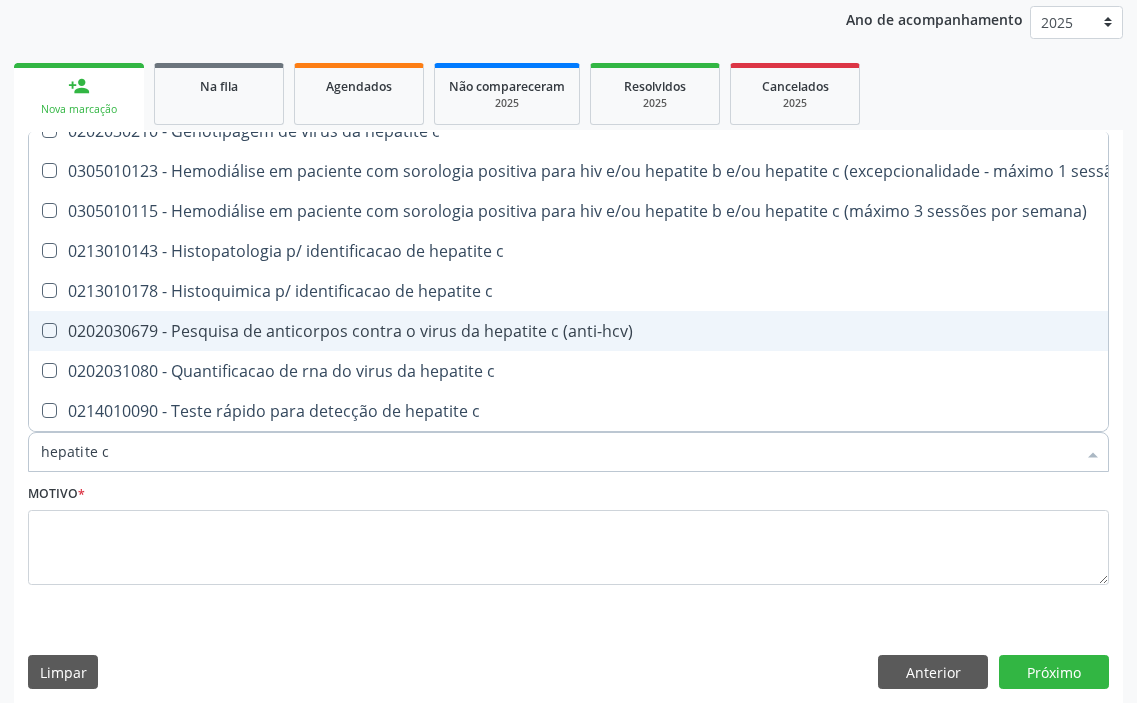 click on "0202030679 - Pesquisa de anticorpos contra o virus da hepatite c (anti-hcv)" at bounding box center [621, 331] 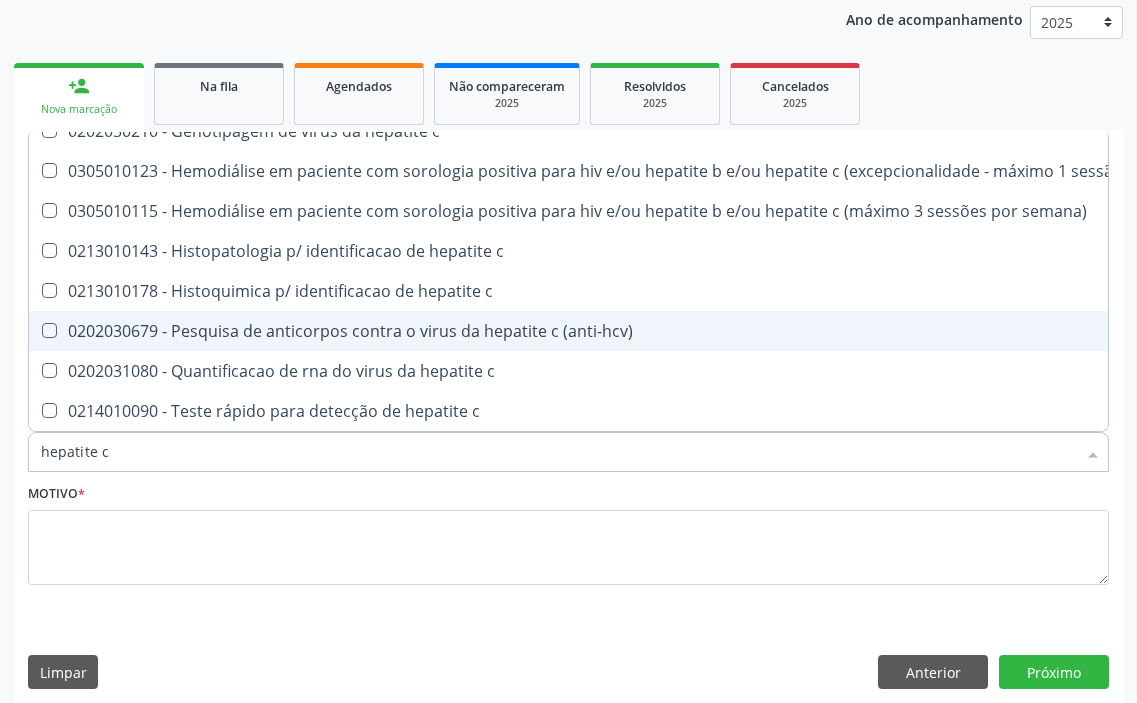checkbox on "true" 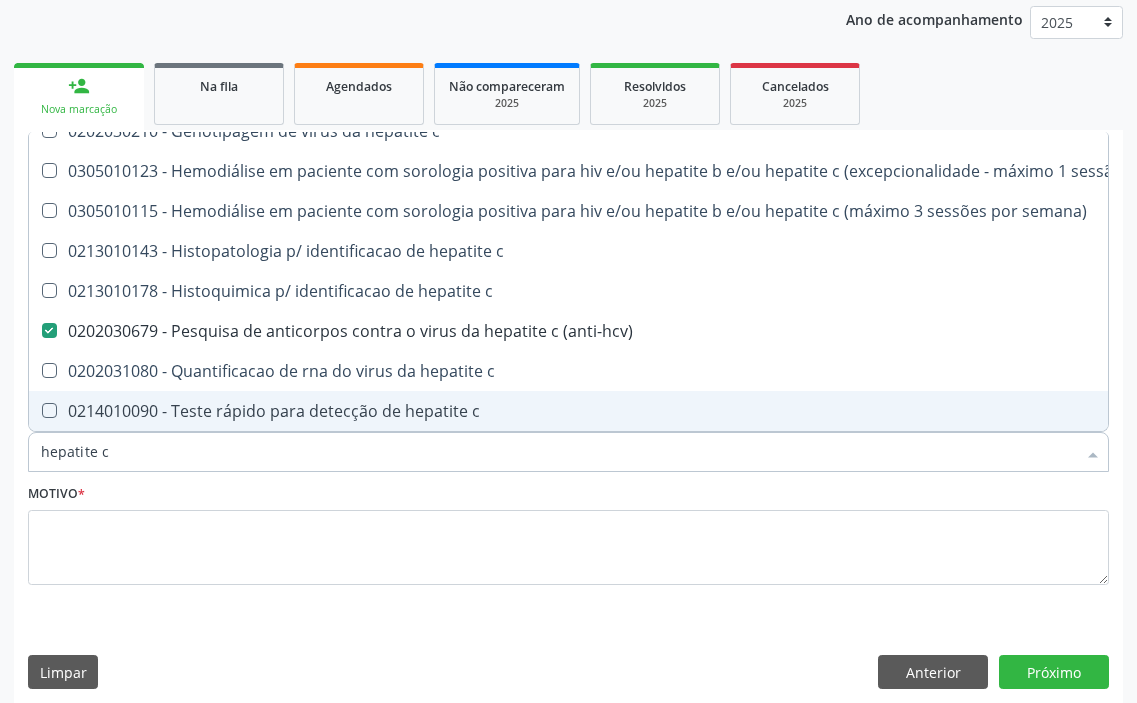 click on "hepatite c" at bounding box center (558, 452) 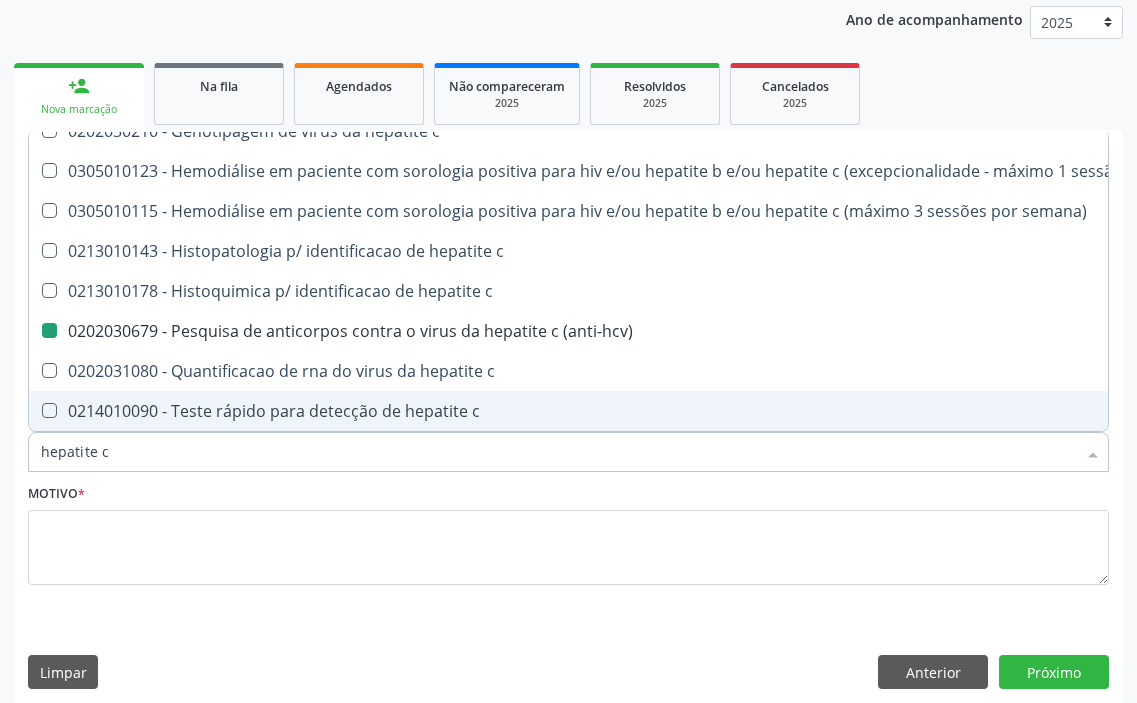 type on "[DISEASE]" 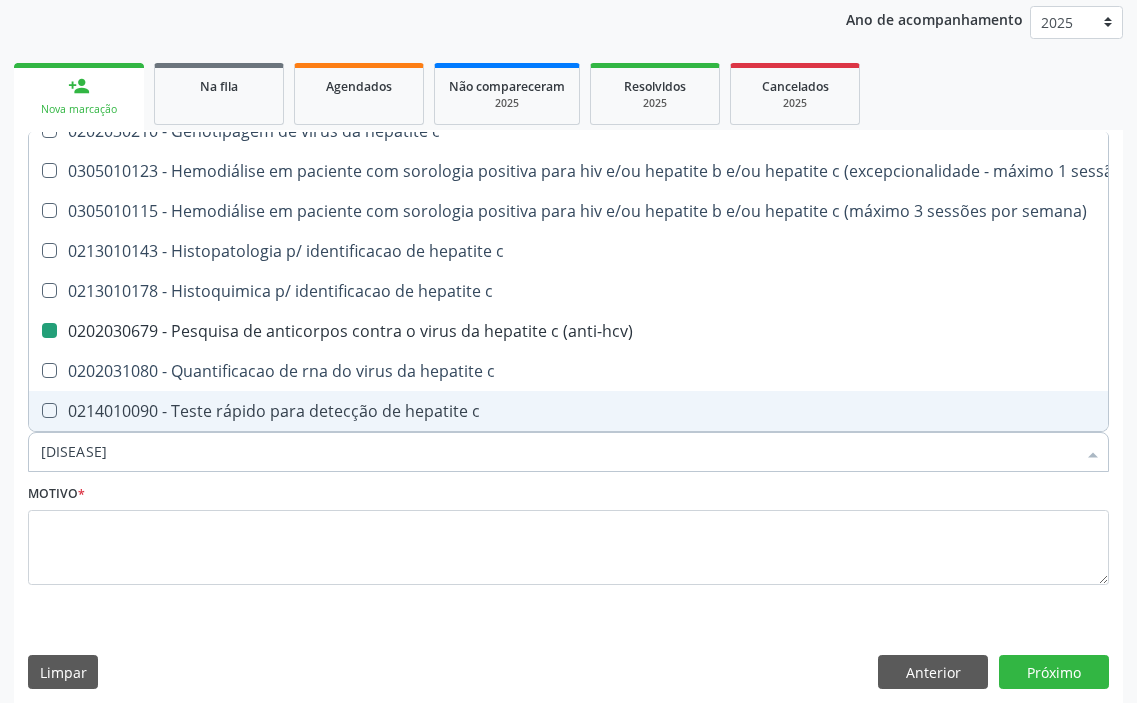 checkbox on "false" 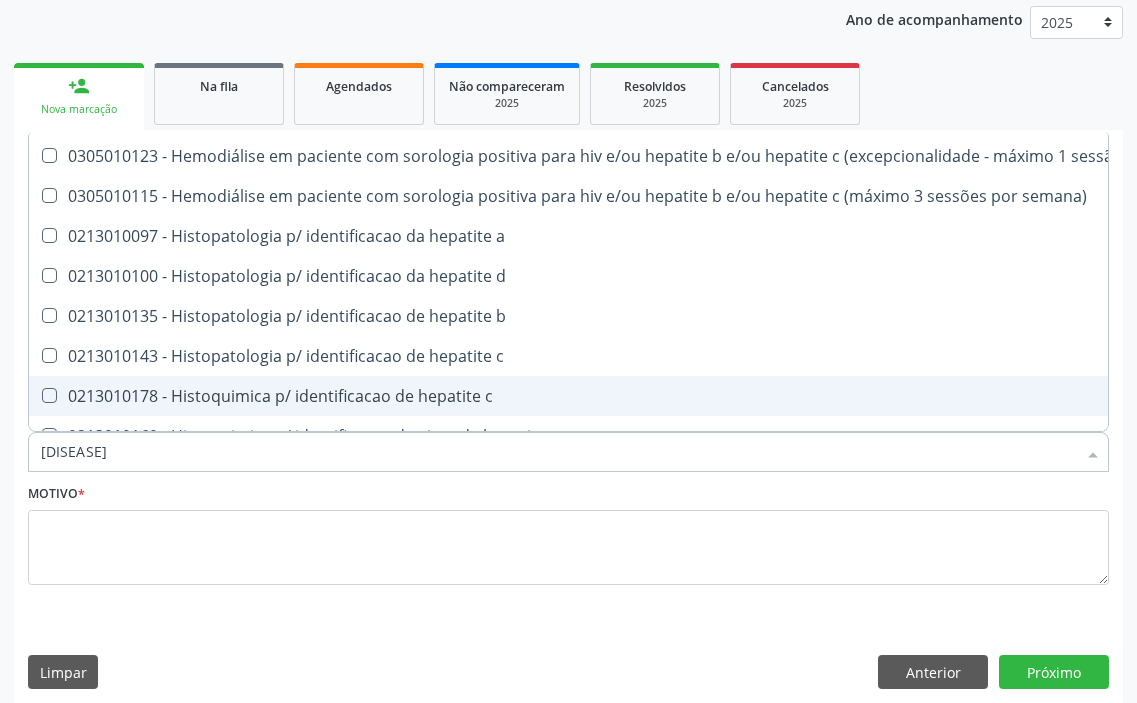 type on "[DISEASE]" 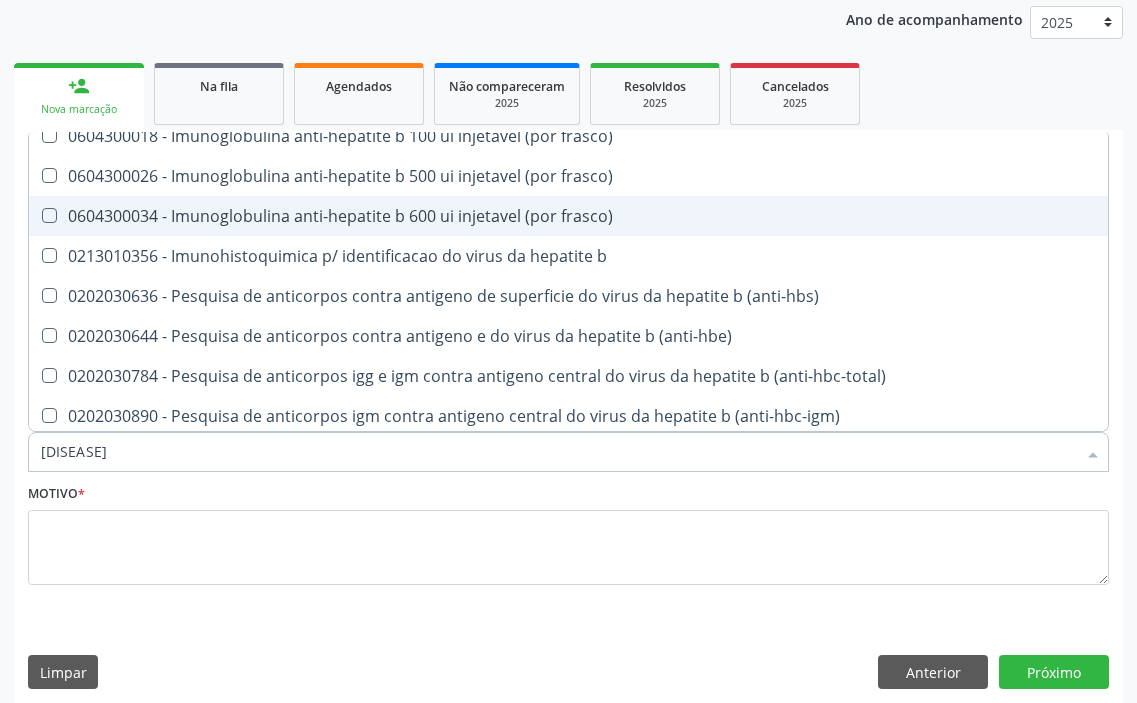 scroll, scrollTop: 276, scrollLeft: 0, axis: vertical 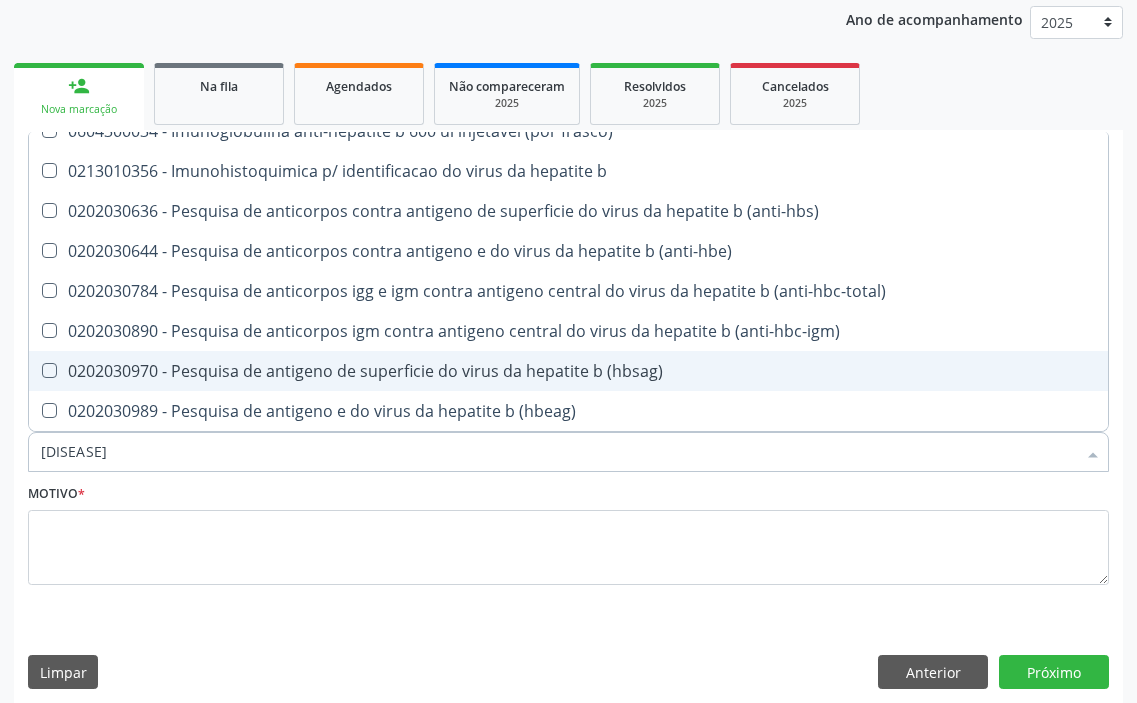 click on "0202030970 - Pesquisa de antigeno de superficie do virus da hepatite b (hbsag)" at bounding box center [621, 371] 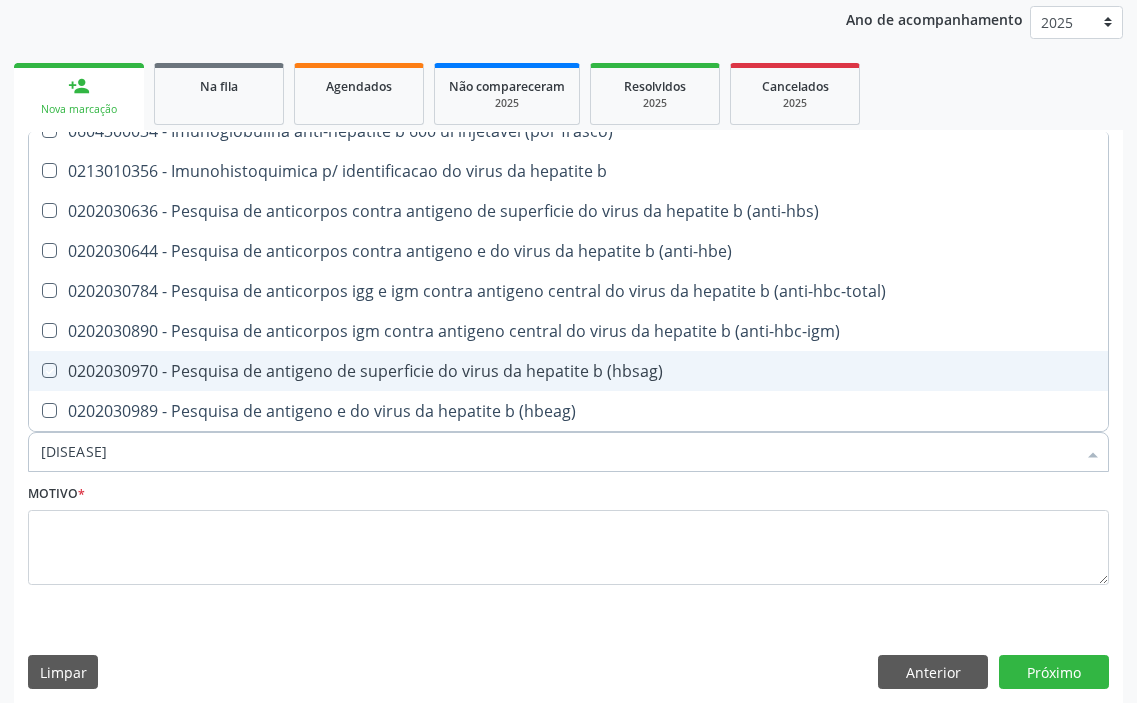 checkbox on "true" 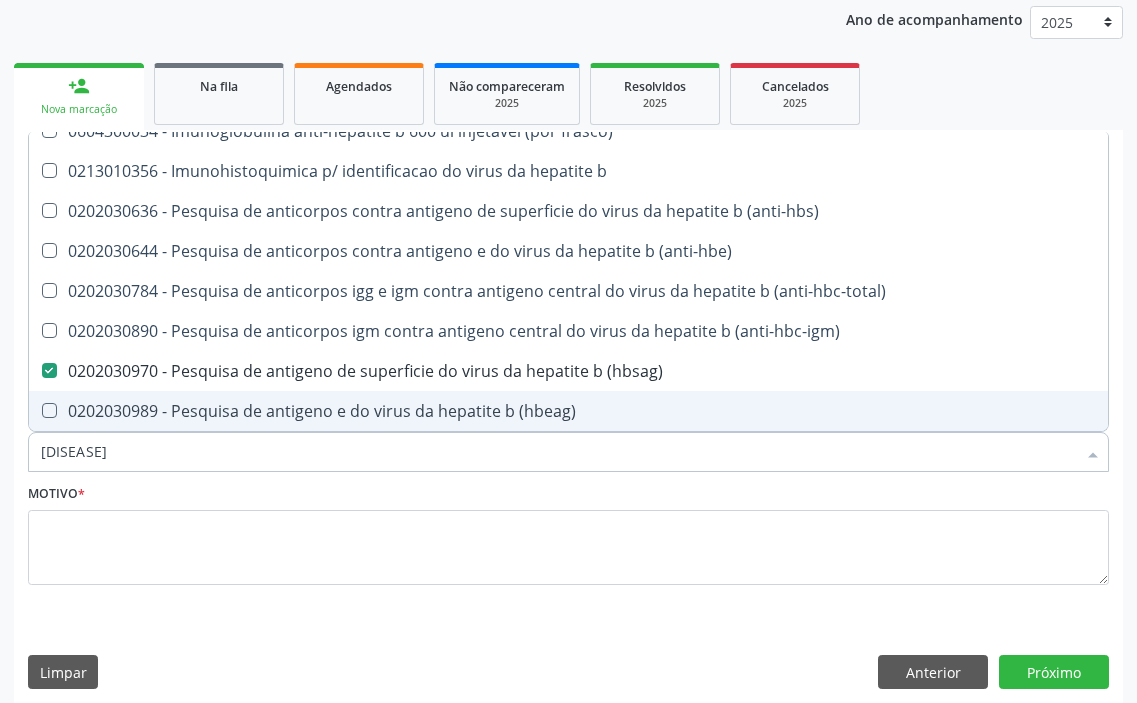 drag, startPoint x: 132, startPoint y: 458, endPoint x: 0, endPoint y: 456, distance: 132.01515 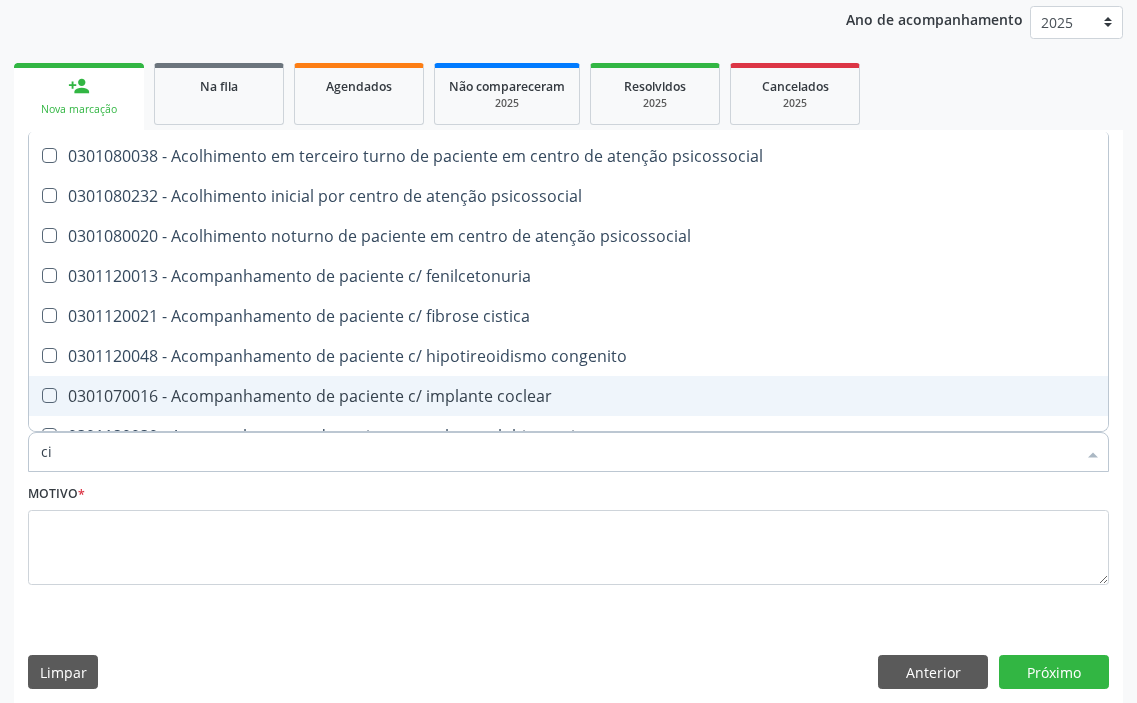 type on "cit" 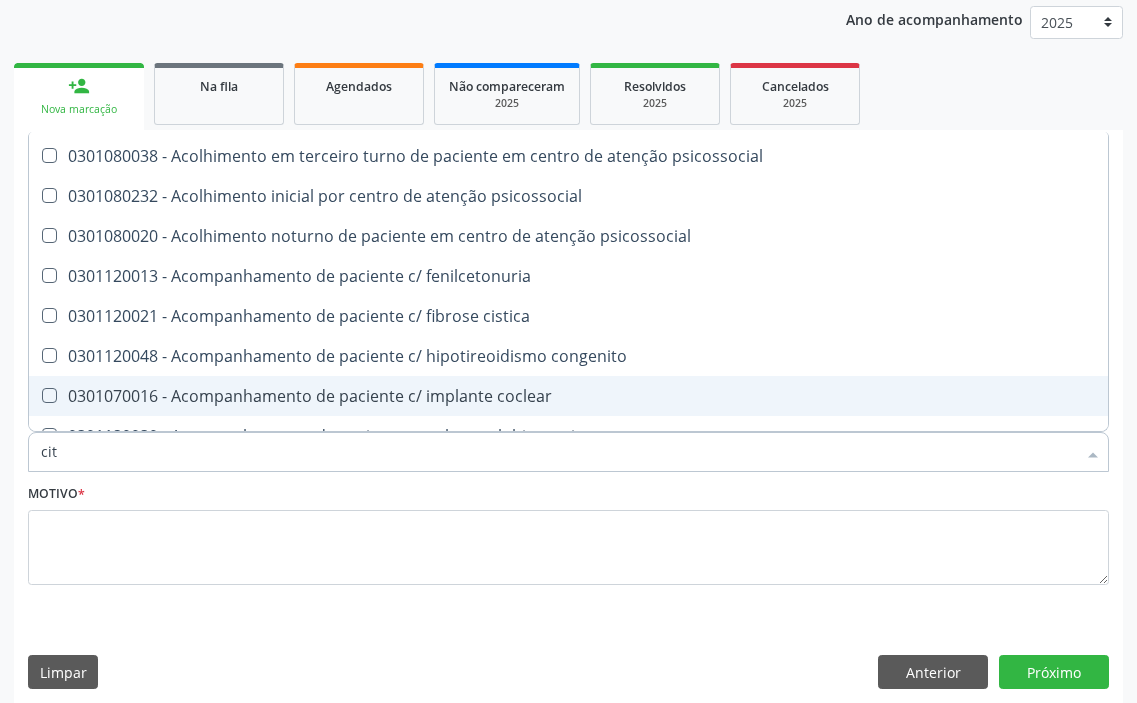 checkbox on "false" 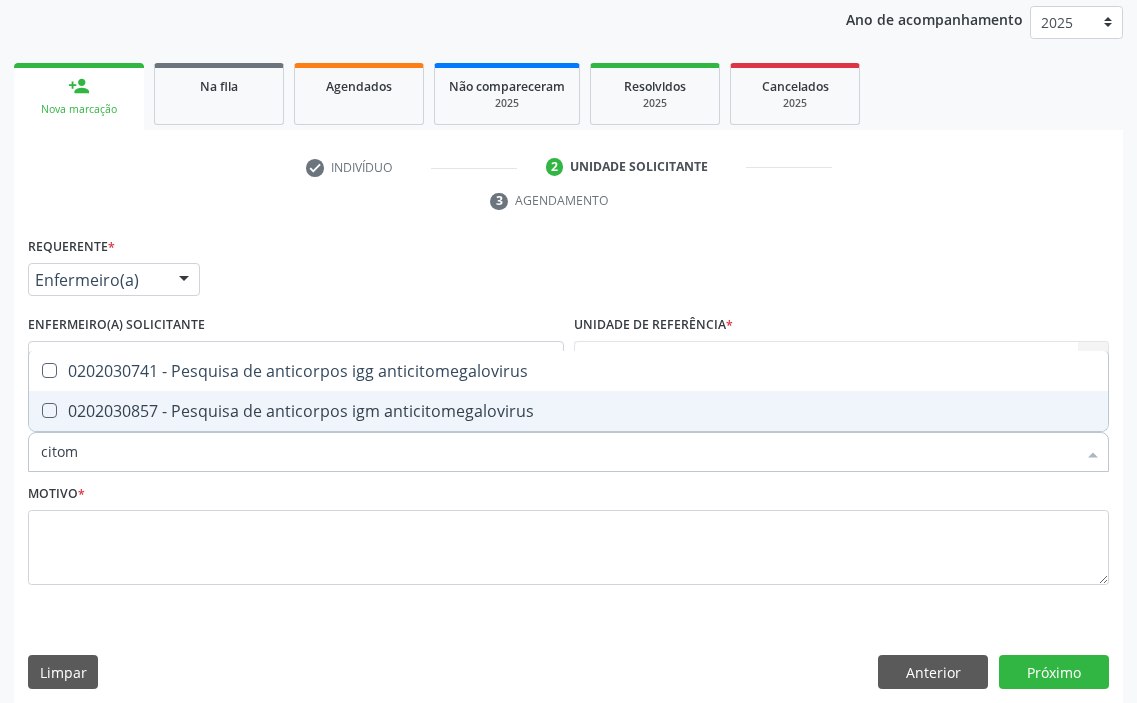 scroll, scrollTop: 0, scrollLeft: 0, axis: both 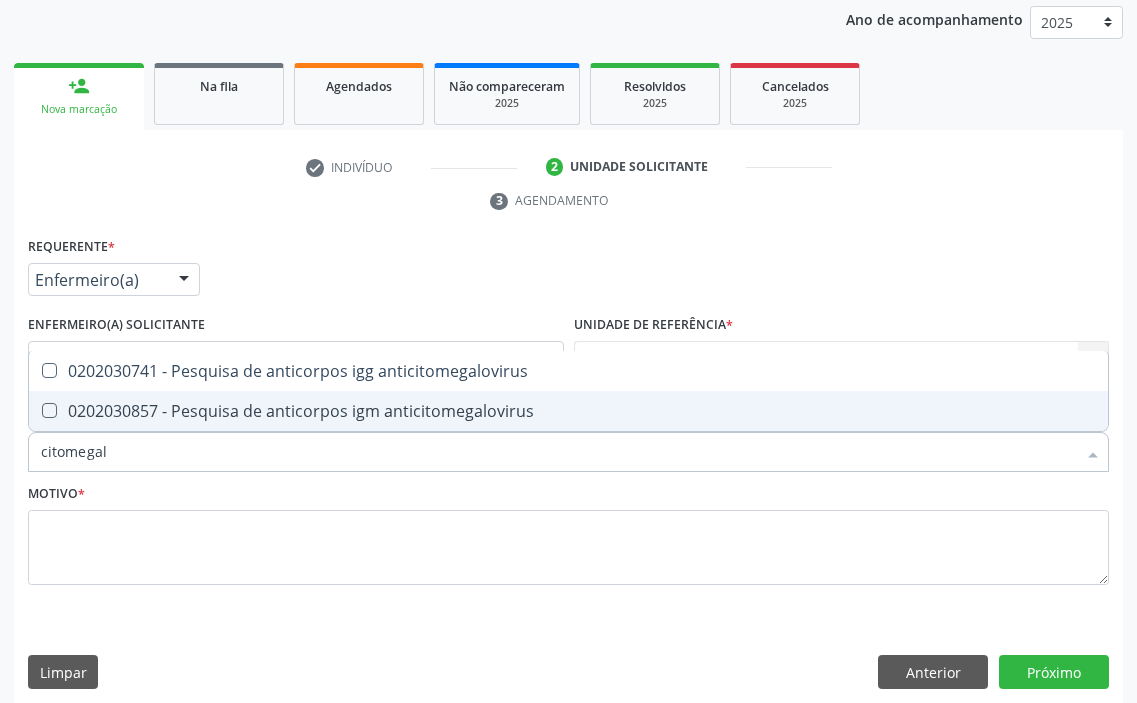 type on "citomegalo" 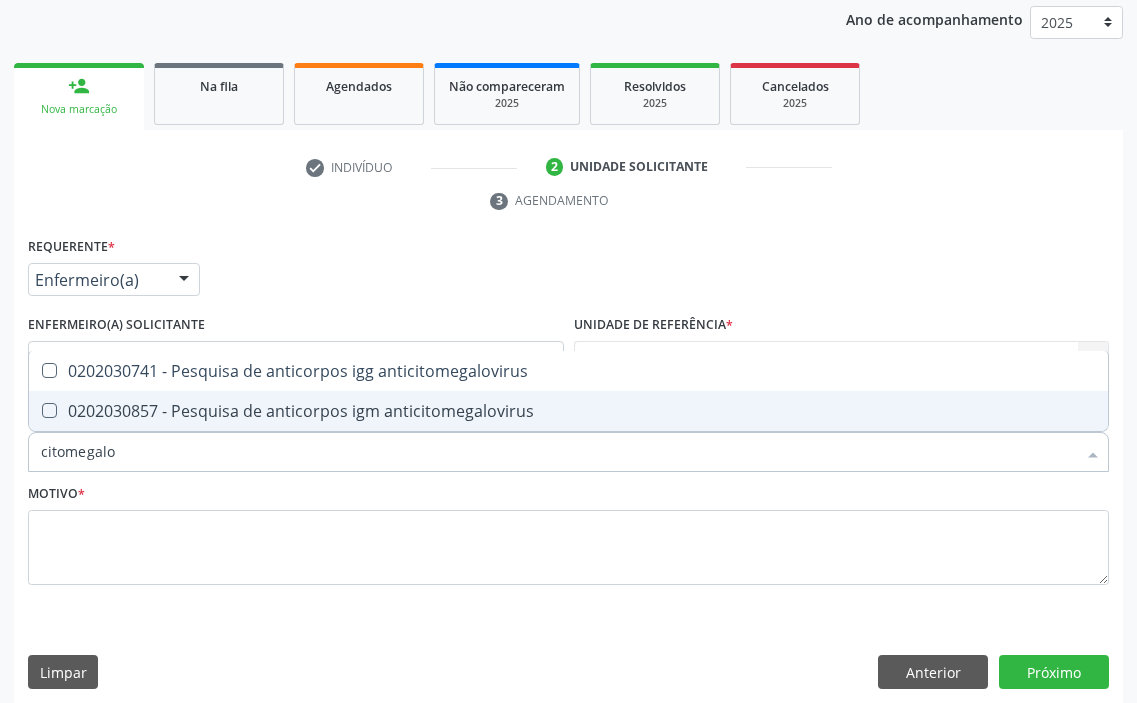 click on "0202030857 - Pesquisa de anticorpos igm anticitomegalovirus" at bounding box center (568, 411) 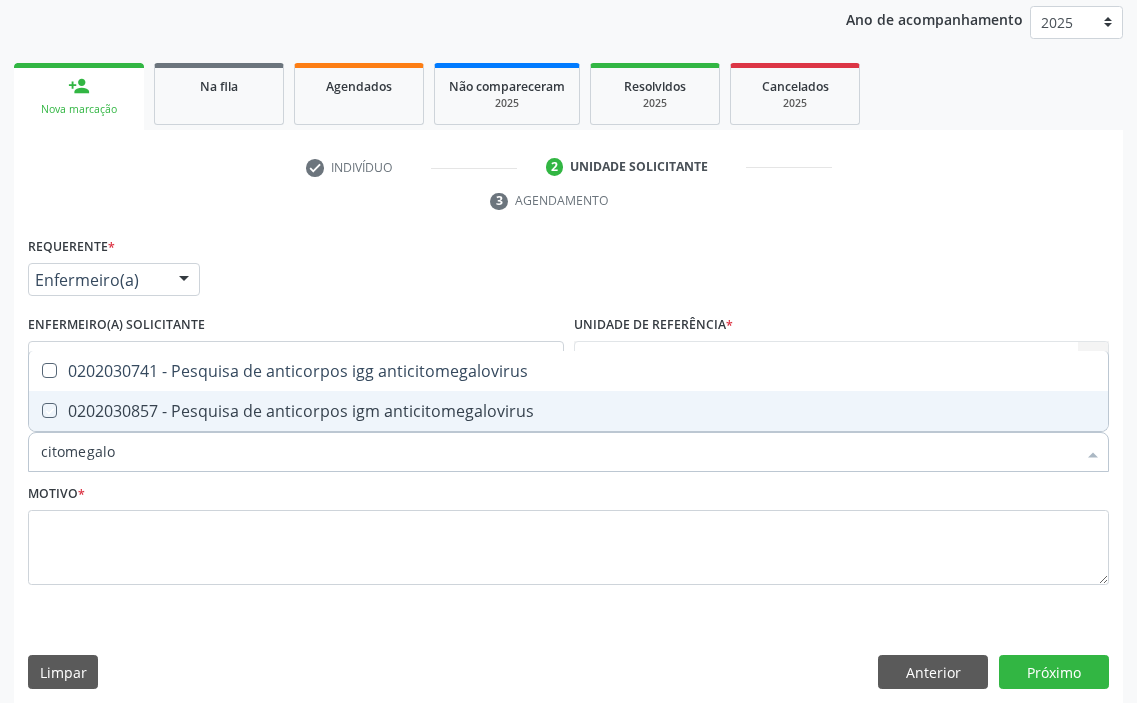 checkbox on "true" 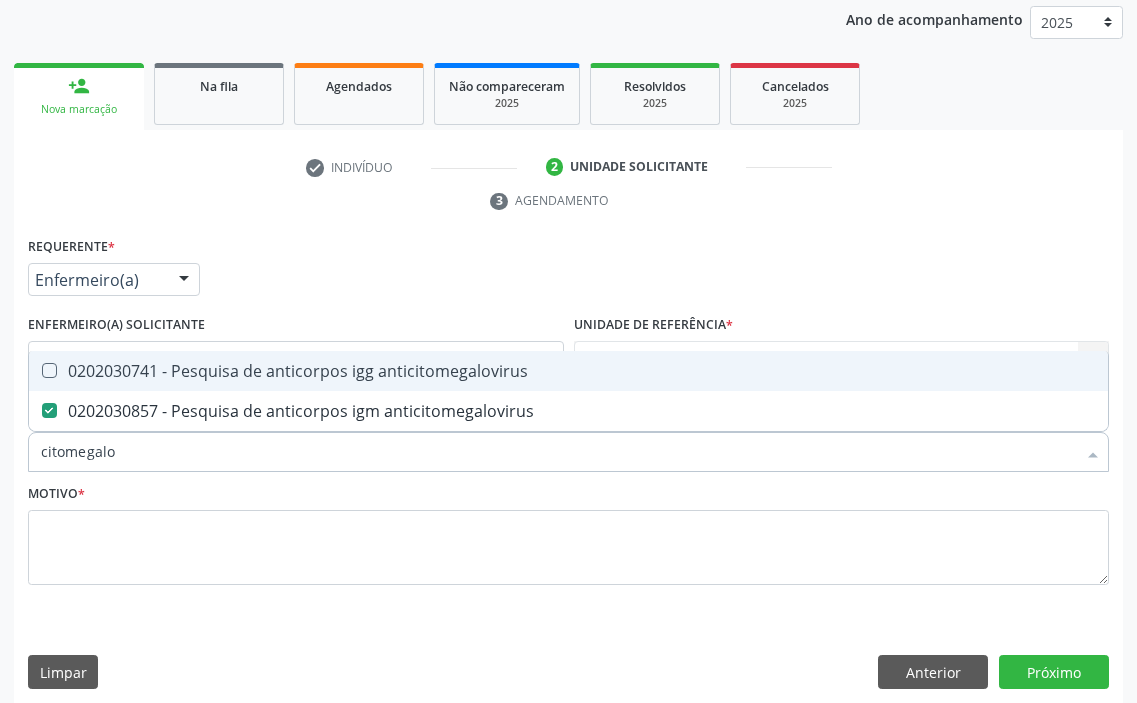 click on "0202030741 - Pesquisa de anticorpos igg anticitomegalovirus" at bounding box center [568, 371] 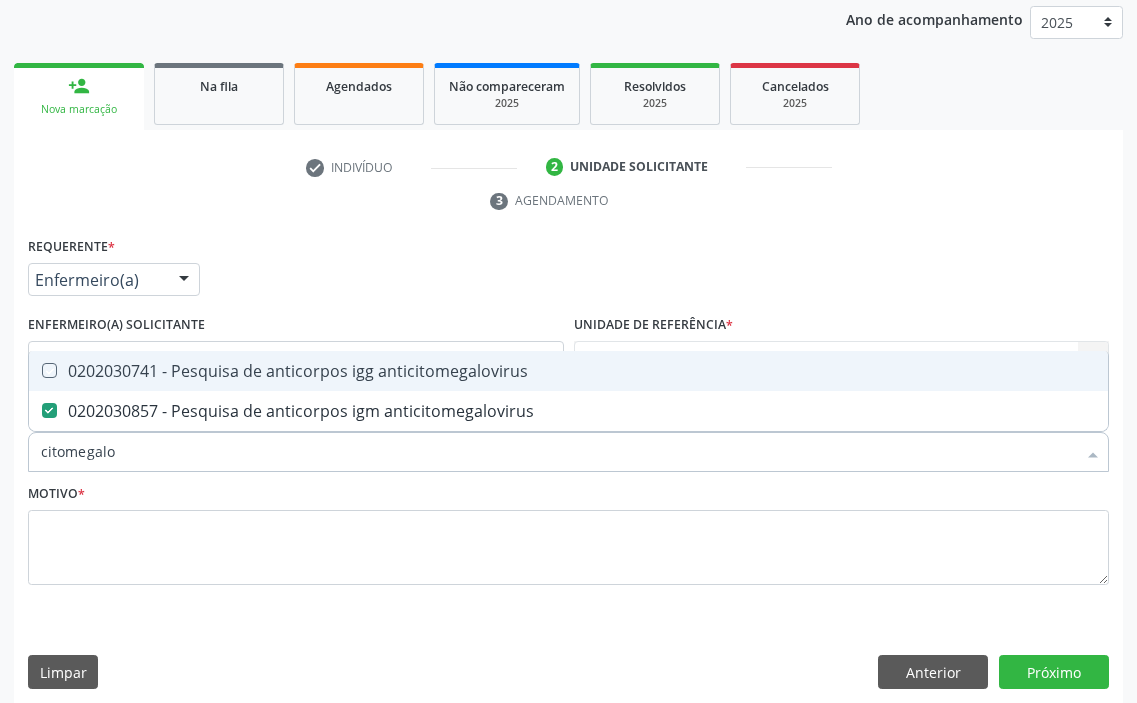 checkbox on "true" 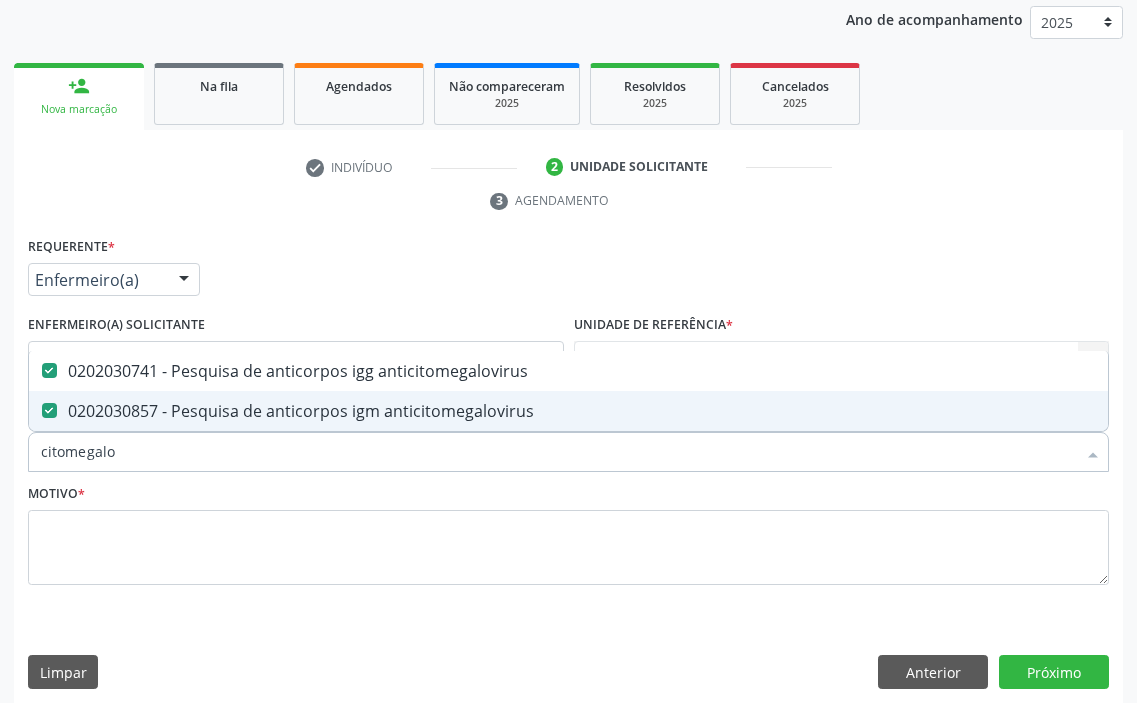 drag, startPoint x: 134, startPoint y: 445, endPoint x: 0, endPoint y: 460, distance: 134.83694 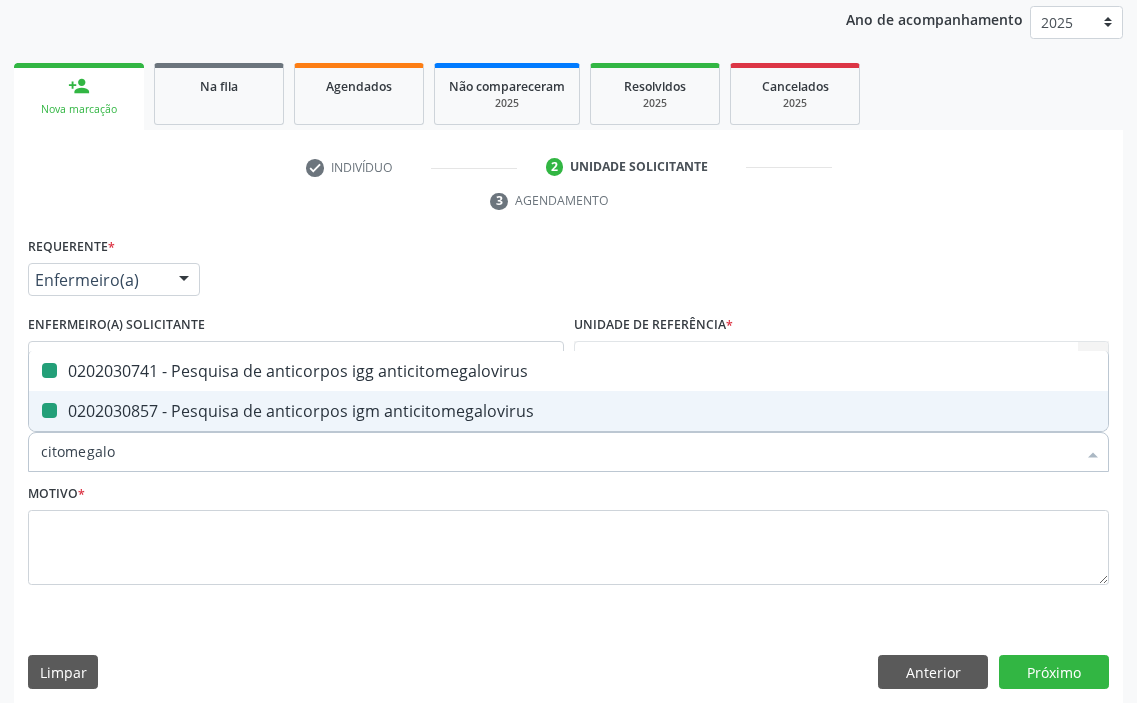 type on "h" 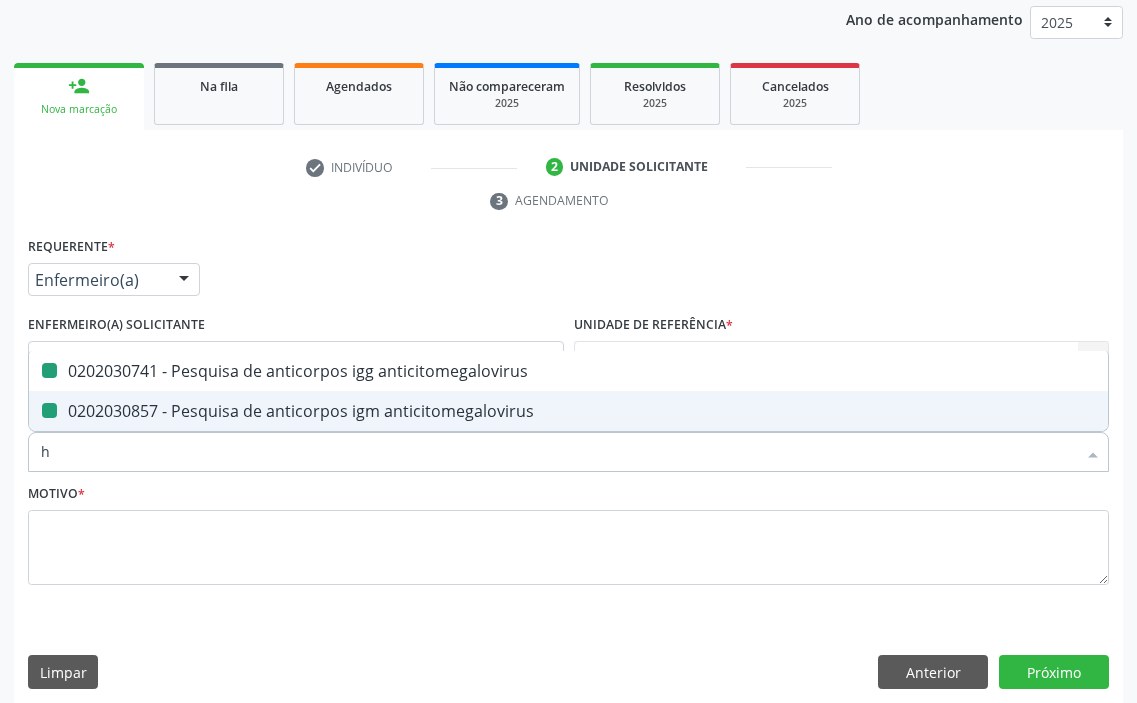 checkbox on "false" 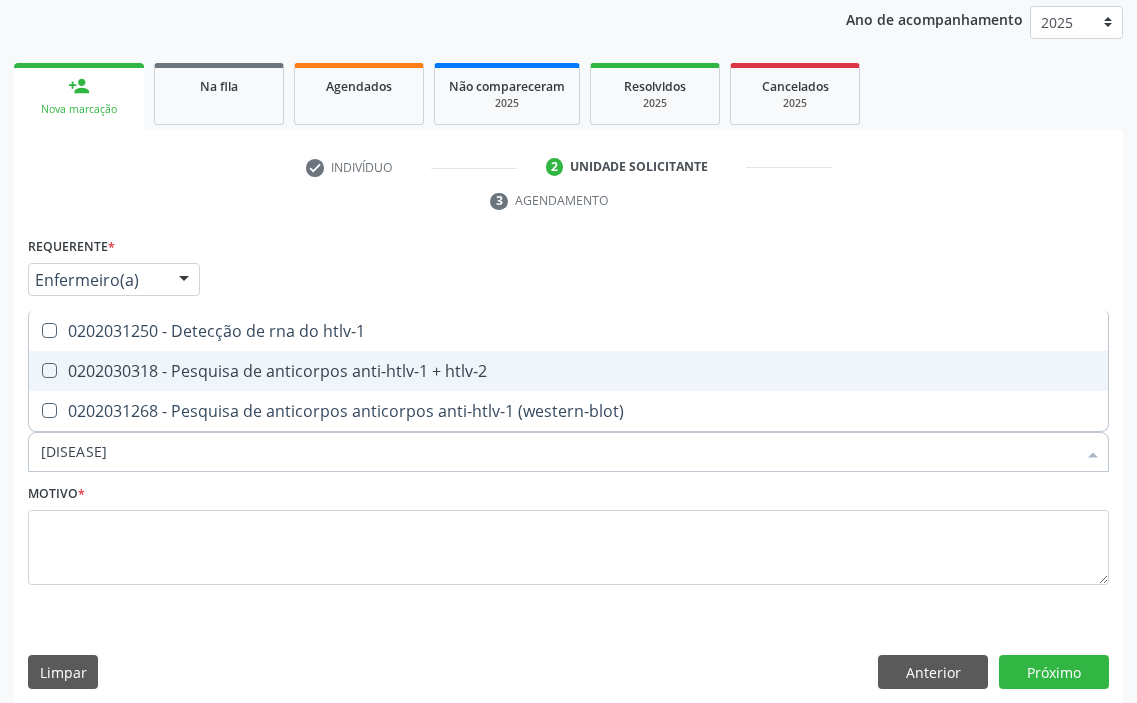 type on "htlv" 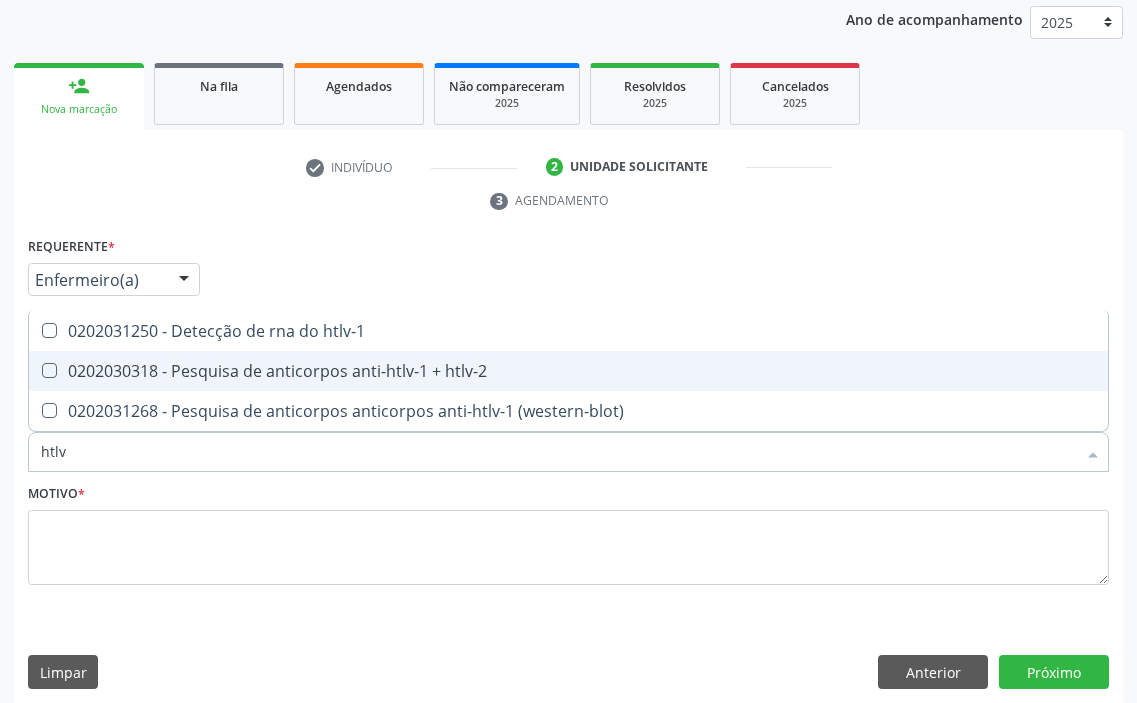 click at bounding box center (49, 370) 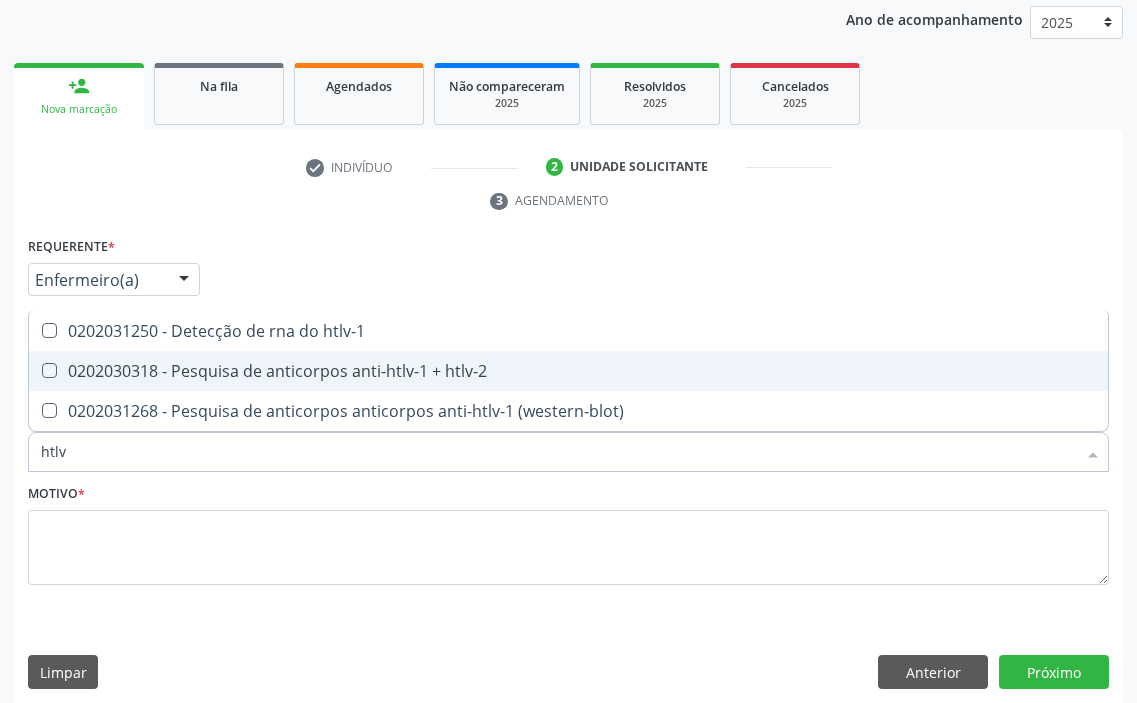 click at bounding box center (35, 370) 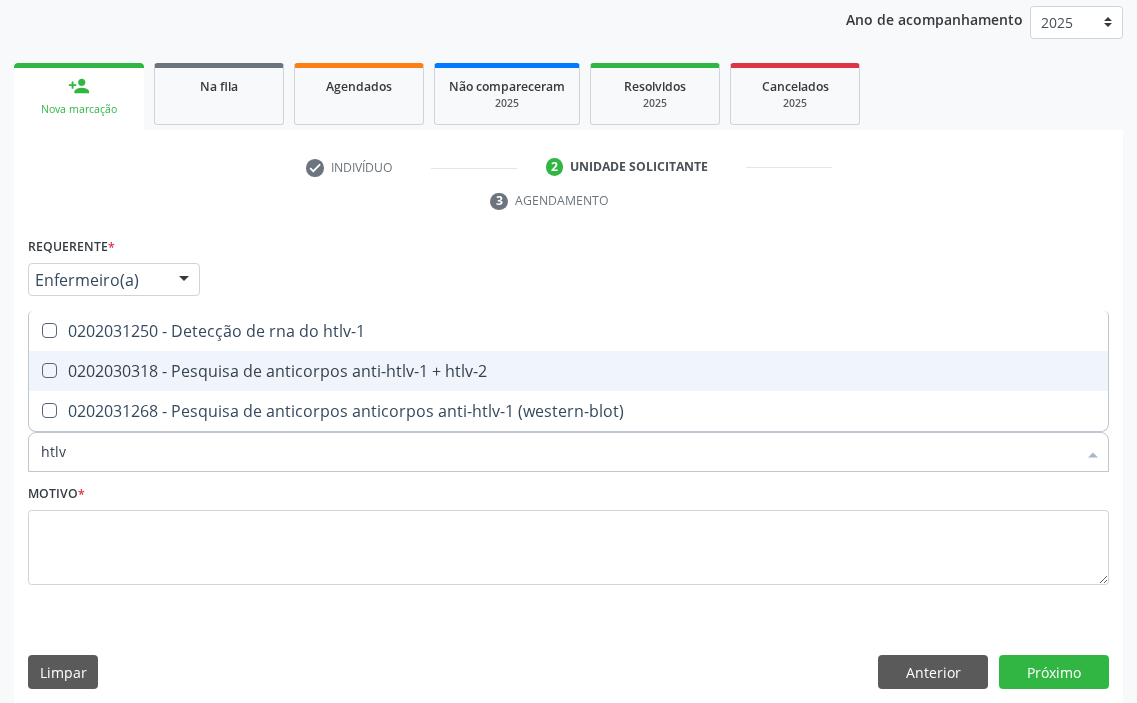 checkbox on "true" 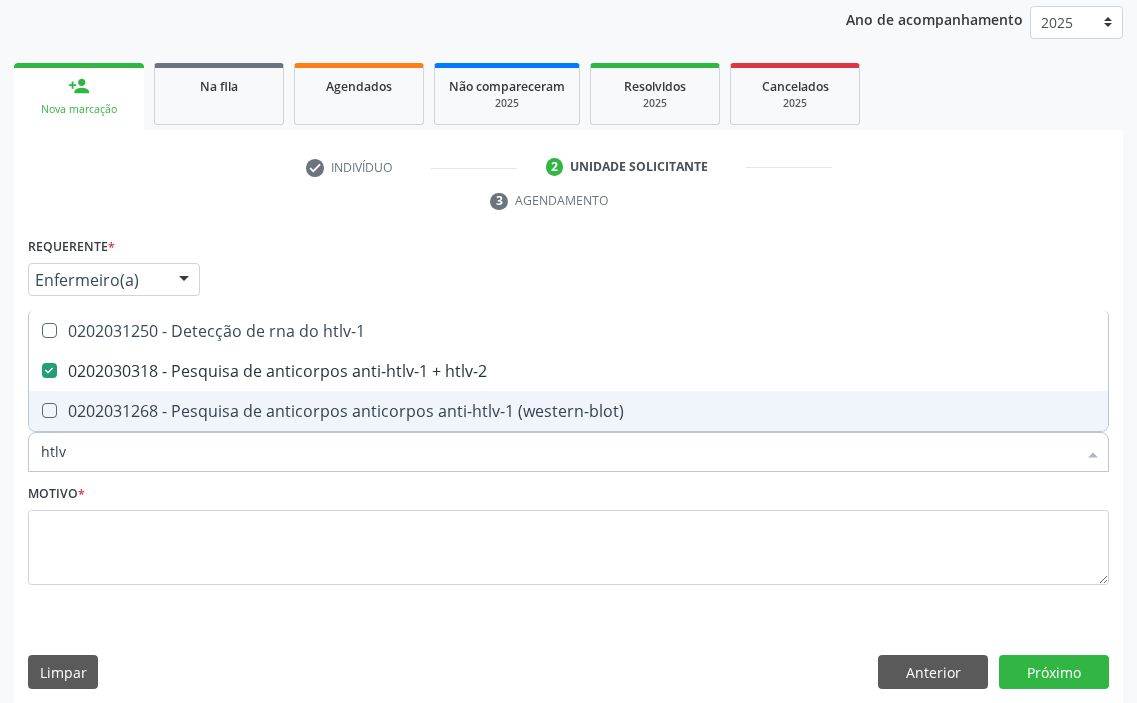 drag, startPoint x: 98, startPoint y: 455, endPoint x: 0, endPoint y: 467, distance: 98.731964 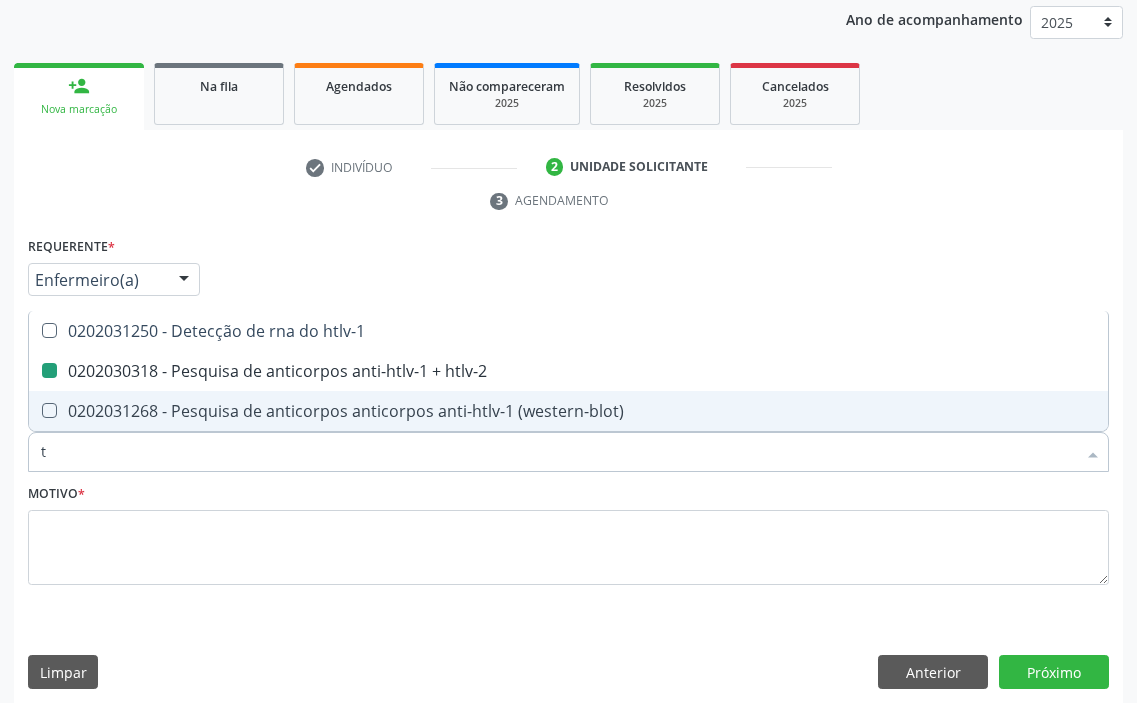 type on "to" 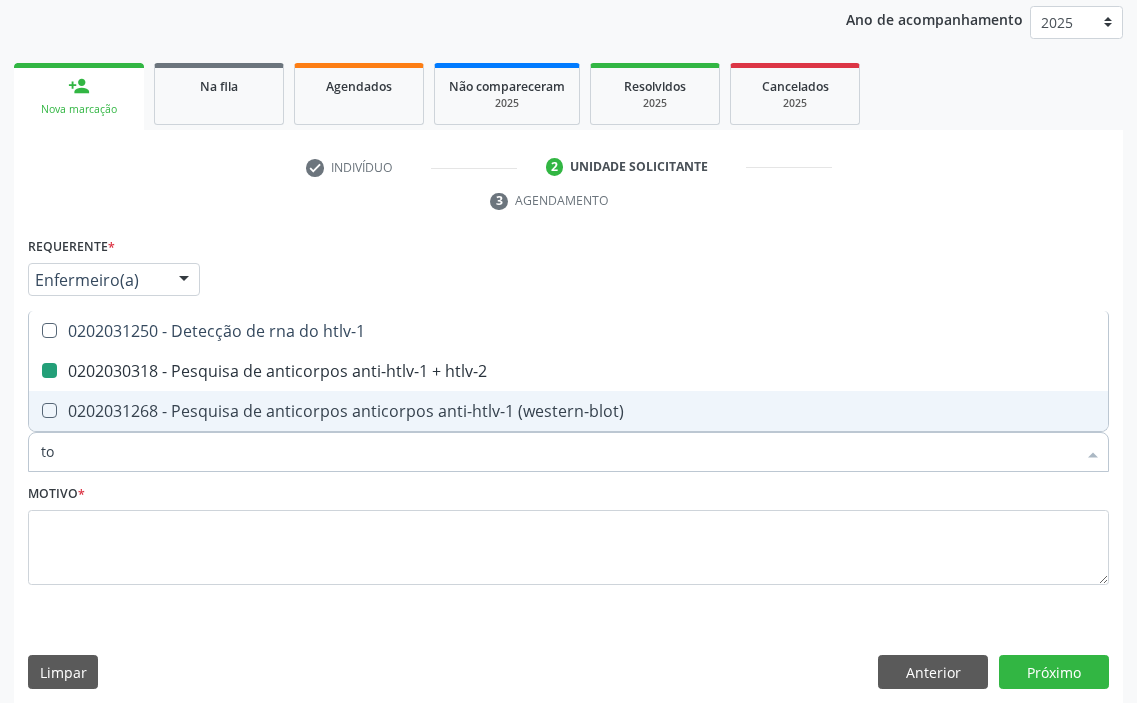 checkbox on "false" 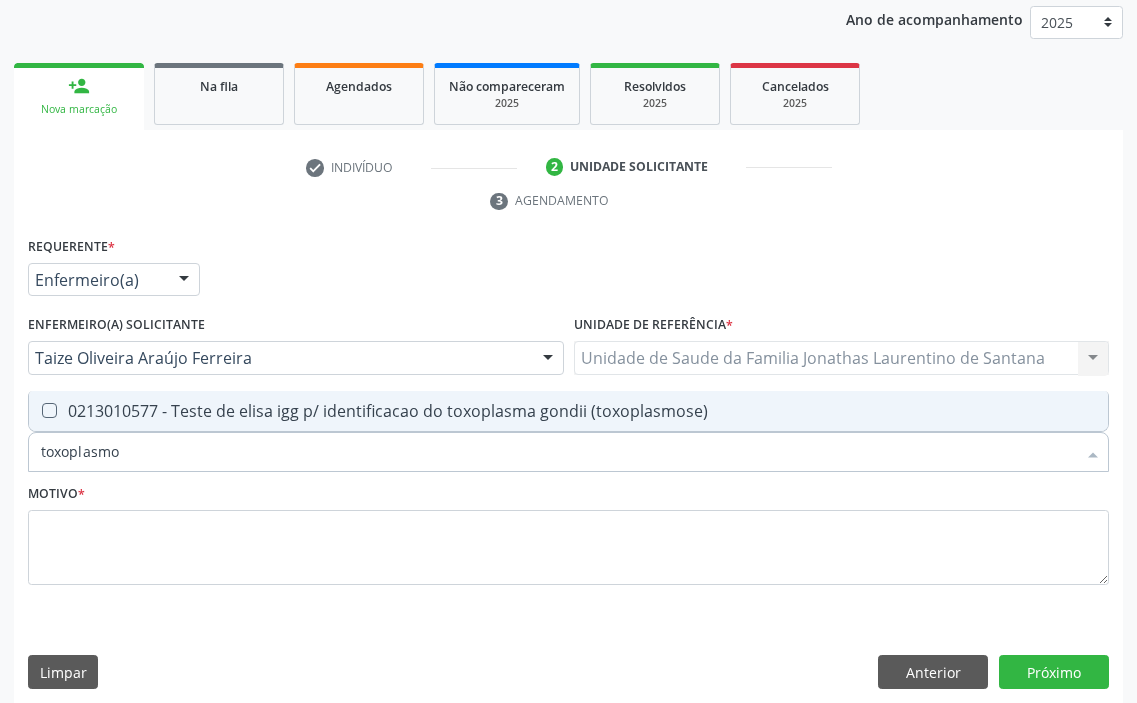 type on "toxoplasm" 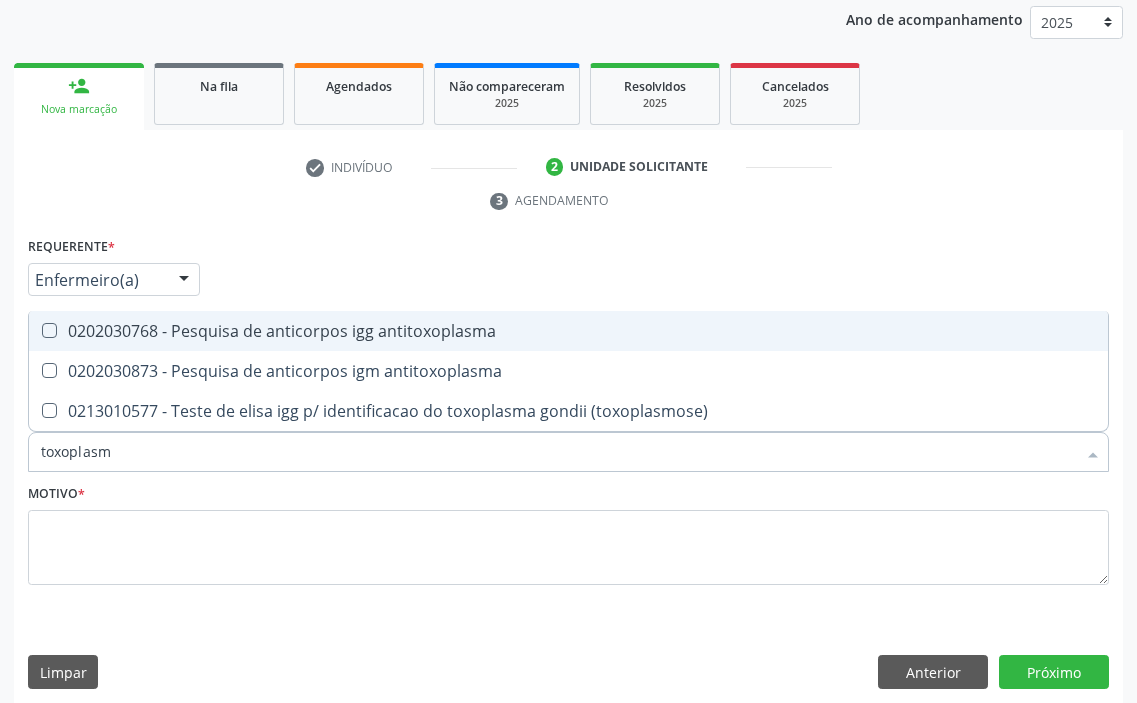 click on "0202030768 - Pesquisa de anticorpos igg antitoxoplasma" at bounding box center [568, 331] 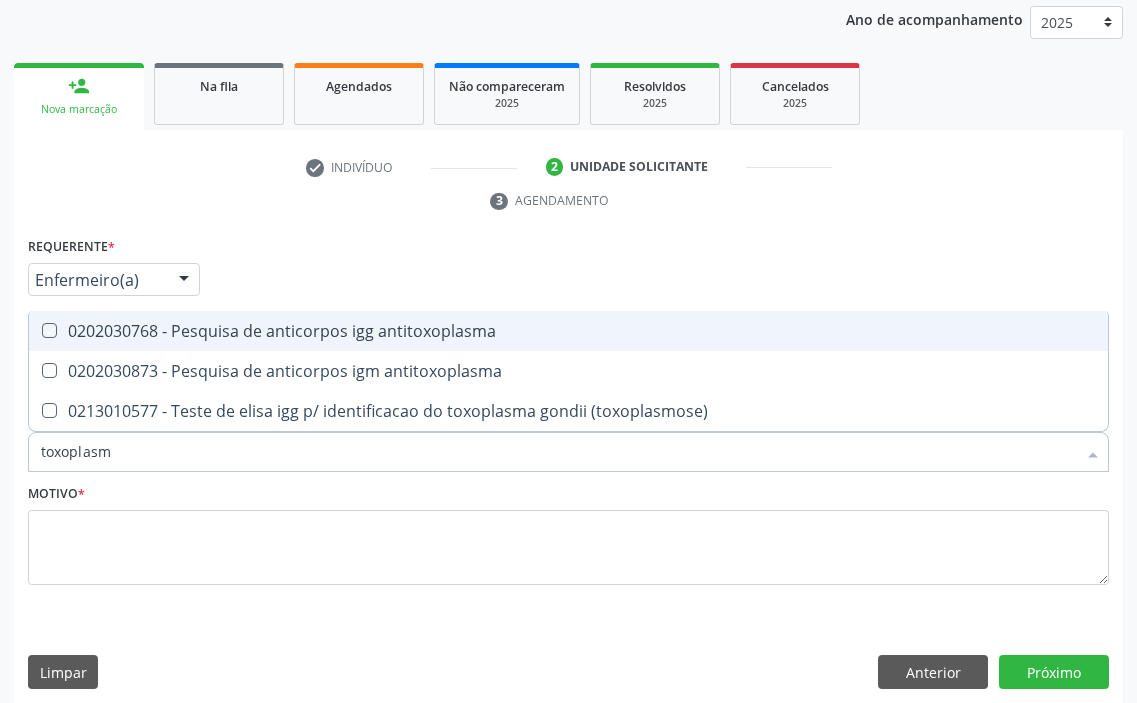 checkbox on "true" 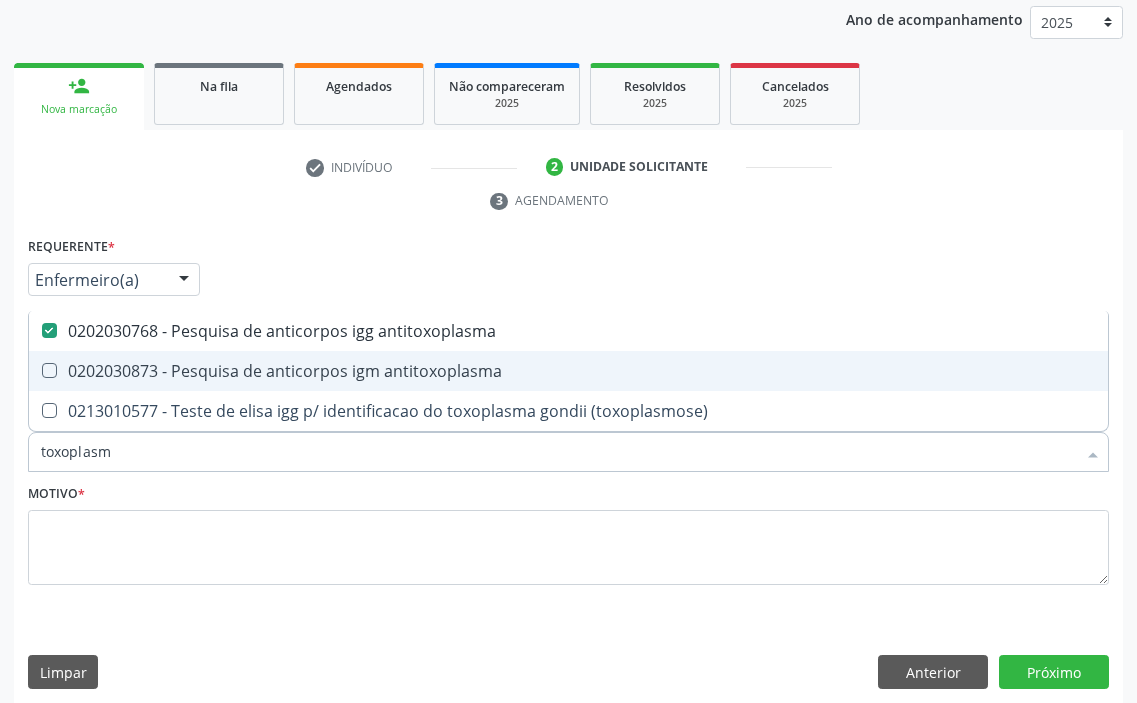 click on "0202030873 - Pesquisa de anticorpos igm antitoxoplasma" at bounding box center (568, 371) 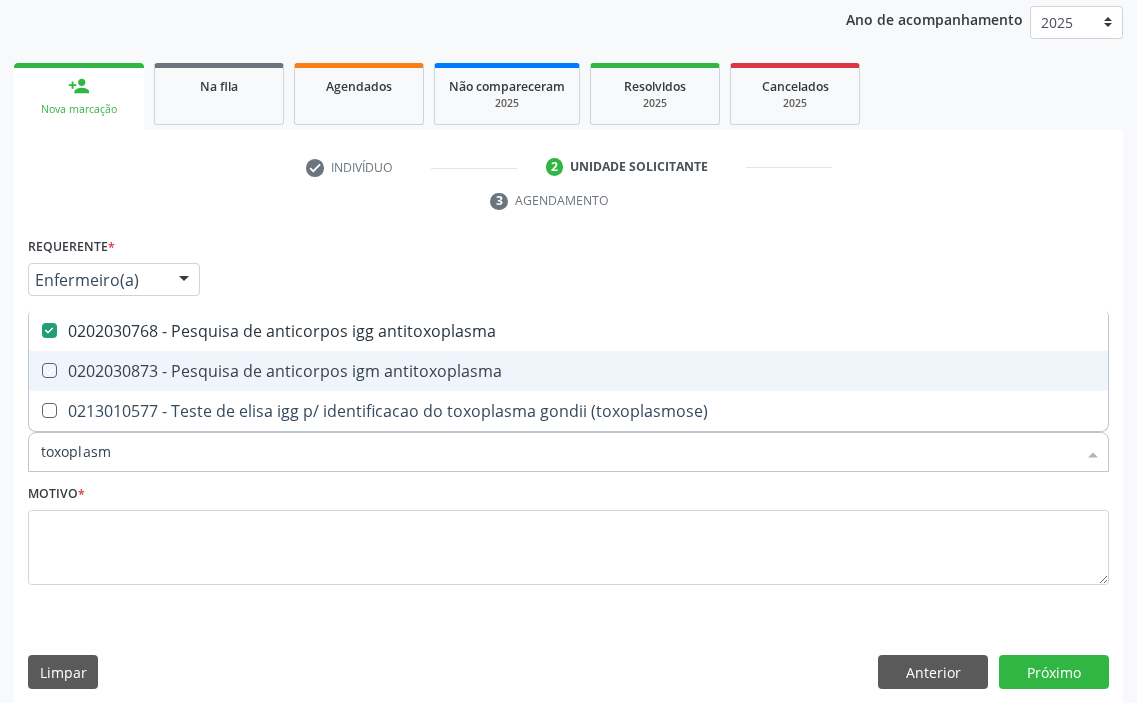 checkbox on "true" 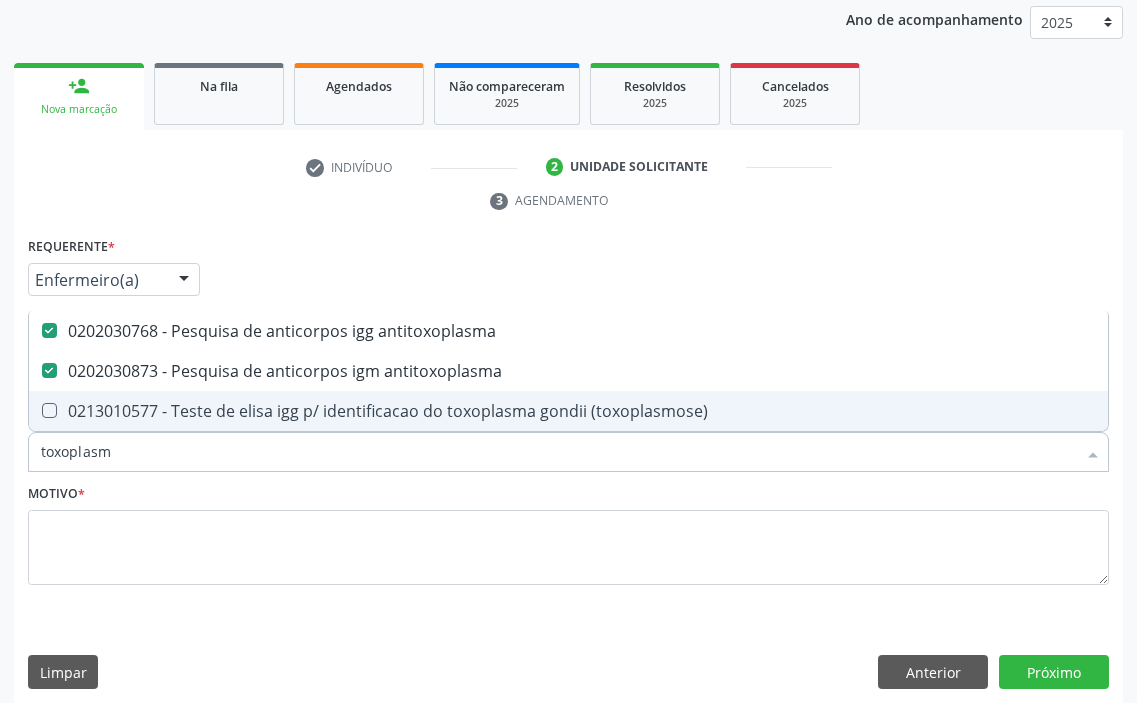drag, startPoint x: 121, startPoint y: 459, endPoint x: 0, endPoint y: 469, distance: 121.41252 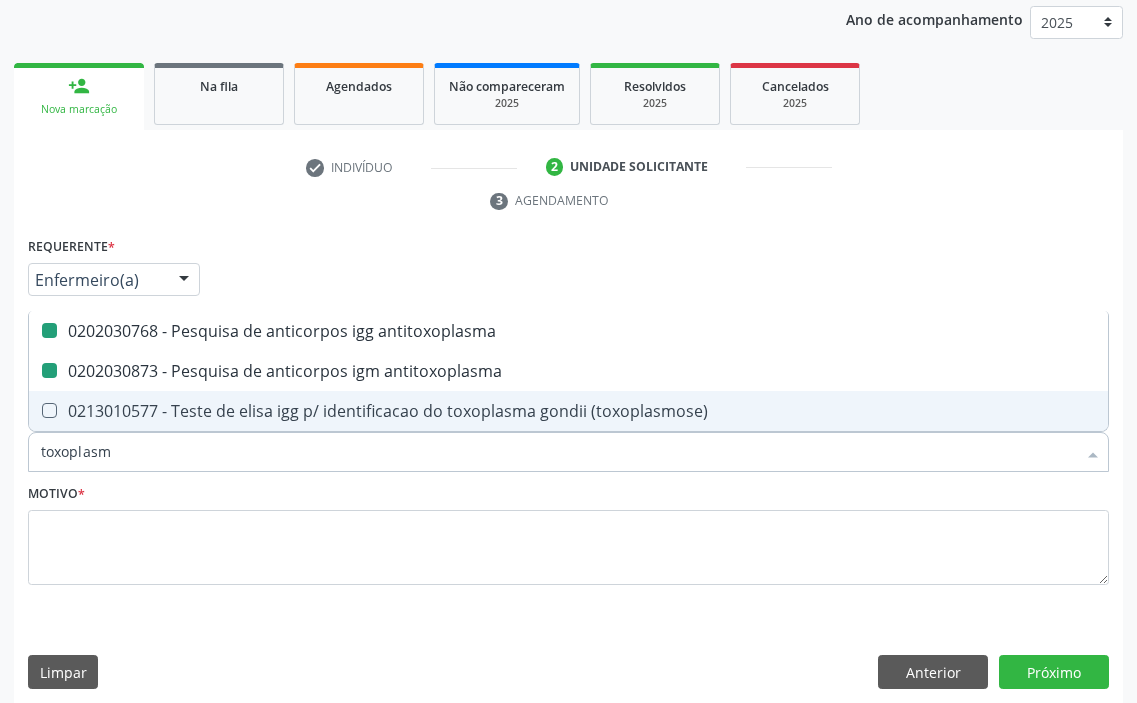 type on "t" 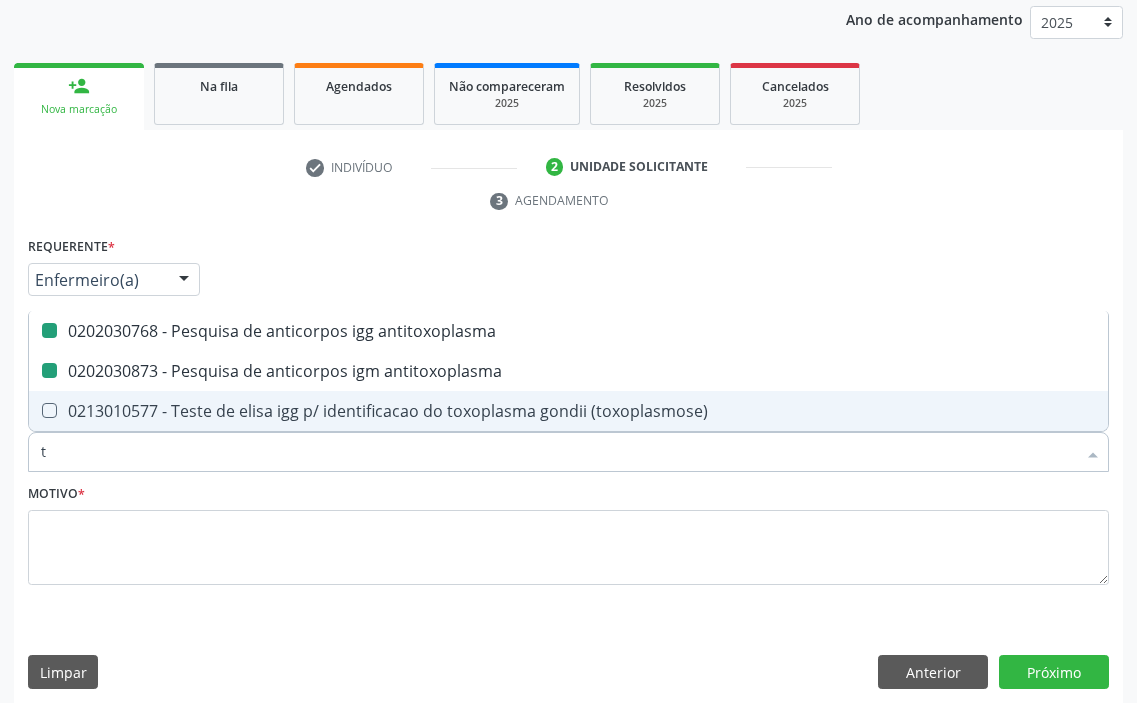 checkbox on "false" 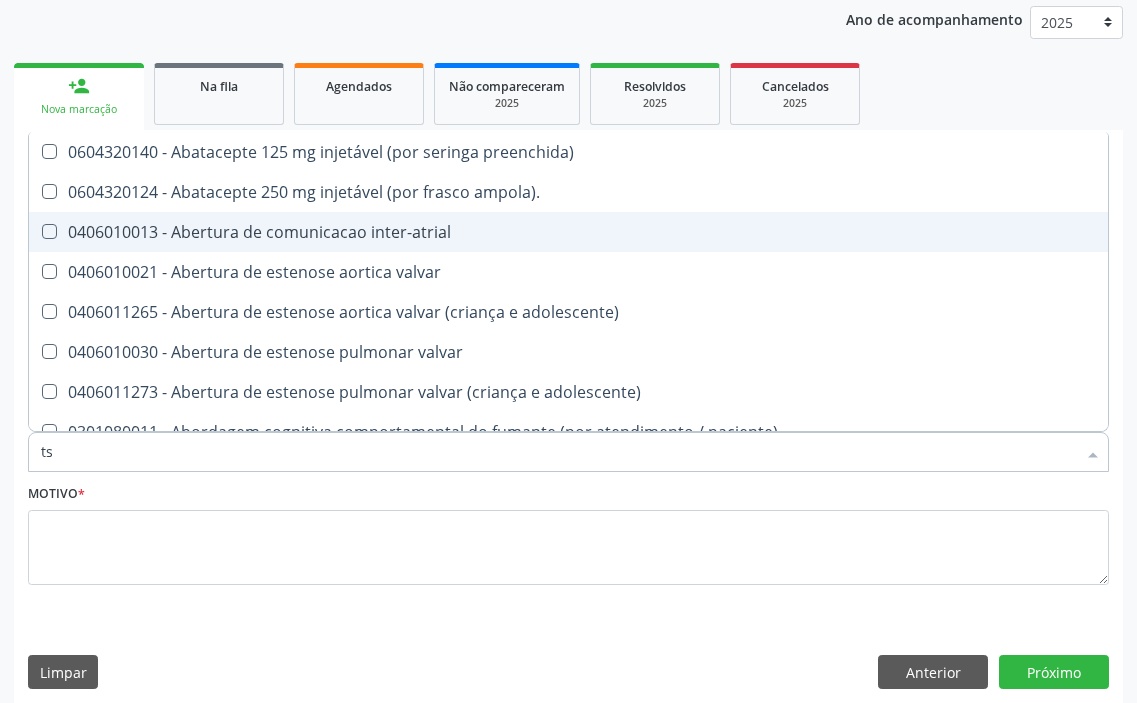 type on "tsh" 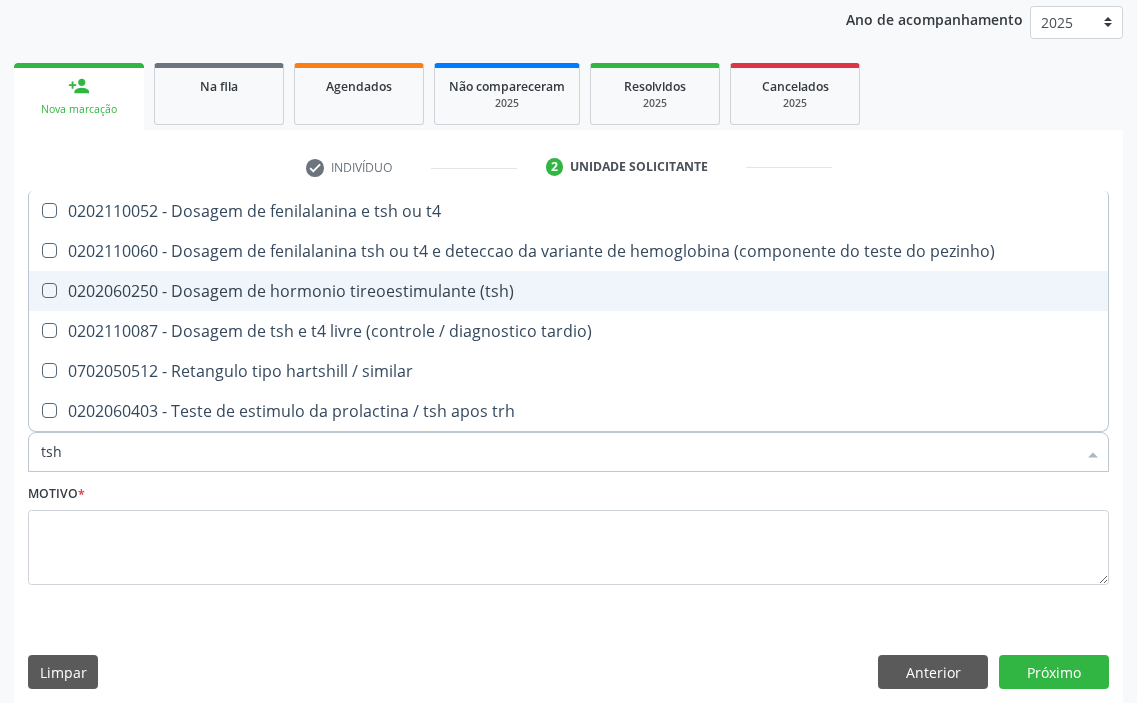 click on "0202060250 - Dosagem de hormonio tireoestimulante (tsh)" at bounding box center (568, 291) 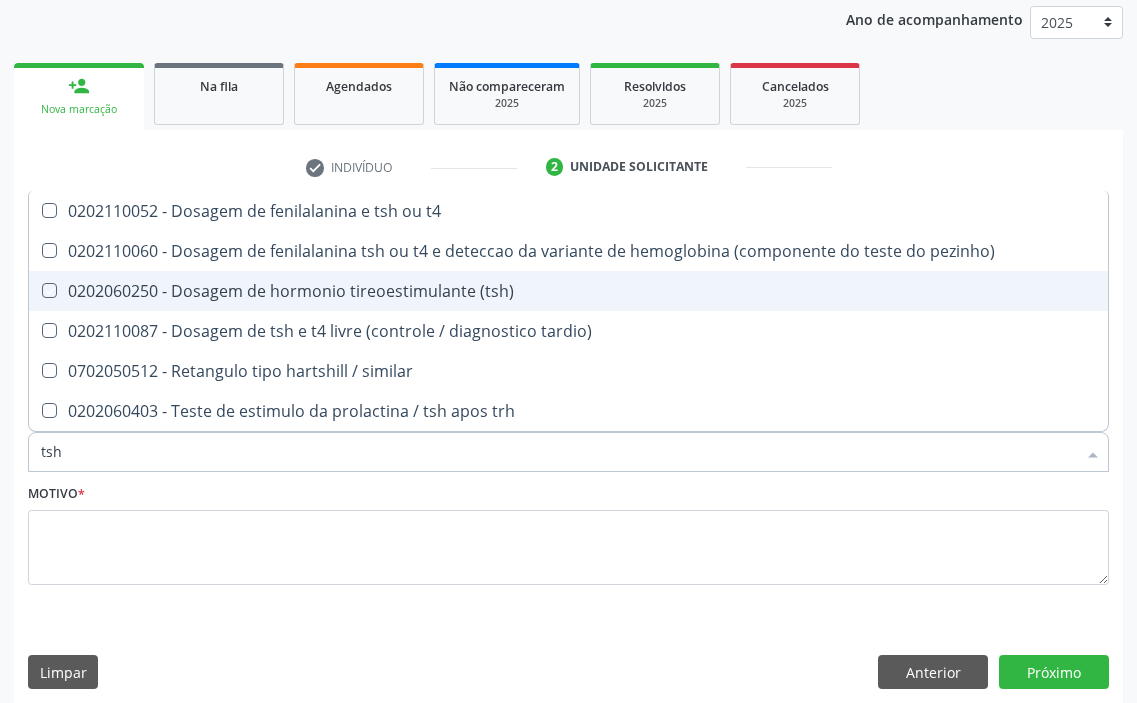 checkbox on "true" 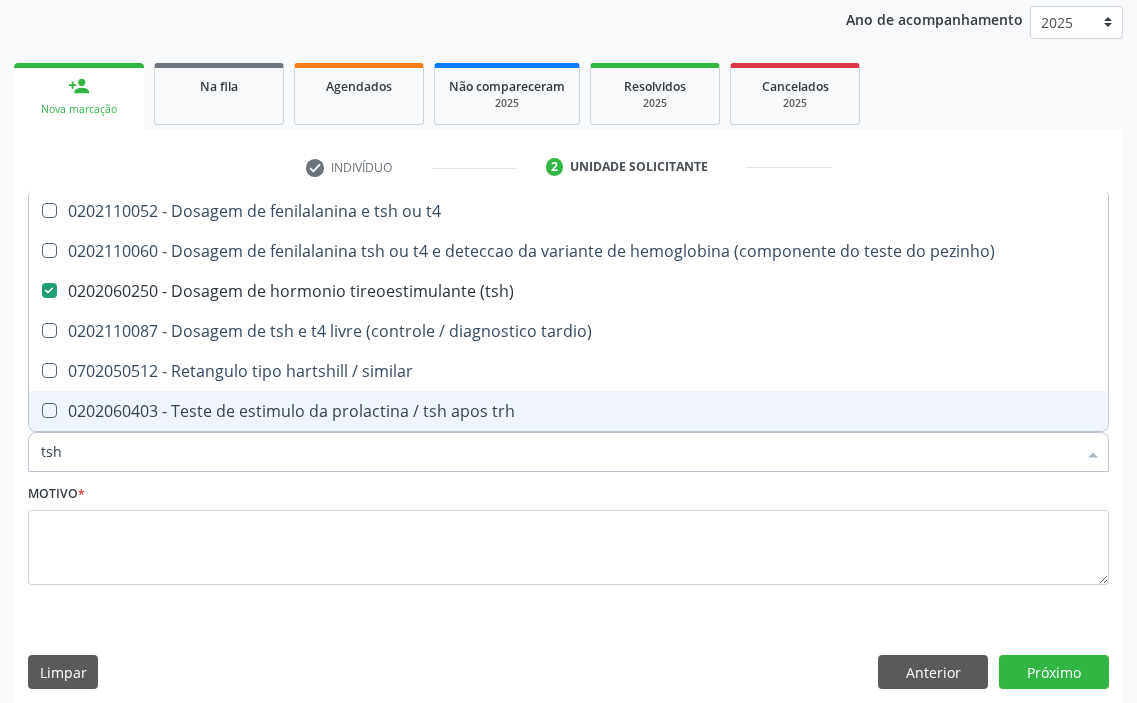 drag, startPoint x: 60, startPoint y: 452, endPoint x: 0, endPoint y: 456, distance: 60.133186 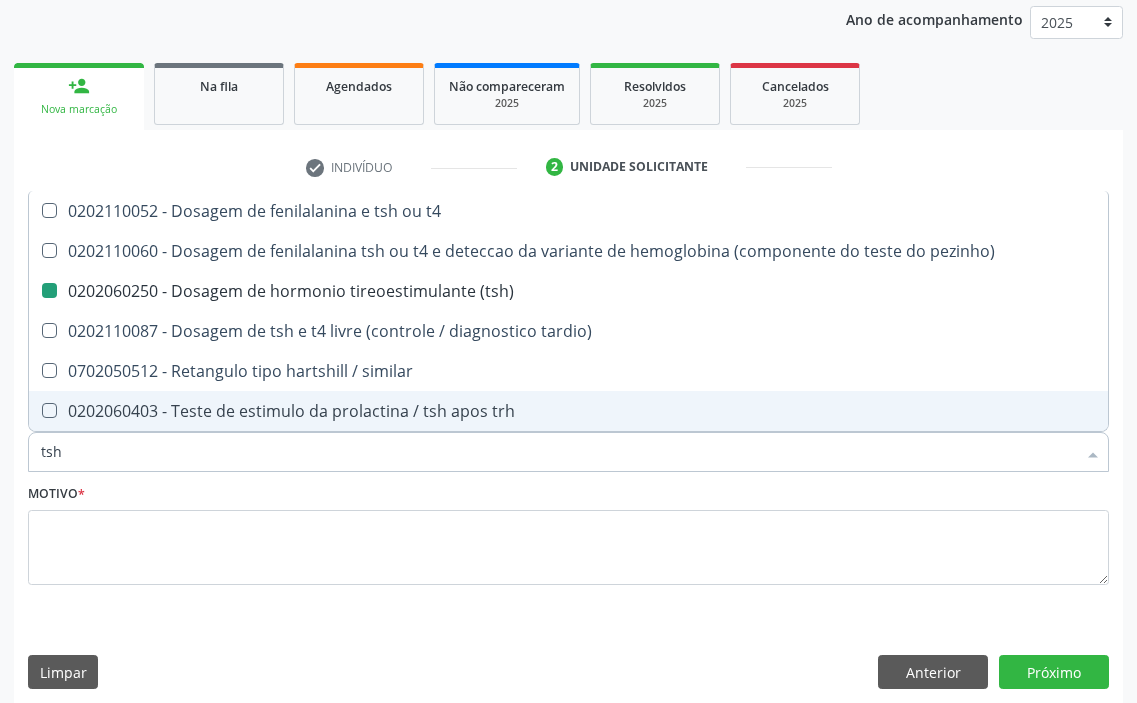 type on "t" 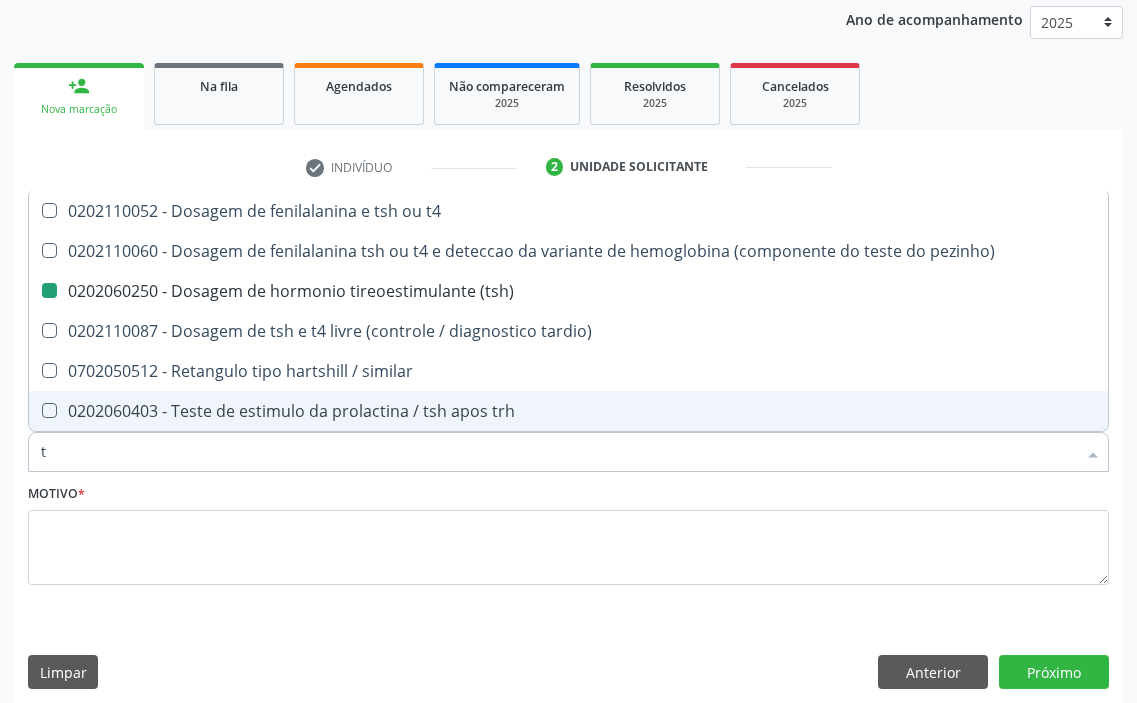 checkbox on "false" 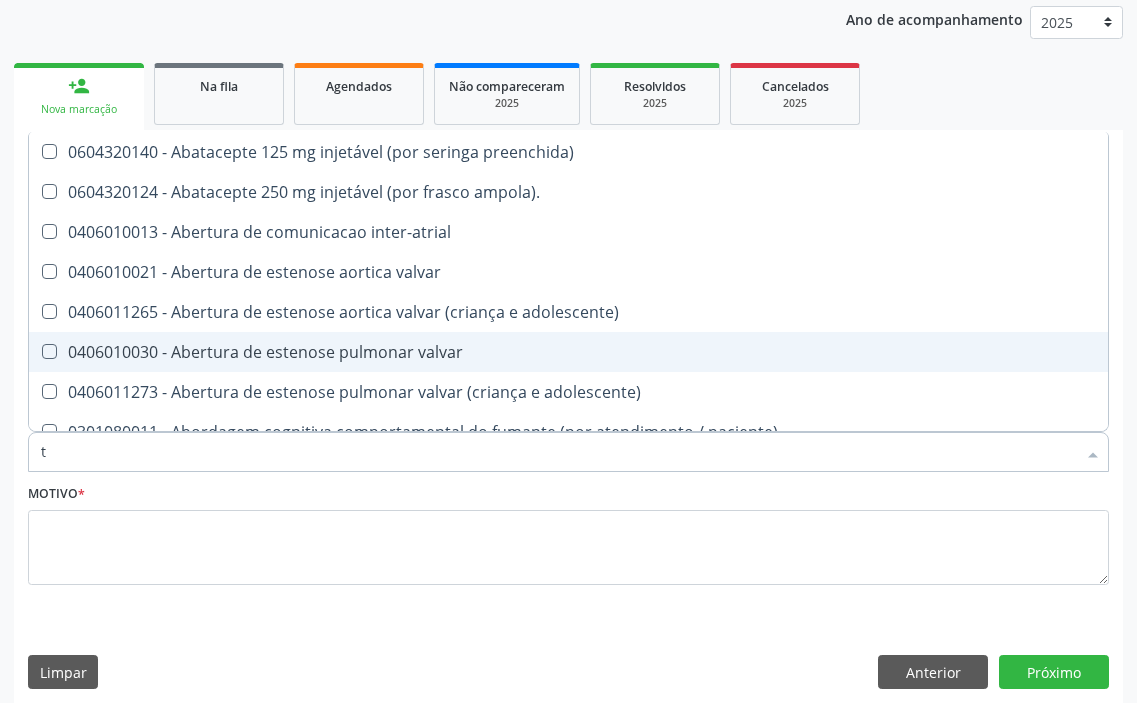 type on "t3" 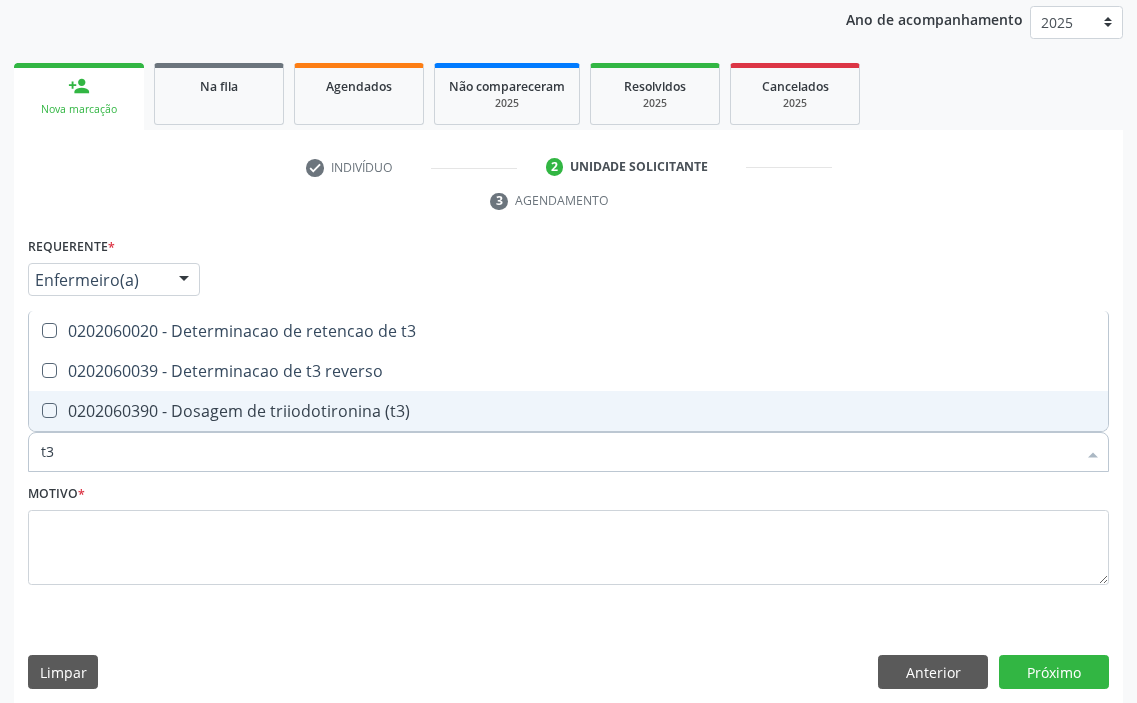 click on "0202060390 - Dosagem de triiodotironina (t3)" at bounding box center [568, 411] 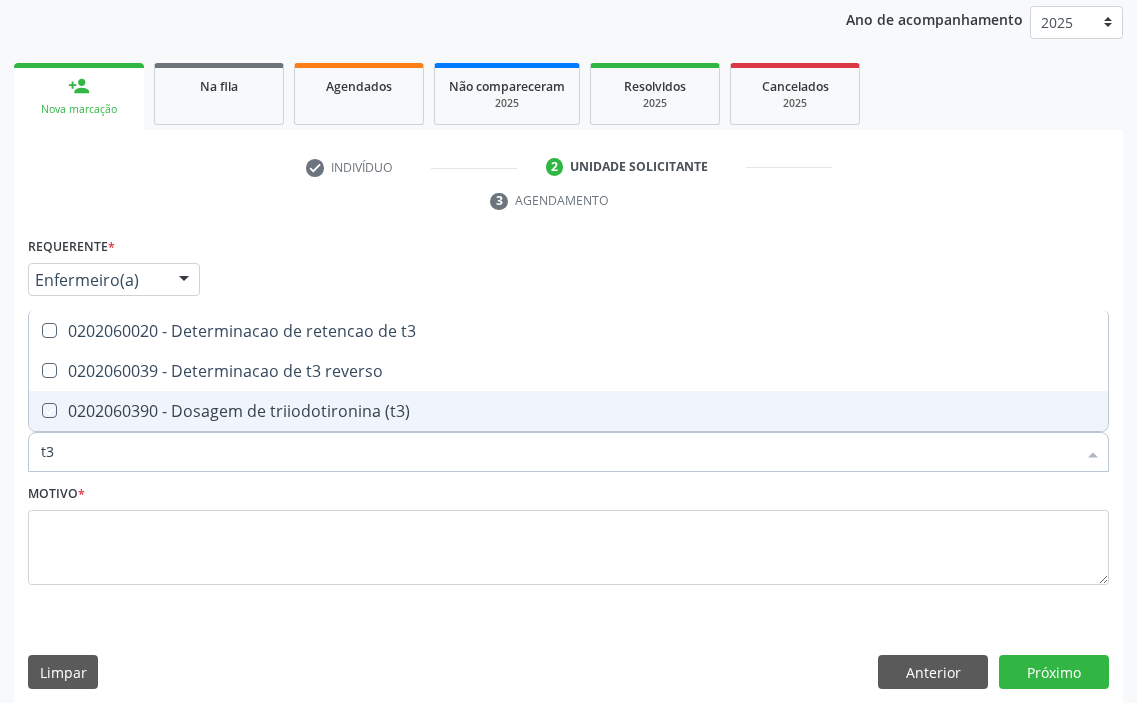 checkbox on "true" 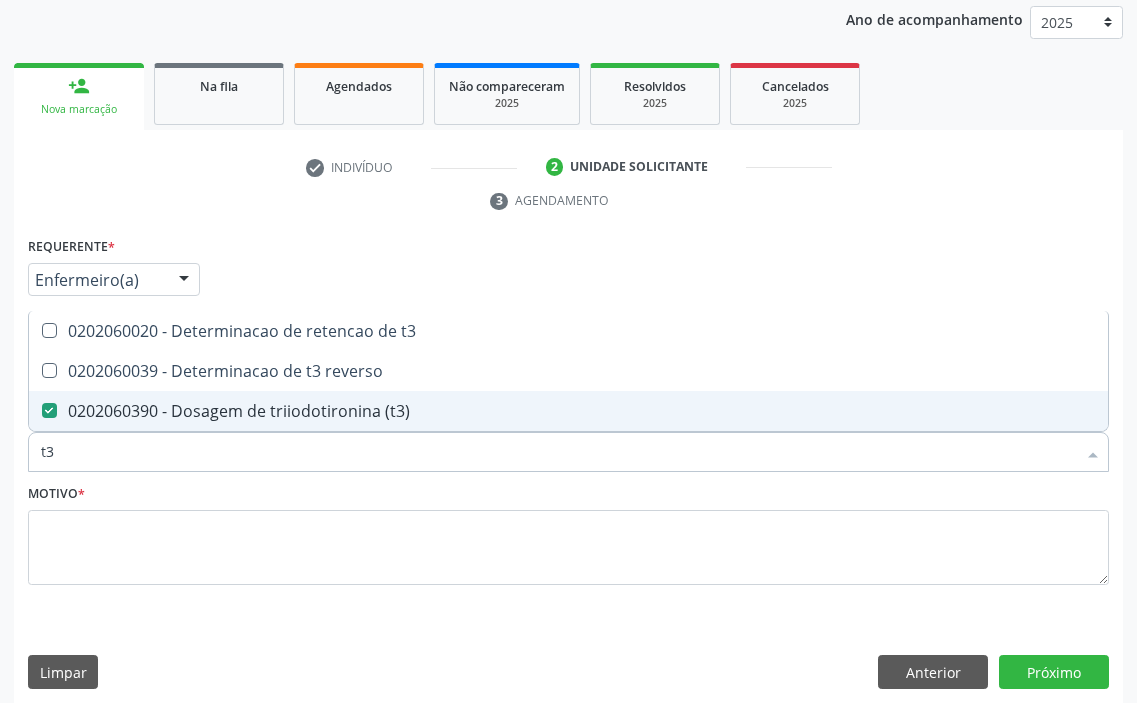 drag, startPoint x: 90, startPoint y: 449, endPoint x: 0, endPoint y: 458, distance: 90.44888 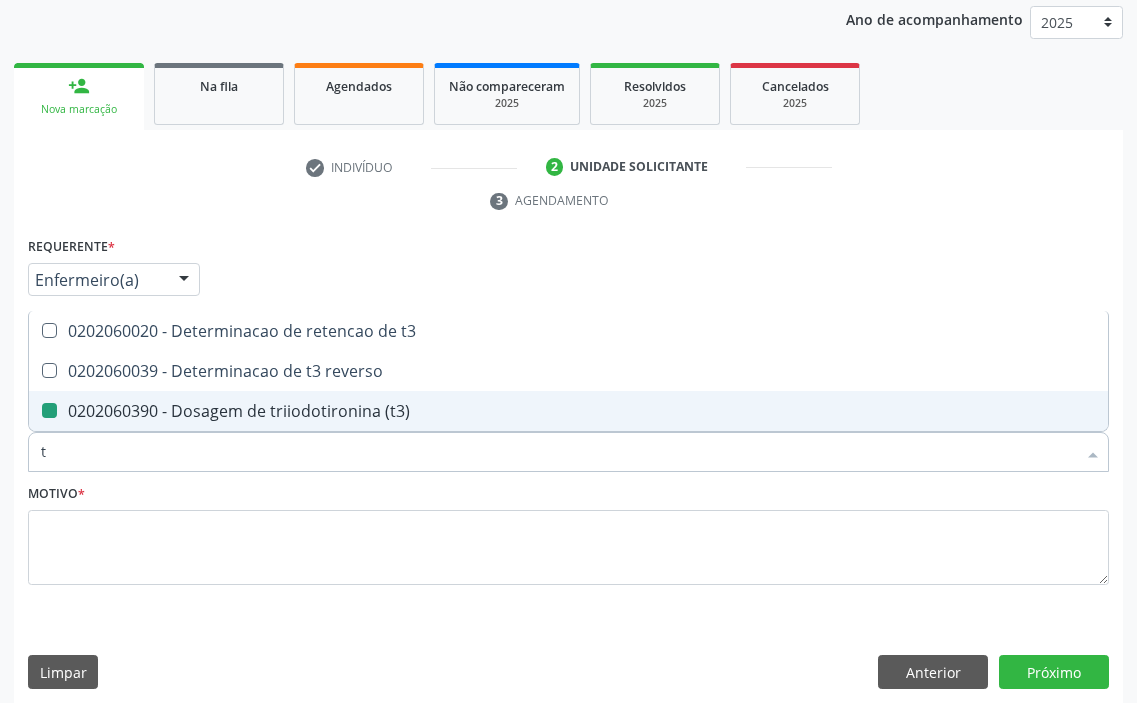 type on "t4" 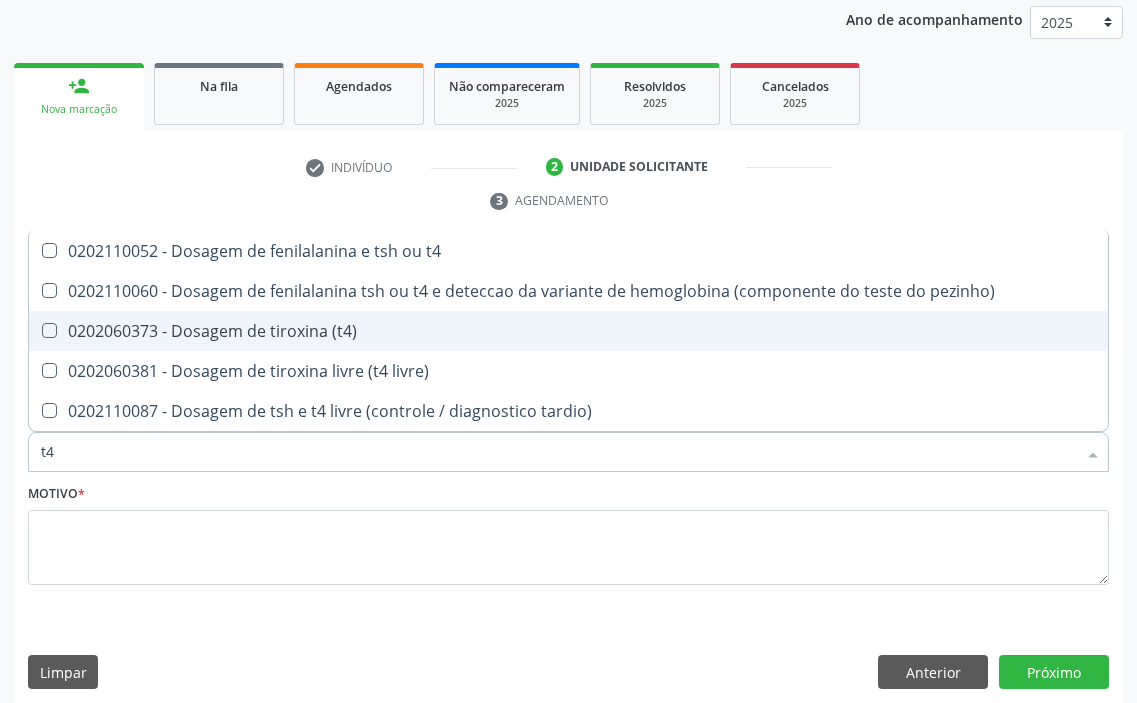 click at bounding box center [49, 330] 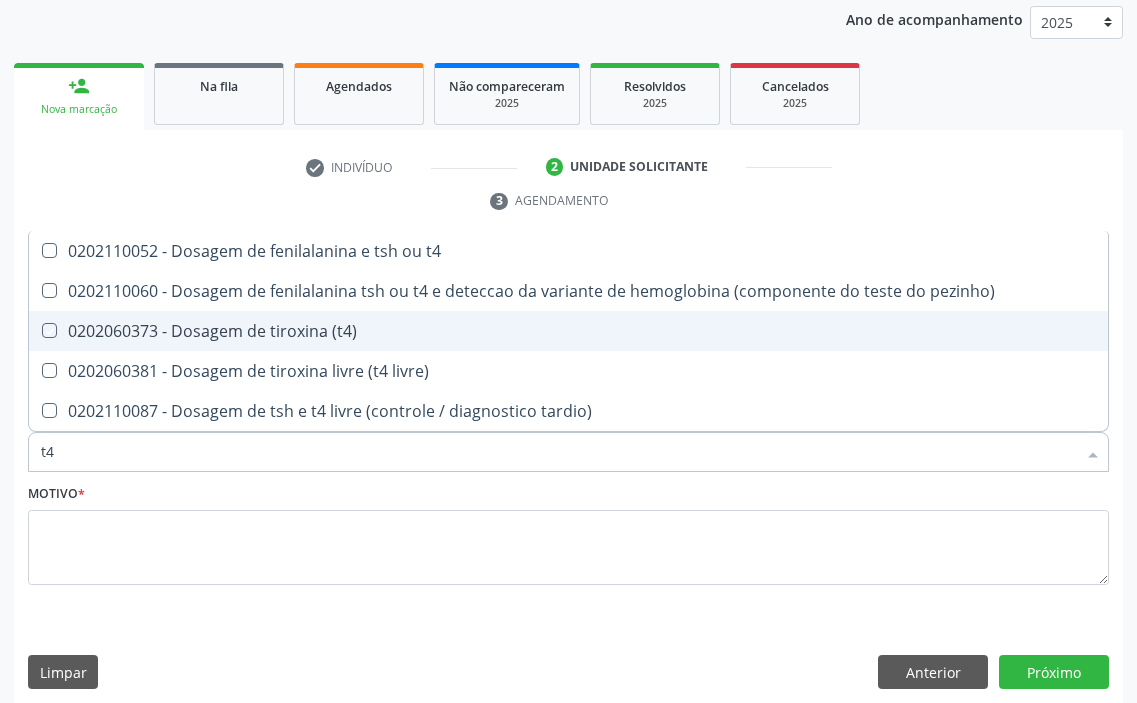 click at bounding box center [35, 330] 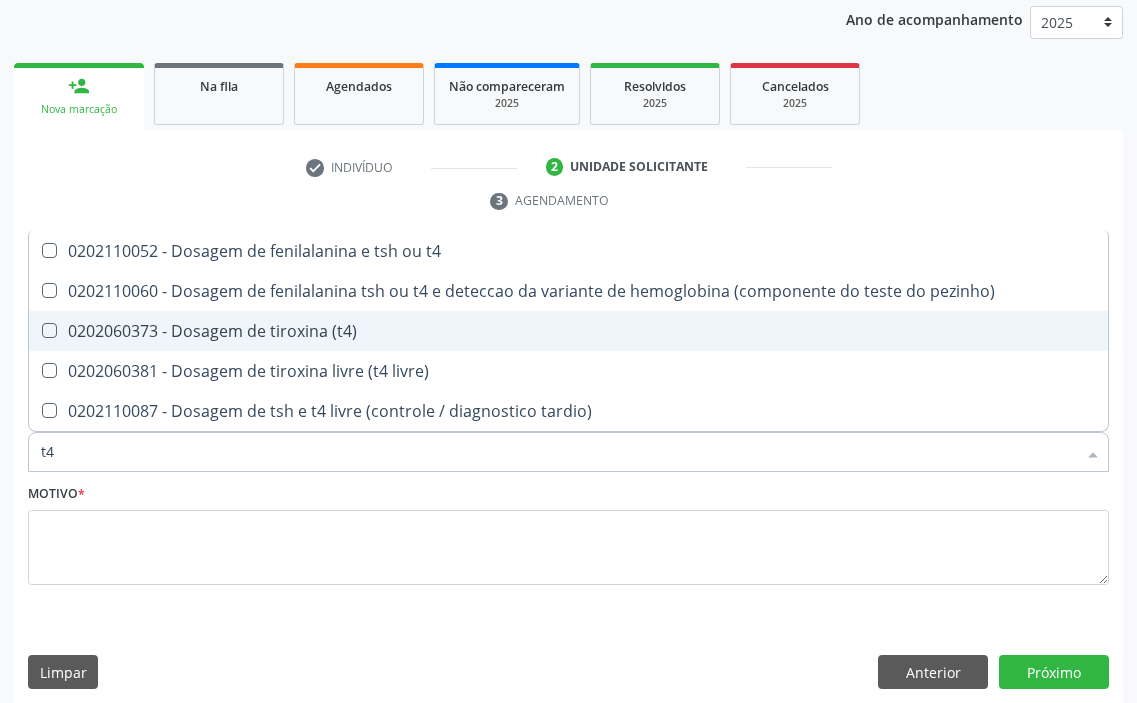 checkbox on "true" 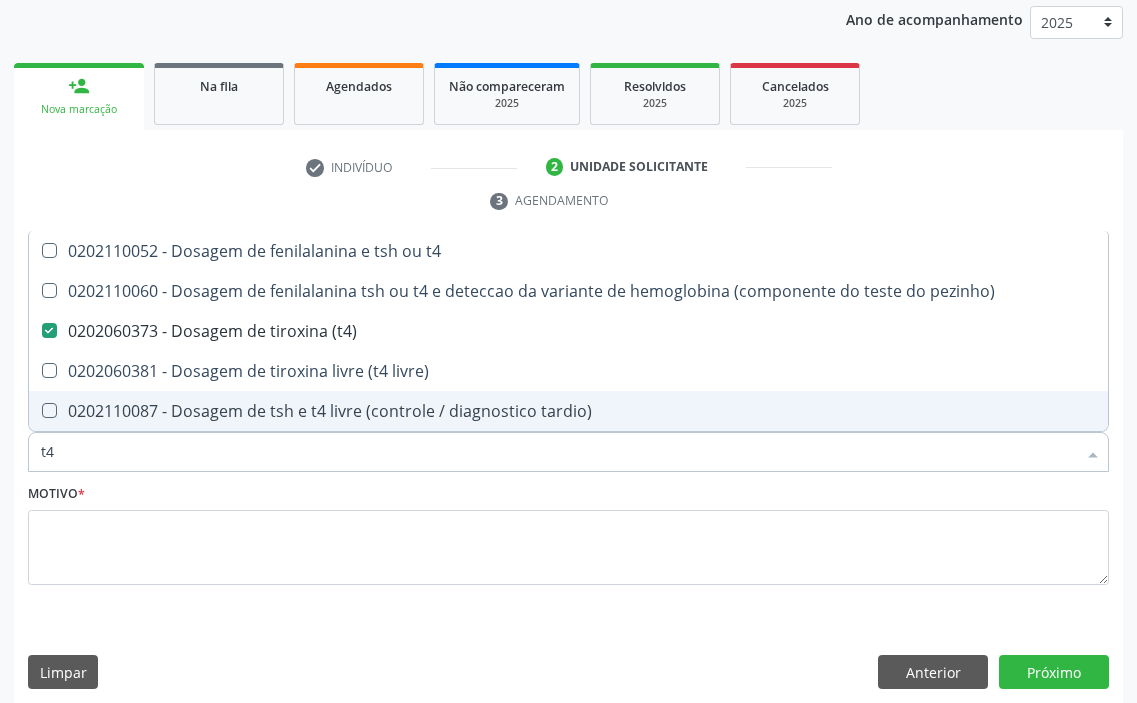 click on "Acompanhamento
Acompanhe a situação das marcações correntes e finalizadas
Relatórios
Ano de acompanhamento
2025 2024 2023 2022 2021 2020 2019
person_add
Nova marcação
Na fila   Agendados   Não compareceram
2025
Resolvidos
2025
Cancelados
2025
check
Indivíduo
2
Unidade solicitante
3
Agendamento
CNS
*
[CARD]       none
Nome
*
[FIRST] [LAST] [LAST]
Sexo
*
Feminino         Masculino   Feminino
Nenhum resultado encontrado para: "   "
Está gestante
Sim
CPF
RG
Órgão emissor
Data de nascimento
*
[DATE]" at bounding box center (568, 295) 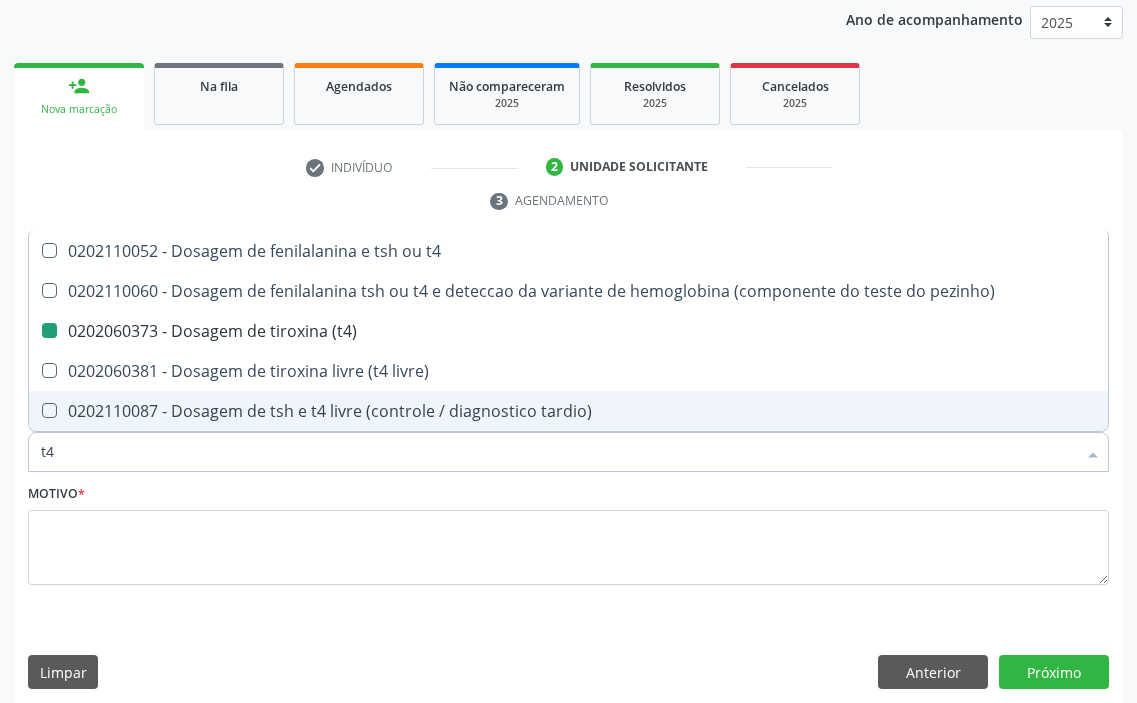 type 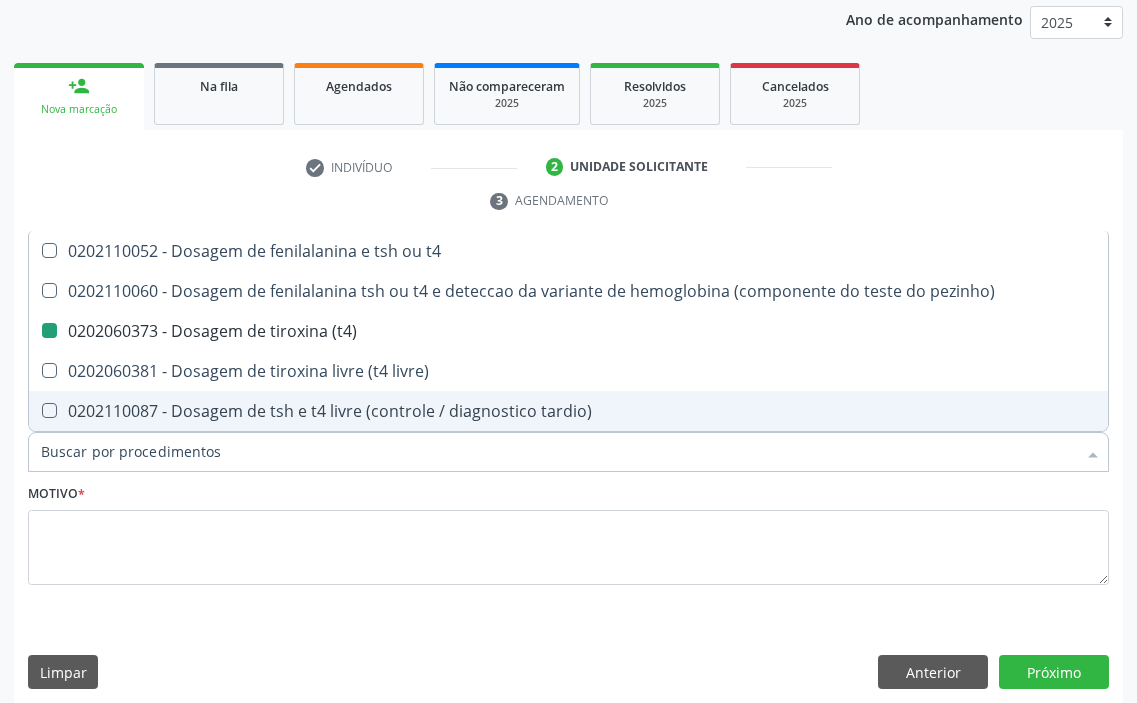 checkbox on "false" 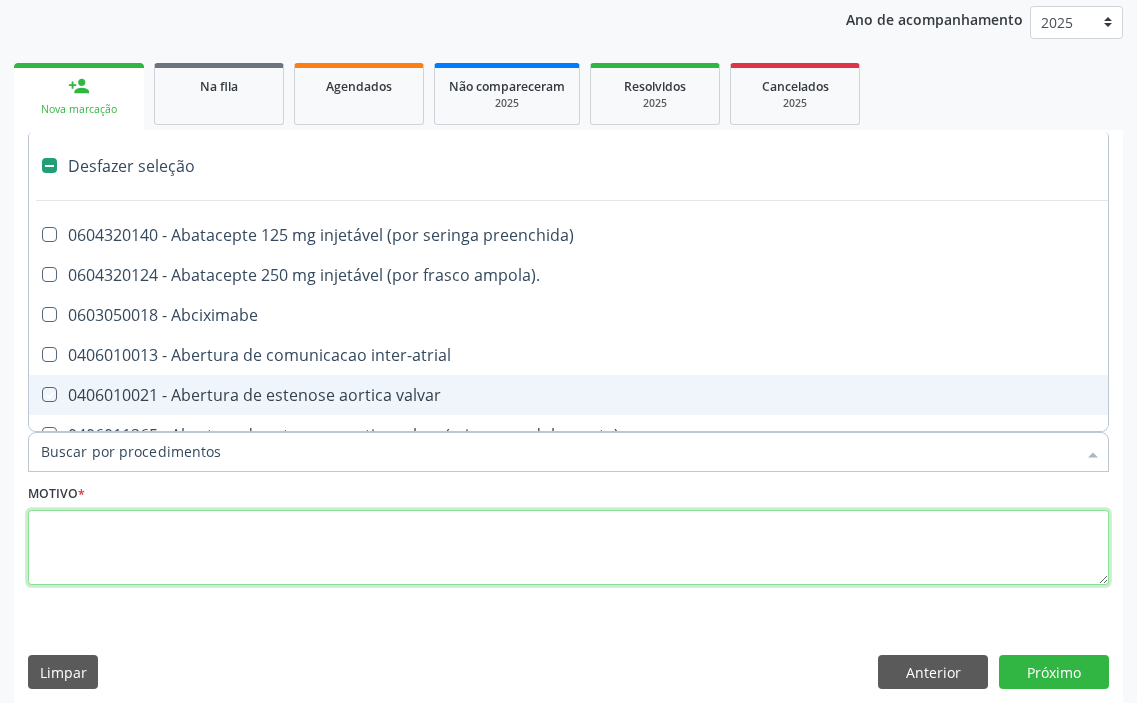 click at bounding box center [568, 548] 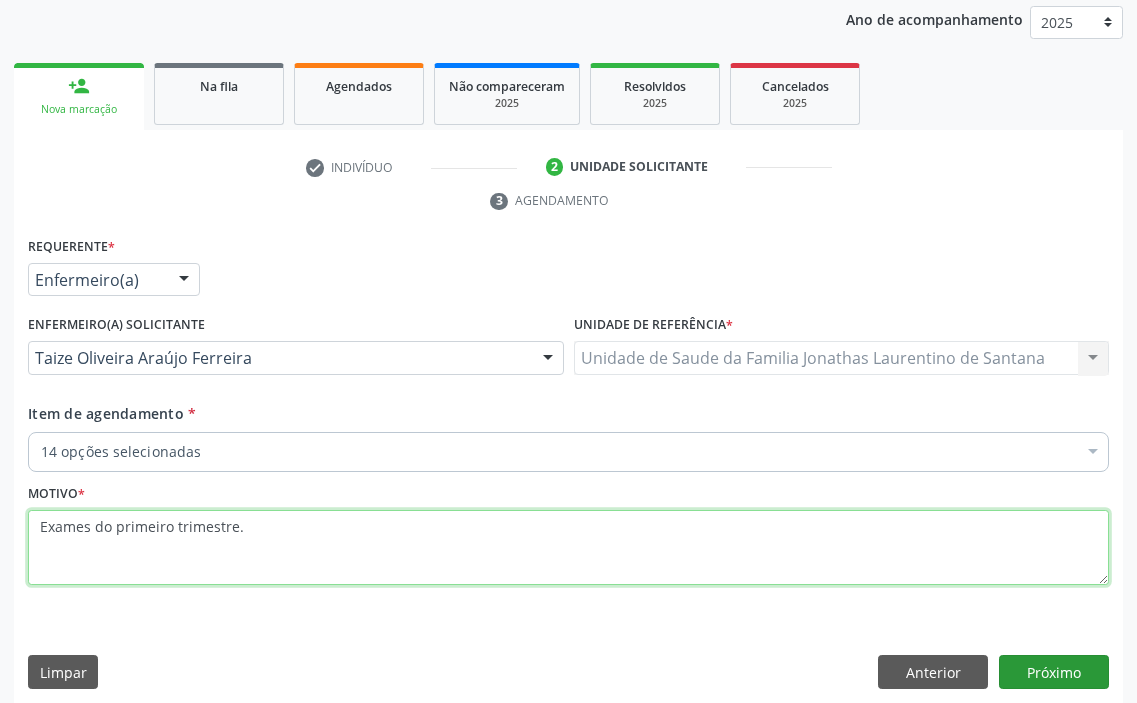 type on "Exames do primeiro trimestre." 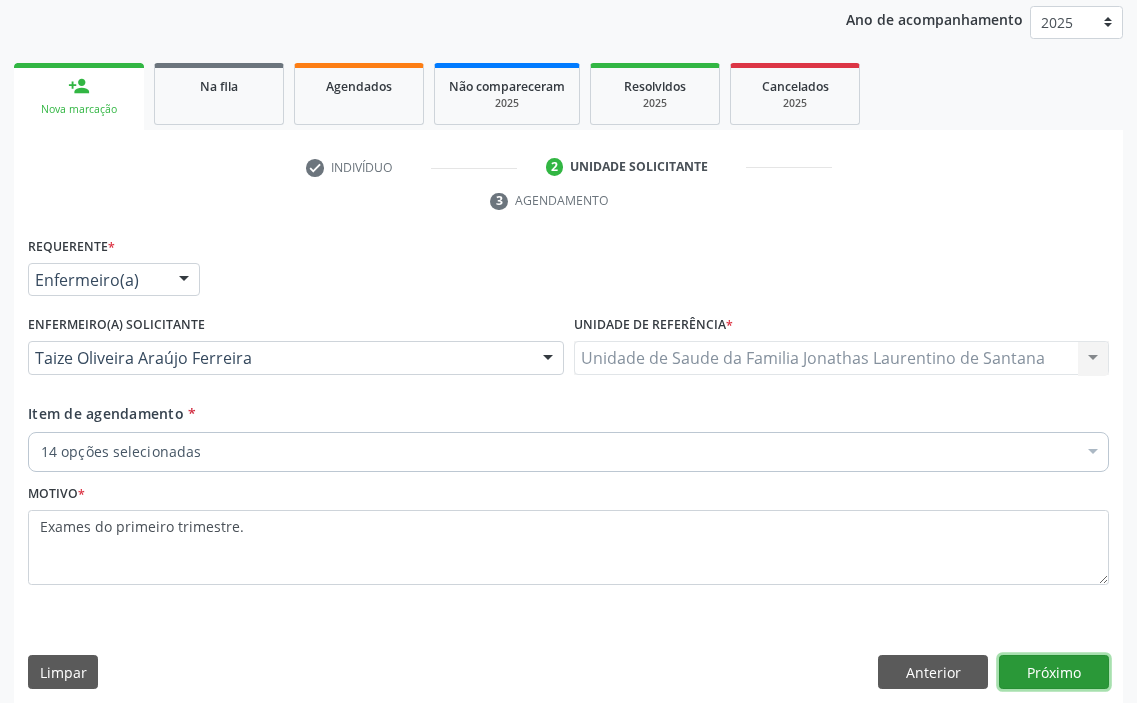click on "Próximo" at bounding box center [1054, 672] 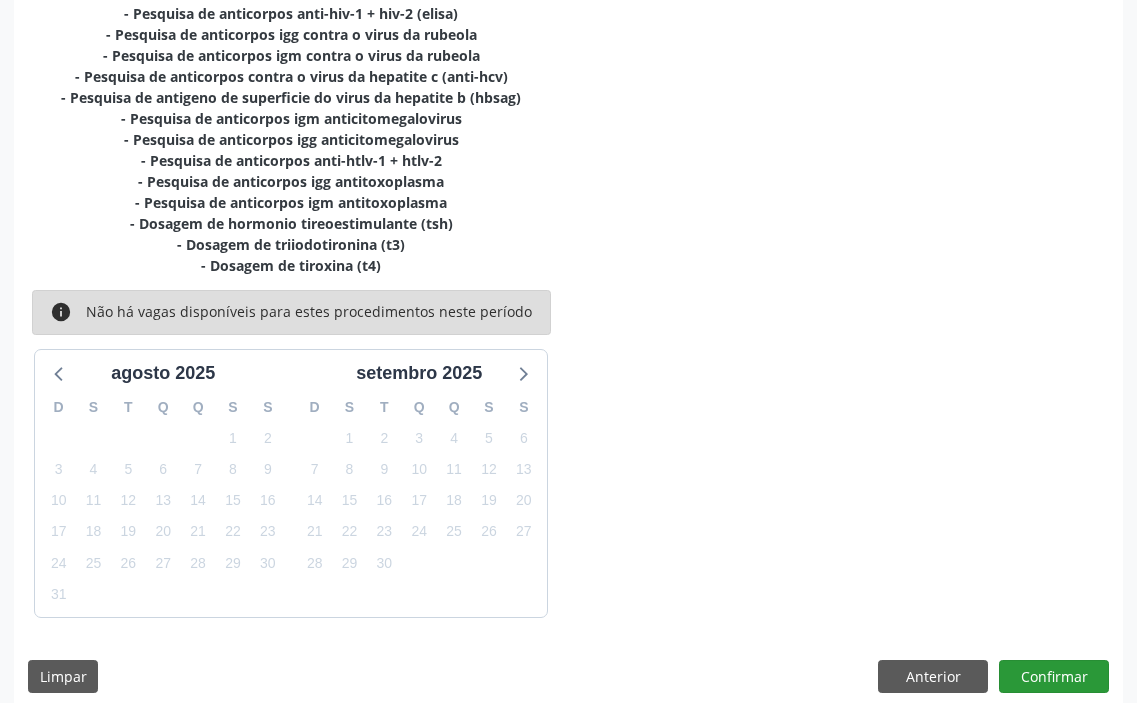 scroll, scrollTop: 551, scrollLeft: 0, axis: vertical 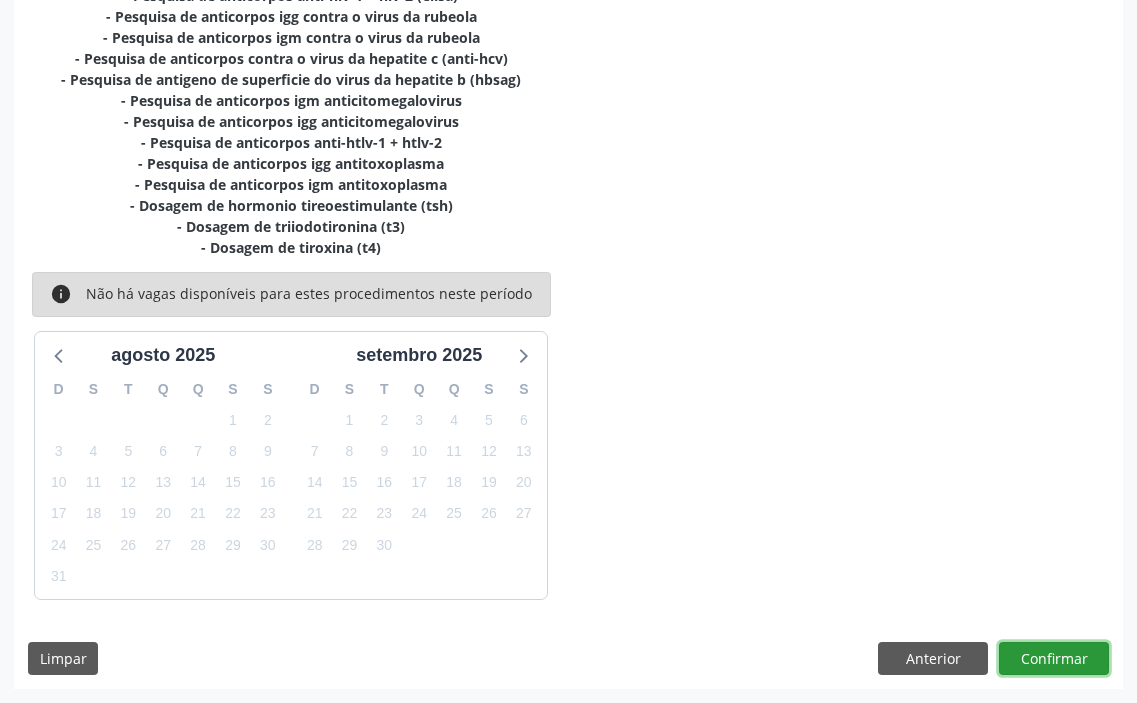 click on "Confirmar" at bounding box center [1054, 659] 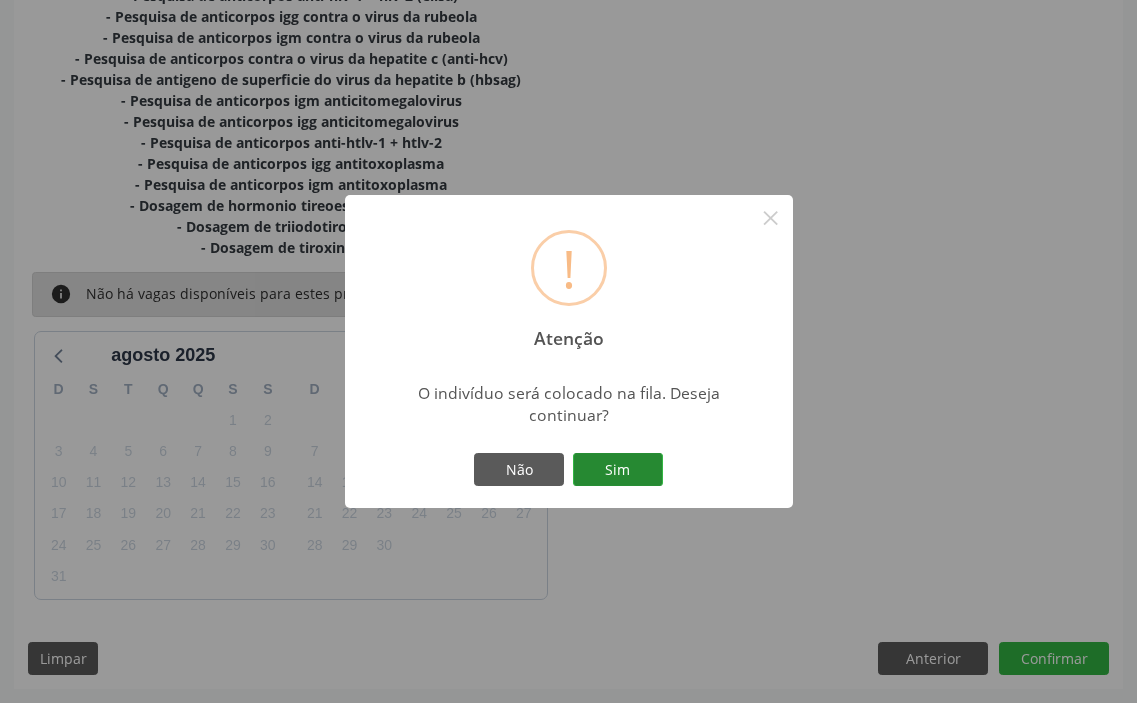 click on "Sim" at bounding box center [618, 470] 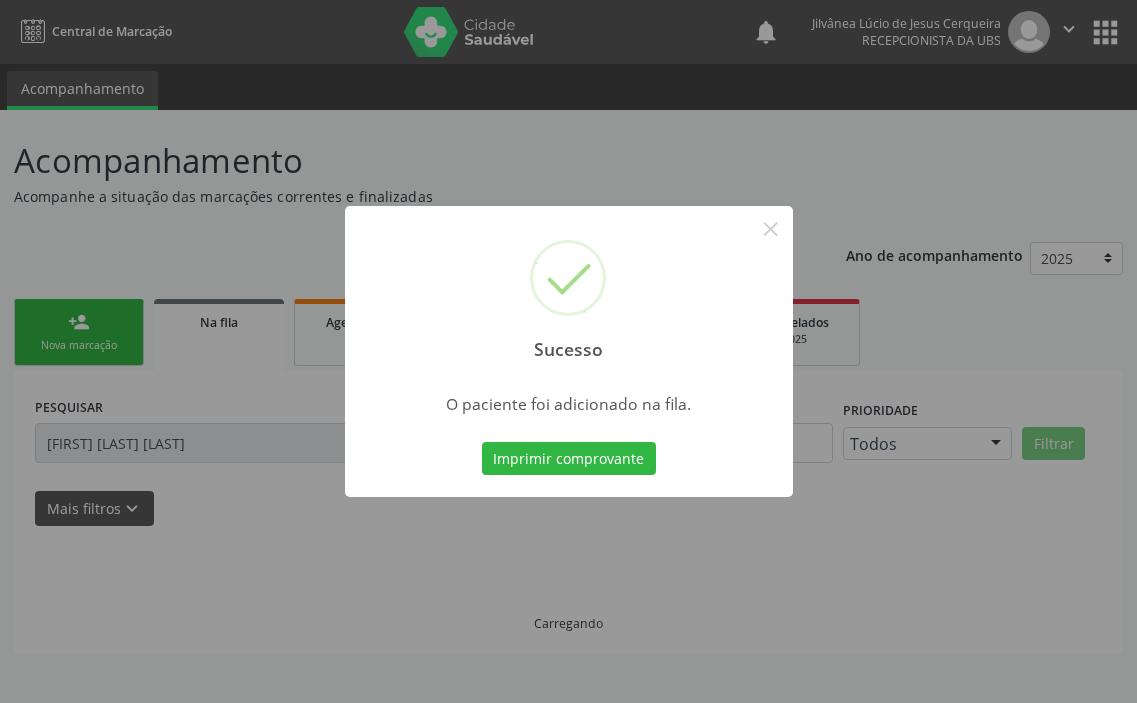 scroll, scrollTop: 0, scrollLeft: 0, axis: both 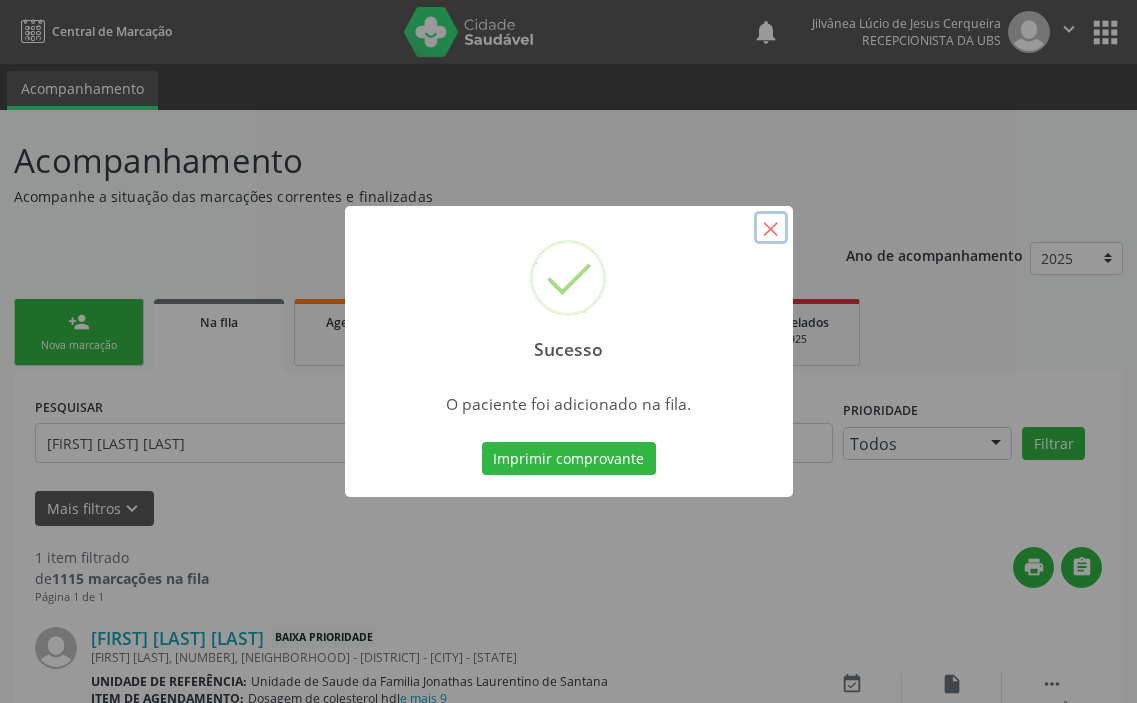 click on "×" at bounding box center (771, 228) 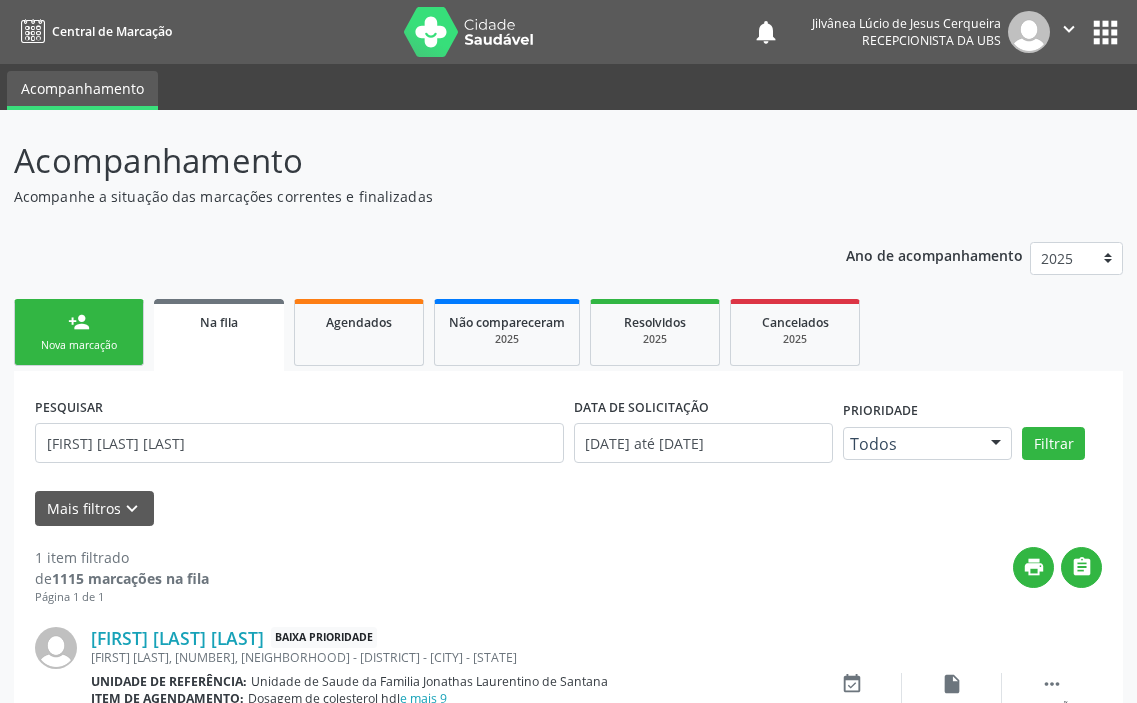 click on "Nova marcação" at bounding box center (79, 345) 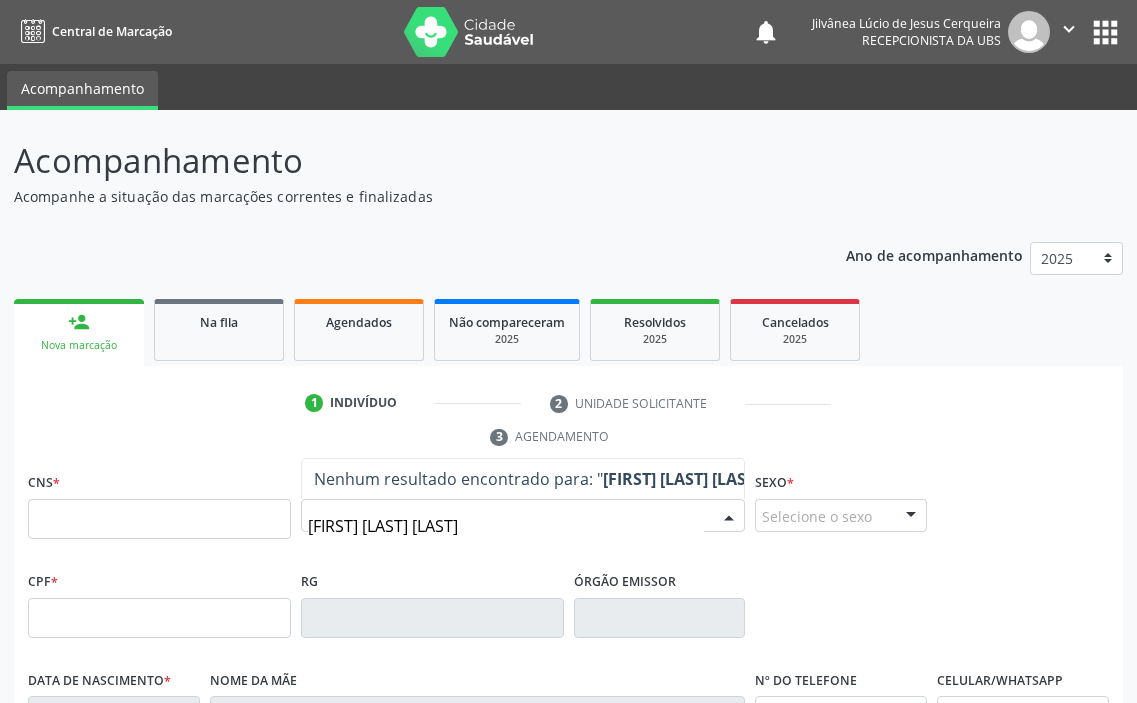 type on "[FIRST] [LAST] [LAST]" 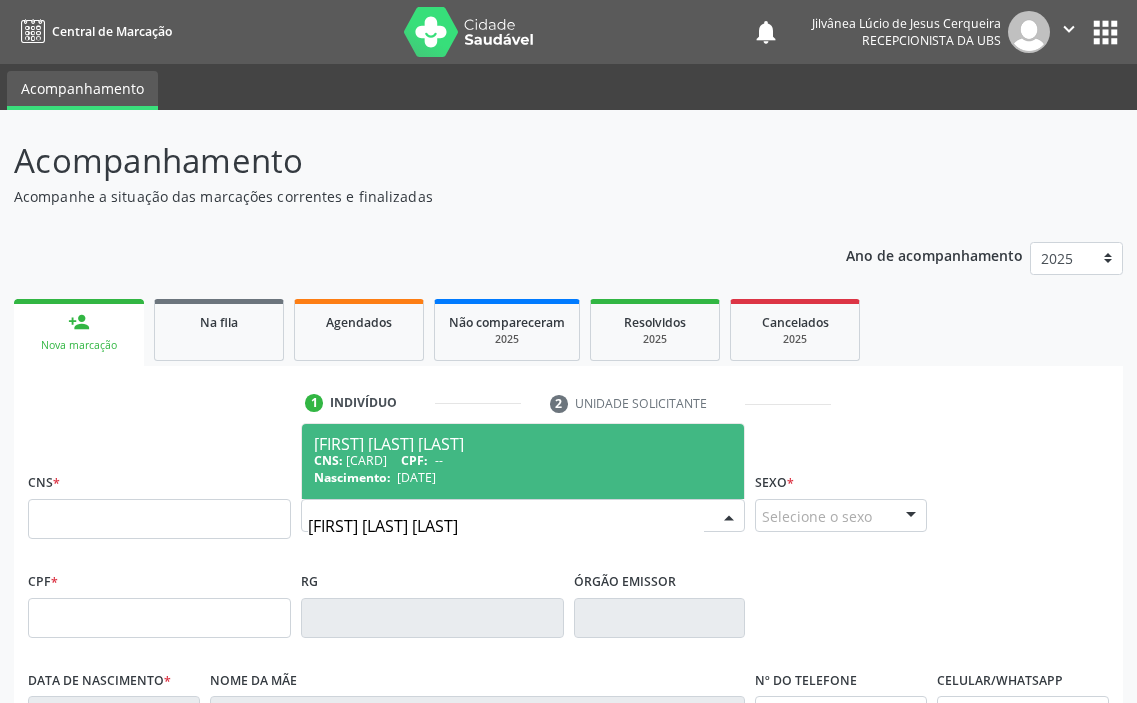 click on "[DATE]" at bounding box center [416, 477] 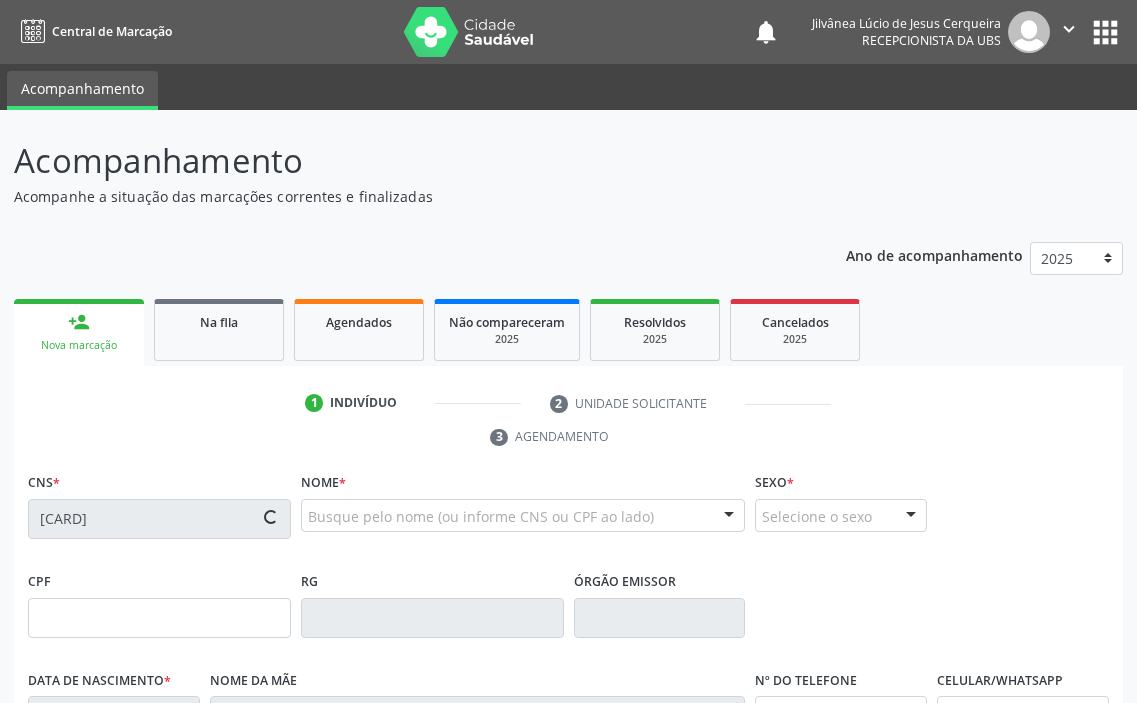 type on "[DATE]" 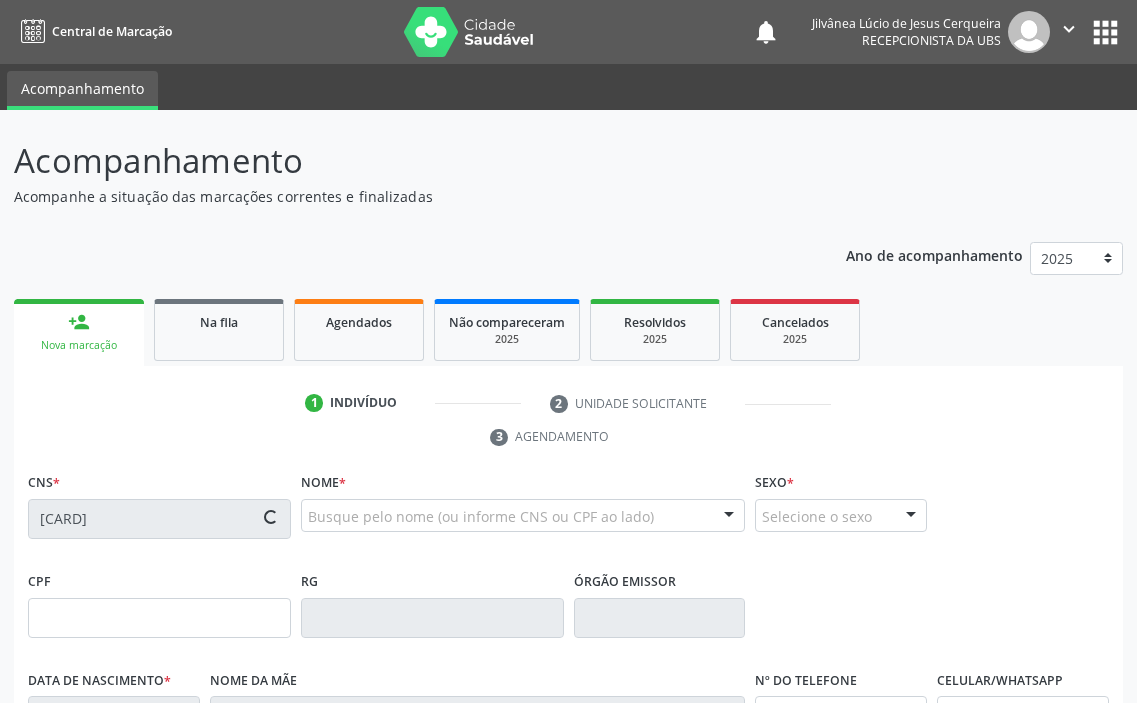 type on "([PHONE]) [PHONE]-[PHONE]" 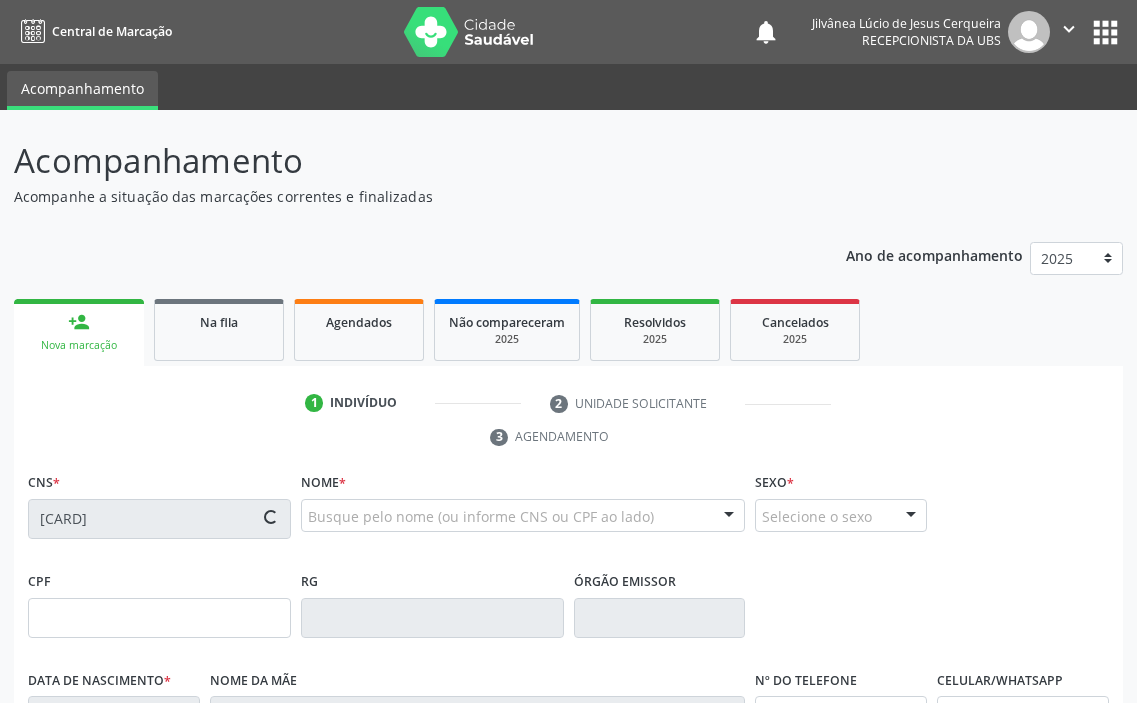 type on "([PHONE]) [PHONE]-[PHONE]" 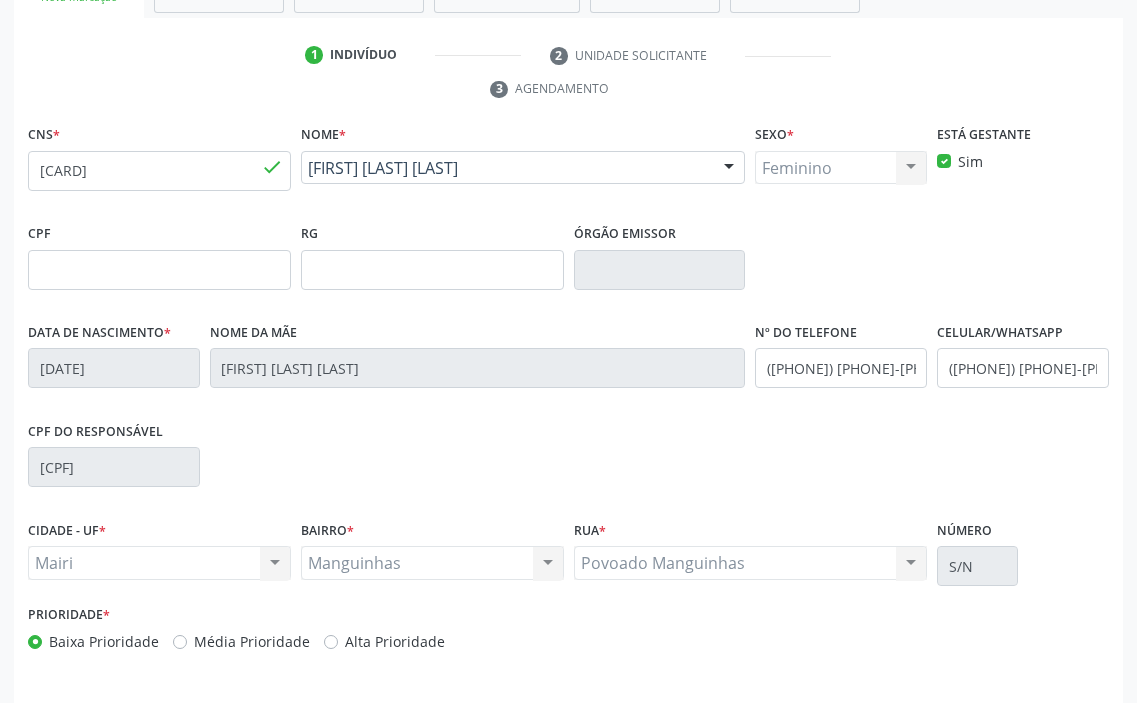 scroll, scrollTop: 415, scrollLeft: 0, axis: vertical 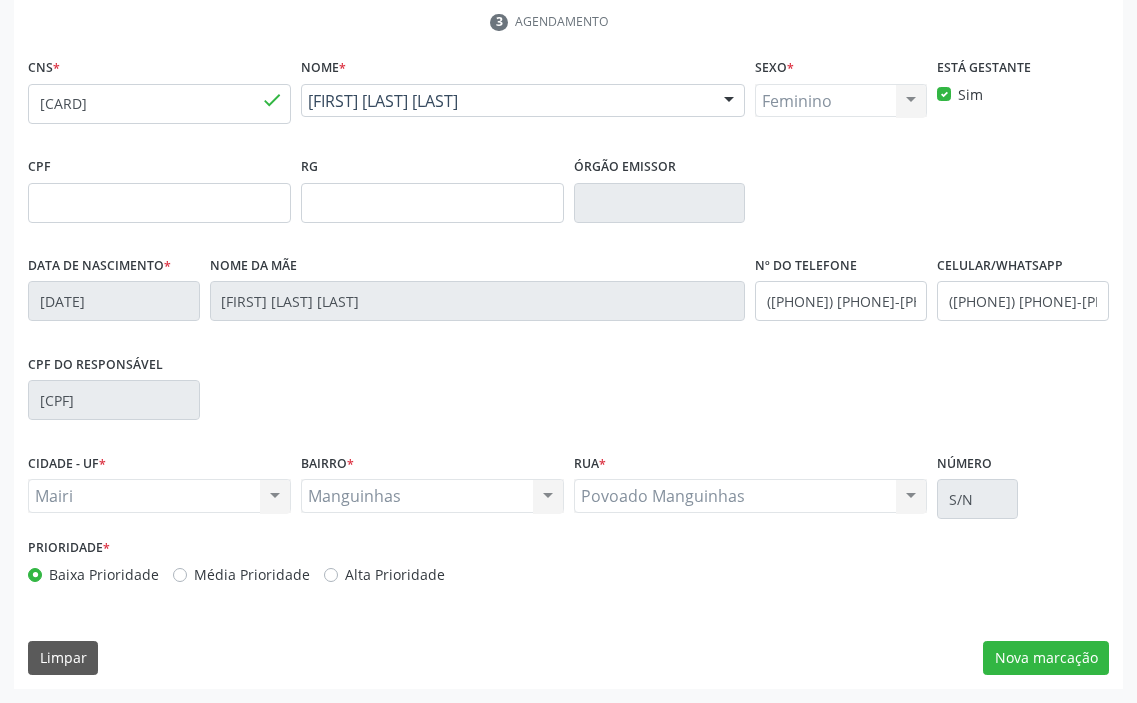 click on "Alta Prioridade" at bounding box center (395, 574) 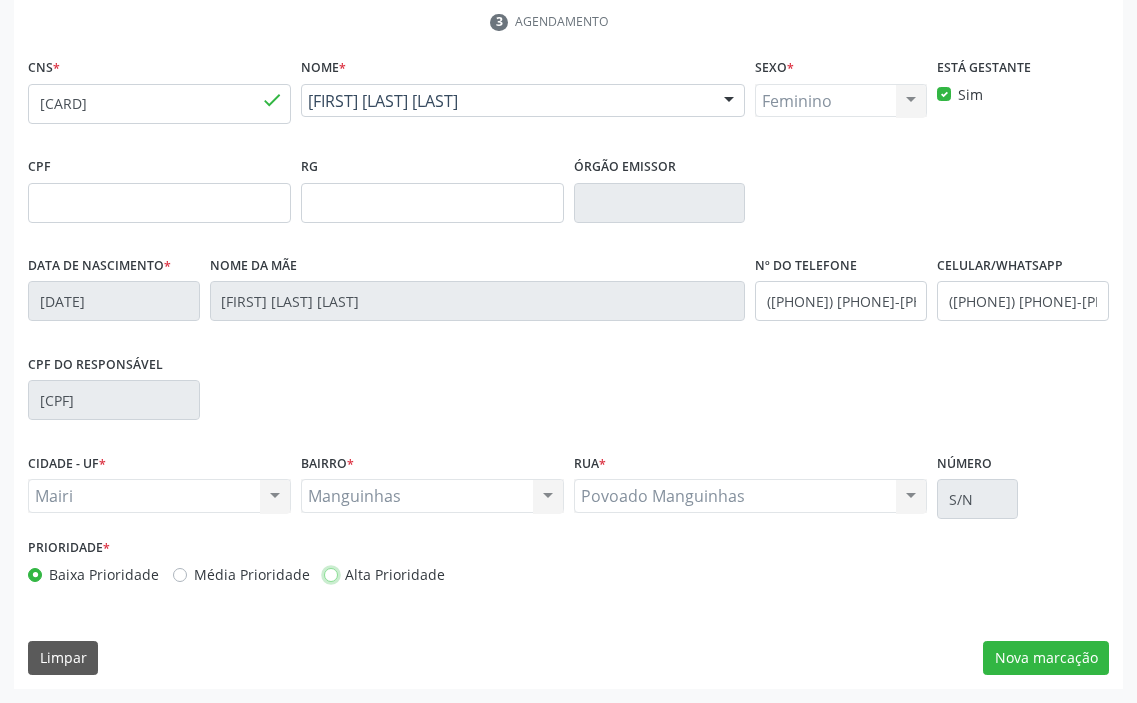 click on "Alta Prioridade" at bounding box center (331, 573) 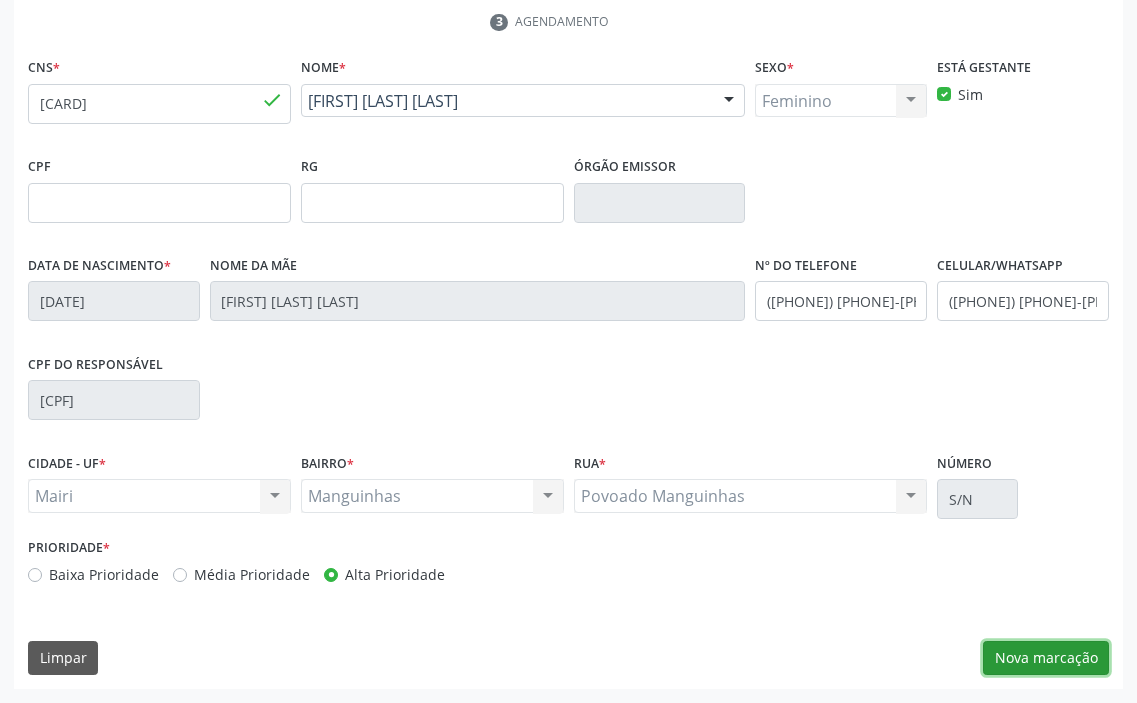 click on "Nova marcação" at bounding box center (1046, 658) 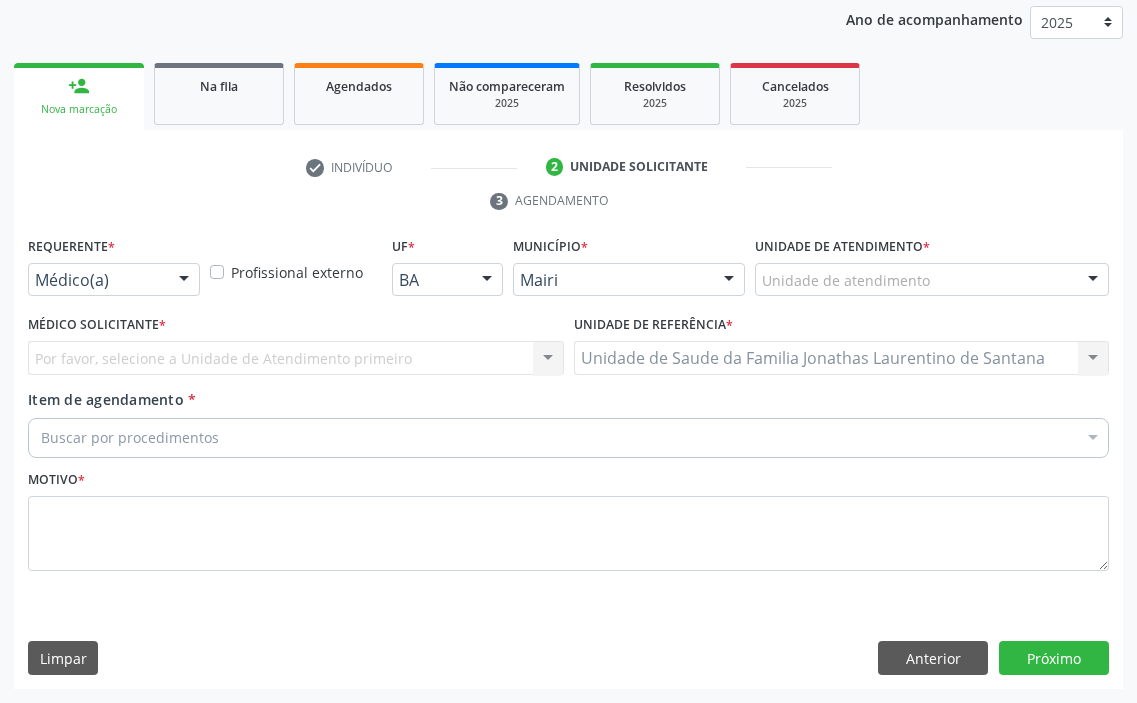 scroll, scrollTop: 236, scrollLeft: 0, axis: vertical 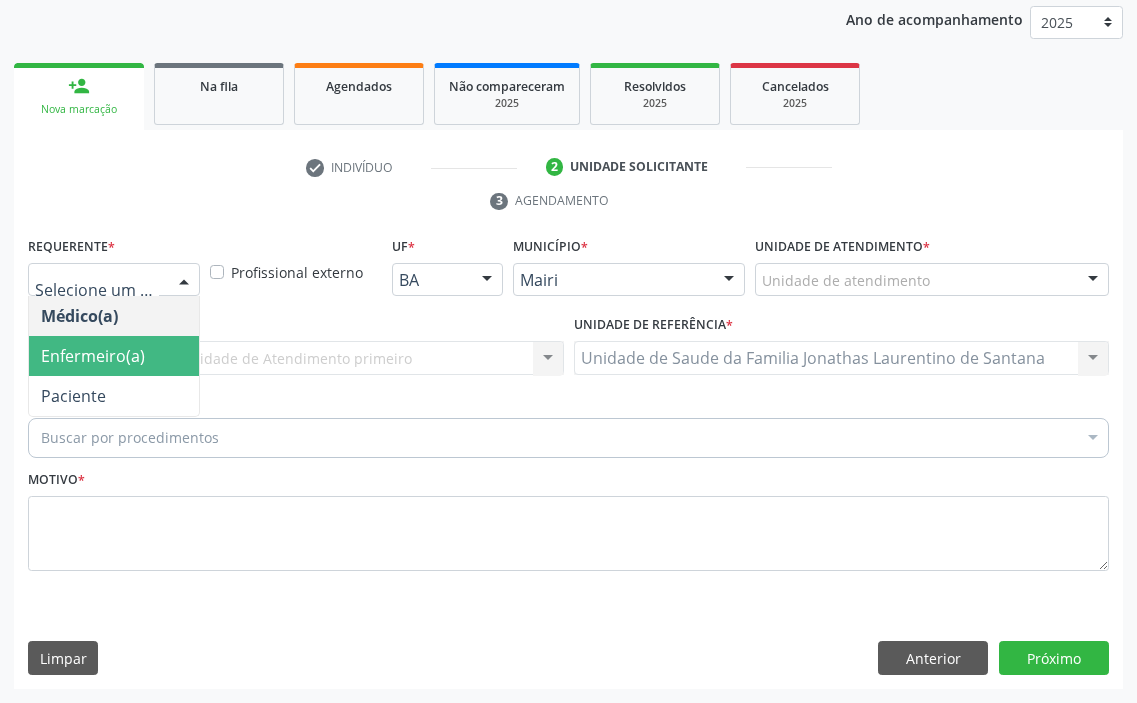 click on "Enfermeiro(a)" at bounding box center (114, 356) 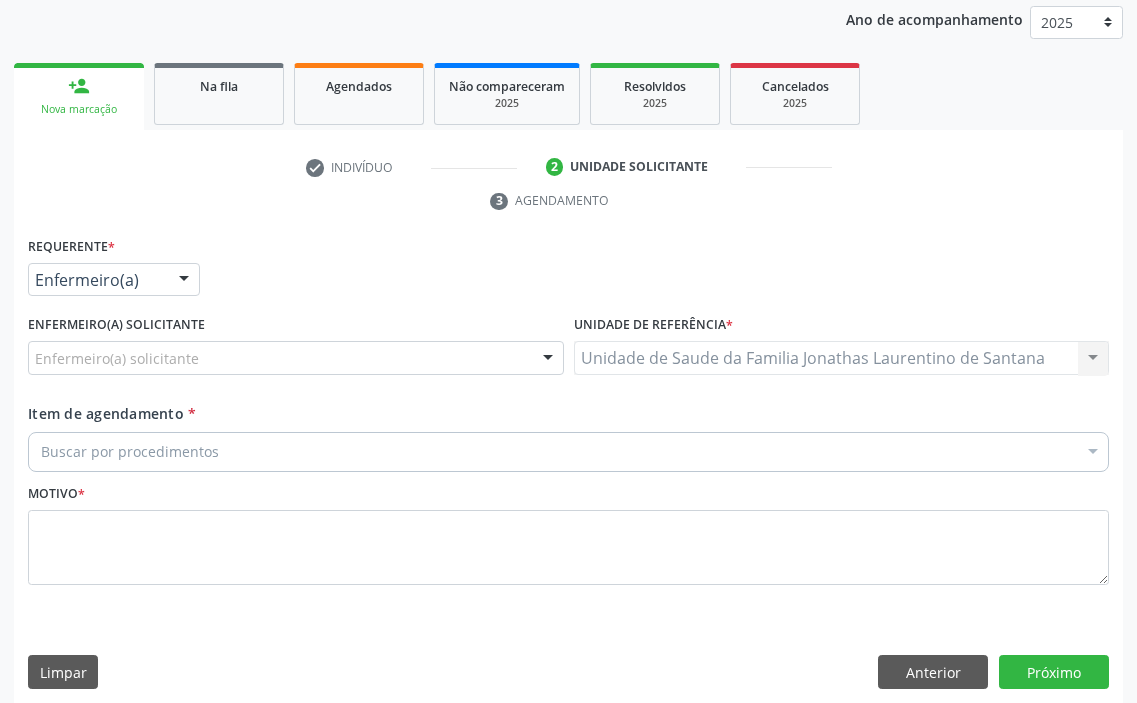 click on "Enfermeiro(a) solicitante" at bounding box center [296, 358] 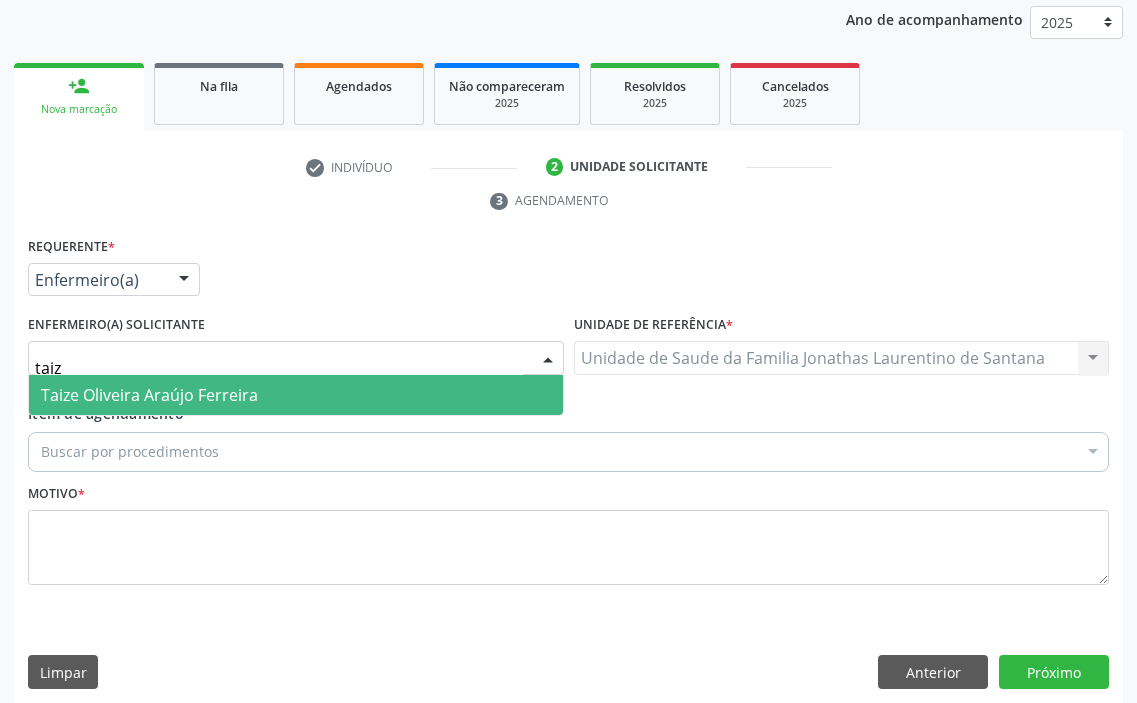type on "[FIRST]" 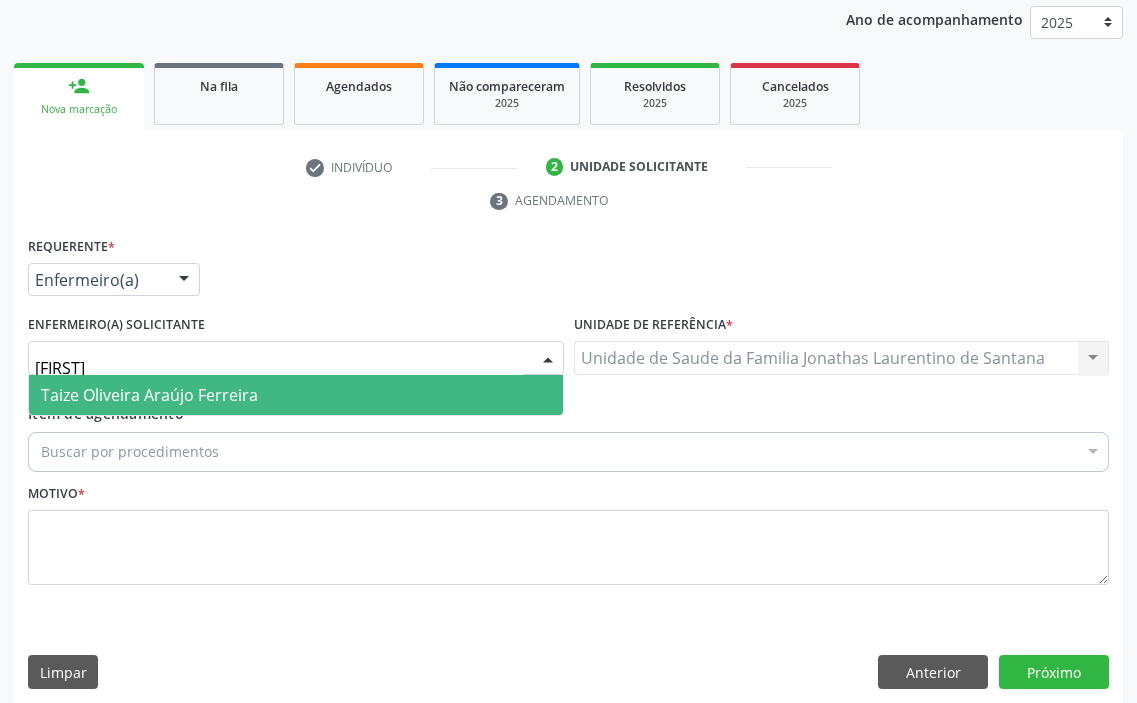 click on "Taize Oliveira Araújo Ferreira" at bounding box center (296, 395) 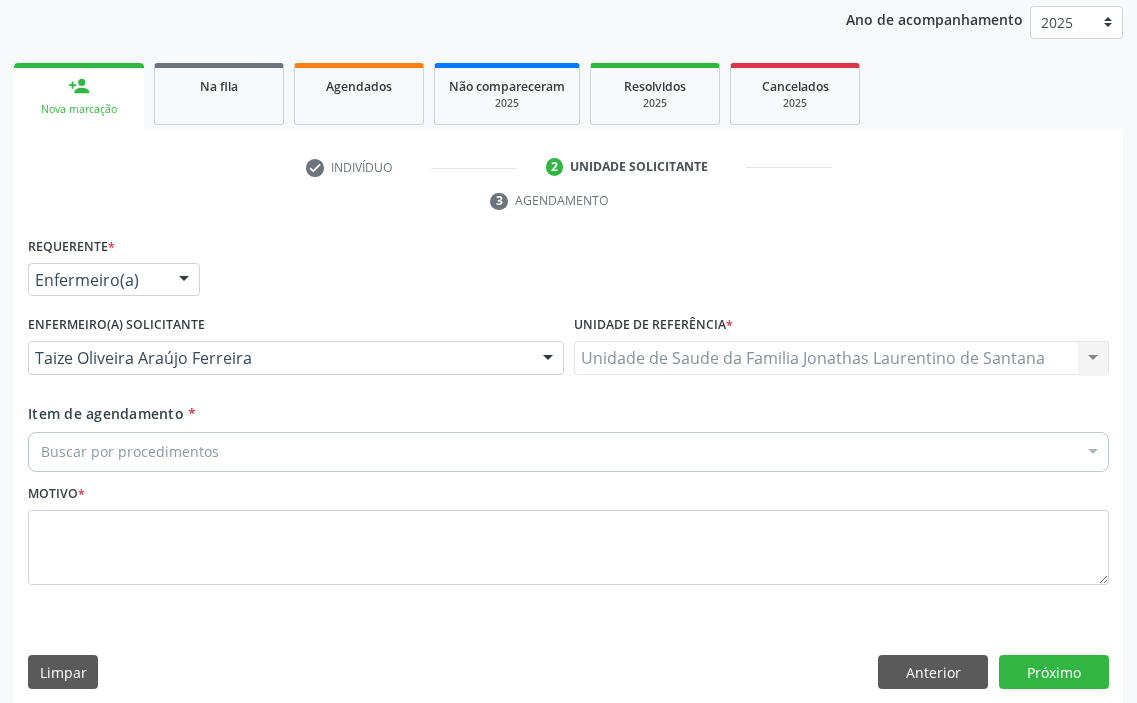 click on "Buscar por procedimentos" at bounding box center [568, 452] 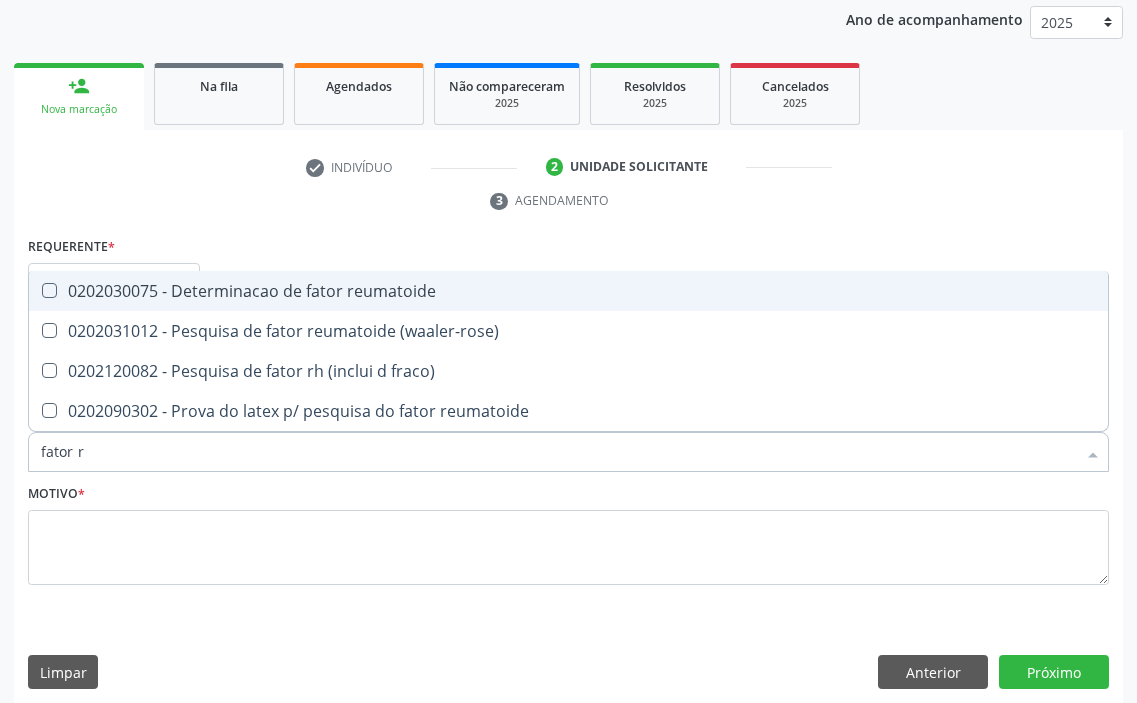 type on "fator rh" 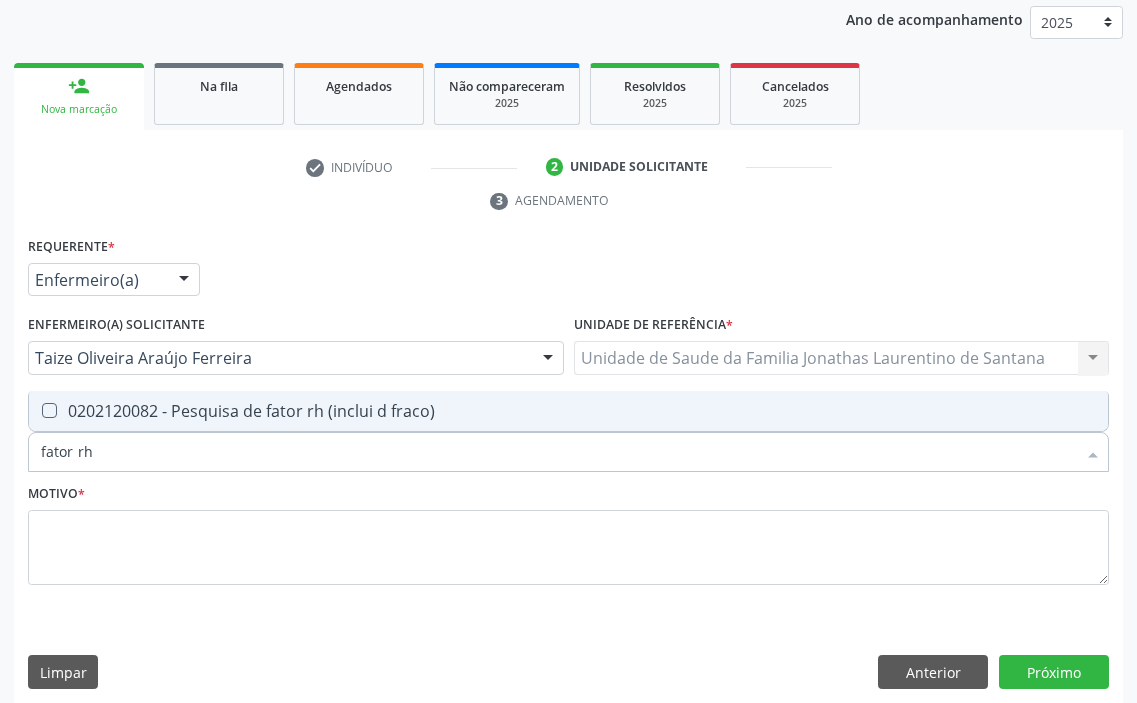 click on "0202120082 - Pesquisa de fator rh (inclui d fraco)" at bounding box center (568, 411) 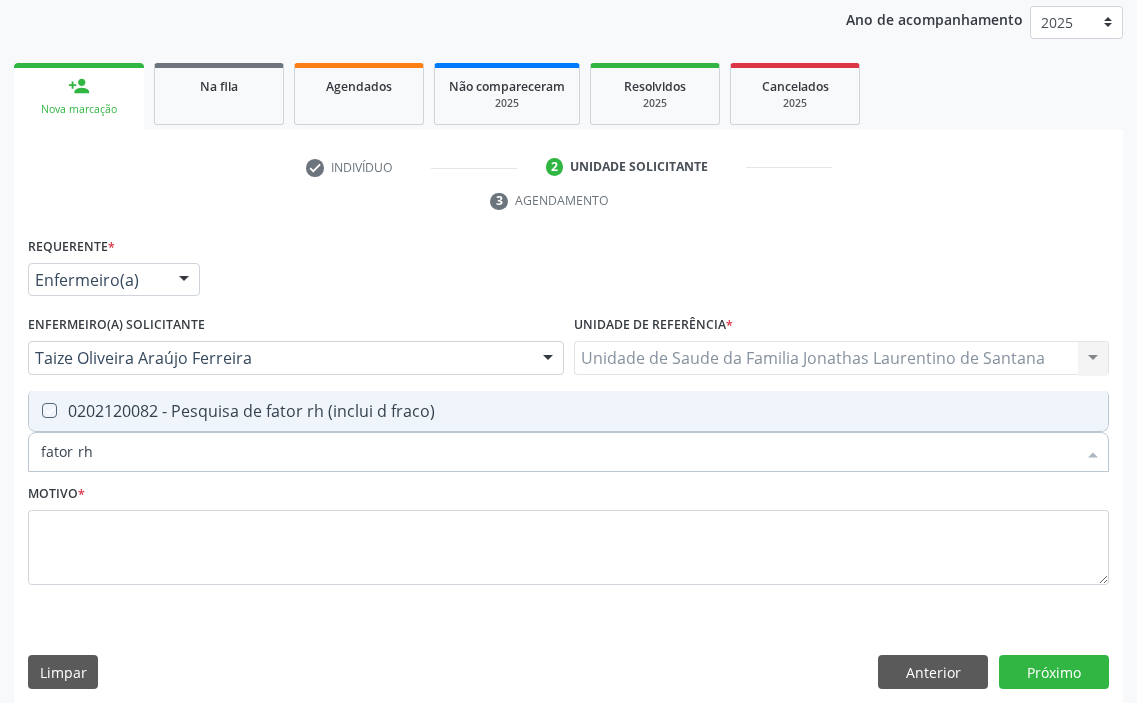 checkbox on "true" 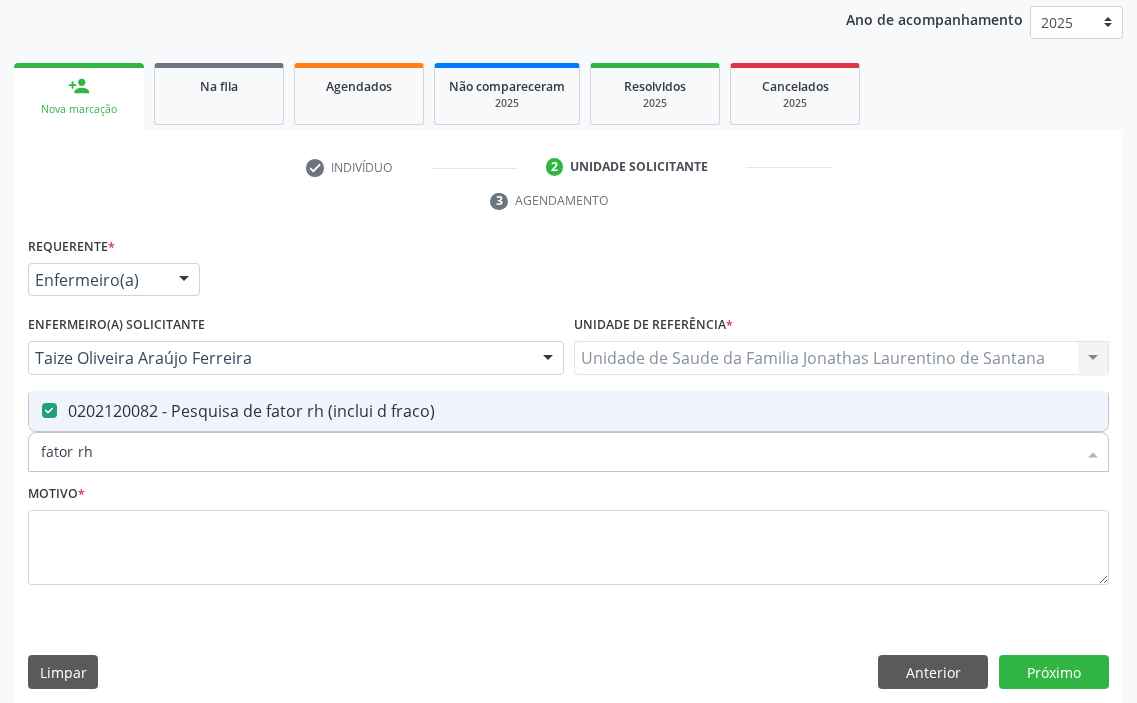 drag, startPoint x: 190, startPoint y: 451, endPoint x: 0, endPoint y: 468, distance: 190.759 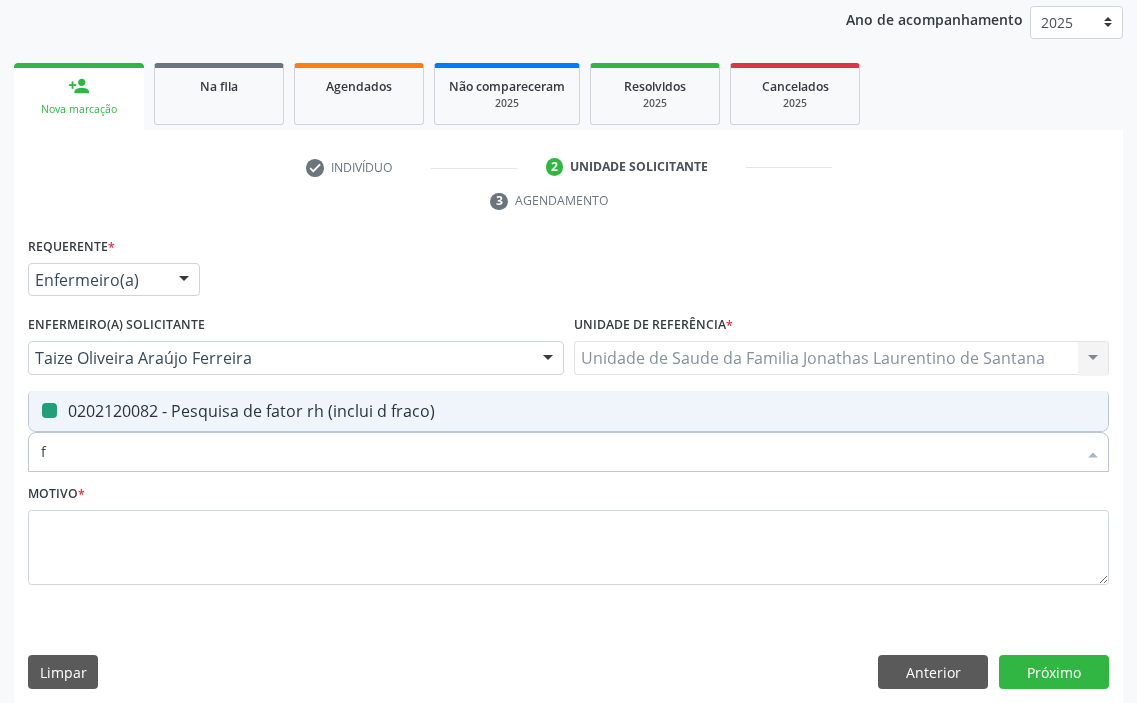type on "fe" 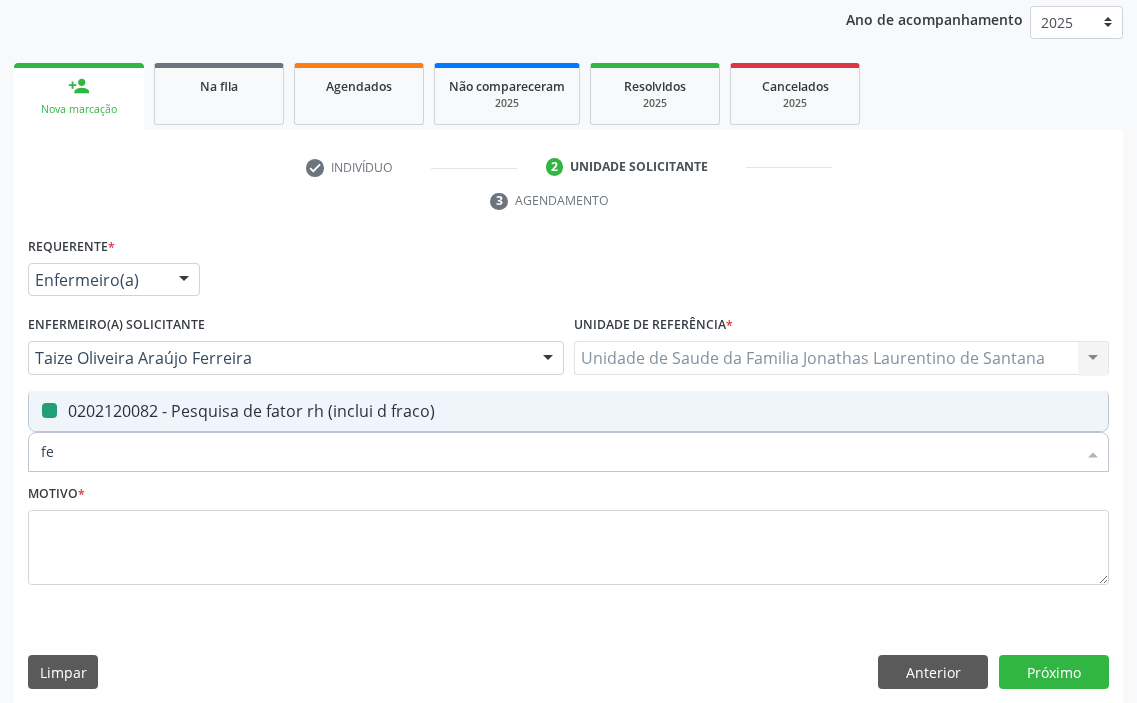 checkbox on "false" 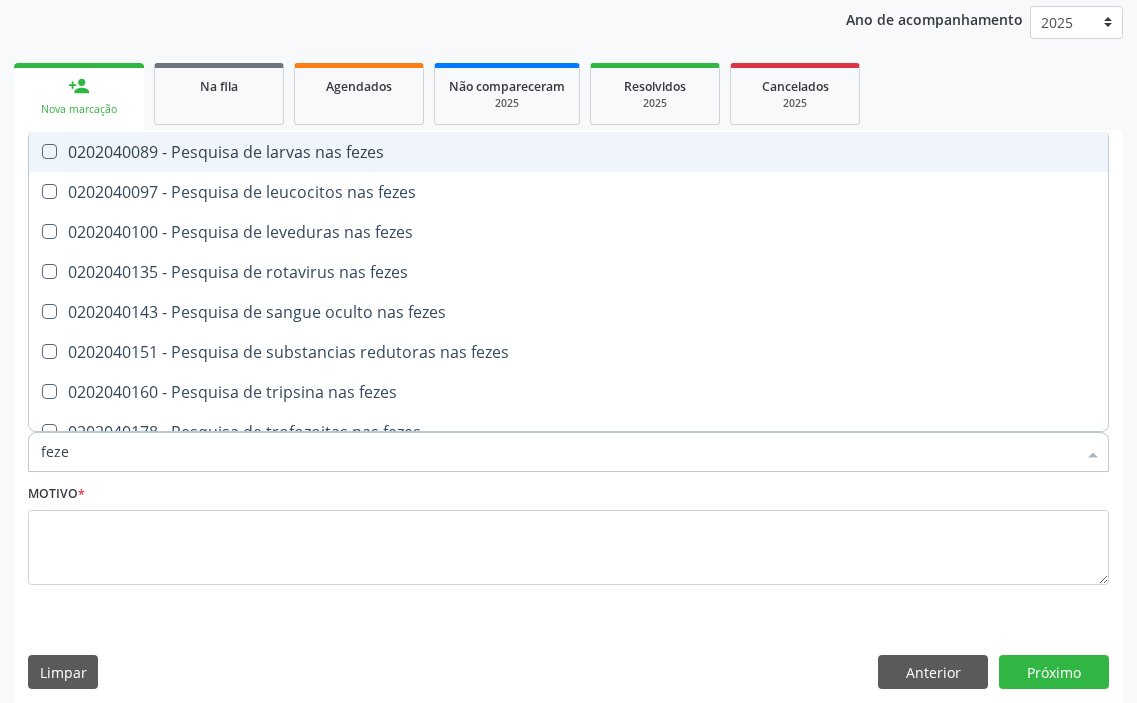 type on "fezes" 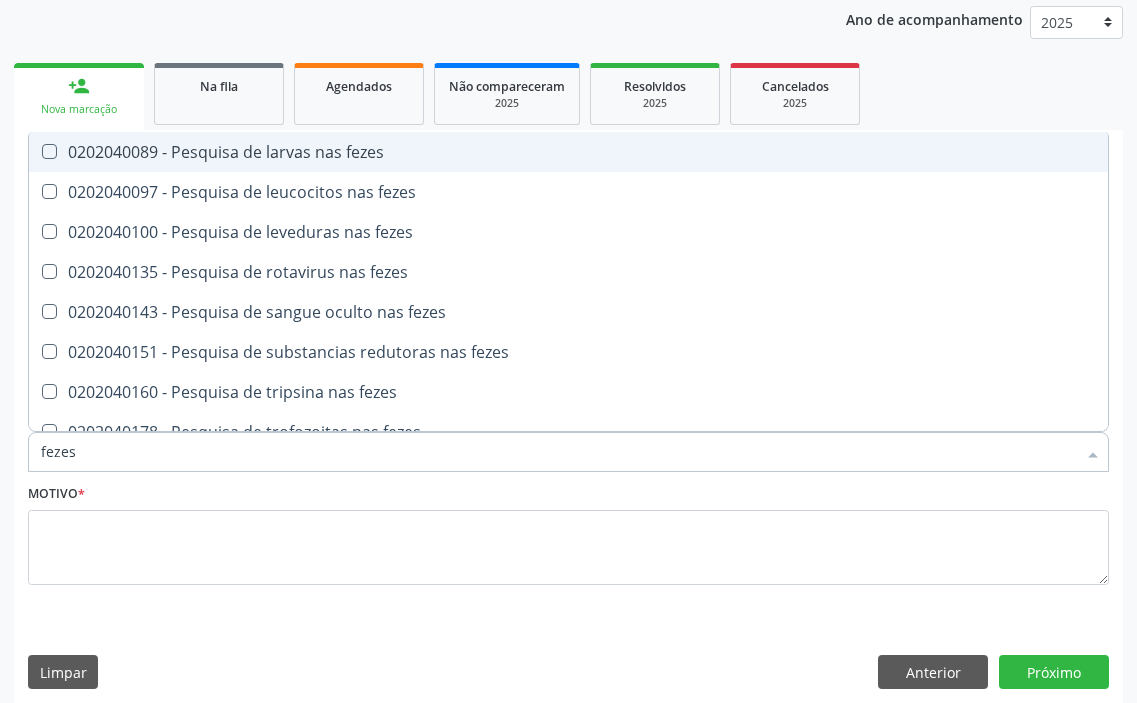 click on "0202040089 - Pesquisa de larvas nas fezes" at bounding box center (568, 152) 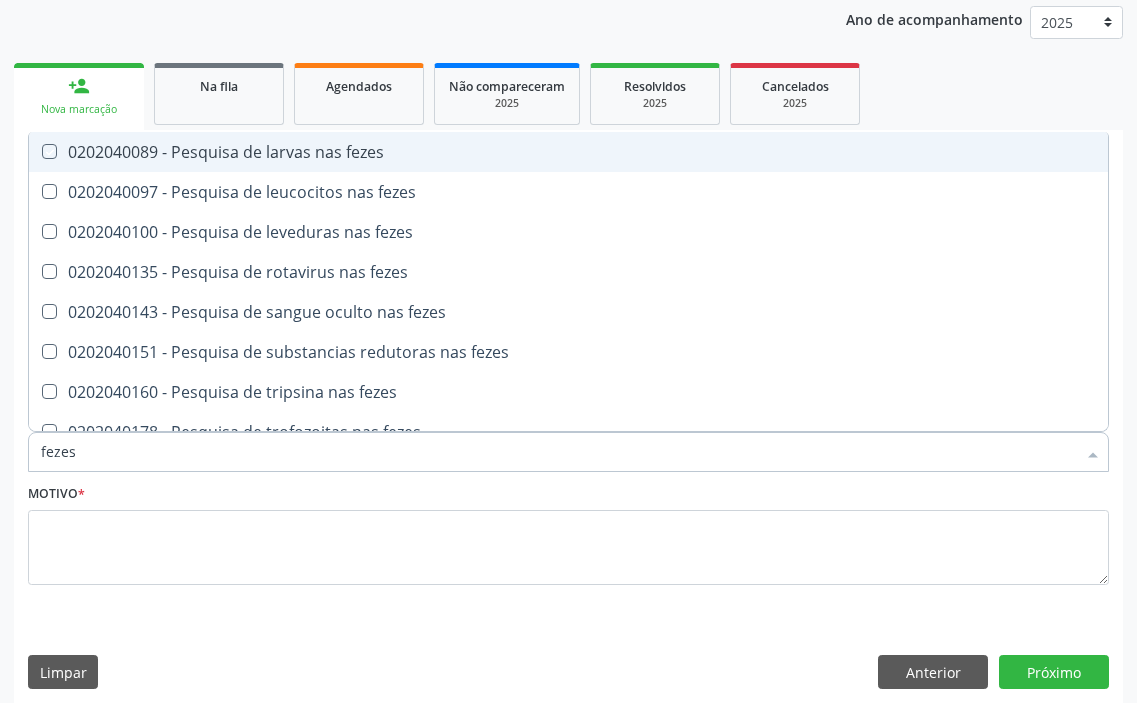 checkbox on "true" 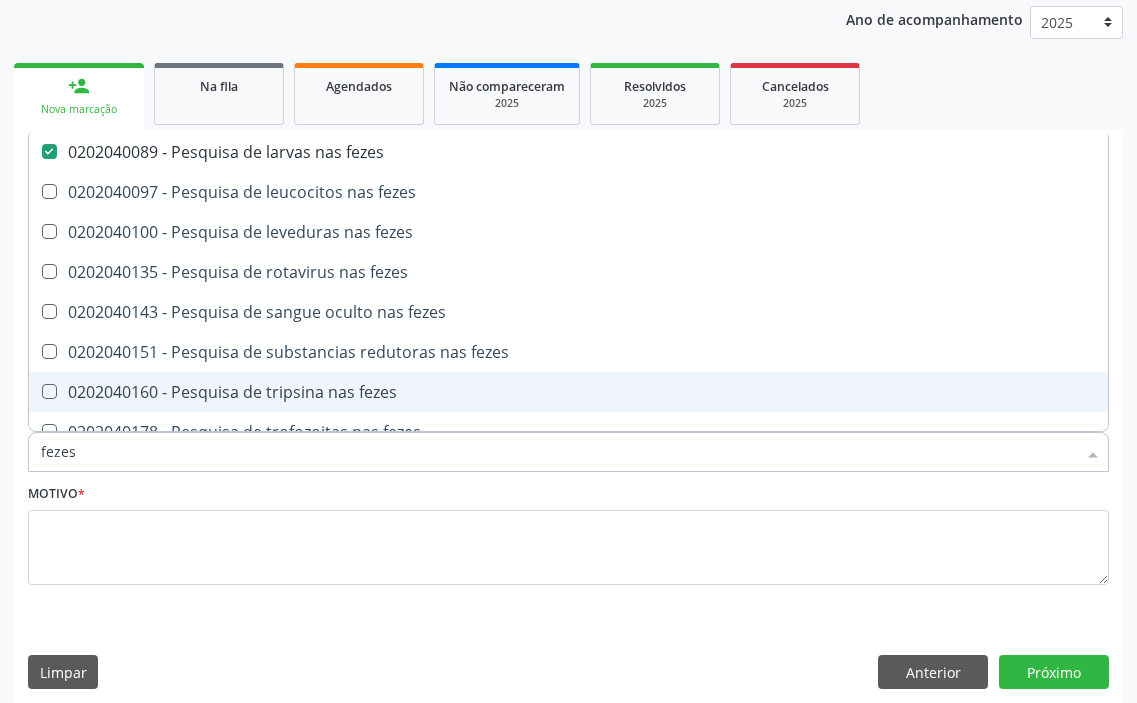 drag, startPoint x: 29, startPoint y: 458, endPoint x: 0, endPoint y: 459, distance: 29.017237 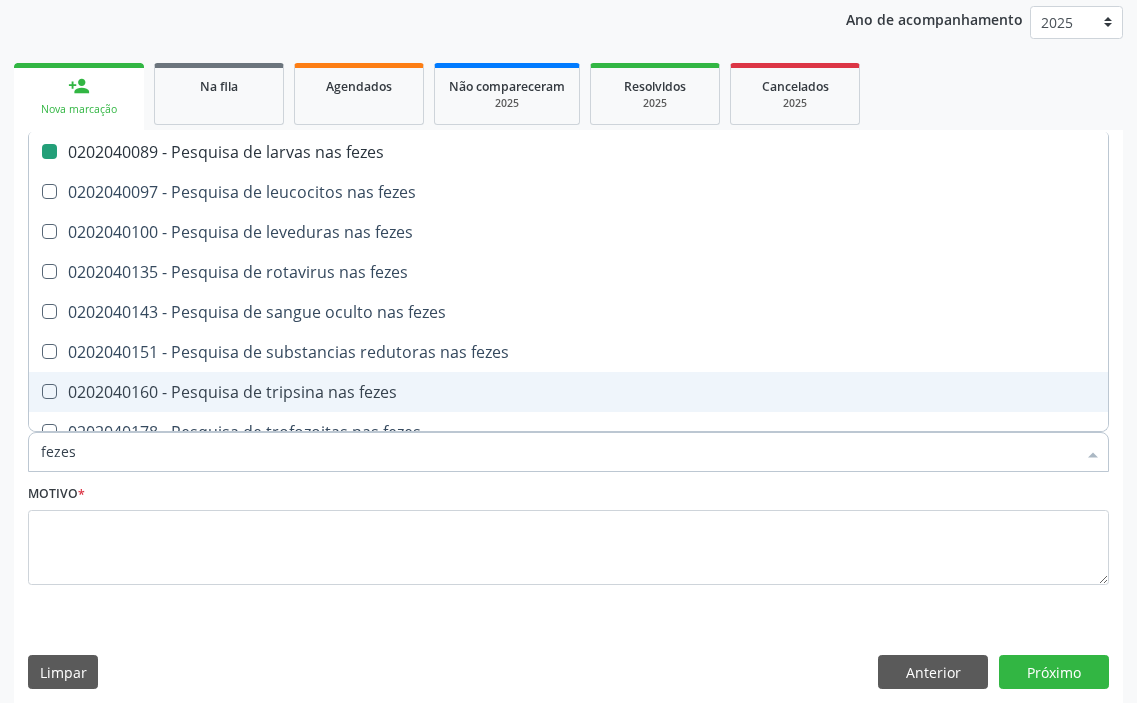 type on "f" 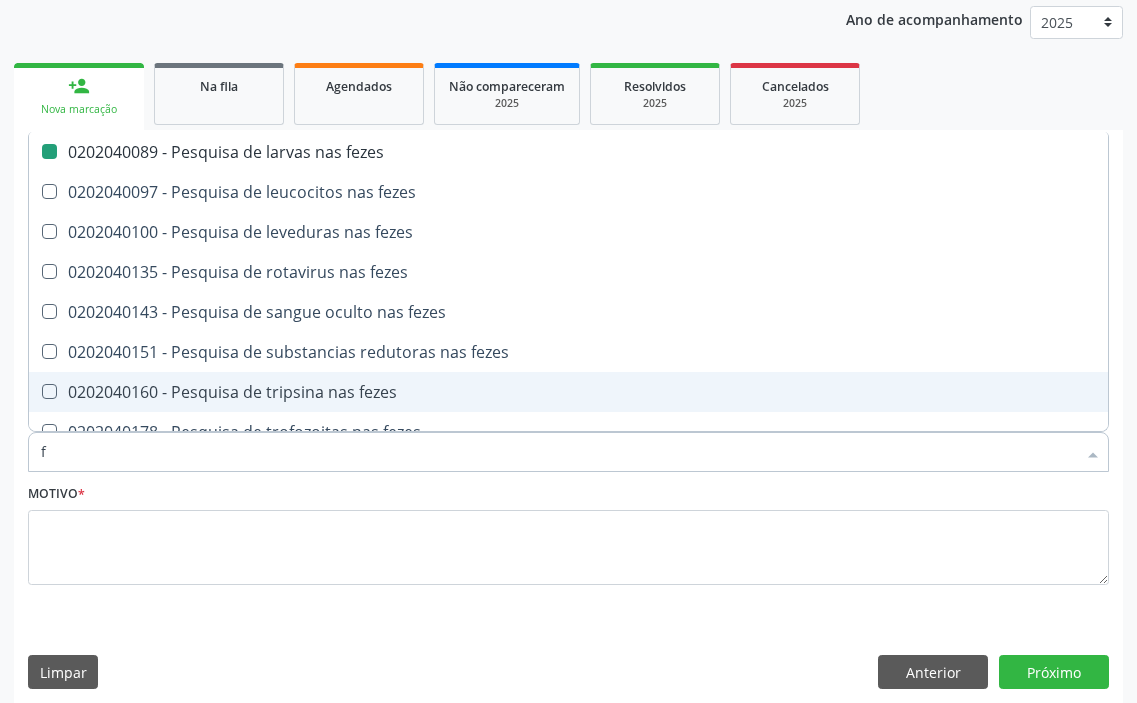 checkbox on "false" 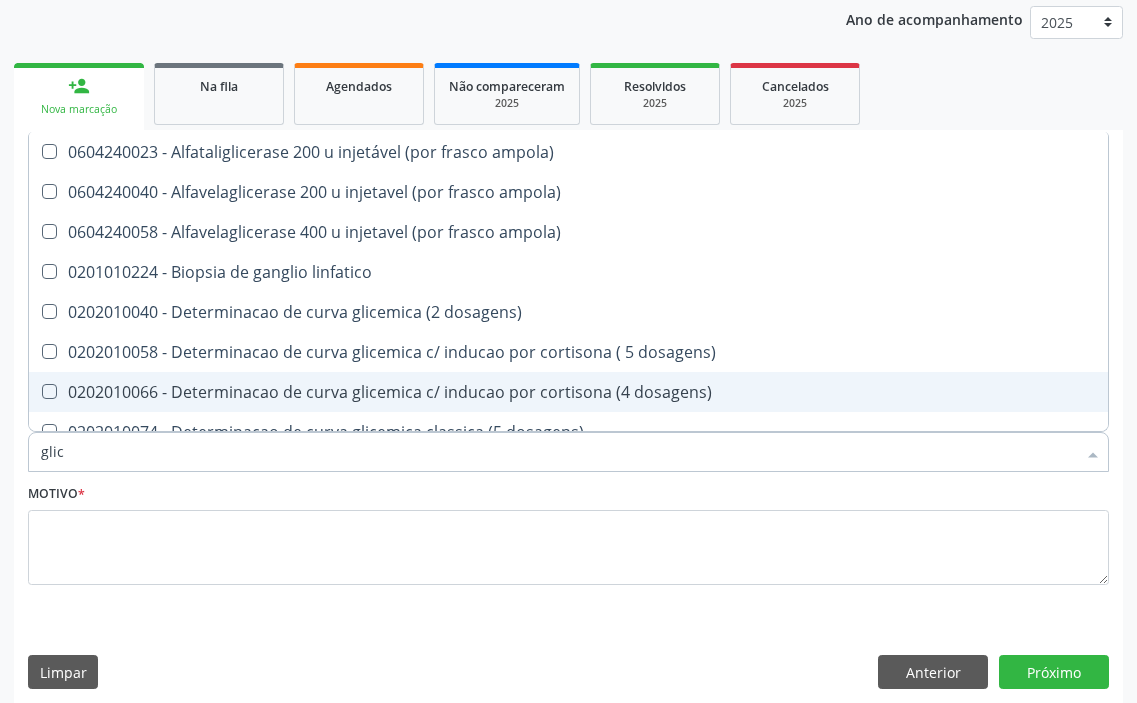 type on "glico" 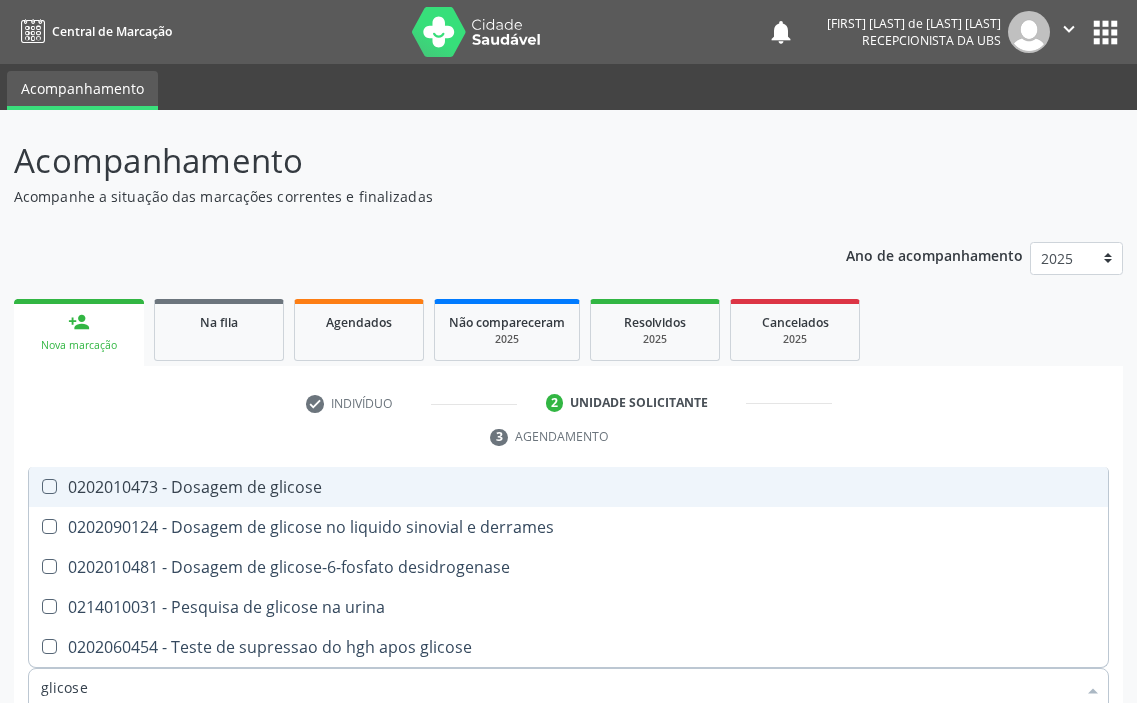 scroll, scrollTop: 236, scrollLeft: 0, axis: vertical 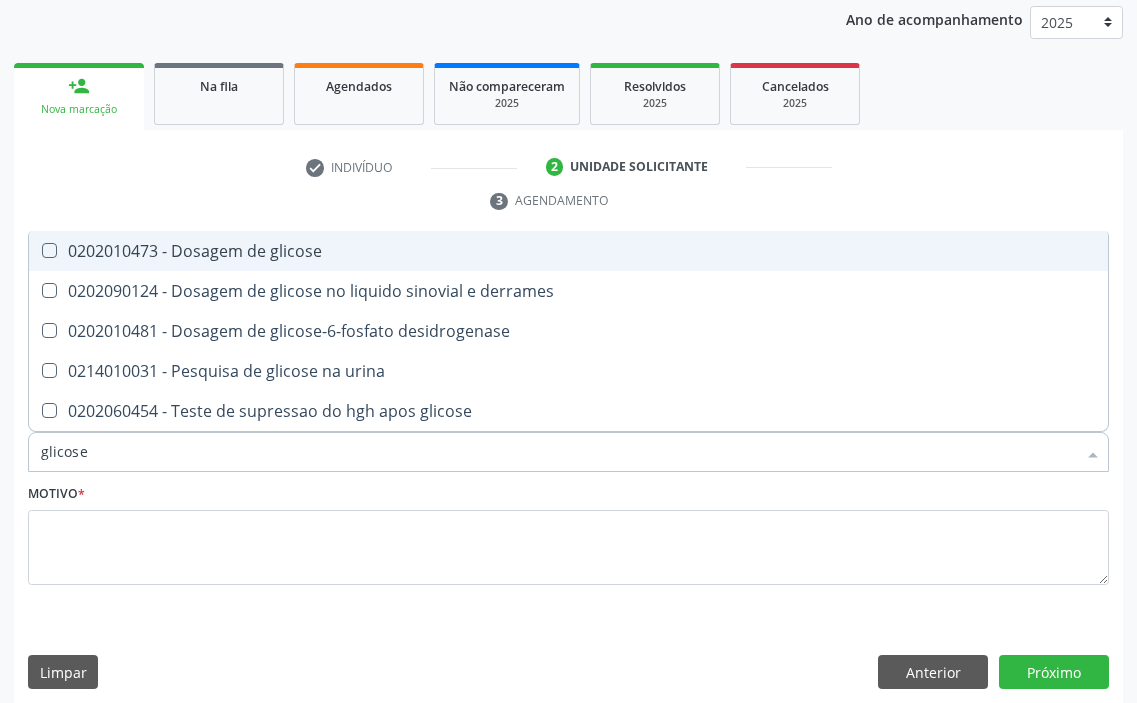 click on "0202010473 - Dosagem de glicose" at bounding box center (568, 251) 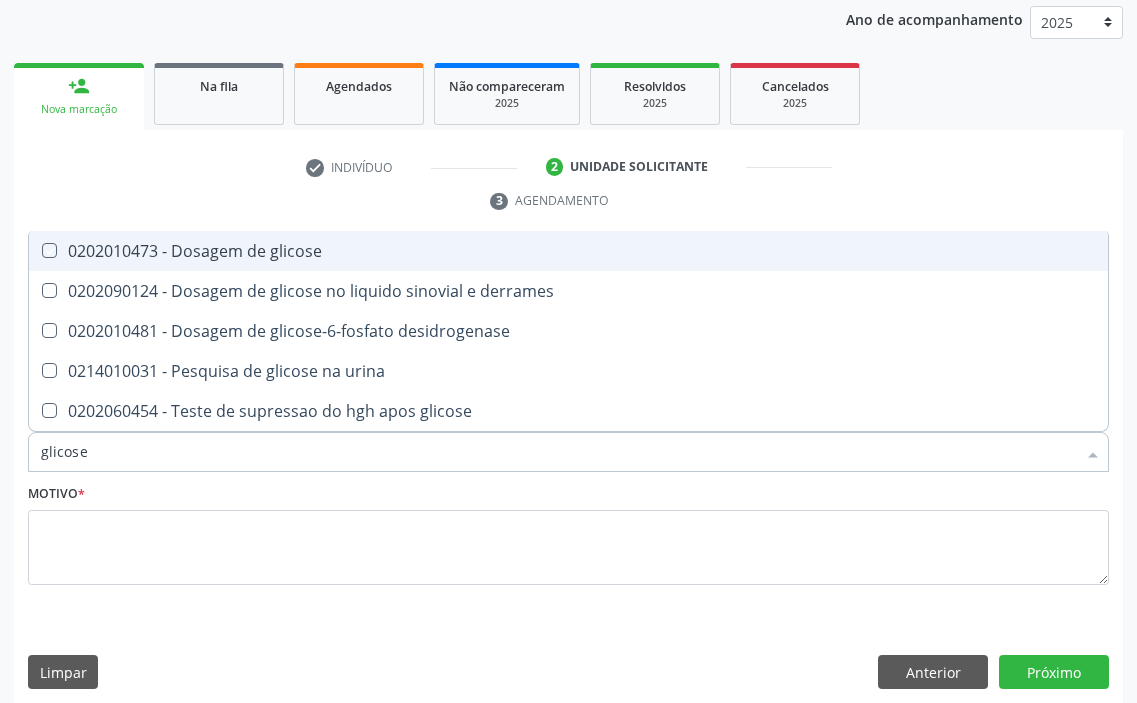 checkbox on "true" 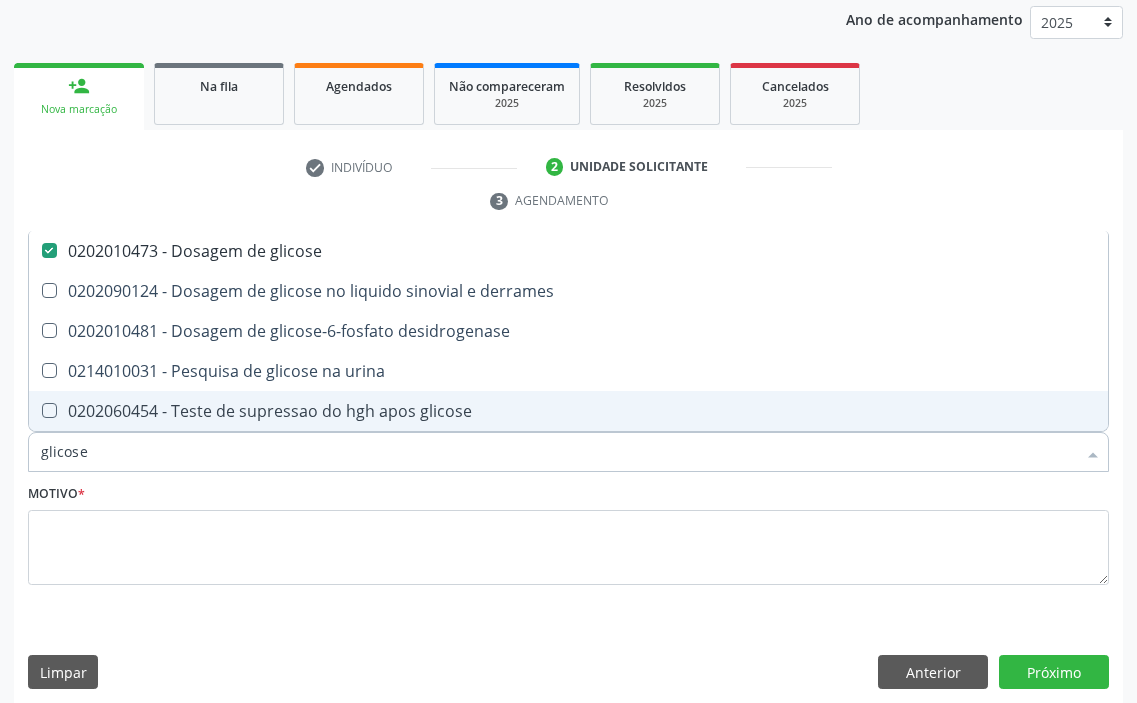 drag, startPoint x: 95, startPoint y: 433, endPoint x: 0, endPoint y: 449, distance: 96.337944 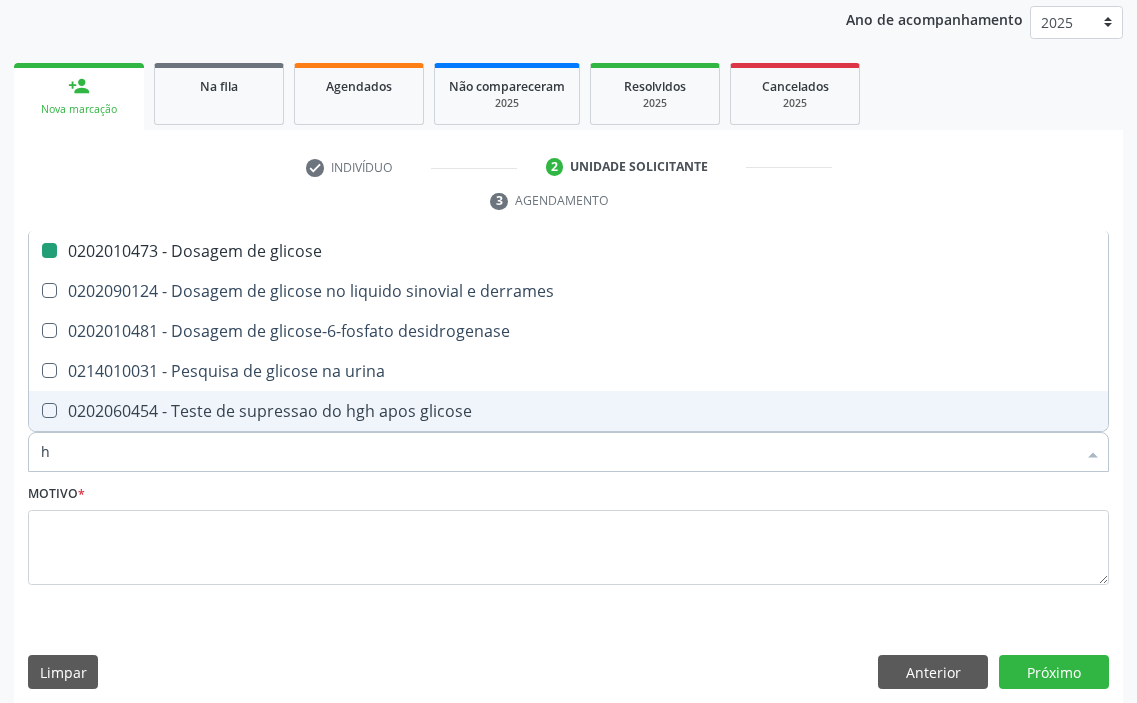 type on "he" 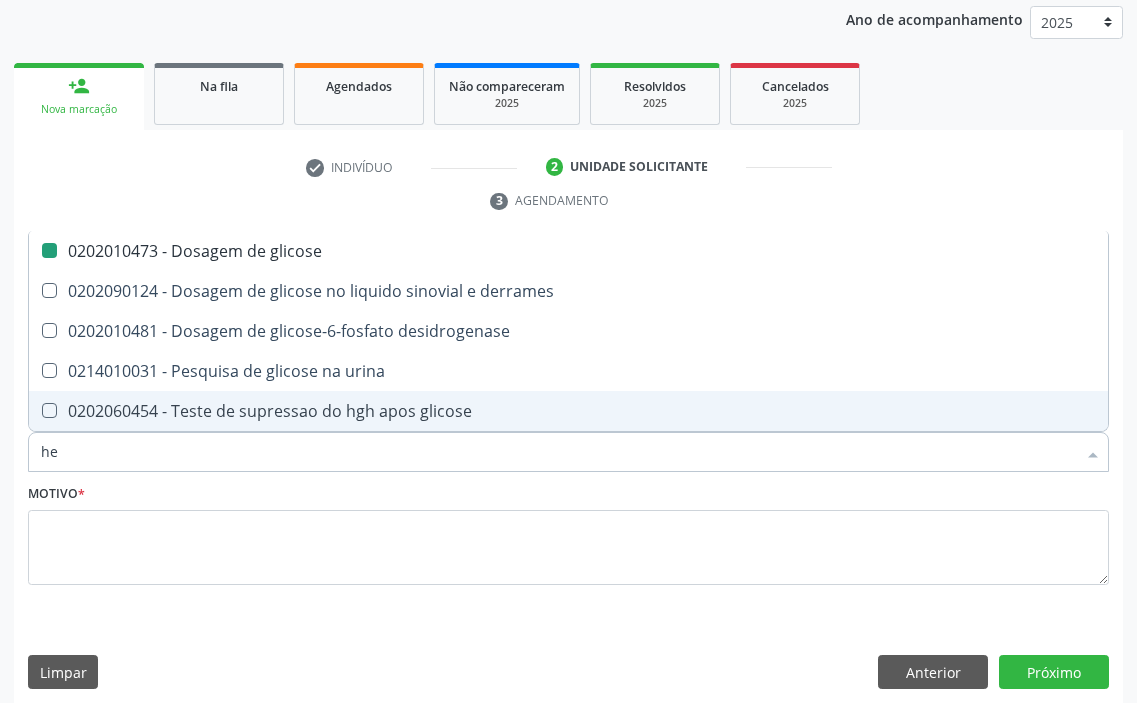 checkbox on "false" 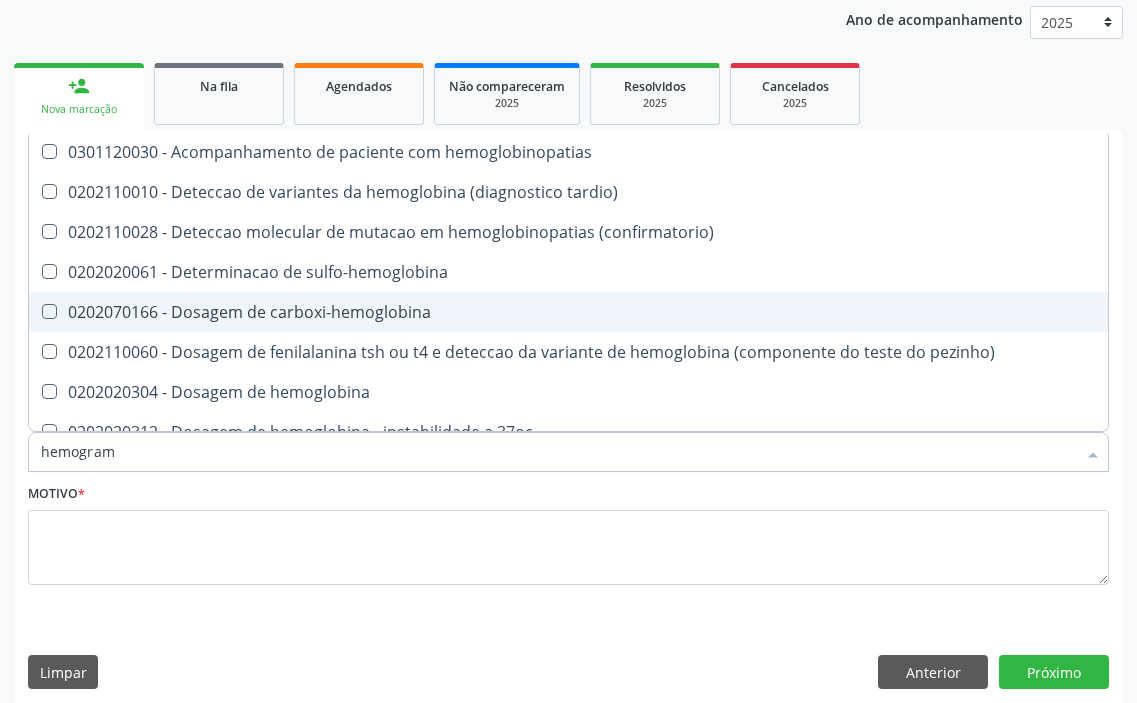 type on "hemograma" 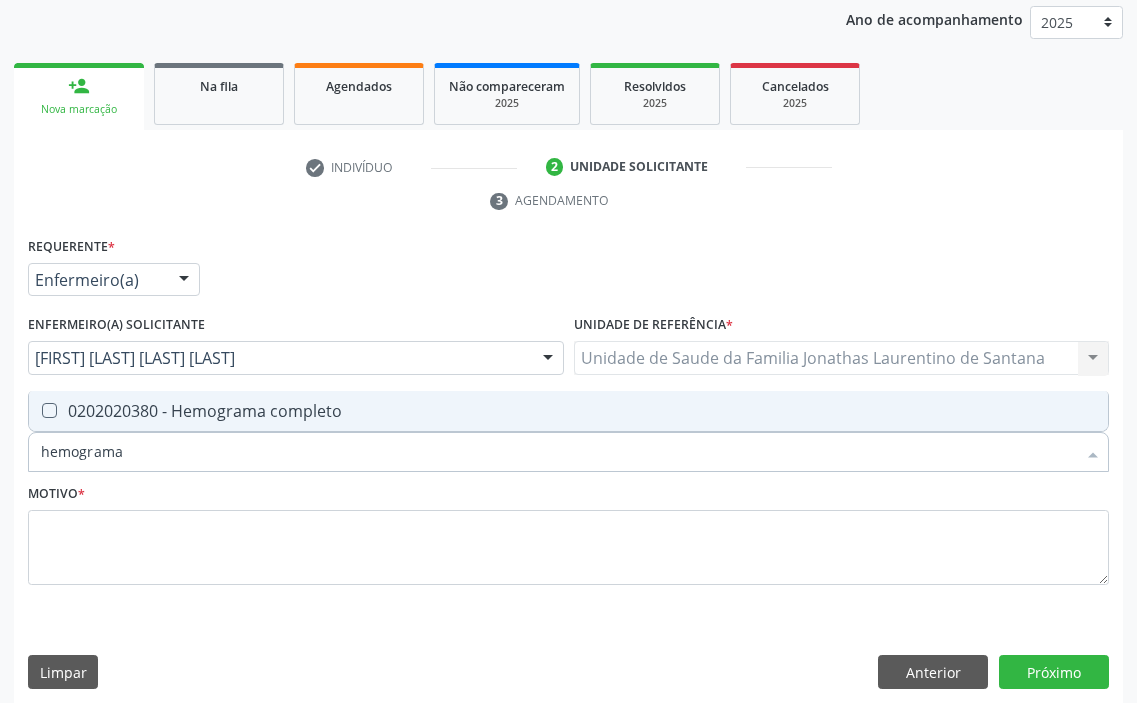 click on "0202020380 - Hemograma completo" at bounding box center [568, 411] 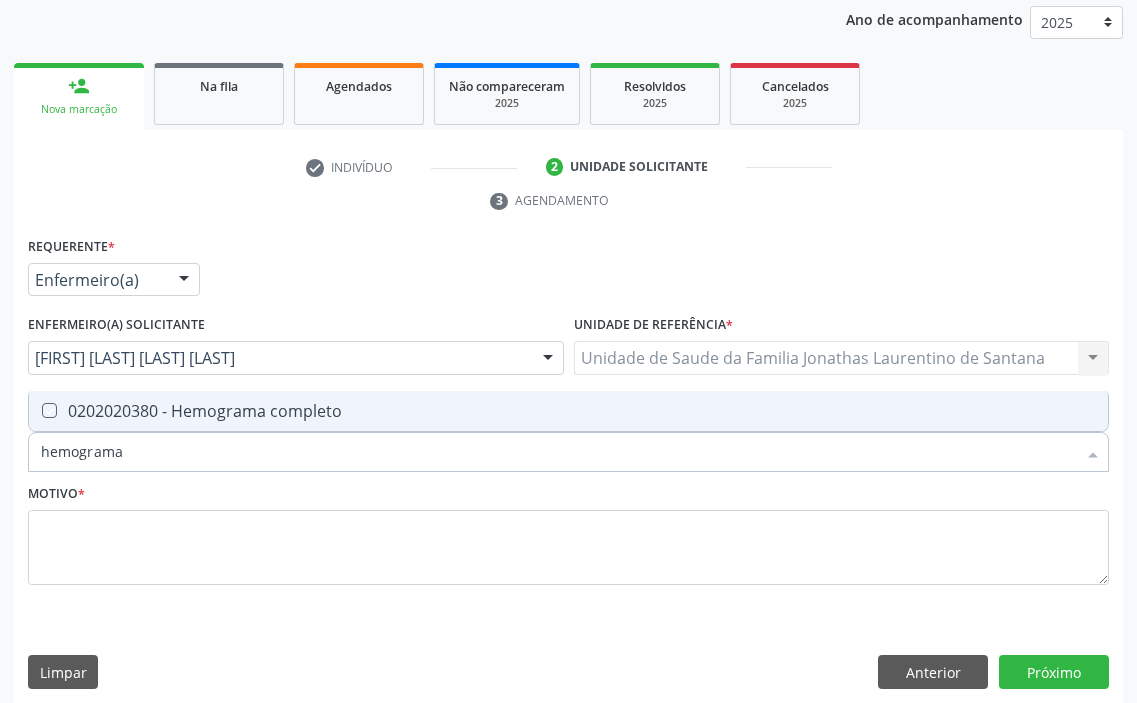 checkbox on "true" 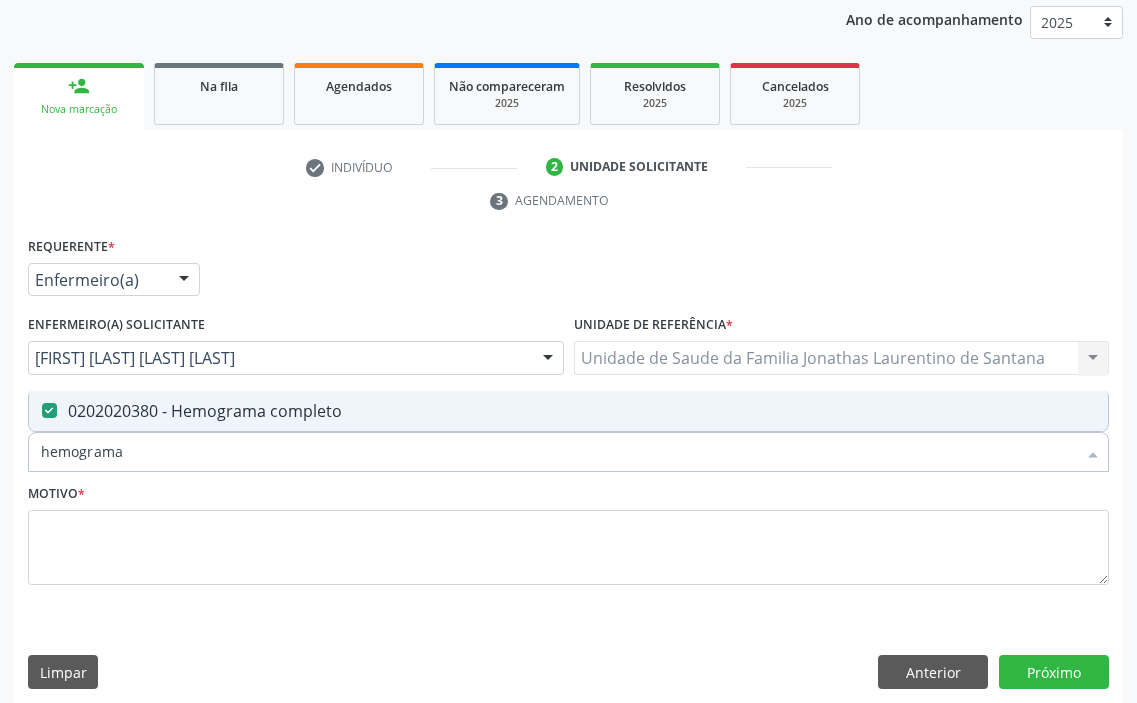 drag, startPoint x: 137, startPoint y: 455, endPoint x: 0, endPoint y: 461, distance: 137.13132 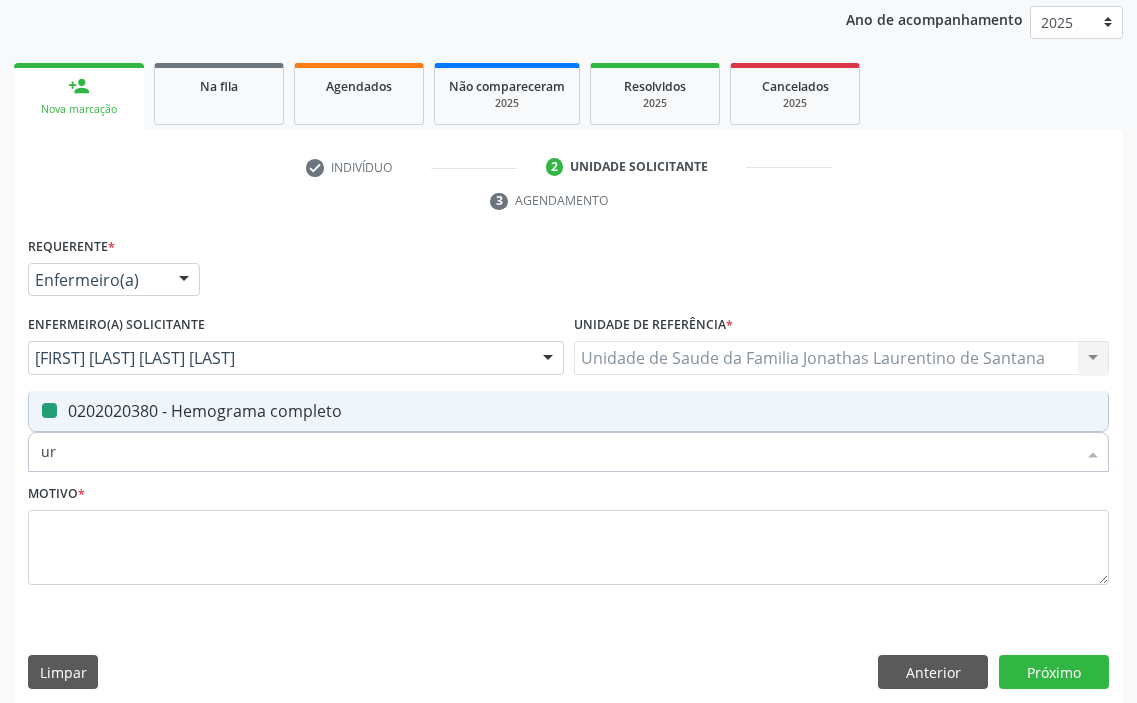 type on "uri" 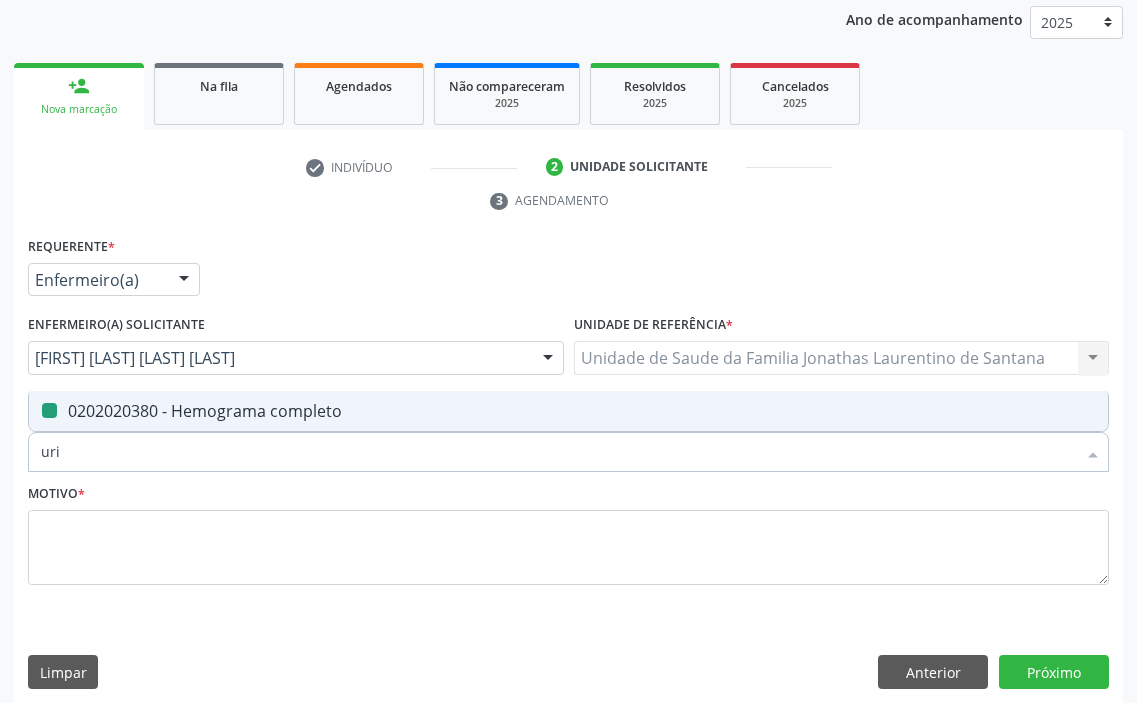 checkbox on "false" 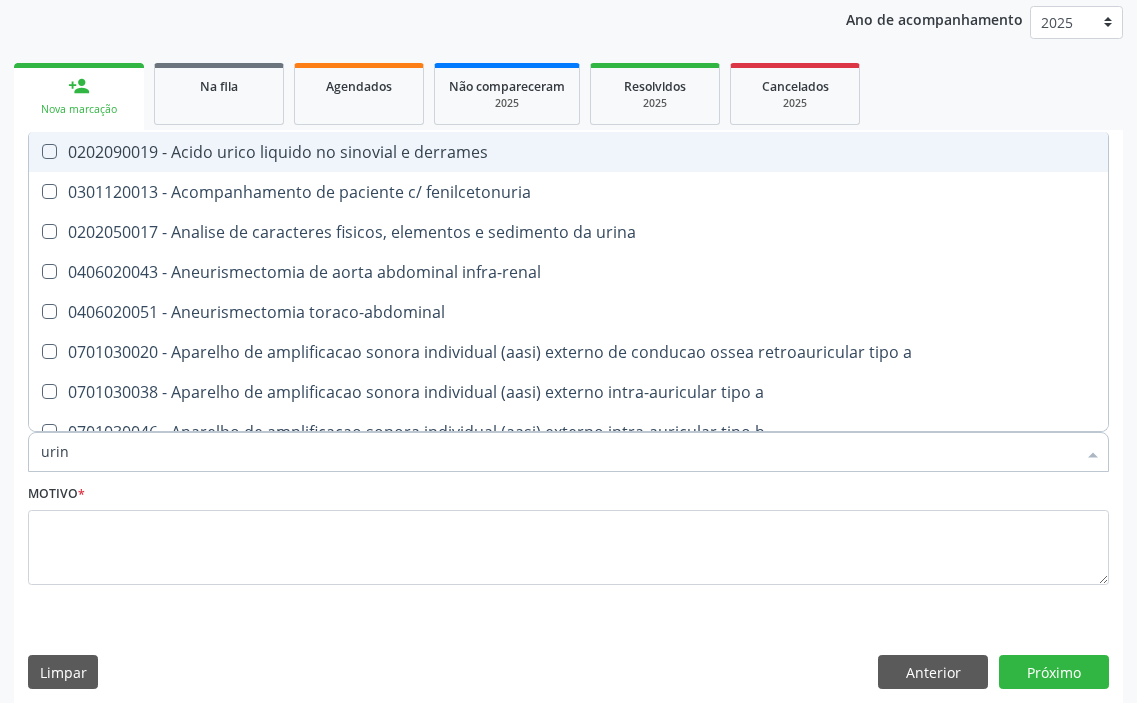 type on "urina" 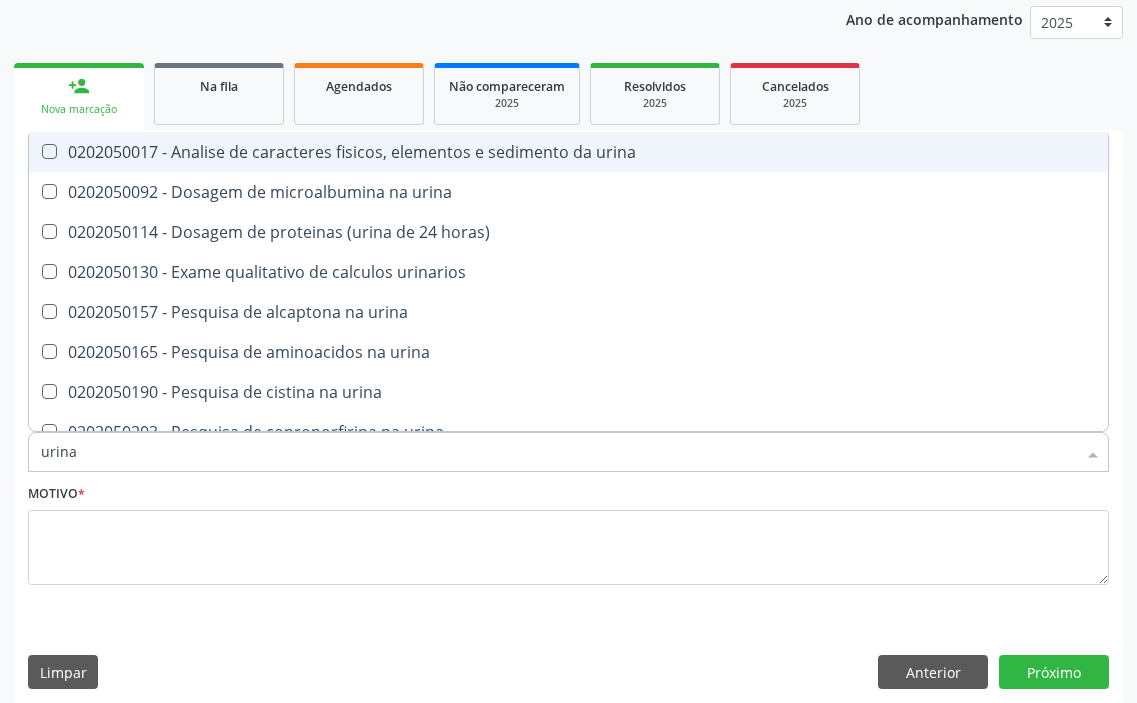 click on "0202050017 - Analise de caracteres fisicos, elementos e sedimento da urina" at bounding box center (568, 152) 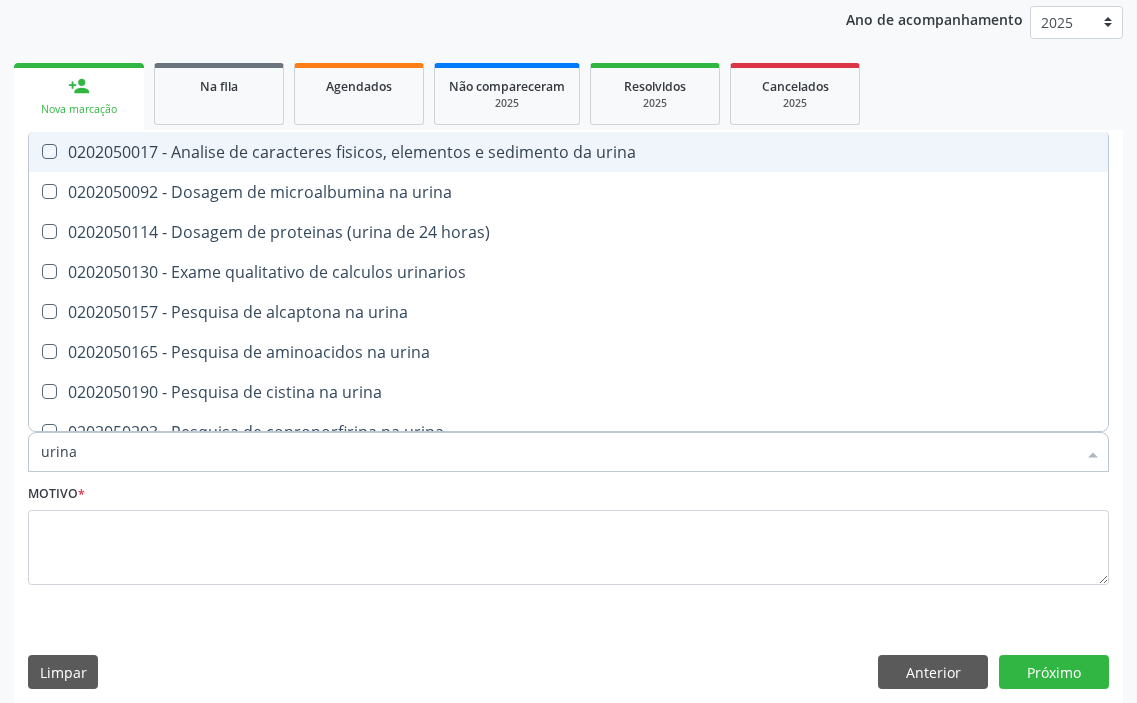 checkbox on "true" 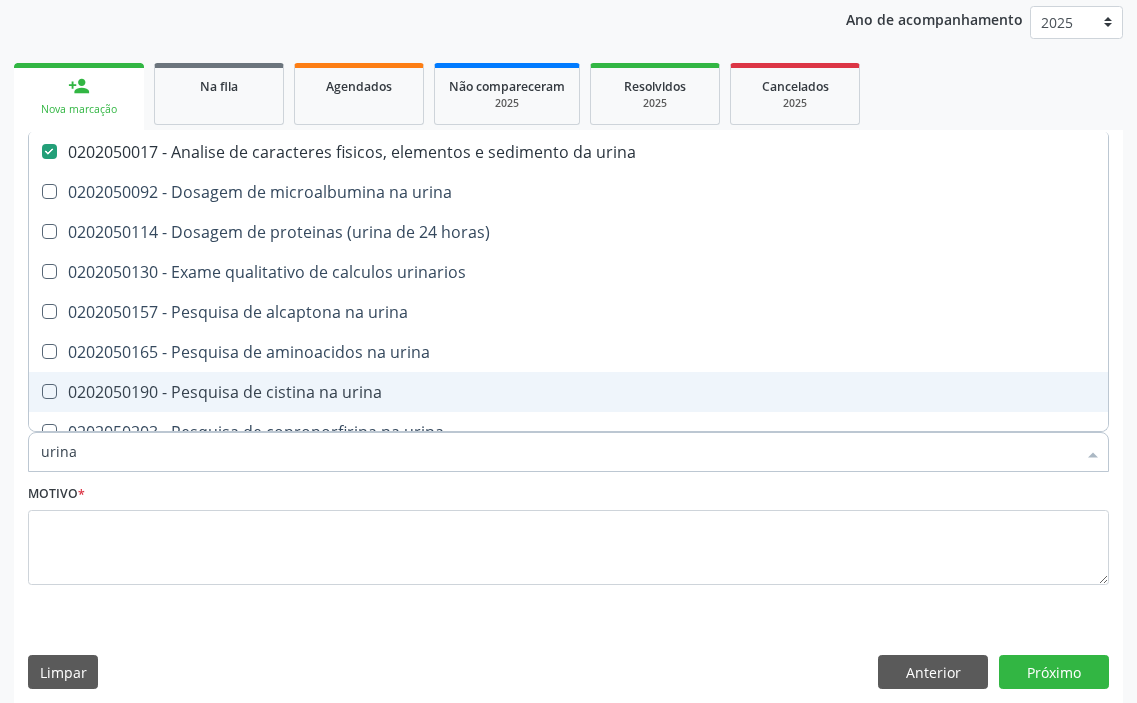 drag, startPoint x: 17, startPoint y: 463, endPoint x: 0, endPoint y: 474, distance: 20.248457 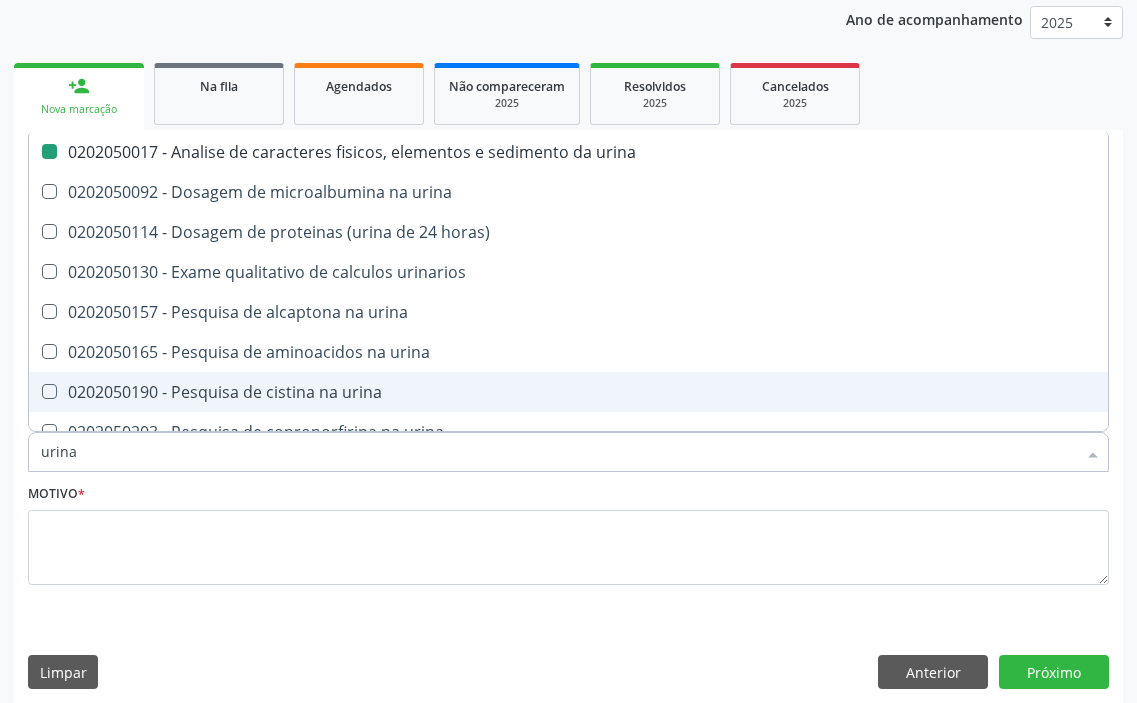 type on "s" 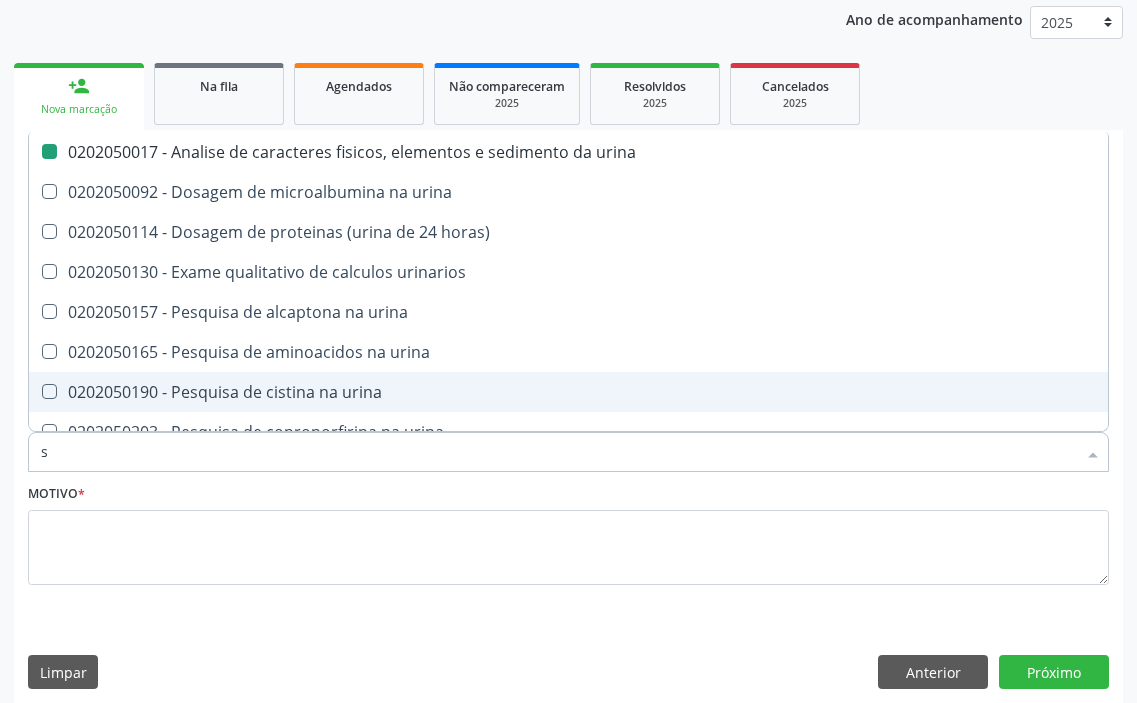 checkbox on "false" 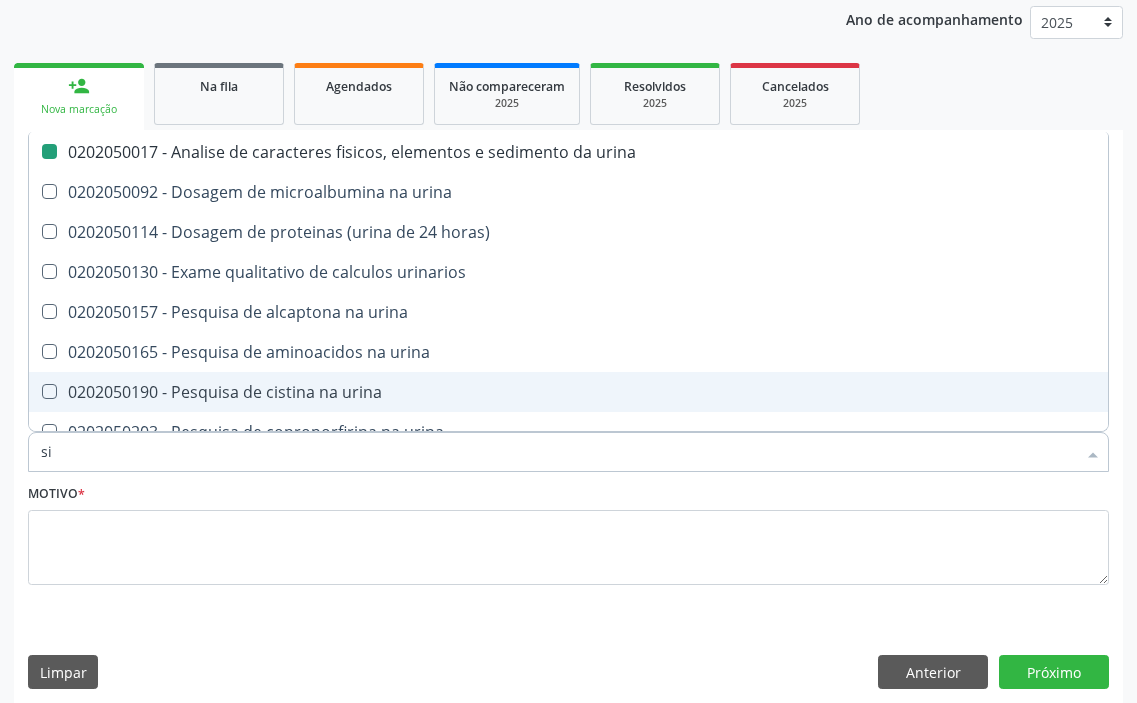 checkbox on "true" 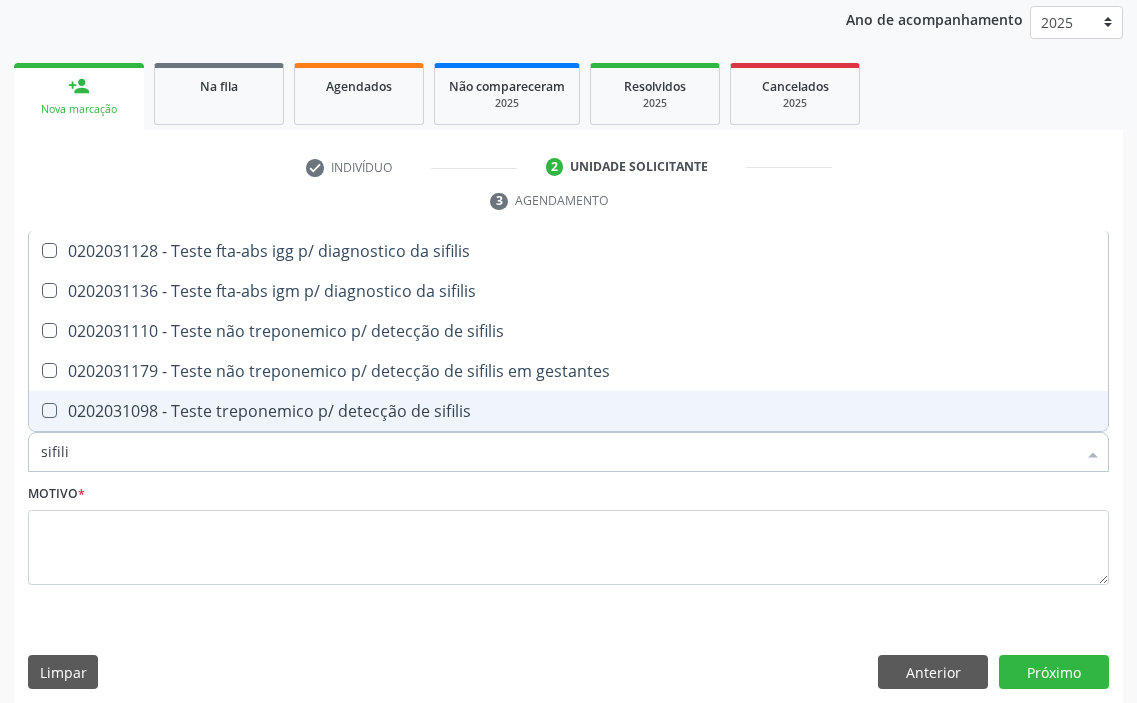 type on "sifilis" 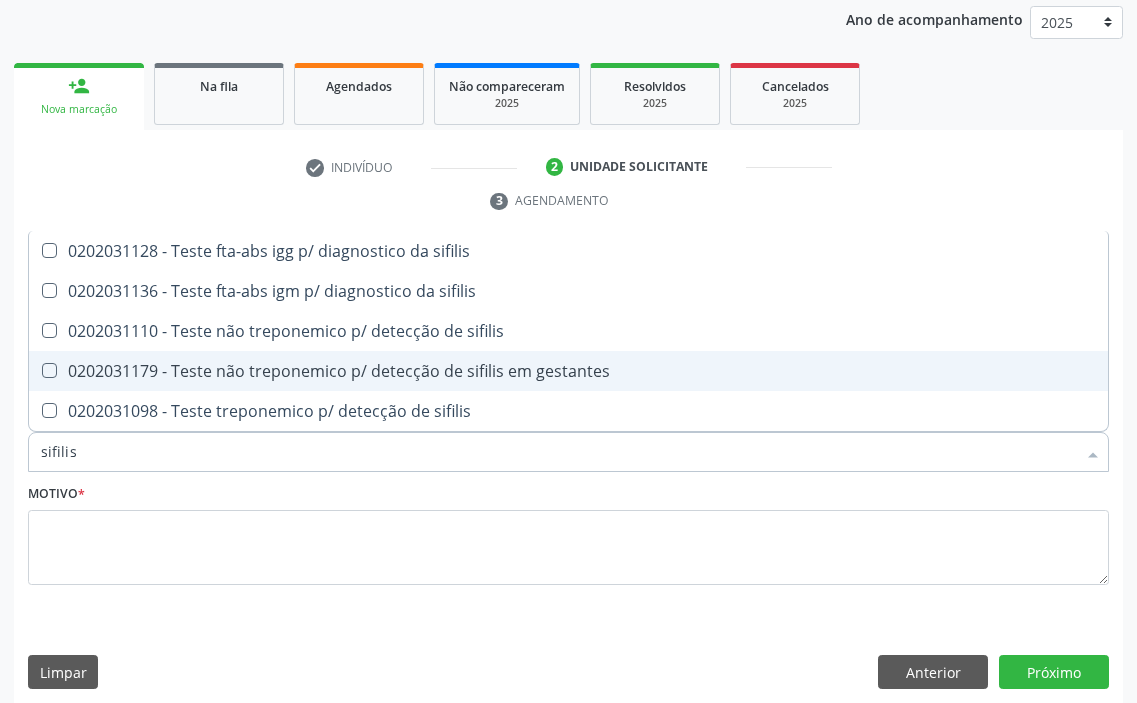 click on "0202031179 - Teste não treponemico p/ detecção de sifilis em gestantes" at bounding box center [568, 371] 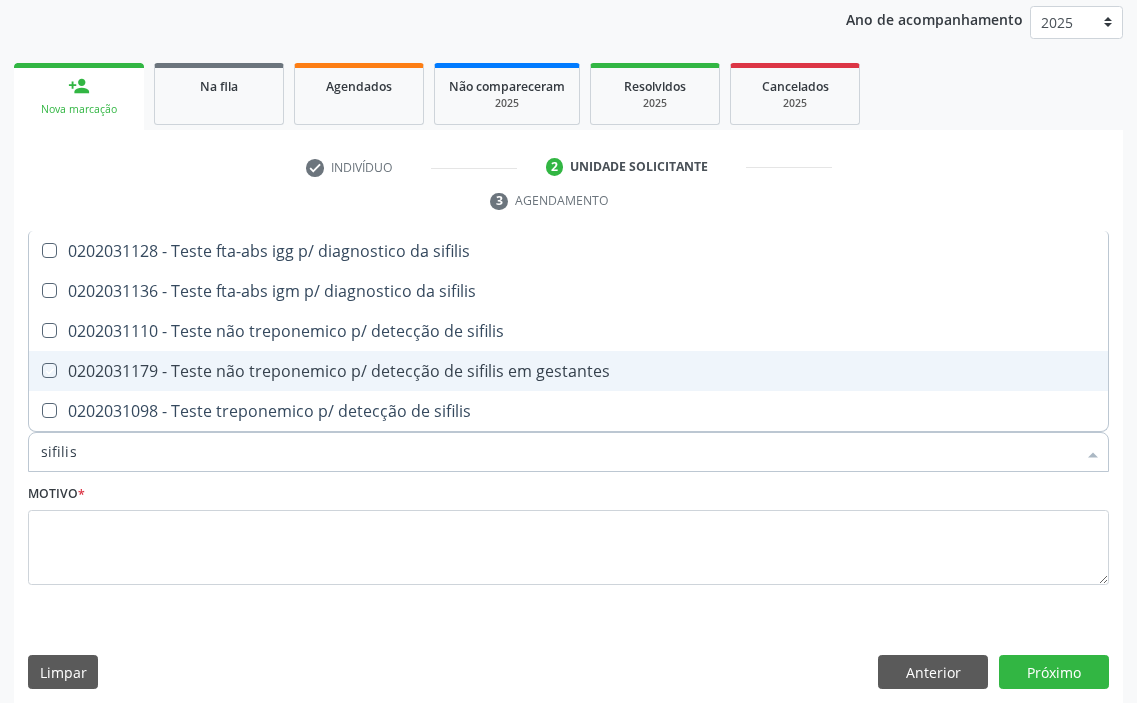 checkbox on "true" 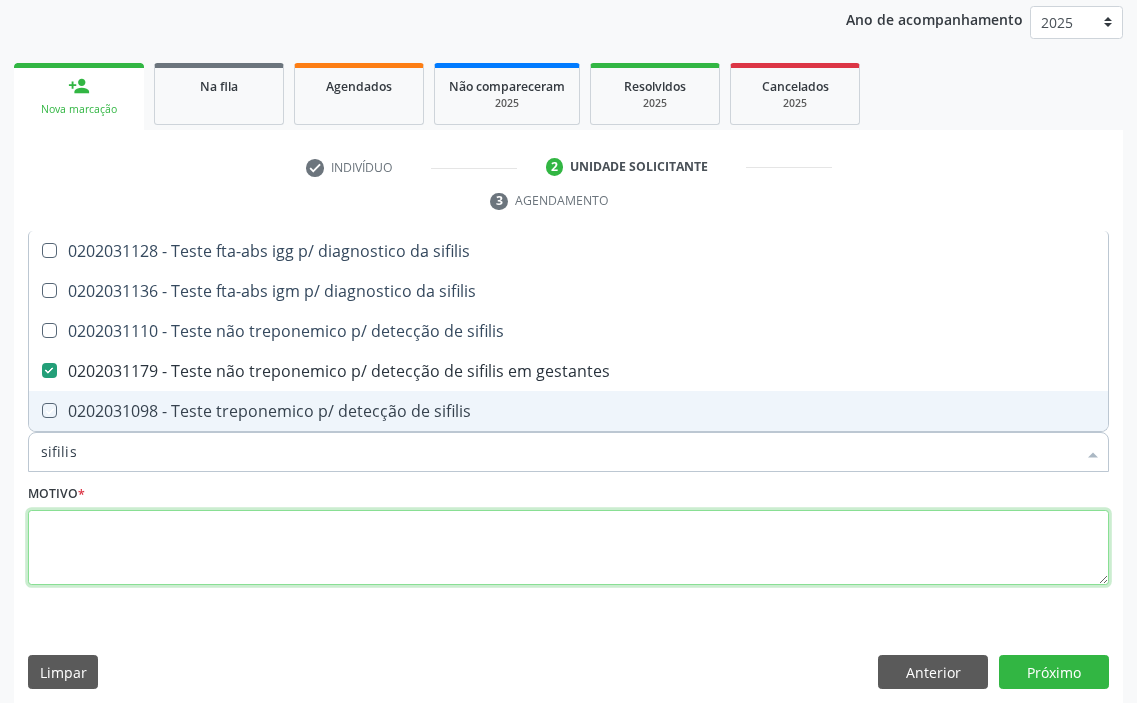 click at bounding box center (568, 548) 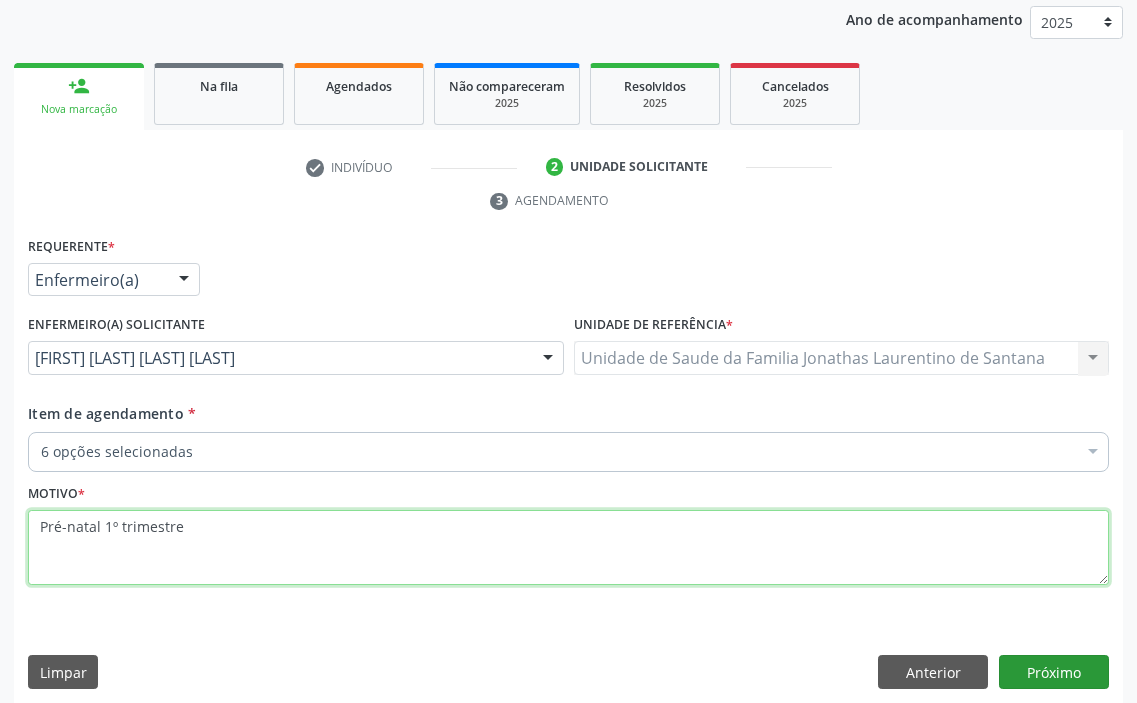 type on "Pré-natal 1º trimestre" 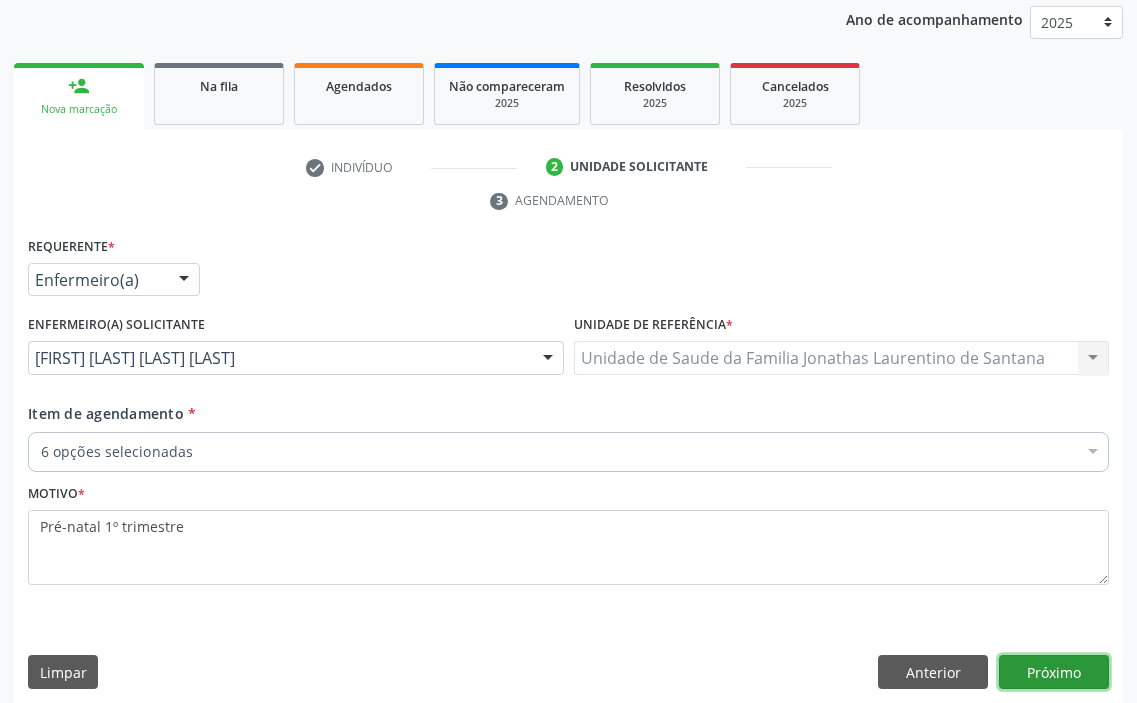 click on "Próximo" at bounding box center (1054, 672) 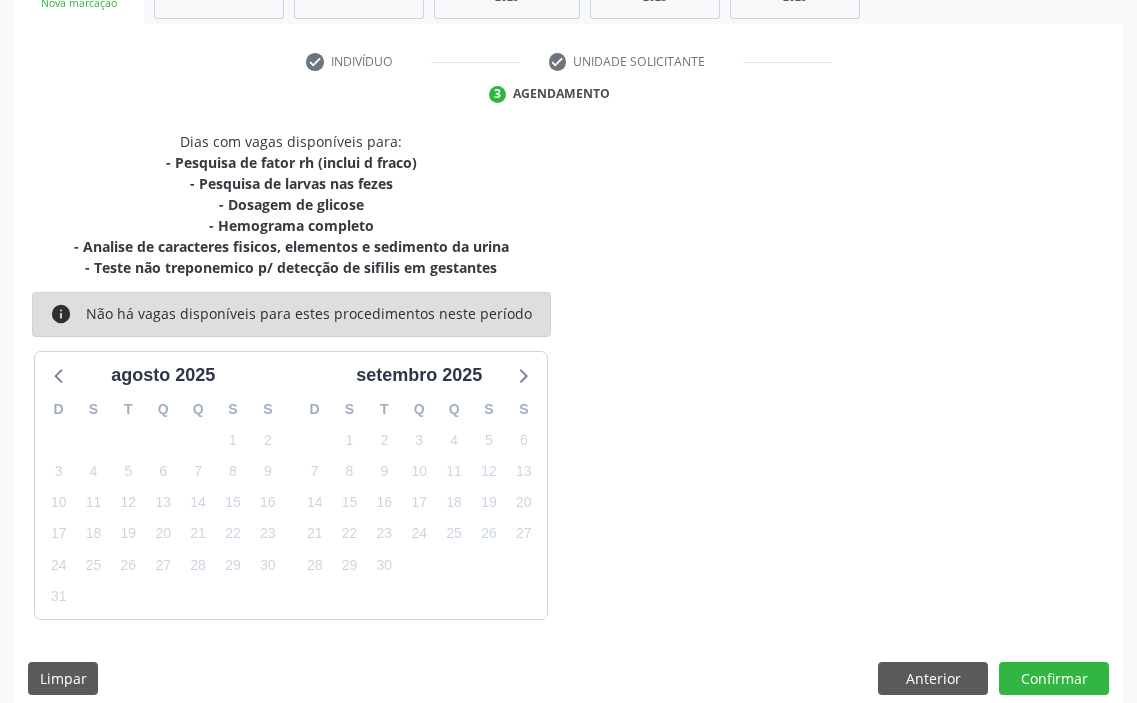 scroll, scrollTop: 362, scrollLeft: 0, axis: vertical 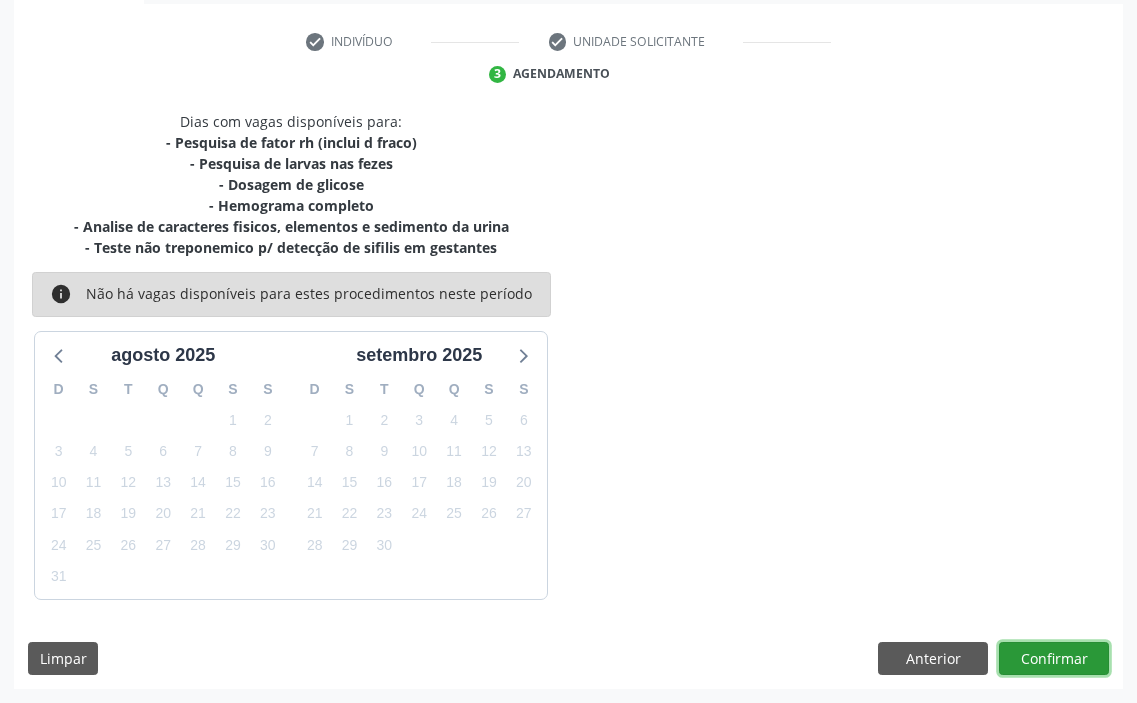 click on "Confirmar" at bounding box center [1054, 659] 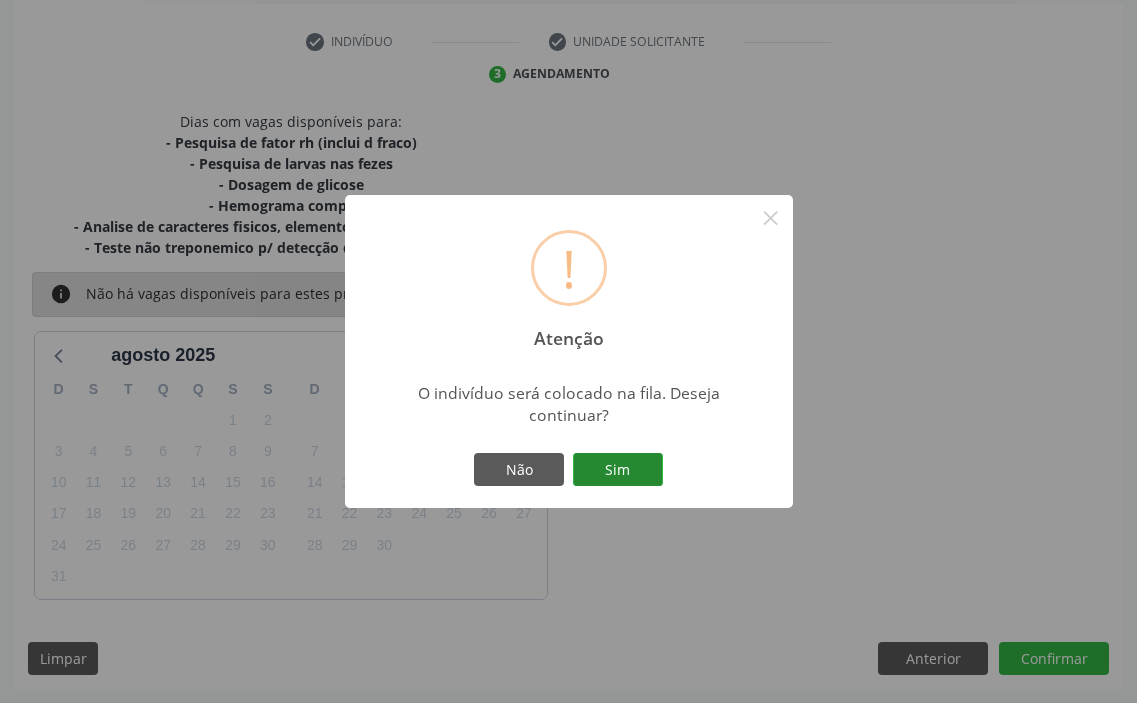 click on "Sim" at bounding box center (618, 470) 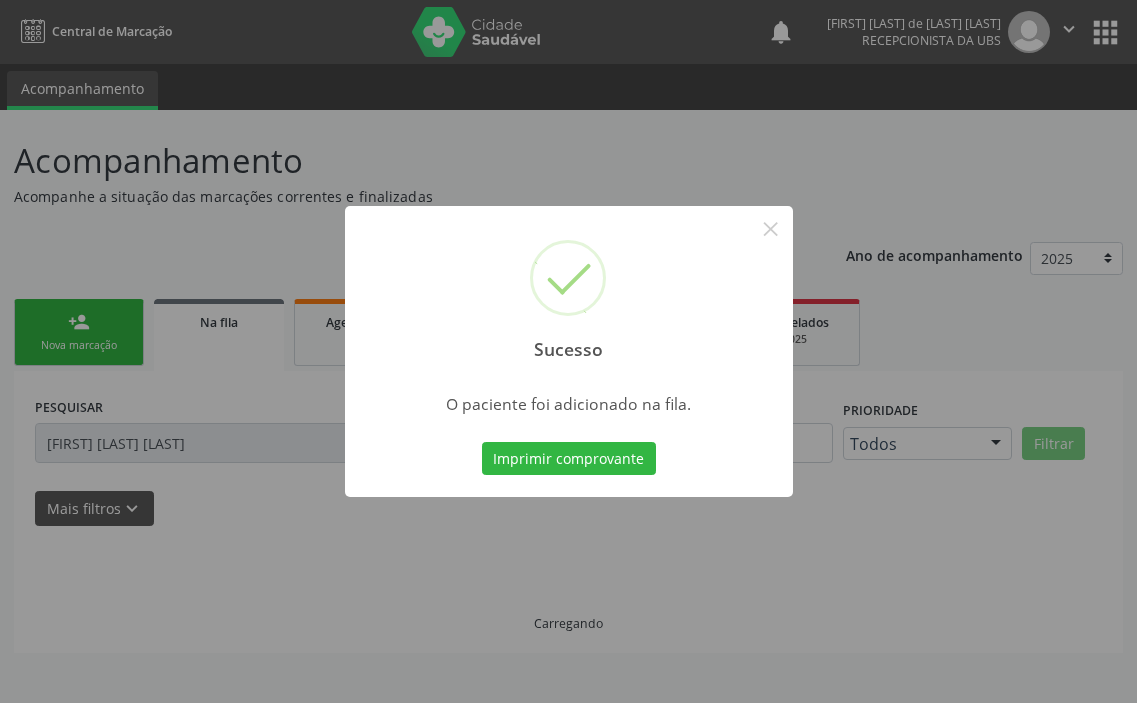 scroll, scrollTop: 0, scrollLeft: 0, axis: both 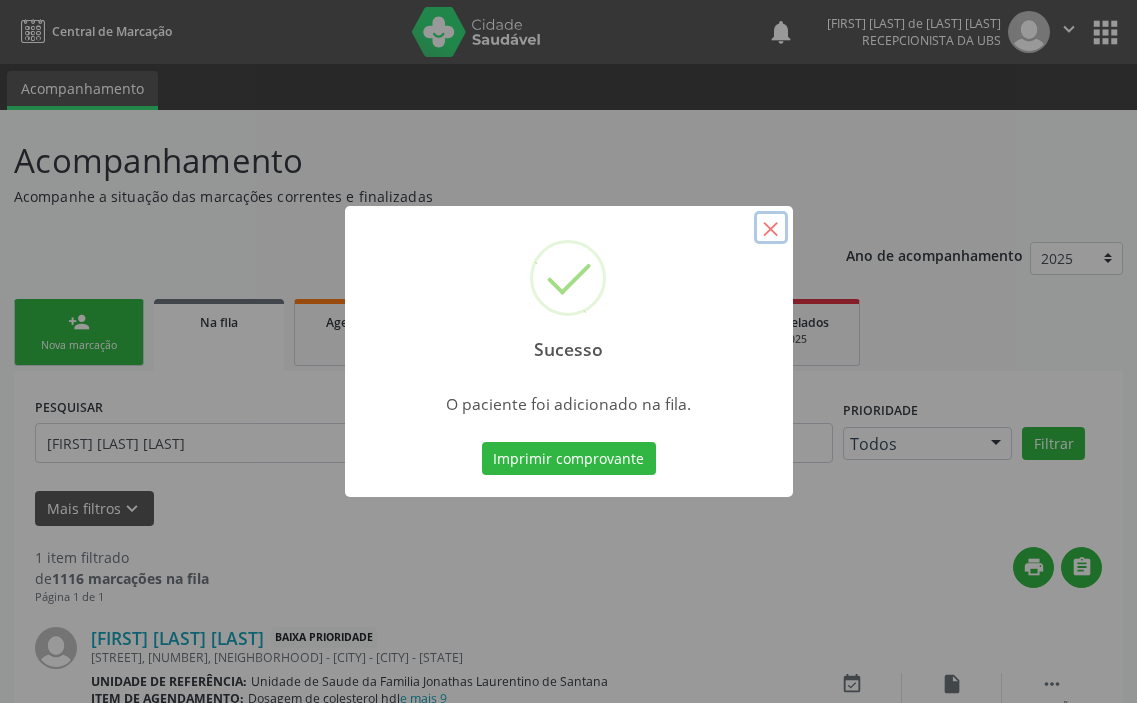 click on "×" at bounding box center (771, 228) 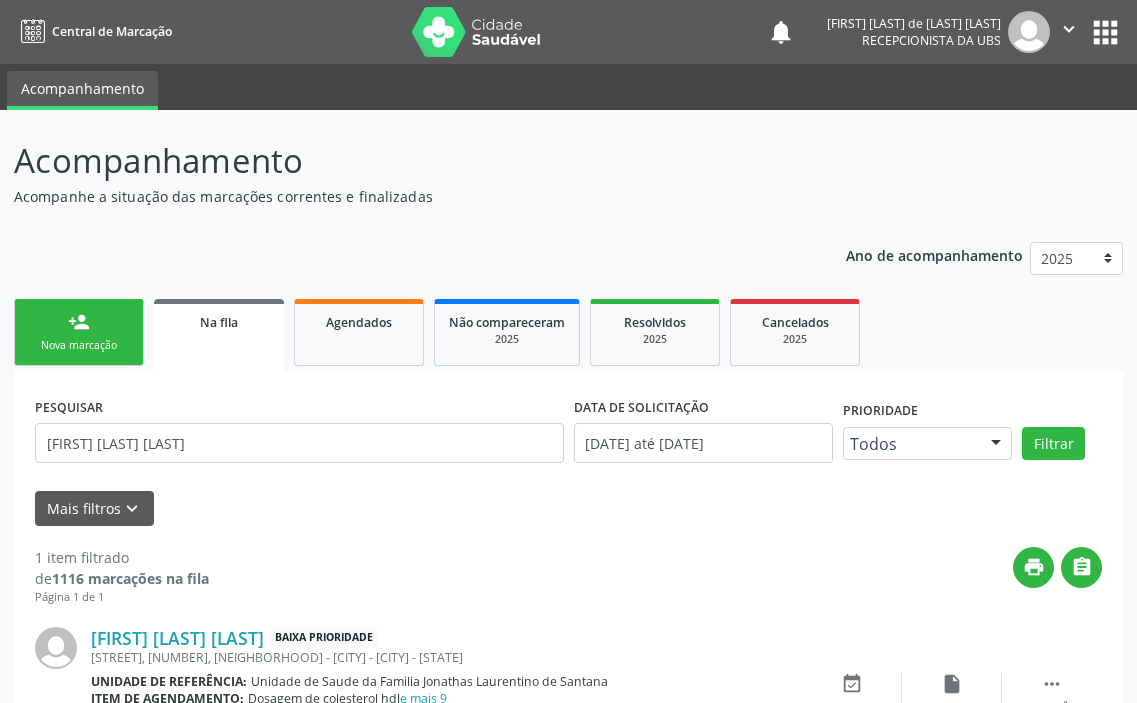 click on "person_add
Nova marcação" at bounding box center (79, 332) 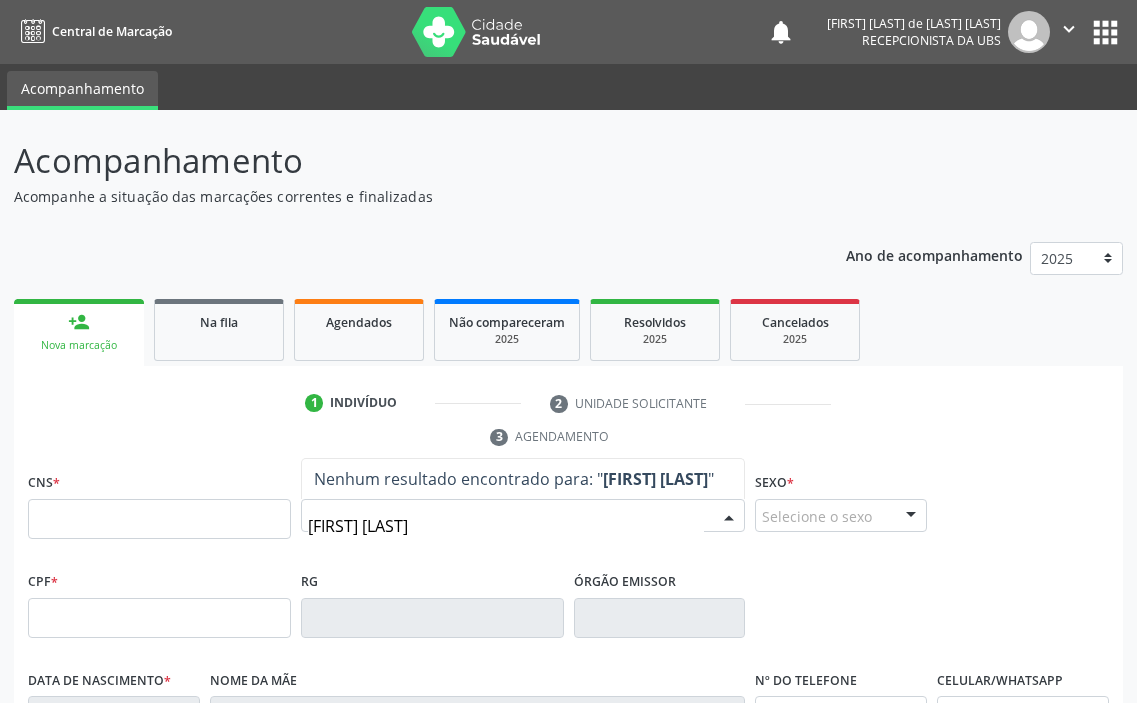 type on "[FIRST] [LAST] [LAST]" 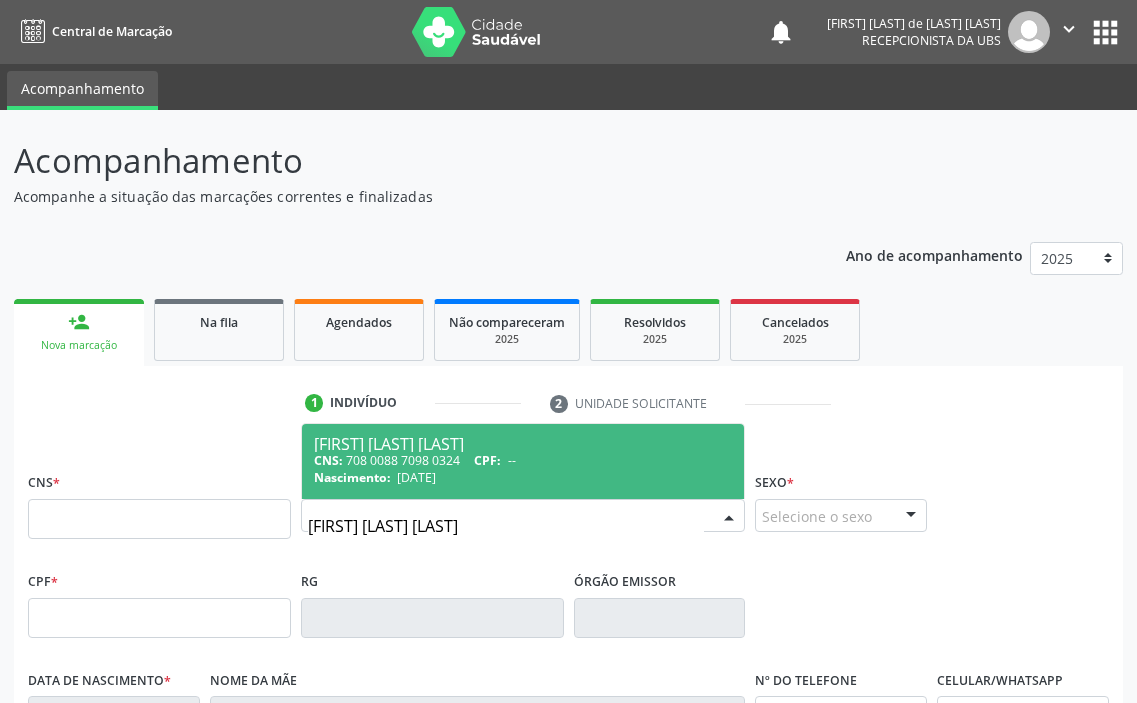 click on "[DATE]" at bounding box center (416, 477) 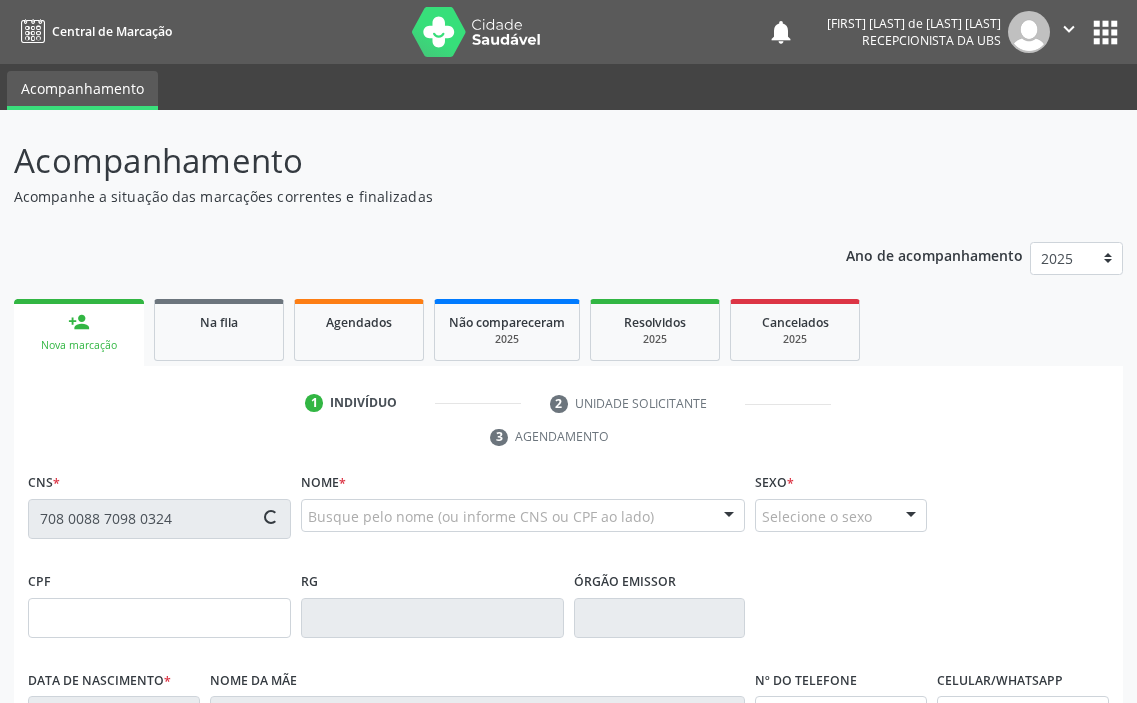 type on "[DATE]" 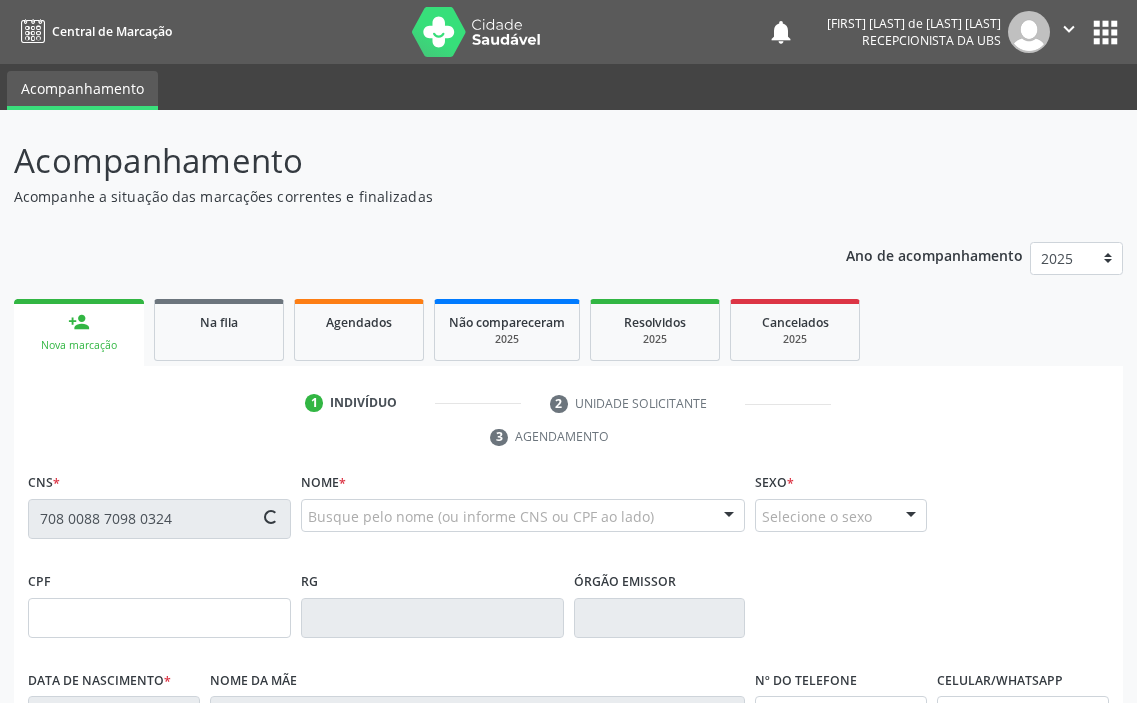 type on "[FIRST] [LAST] [LAST]" 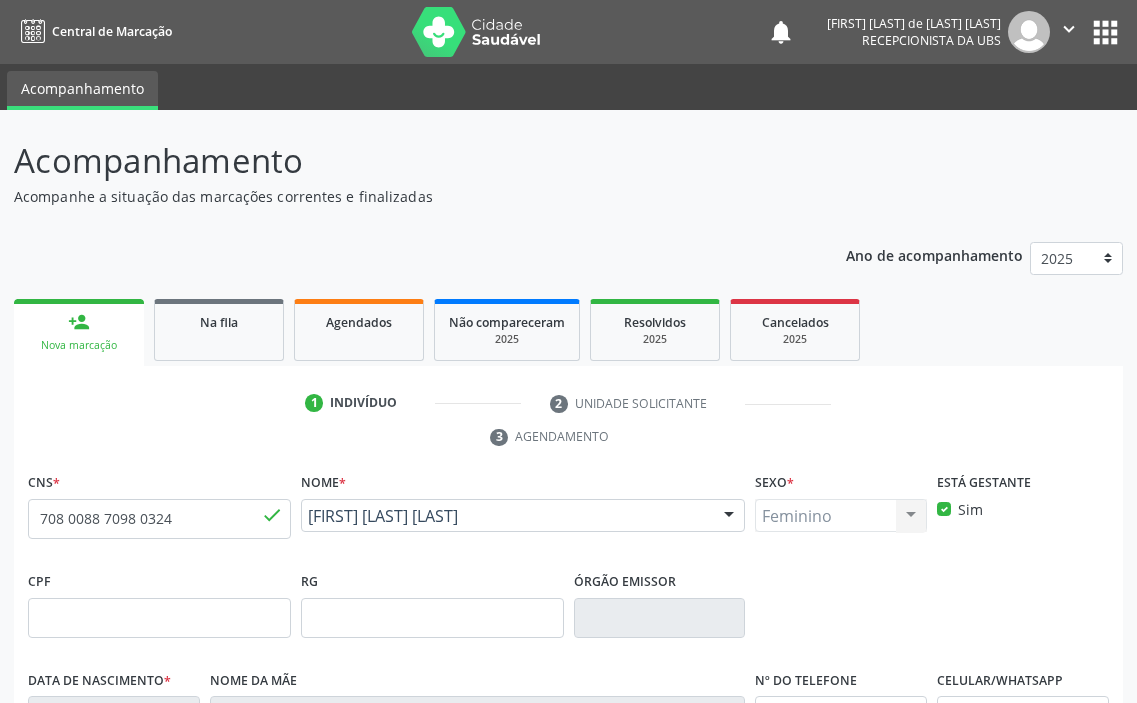 scroll, scrollTop: 415, scrollLeft: 0, axis: vertical 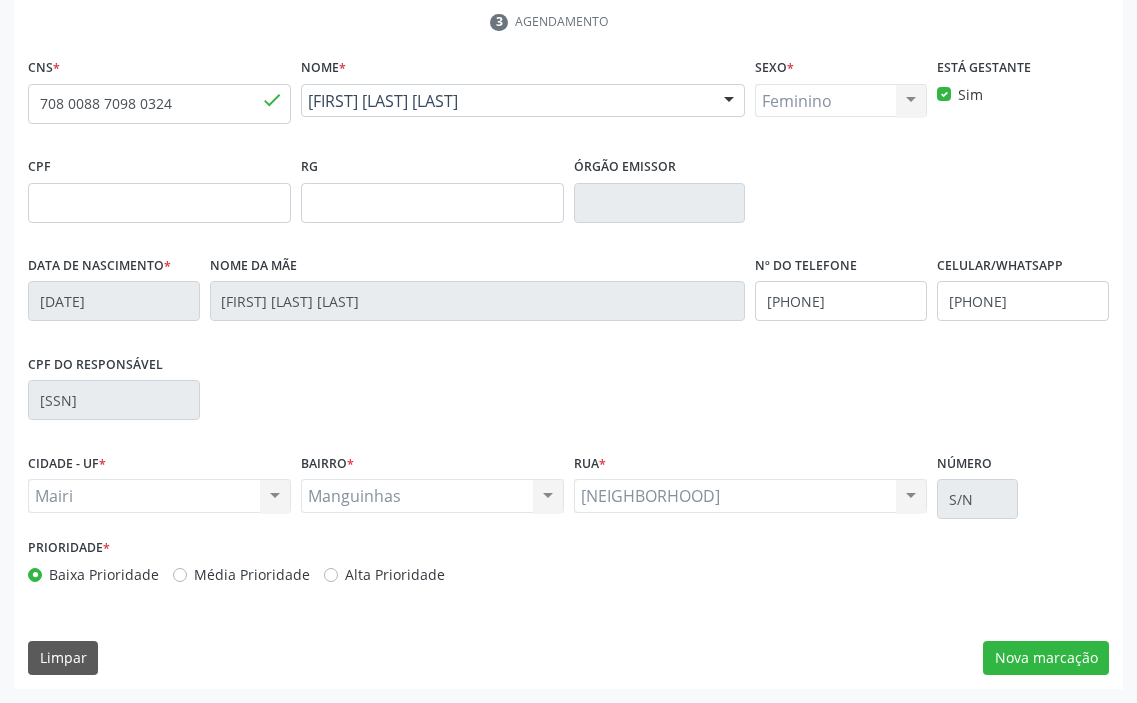 click on "Alta Prioridade" at bounding box center [395, 574] 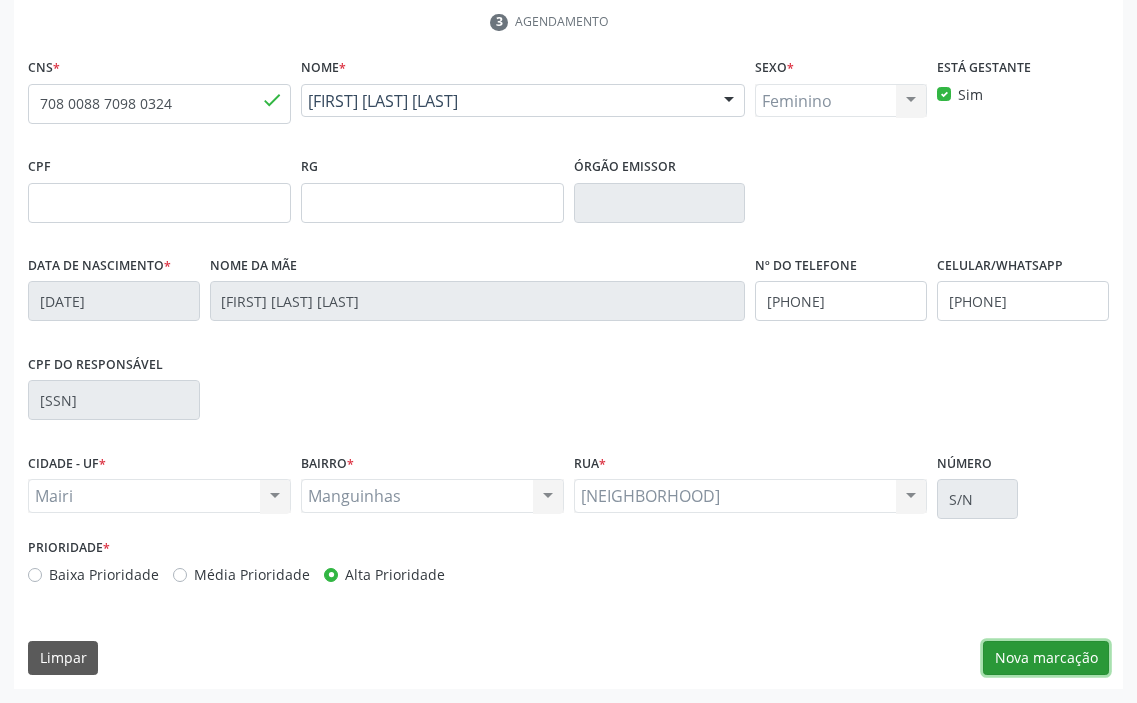 click on "Nova marcação" at bounding box center (1046, 658) 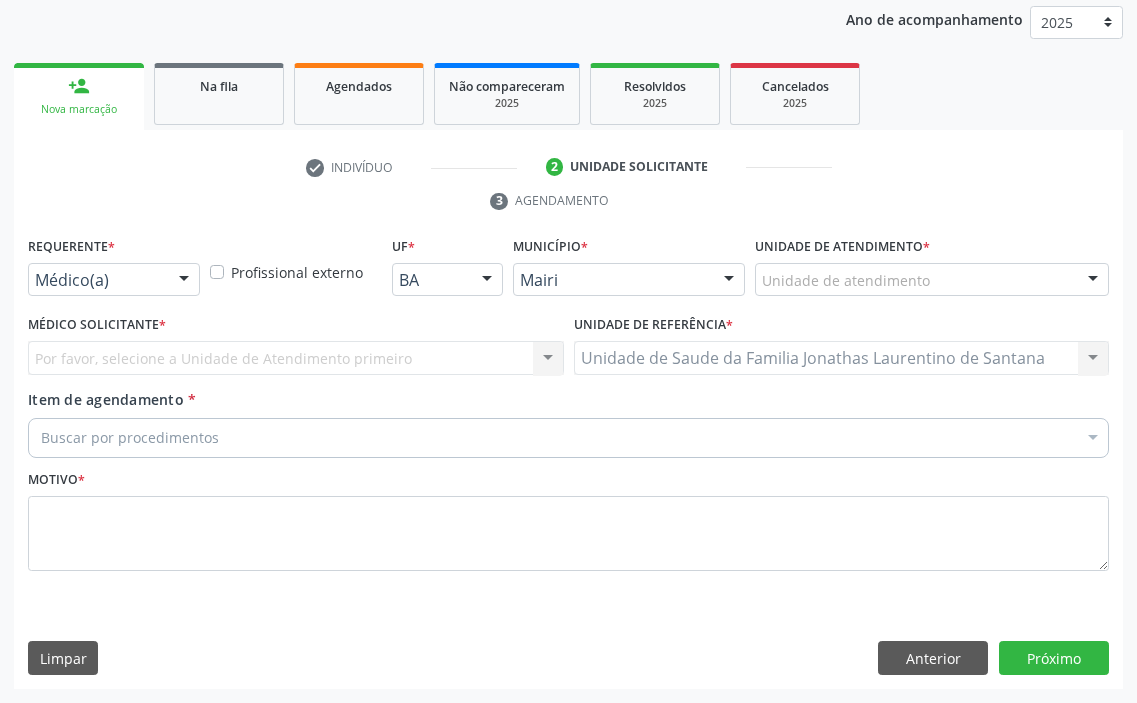 scroll, scrollTop: 236, scrollLeft: 0, axis: vertical 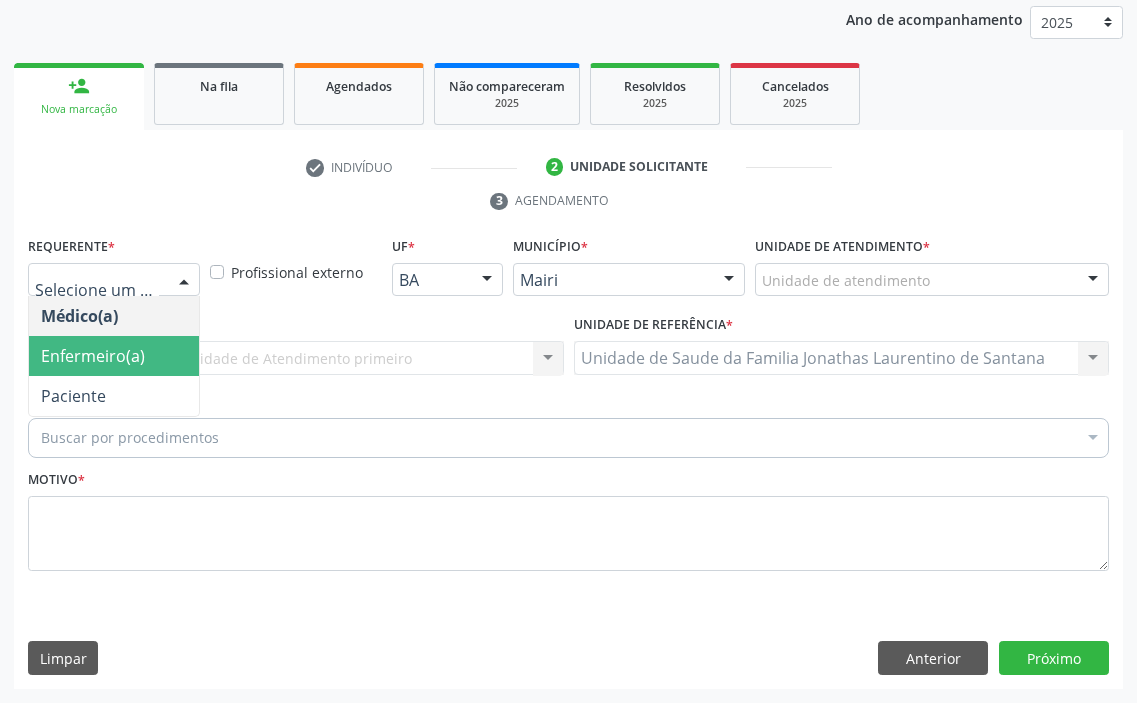 click on "Enfermeiro(a)" at bounding box center (114, 356) 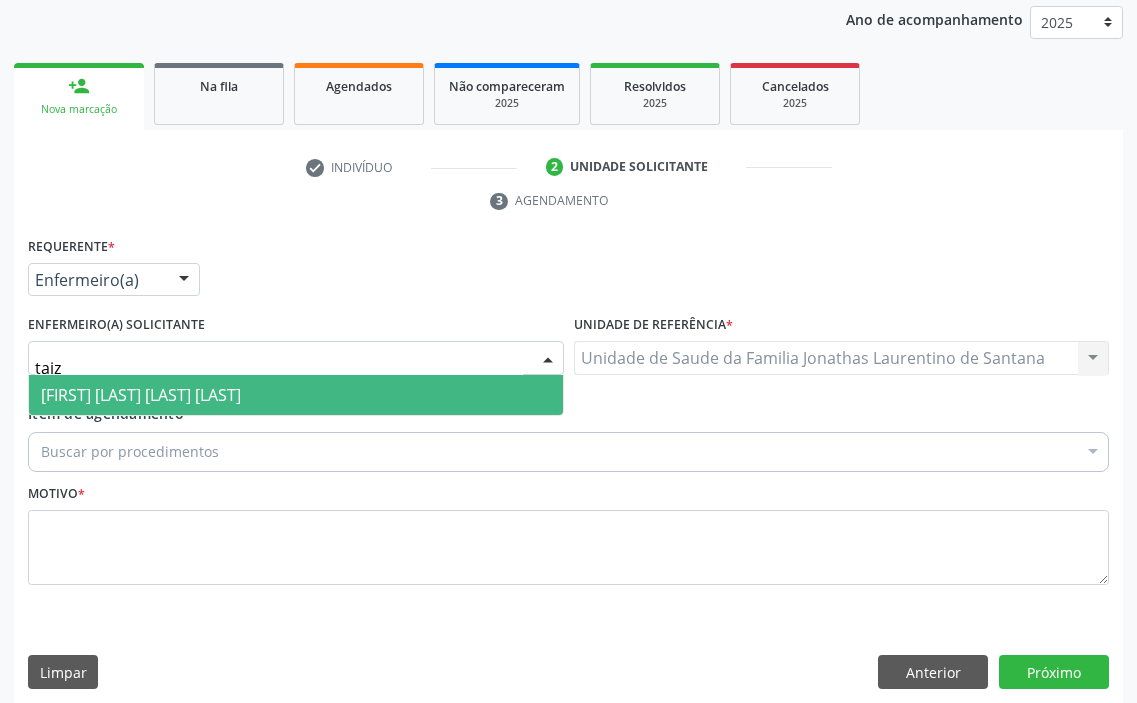 type on "[FIRST]" 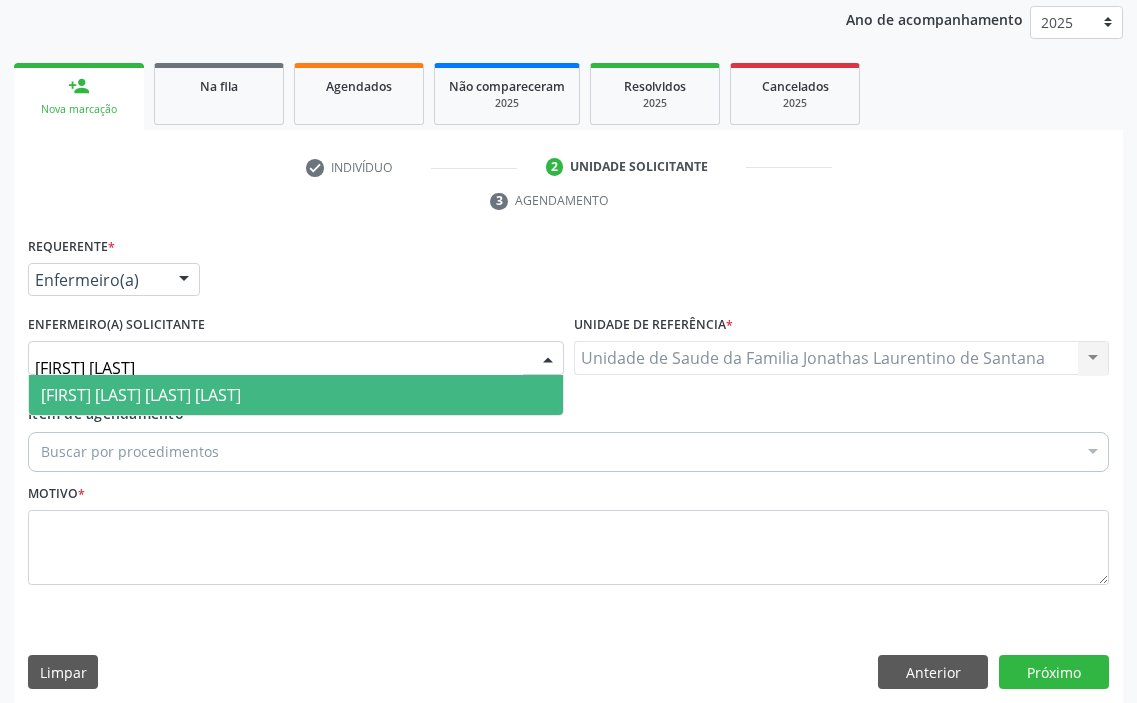 click on "Taize Oliveira Araújo Ferreira" at bounding box center [296, 395] 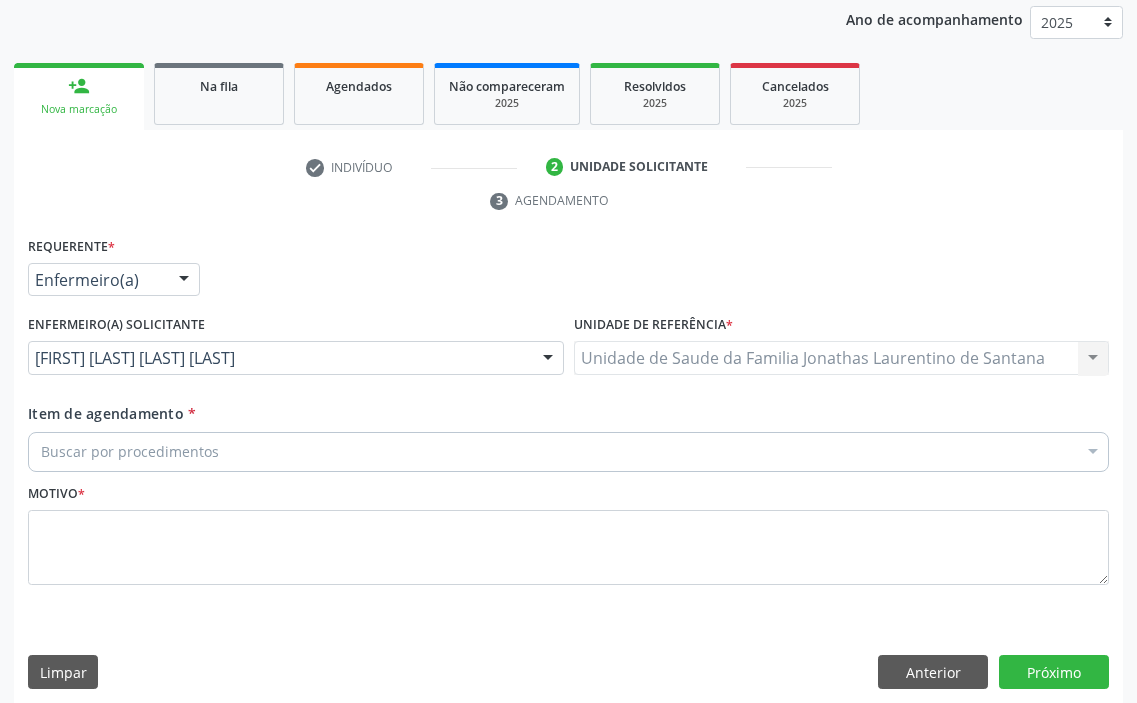 click on "Buscar por procedimentos" at bounding box center [568, 452] 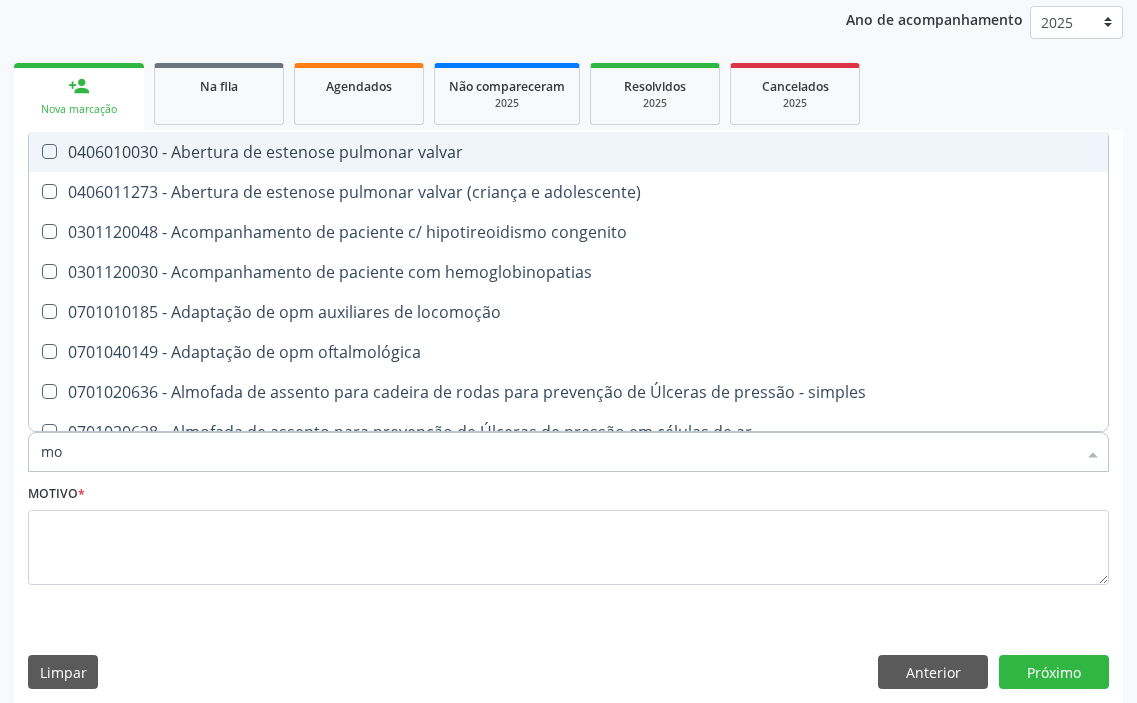 type on "m" 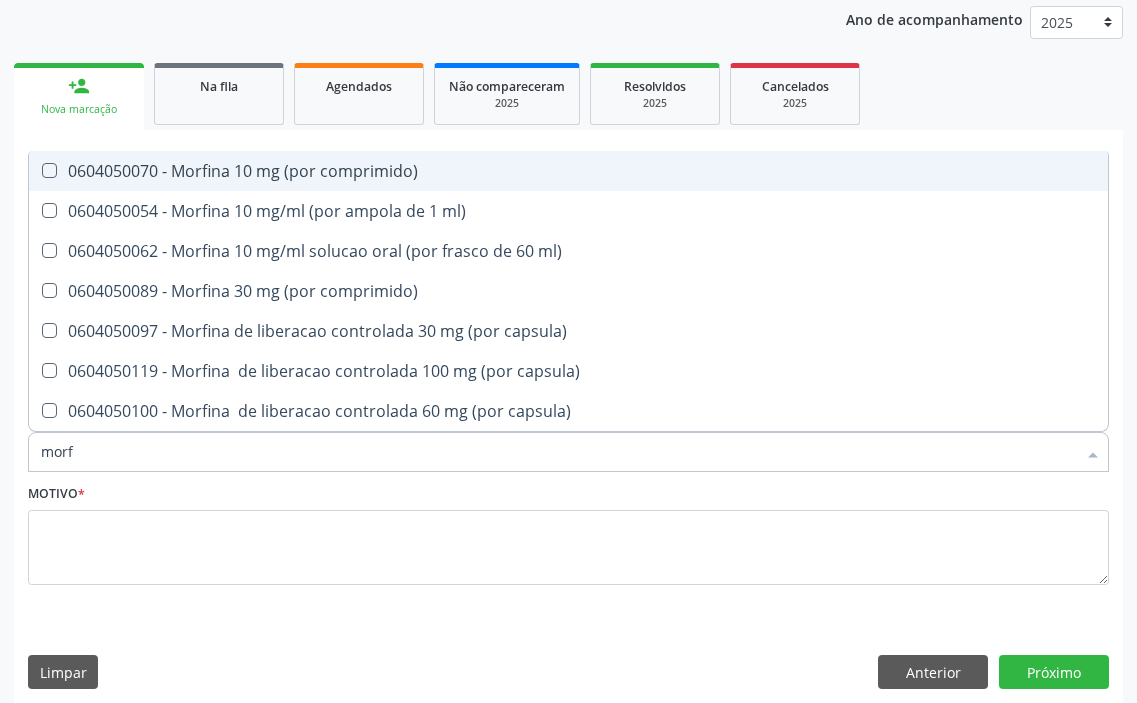 type on "morfo" 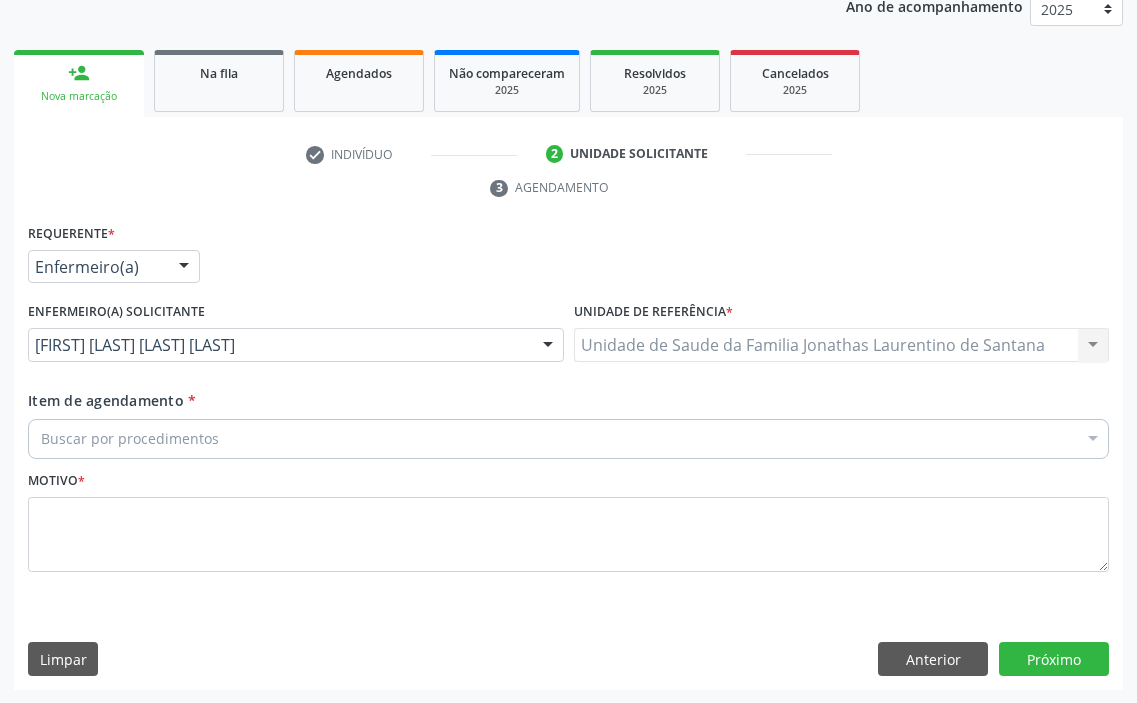 scroll, scrollTop: 250, scrollLeft: 0, axis: vertical 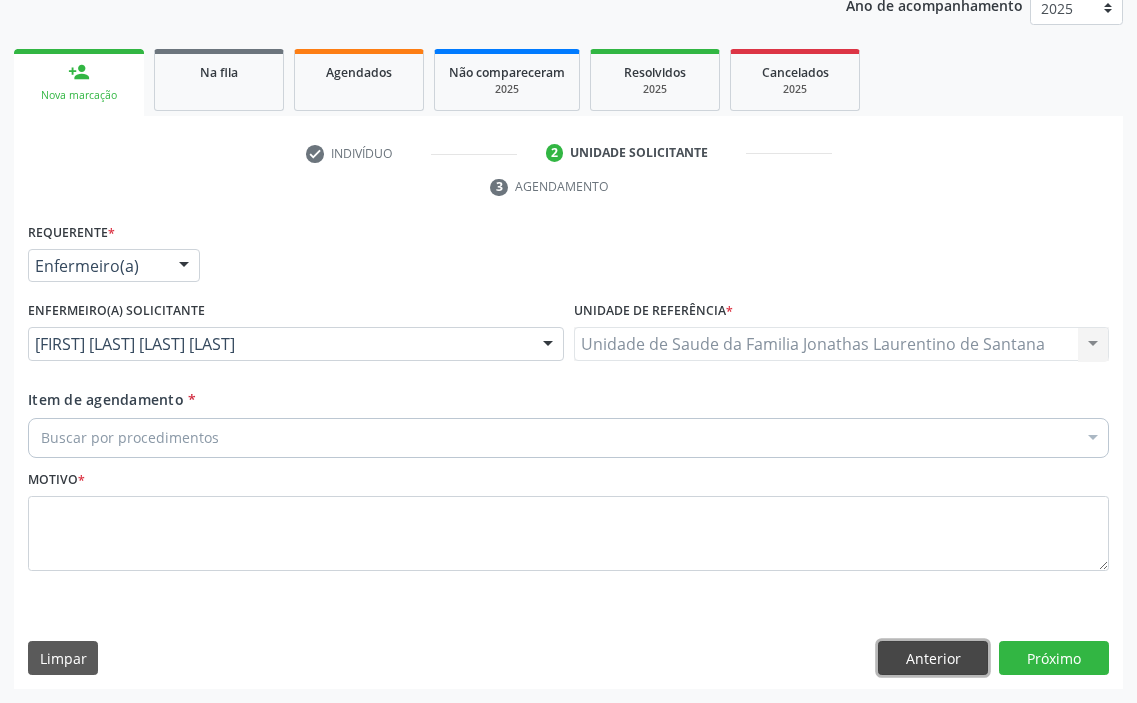 click on "Anterior" at bounding box center [933, 658] 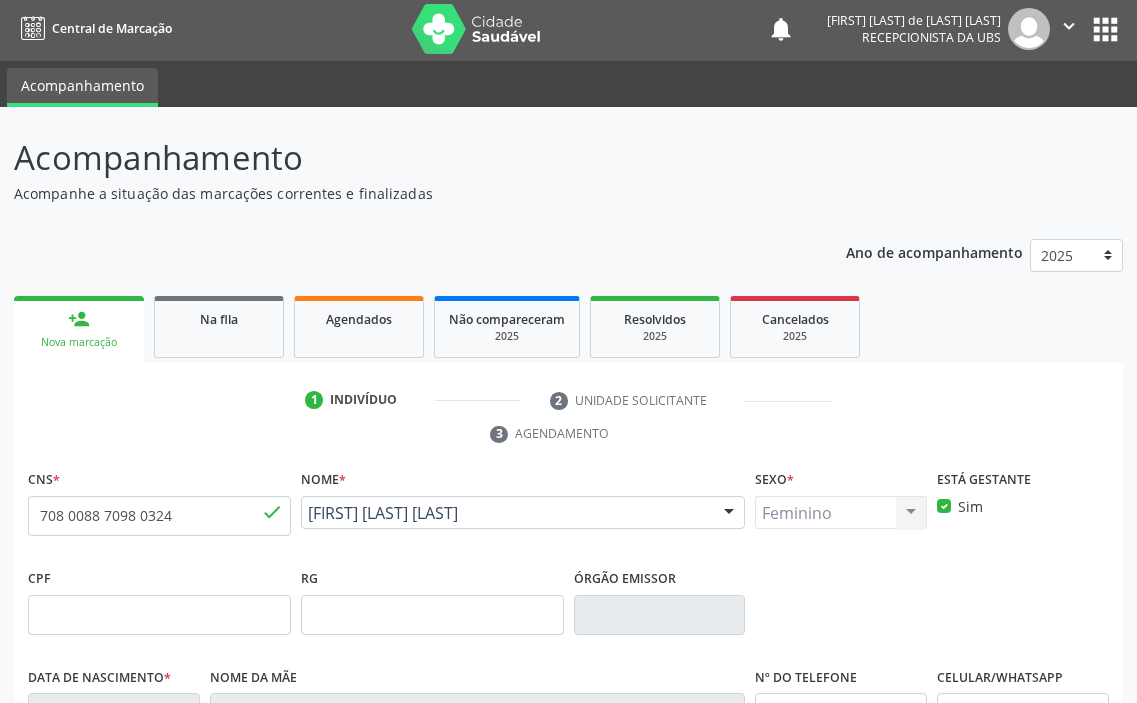 scroll, scrollTop: 0, scrollLeft: 0, axis: both 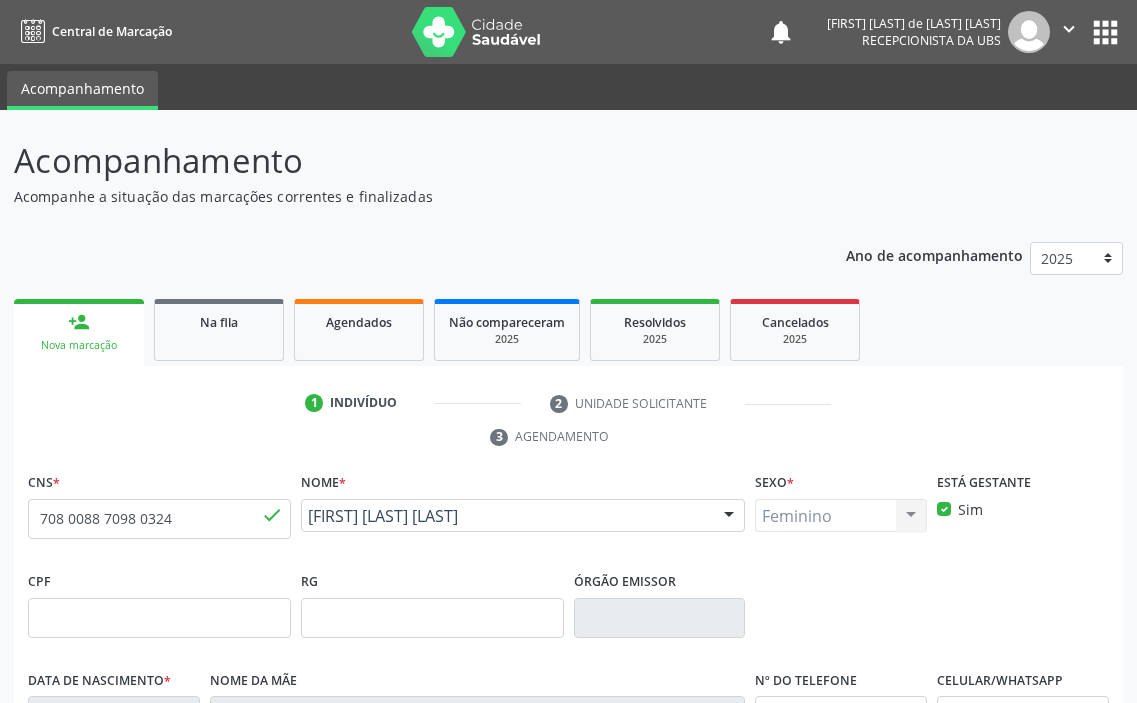click on "" at bounding box center [1069, 29] 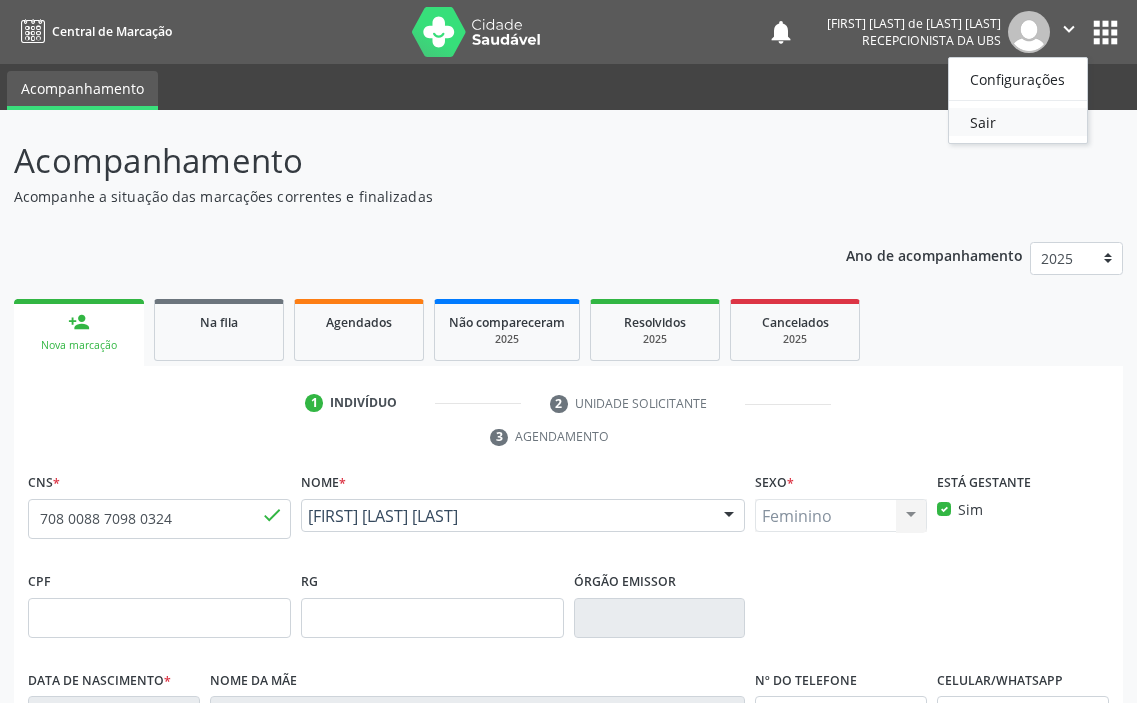 click on "Sair" at bounding box center (1018, 122) 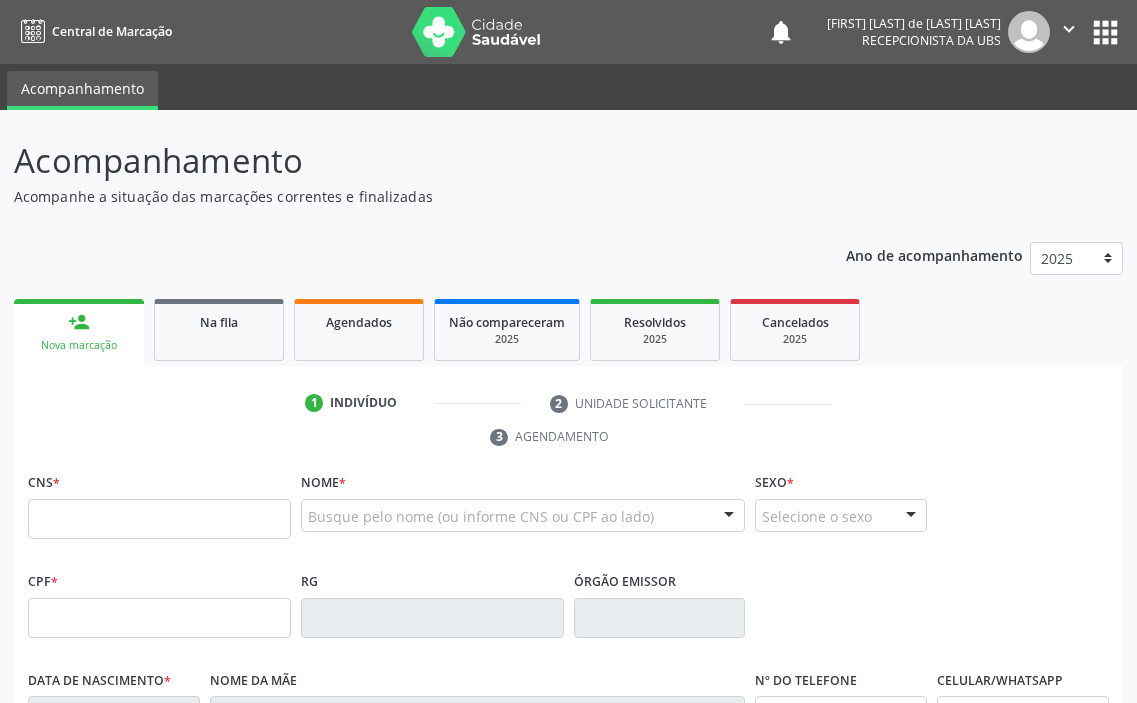 scroll, scrollTop: 0, scrollLeft: 0, axis: both 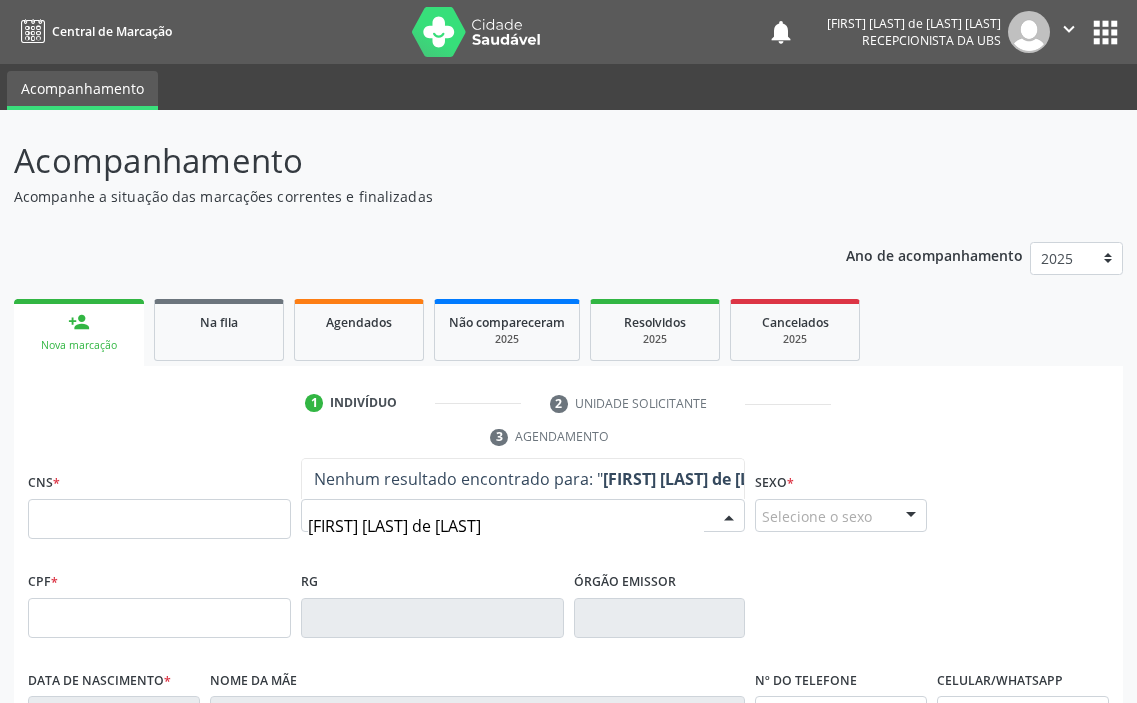 type on "[FIRST] [LAST]" 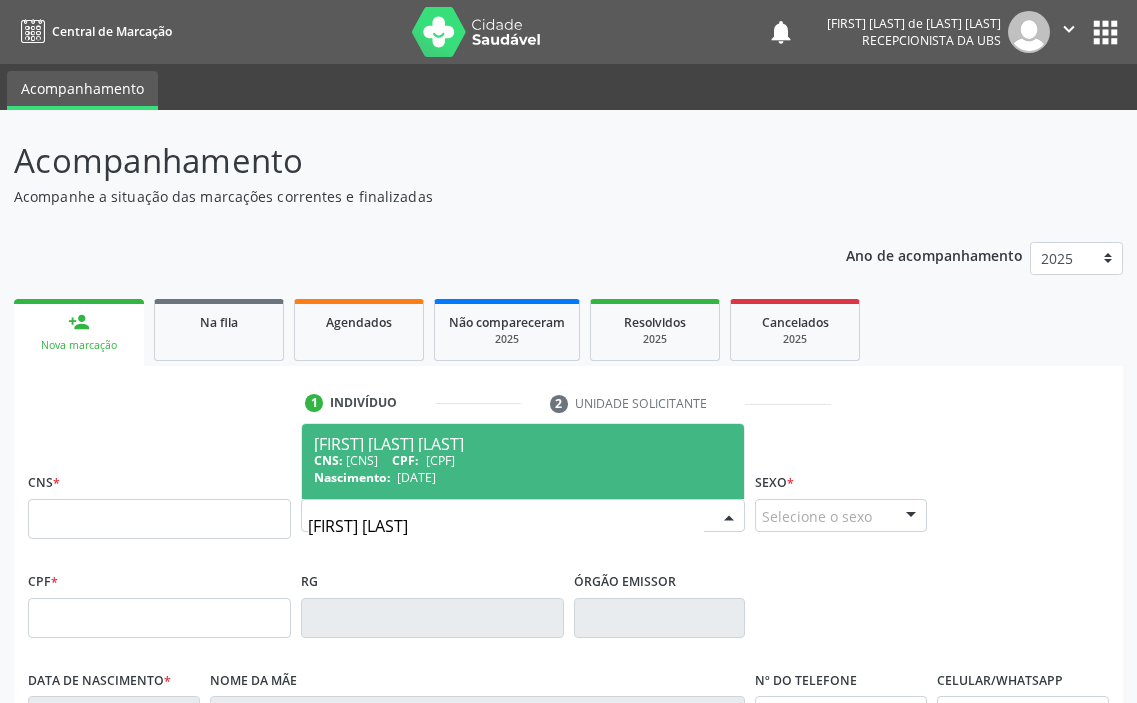 click on "CNS:
[PHONE]
CPF:
[CPF]" at bounding box center (523, 460) 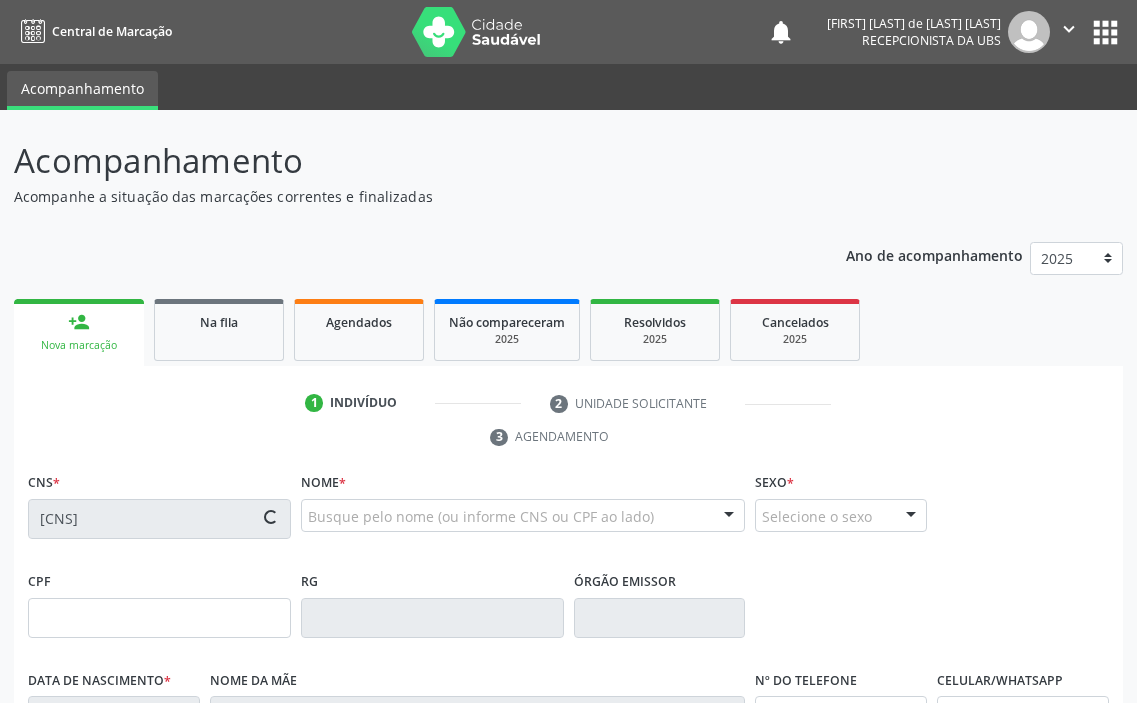 type on "025.729.095-88" 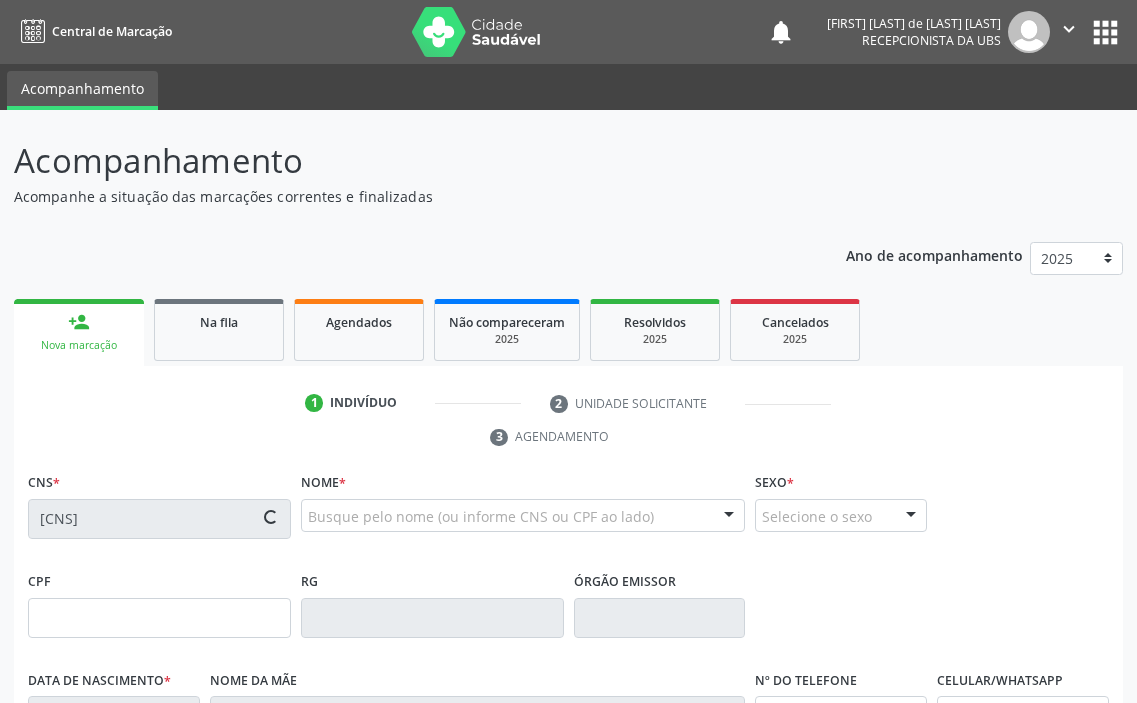 type on "13/12/1965" 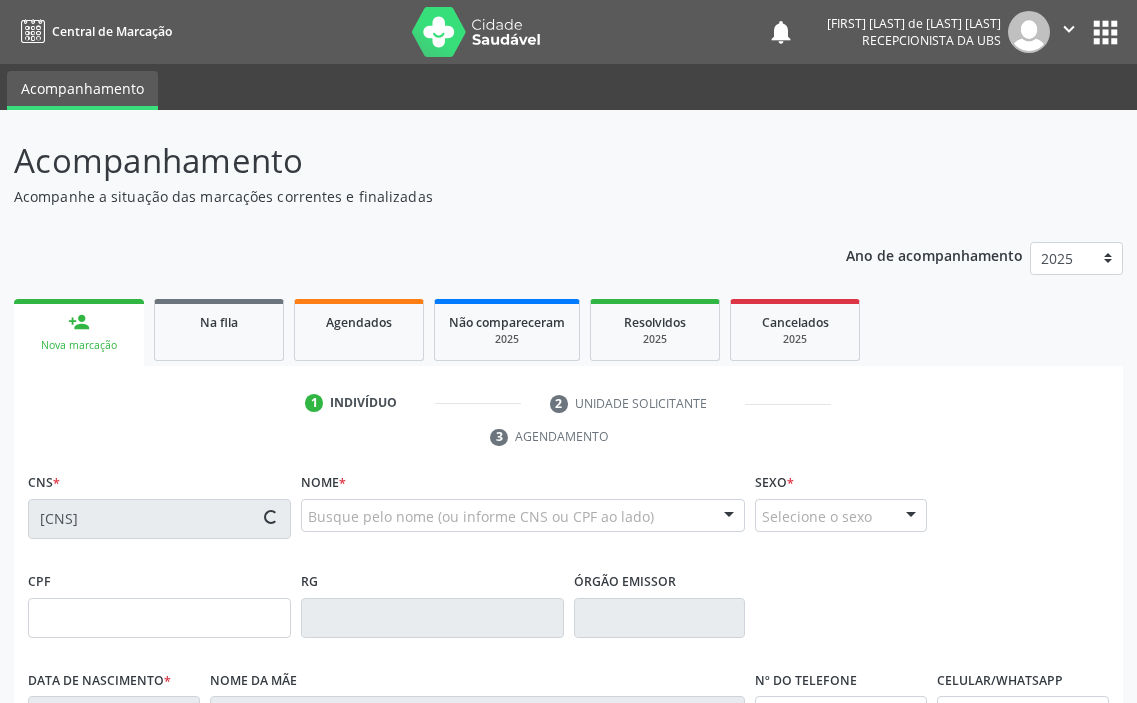 type on "(74) 99818-3717" 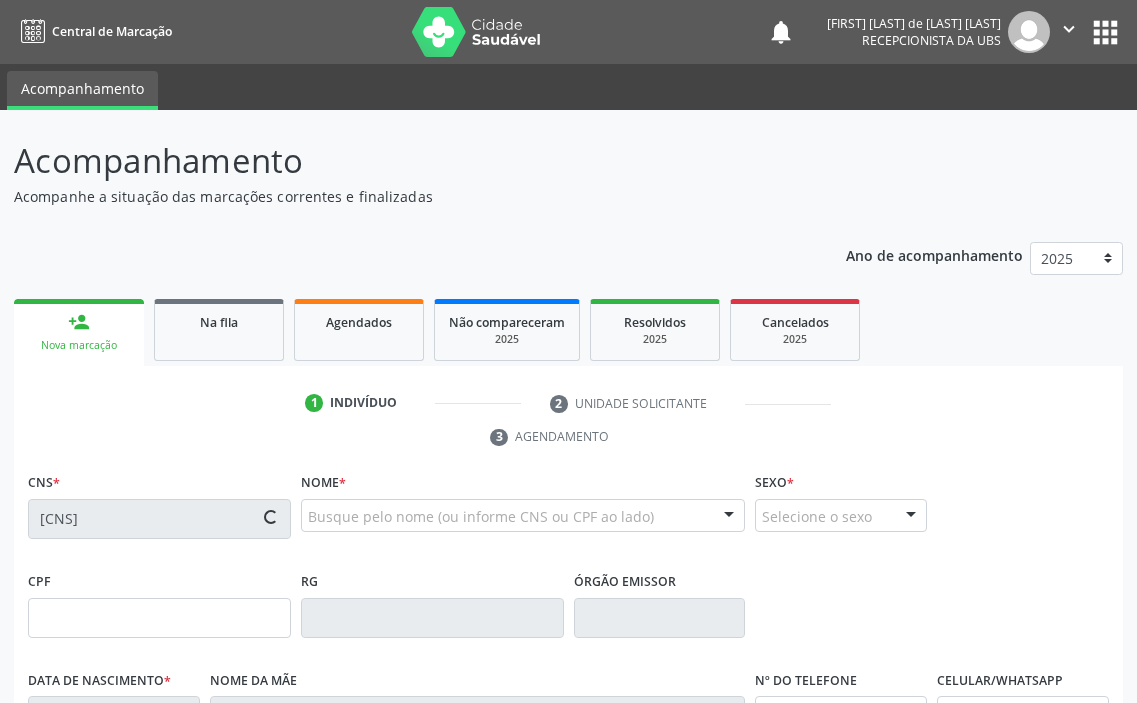 type on "S/N" 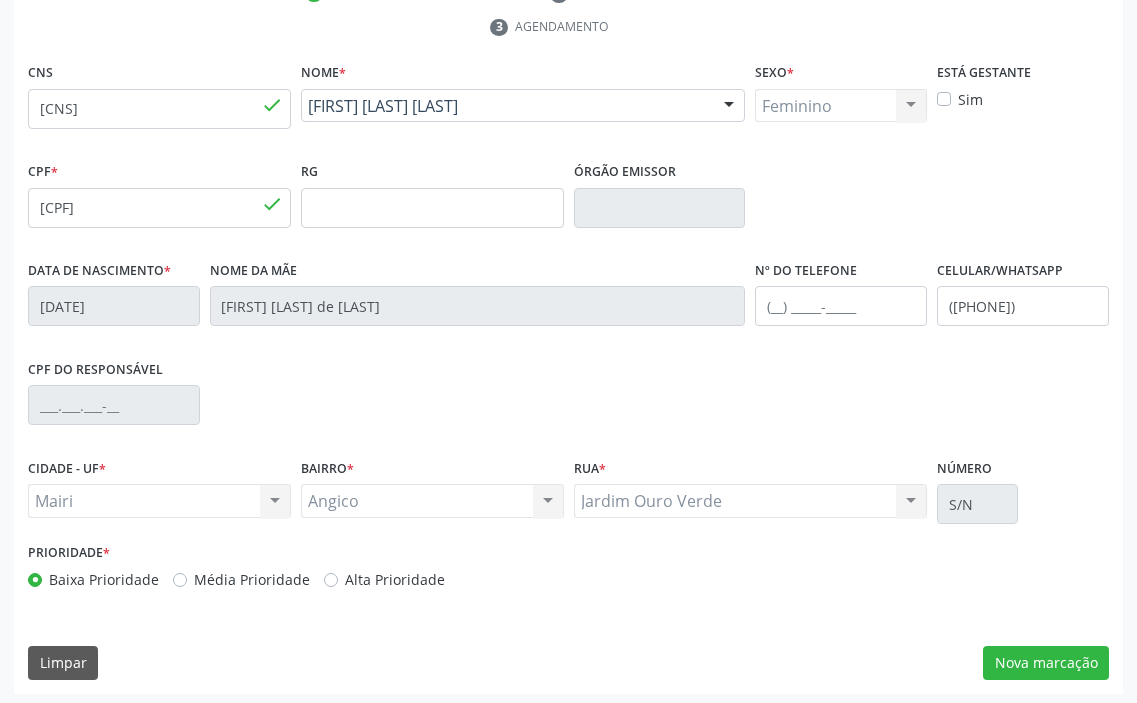 scroll, scrollTop: 415, scrollLeft: 0, axis: vertical 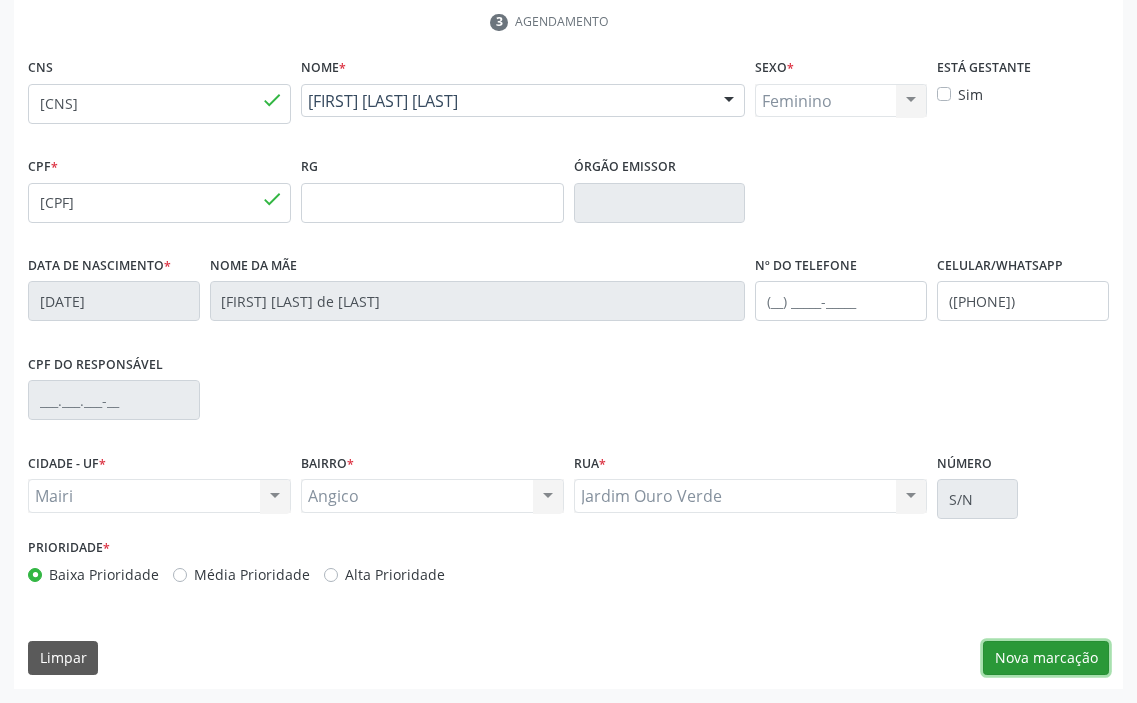 click on "Nova marcação" at bounding box center (1046, 658) 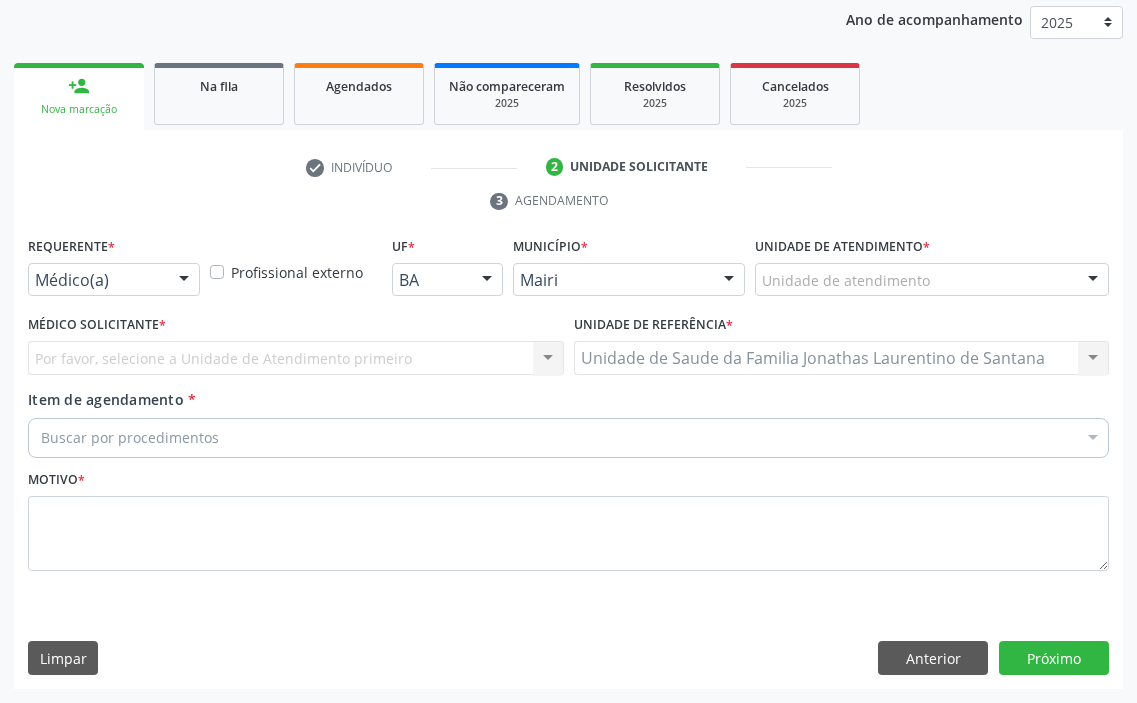 scroll, scrollTop: 236, scrollLeft: 0, axis: vertical 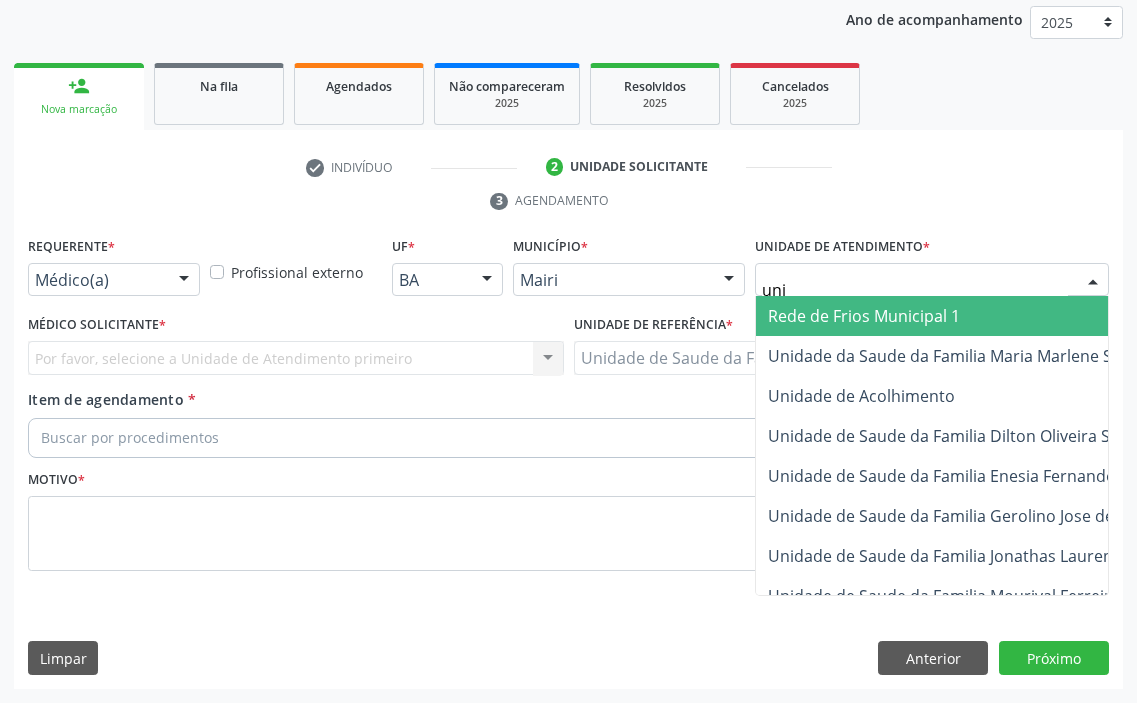 type on "unid" 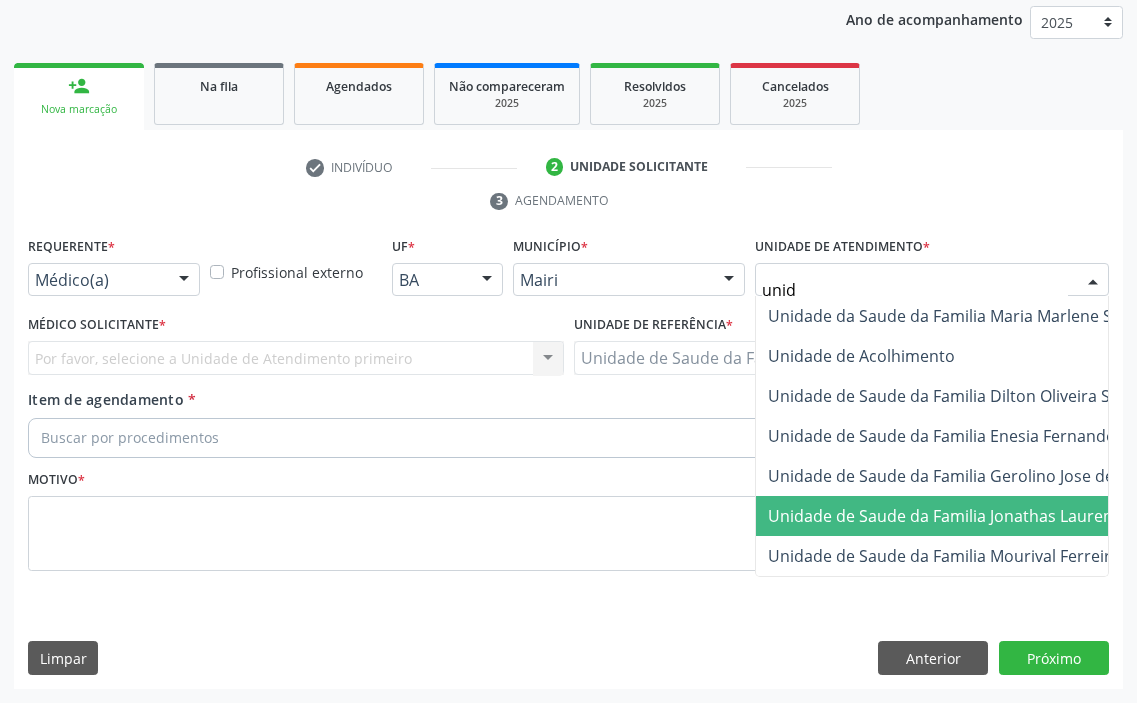 click on "Unidade de Saude da Familia Jonathas Laurentino de Santana" at bounding box center [1005, 516] 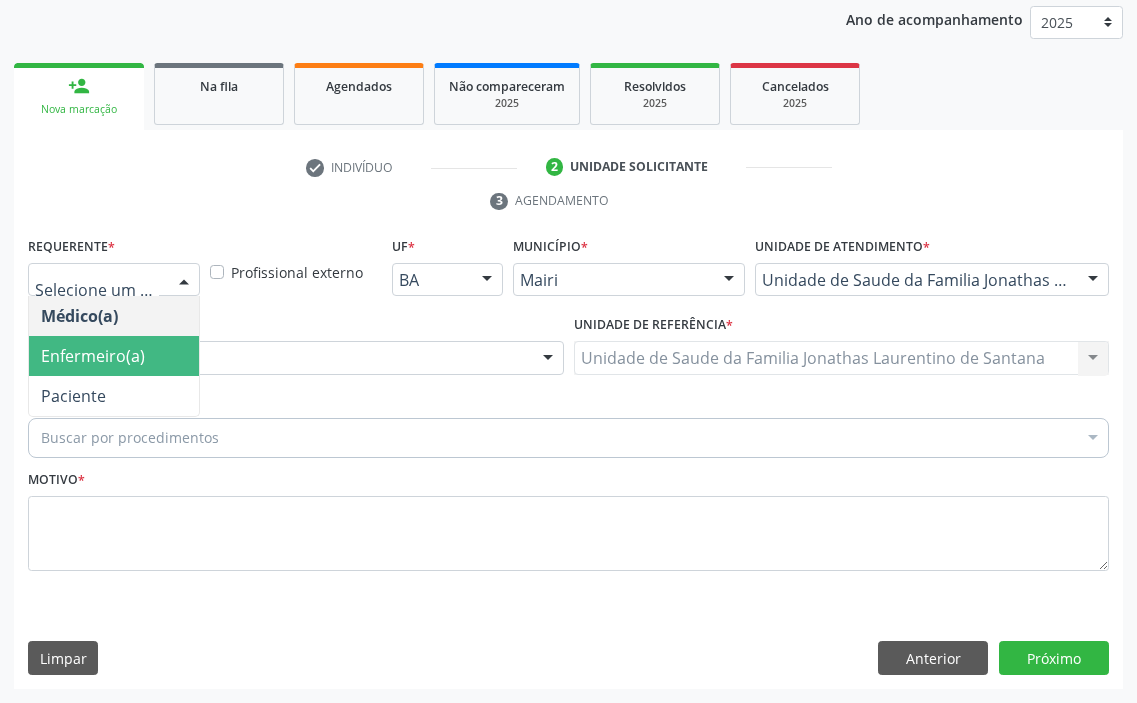 click on "Médico solicitante" at bounding box center [296, 358] 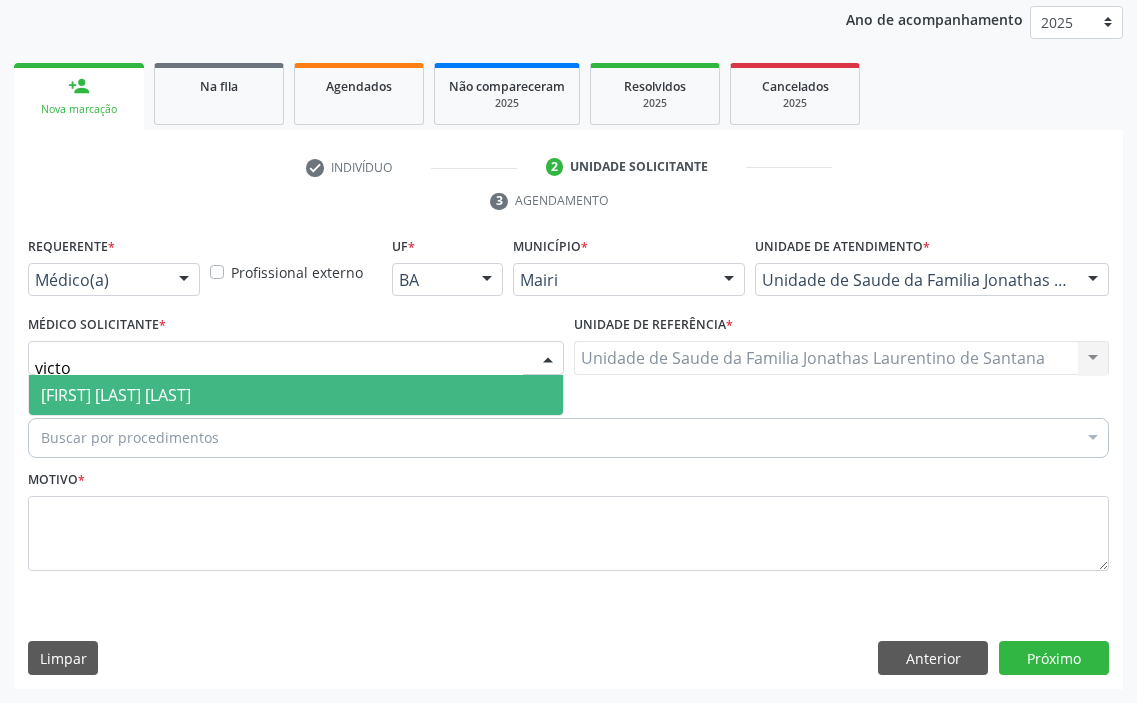 type on "victor" 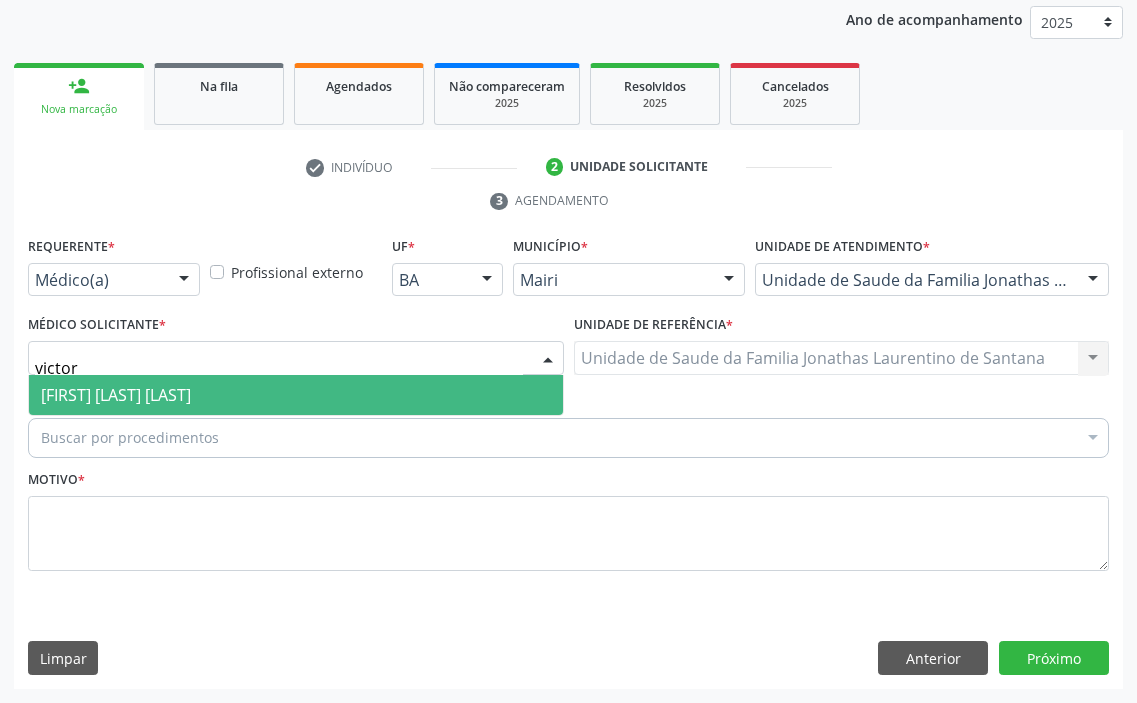 click on "Victor Oliveira Carneiro" at bounding box center [296, 395] 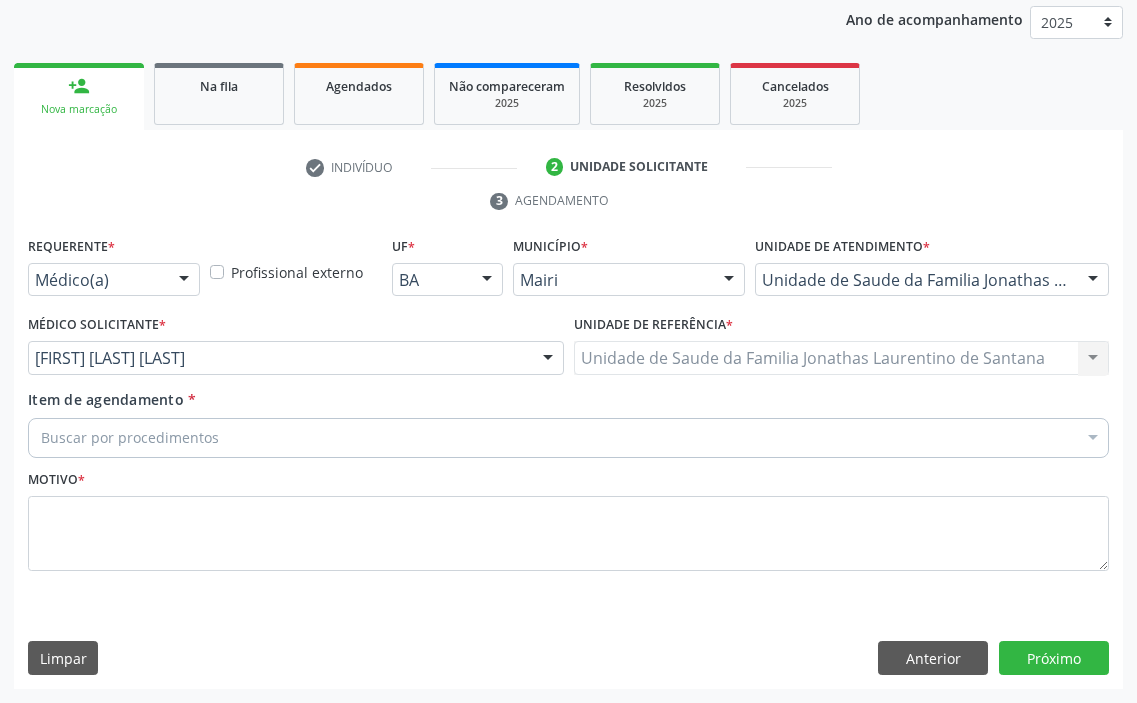 click on "Buscar por procedimentos" at bounding box center (568, 438) 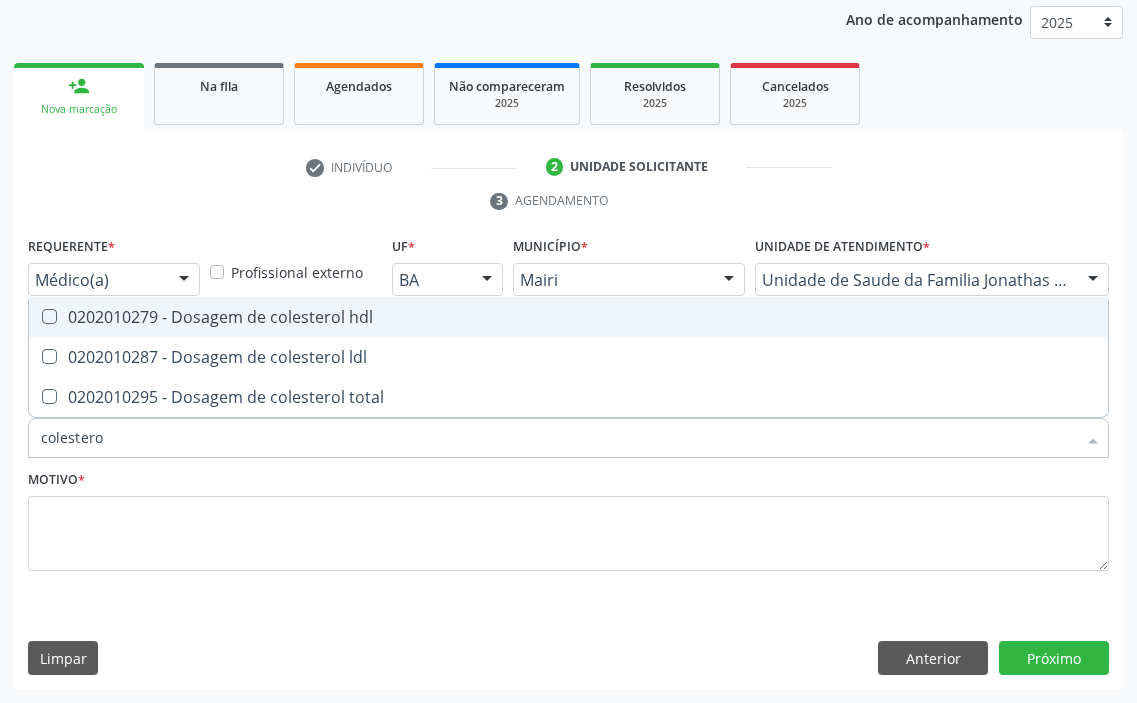 type on "colesterol" 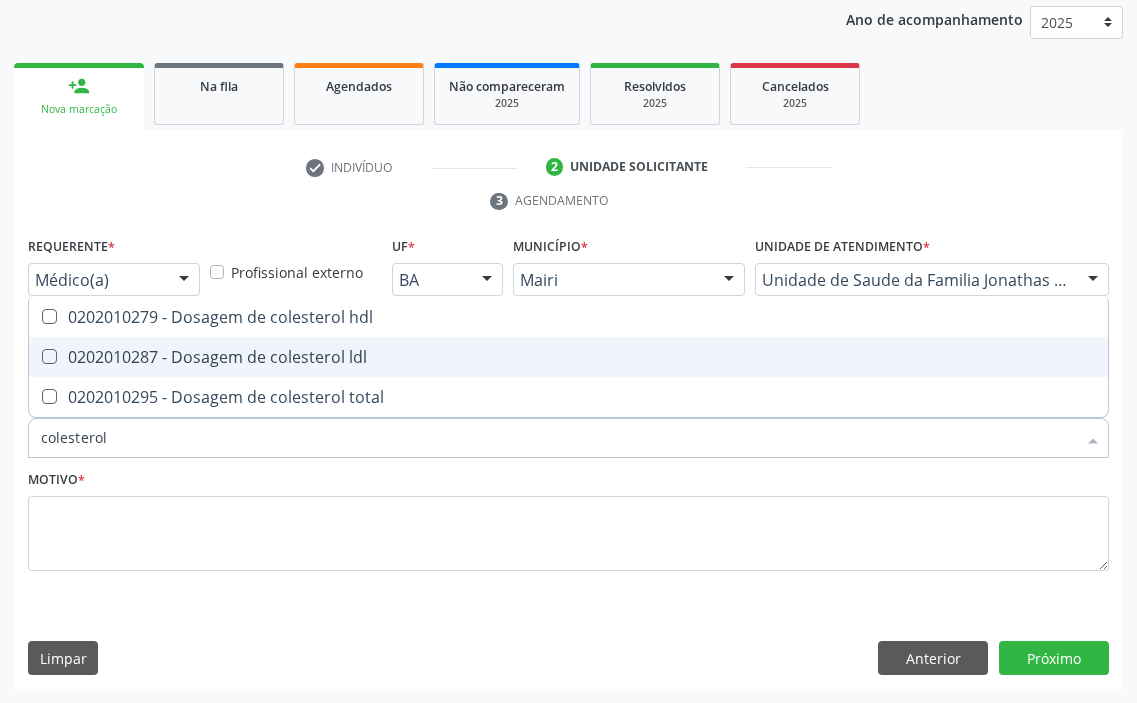 click on "0202010279 - Dosagem de colesterol hdl" at bounding box center (568, 317) 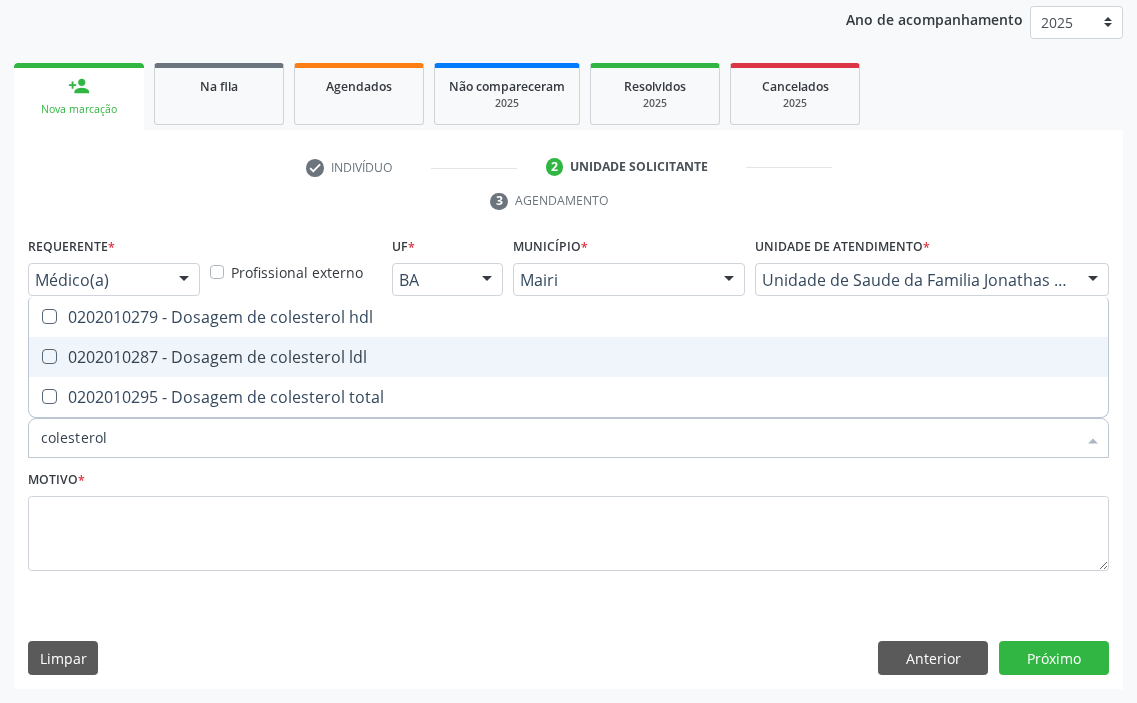 checkbox on "true" 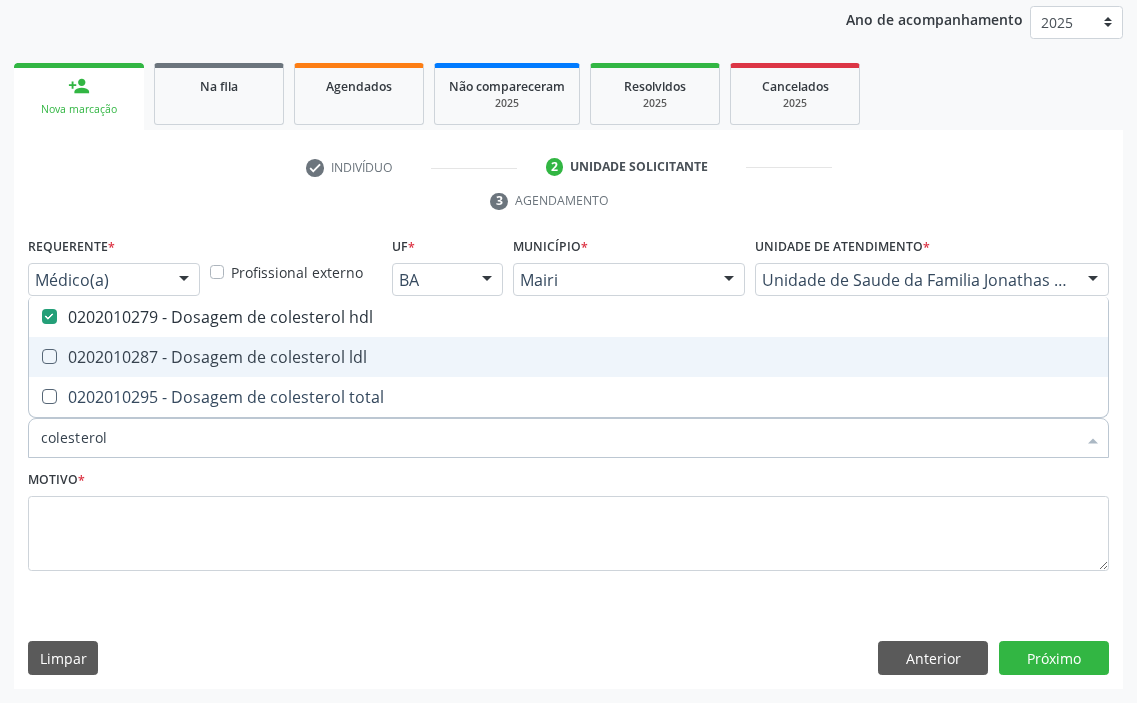 click on "0202010287 - Dosagem de colesterol ldl" at bounding box center [568, 357] 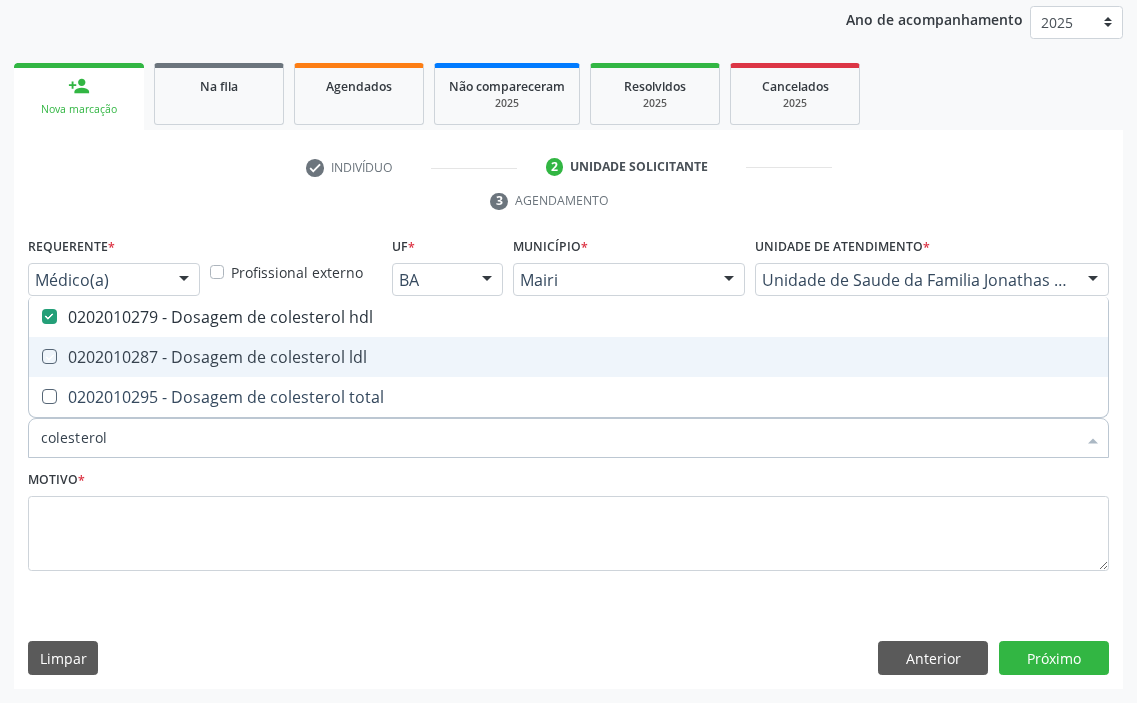 checkbox on "true" 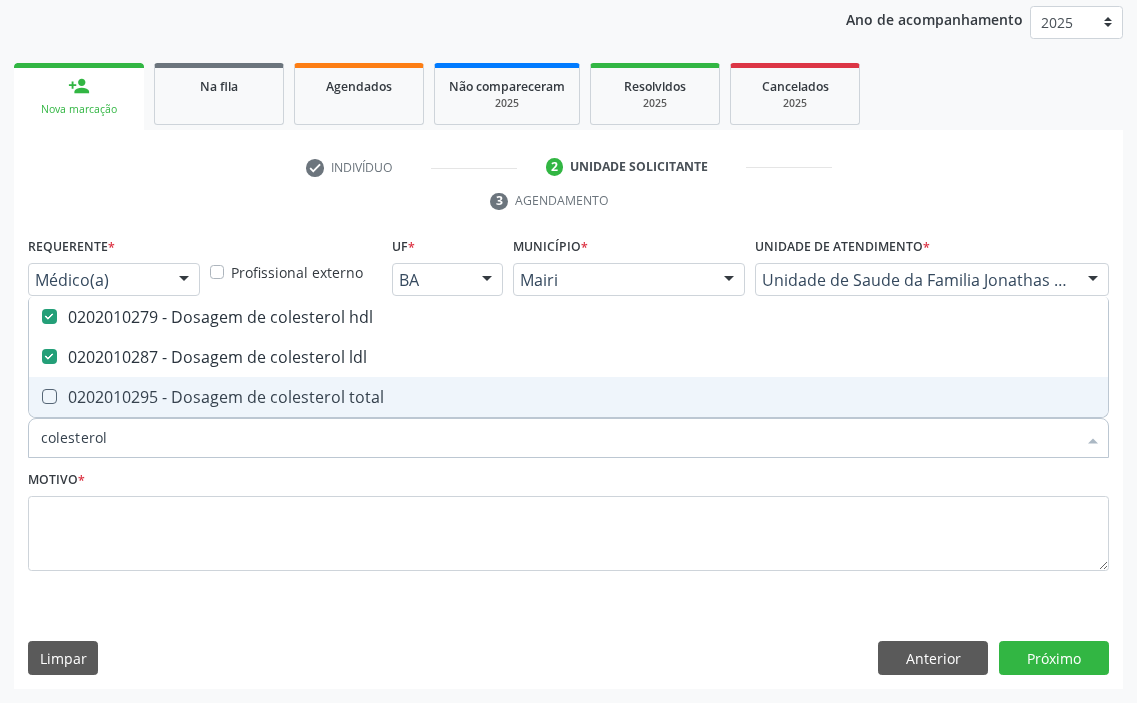 click on "0202010295 - Dosagem de colesterol total" at bounding box center [568, 397] 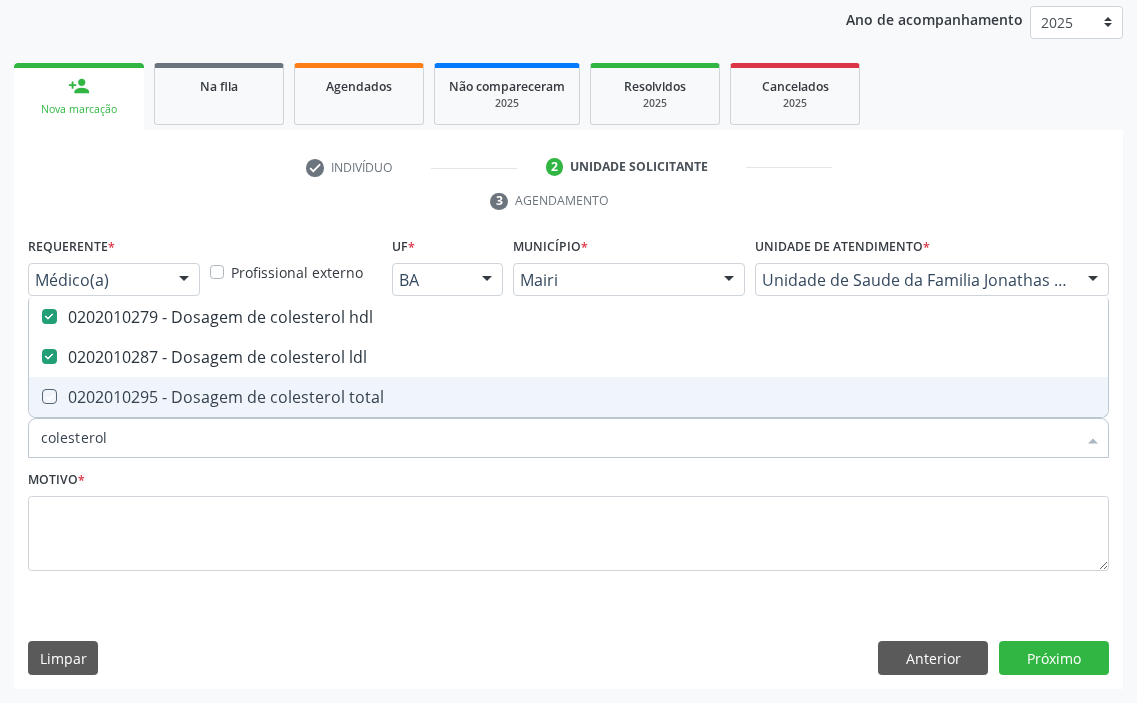checkbox on "true" 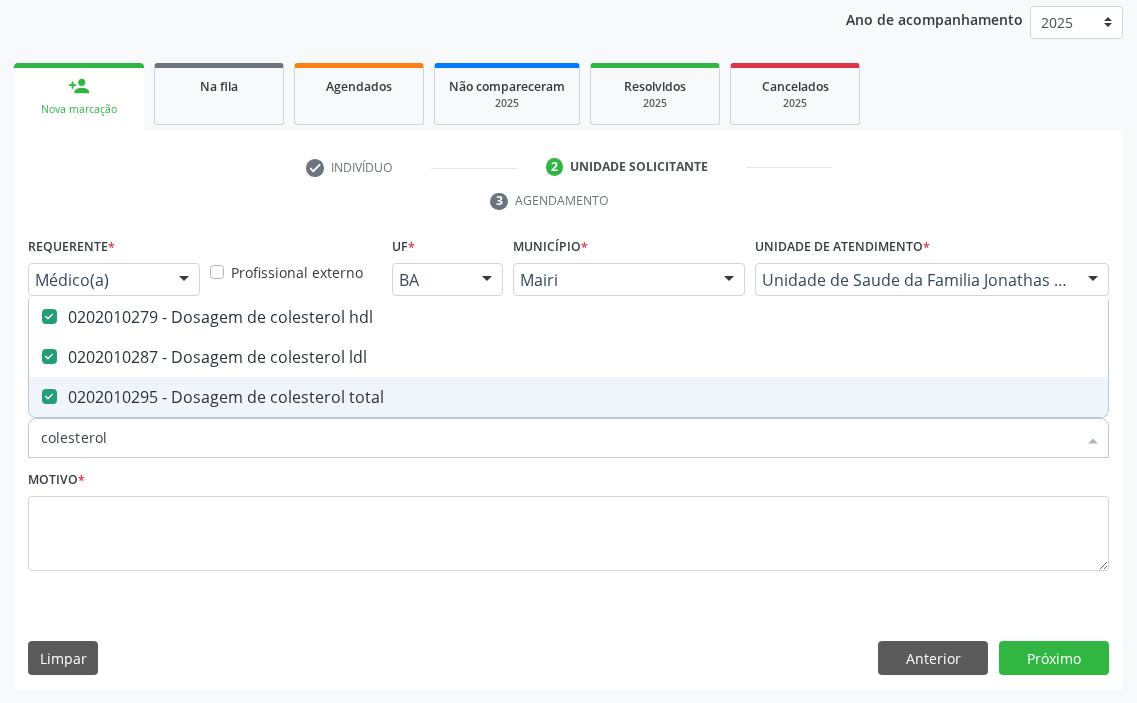 drag, startPoint x: 112, startPoint y: 444, endPoint x: 16, endPoint y: 441, distance: 96.04687 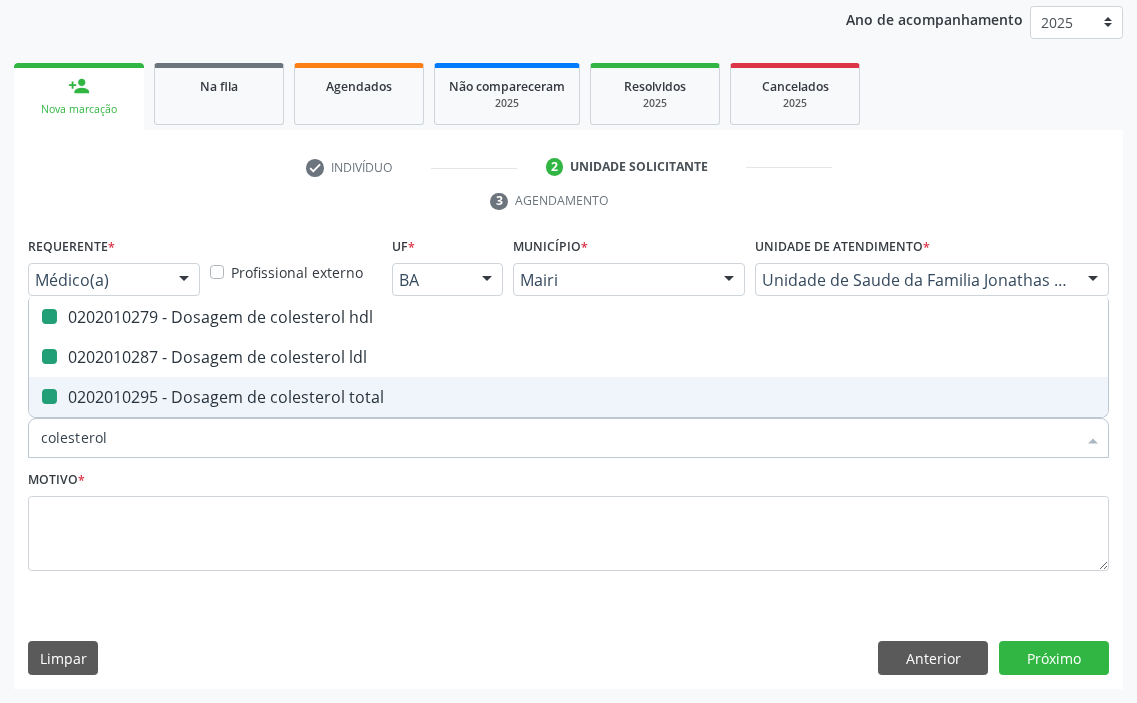 type on "c" 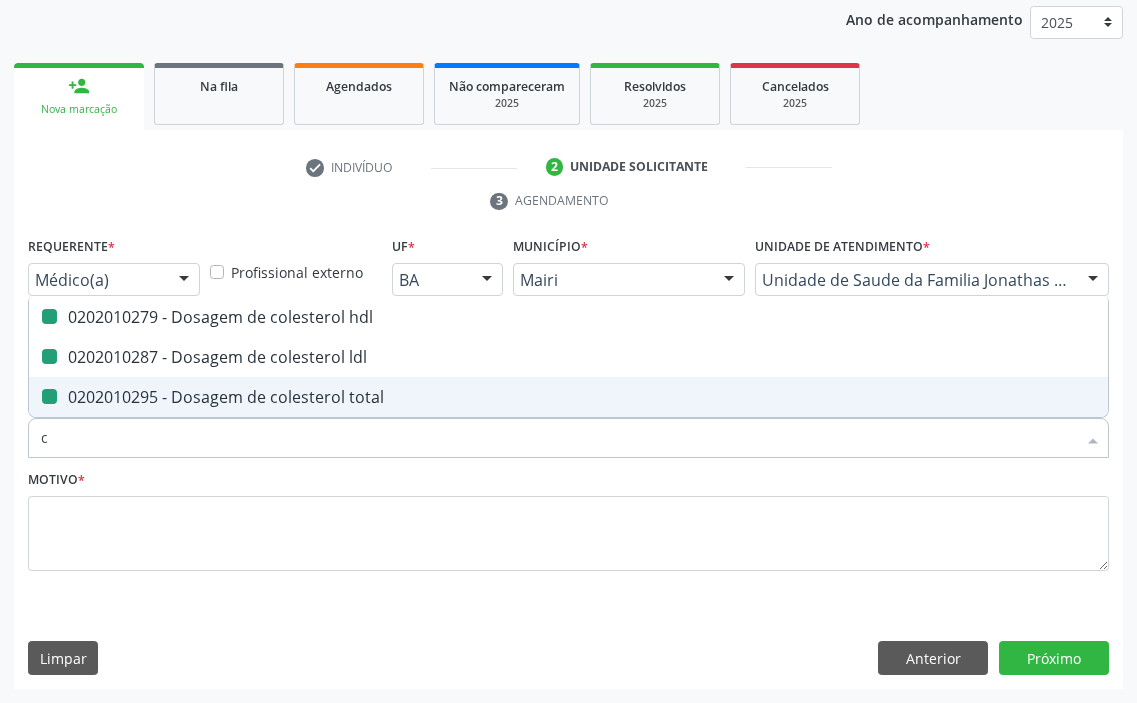 checkbox on "false" 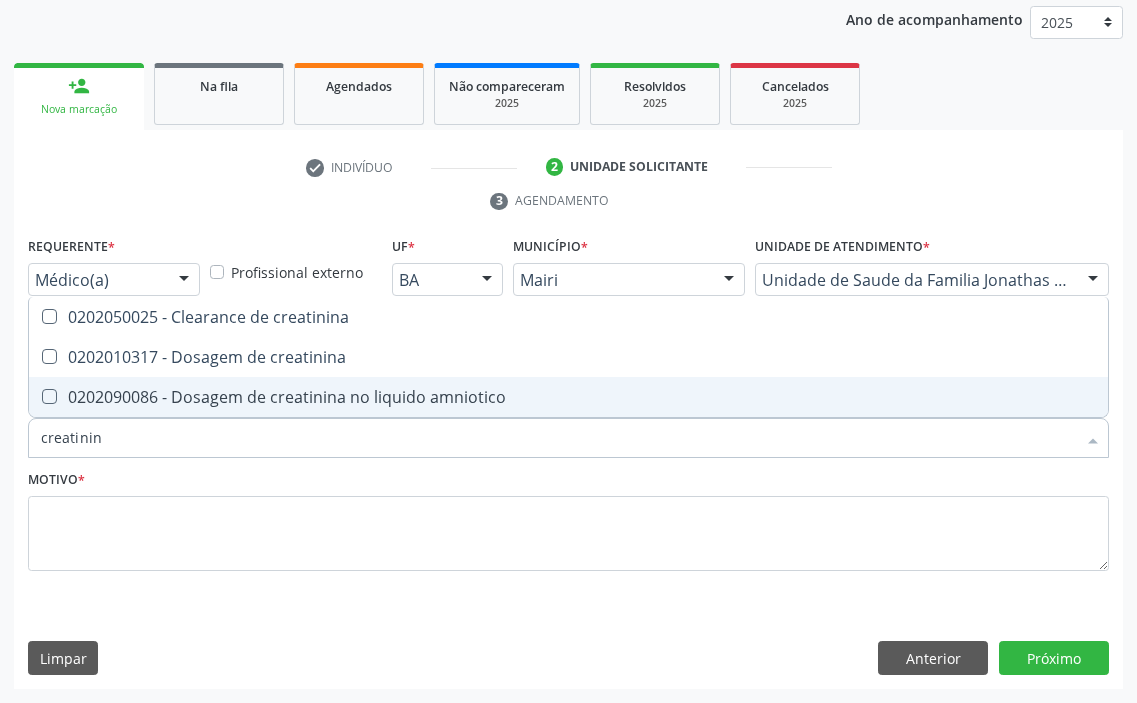 type on "creatinina" 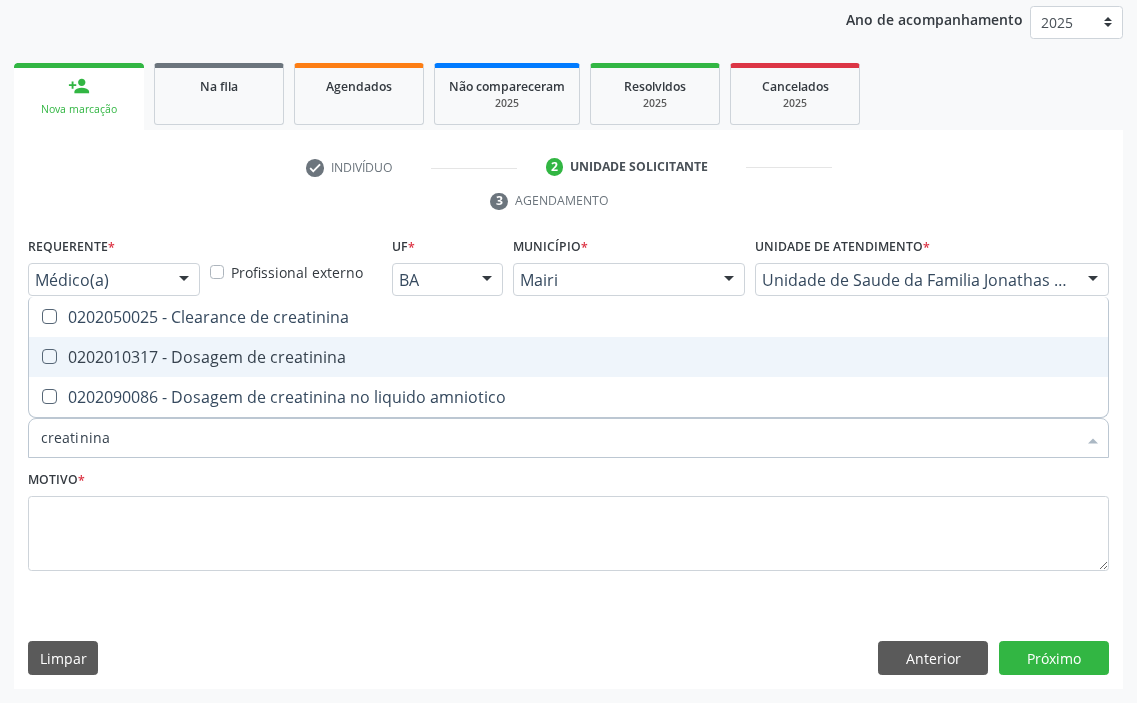 click on "0202010317 - Dosagem de creatinina" at bounding box center [568, 357] 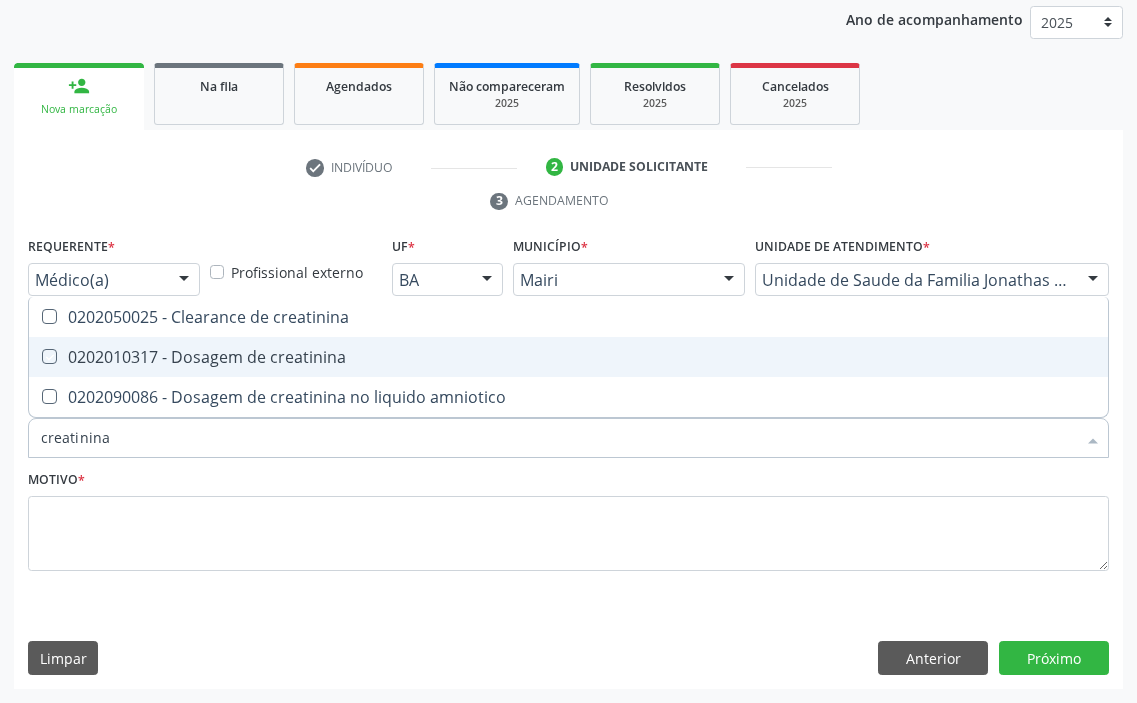 checkbox on "true" 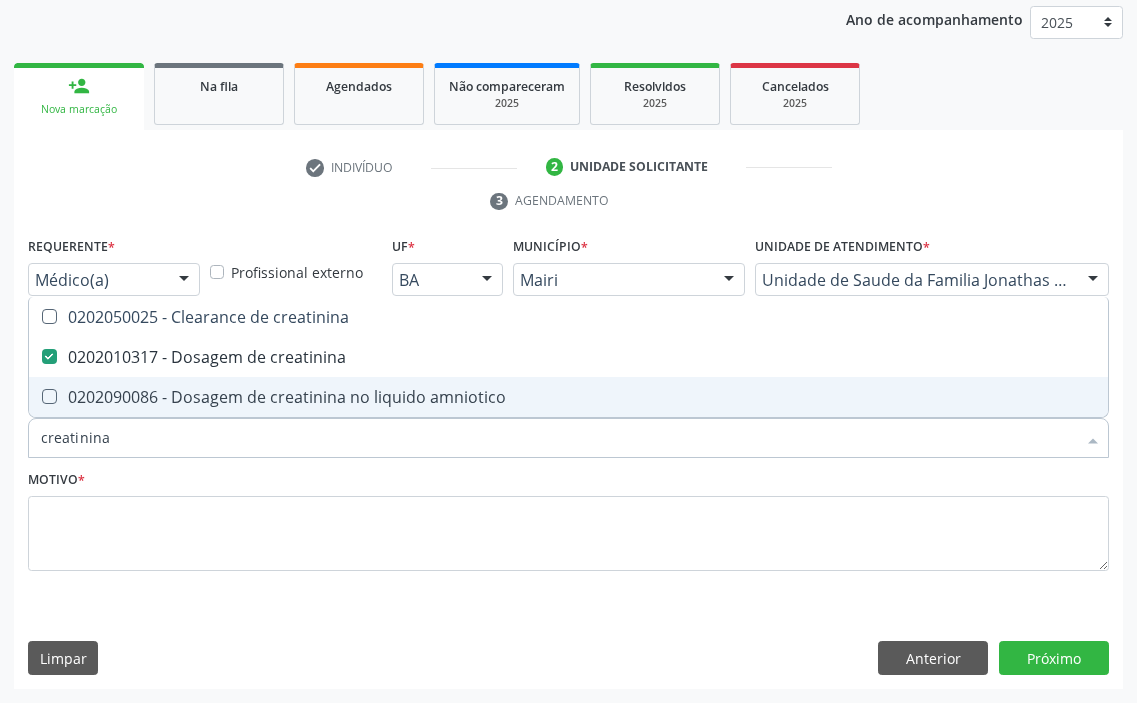 drag, startPoint x: 132, startPoint y: 441, endPoint x: 0, endPoint y: 454, distance: 132.63861 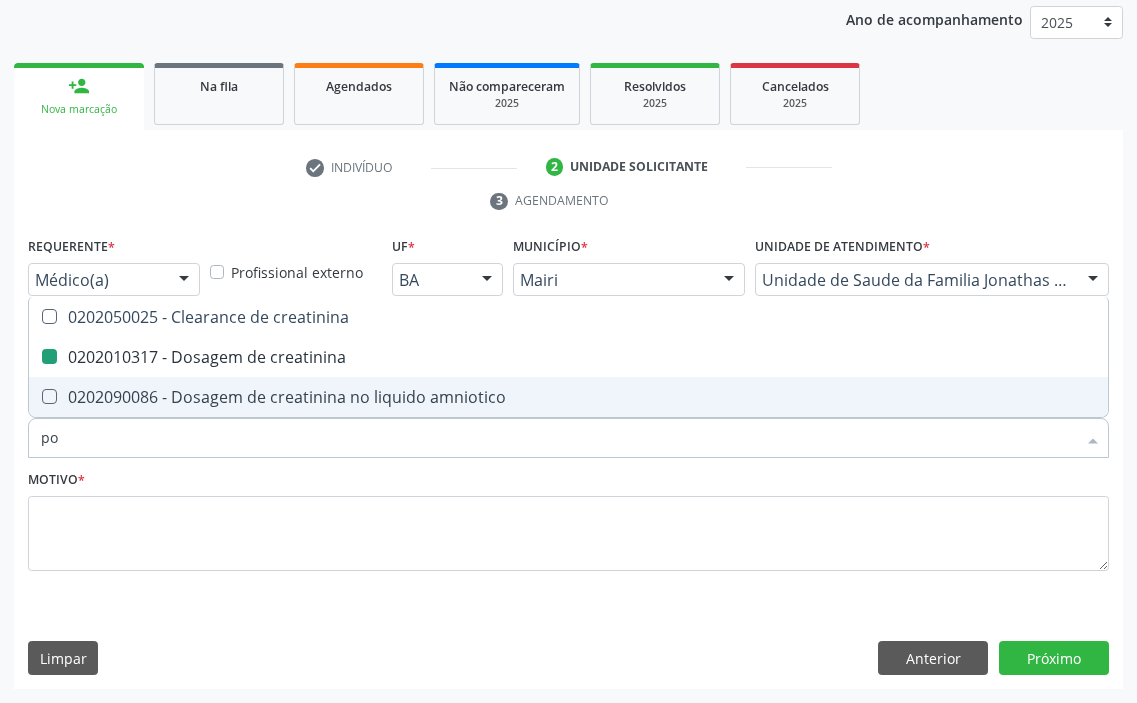 type on "pot" 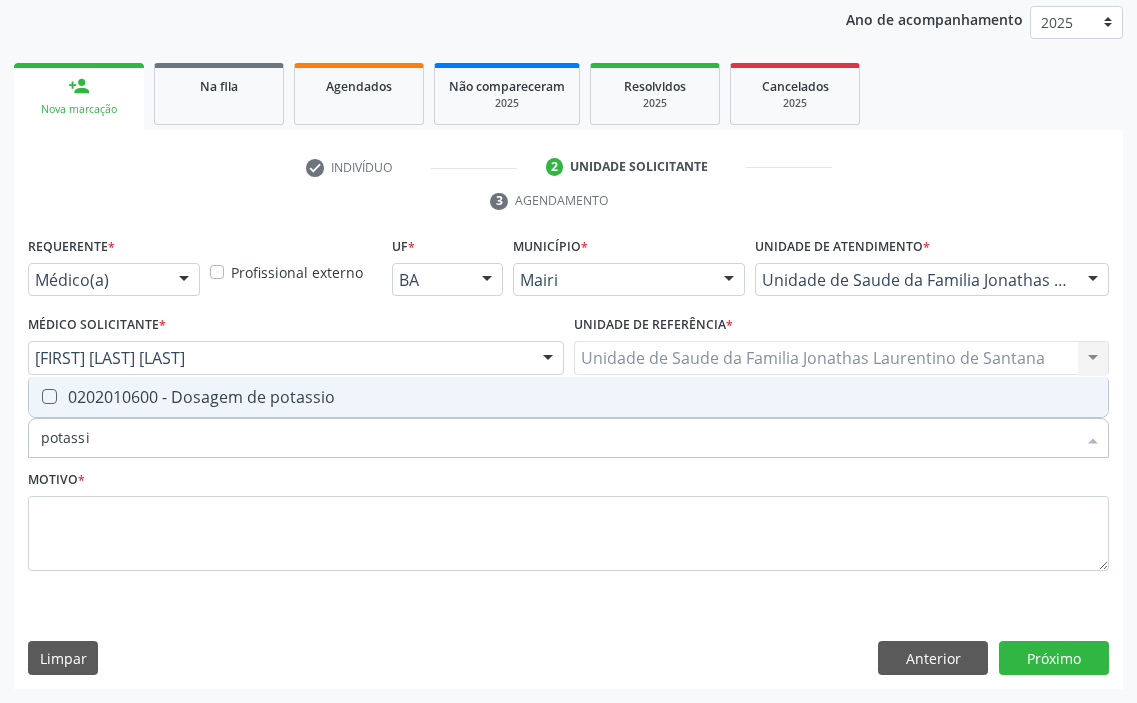 type on "potassio" 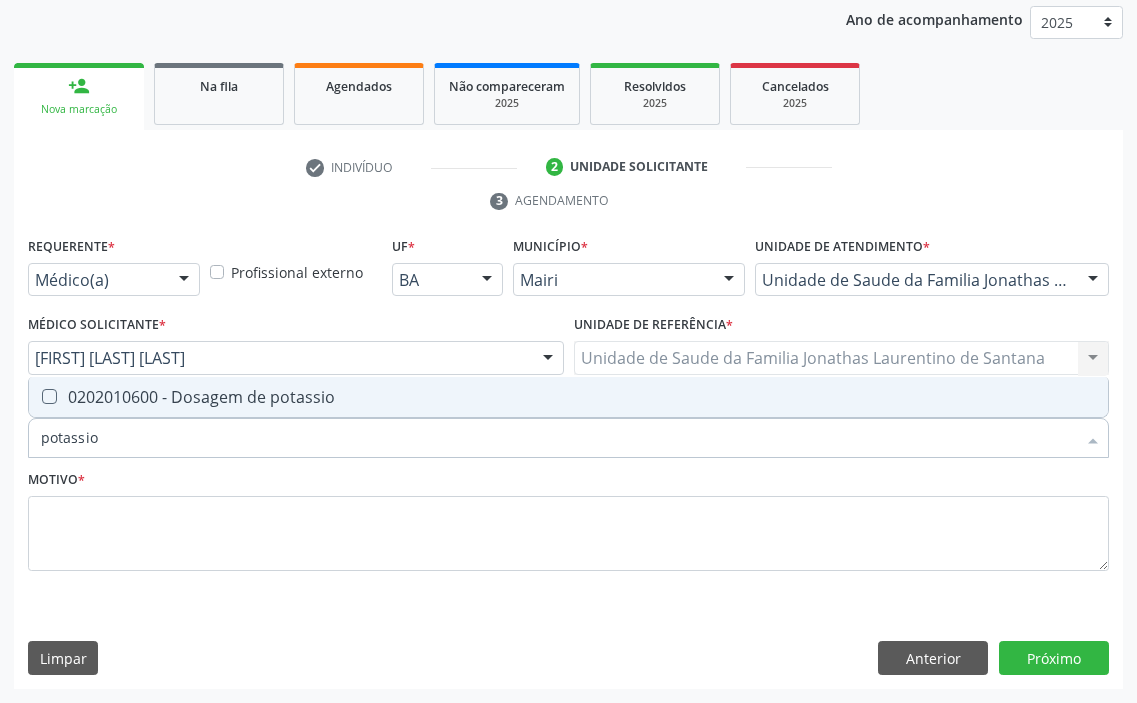 click at bounding box center [36, 397] 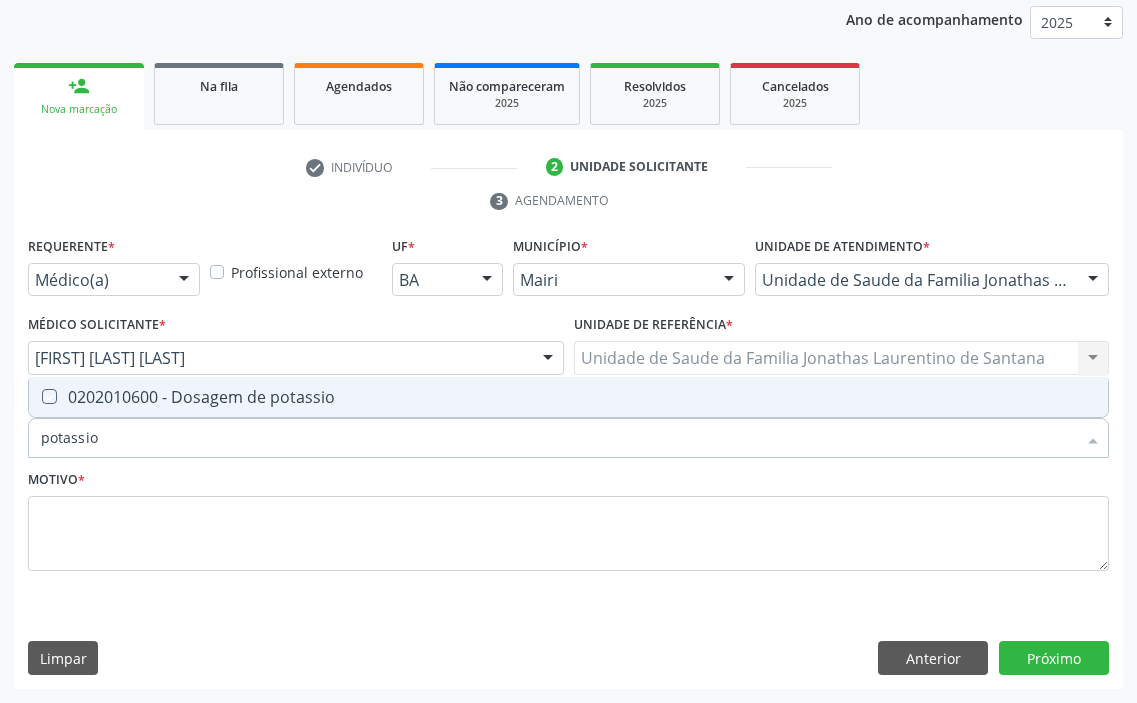 checkbox on "true" 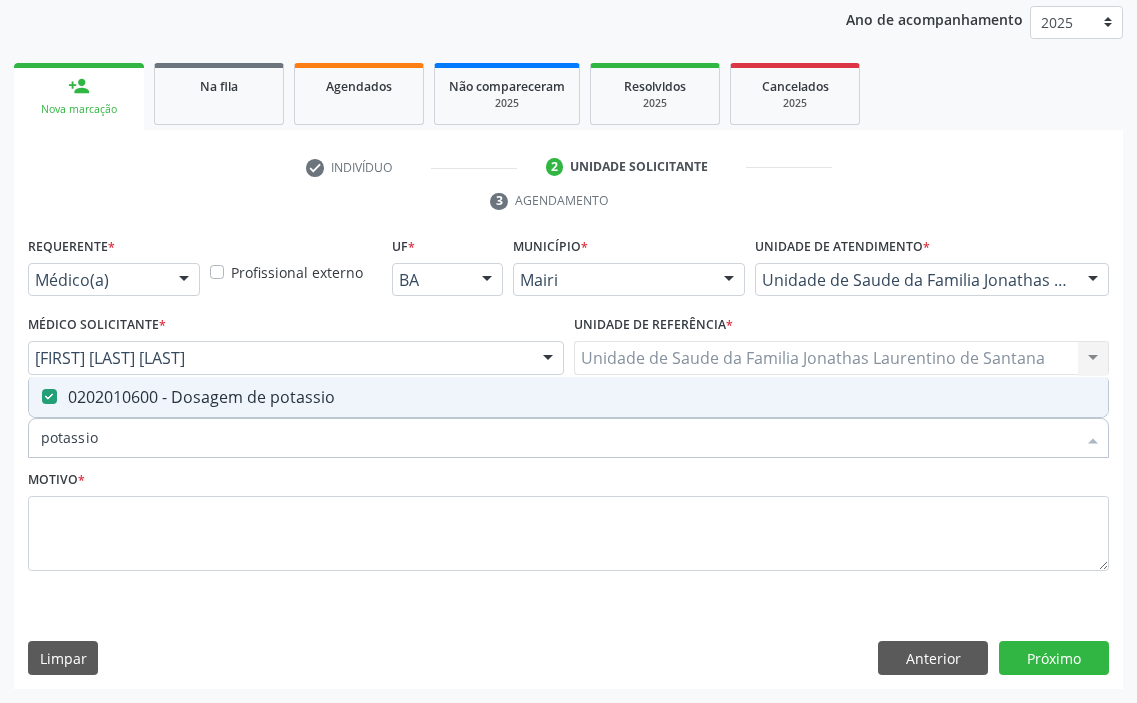 drag, startPoint x: 122, startPoint y: 423, endPoint x: 0, endPoint y: 424, distance: 122.0041 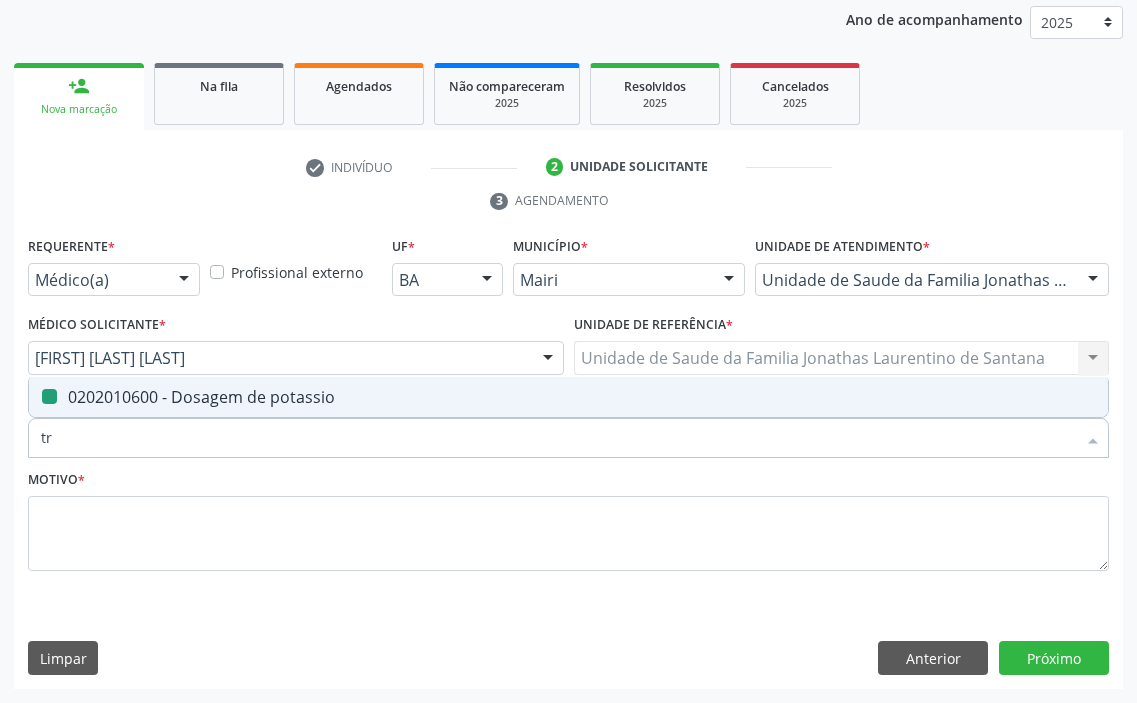 type on "tri" 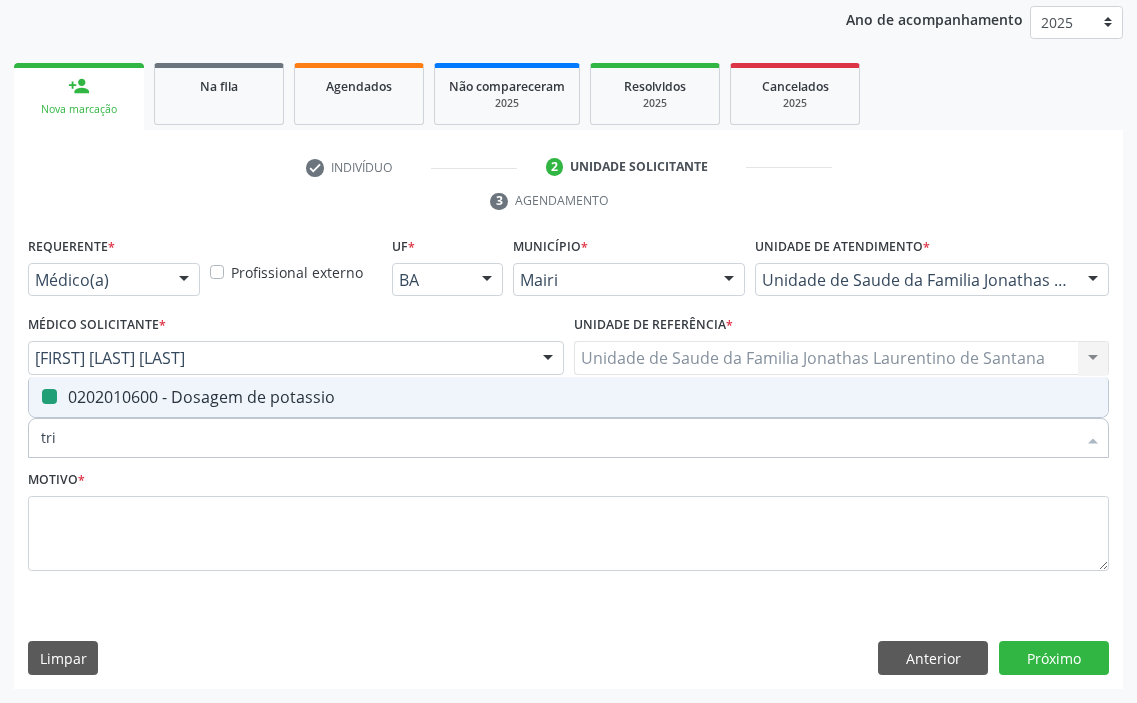 checkbox on "false" 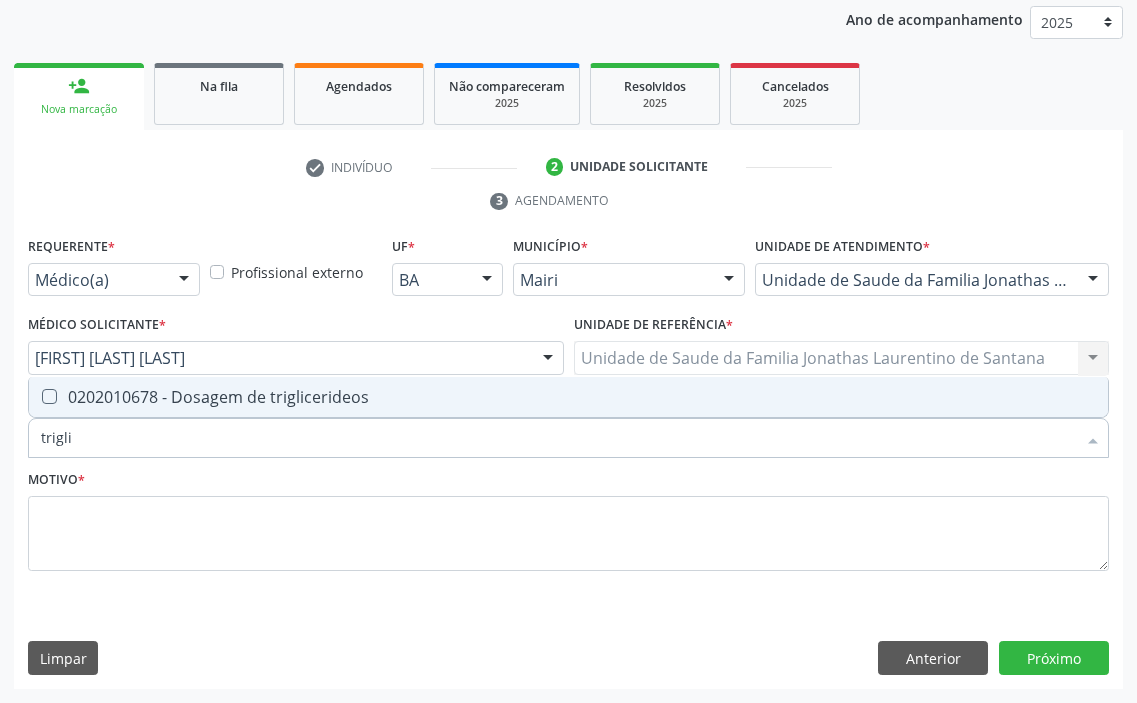type on "triglic" 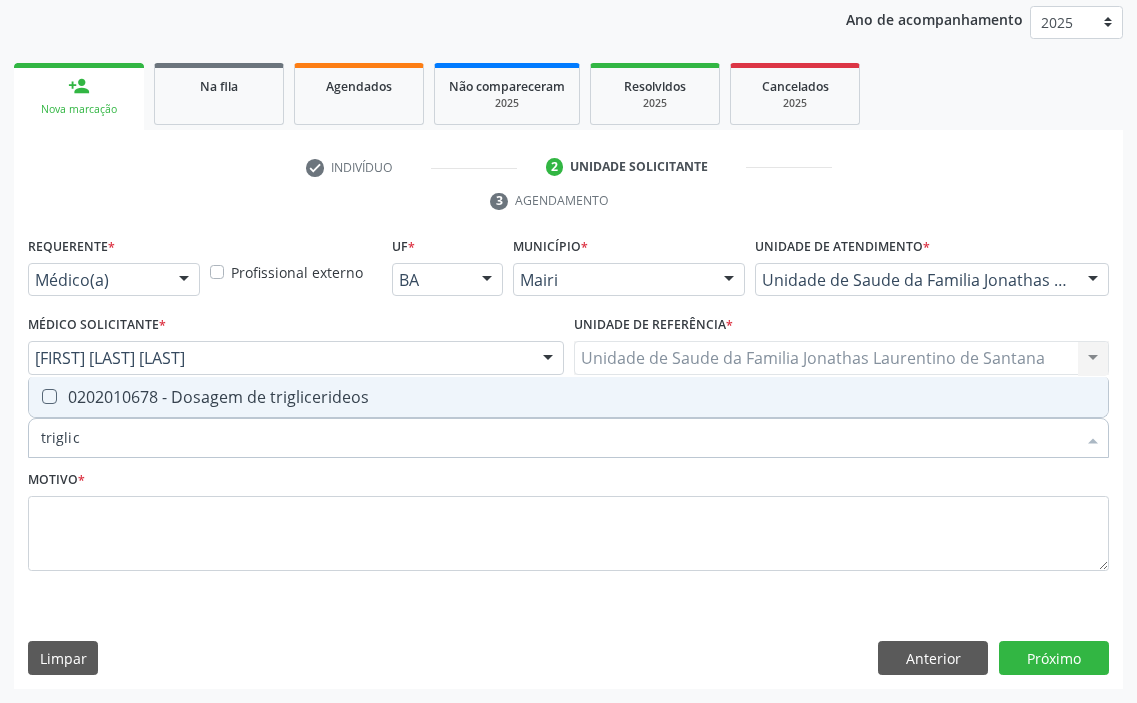 click on "0202010678 - Dosagem de triglicerideos" at bounding box center [568, 397] 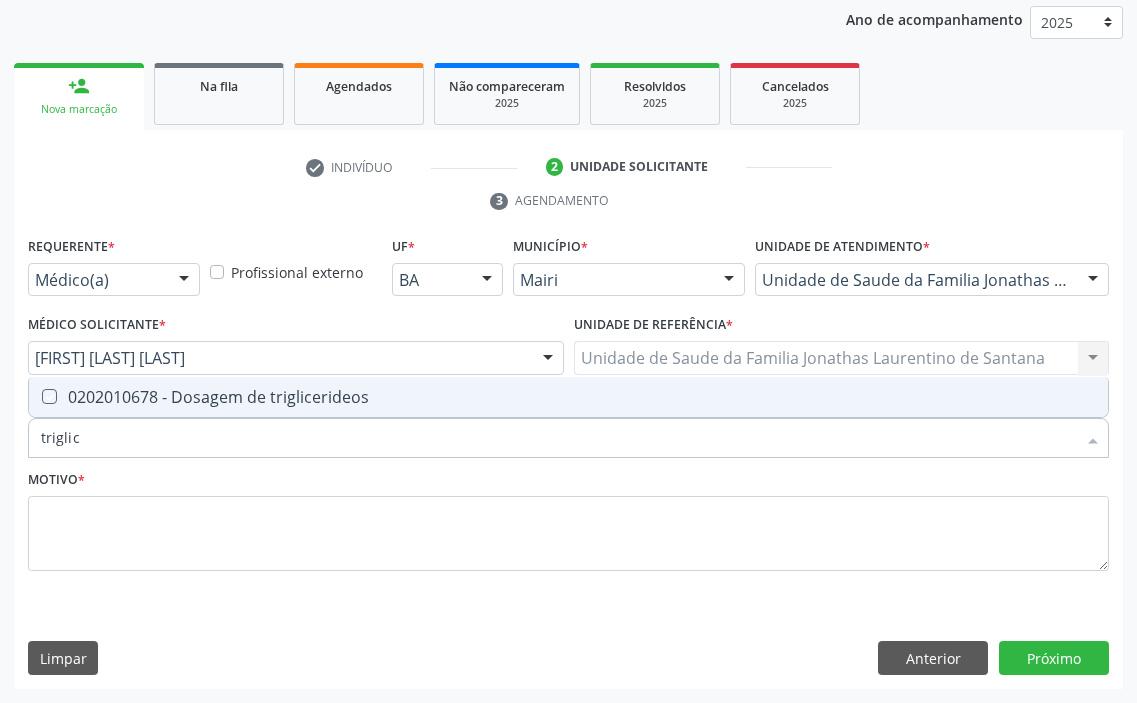 checkbox on "true" 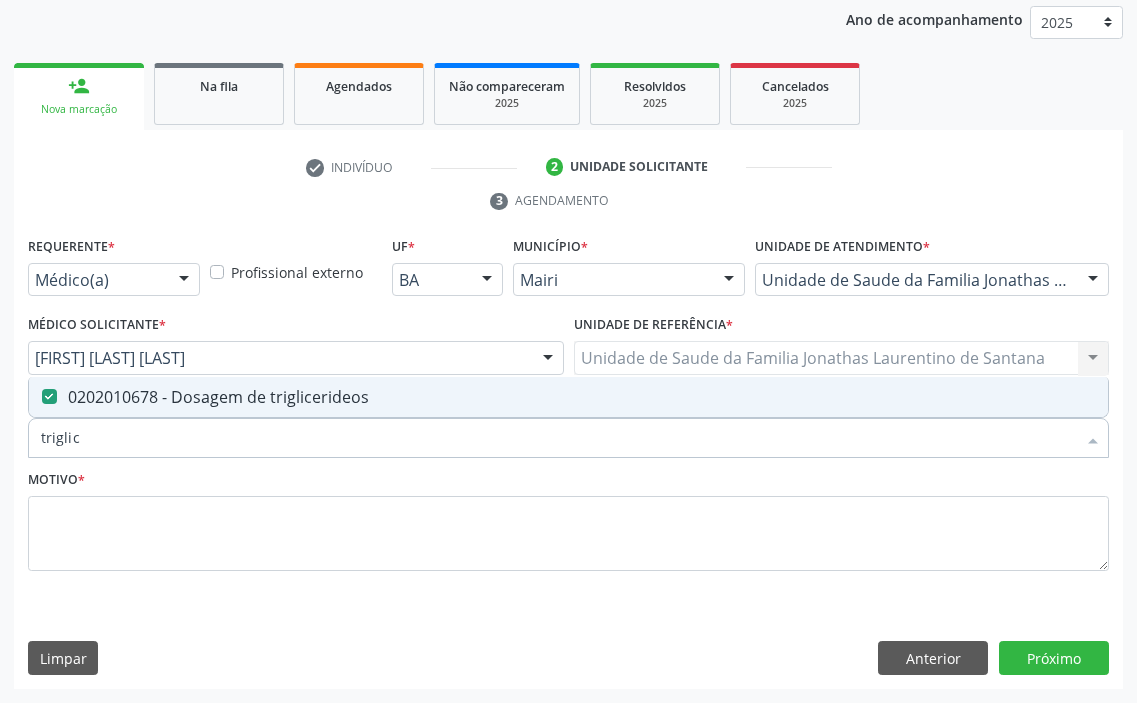 drag, startPoint x: 118, startPoint y: 446, endPoint x: 0, endPoint y: 442, distance: 118.06778 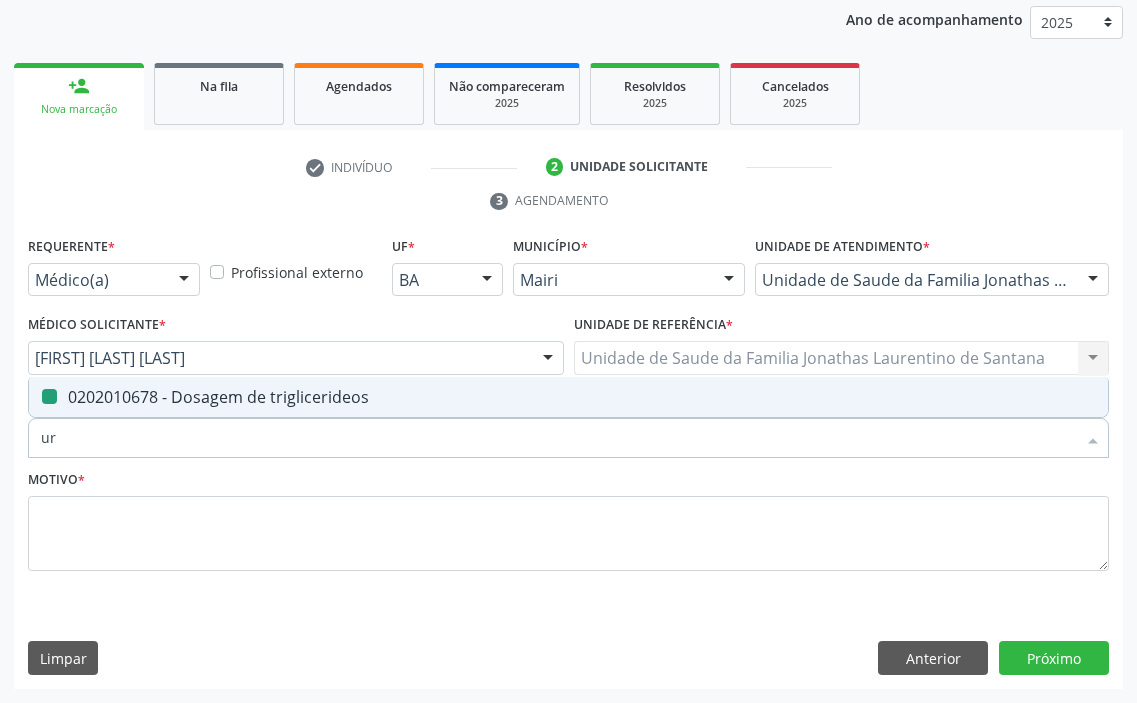 type on "uri" 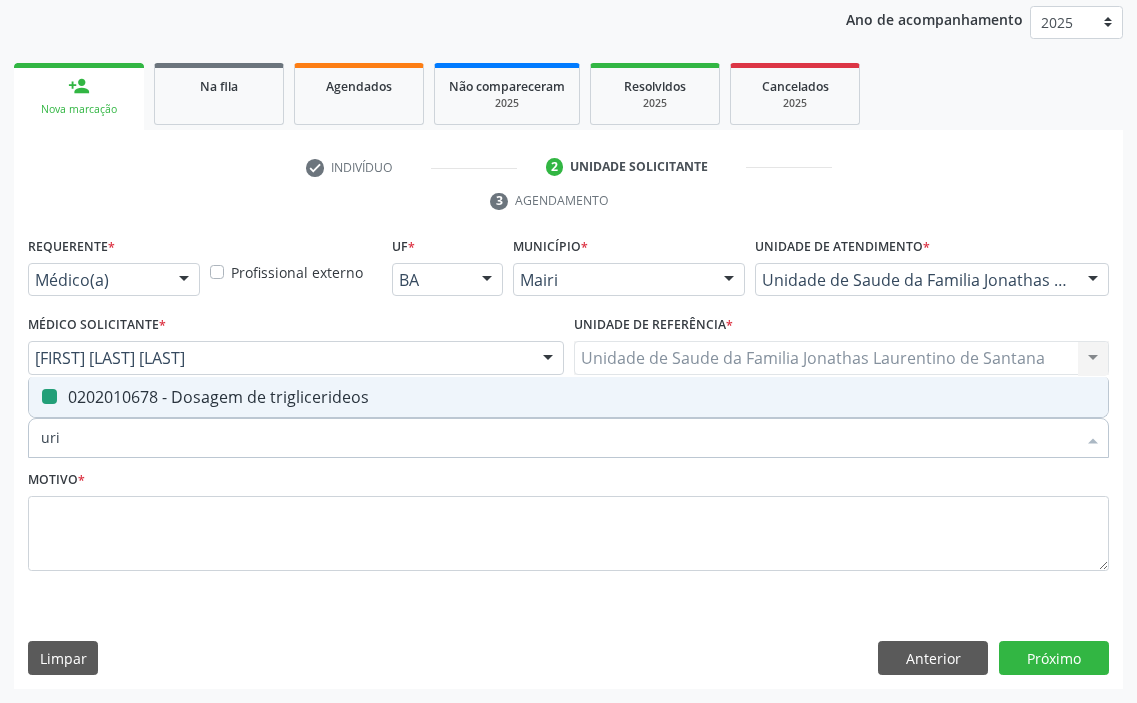checkbox on "false" 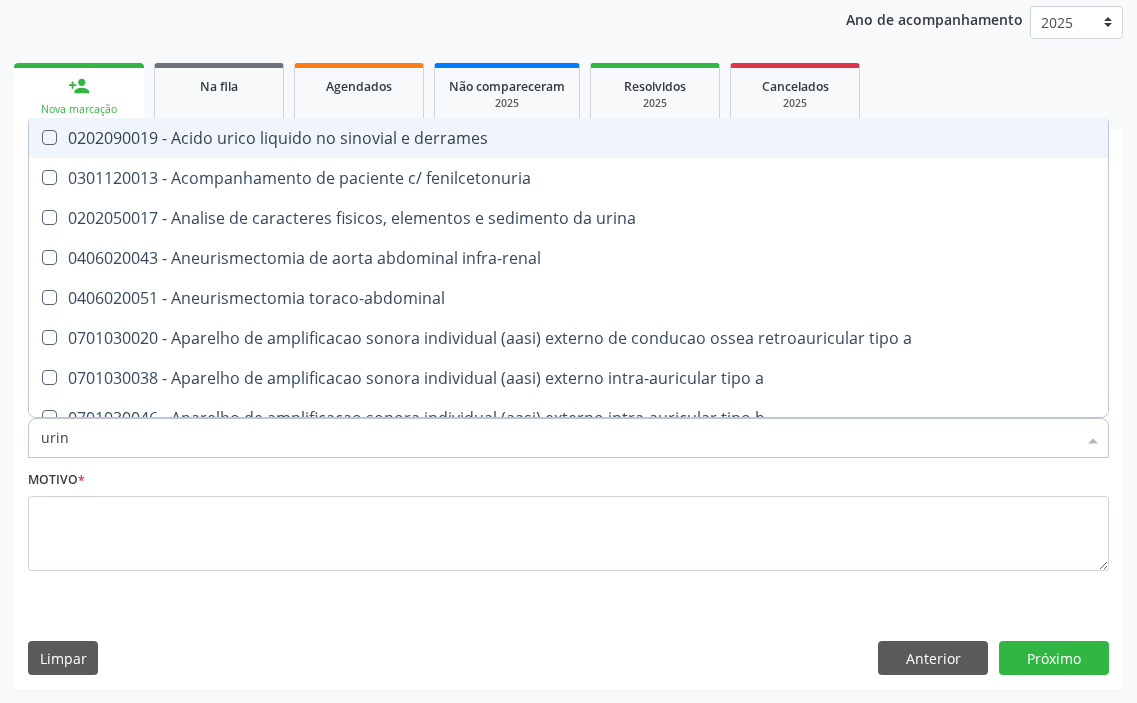type on "urina" 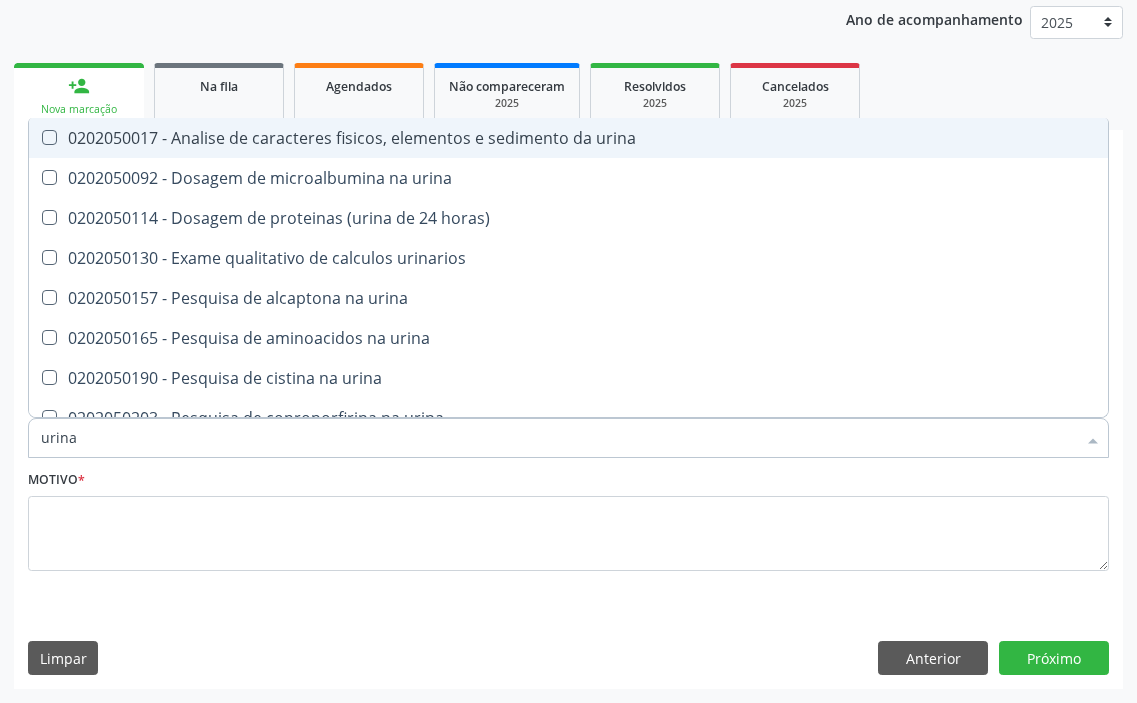 click on "0202050017 - Analise de caracteres fisicos, elementos e sedimento da urina" at bounding box center [568, 138] 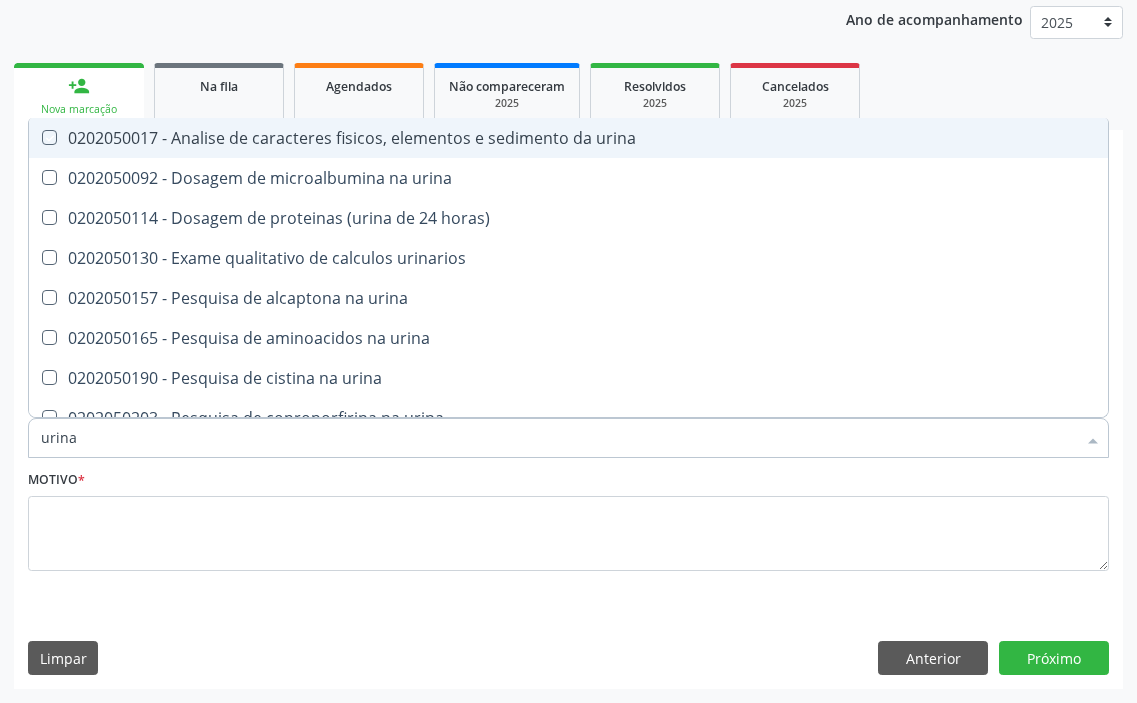 checkbox on "true" 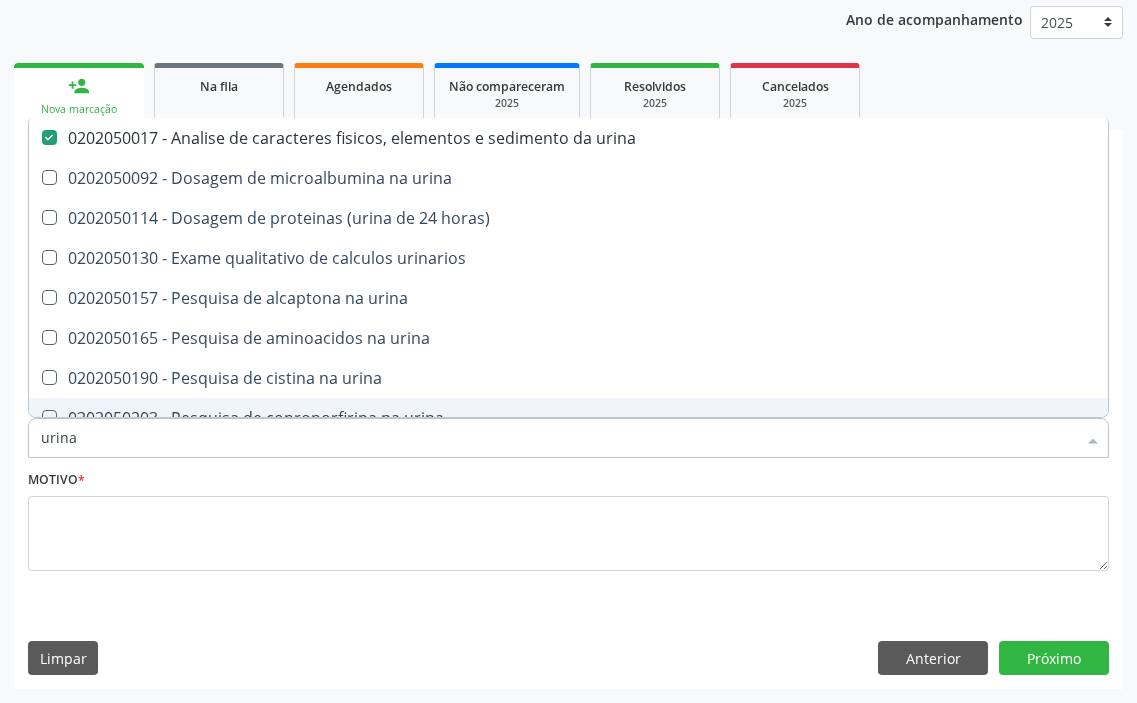 drag, startPoint x: 81, startPoint y: 445, endPoint x: 1, endPoint y: 450, distance: 80.1561 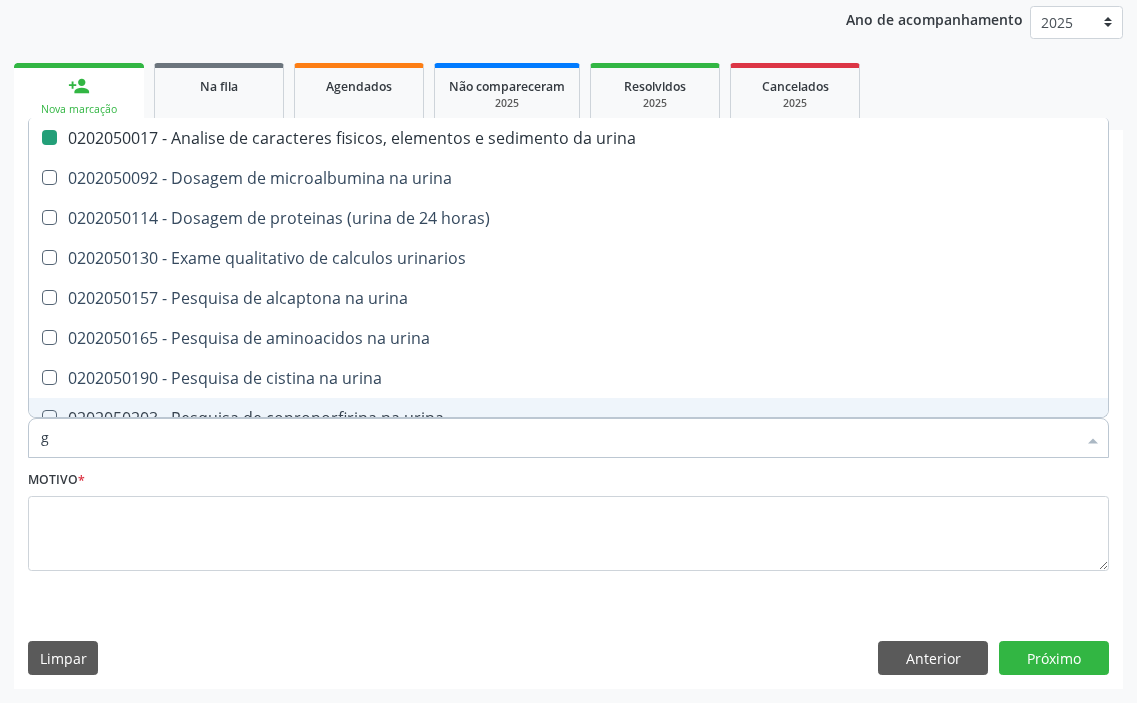type on "gl" 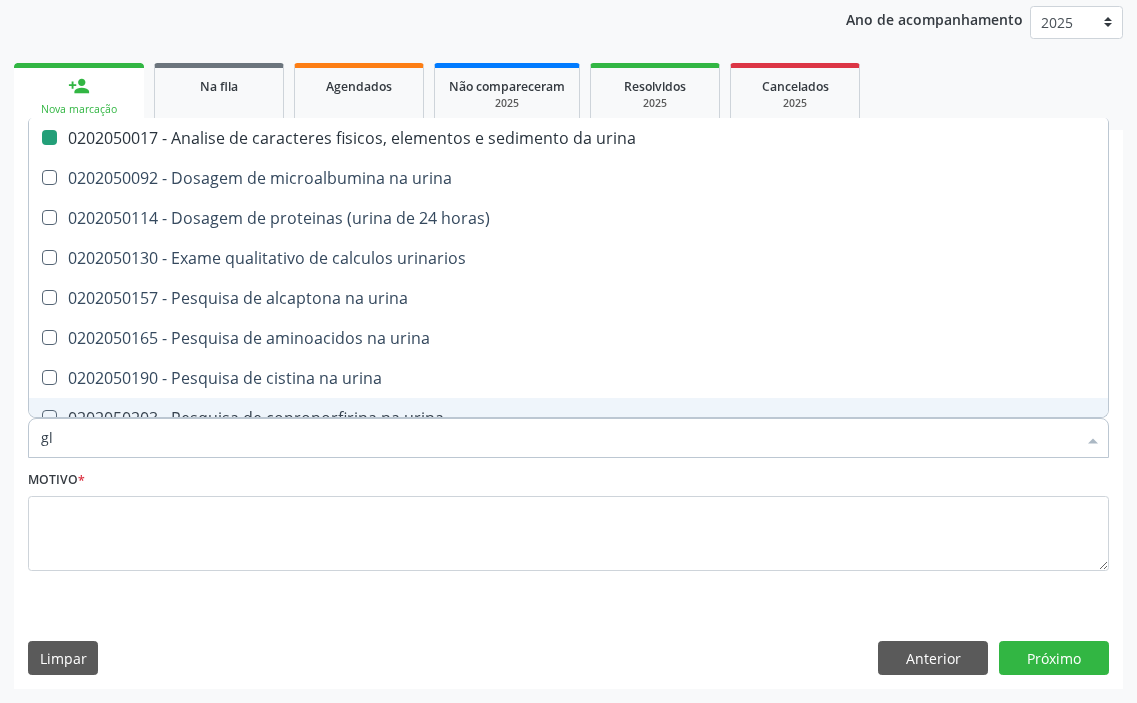 checkbox on "false" 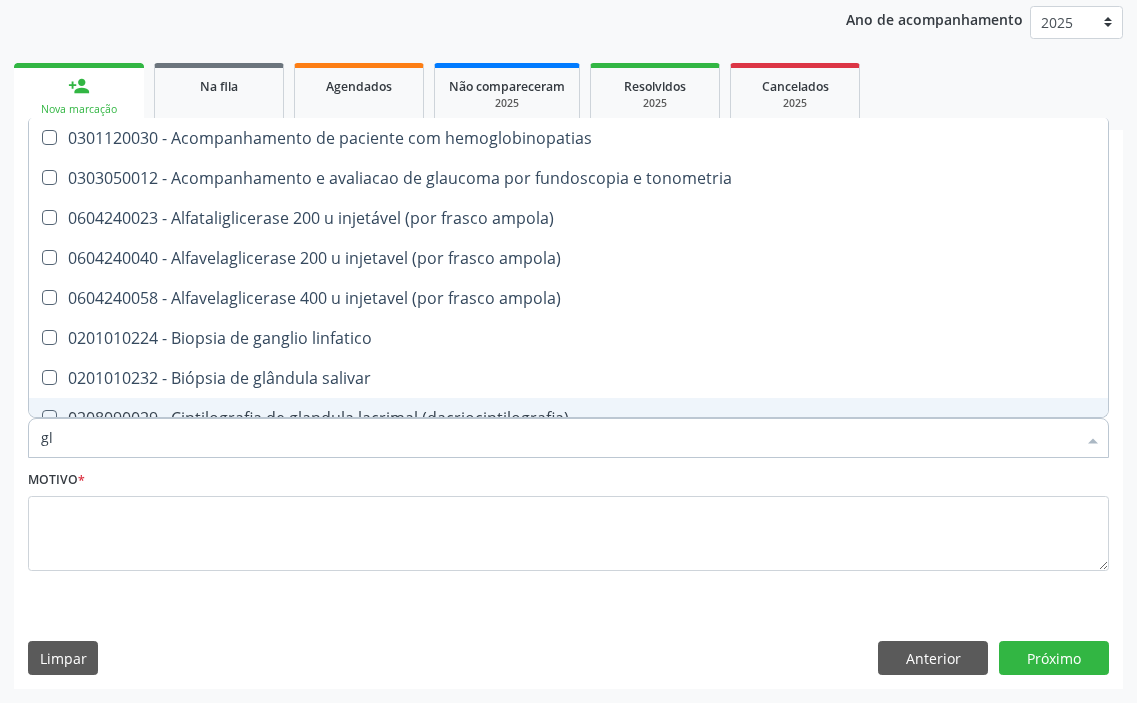 type on "gli" 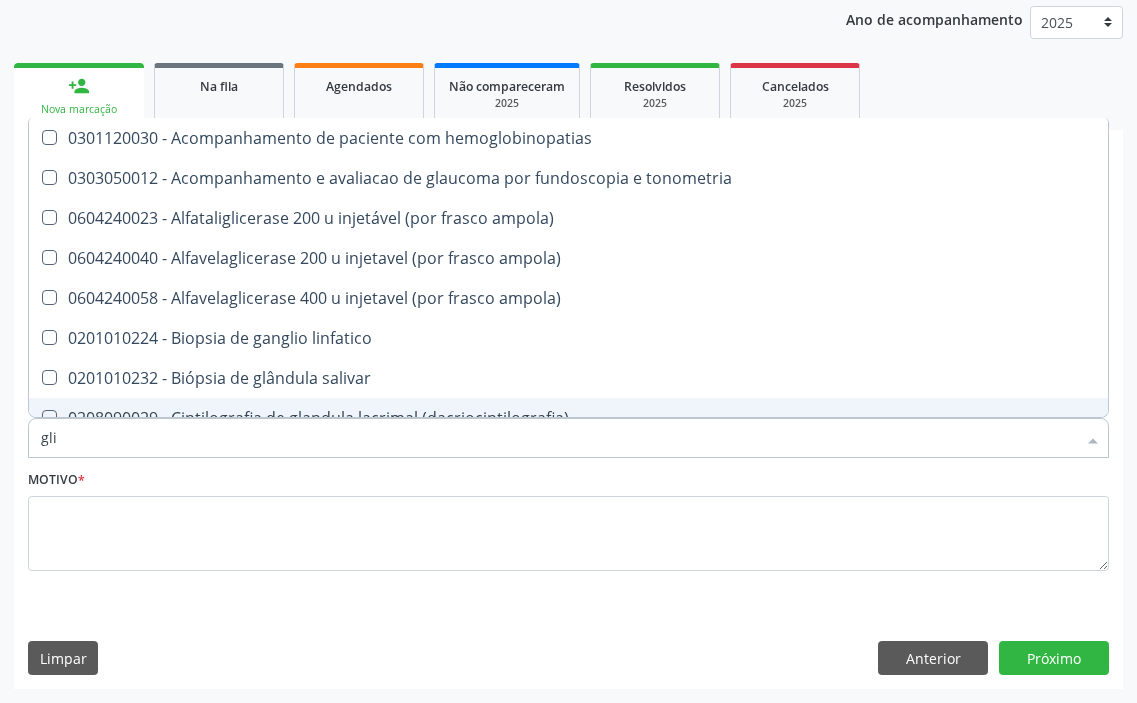 checkbox on "true" 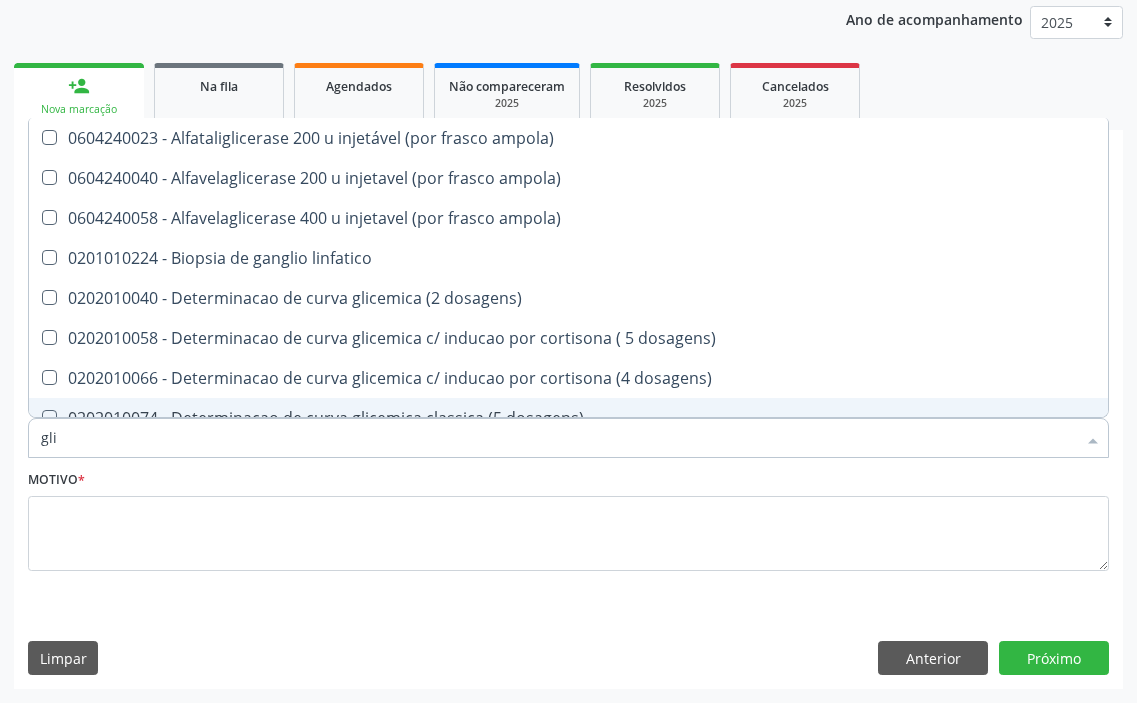 type on "glic" 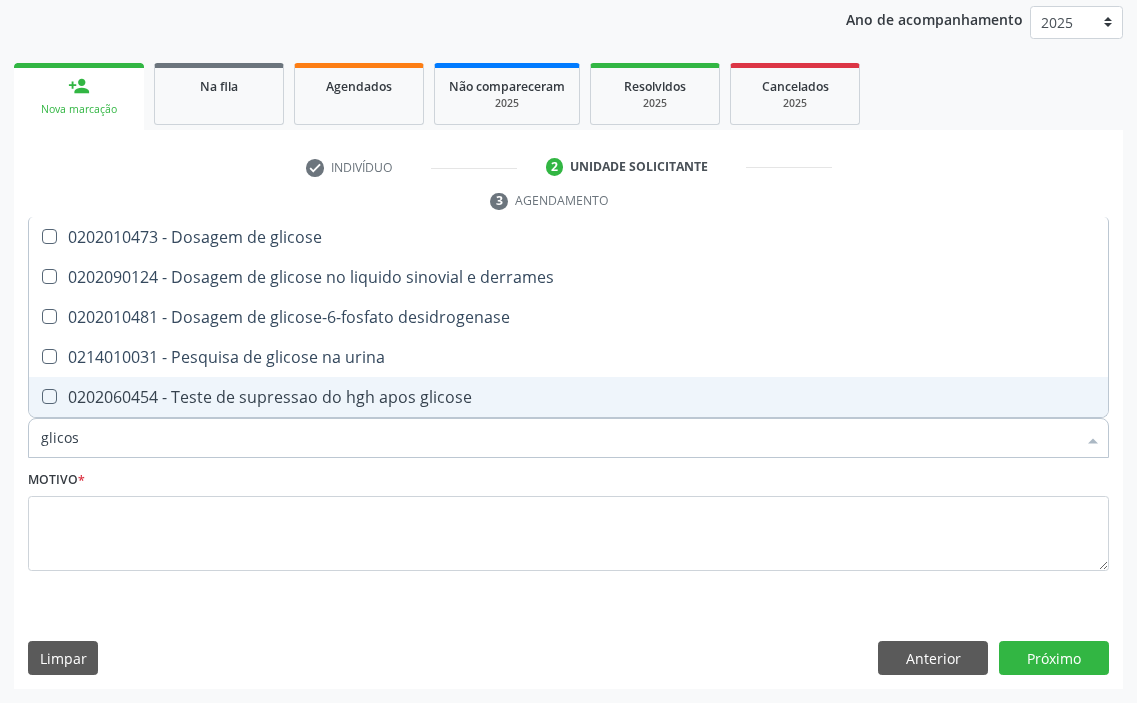 type on "glicose" 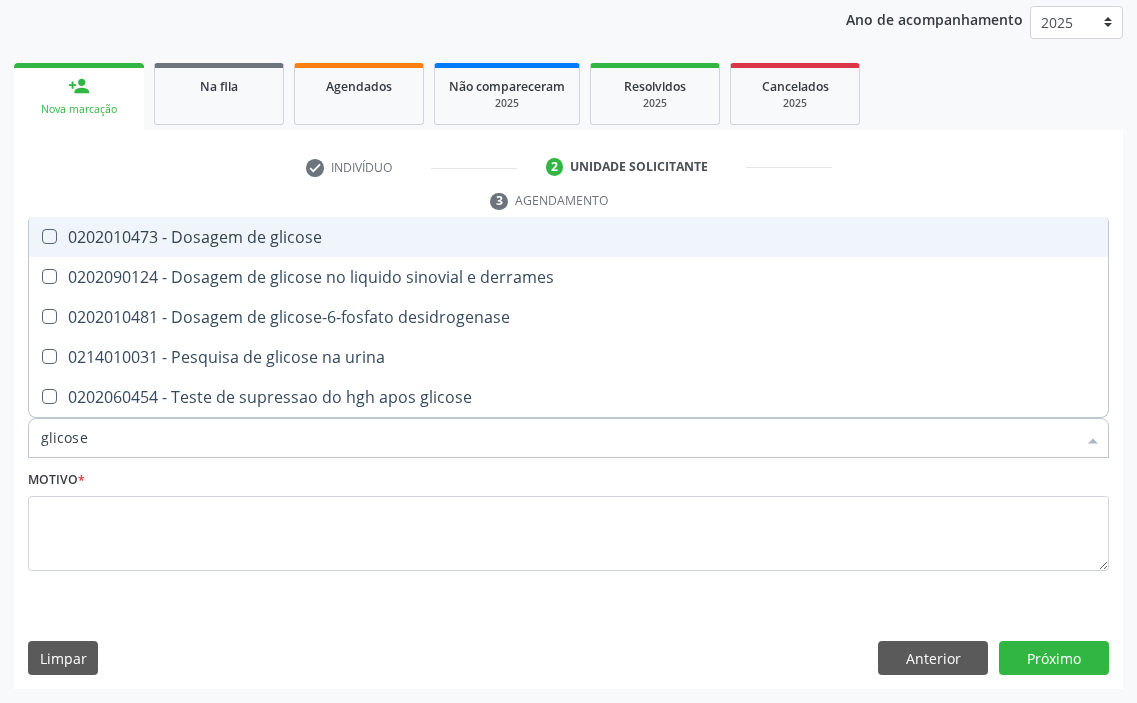 click on "0202010473 - Dosagem de glicose" at bounding box center (568, 237) 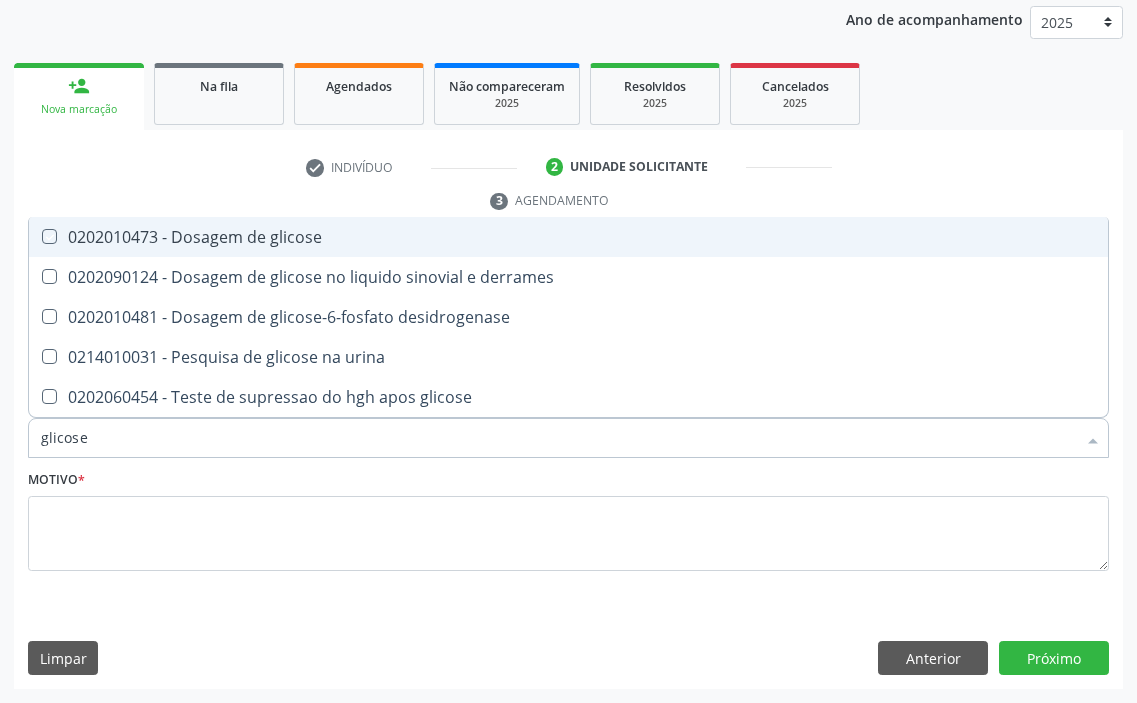 checkbox on "true" 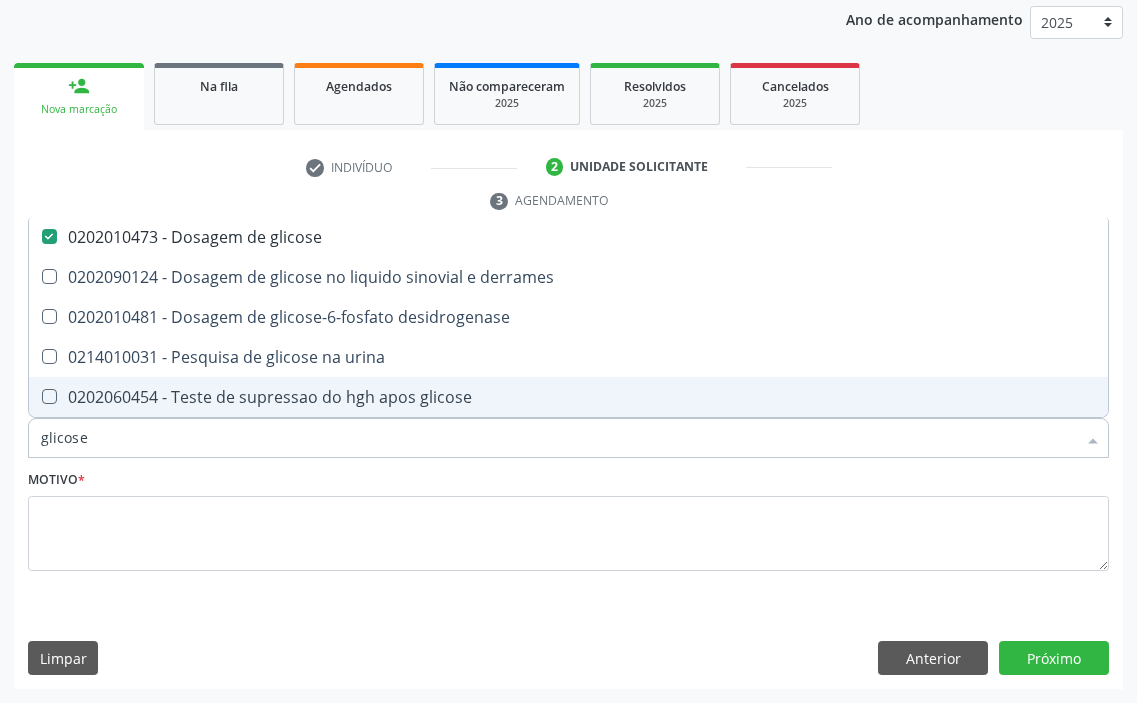 drag, startPoint x: 103, startPoint y: 433, endPoint x: 0, endPoint y: 438, distance: 103.121284 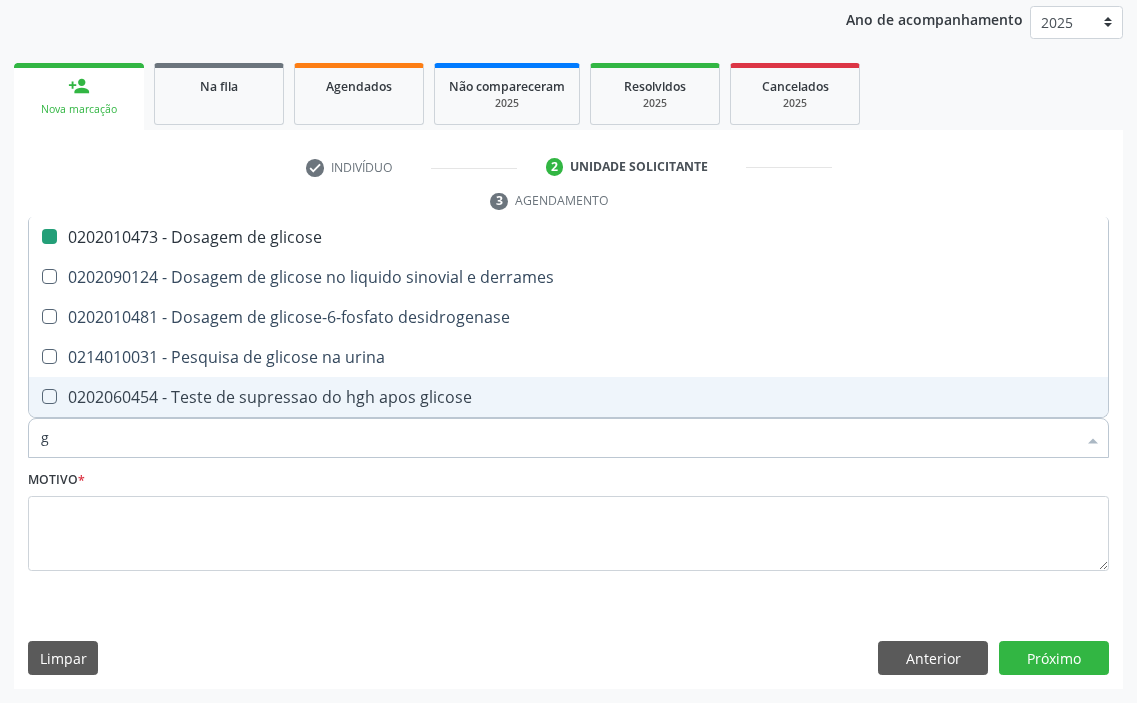 type on "gl" 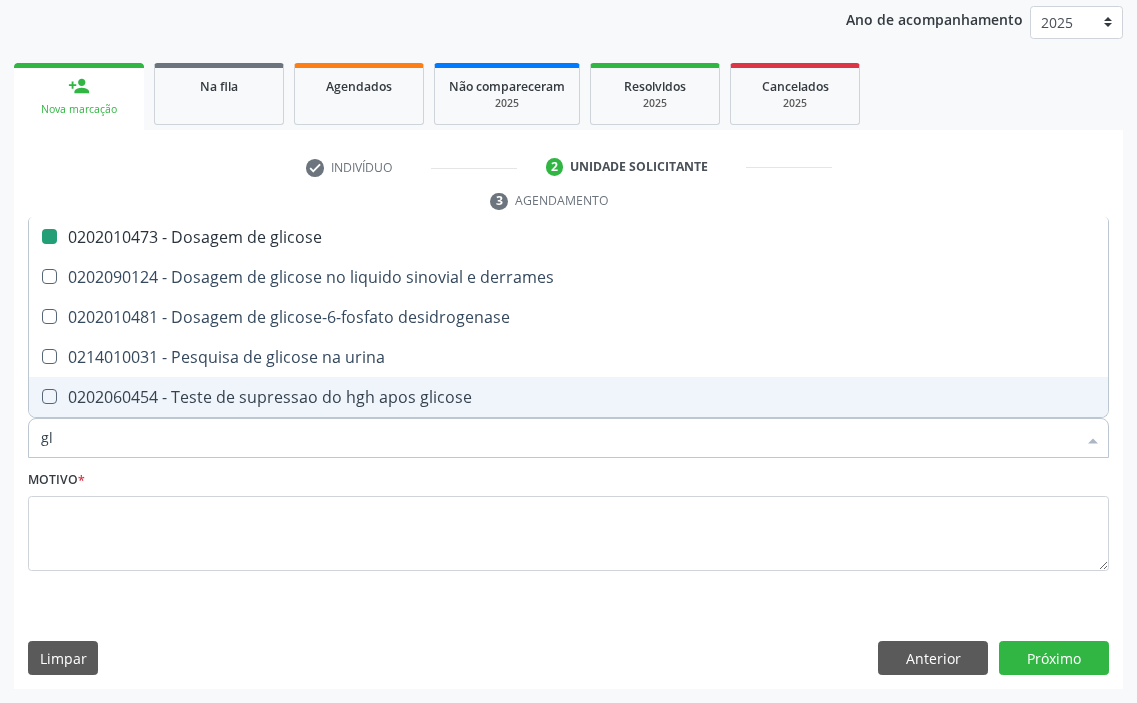 checkbox on "false" 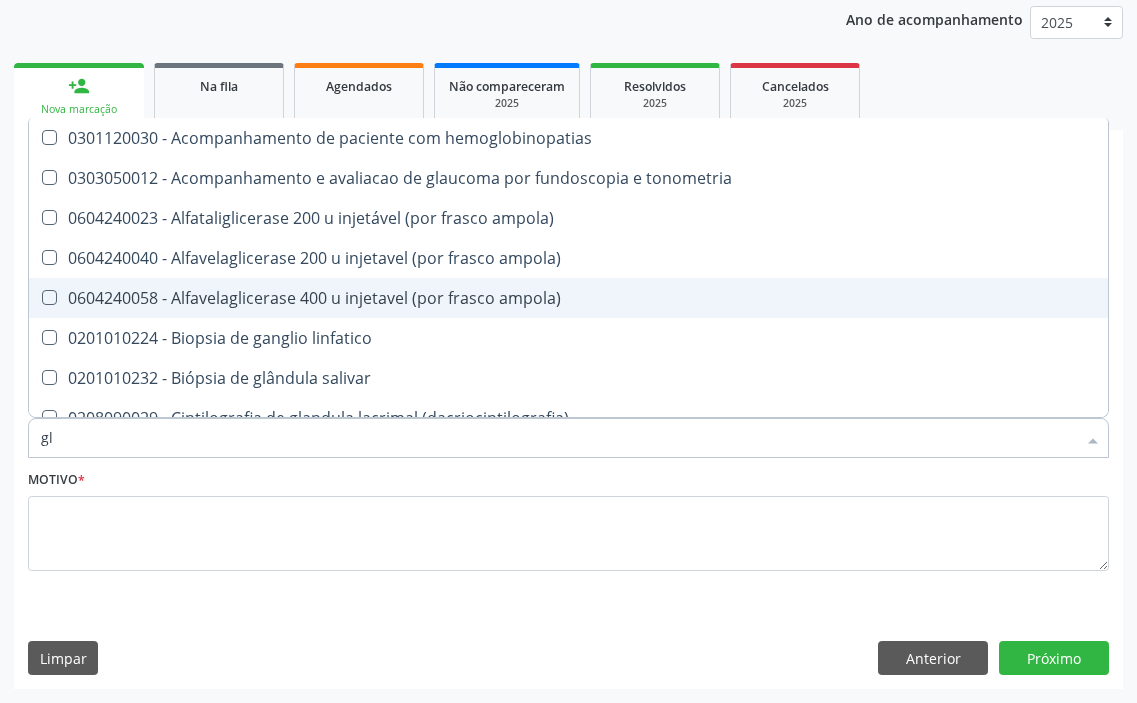 type on "gli" 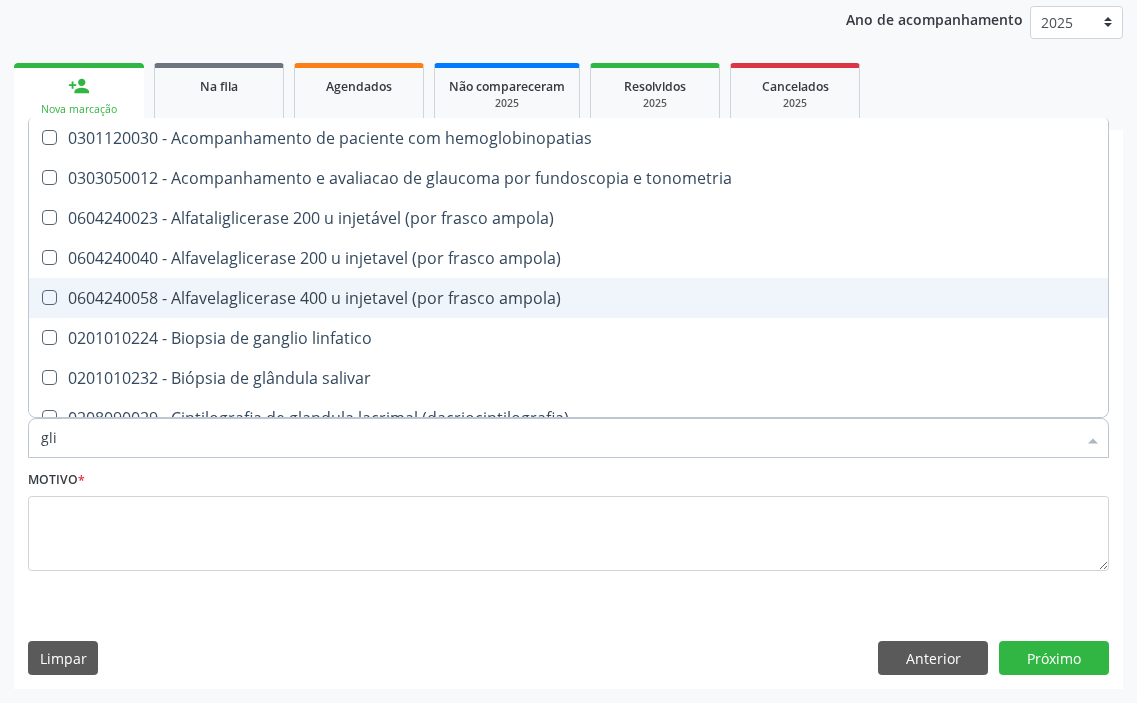type on "glic" 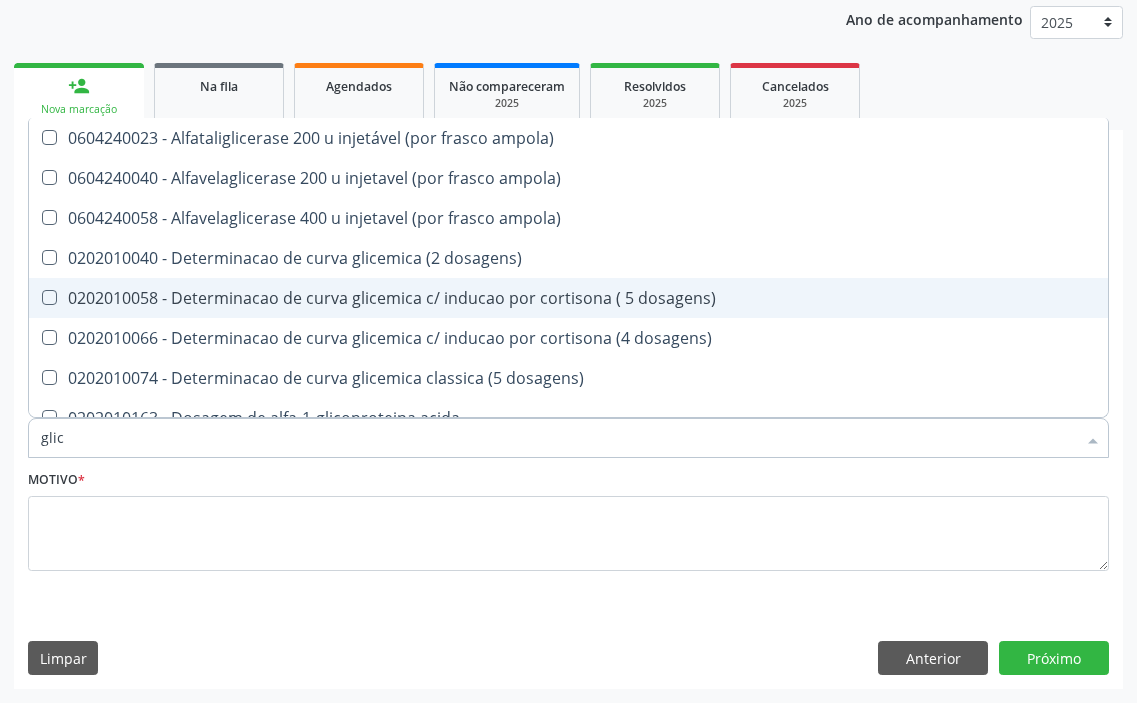type on "glico" 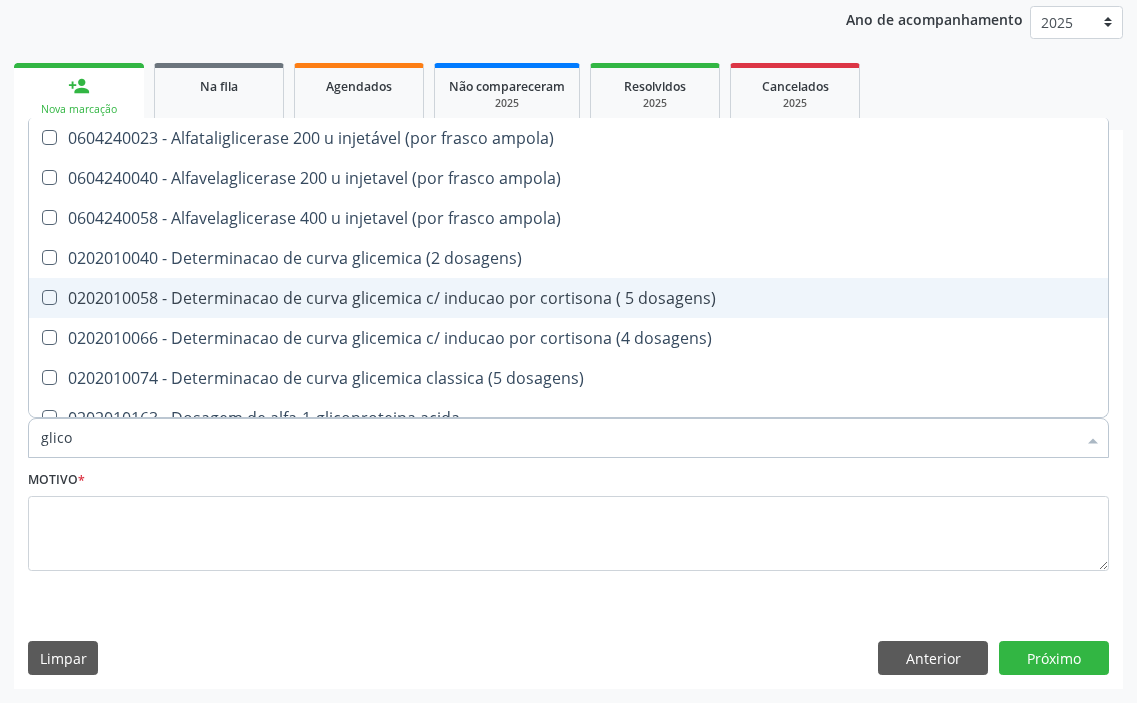 checkbox on "true" 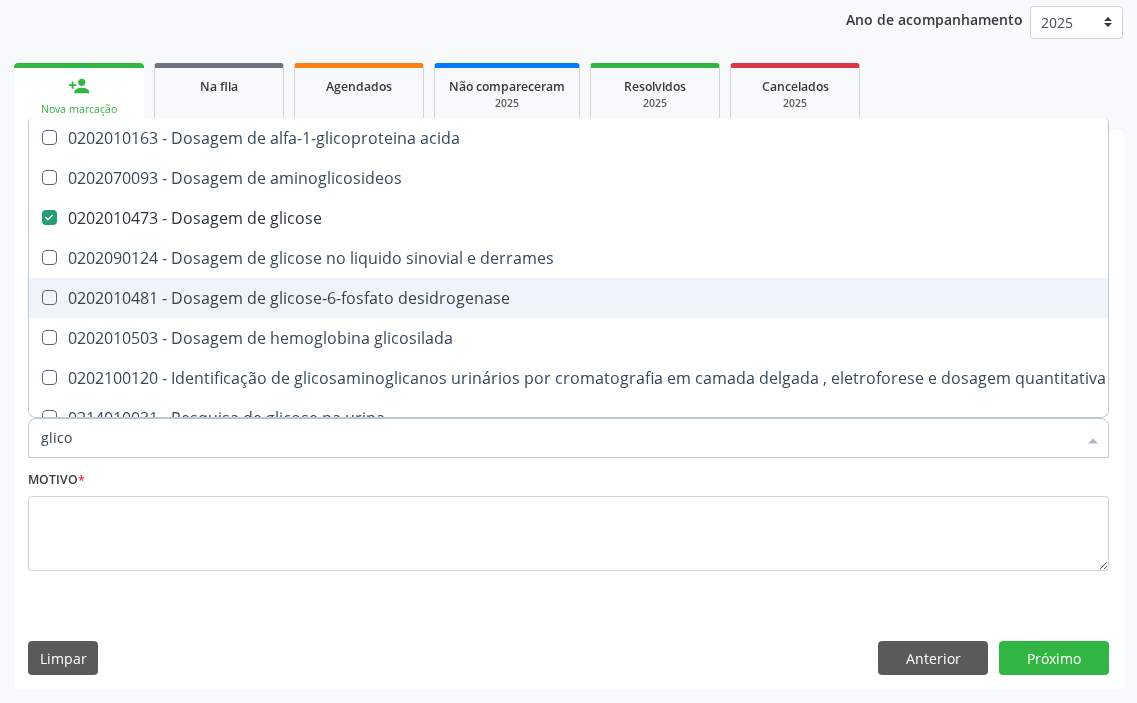 type on "glicos" 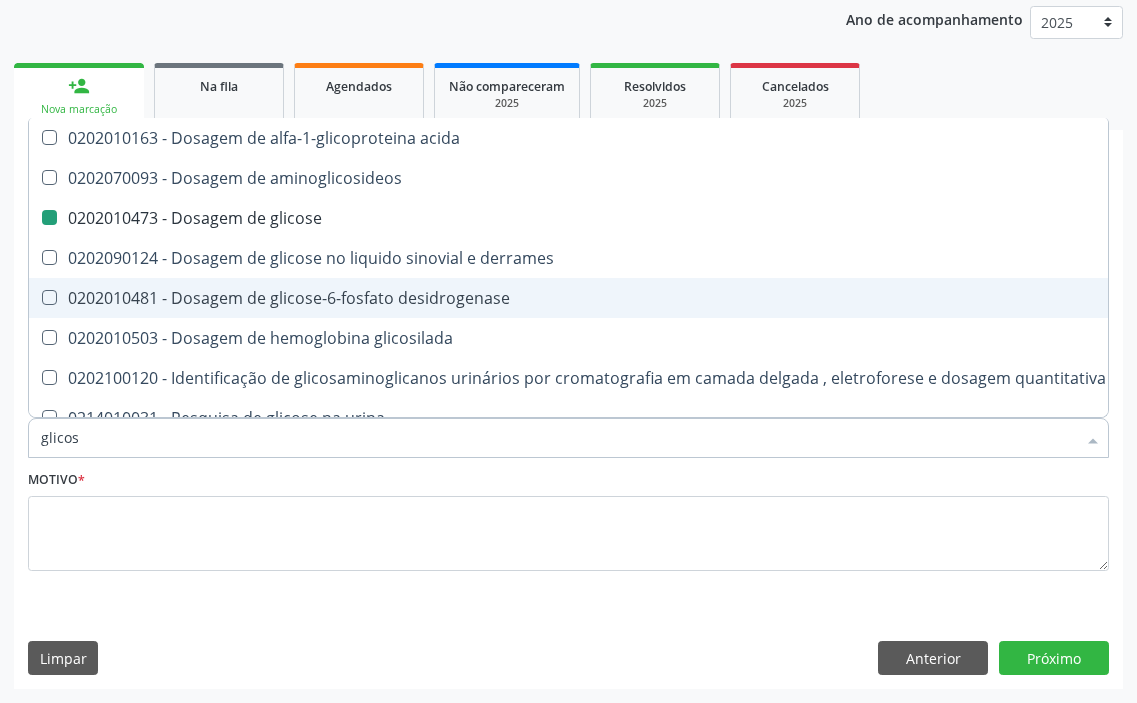 type on "glicosi" 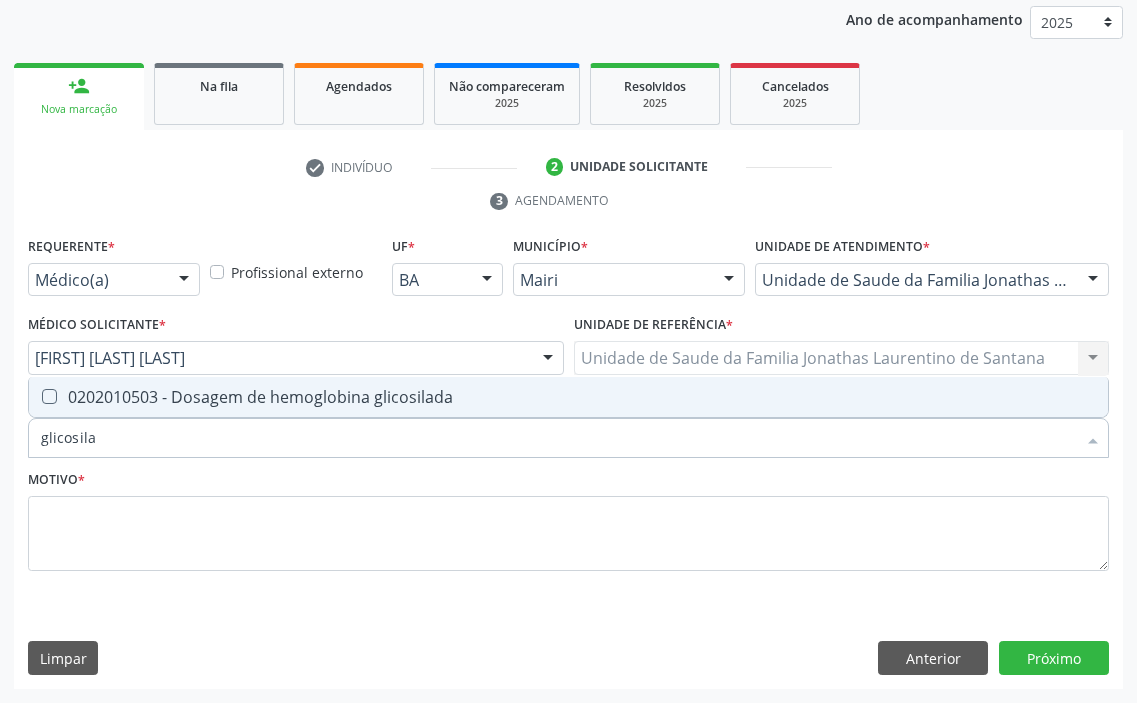 type on "glicosilad" 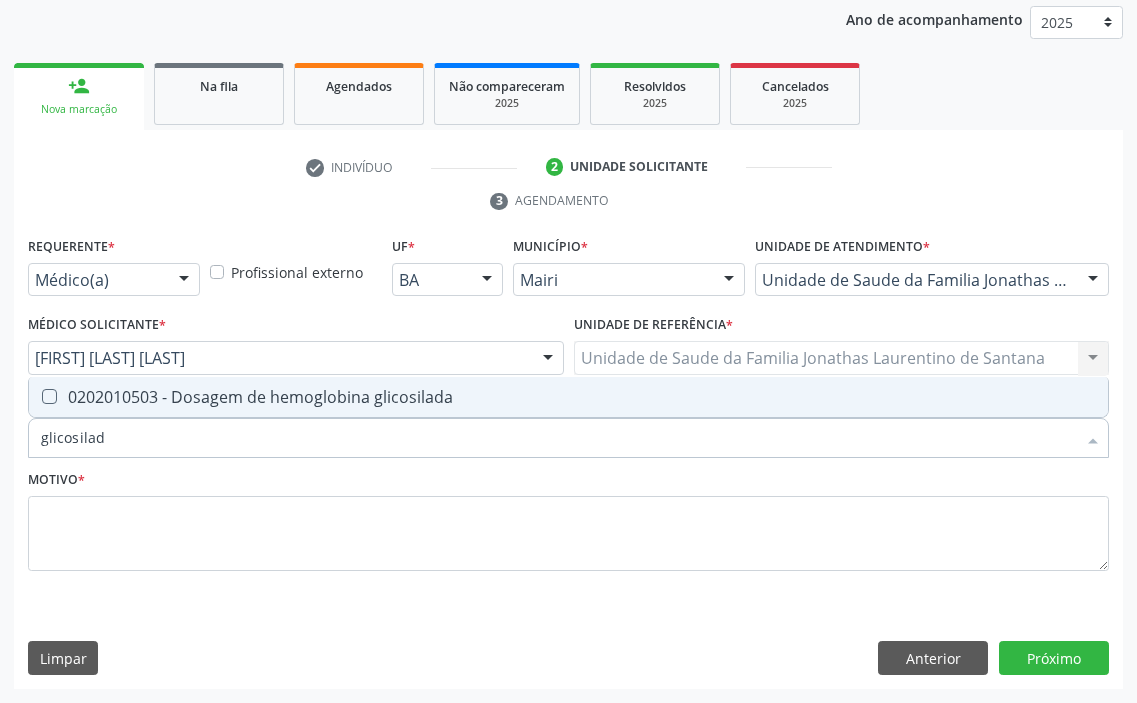click on "0202010503 - Dosagem de hemoglobina glicosilada" at bounding box center [568, 397] 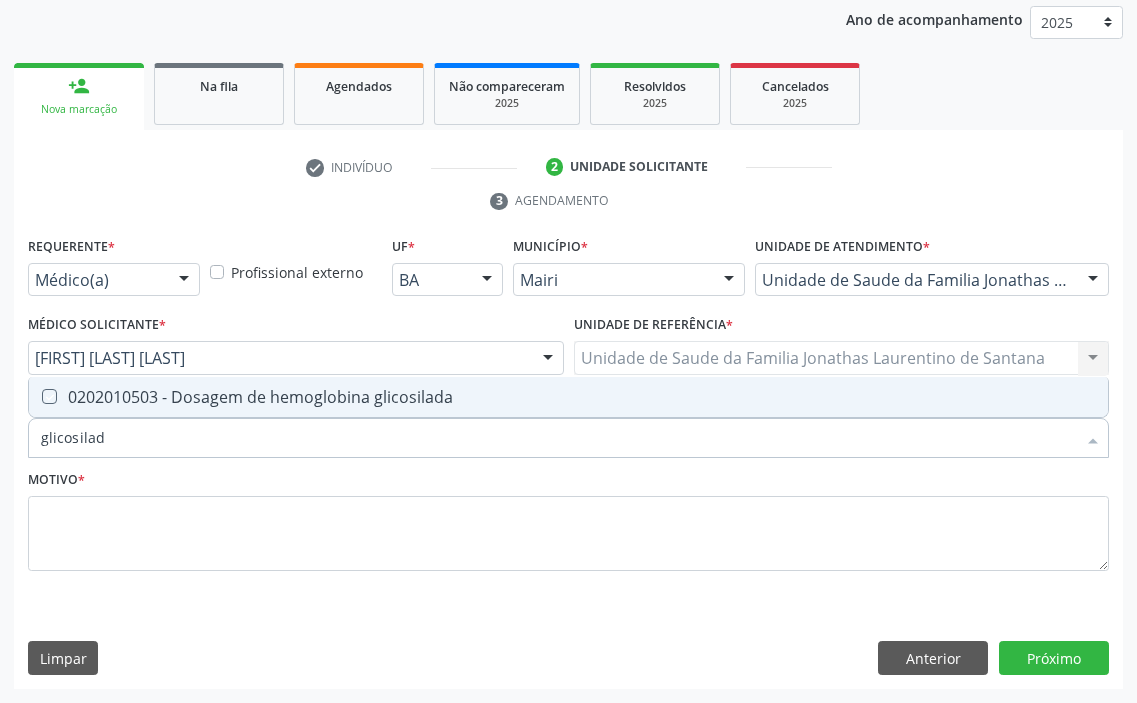 checkbox on "true" 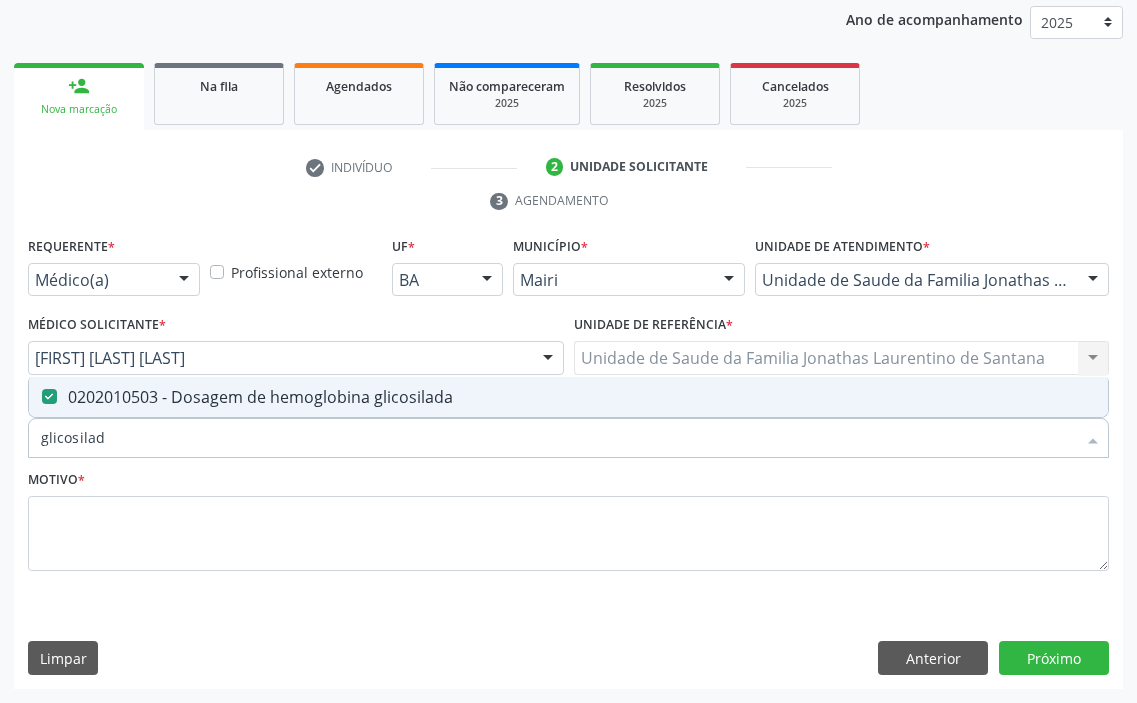 drag, startPoint x: 129, startPoint y: 438, endPoint x: 0, endPoint y: 443, distance: 129.09686 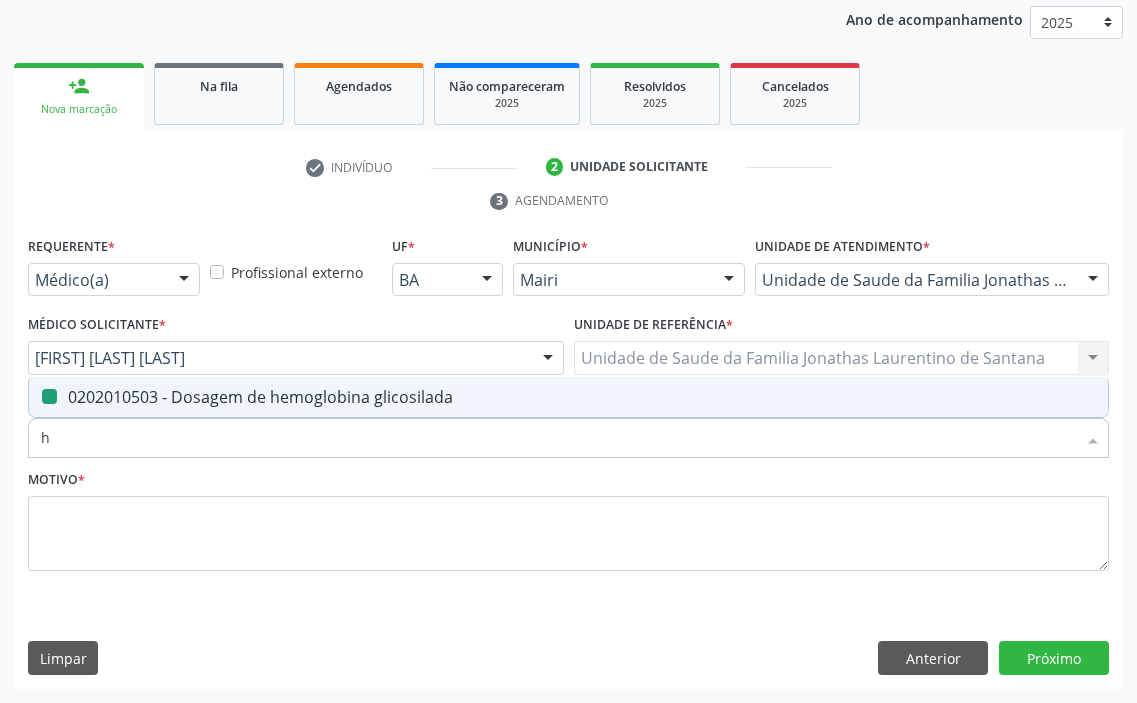 type on "he" 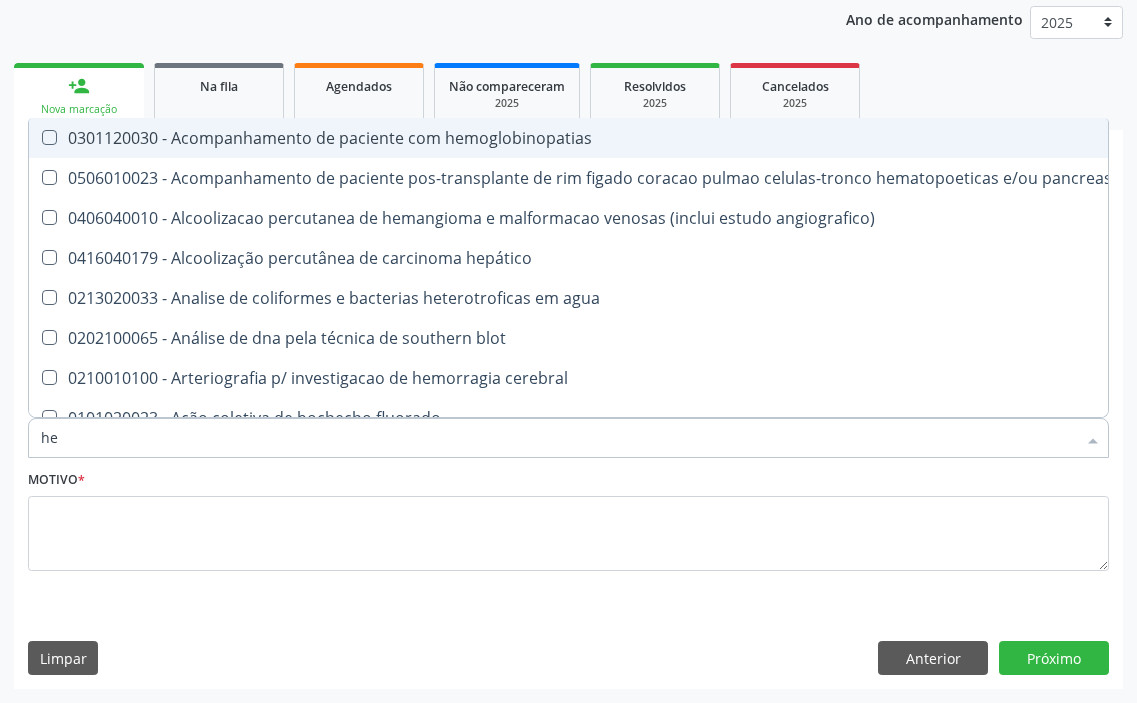 type on "hem" 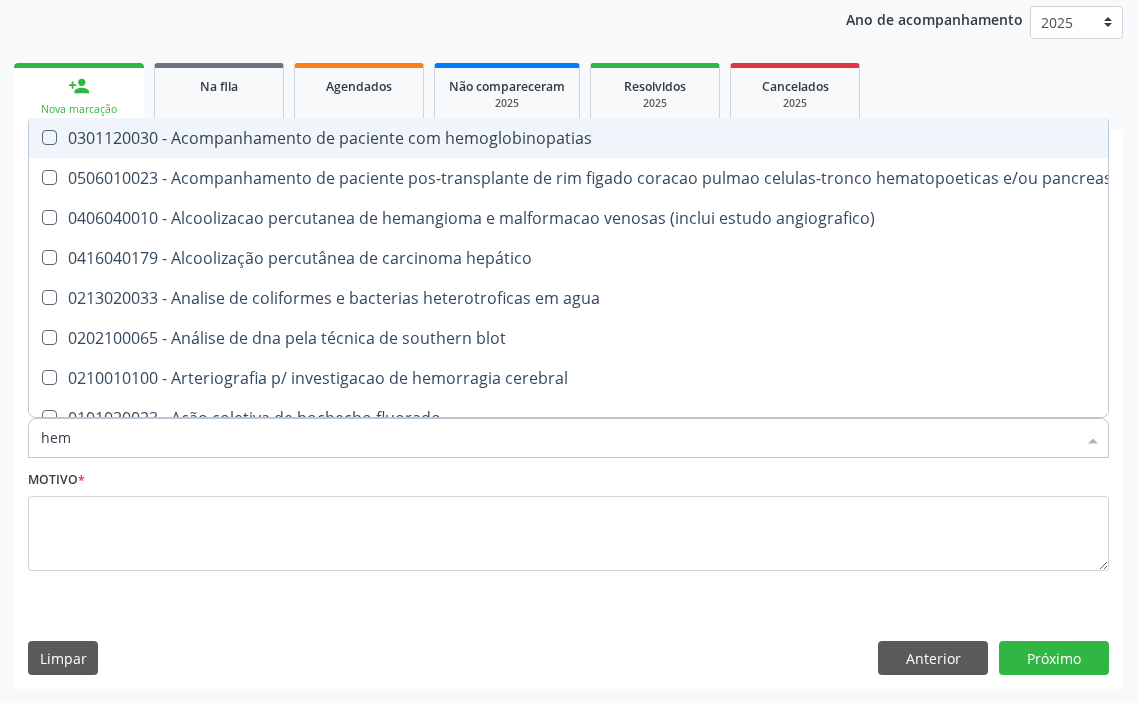 type on "hemo" 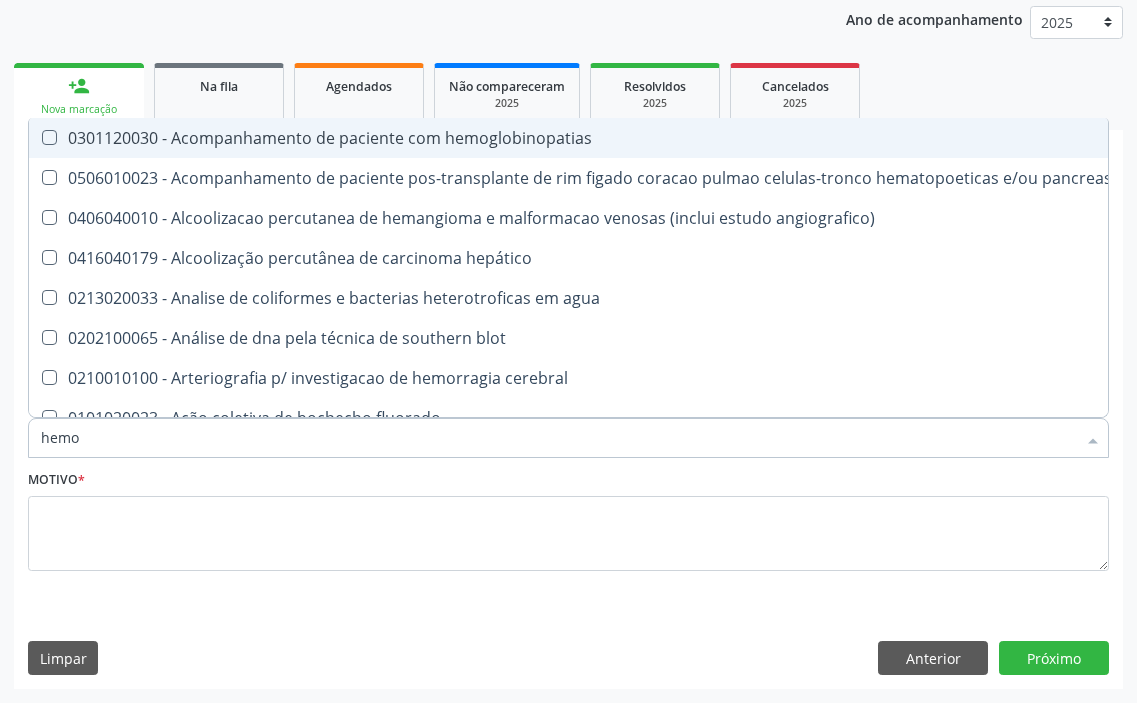 type on "hemog" 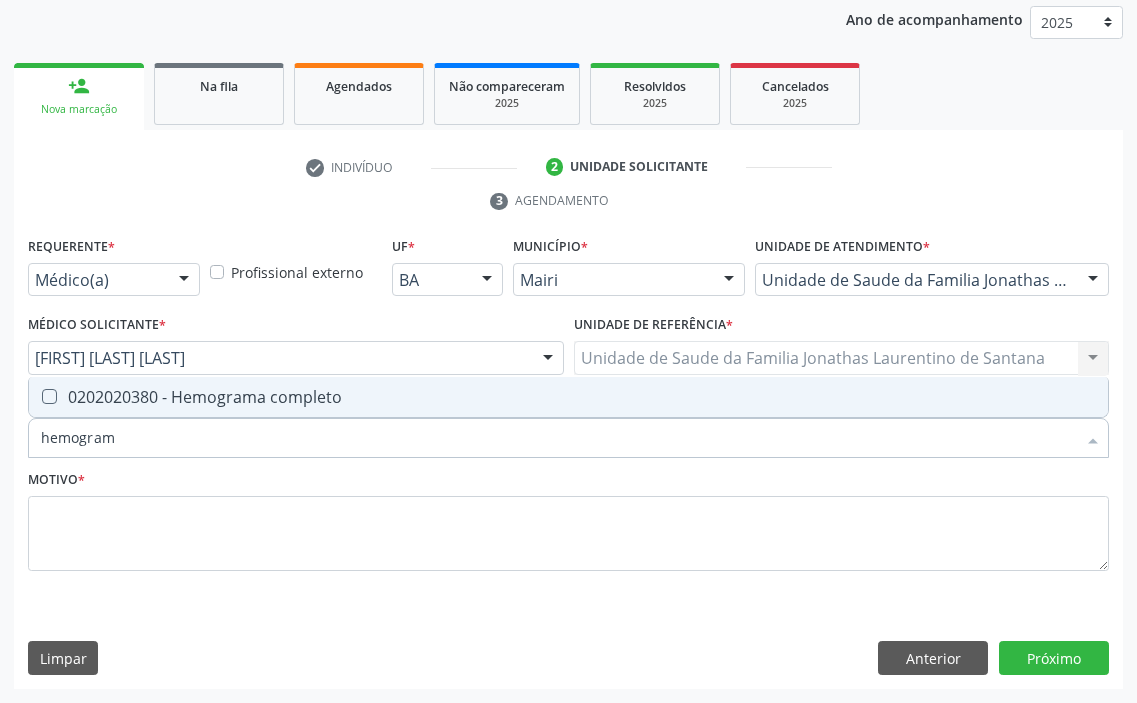 type on "hemograma" 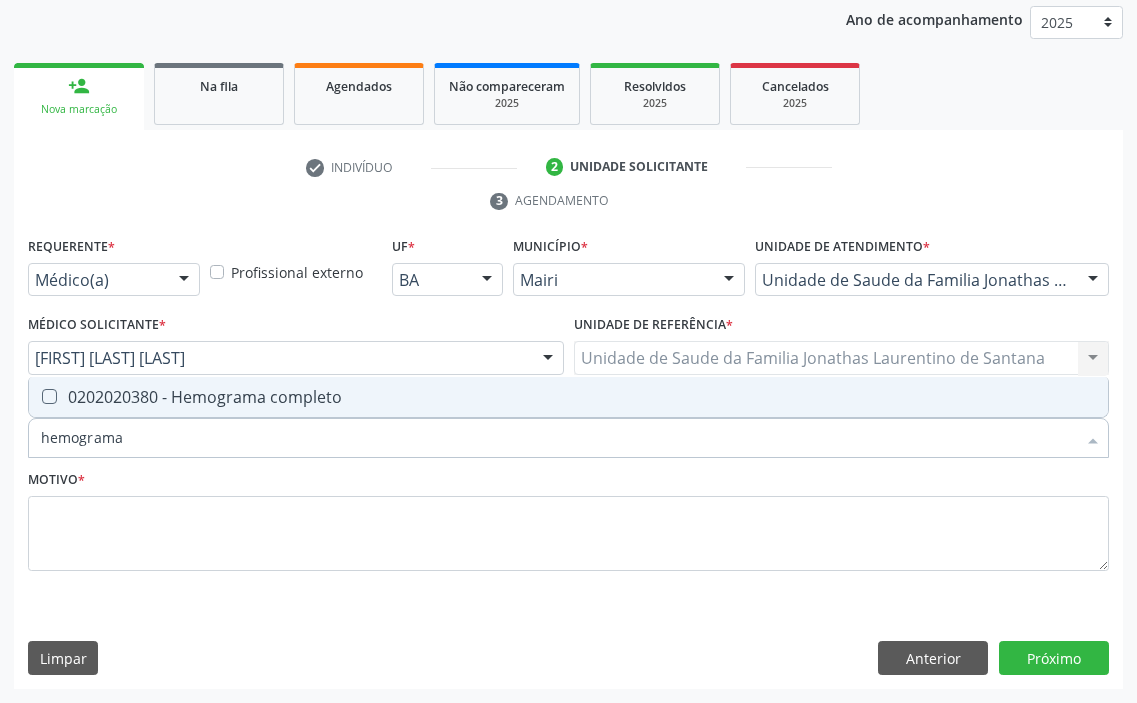 click on "0202020380 - Hemograma completo" at bounding box center (568, 397) 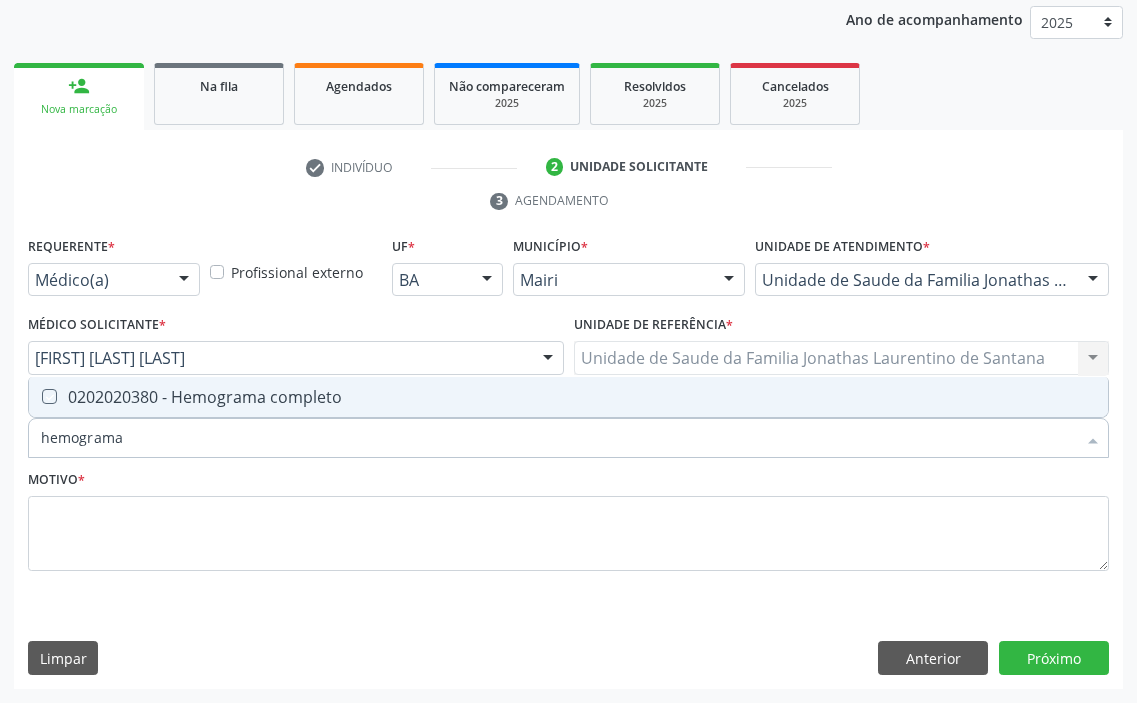 checkbox on "true" 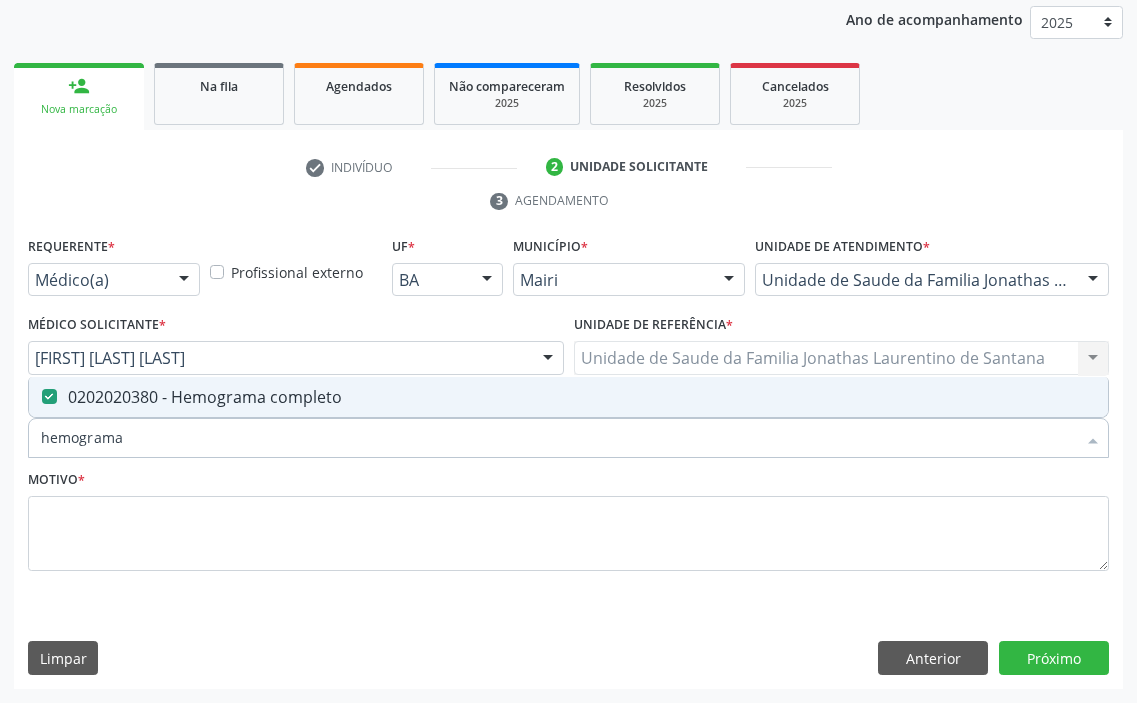 drag, startPoint x: 129, startPoint y: 437, endPoint x: 0, endPoint y: 447, distance: 129.38702 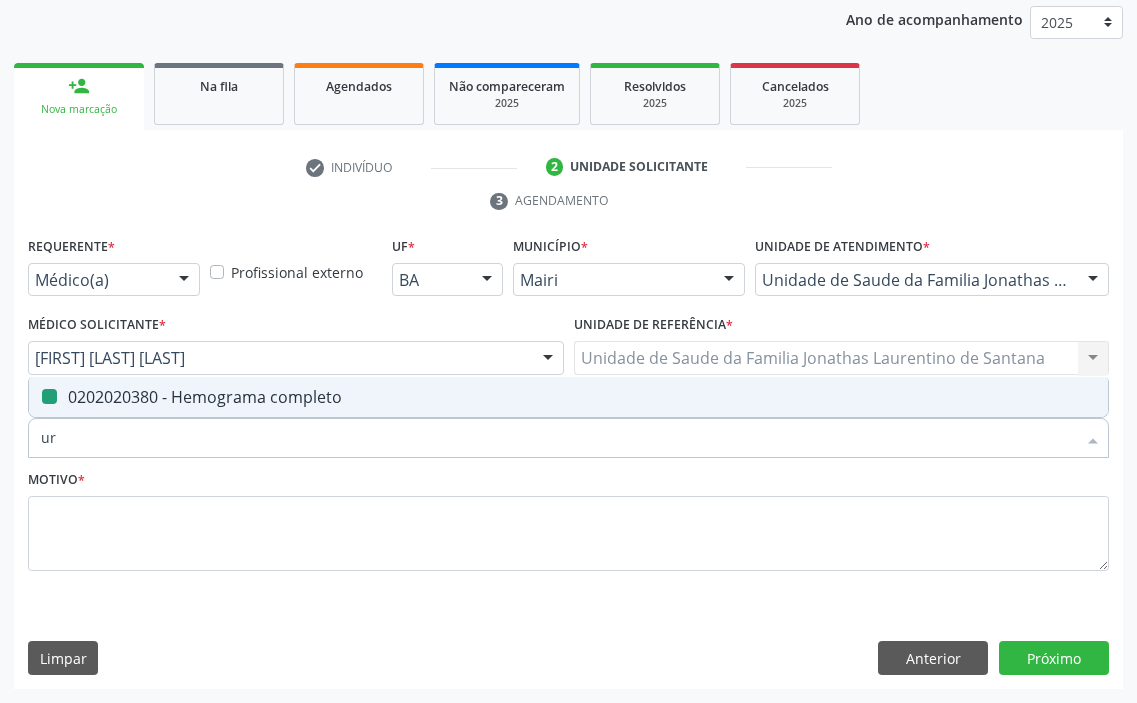 type on "ure" 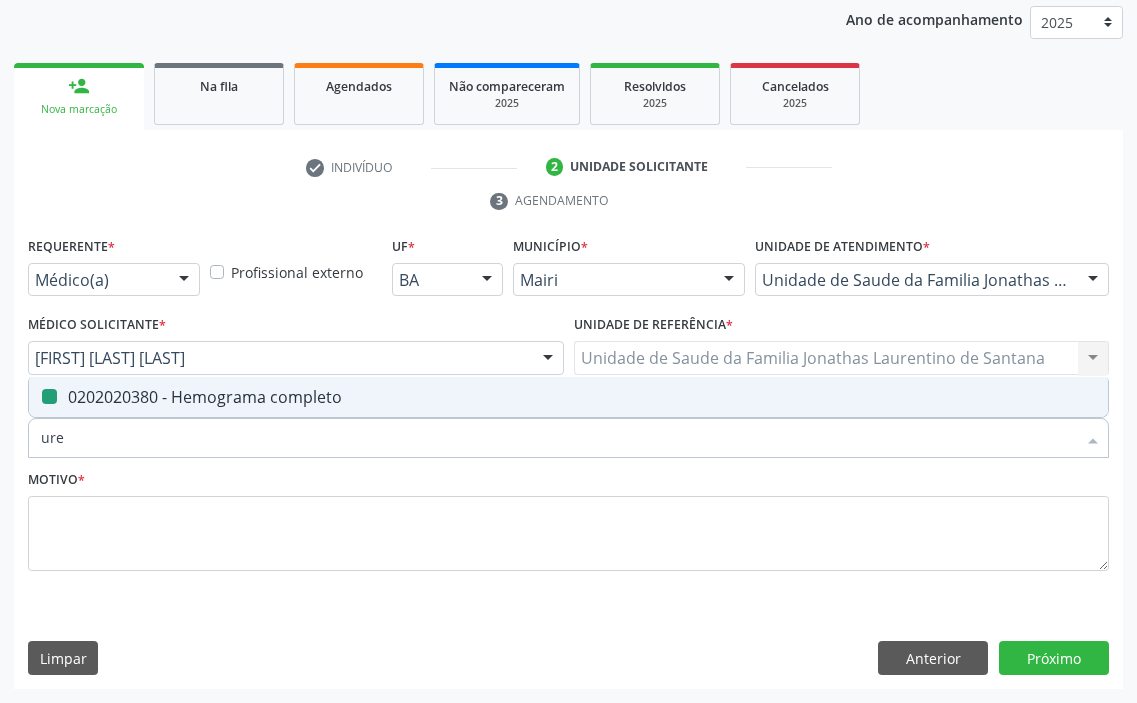 checkbox on "false" 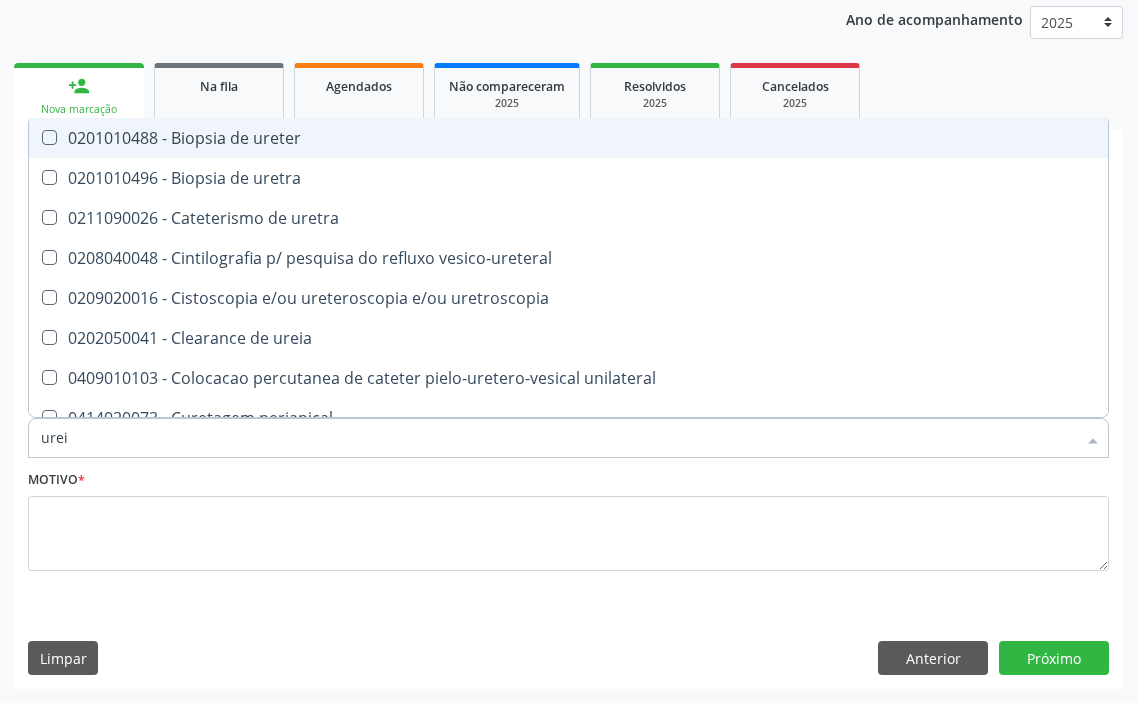 type on "ureia" 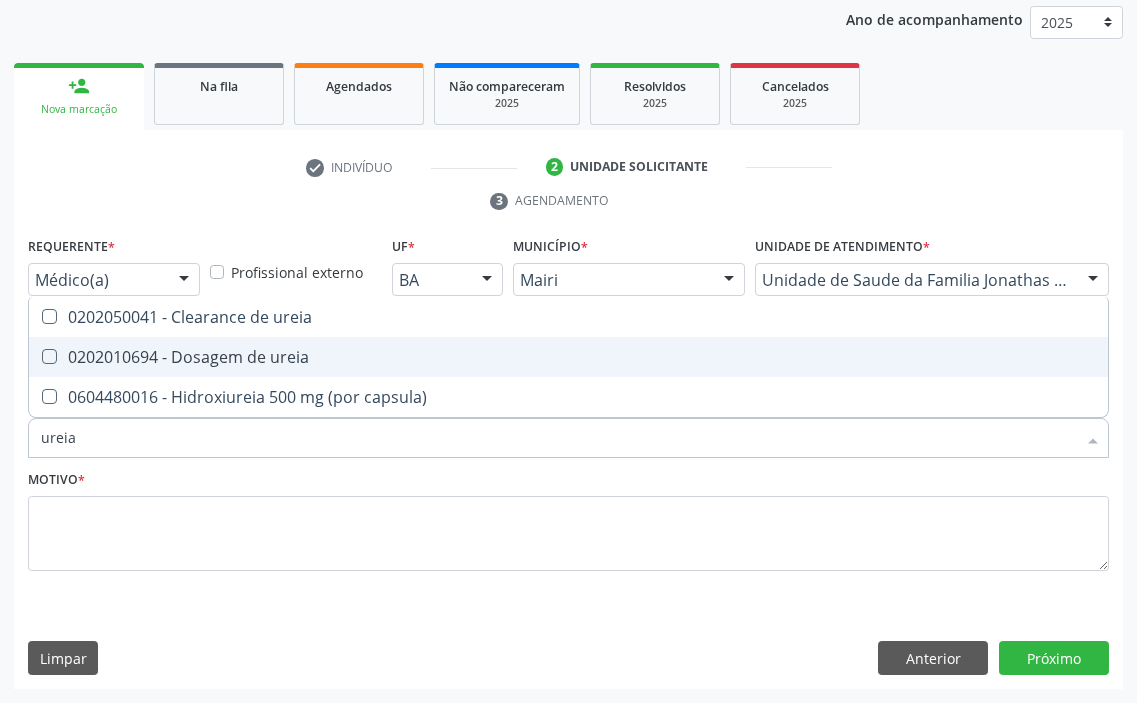click on "0202010694 - Dosagem de ureia" at bounding box center (568, 357) 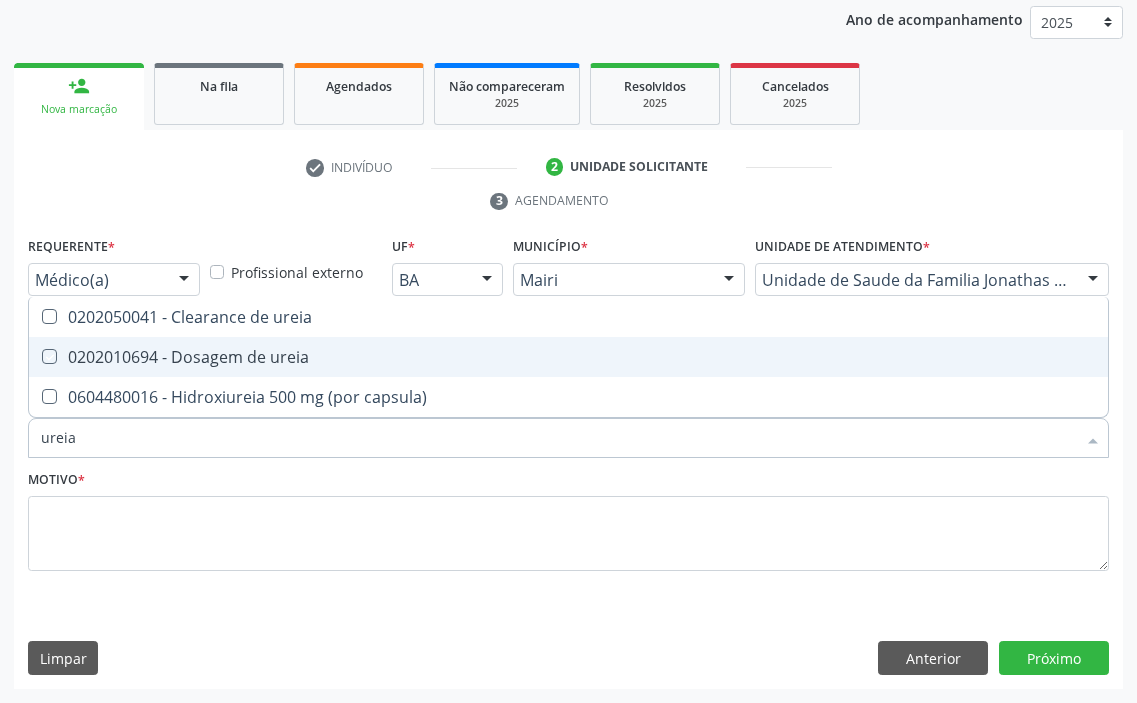 checkbox on "true" 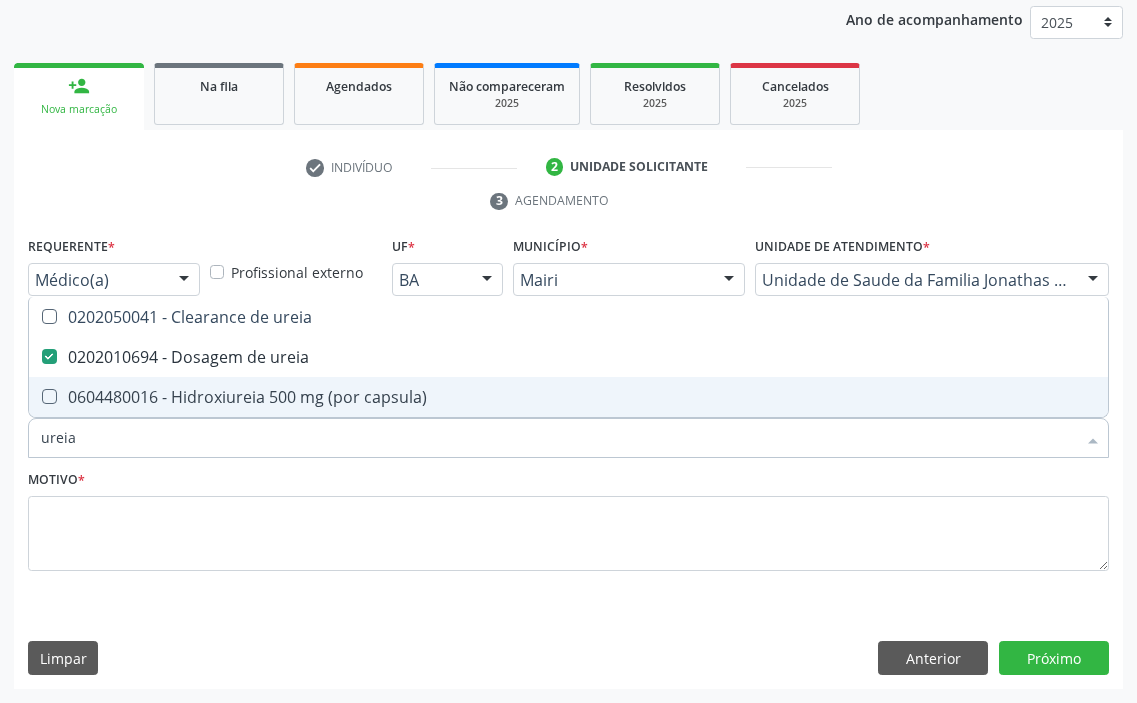 drag, startPoint x: 99, startPoint y: 435, endPoint x: 0, endPoint y: 456, distance: 101.20277 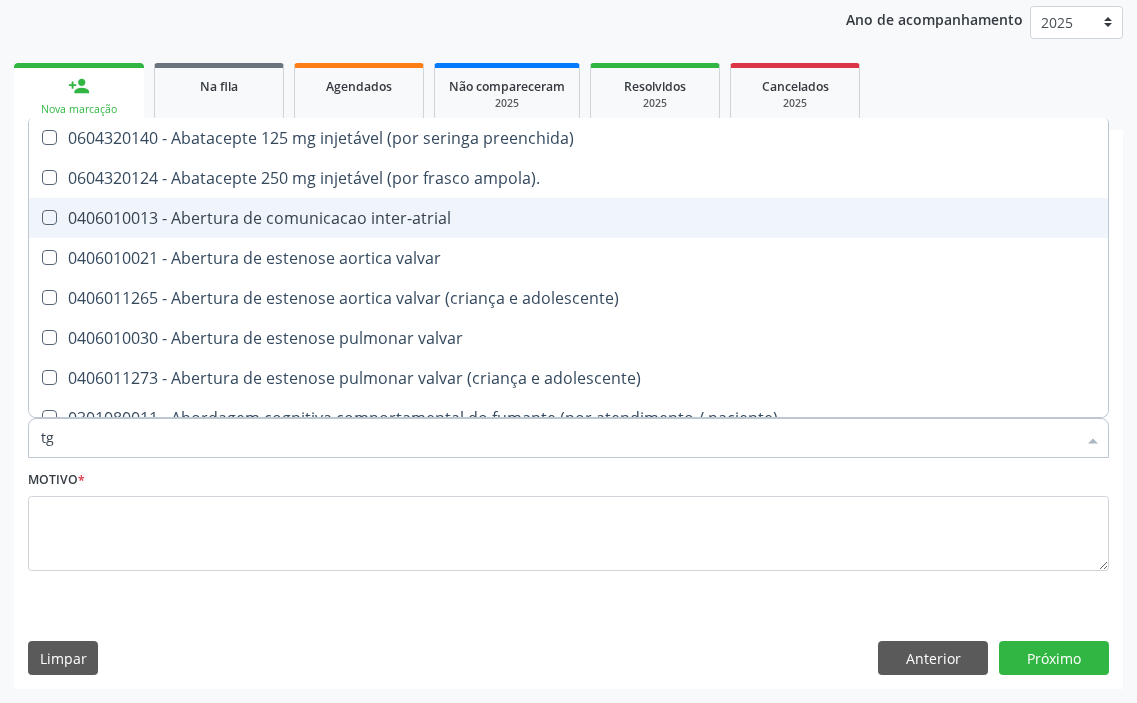 type on "tgo" 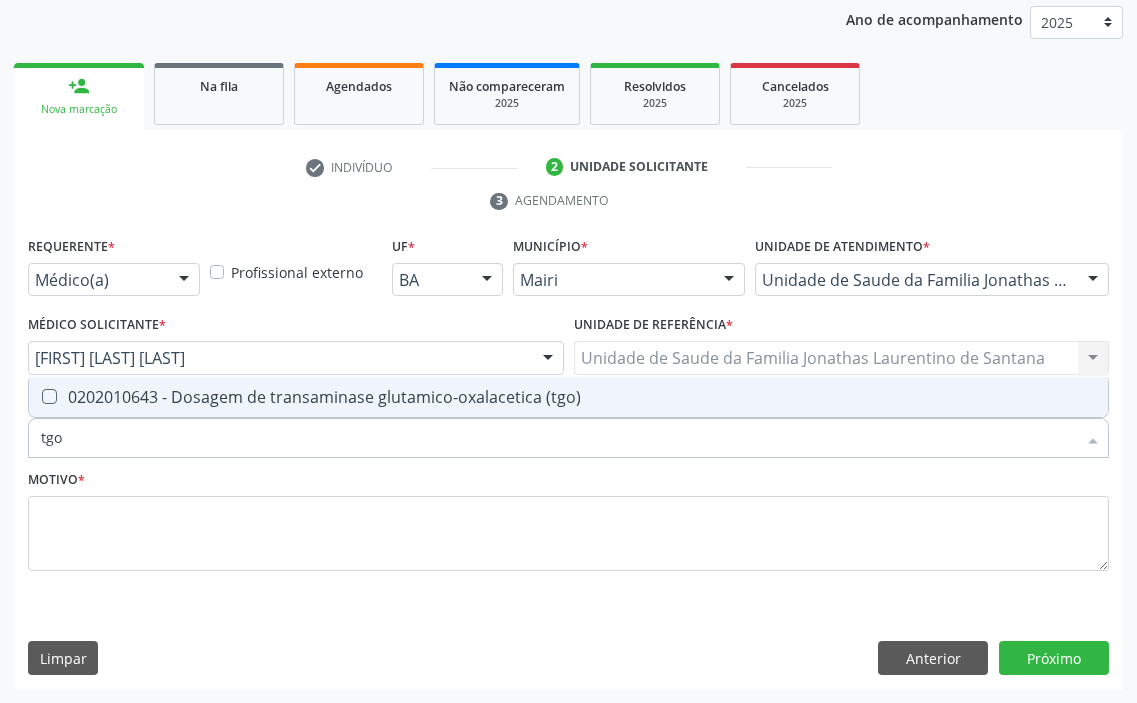 click on "0202010643 - Dosagem de transaminase glutamico-oxalacetica (tgo)" at bounding box center [568, 397] 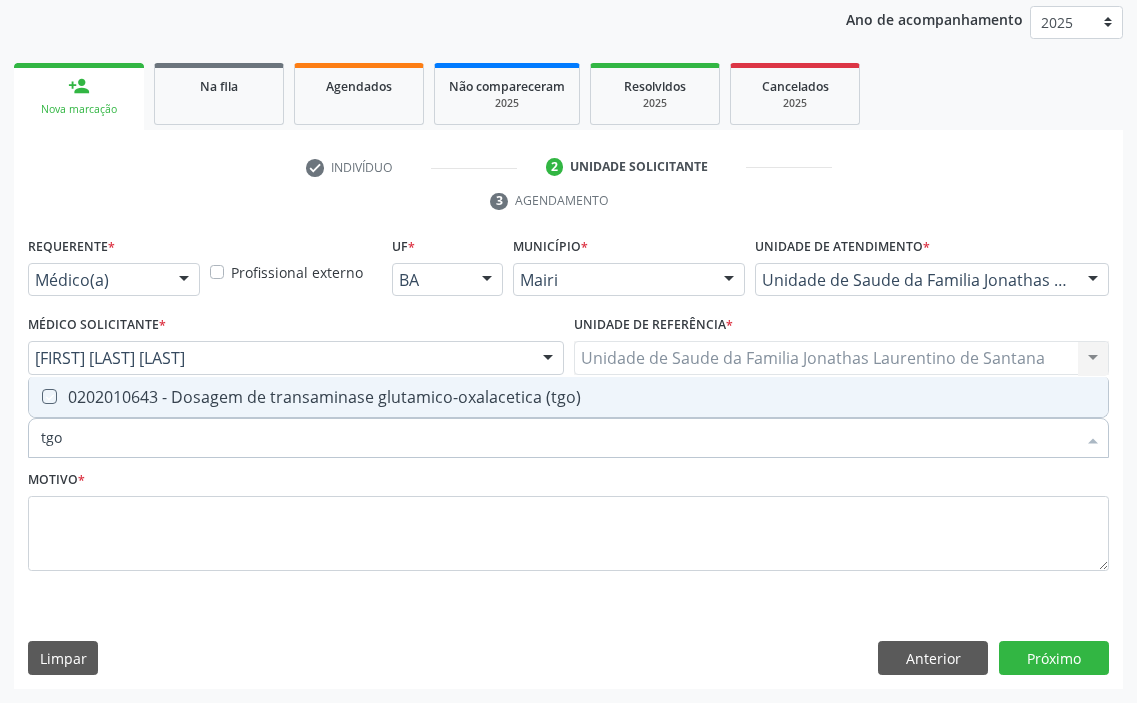 checkbox on "true" 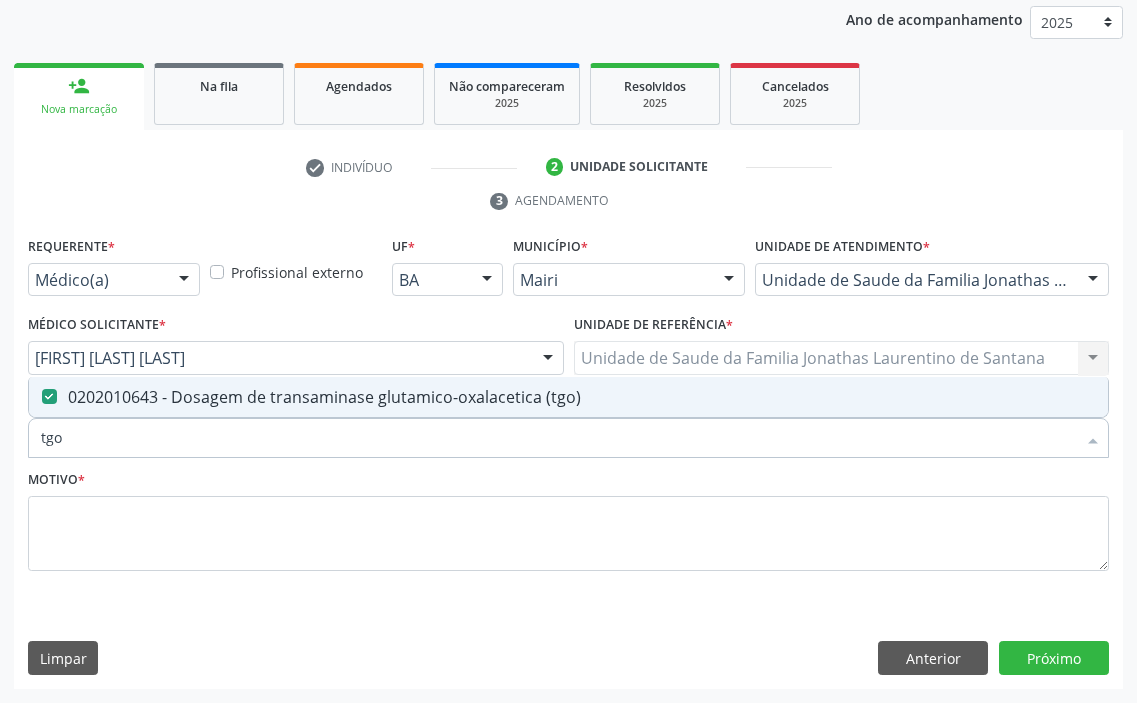 drag, startPoint x: 79, startPoint y: 427, endPoint x: 0, endPoint y: 442, distance: 80.411446 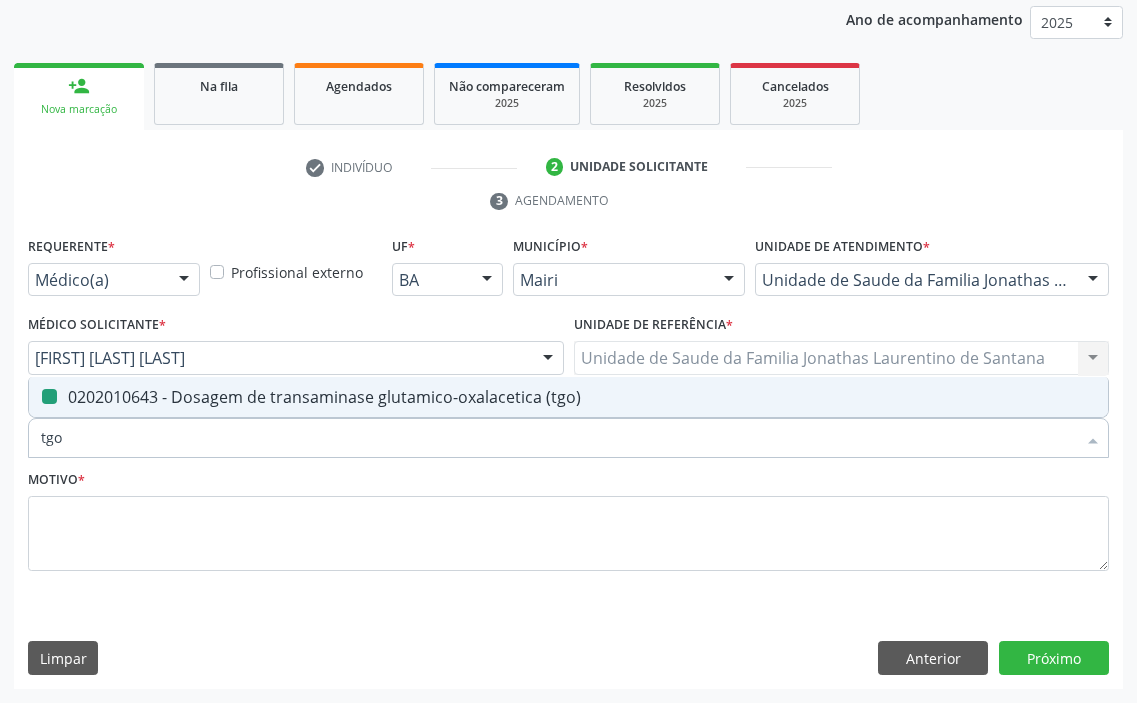 type on "t" 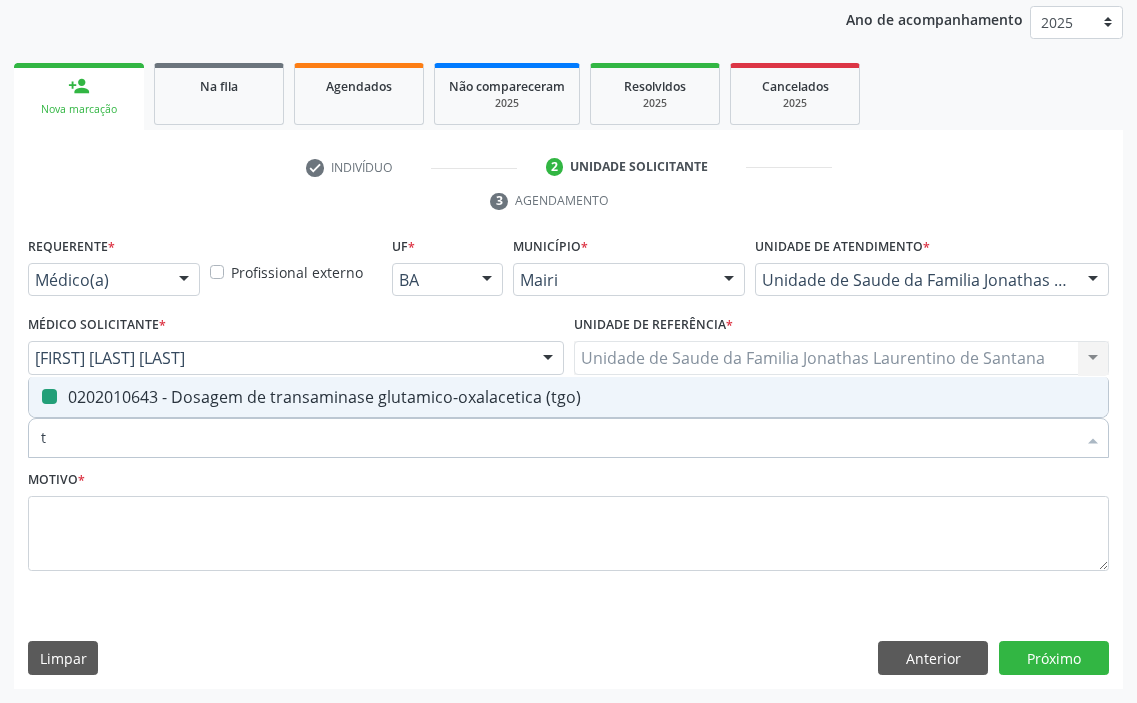 checkbox on "false" 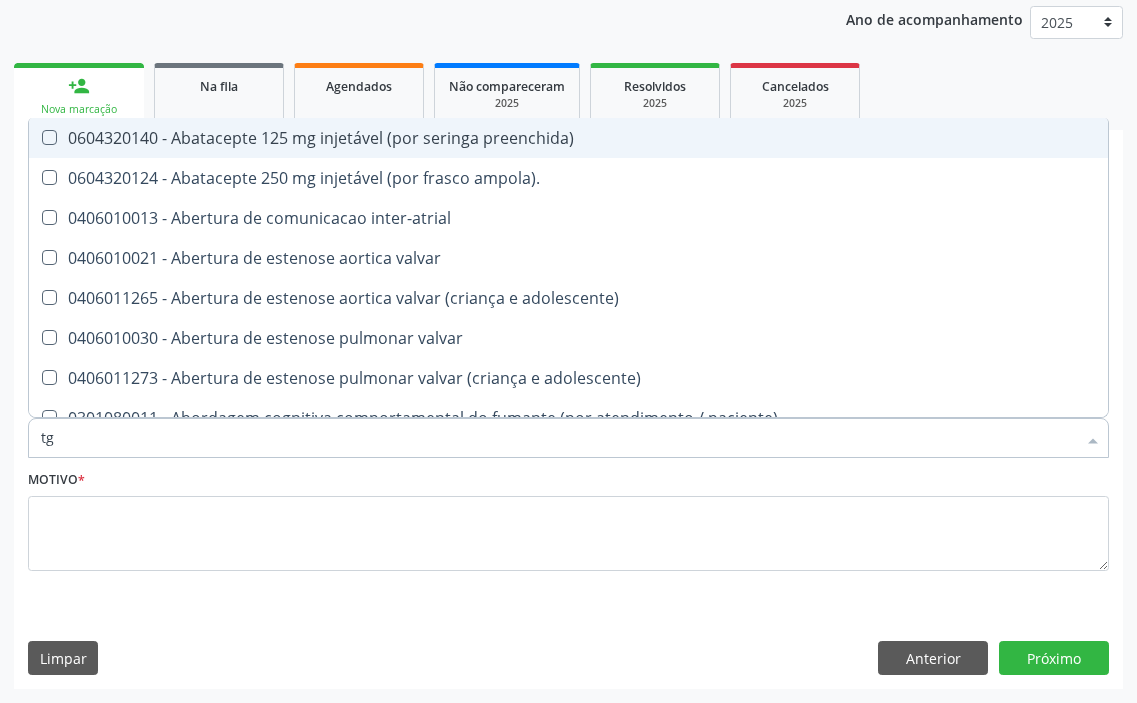 type on "tgp" 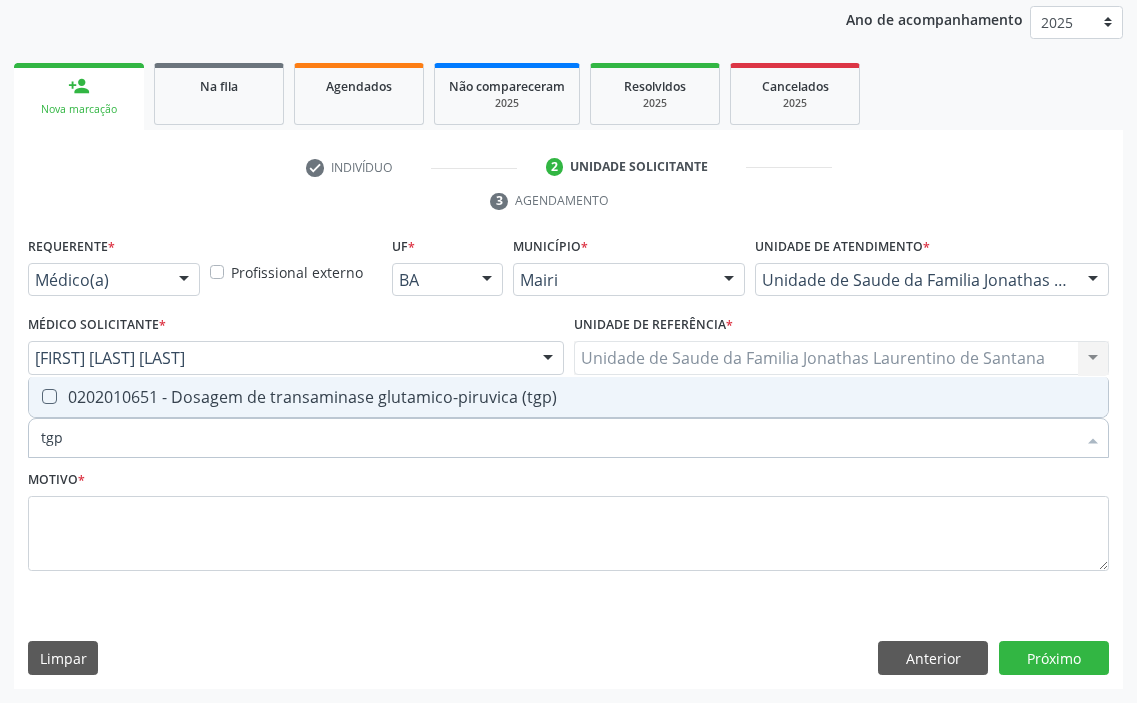 click on "0202010651 - Dosagem de transaminase glutamico-piruvica (tgp)" at bounding box center (568, 397) 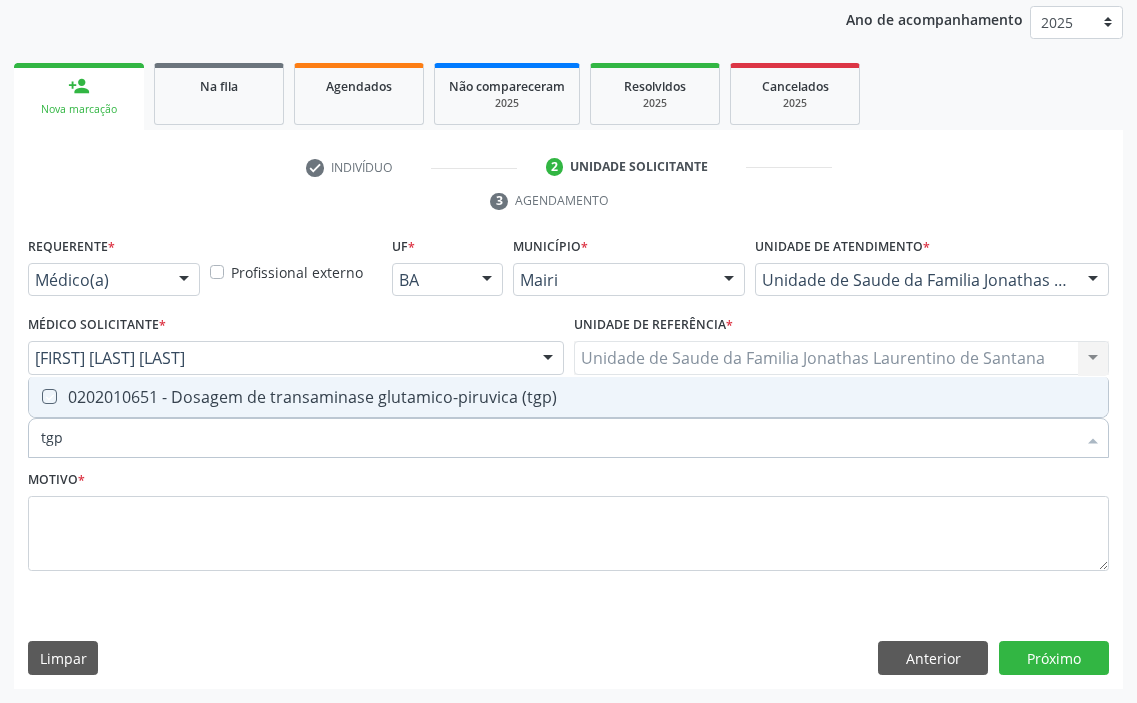 checkbox on "true" 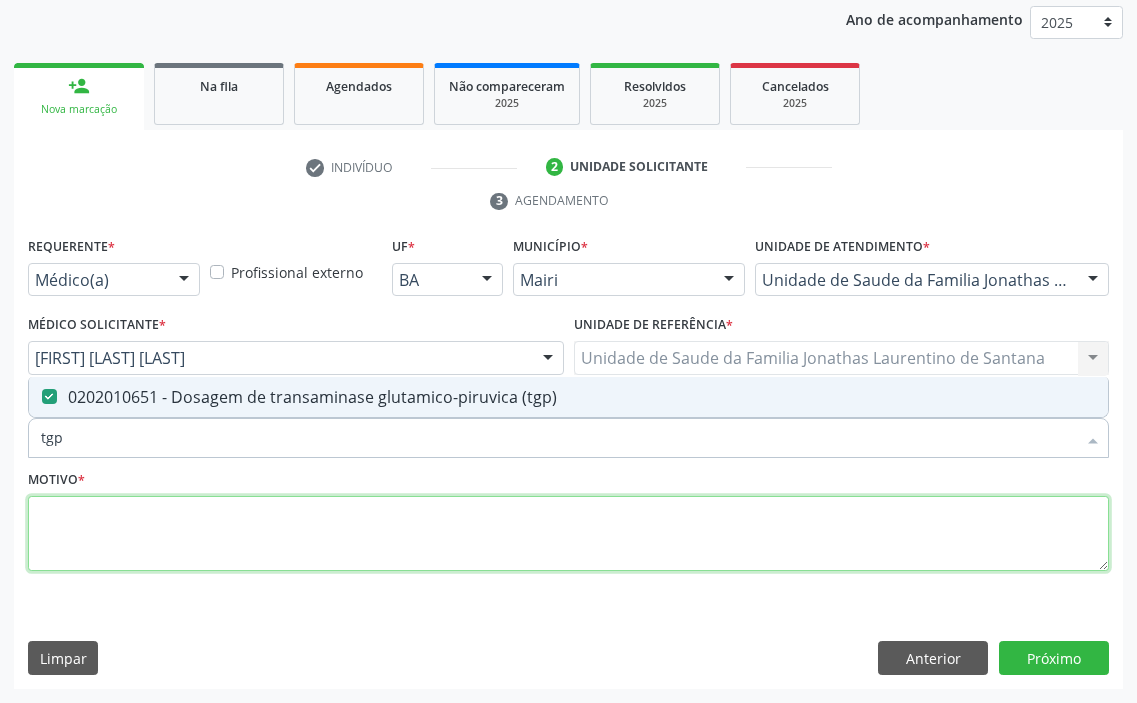 click at bounding box center [568, 534] 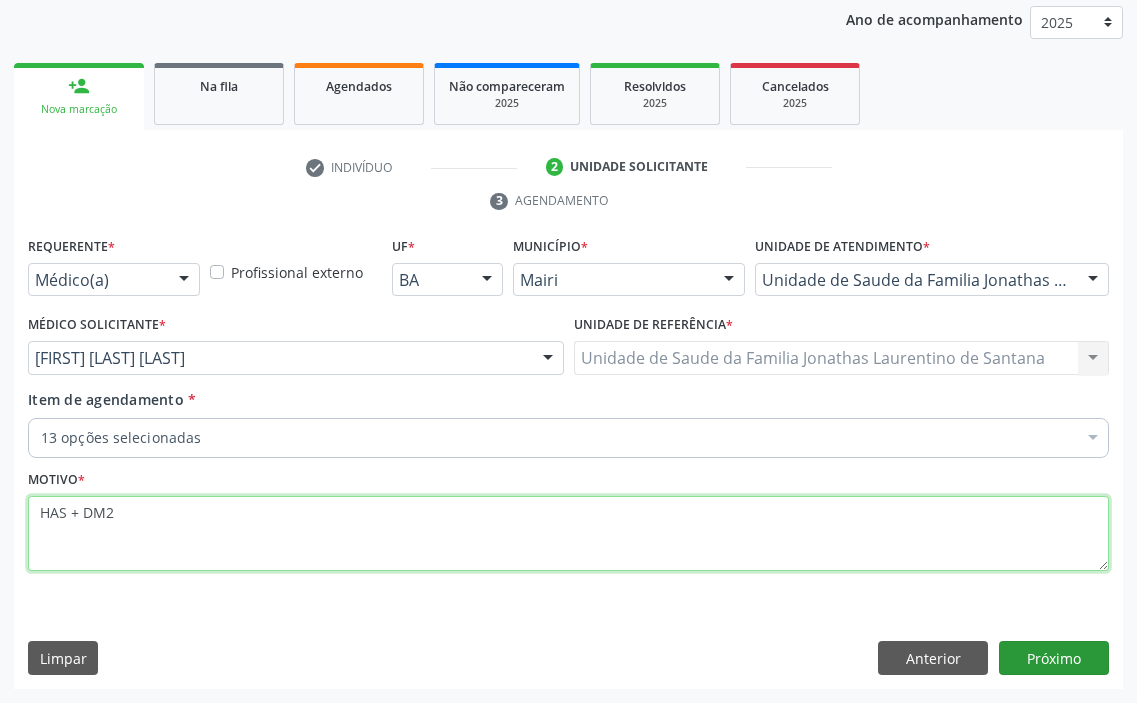 type on "HAS + DM2" 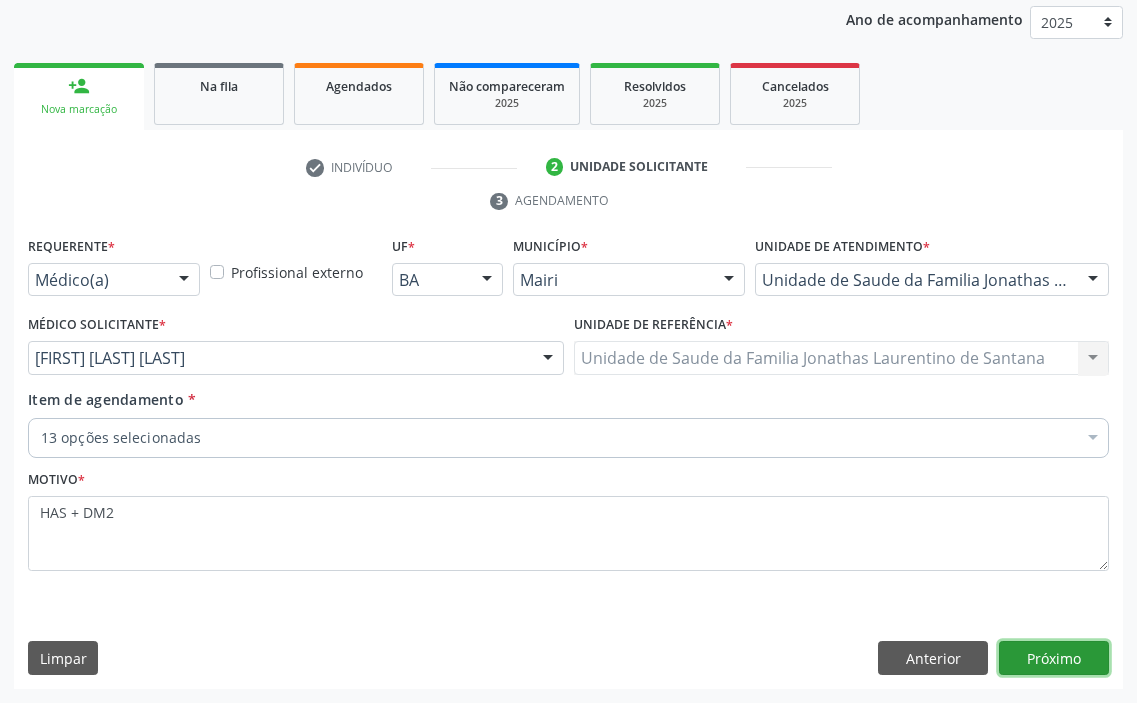 click on "Próximo" at bounding box center (1054, 658) 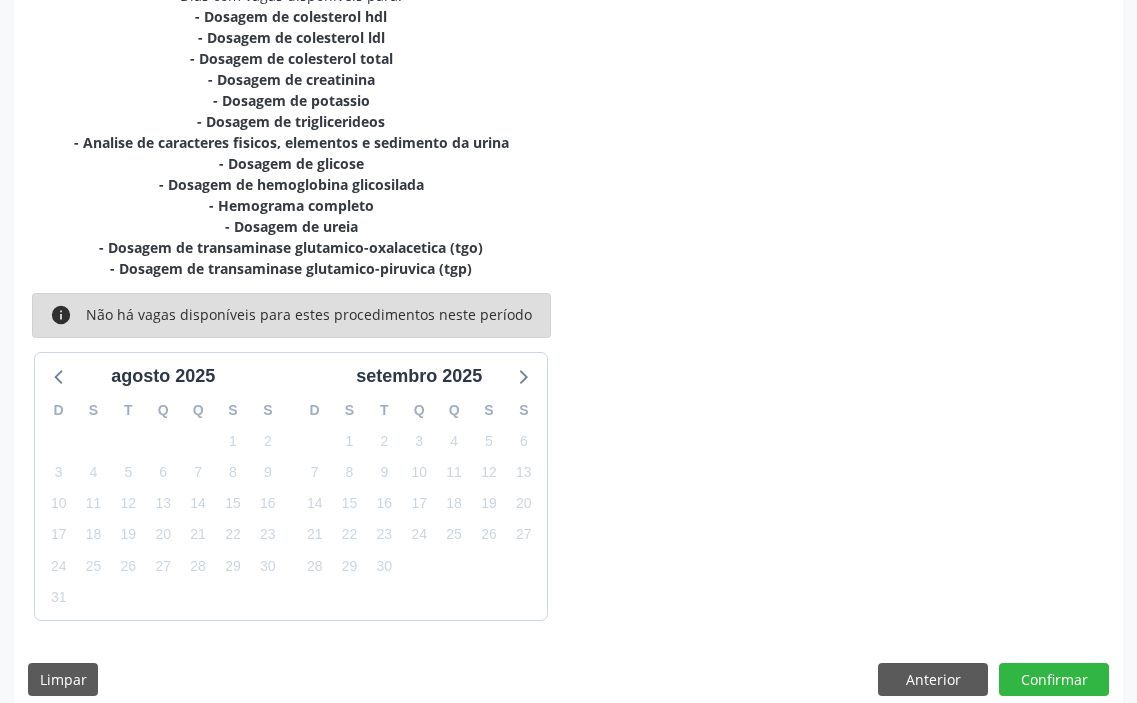 scroll, scrollTop: 509, scrollLeft: 0, axis: vertical 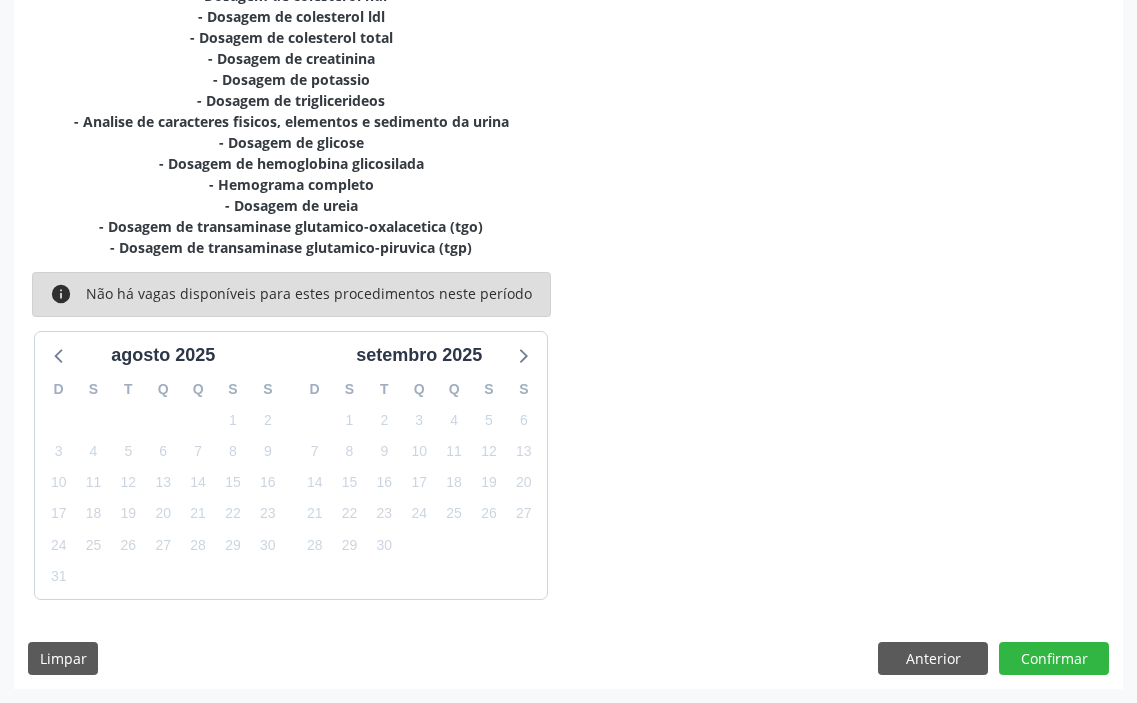 click on "Dias com vagas disponíveis para:
- Dosagem de colesterol hdl
- Dosagem de colesterol ldl
- Dosagem de colesterol total
- Dosagem de creatinina
- Dosagem de potassio
- Dosagem de triglicerideos
- Analise de caracteres fisicos, elementos e sedimento da urina
- Dosagem de glicose
- Dosagem de hemoglobina glicosilada
- Hemograma completo
- Dosagem de ureia
- Dosagem de transaminase glutamico-oxalacetica (tgo)
- Dosagem de transaminase glutamico-piruvica (tgp)
info
Não há vagas disponíveis para estes procedimentos neste período
agosto 2025 D S T Q Q S S 27 28 29 30 31 1 2 3 4 5 6 7 8 9 10 11 12 13 14 15 16 17 18 19 20 21 22 23 24 25 26 27 28 29 30 31 1 2 3 4 5 6 setembro 2025 D S T Q Q S S 31 1 2 3 4 5 6 7 8 9 10 11 12 13 14 15 16 17 18 19 20 21 22 23 24 25 26 27 28 29 30 1 2 3 4 5 6 7 8 9 10 11" at bounding box center [568, 327] 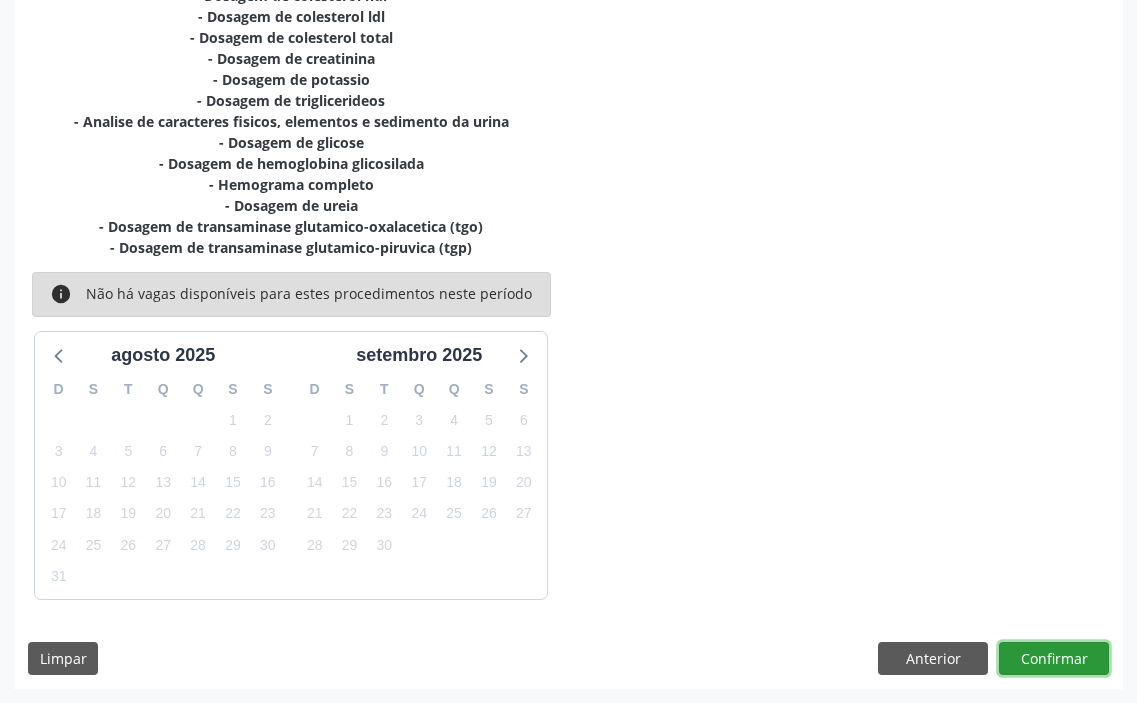 click on "Confirmar" at bounding box center (1054, 659) 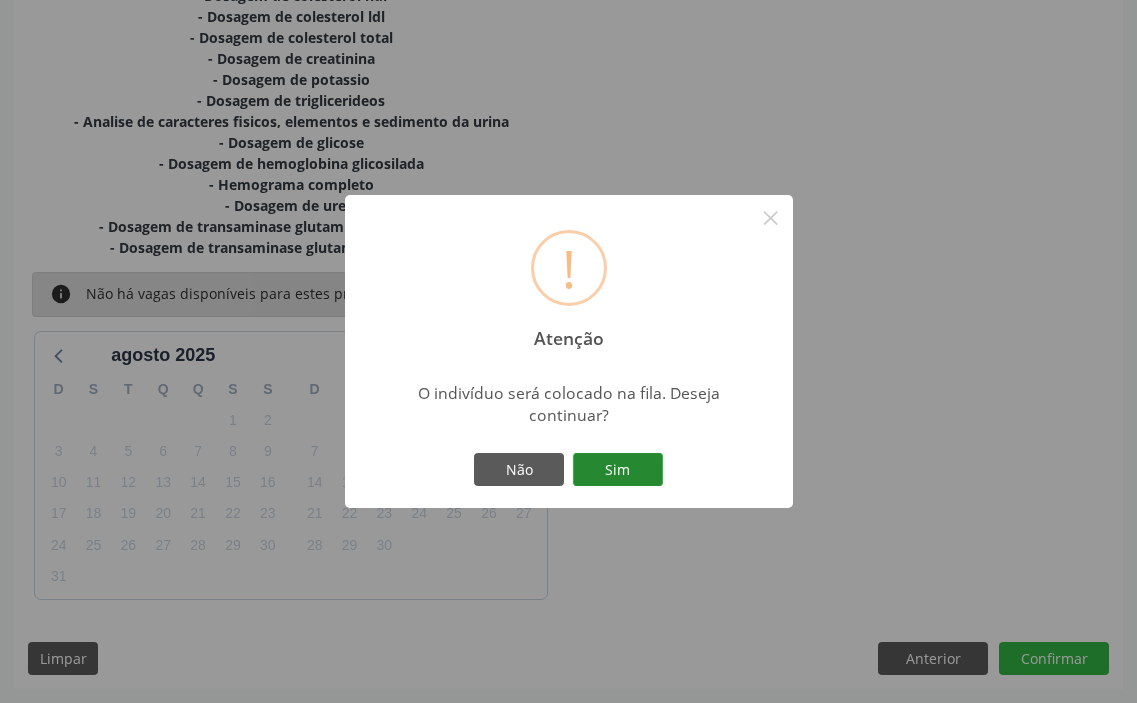 click on "Sim" at bounding box center (618, 470) 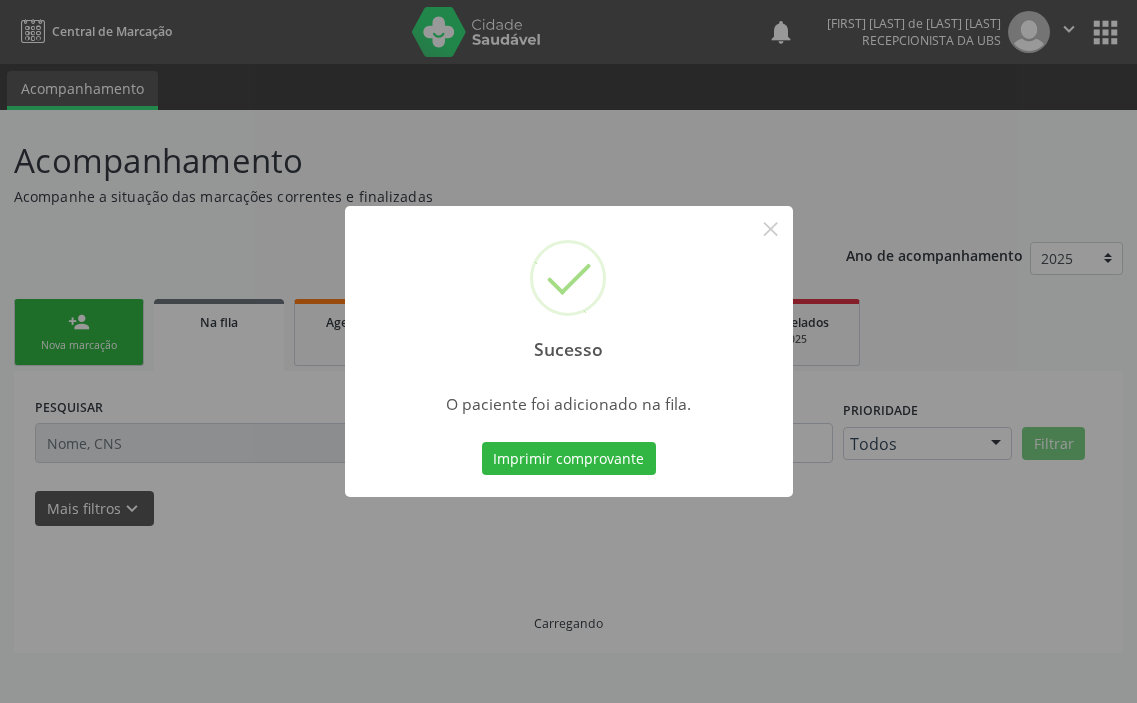 scroll, scrollTop: 0, scrollLeft: 0, axis: both 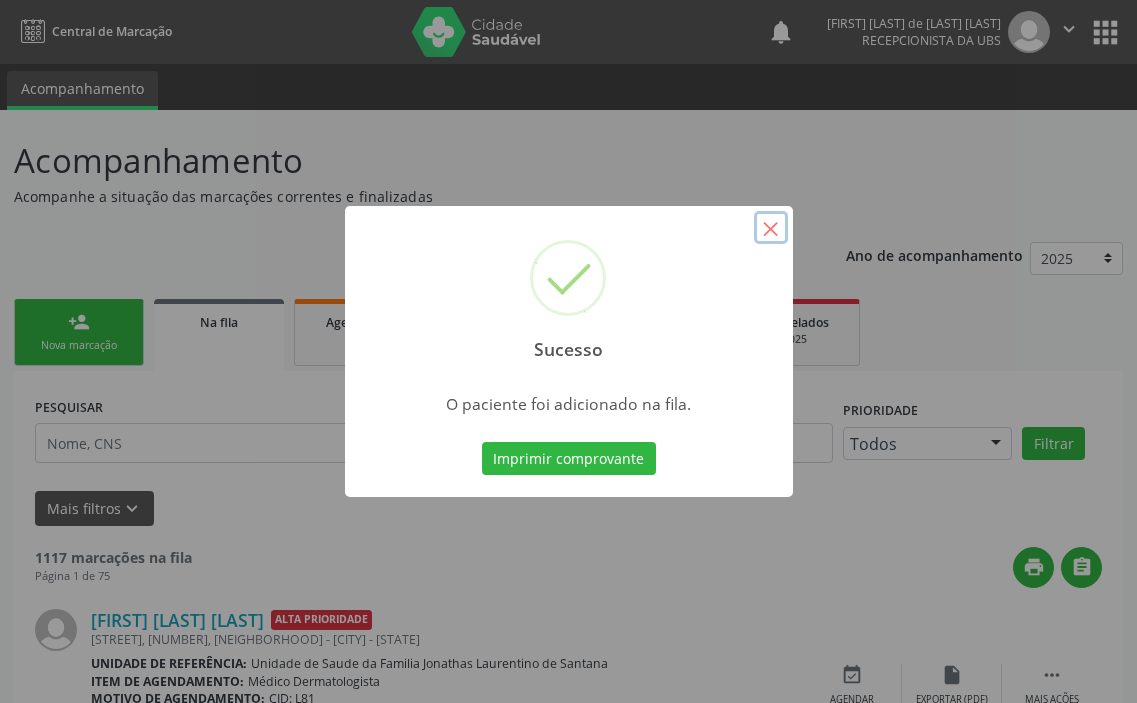 click on "×" at bounding box center (771, 228) 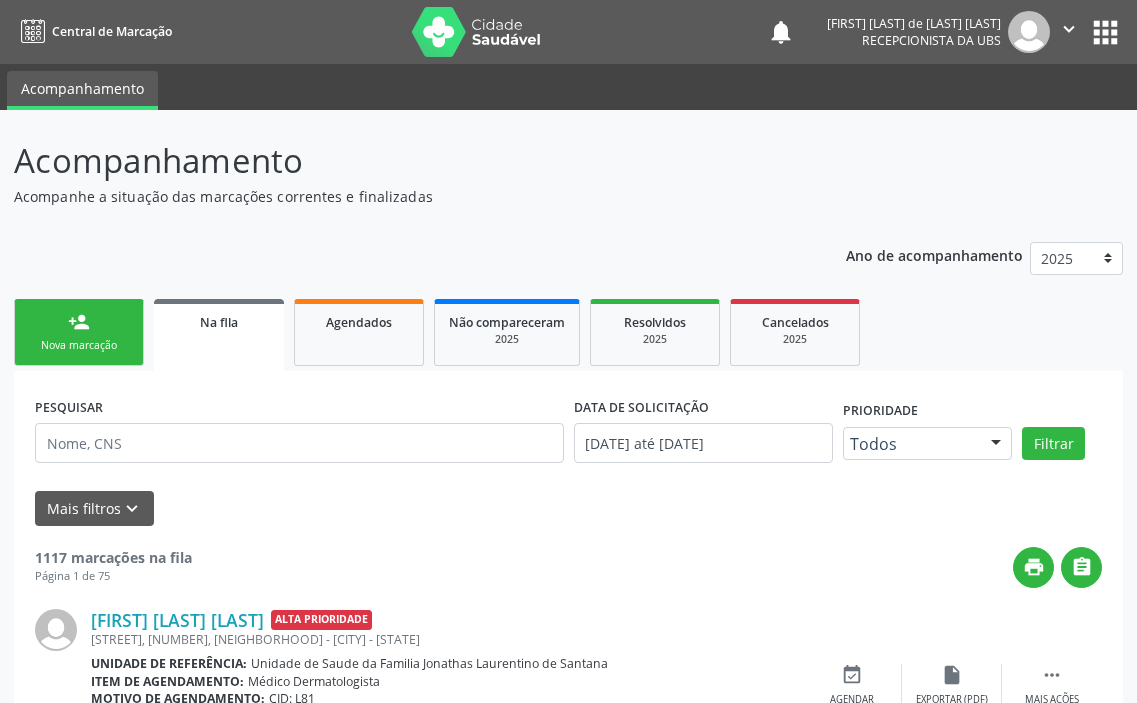 click on "person_add
Nova marcação" at bounding box center (79, 332) 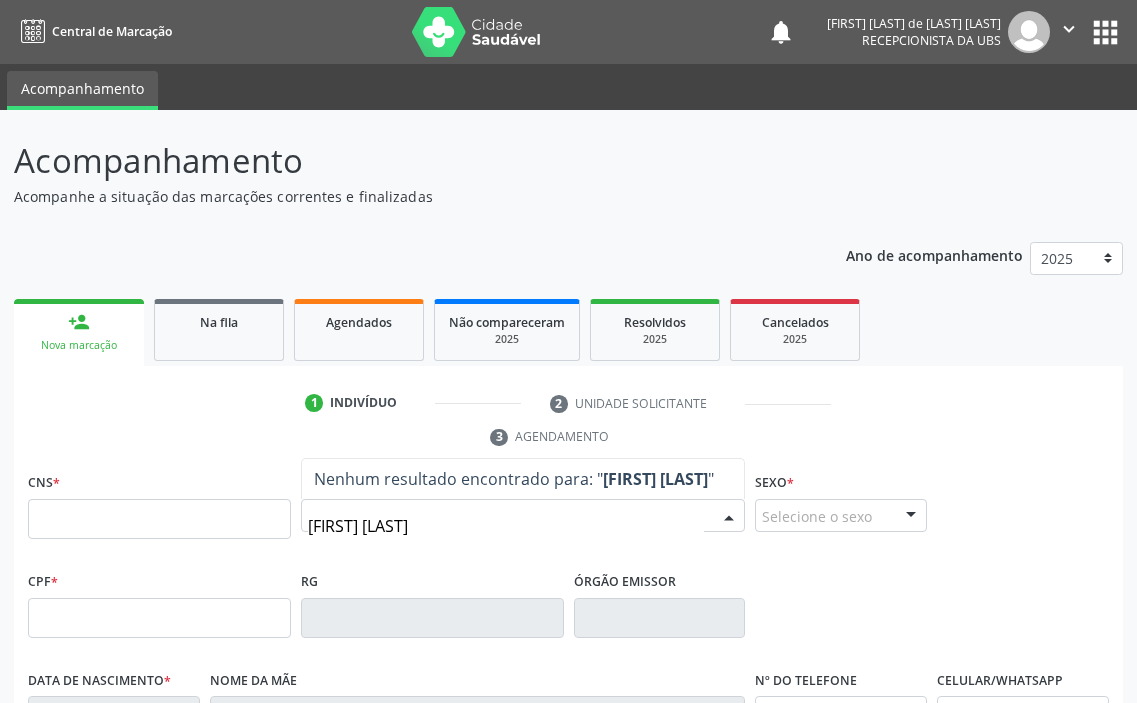 type on "raulinda pinheiro" 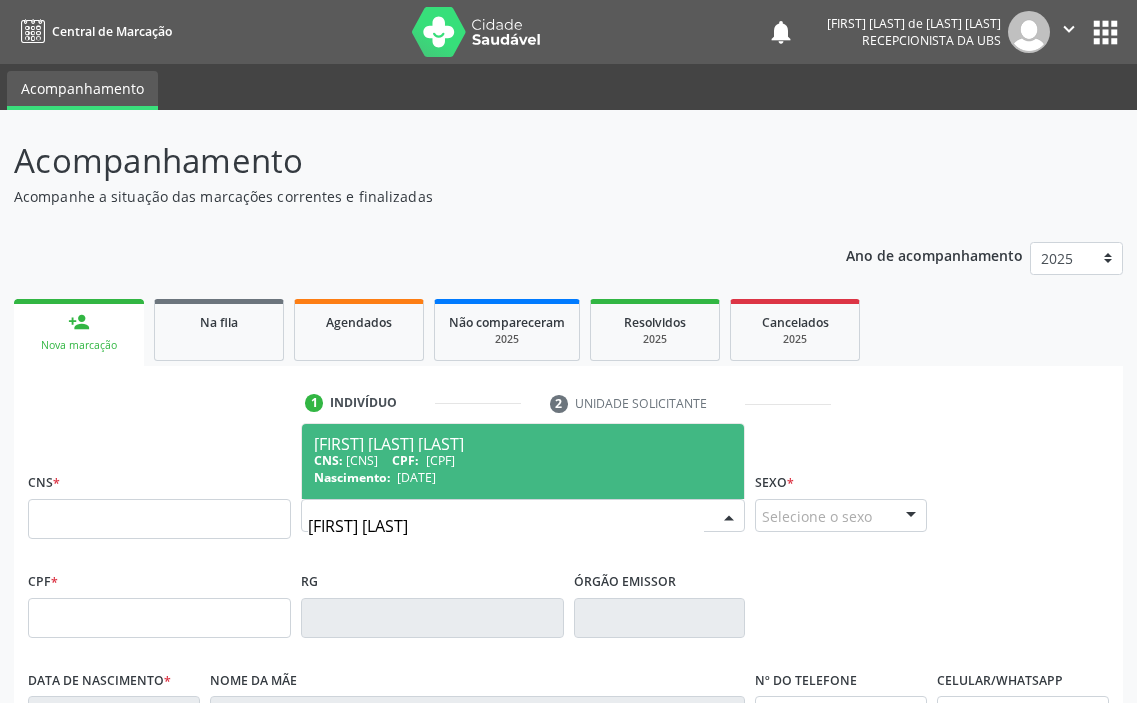 click on "CNS:
700 0077 9122 4601
CPF:
025.729.095-88" at bounding box center [523, 460] 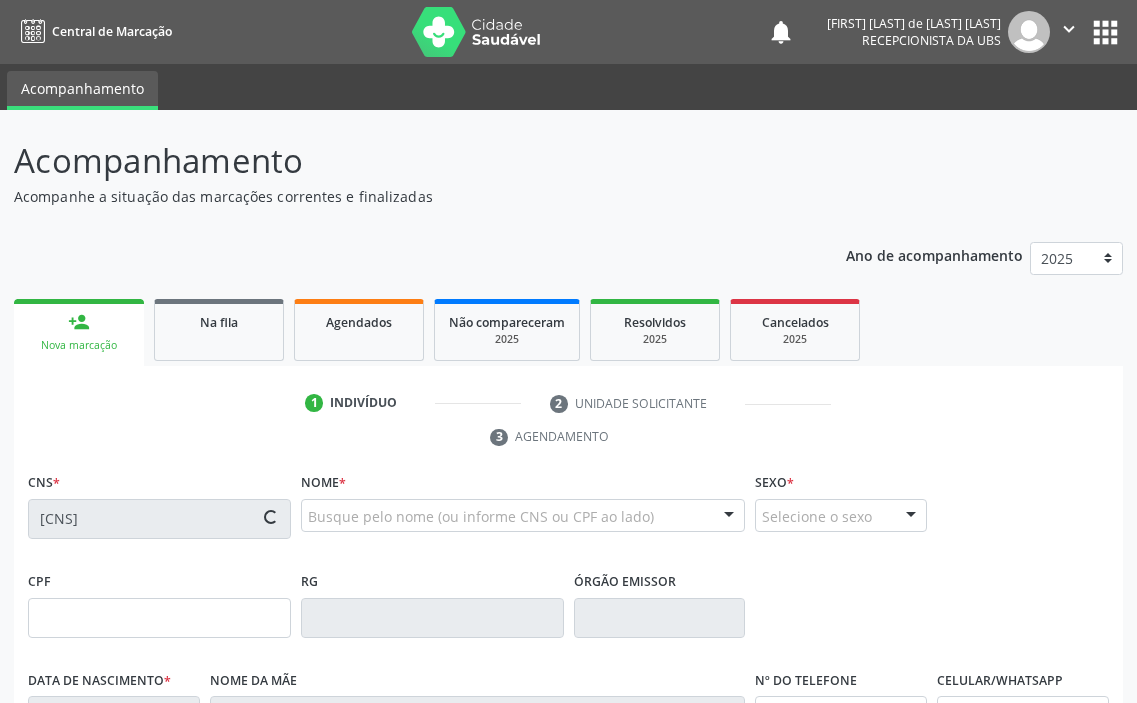 type on "025.729.095-88" 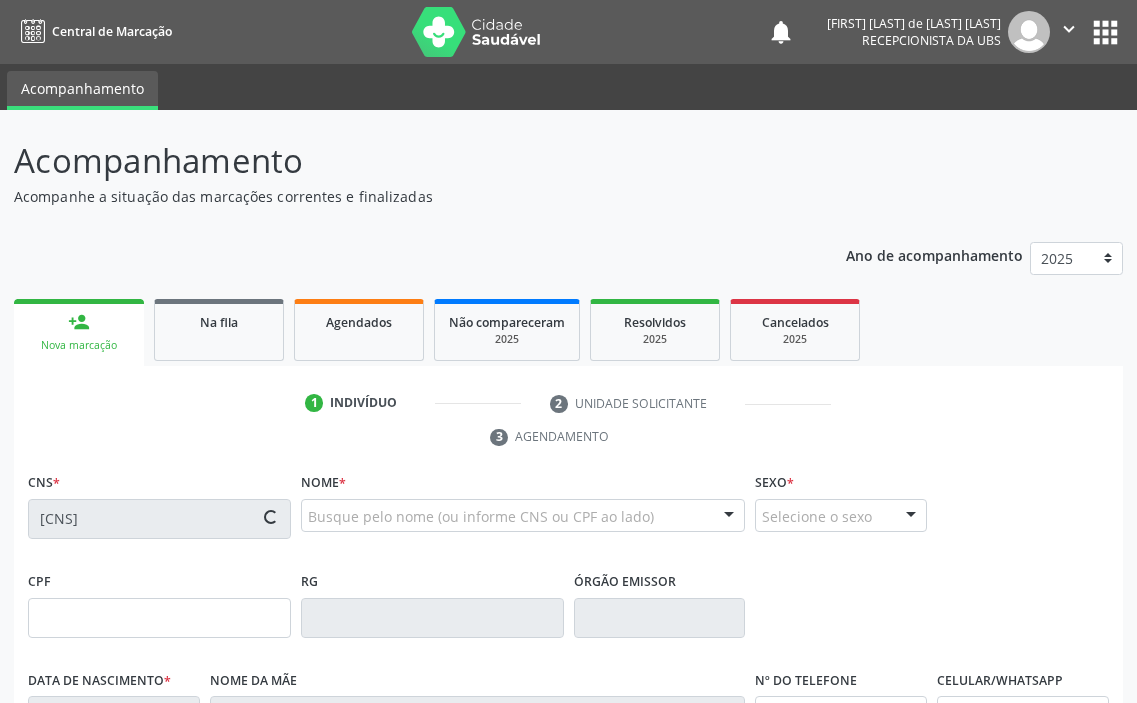 type on "13/12/1965" 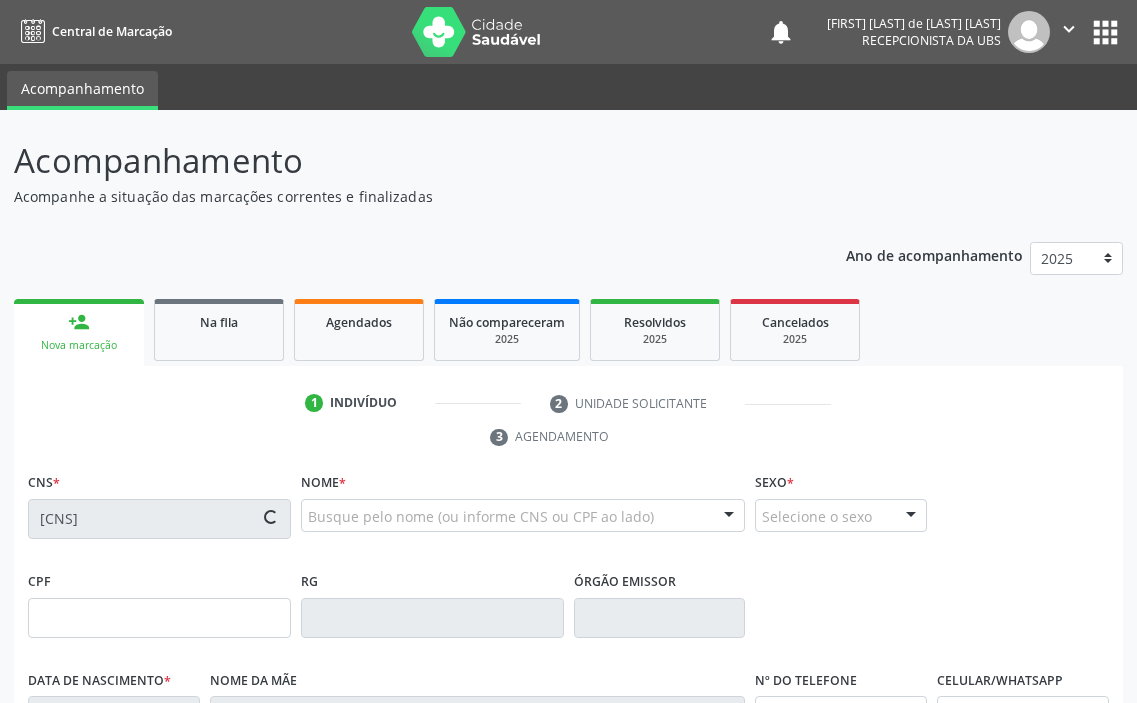 type on "(74) 99818-3717" 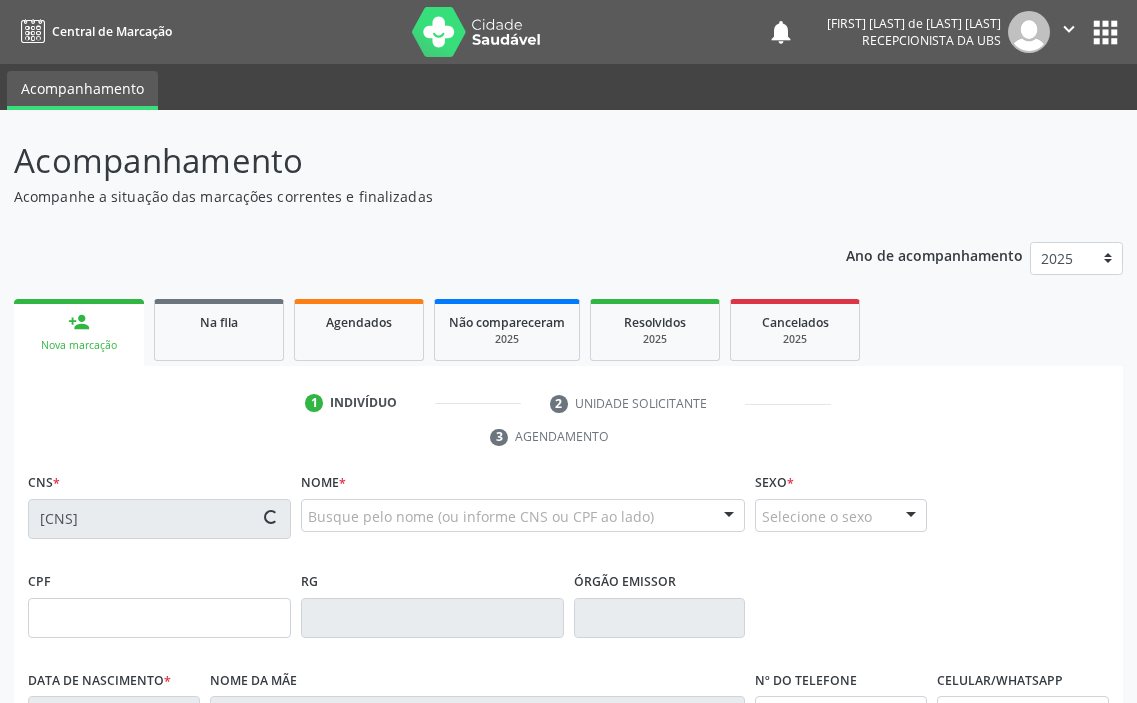 type on "S/N" 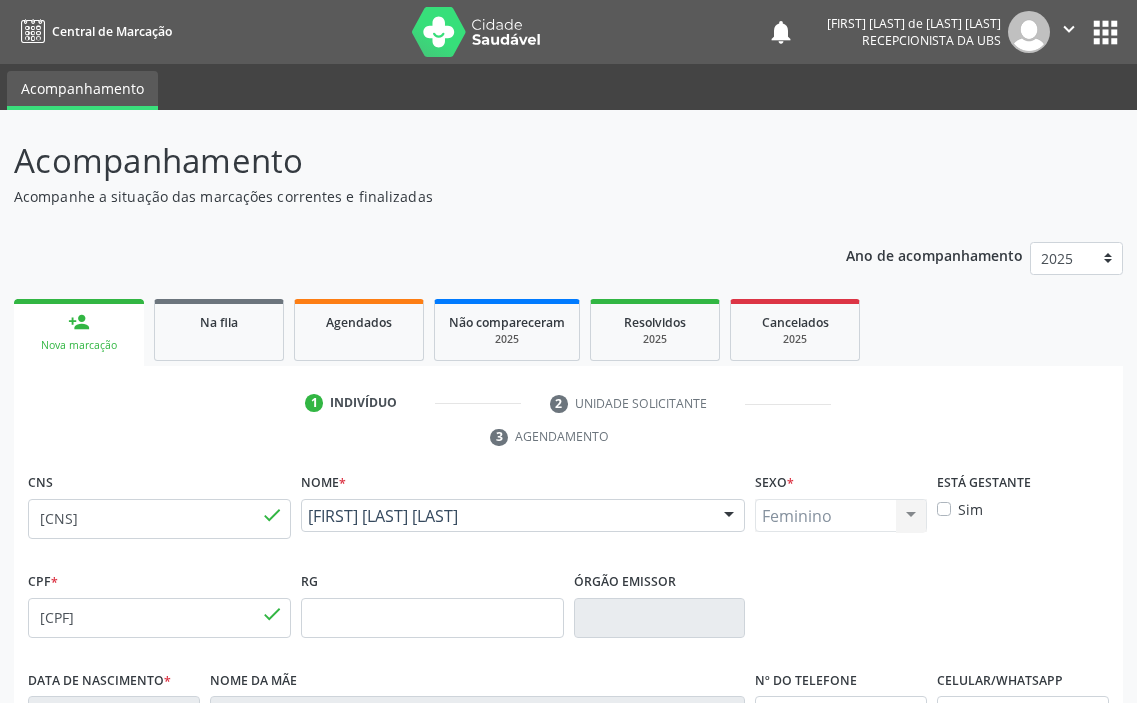 scroll, scrollTop: 415, scrollLeft: 0, axis: vertical 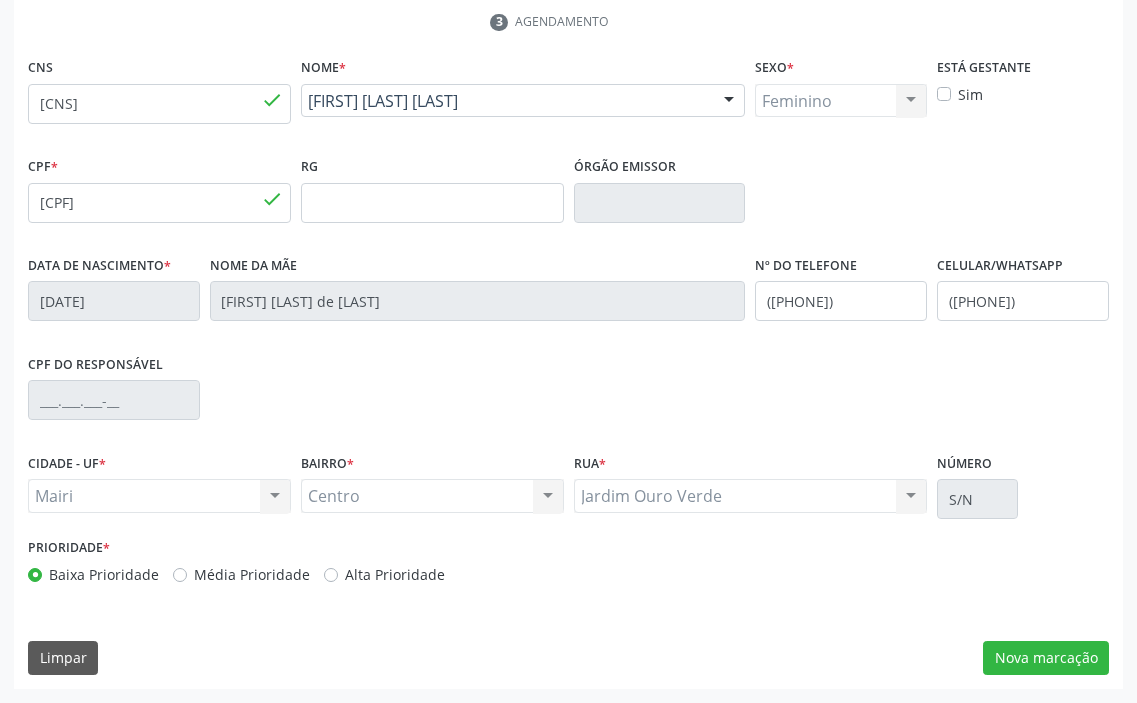 click on "Média Prioridade" at bounding box center [252, 574] 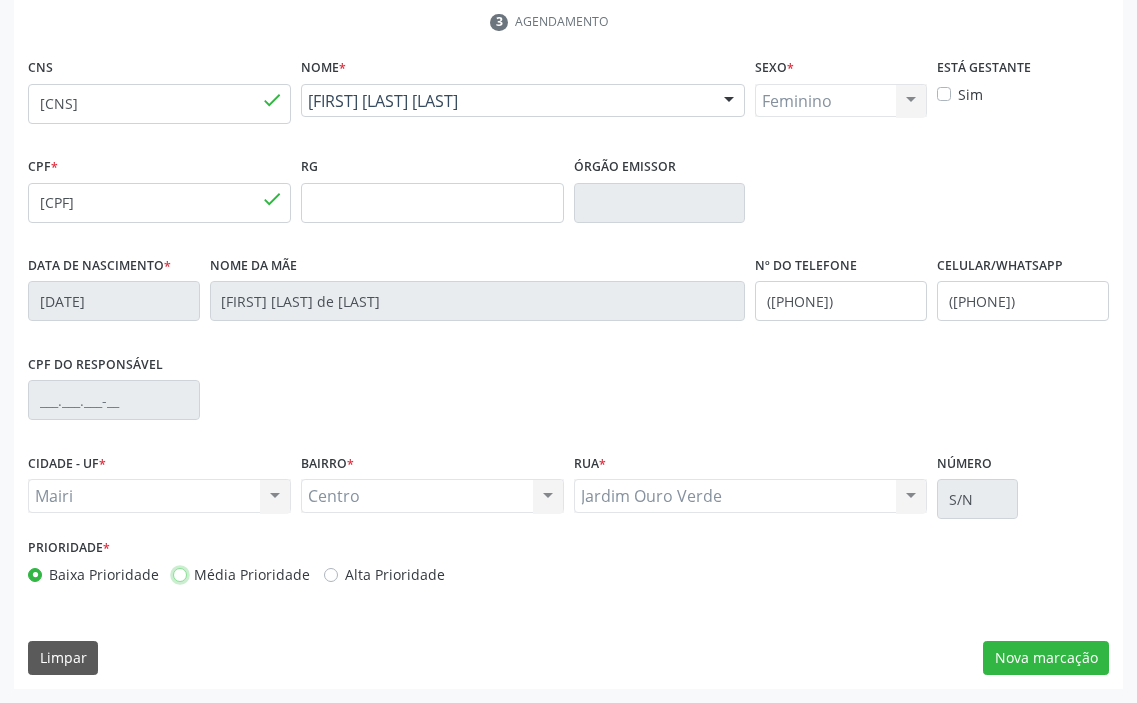 click on "Média Prioridade" at bounding box center [180, 573] 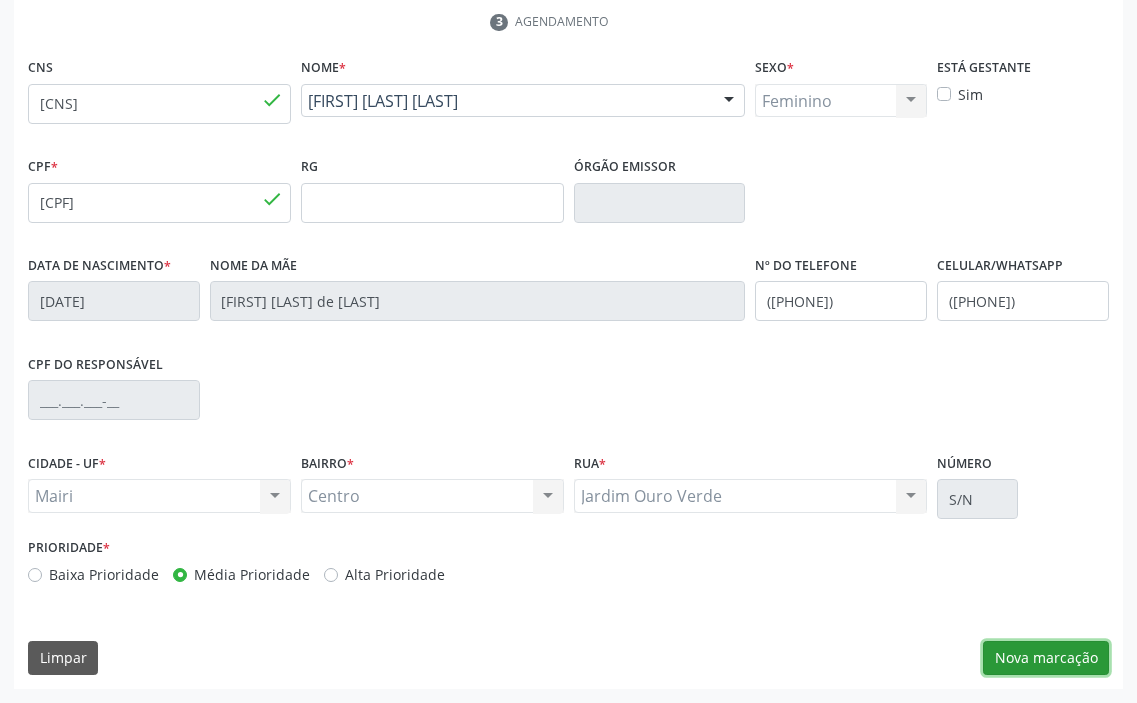 click on "Nova marcação" at bounding box center [1046, 658] 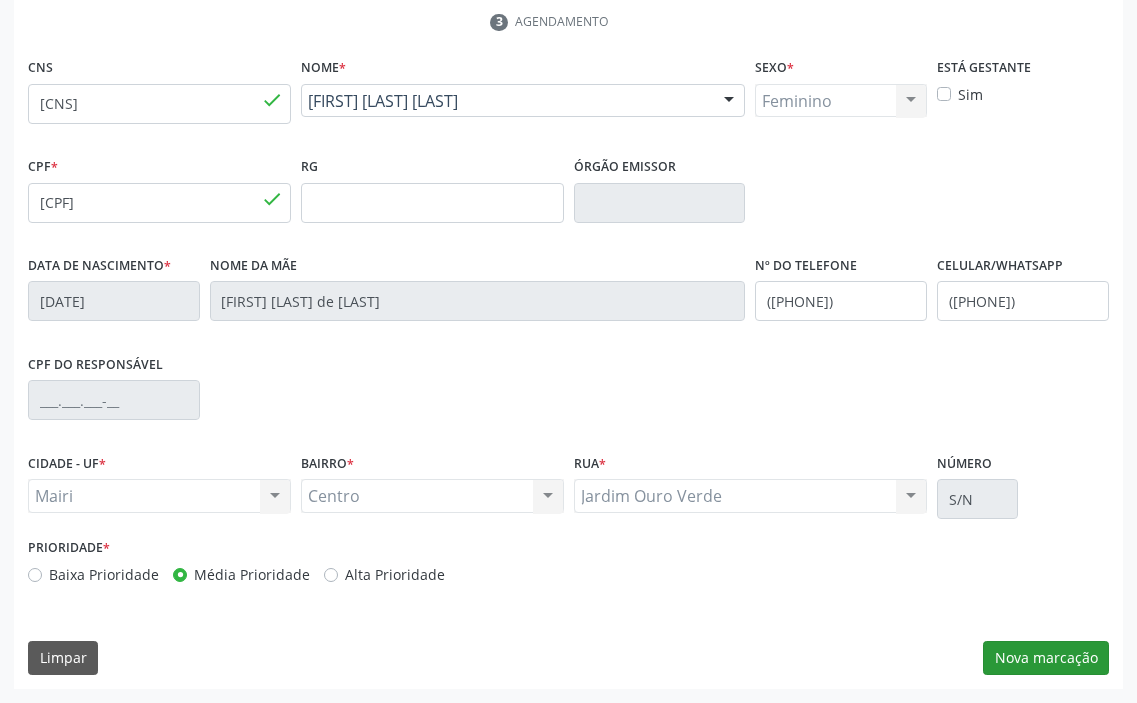 scroll, scrollTop: 236, scrollLeft: 0, axis: vertical 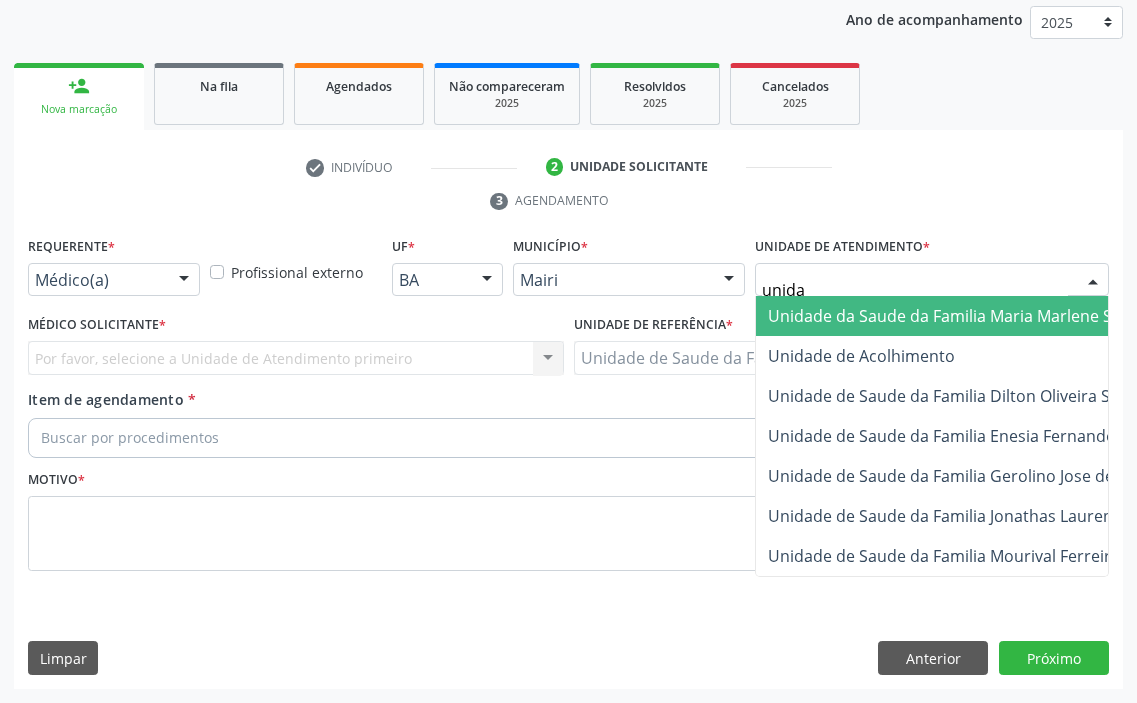 type on "unidad" 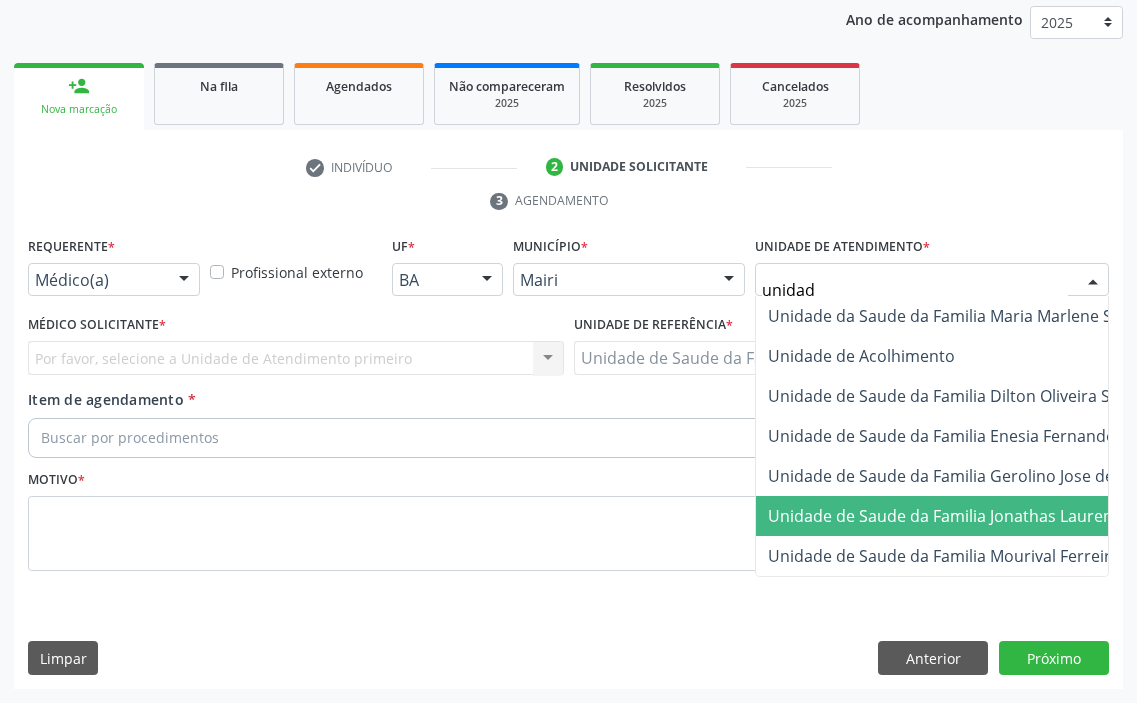 click on "Unidade de Saude da Familia Jonathas Laurentino de Santana" at bounding box center [1000, 516] 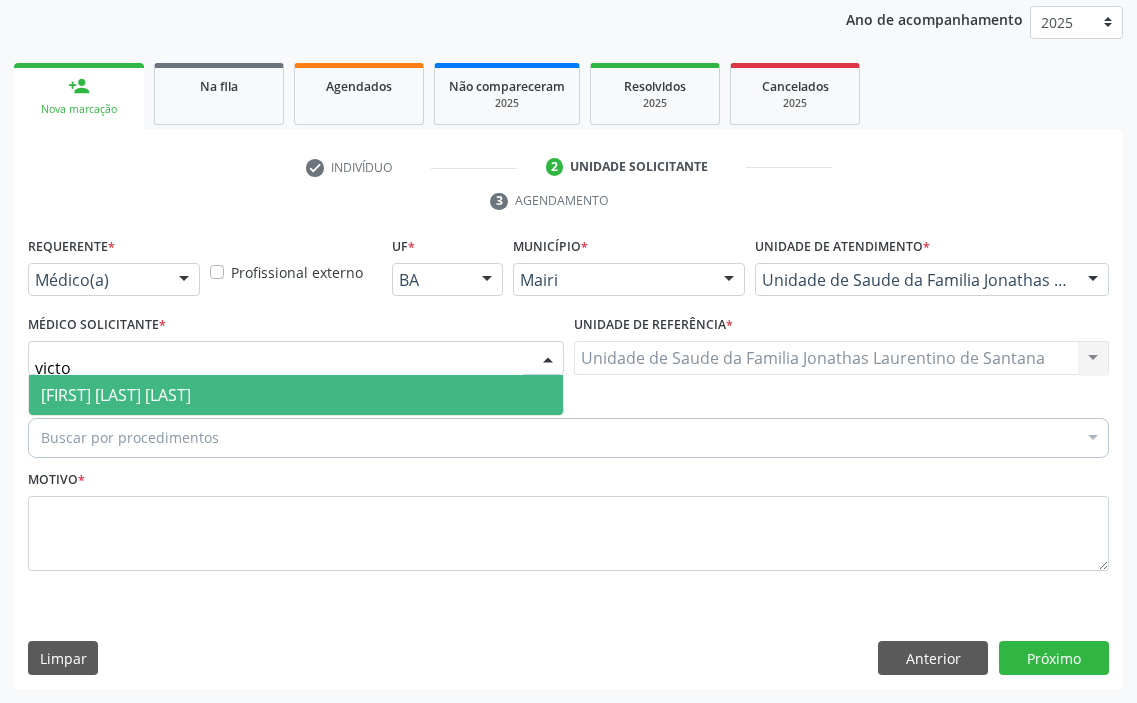 type on "victor" 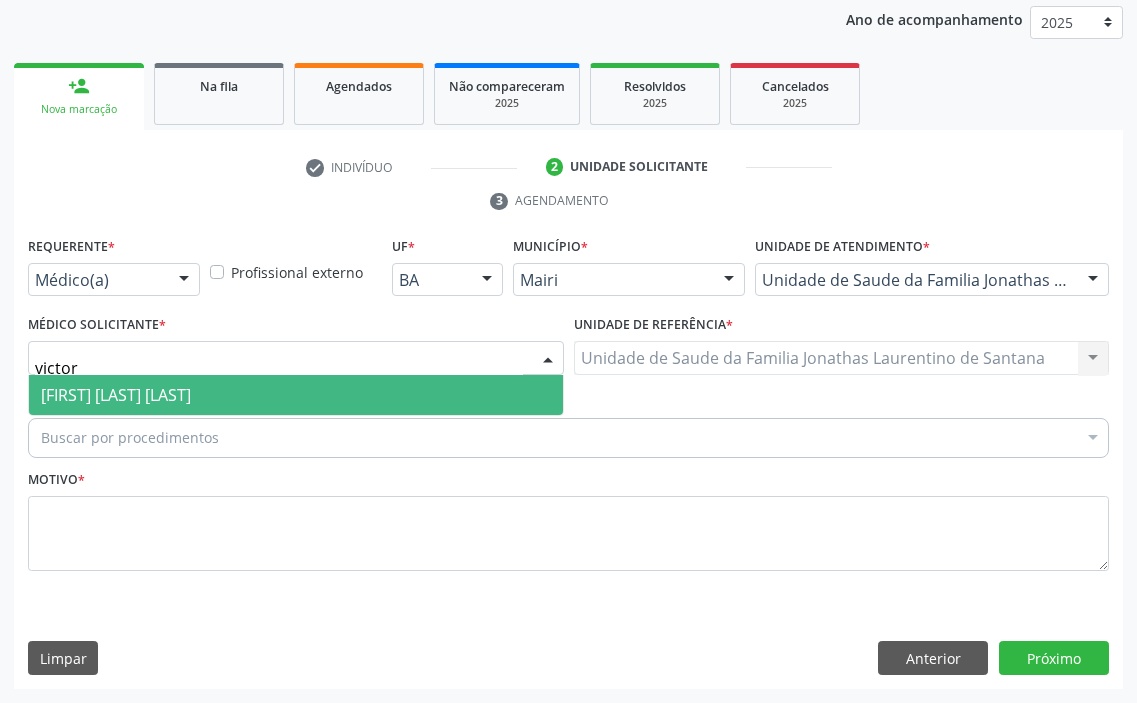 click on "Victor Oliveira Carneiro" at bounding box center [296, 395] 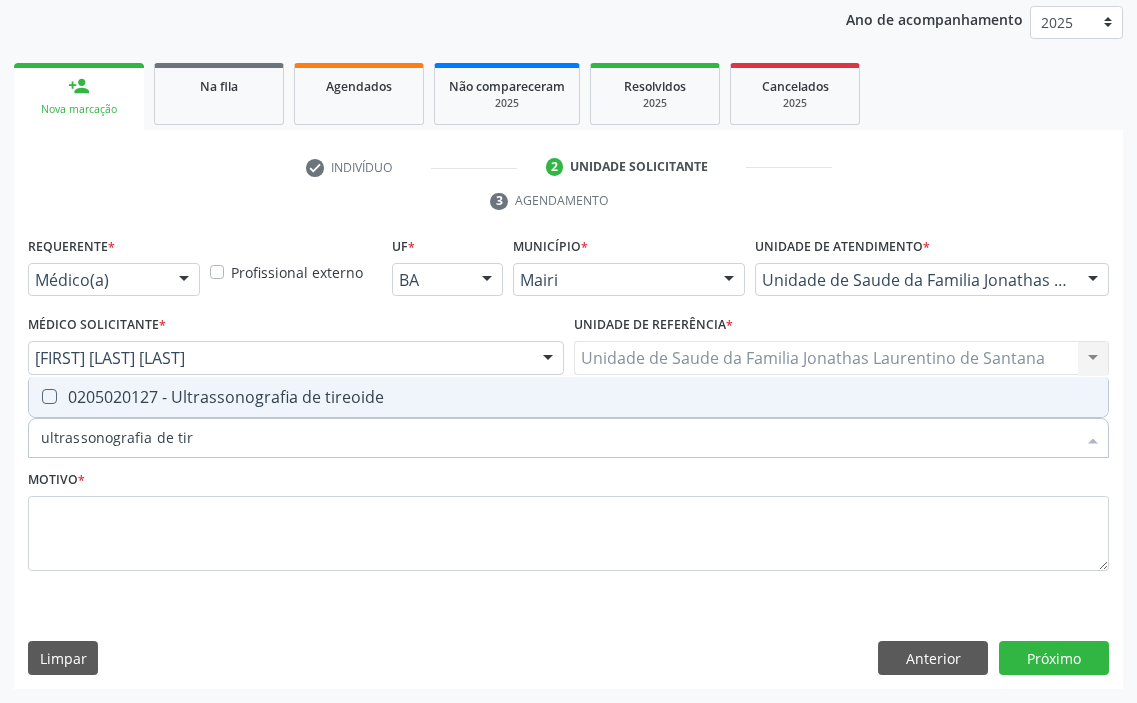 type on "ultrassonografia de tire" 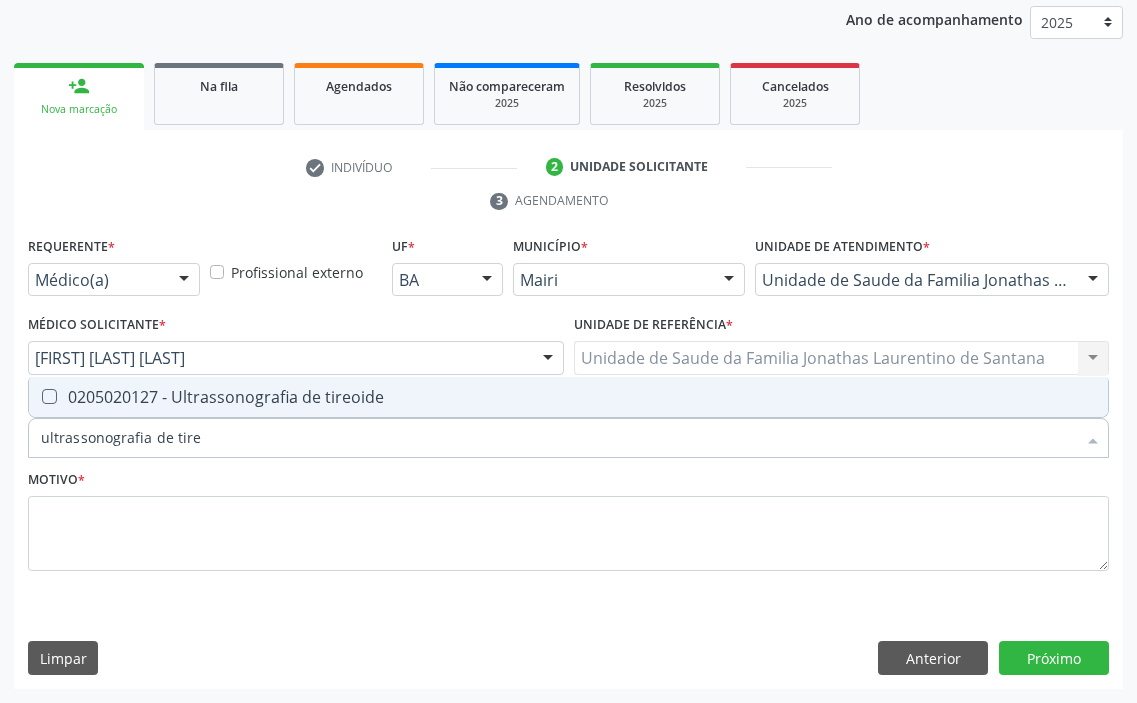 click on "0205020127 - Ultrassonografia de tireoide" at bounding box center (568, 397) 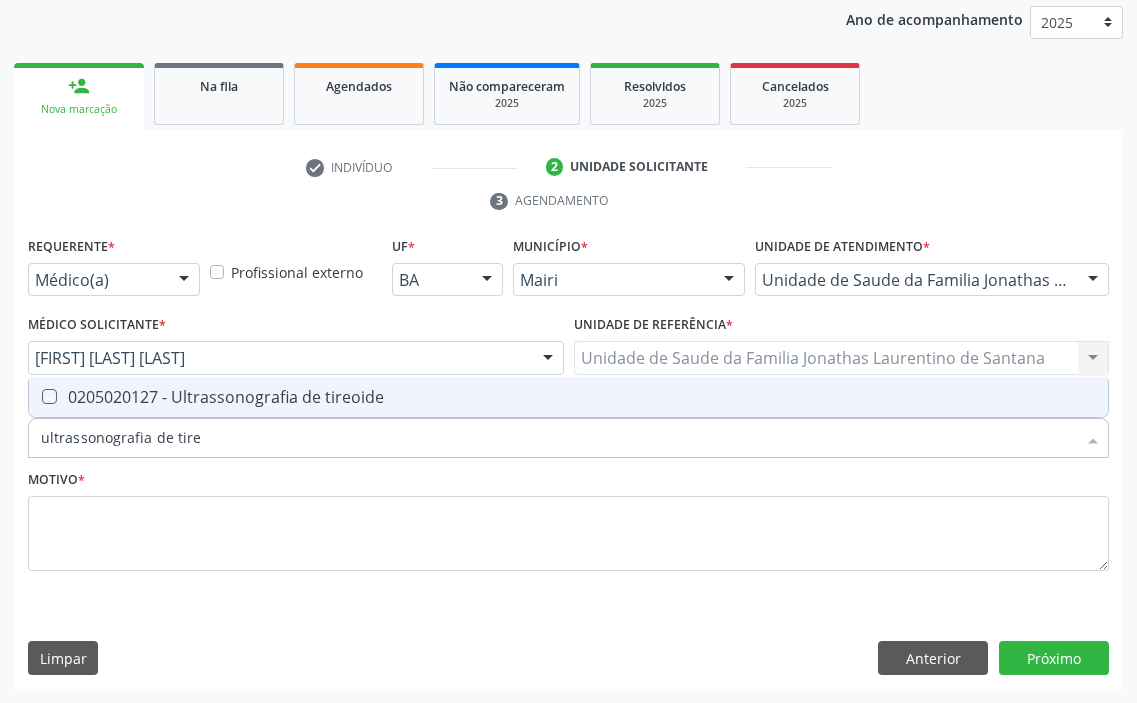 checkbox on "true" 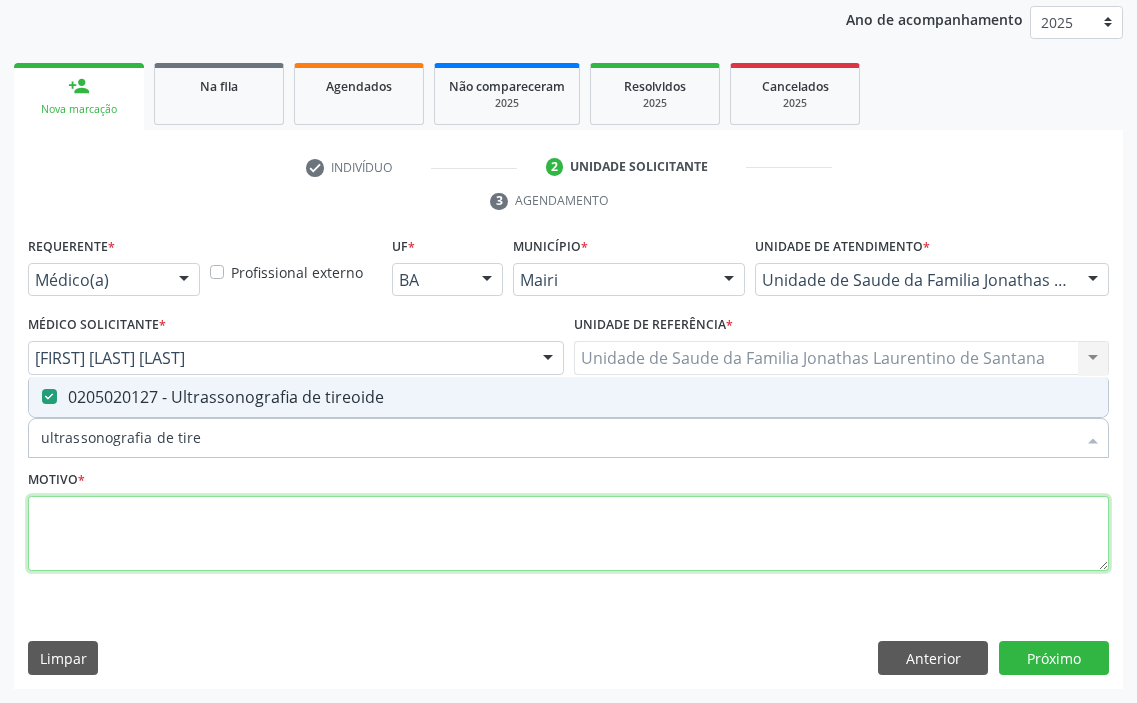 click at bounding box center [568, 534] 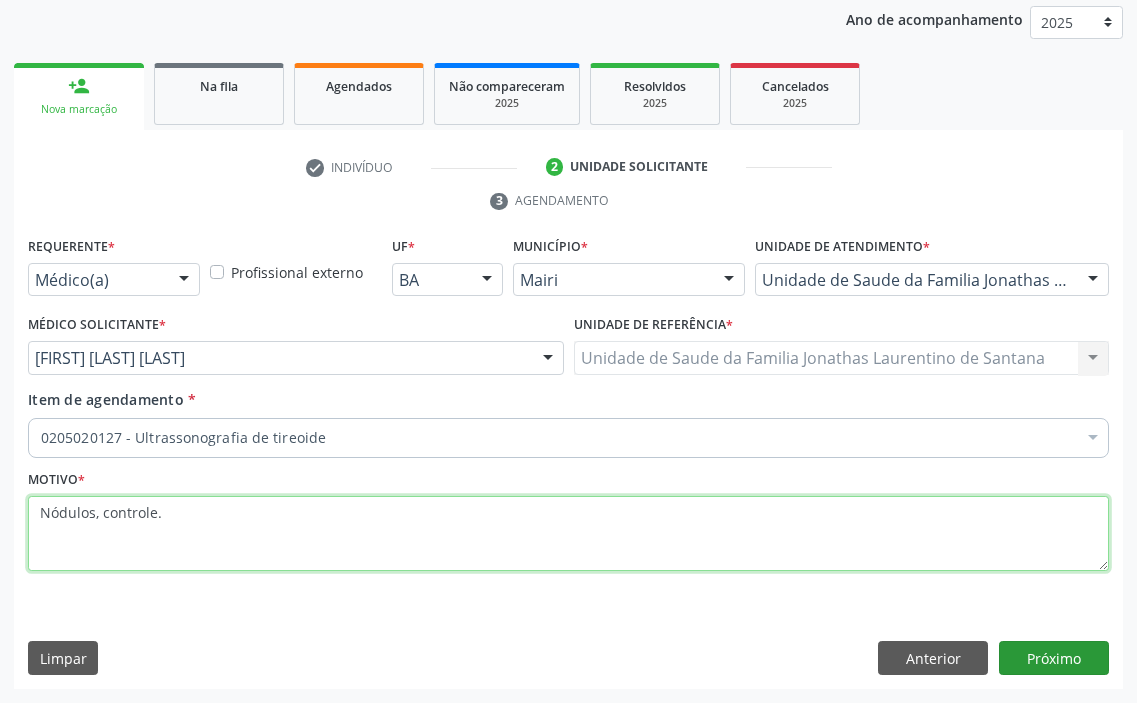 type on "Nódulos, controle." 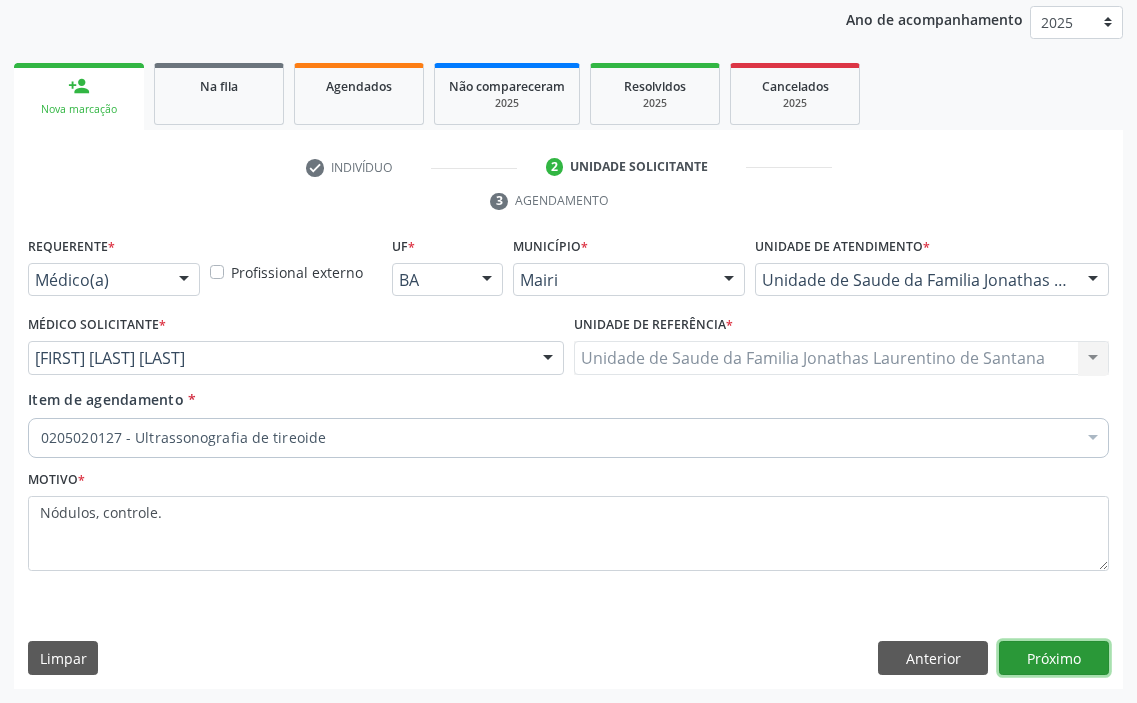 click on "Próximo" at bounding box center (1054, 658) 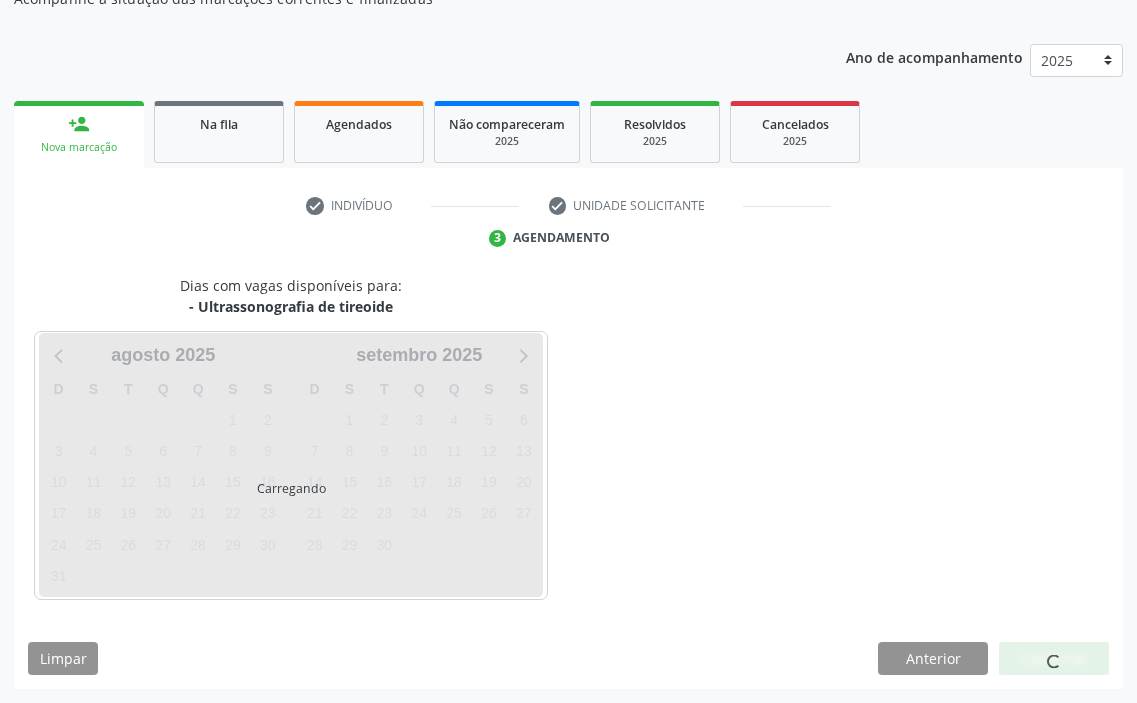 scroll, scrollTop: 257, scrollLeft: 0, axis: vertical 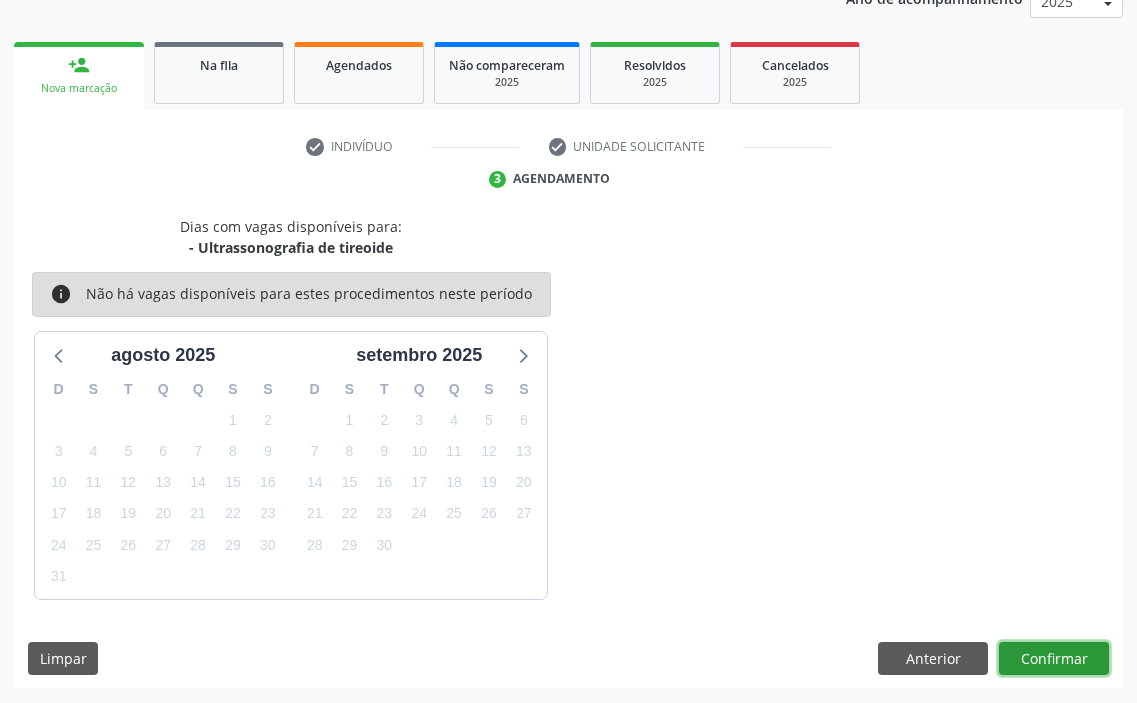 click on "Confirmar" at bounding box center (1054, 659) 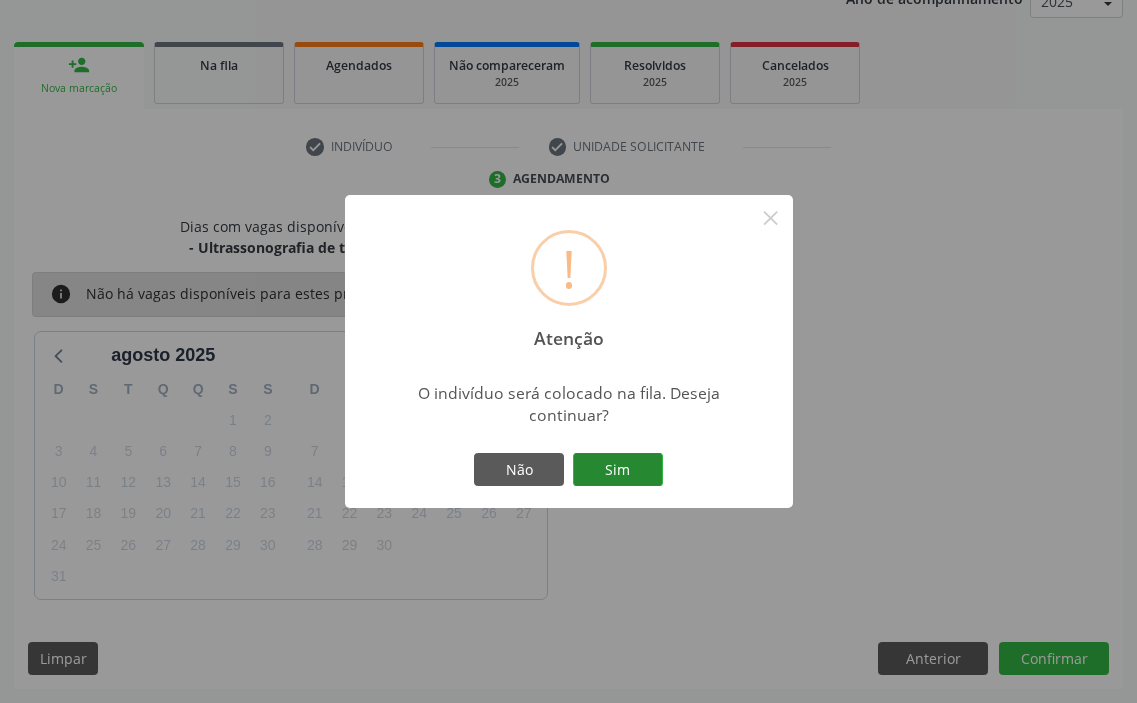 click on "Sim" at bounding box center (618, 470) 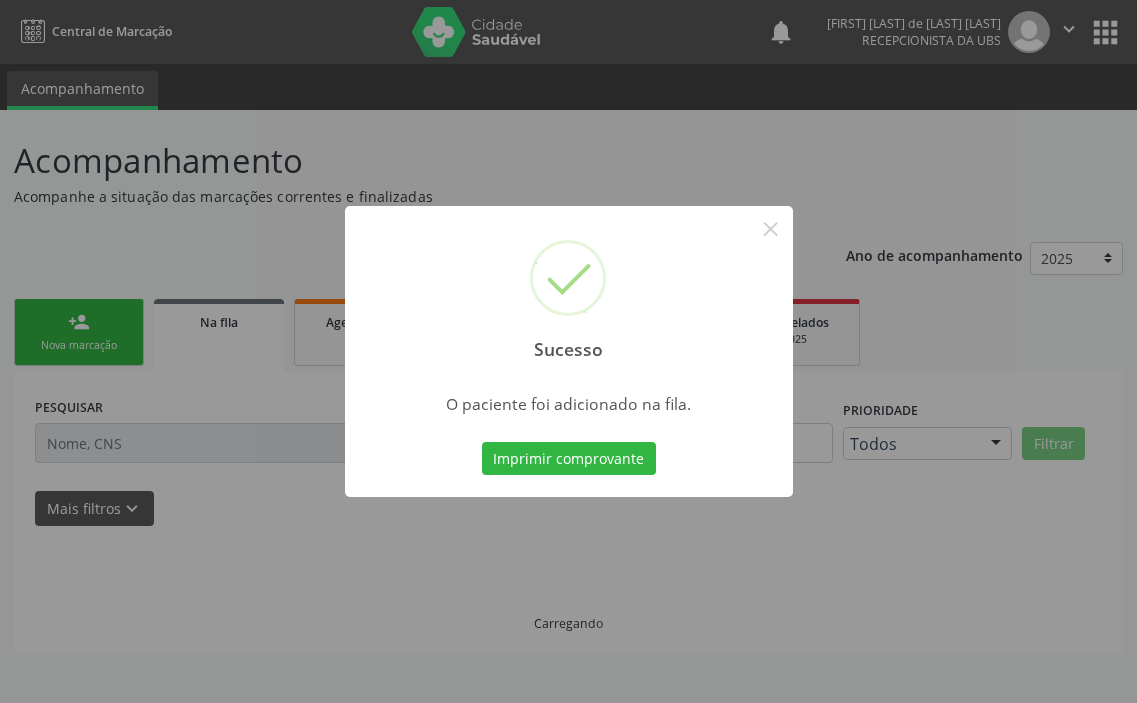scroll, scrollTop: 0, scrollLeft: 0, axis: both 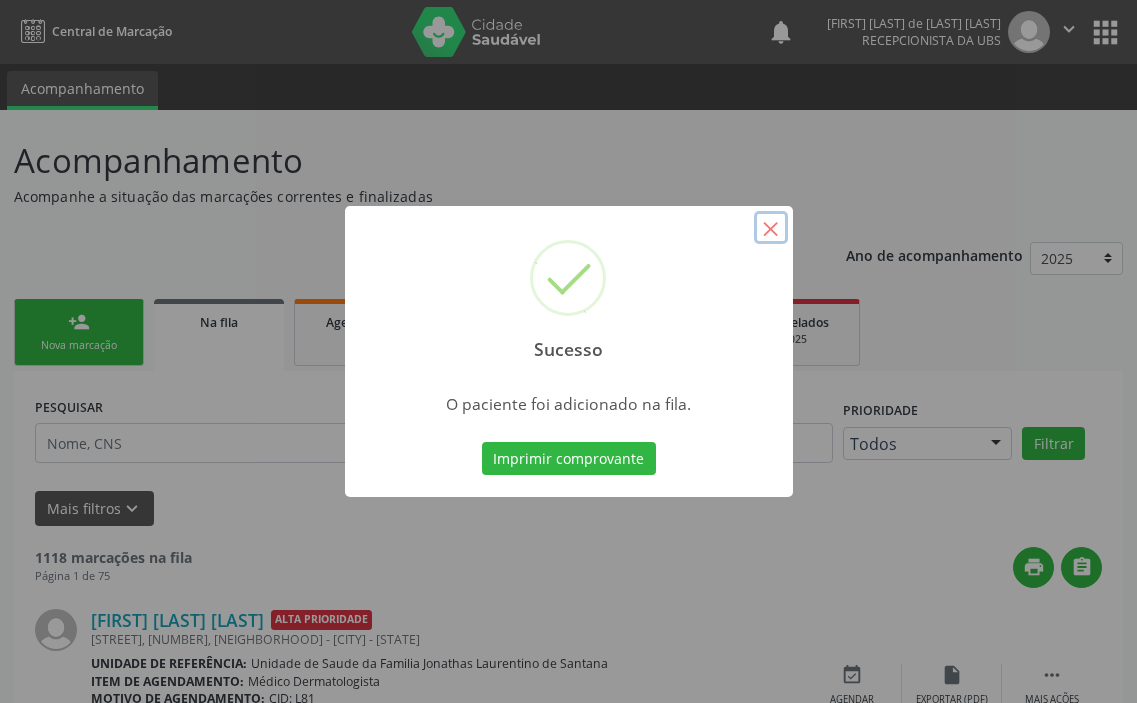 click on "×" at bounding box center [771, 228] 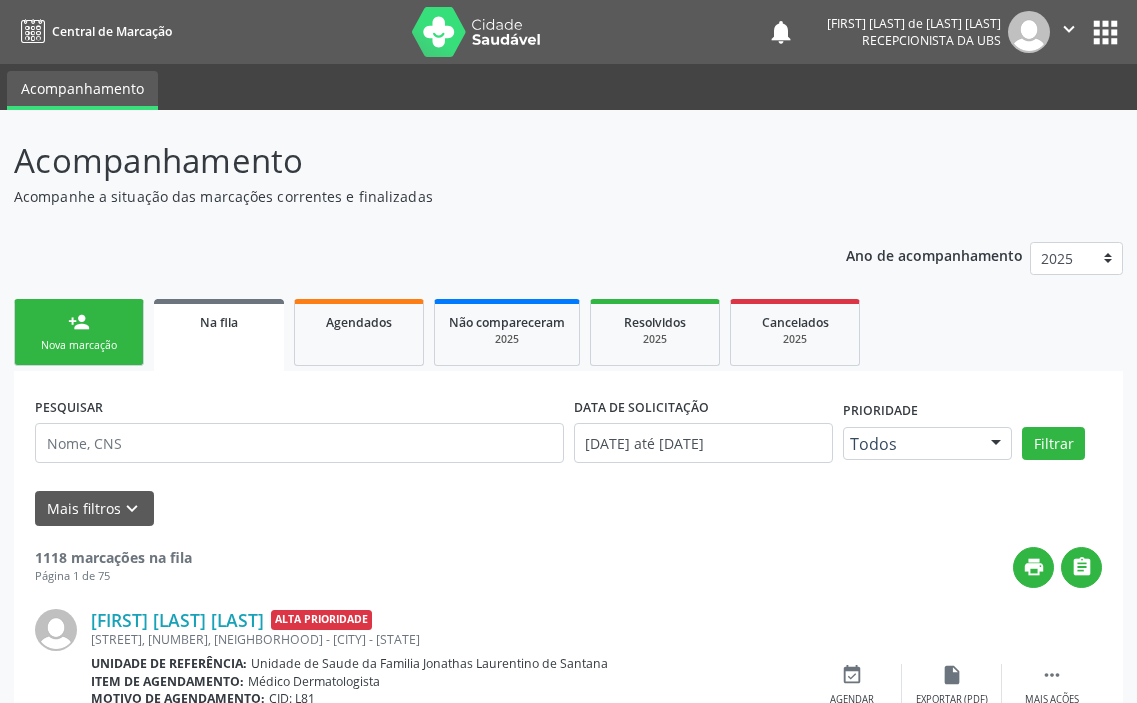 click on "Nova marcação" at bounding box center [79, 345] 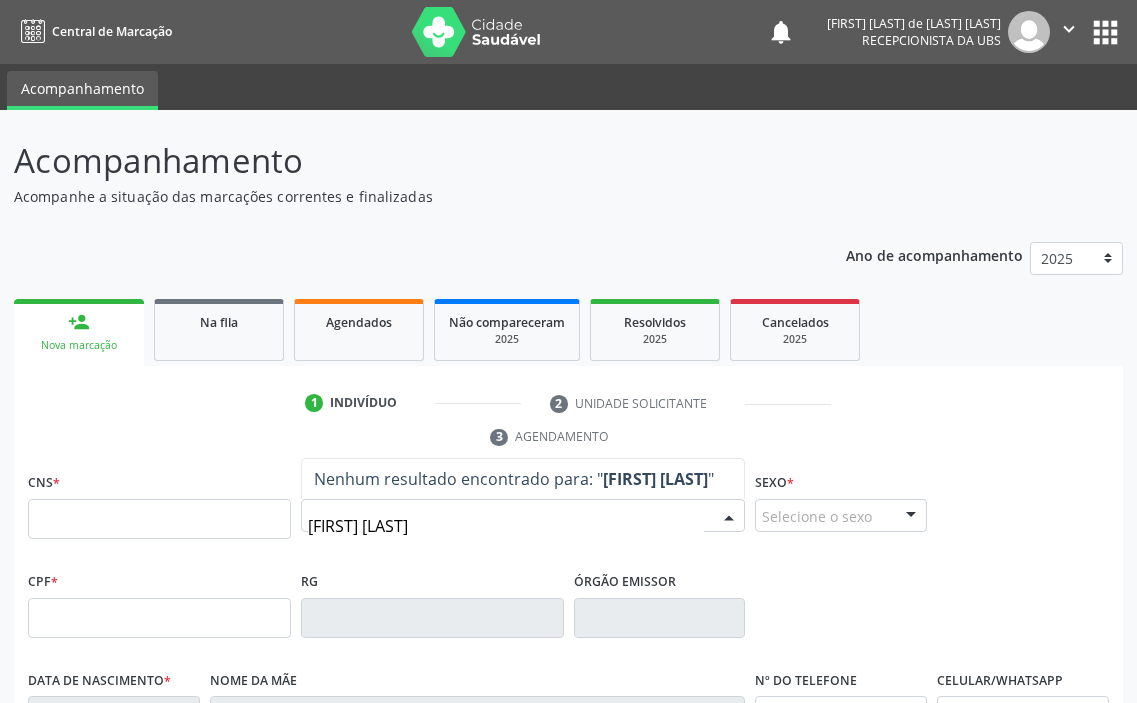 type on "joão lucas gonçalves" 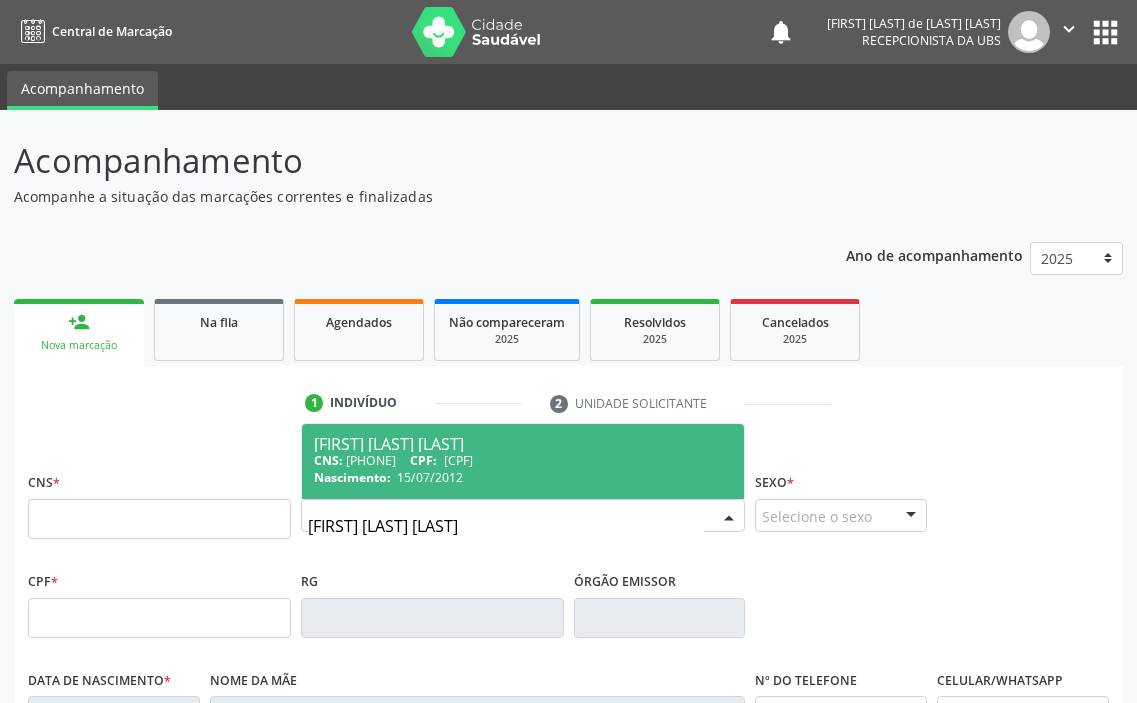 click on "15/07/2012" at bounding box center [430, 477] 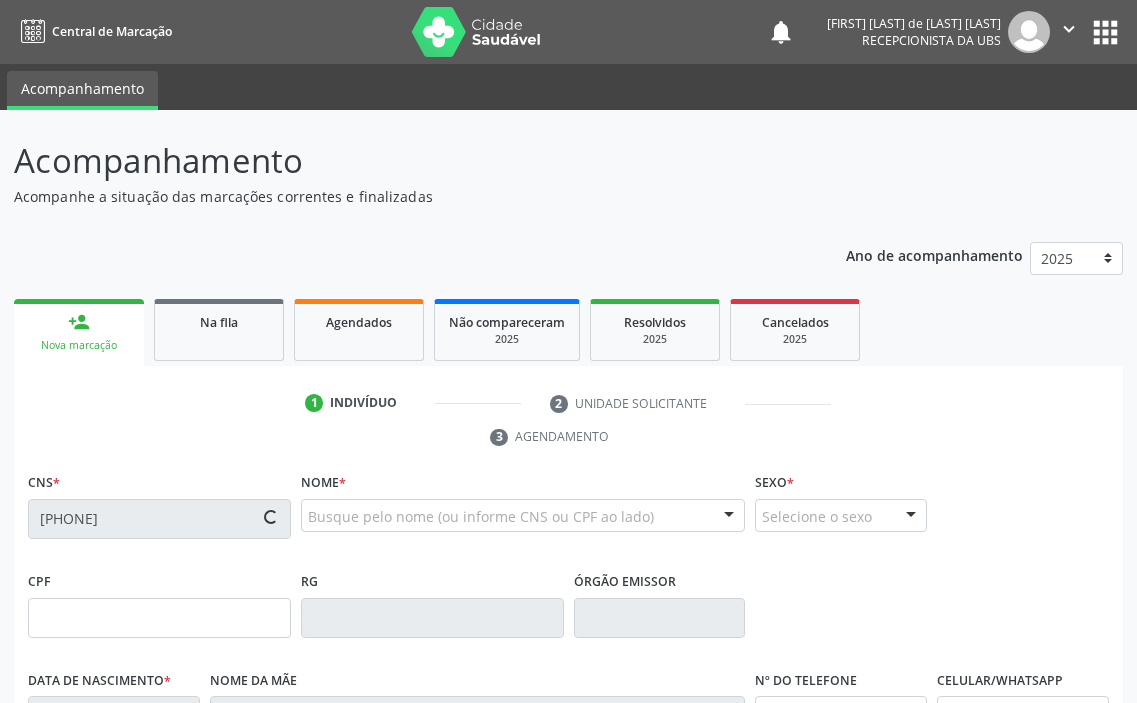 type on "123.590.665-52" 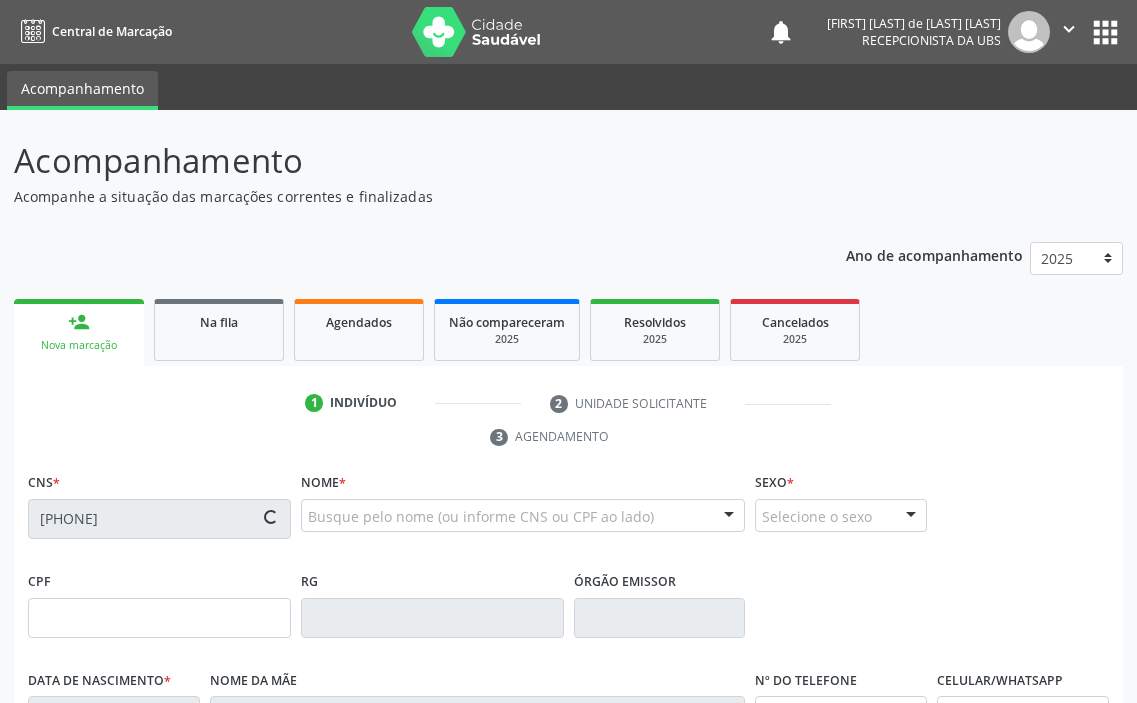 type on "15/07/2012" 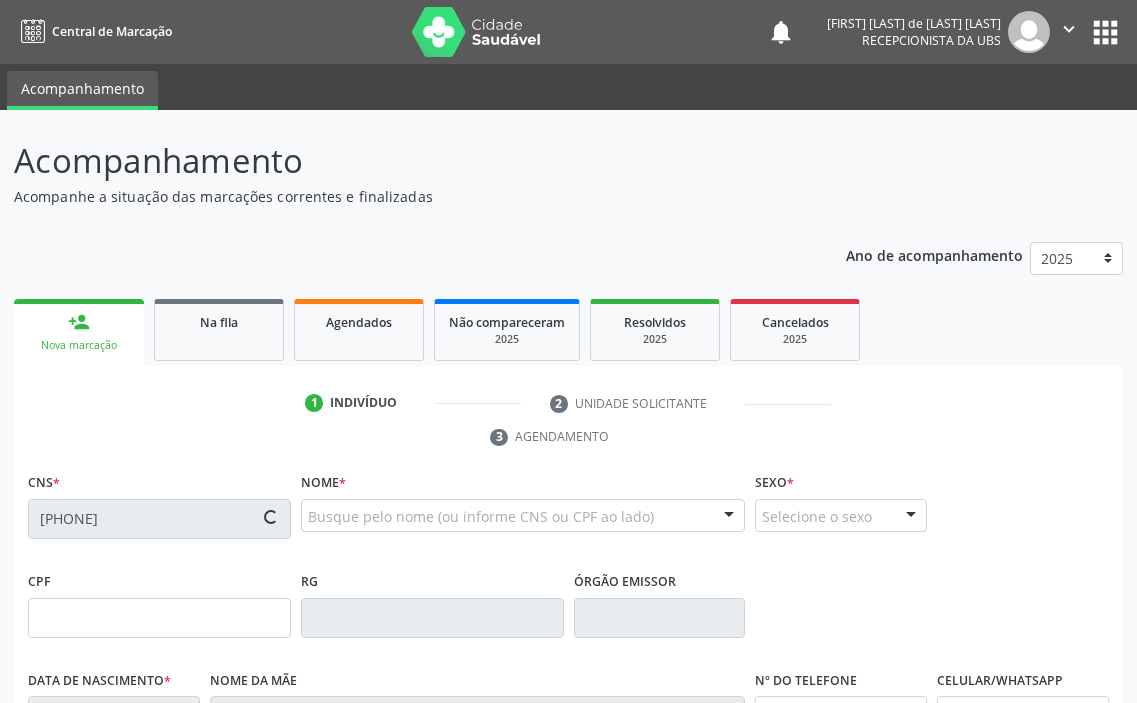 type on "(74) 99999-9999" 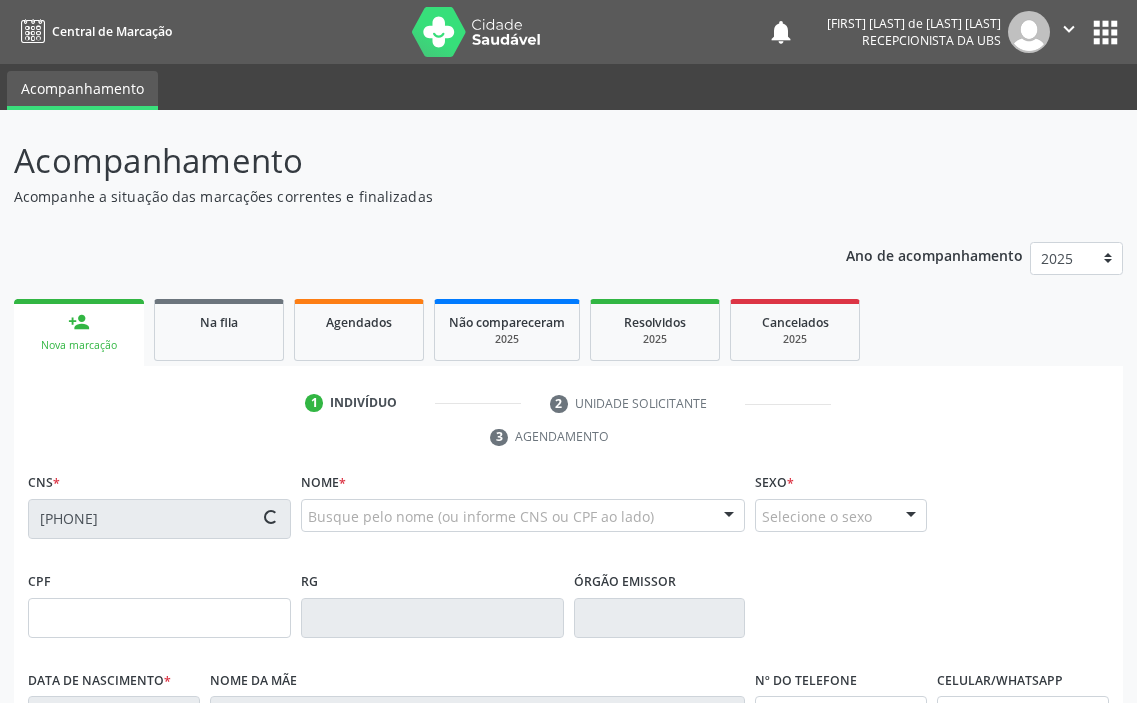 type on "049.277.225-89" 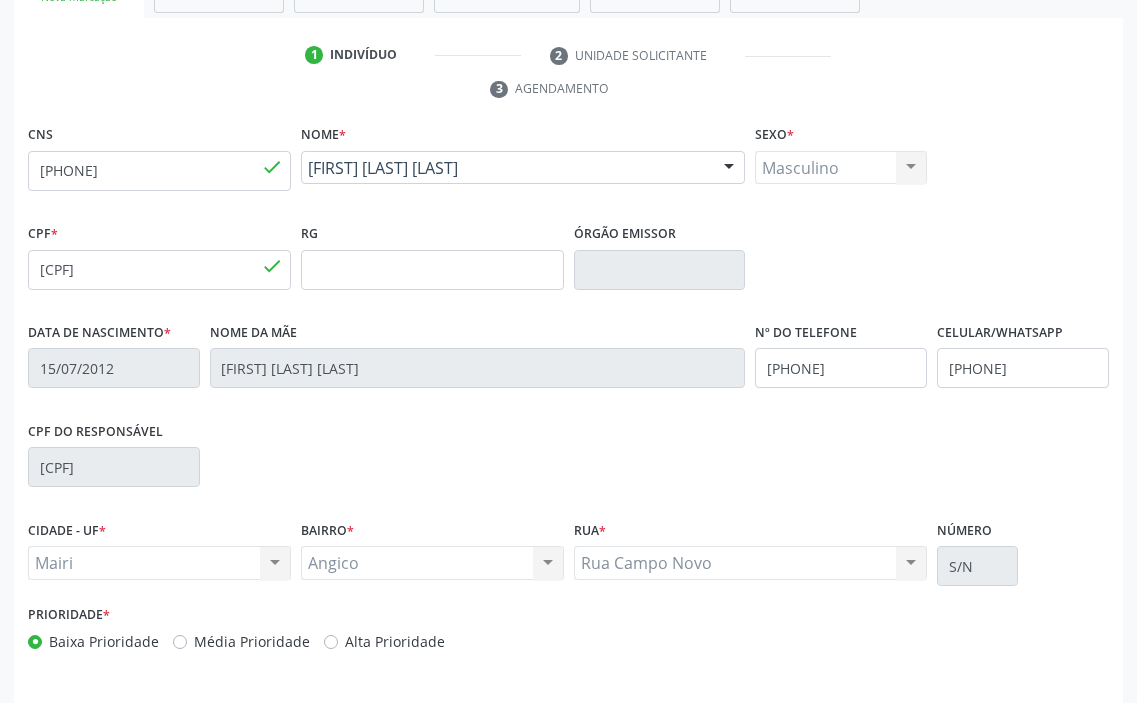 scroll, scrollTop: 415, scrollLeft: 0, axis: vertical 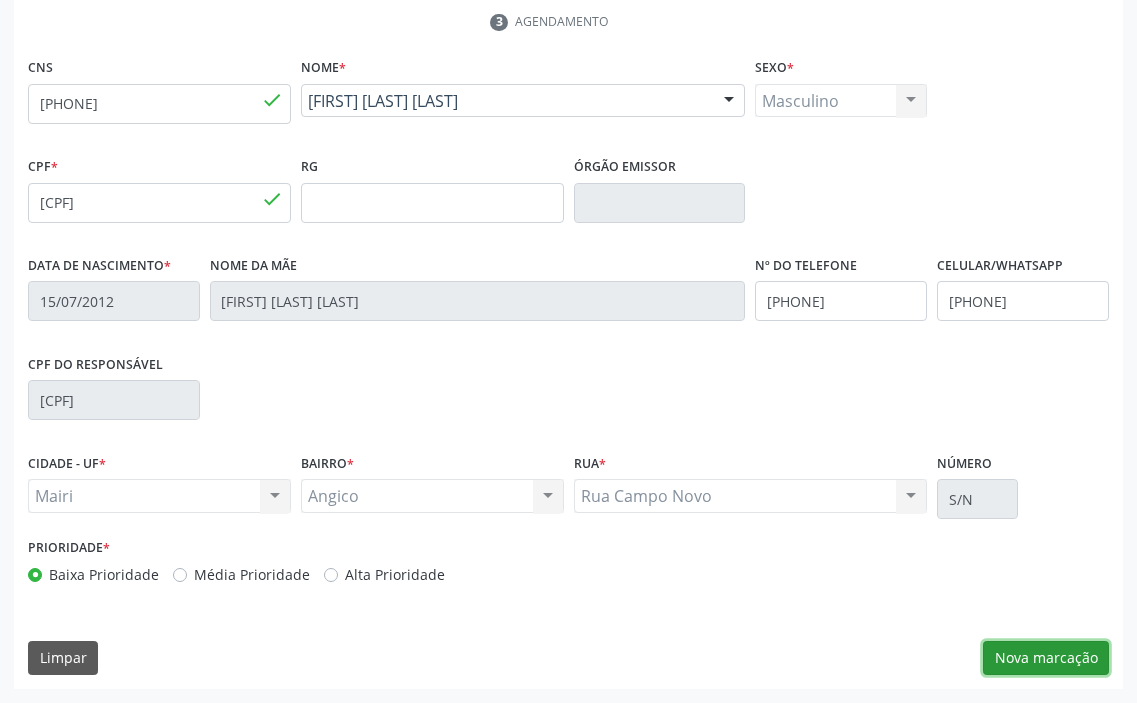 click on "Nova marcação" at bounding box center [1046, 658] 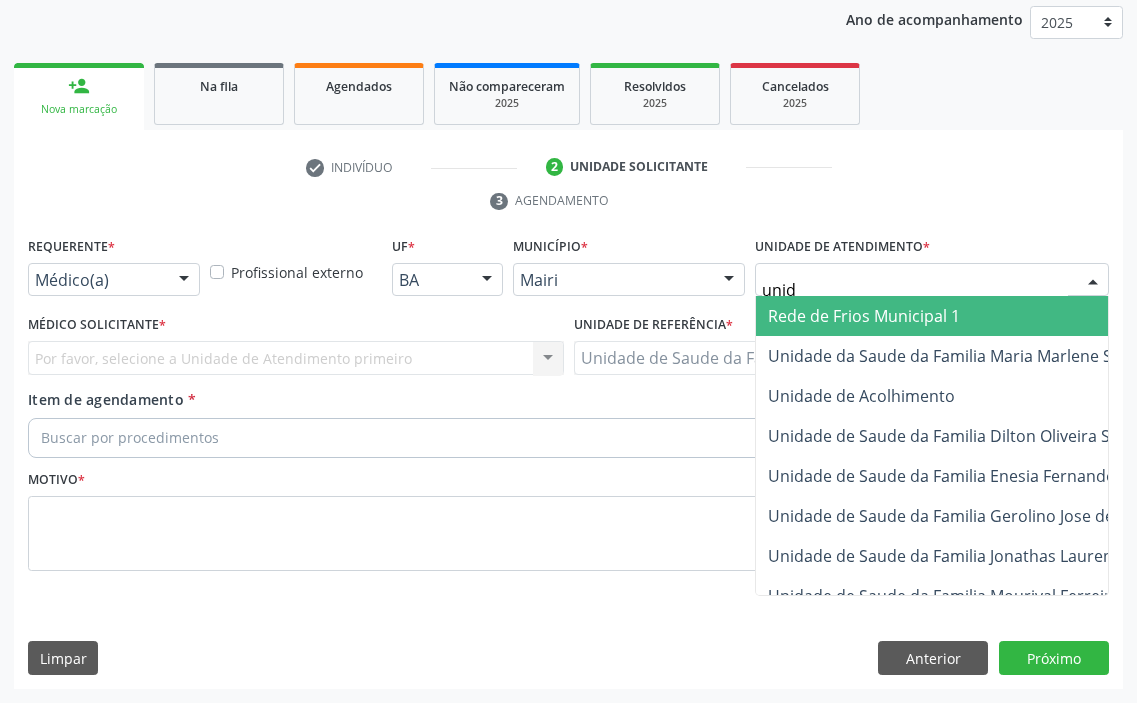 type on "unida" 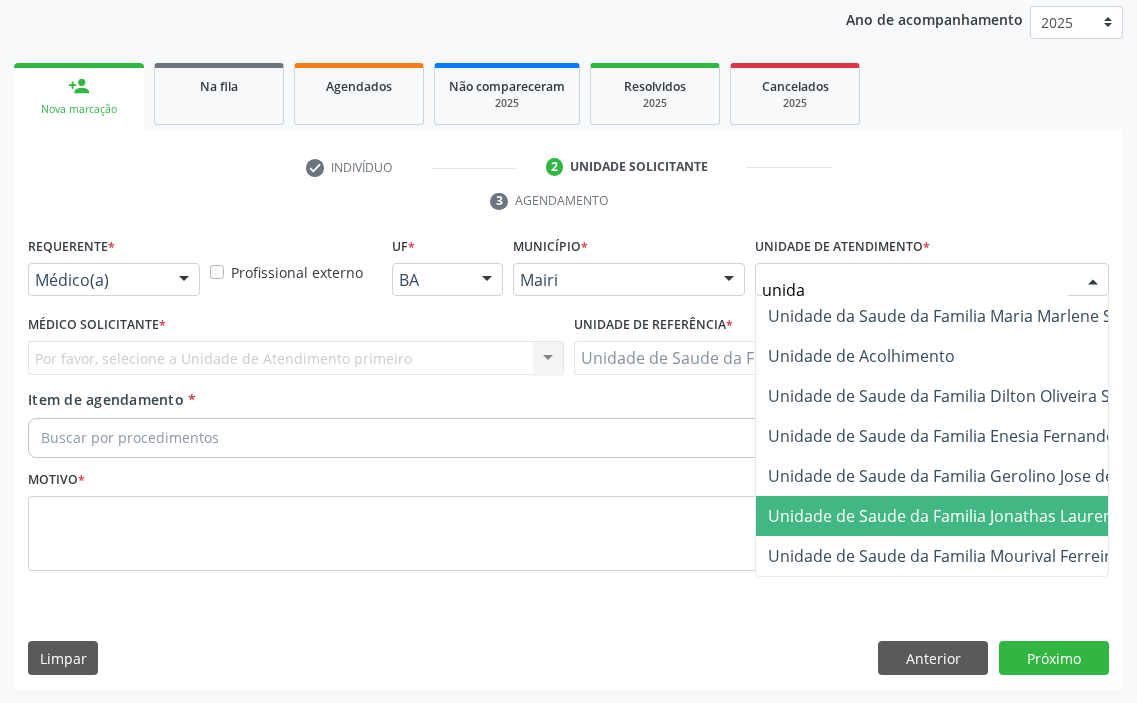 click on "Unidade de Saude da Familia Jonathas Laurentino de Santana" at bounding box center [1000, 516] 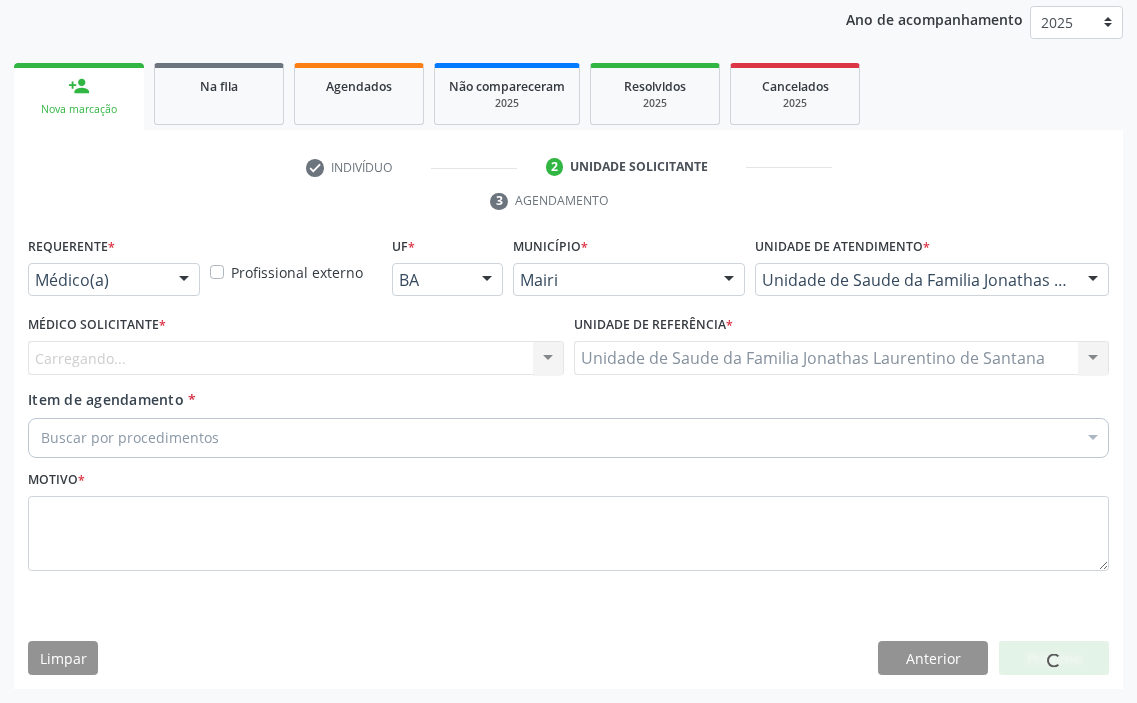 click on "Carregando...
Nenhum resultado encontrado para: "   "
Não há nenhuma opção para ser exibida." at bounding box center [296, 358] 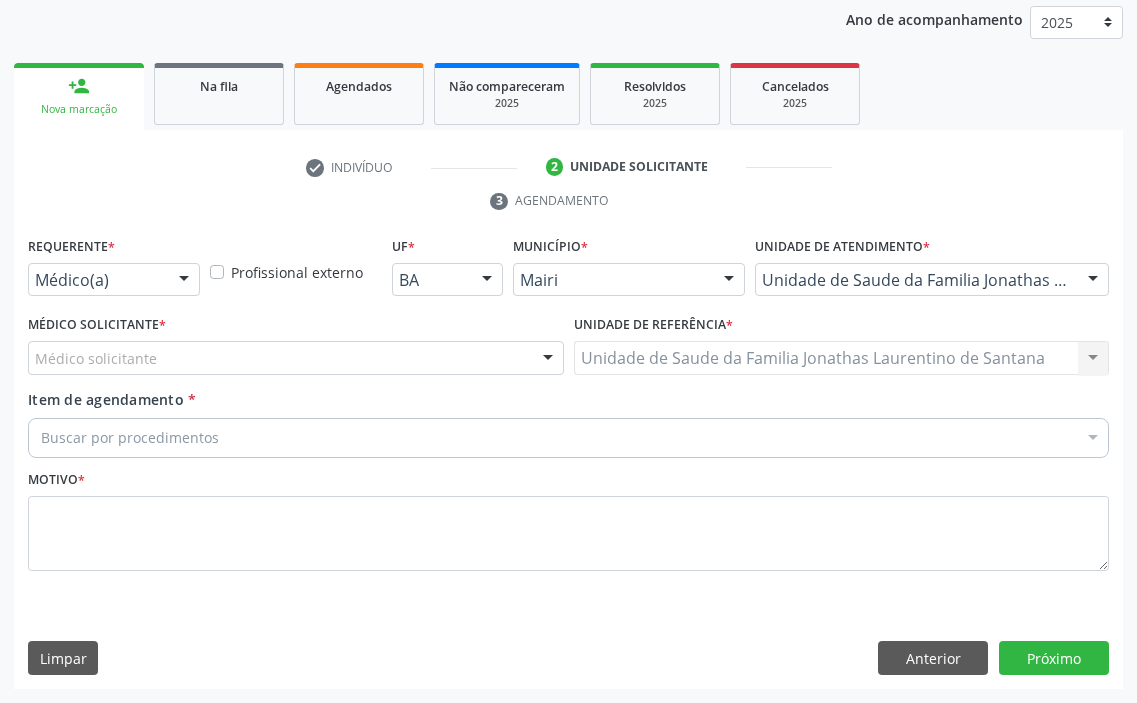 click on "Médico solicitante" at bounding box center [296, 358] 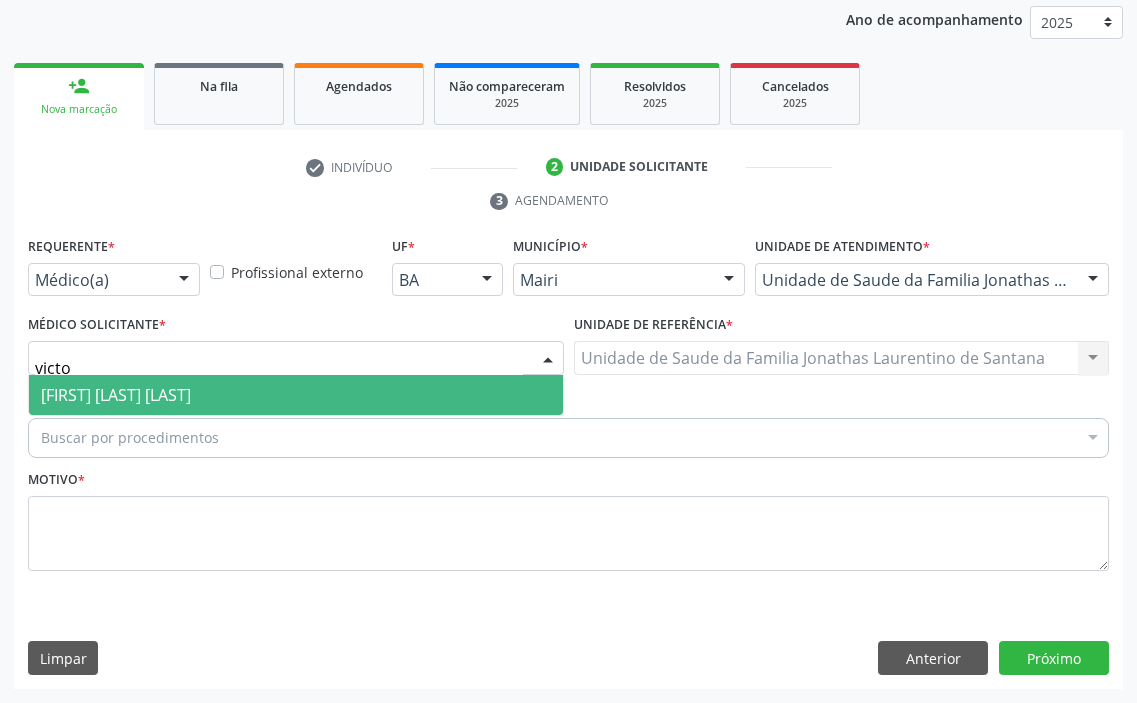 type on "victor" 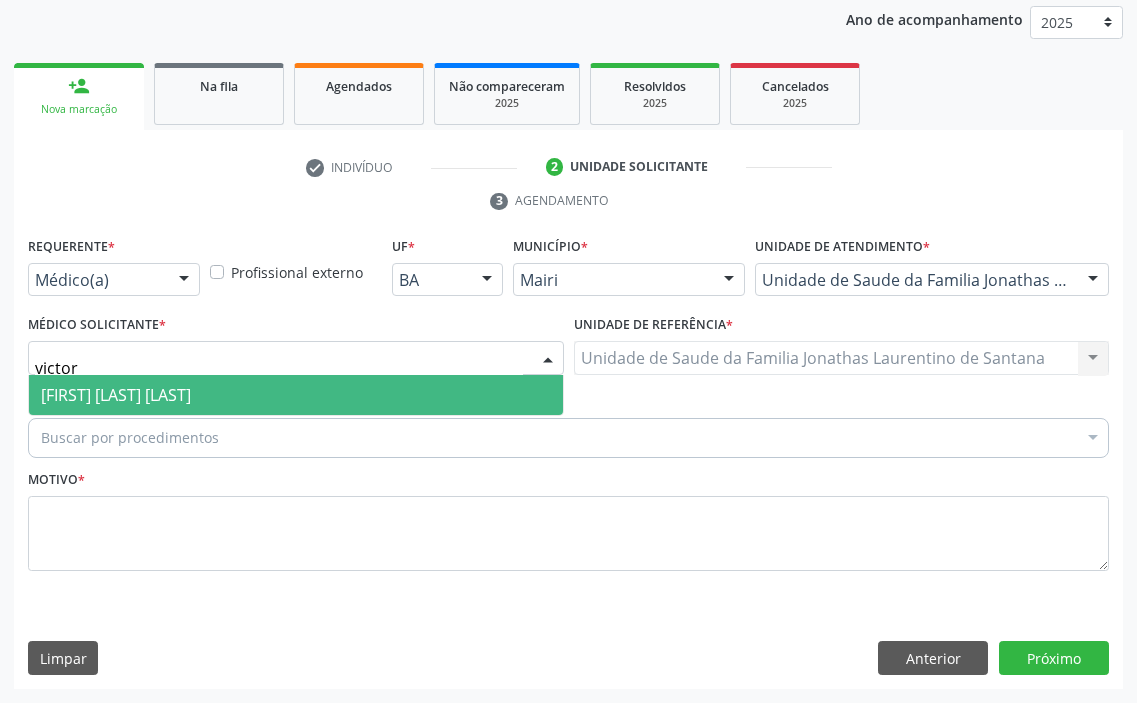 click on "Victor Oliveira Carneiro" at bounding box center [116, 395] 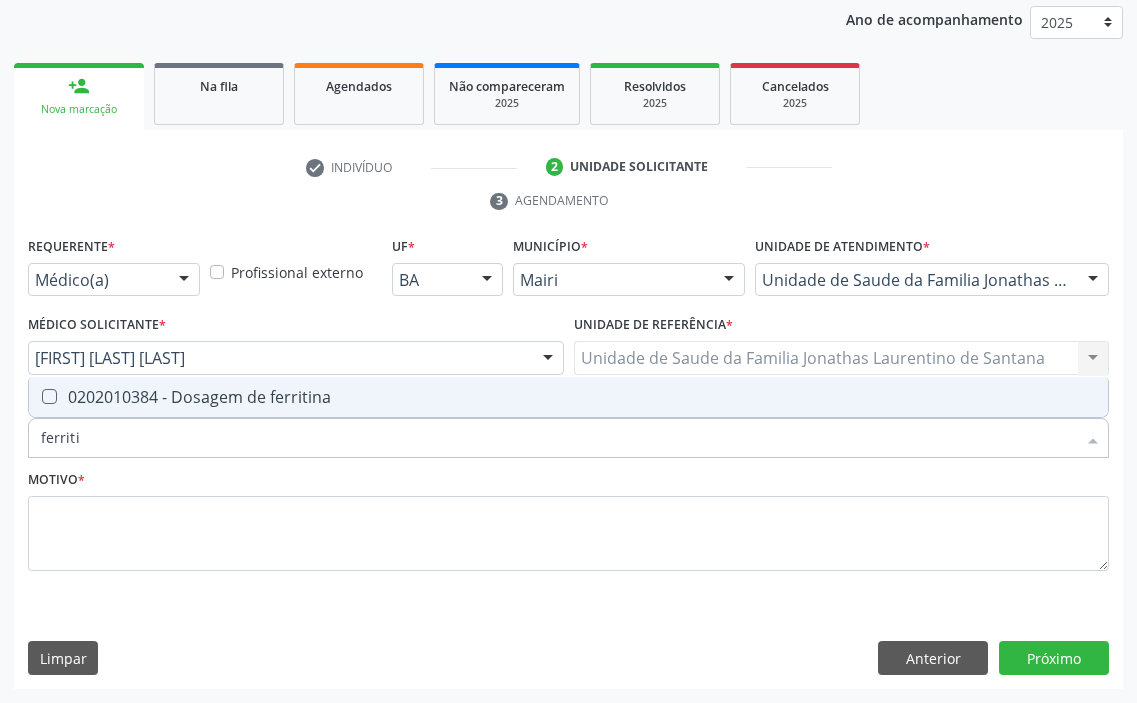 type on "ferritin" 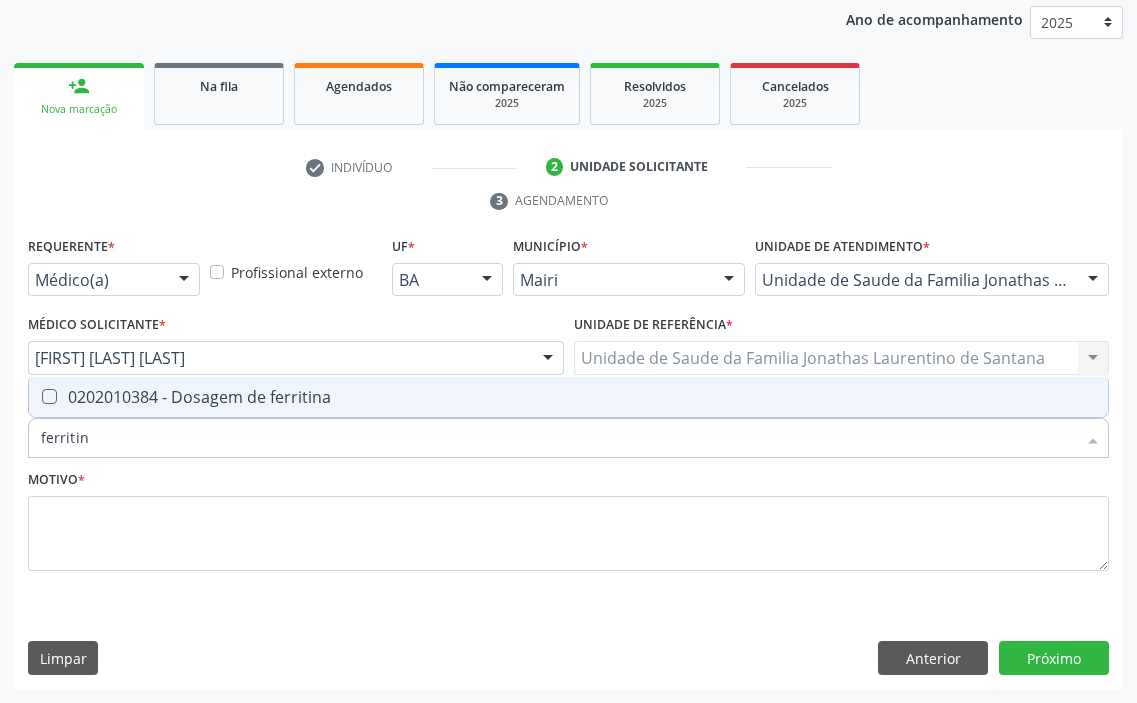 click on "0202010384 - Dosagem de ferritina" at bounding box center (568, 397) 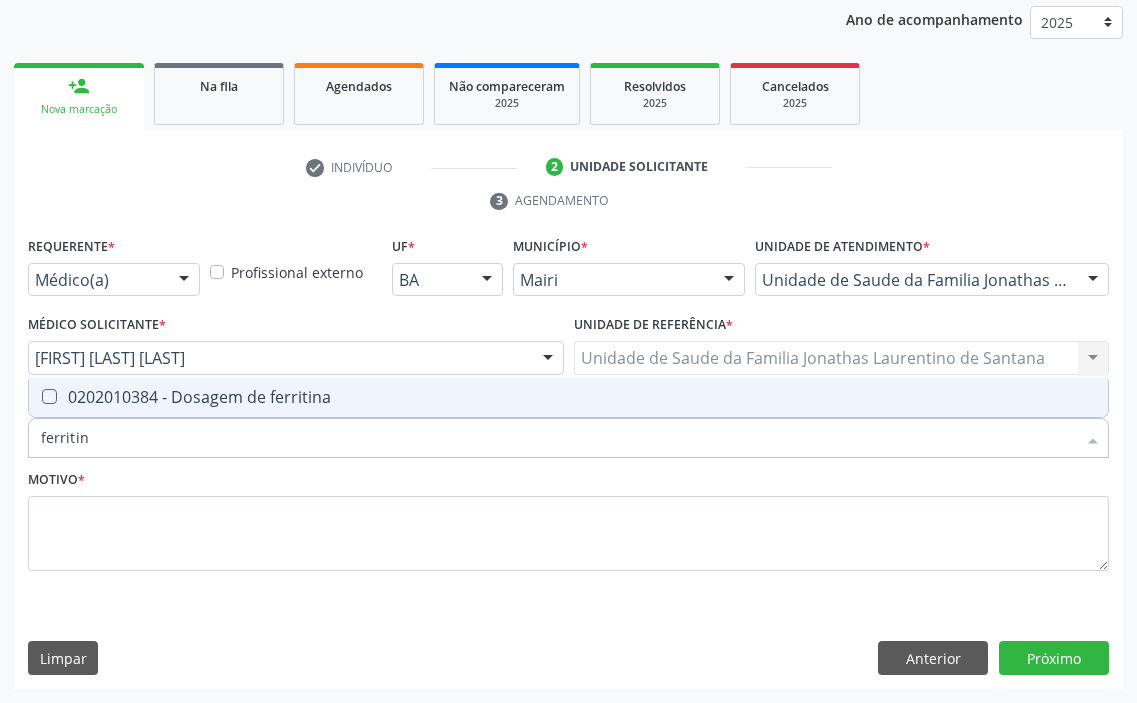 checkbox on "true" 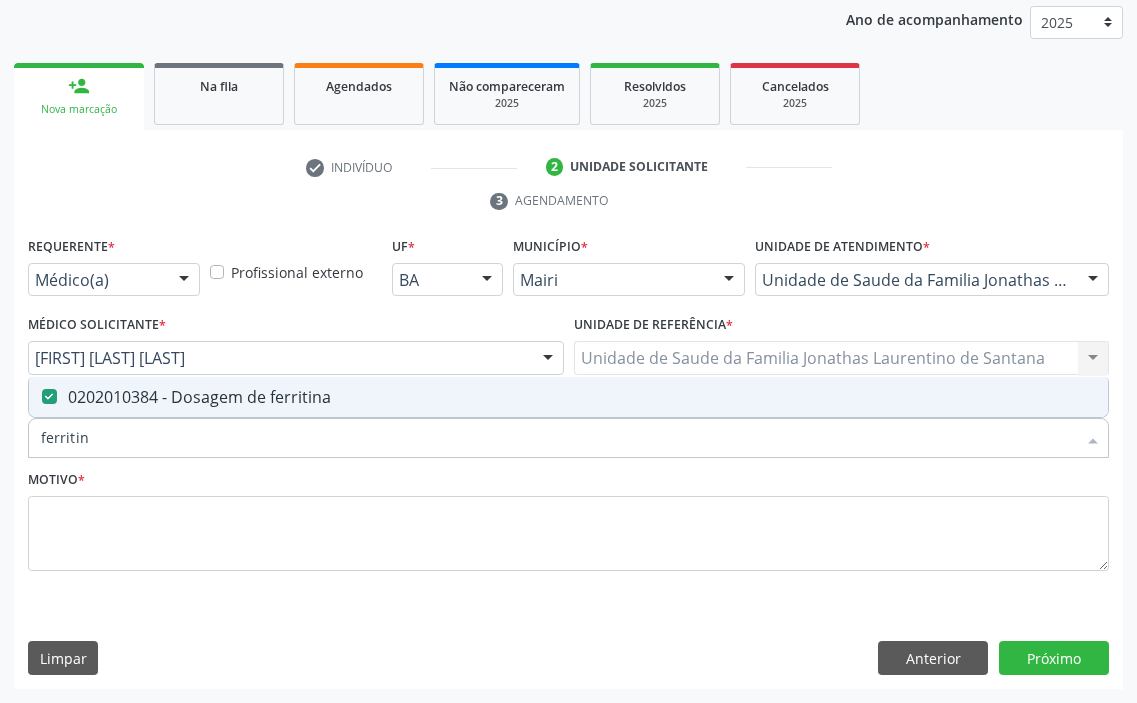 click on "Acompanhamento
Acompanhe a situação das marcações correntes e finalizadas
Relatórios
Ano de acompanhamento
2025 2024 2023 2022 2021 2020 2019
person_add
Nova marcação
Na fila   Agendados   Não compareceram
2025
Resolvidos
2025
Cancelados
2025
check
Indivíduo
2
Unidade solicitante
3
Agendamento
CNS
705 2044 5039 8576       done
Nome
*
João Lucas Gonçalves Cerqueira
João Lucas Gonçalves Cerqueira
CNS:
705 2044 5039 8576
CPF:
123.590.665-52
Nascimento:
15/07/2012
Nenhum resultado encontrado para: "   "
Digite o nome
Sexo
*
Masculino         Masculino   Feminino
Nenhum resultado encontrado para: "   "" at bounding box center [568, 288] 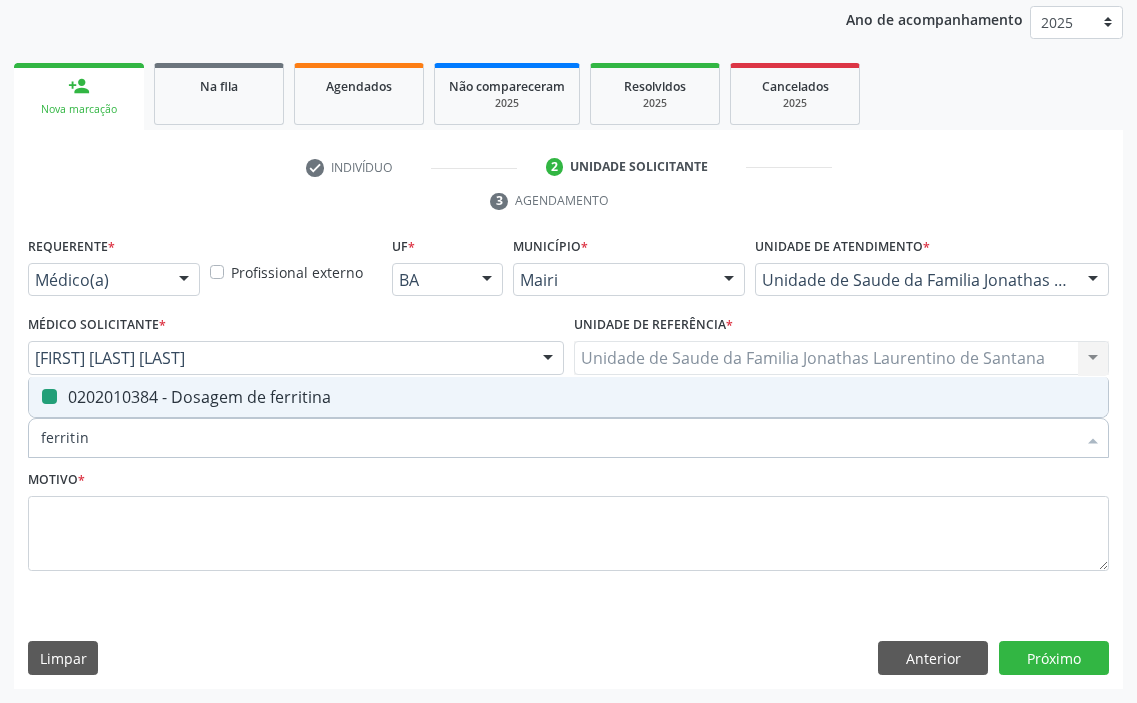type 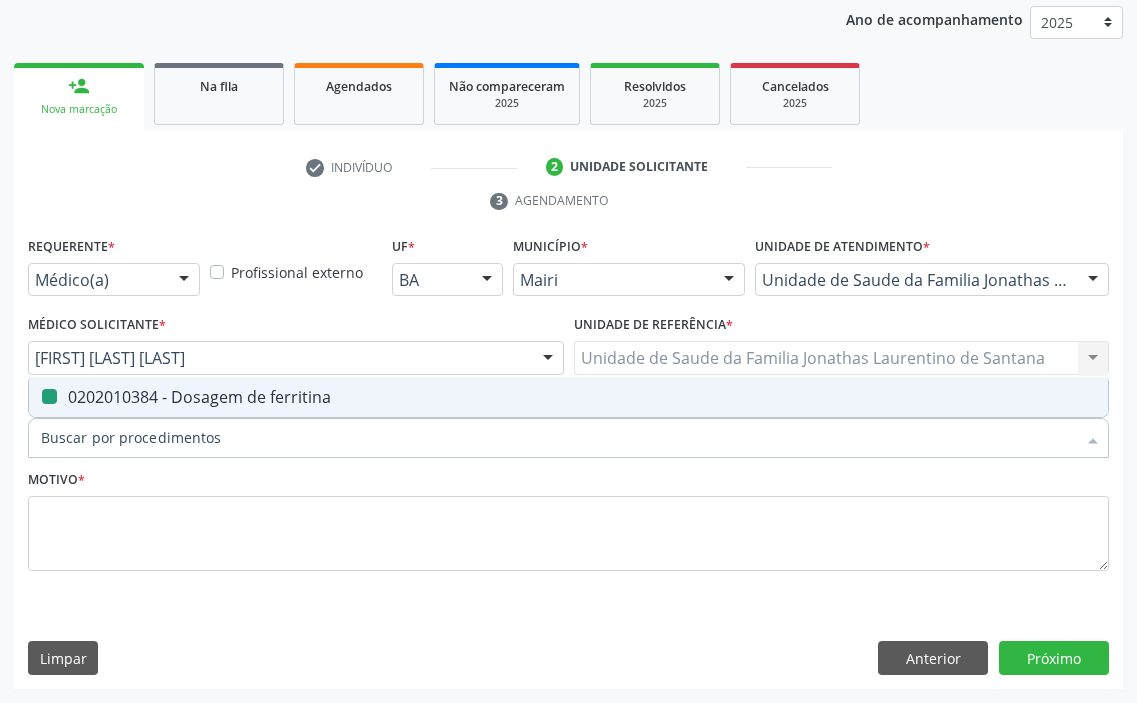 checkbox on "false" 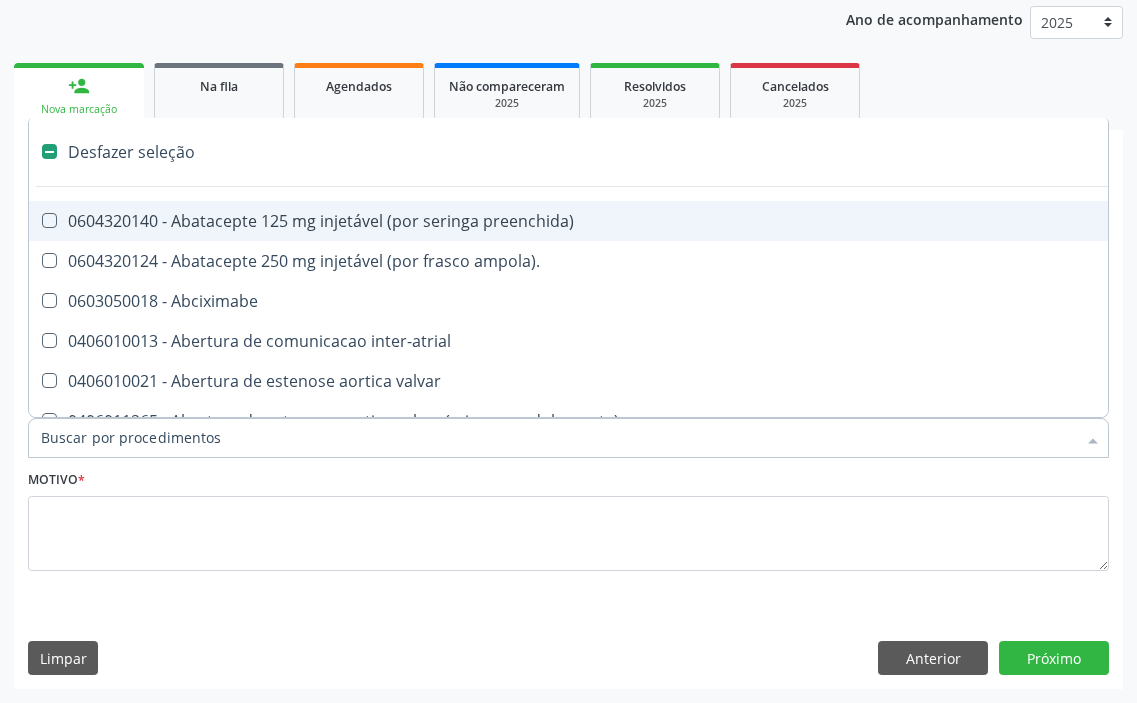 type on "f" 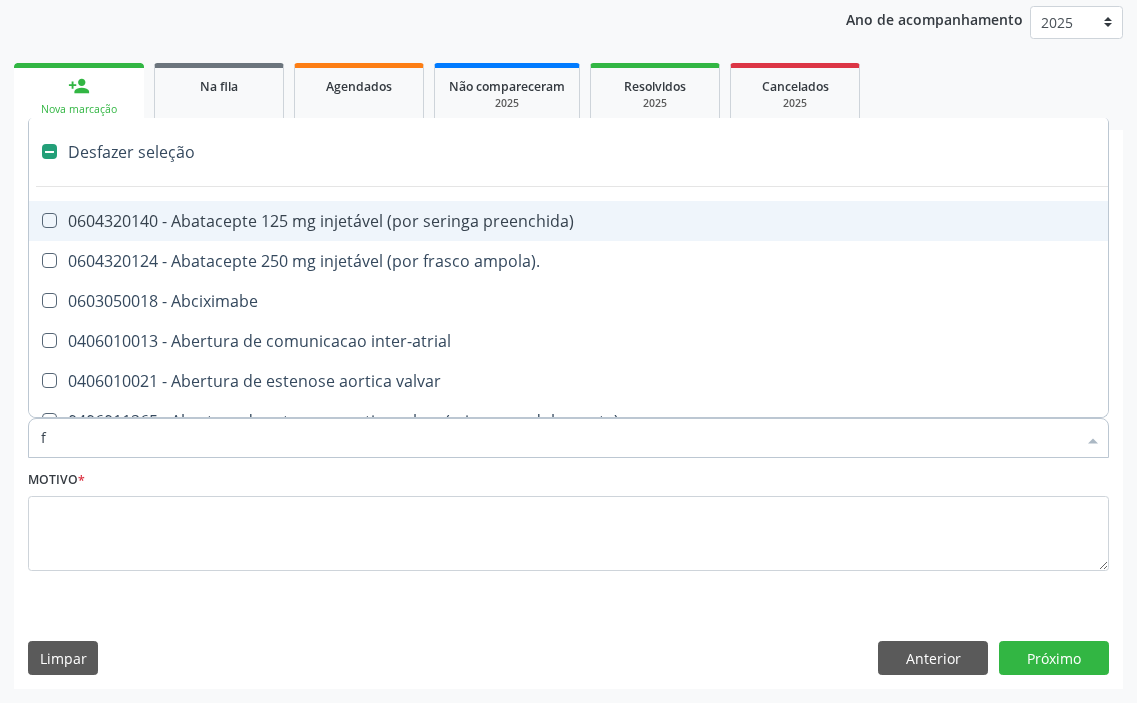 checkbox on "true" 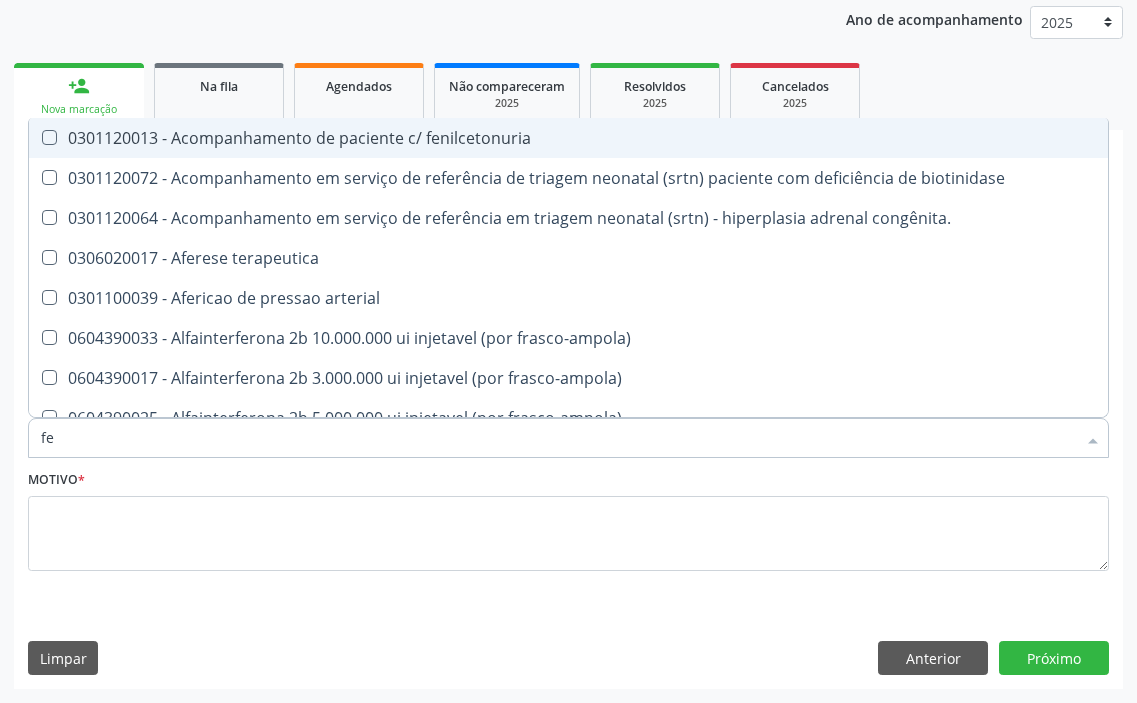 type on "fer" 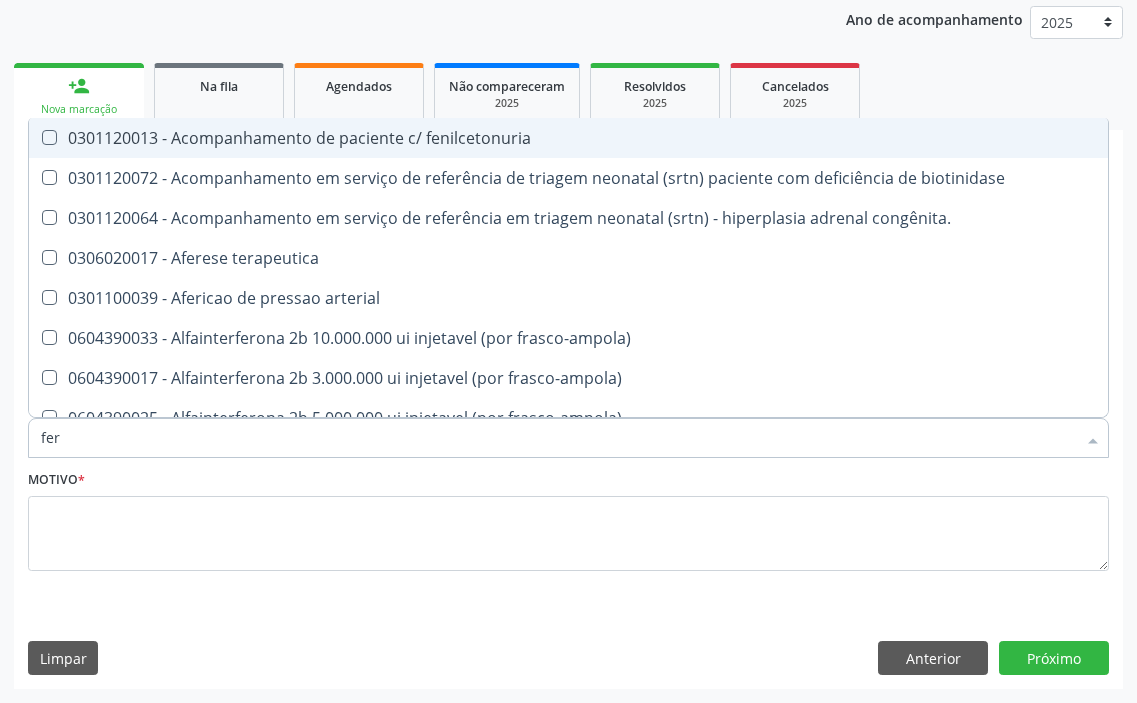 checkbox on "true" 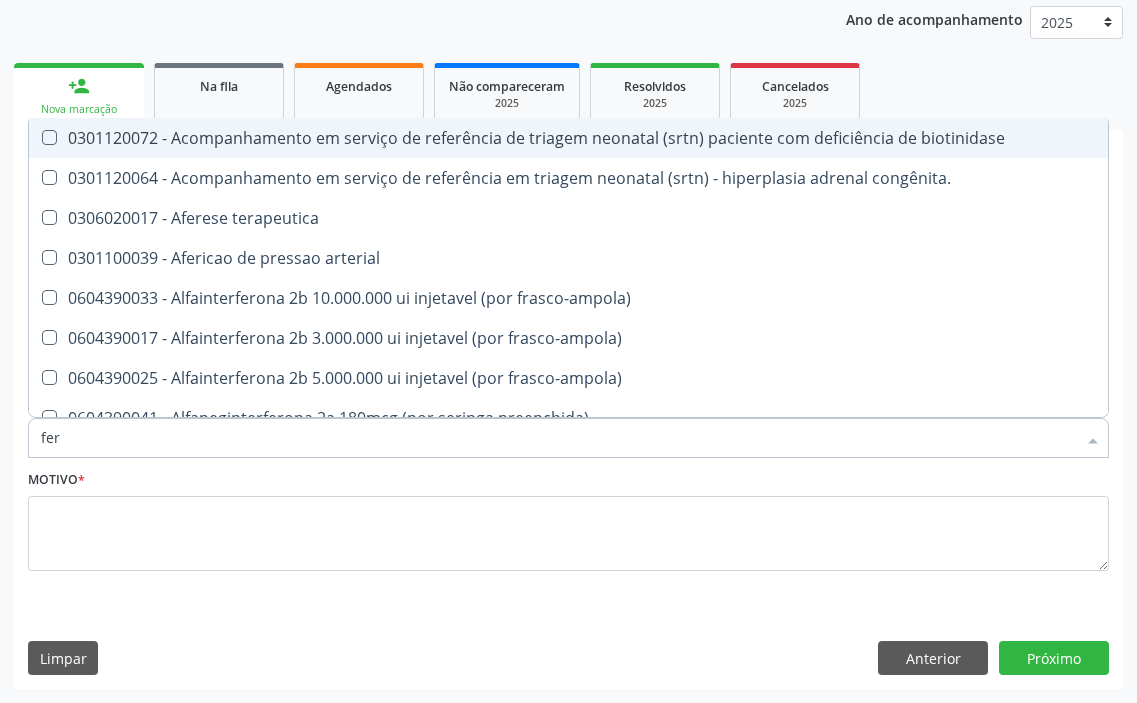 type on "ferr" 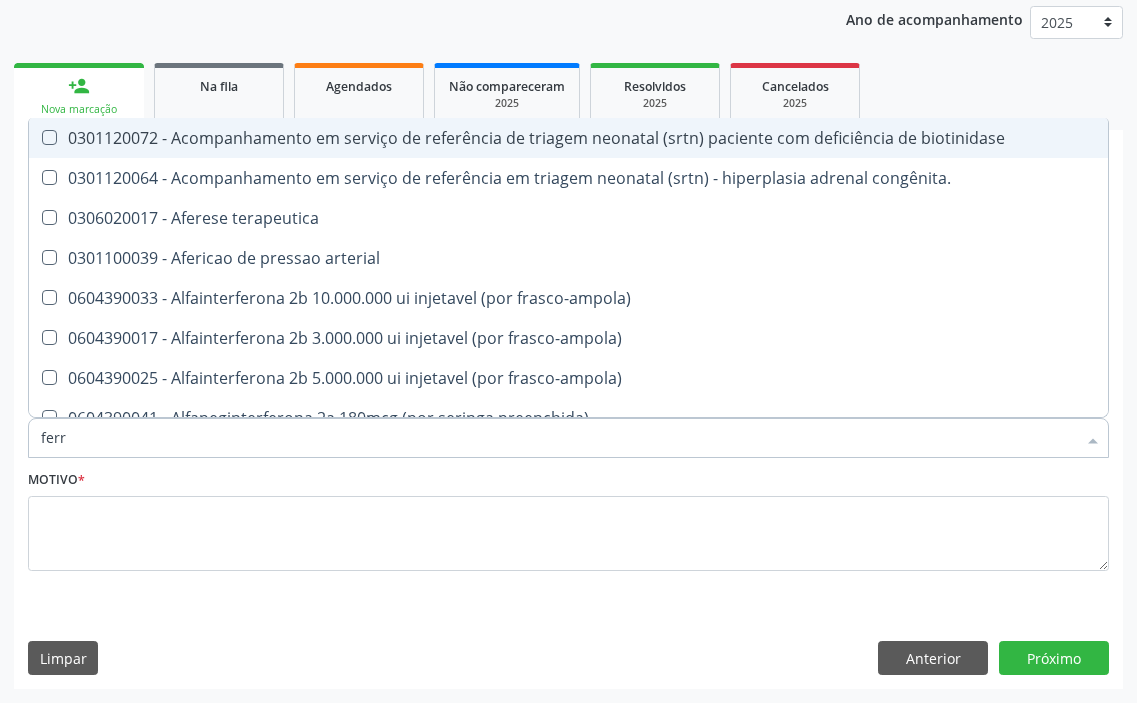 checkbox on "true" 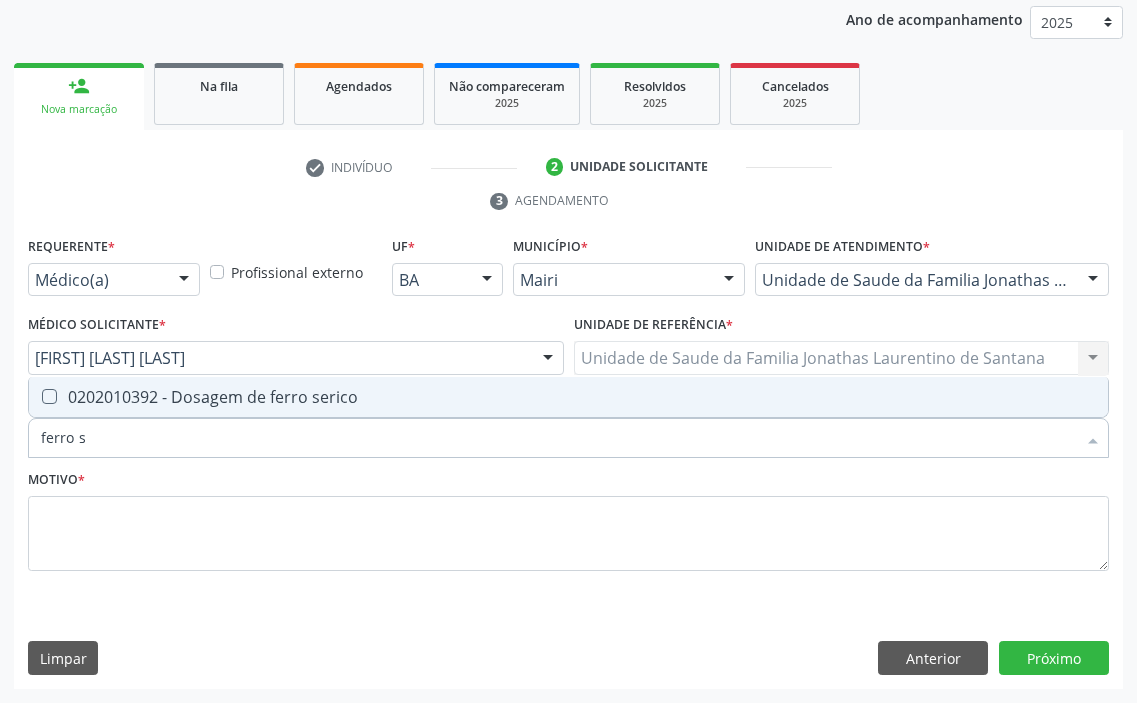 type on "ferro se" 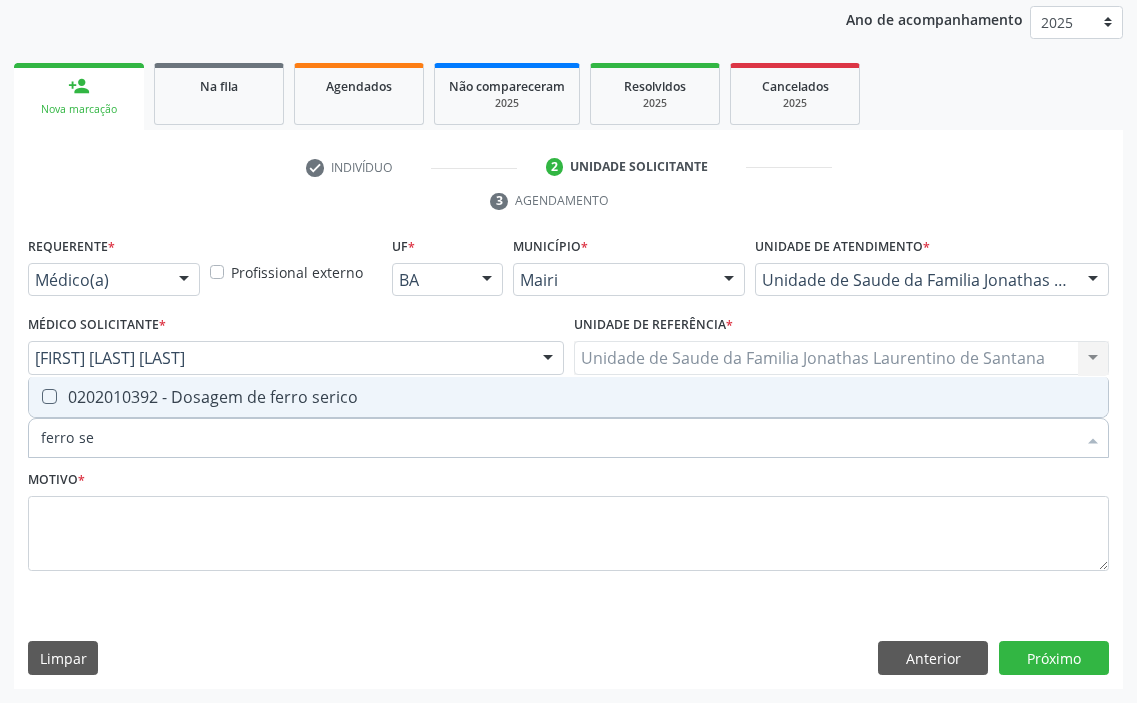 click on "0202010392 - Dosagem de ferro serico" at bounding box center (568, 397) 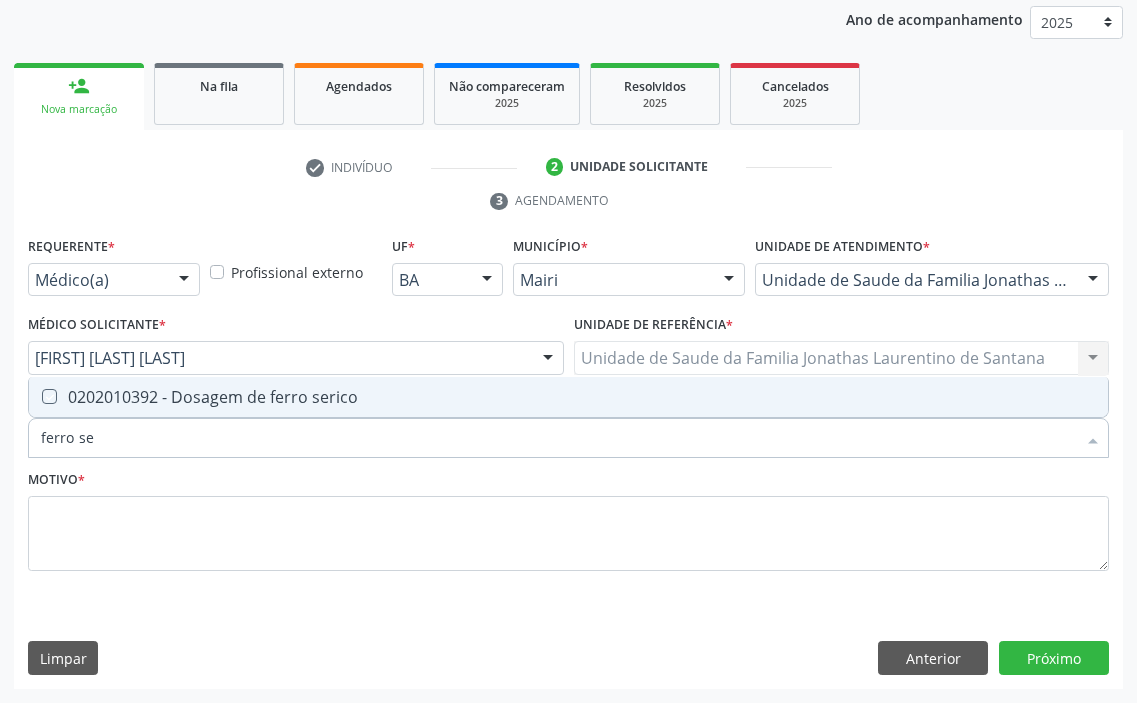 checkbox on "true" 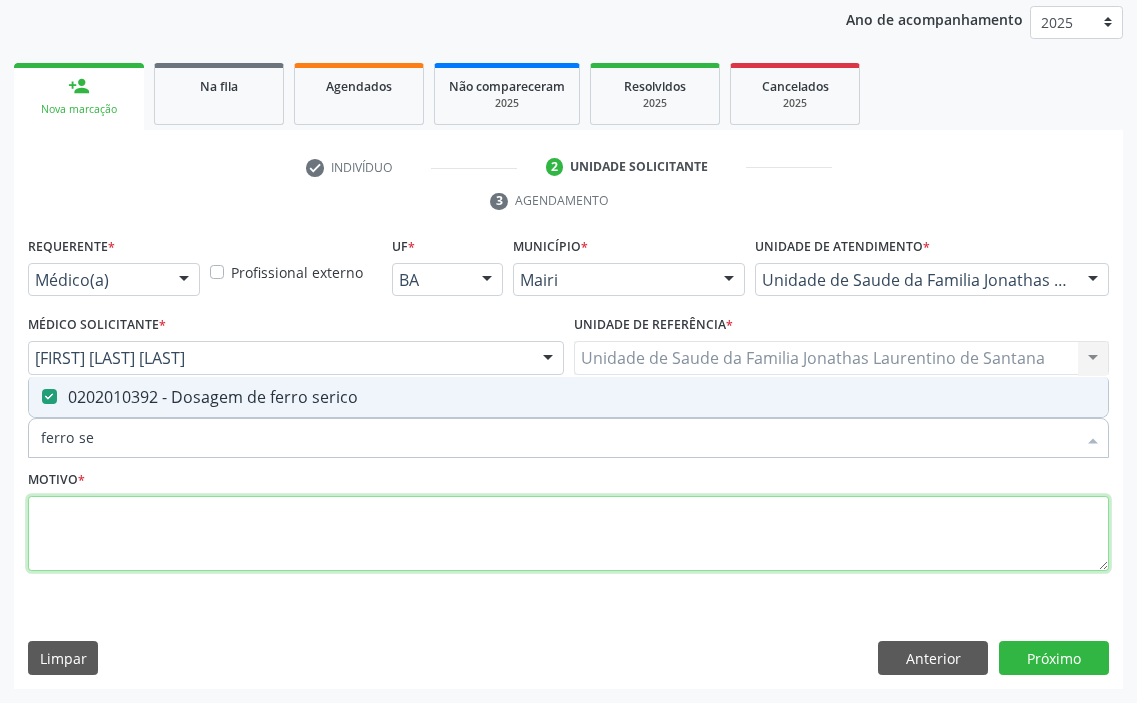 click at bounding box center (568, 534) 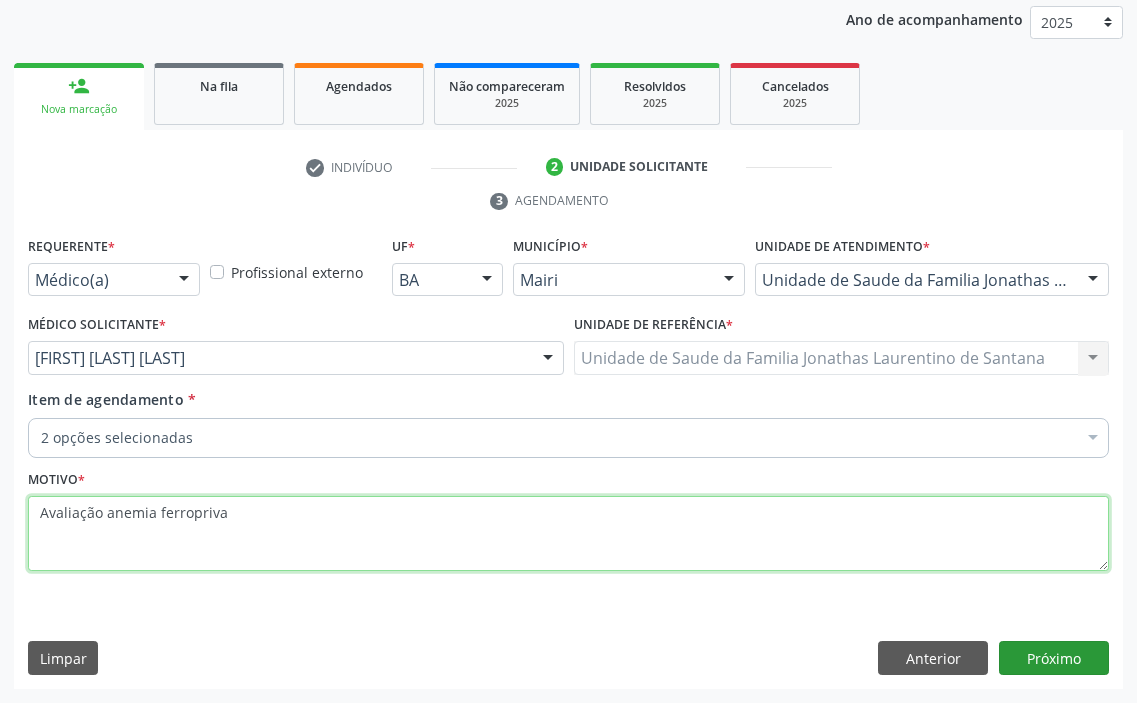 type on "Avaliação anemia ferropriva" 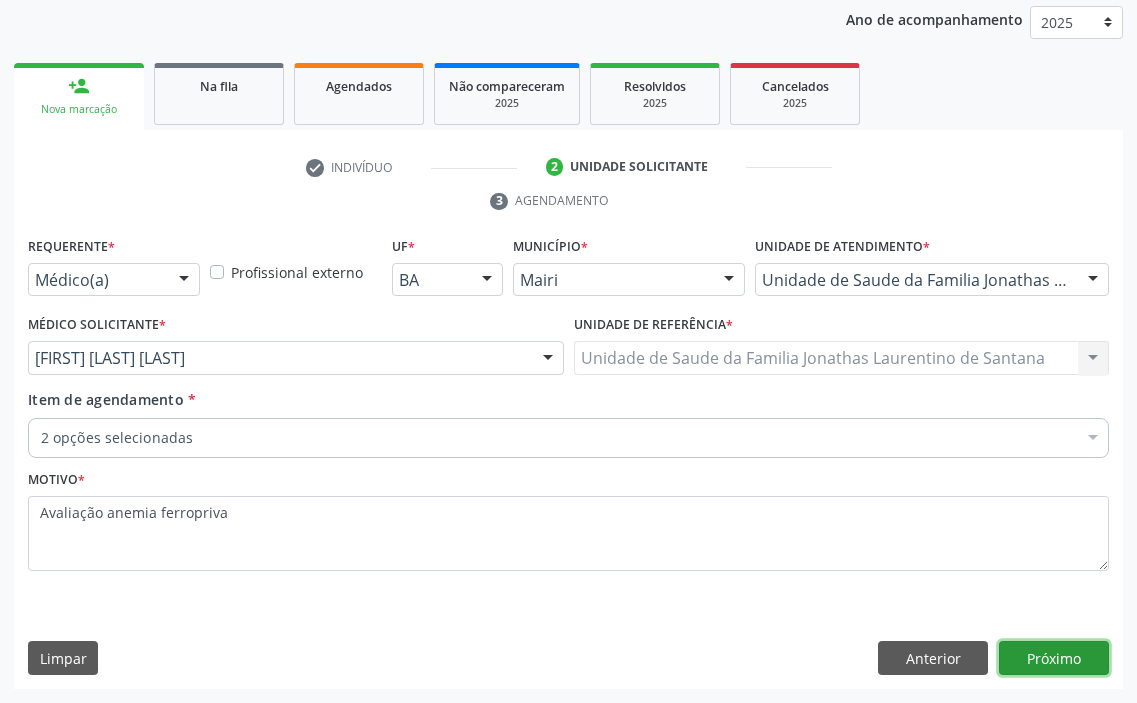 click on "Próximo" at bounding box center [1054, 658] 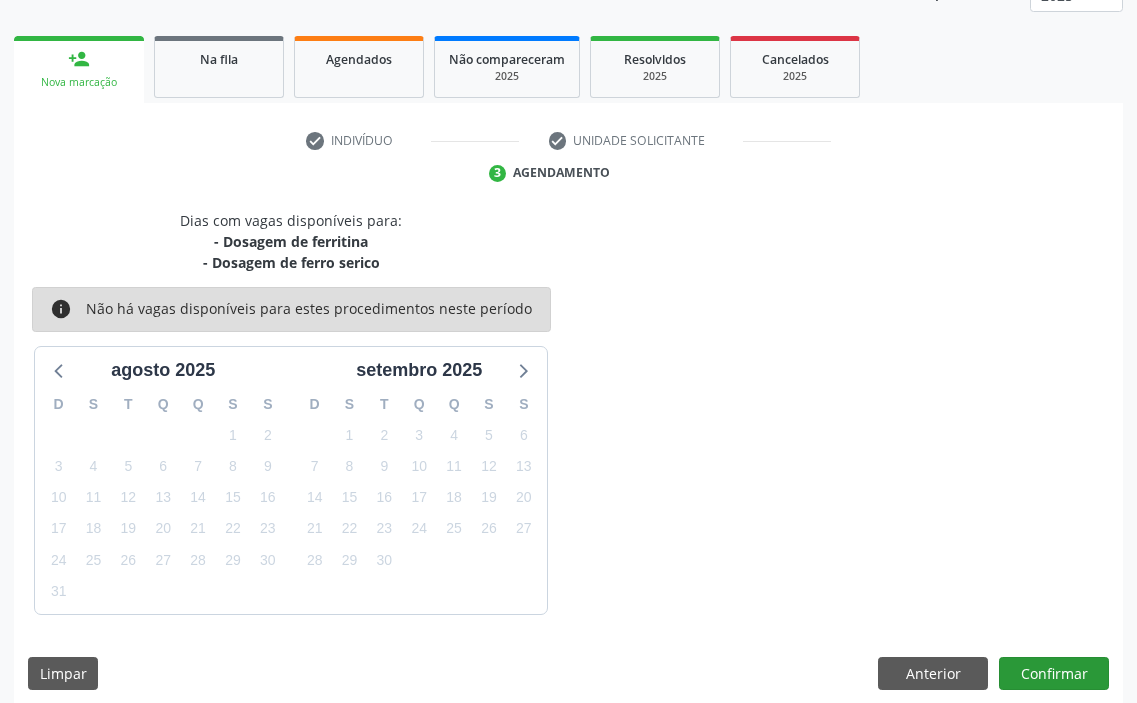 scroll, scrollTop: 278, scrollLeft: 0, axis: vertical 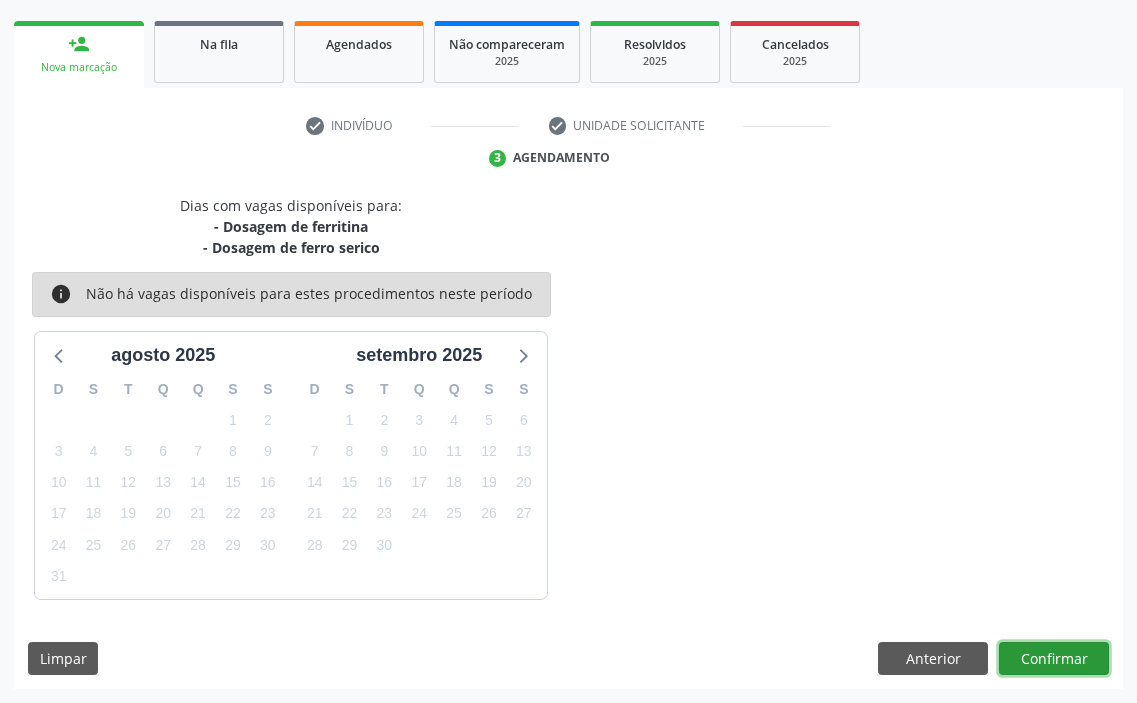 click on "Confirmar" at bounding box center (1054, 659) 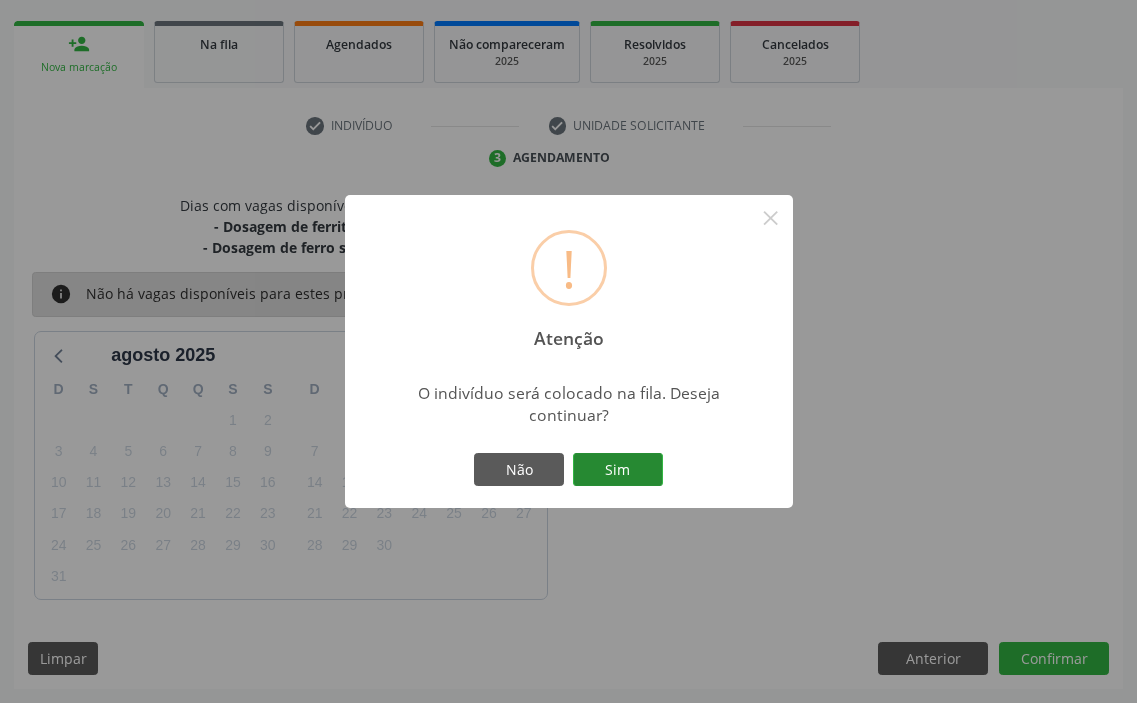click on "Sim" at bounding box center [618, 470] 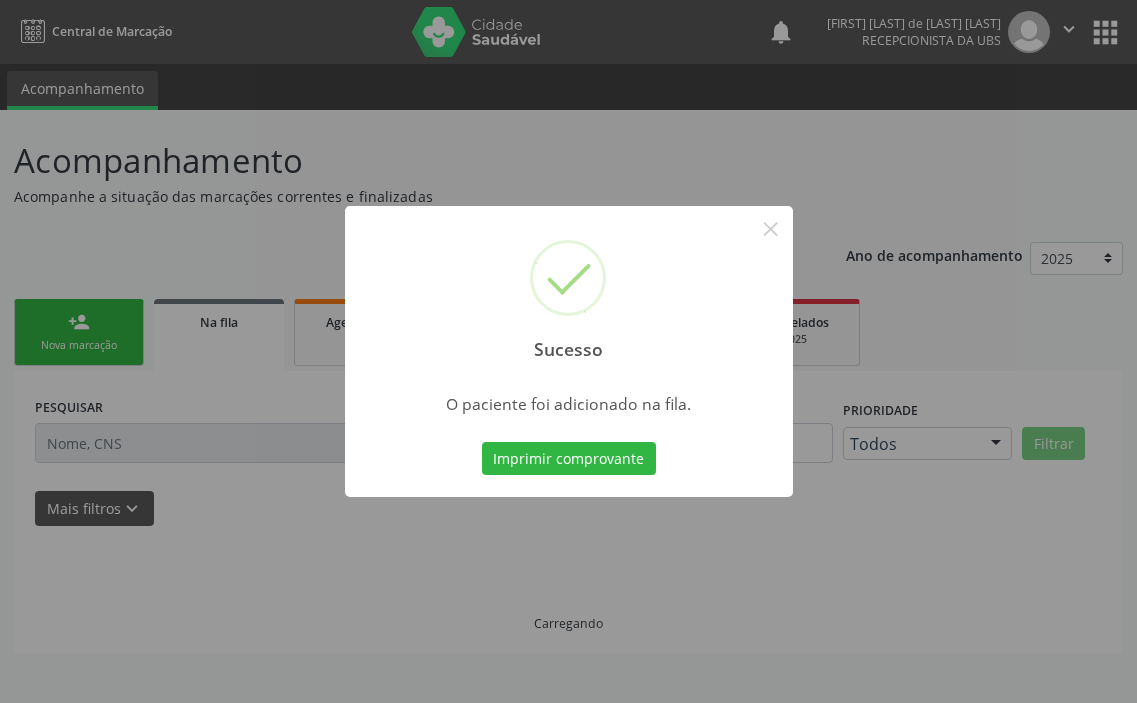 scroll, scrollTop: 0, scrollLeft: 0, axis: both 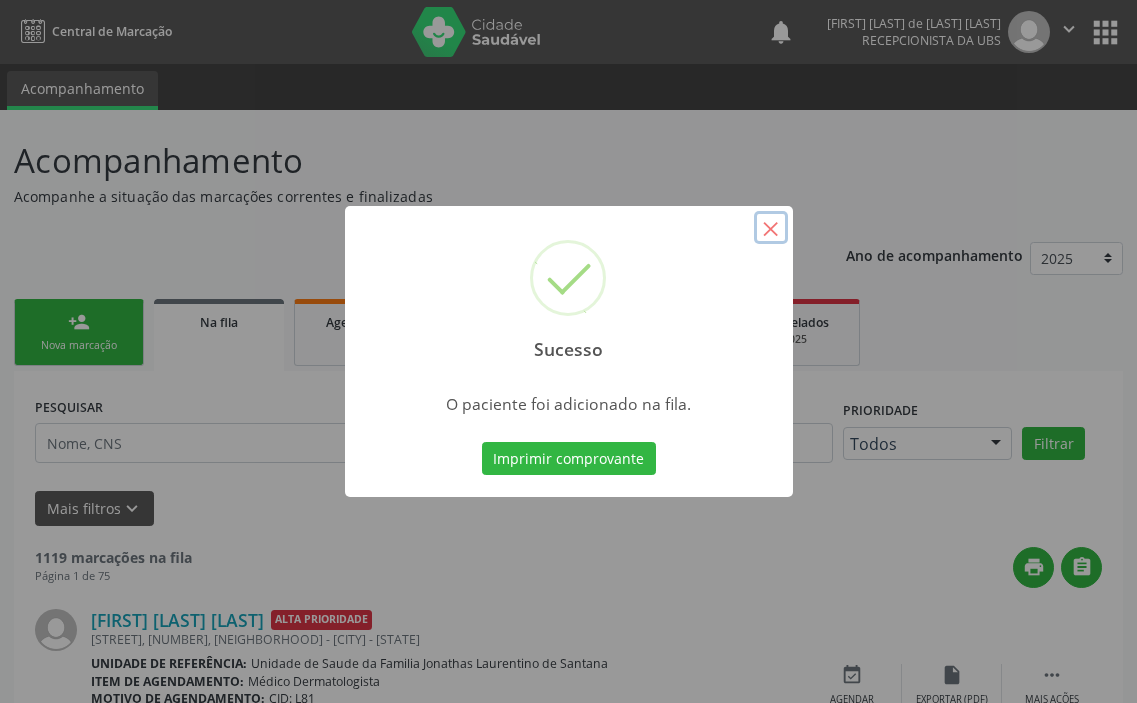 click on "×" at bounding box center (771, 228) 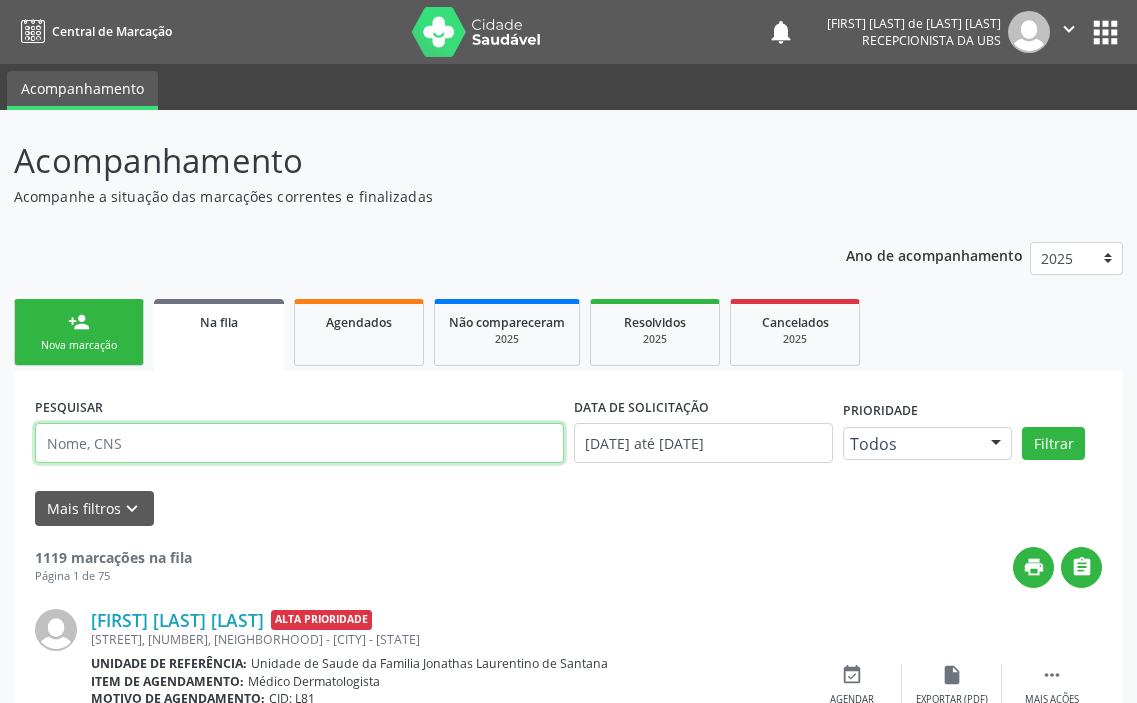 click at bounding box center [299, 443] 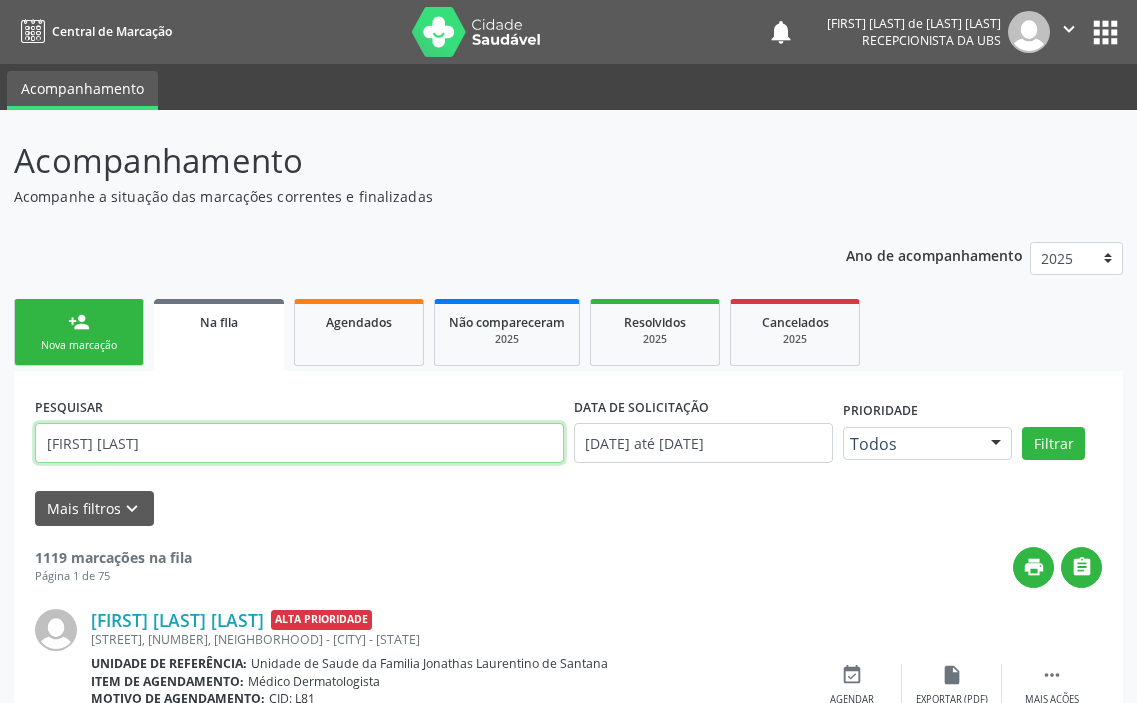 type on "MARIA LITA" 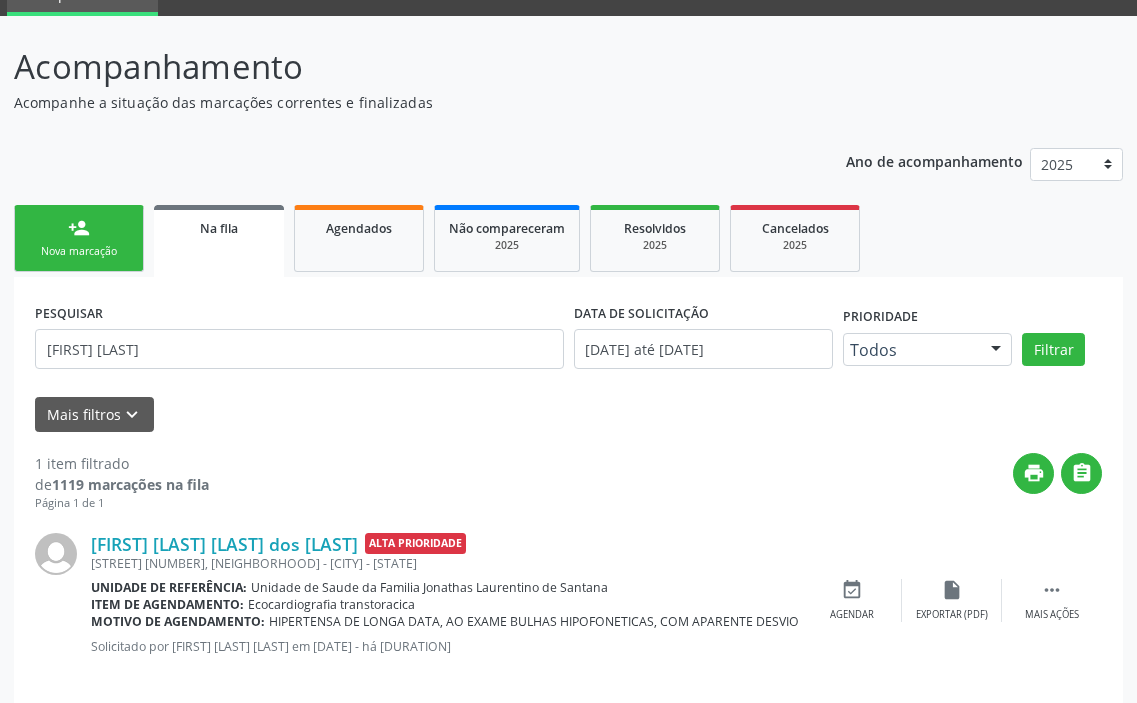 scroll, scrollTop: 116, scrollLeft: 0, axis: vertical 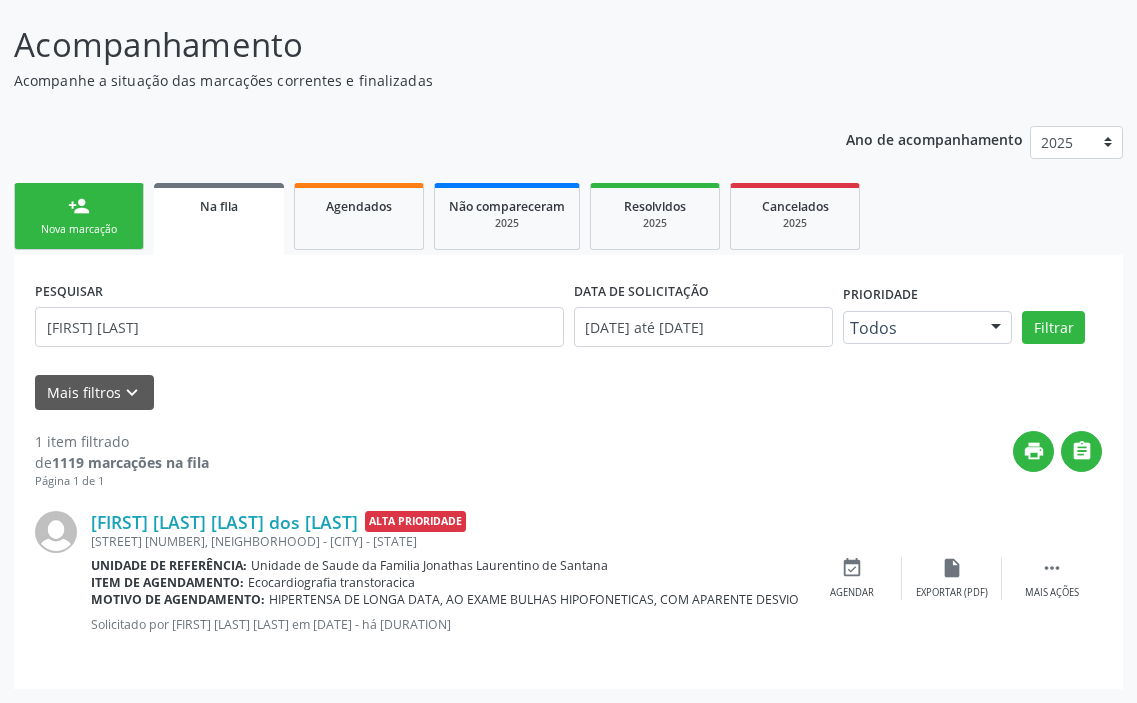 click on "Mais filtros
keyboard_arrow_down" at bounding box center [568, 392] 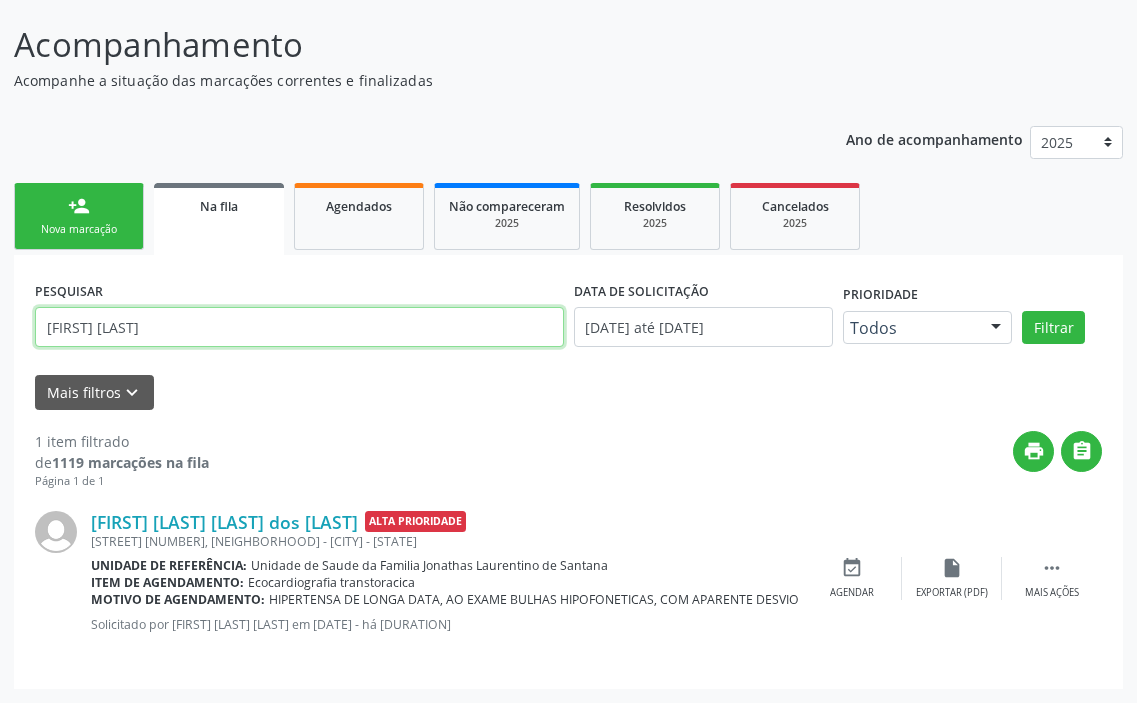 click on "MARIA LITA" at bounding box center (299, 327) 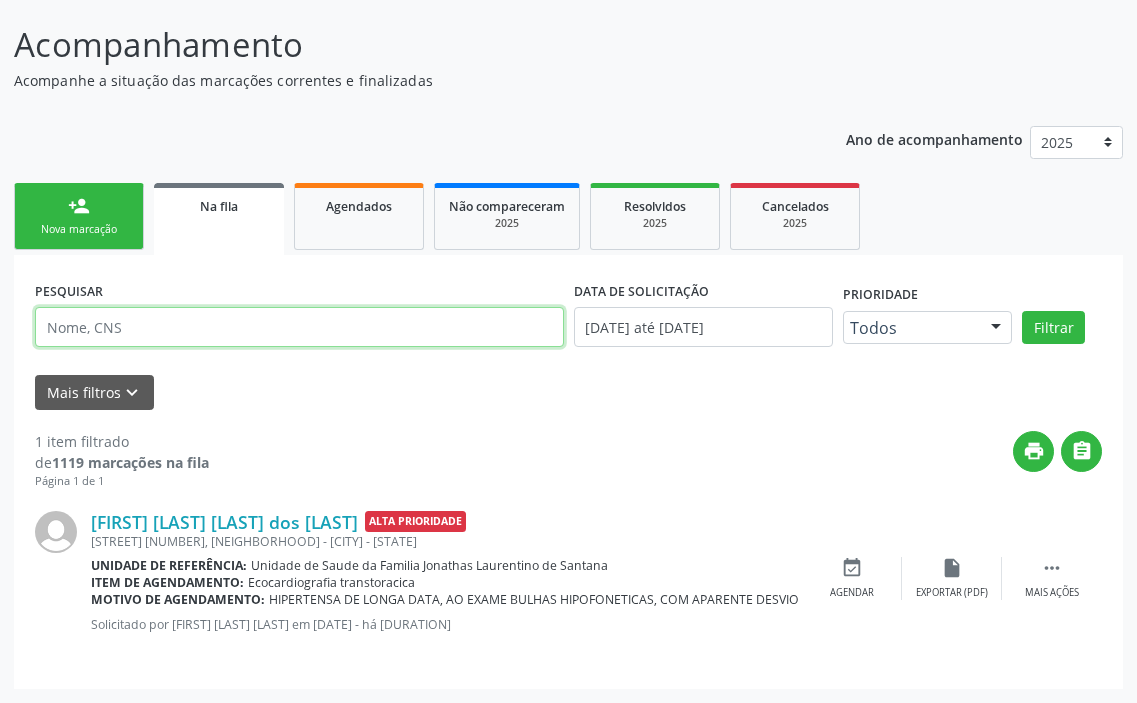 click at bounding box center [299, 327] 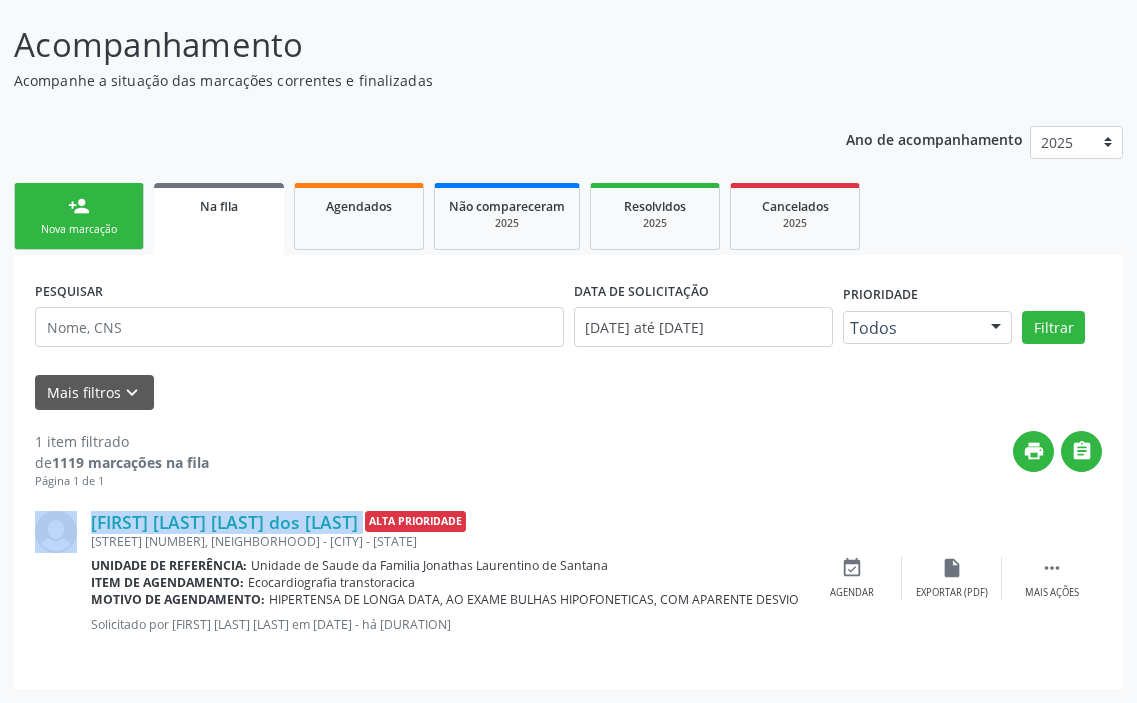 drag, startPoint x: 89, startPoint y: 519, endPoint x: 351, endPoint y: 526, distance: 262.0935 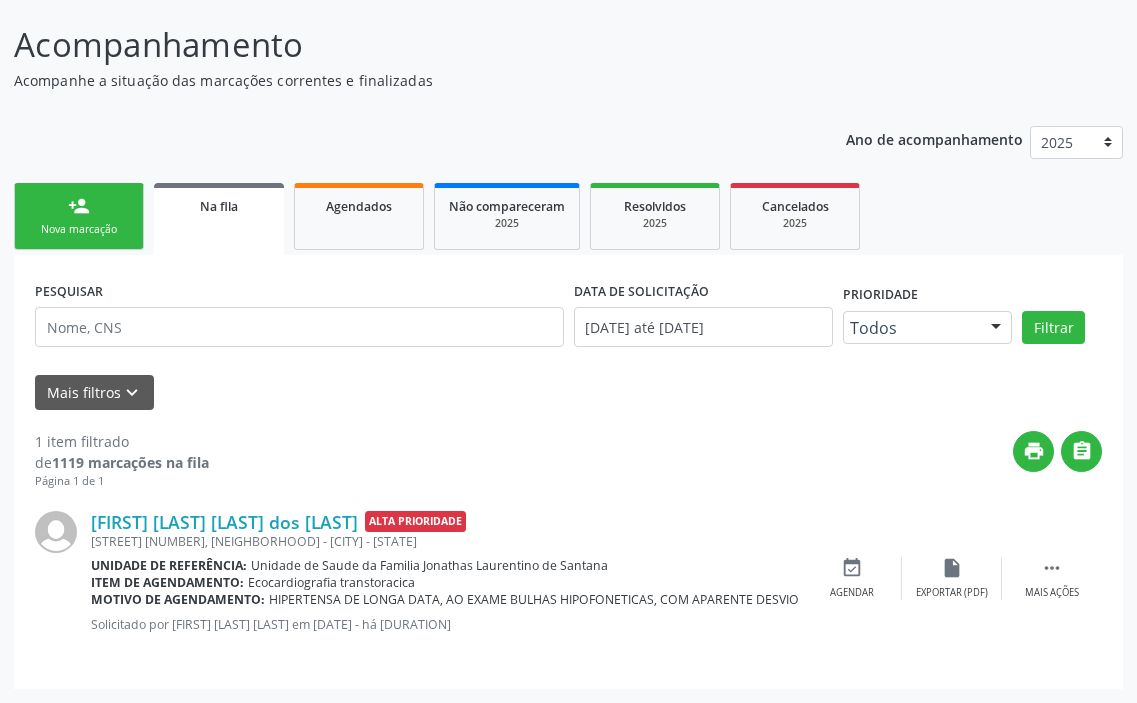 click on "print   " at bounding box center [655, 460] 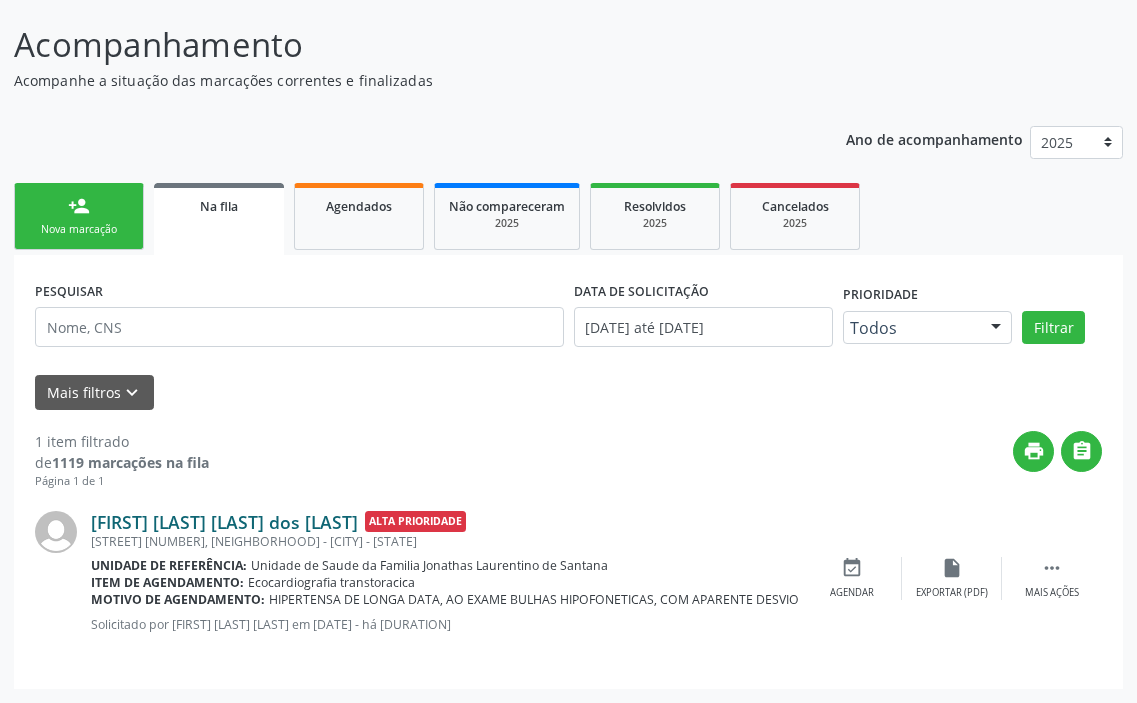 click on "Maria Lita Santana dos Santos" at bounding box center (224, 522) 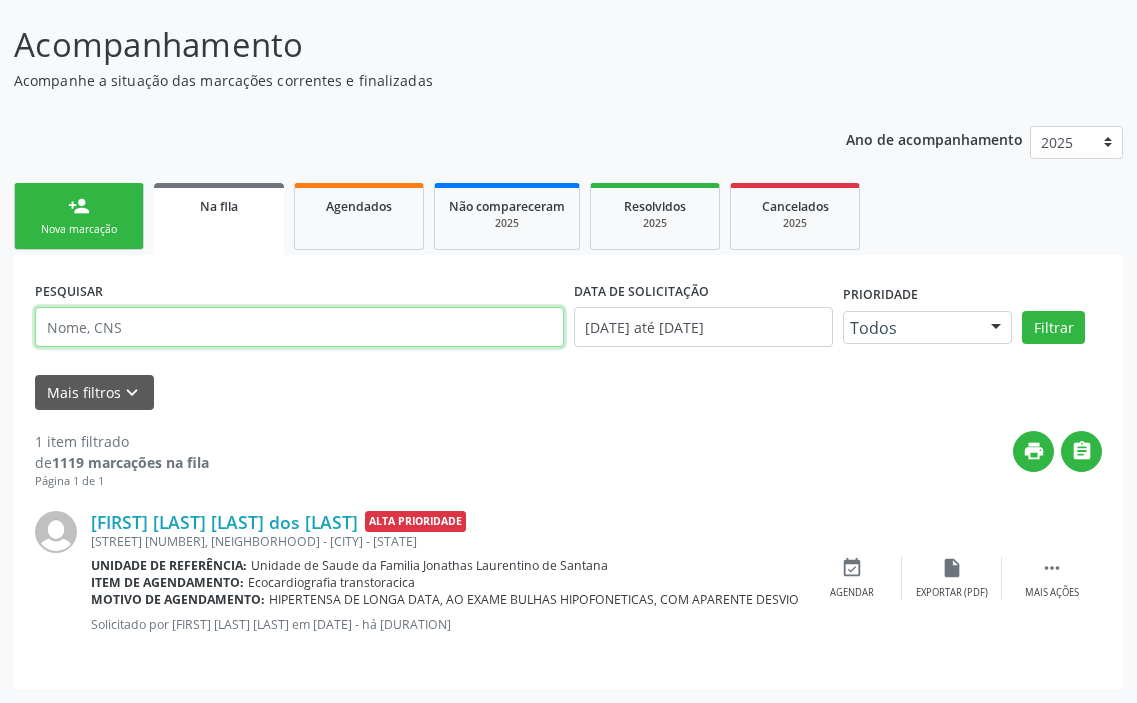 drag, startPoint x: 125, startPoint y: 325, endPoint x: 82, endPoint y: 327, distance: 43.046486 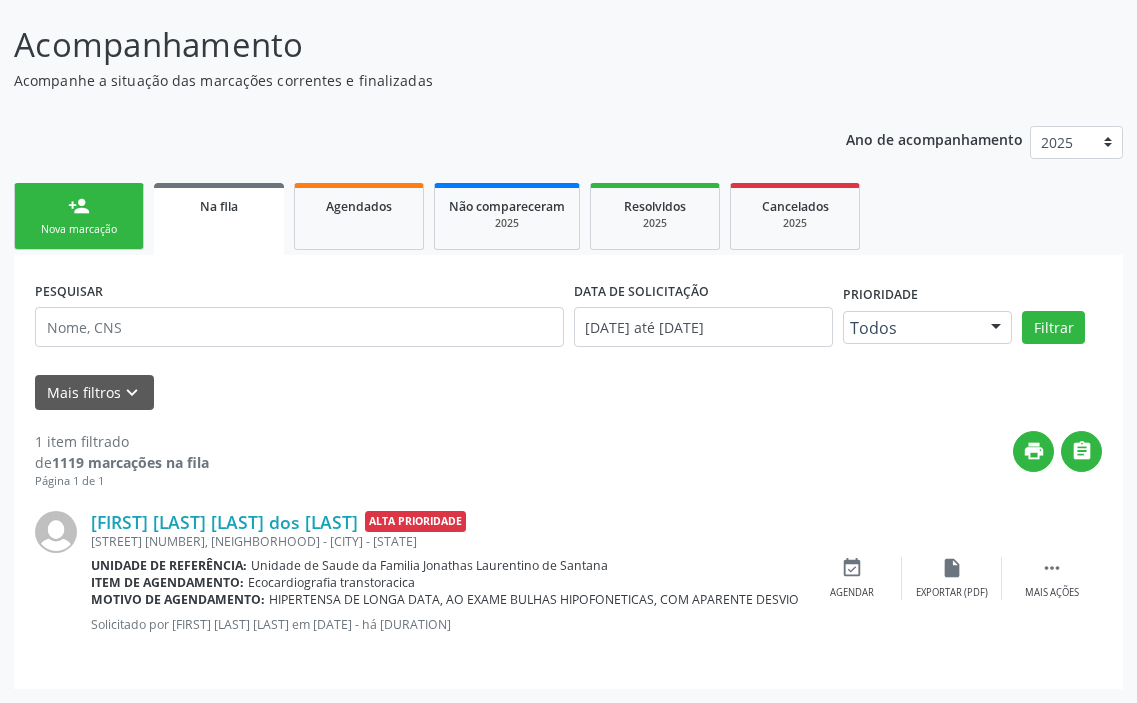 click on "Agendados" at bounding box center (359, 206) 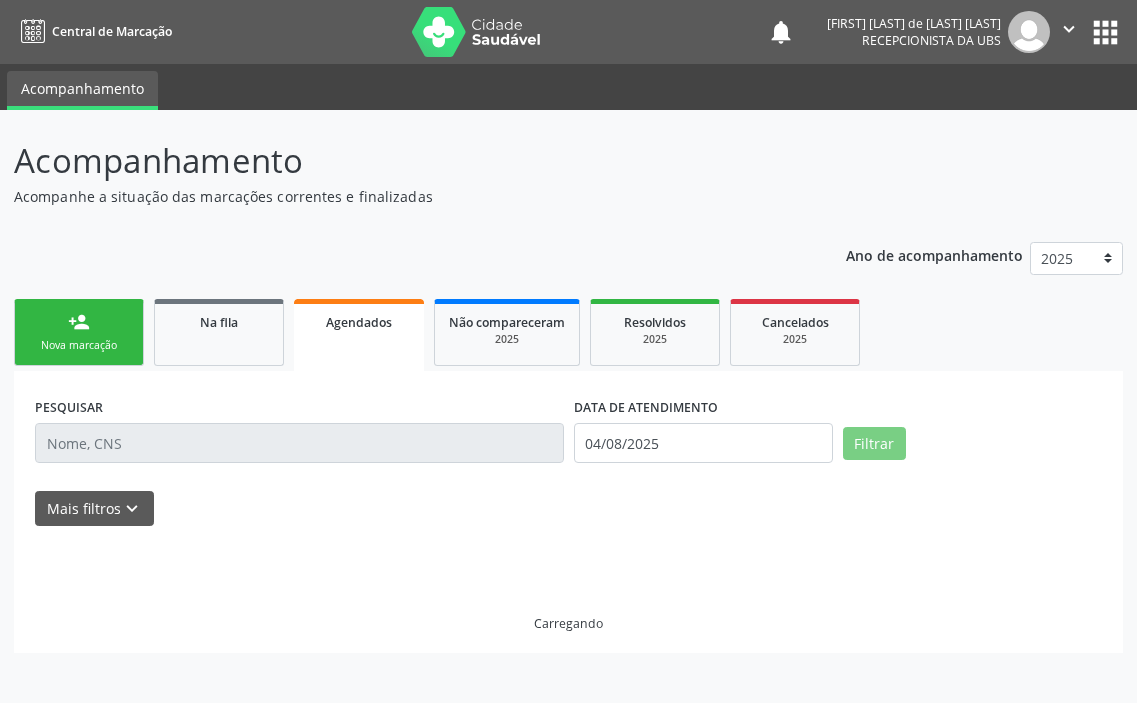 scroll, scrollTop: 0, scrollLeft: 0, axis: both 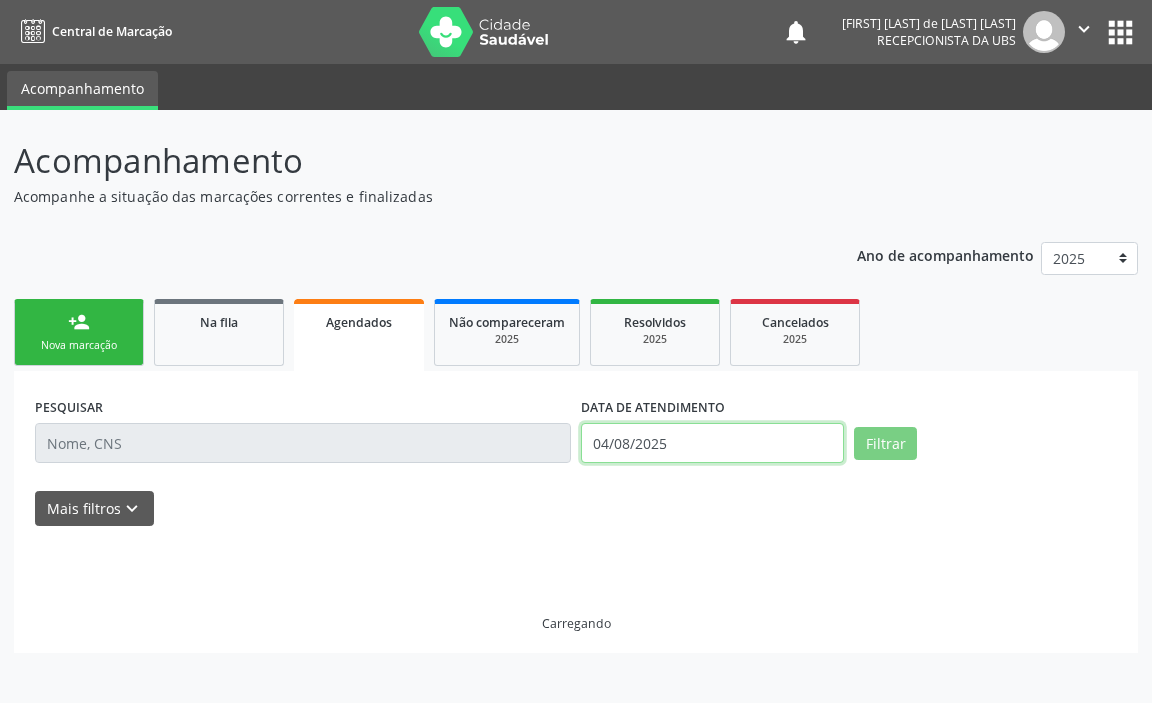 click on "04/08/2025" at bounding box center (712, 443) 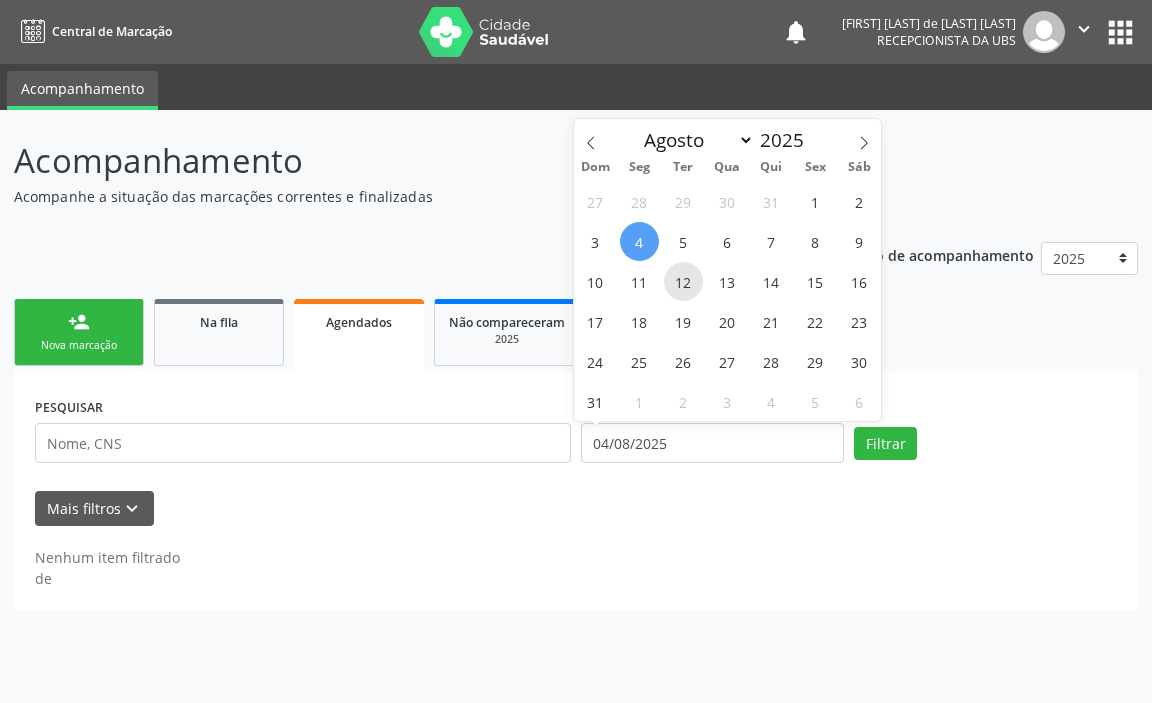 click on "12" at bounding box center [683, 281] 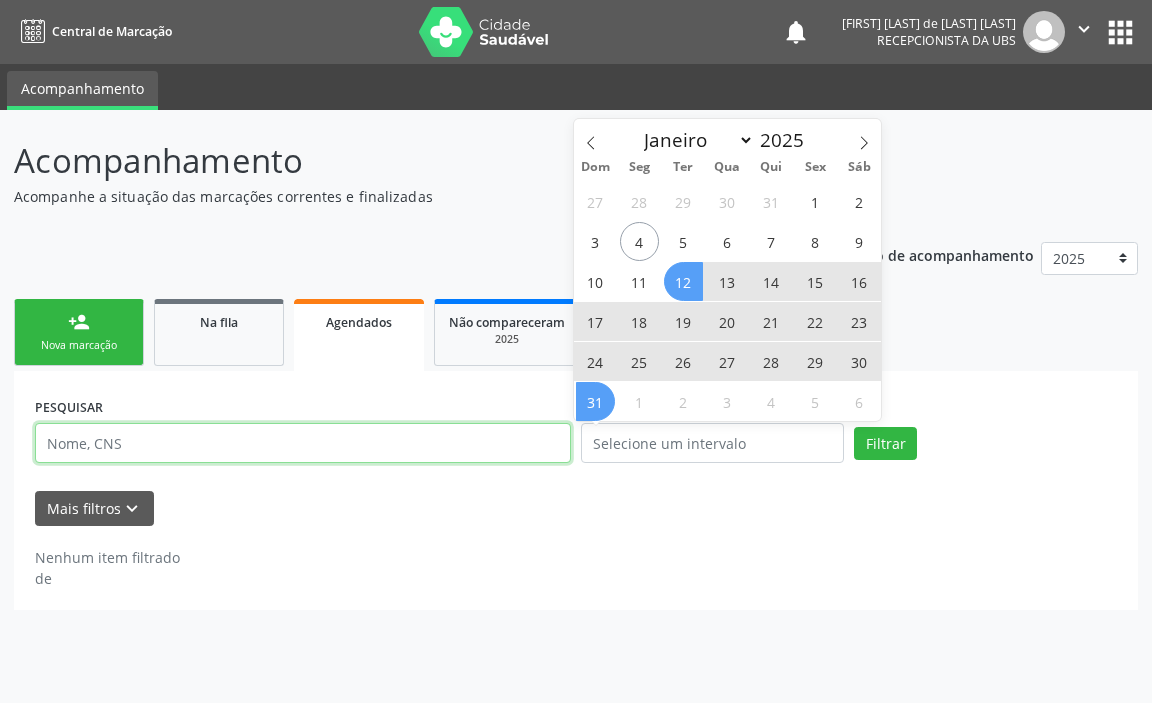 click at bounding box center [303, 443] 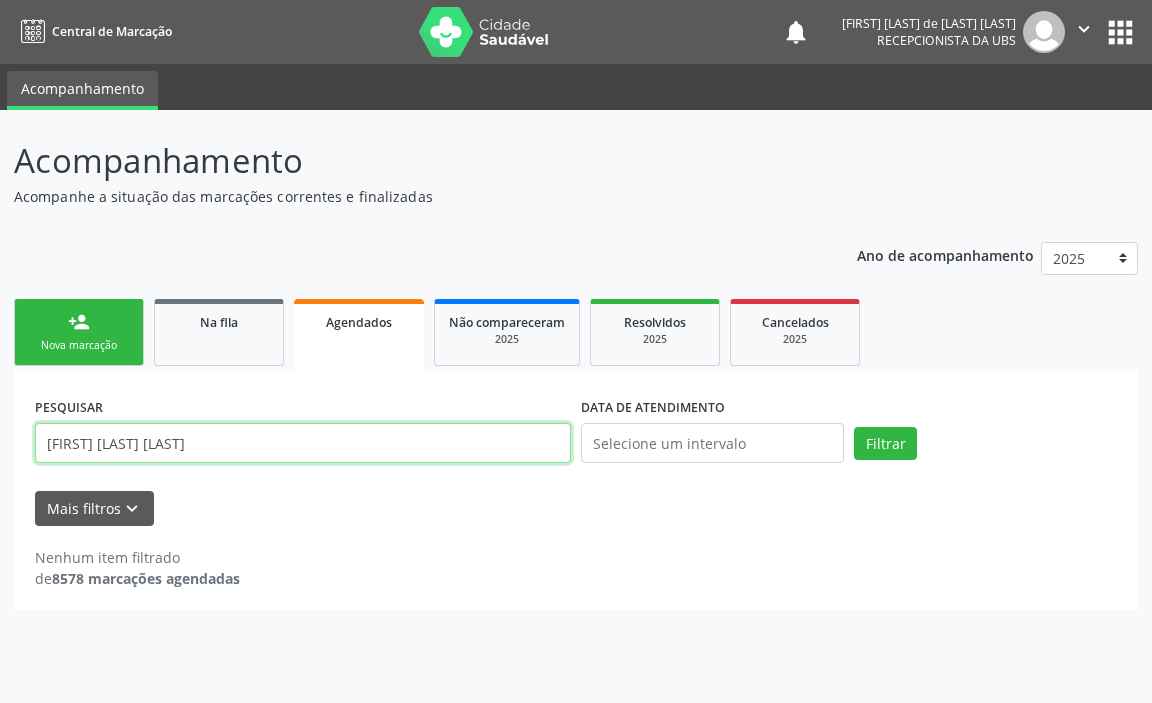 click on "Filtrar" at bounding box center [885, 444] 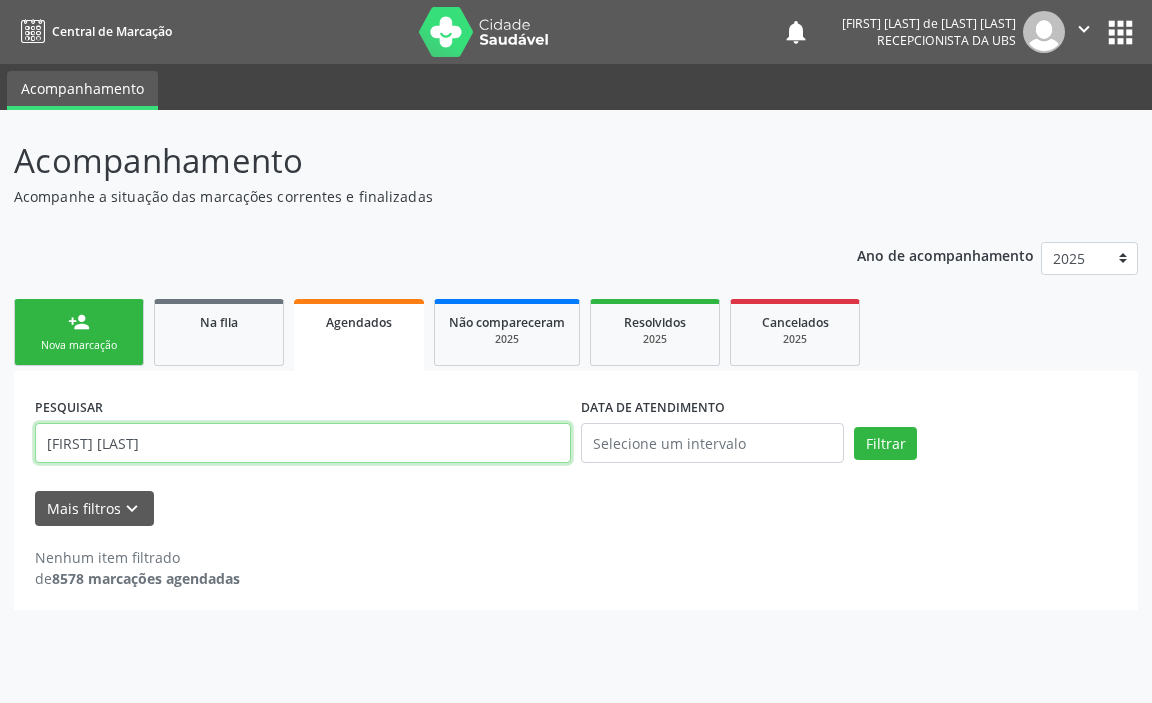click on "Filtrar" at bounding box center (885, 444) 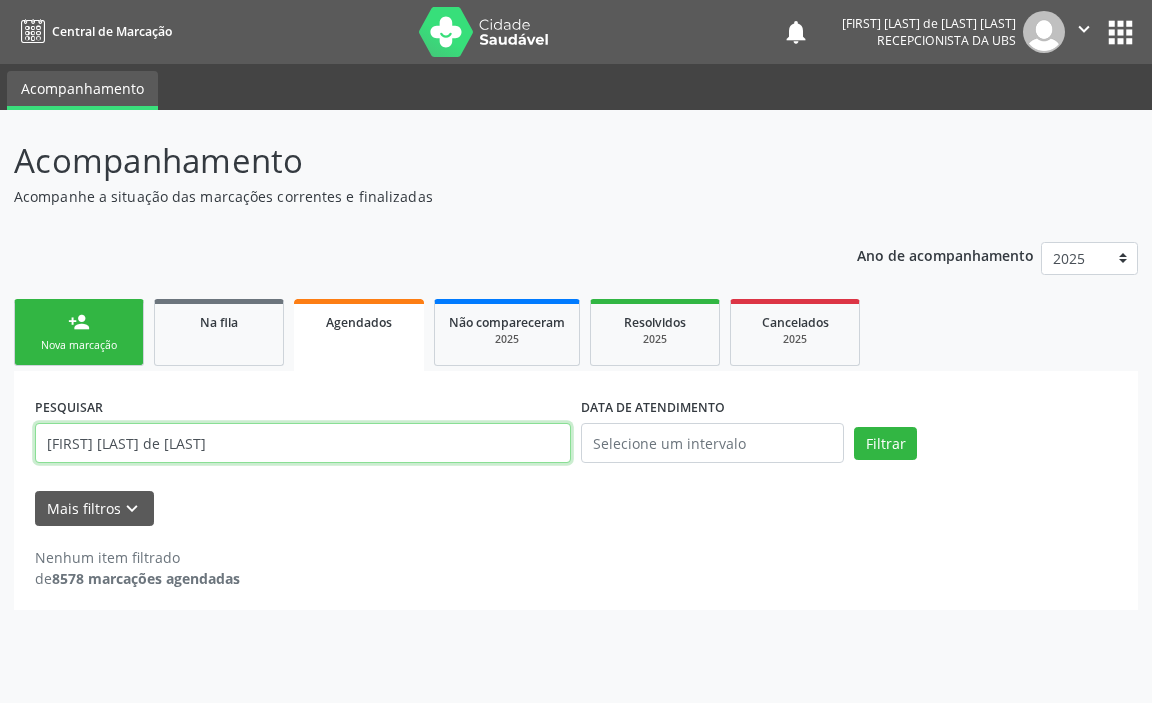type on "Lucineide Conceição da Silva" 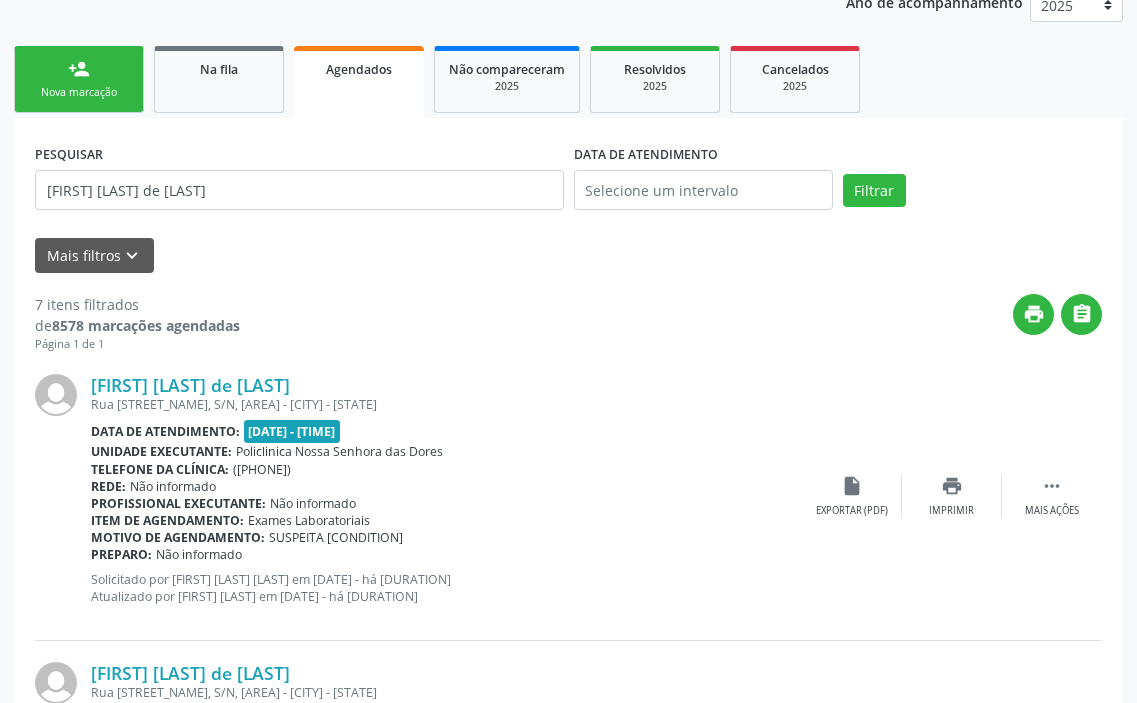 scroll, scrollTop: 300, scrollLeft: 0, axis: vertical 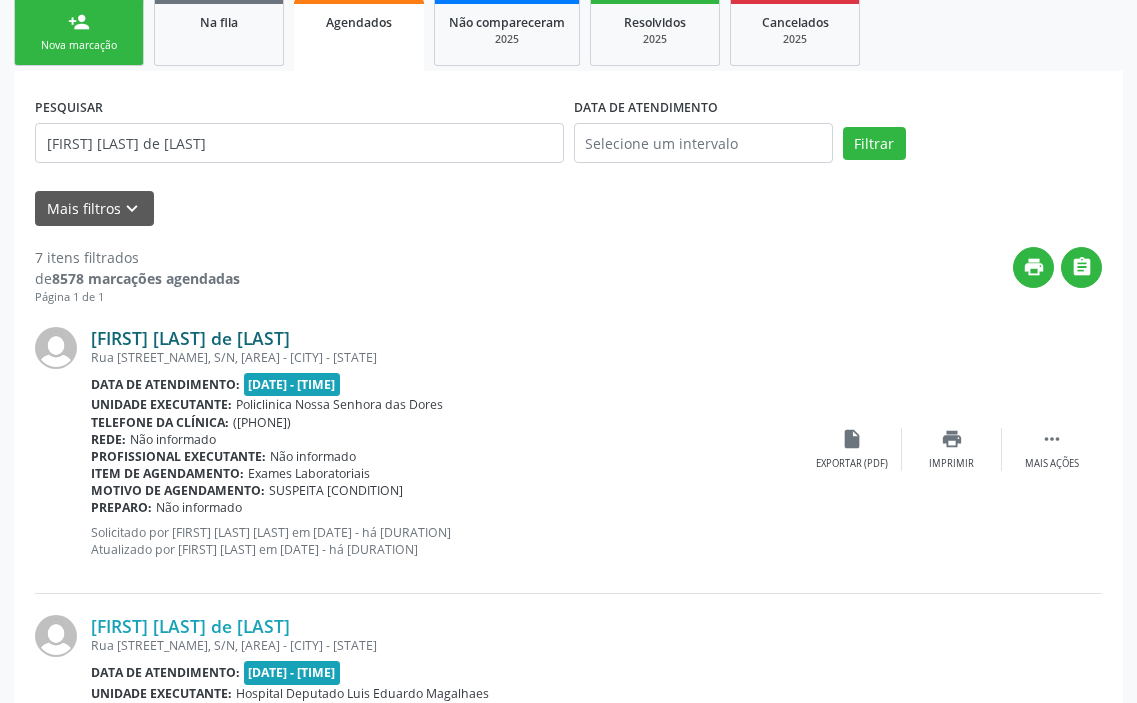 click on "Lucineide Conceição da Silva" at bounding box center [190, 338] 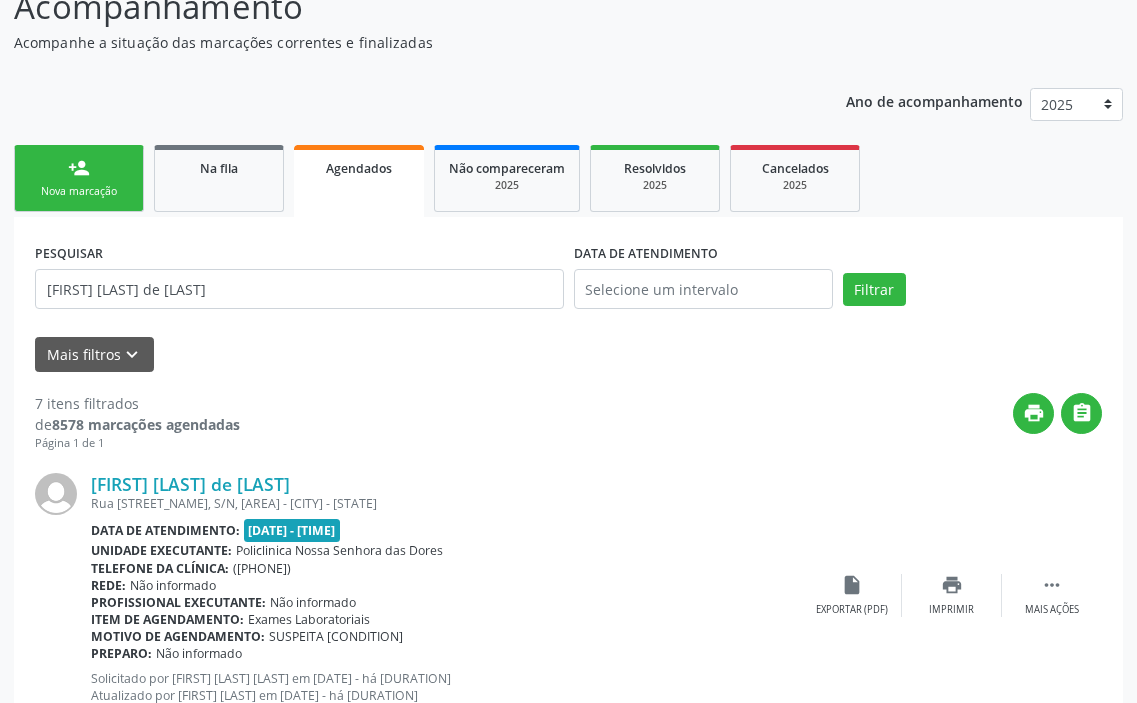 scroll, scrollTop: 0, scrollLeft: 0, axis: both 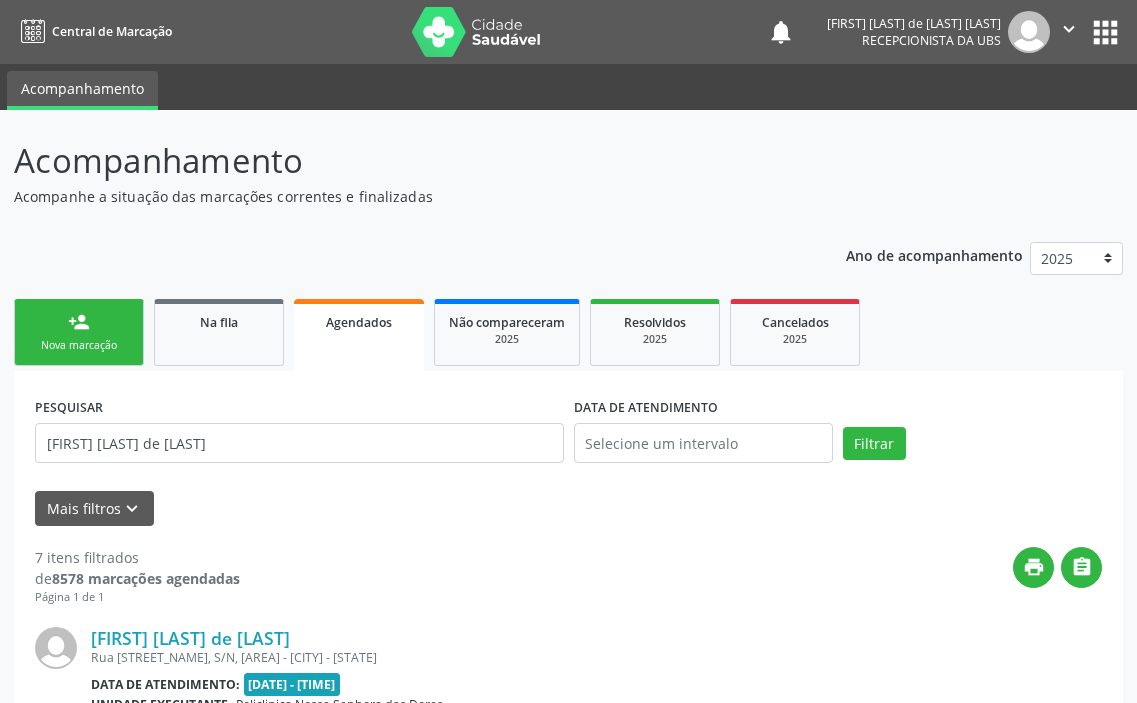 click on "Ano de acompanhamento
2025 2024 2023 2022 2021 2020 2019
person_add
Nova marcação
Na fila   Agendados   Não compareceram
2025
Resolvidos
2025
Cancelados
2025
PESQUISAR
Lucineide Conceição da Silva
DATA DE ATENDIMENTO
Filtrar
UNIDADE EXECUTANTE
Selecione uma unidade
Todos as unidades   3D Dent   A Bioquimika Farmacia de Manipulacao   A Botica Magistral Ltda   A Brito Servicos Medicos e Hospitalares   A C Servicos Medicos e Hospitalares   A D Santos Fernandes   A F dos Santos Servicos Medicos e Hospitalares   A G S Servicos Medicos   A Gomes Servicos Medicos e Hospitalares   A Goncalves Servicos Hospitalares   A M Servicos Medicos   A Maia Servicos Medicos e Hospitalares   A Marques Servicos Medicos e Hospitalares   A Medicina Diagnostica Cabula   A Medicina Diagnostica Nazare   A Medicina Diagnostica Paralela" at bounding box center (568, 1436) 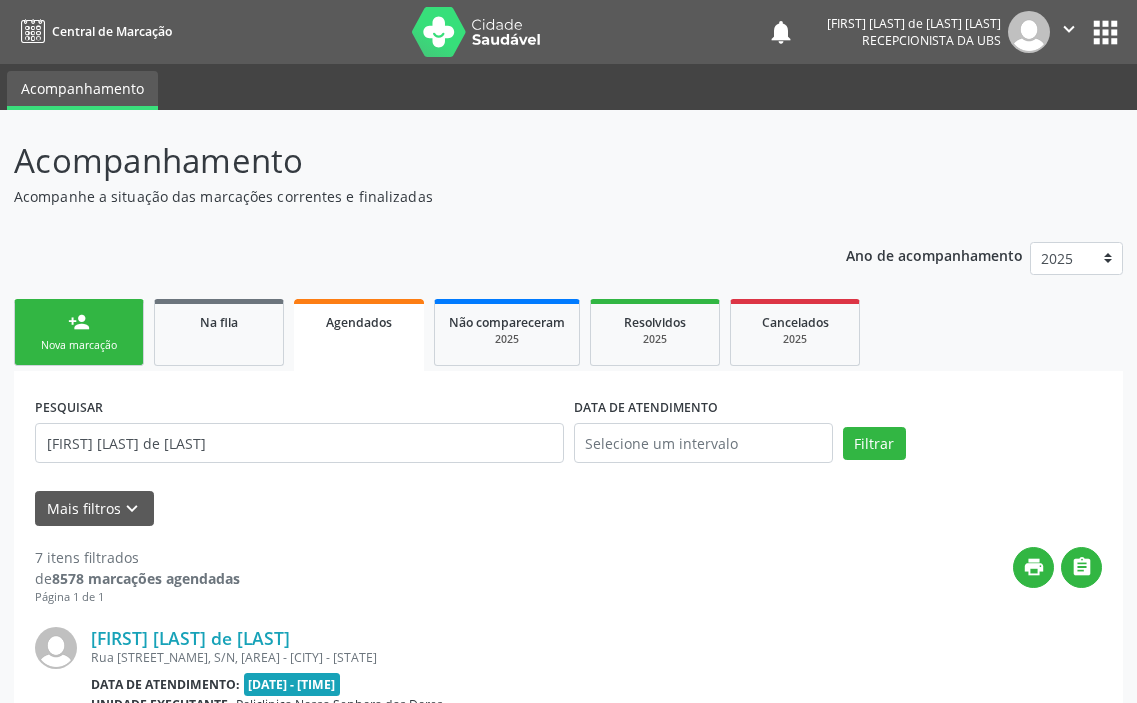 click on "person_add
Nova marcação" at bounding box center (79, 332) 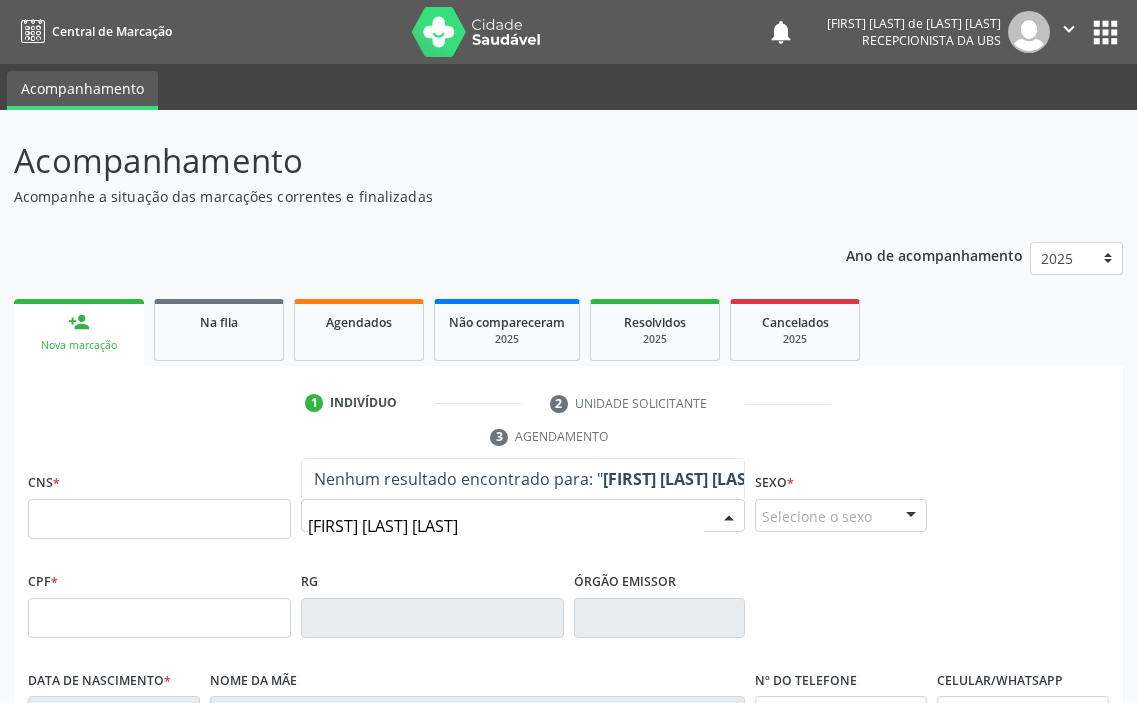 type on "aurora oliveira carneiro" 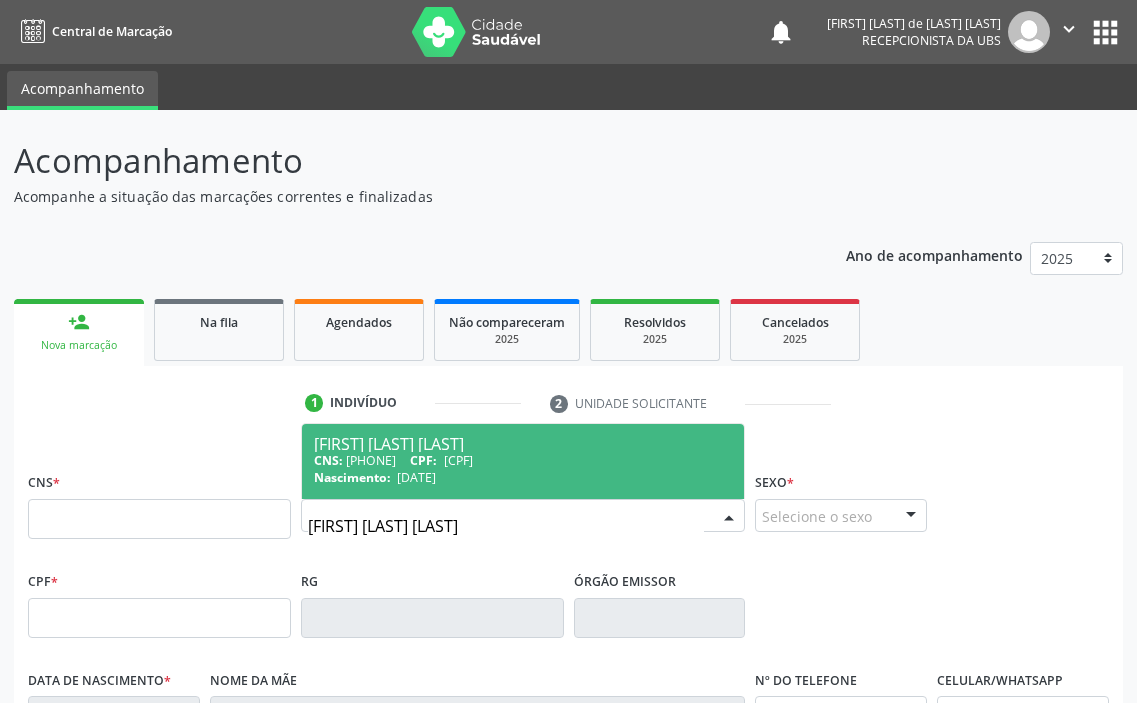click on "CNS:
706 7095 8479 2218
CPF:
002.840.335-53" at bounding box center [523, 460] 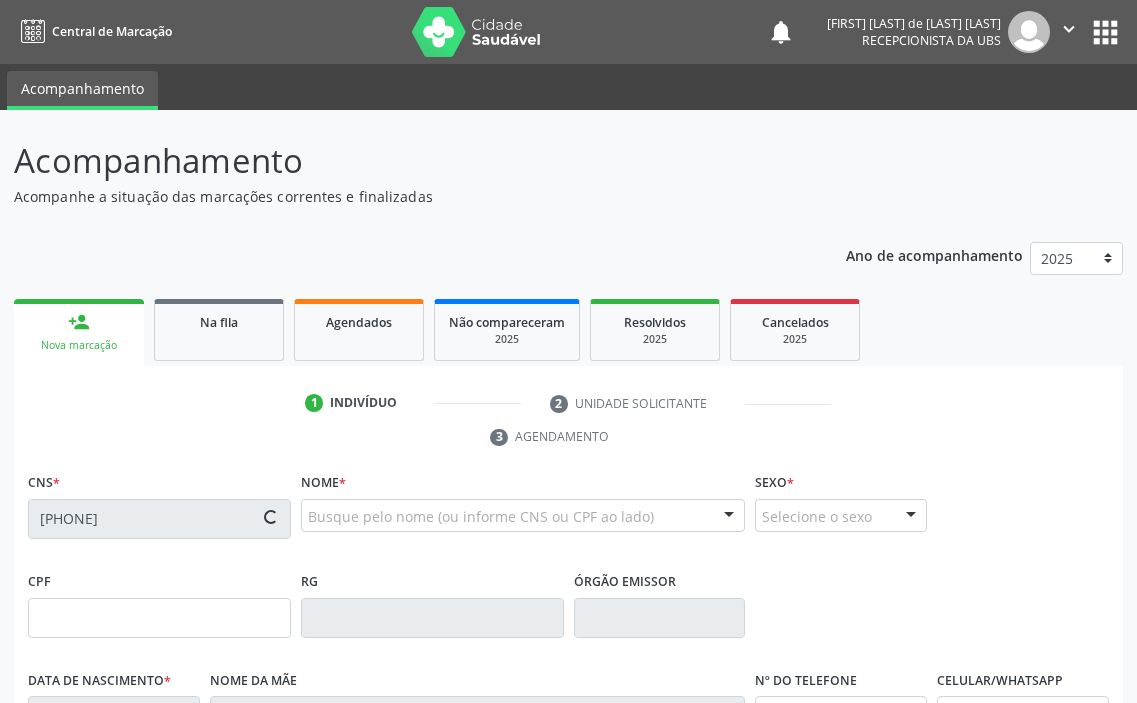 type on "002.840.335-53" 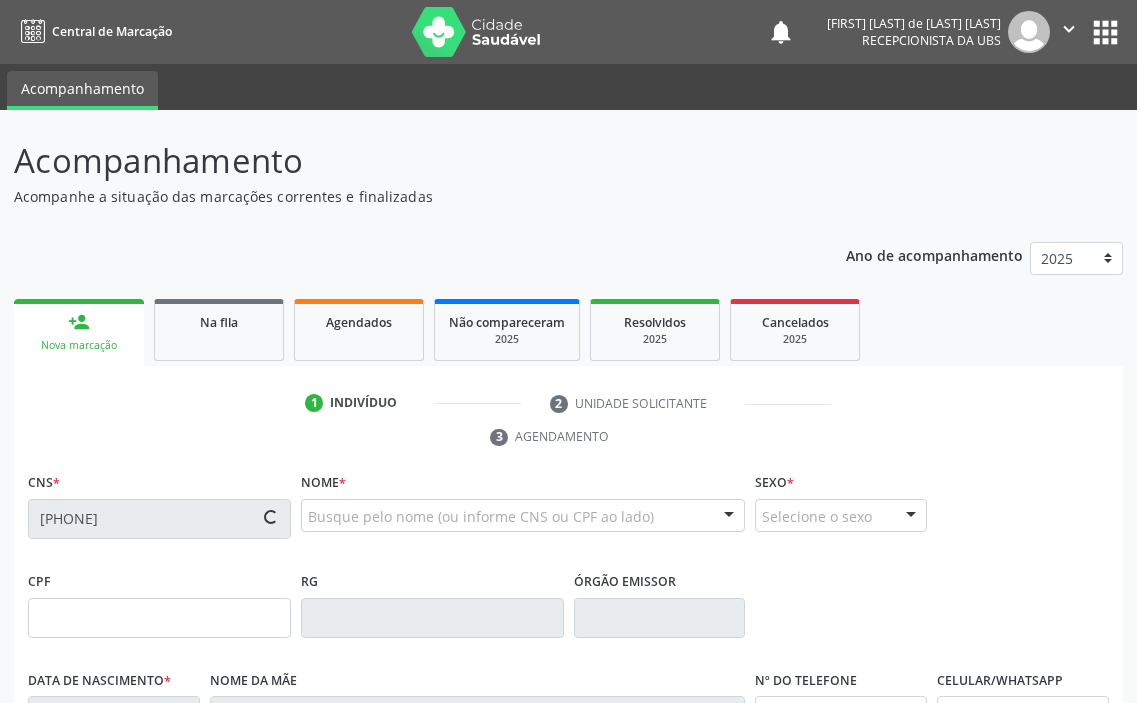type on "30/09/2023" 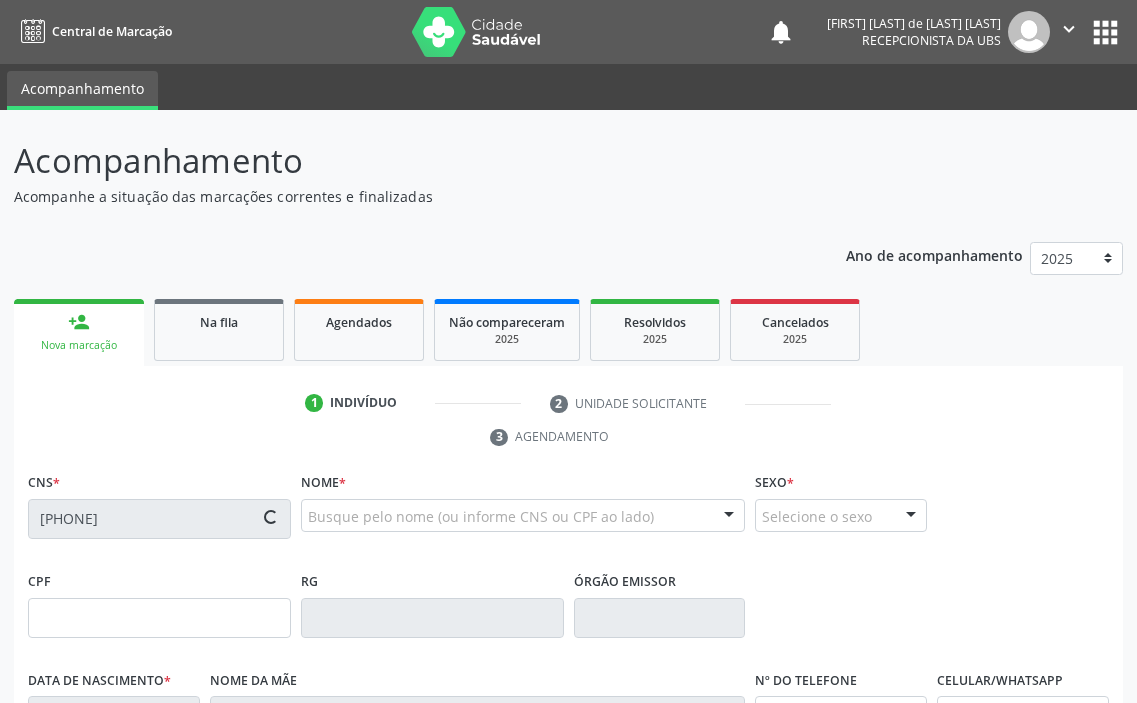 type on "([PHONE]) [PHONE]-[PHONE]" 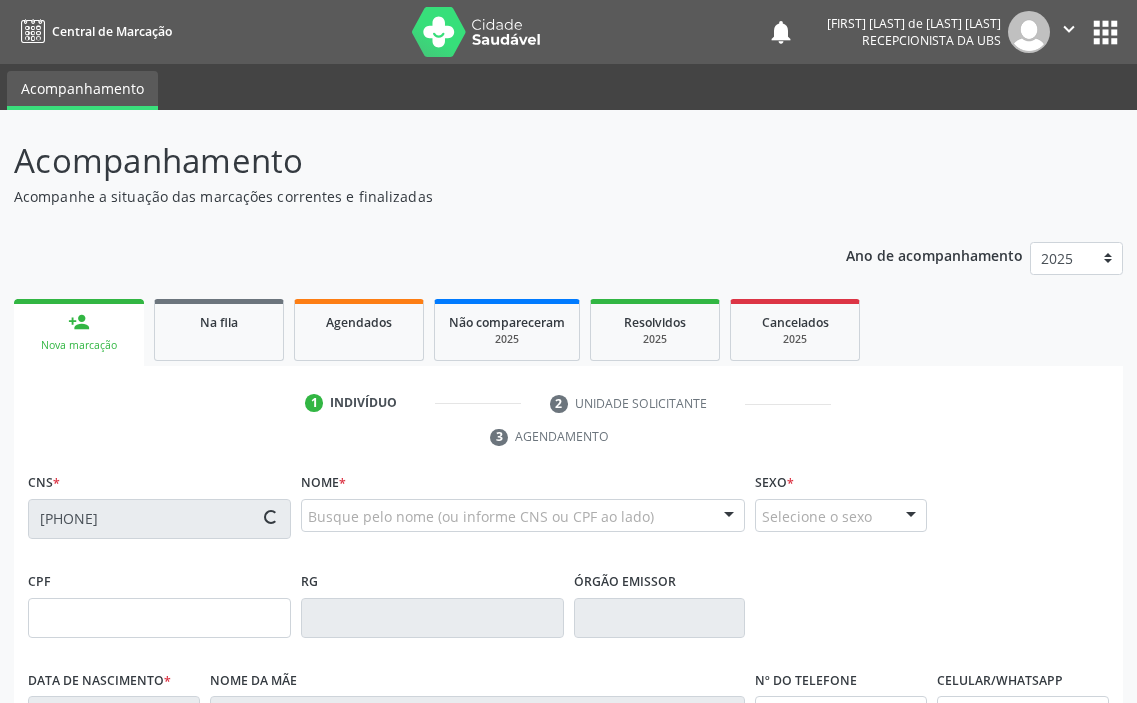 type on "([PHONE]) [PHONE]-[PHONE]" 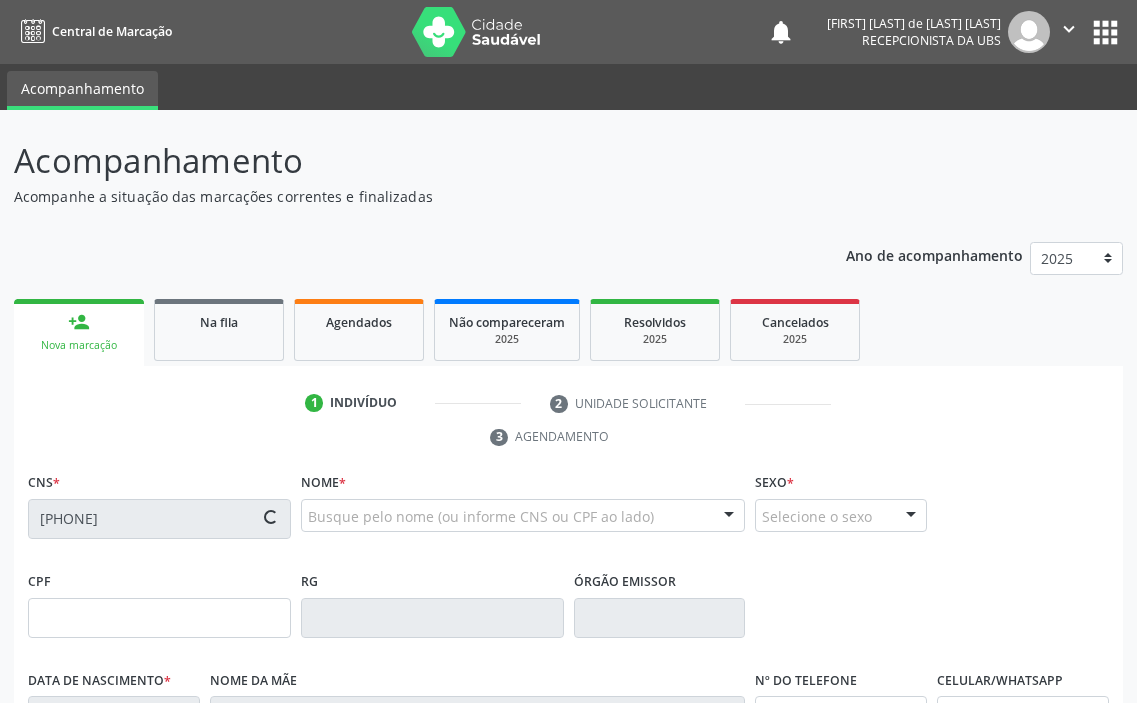 type on "105.132.425-46" 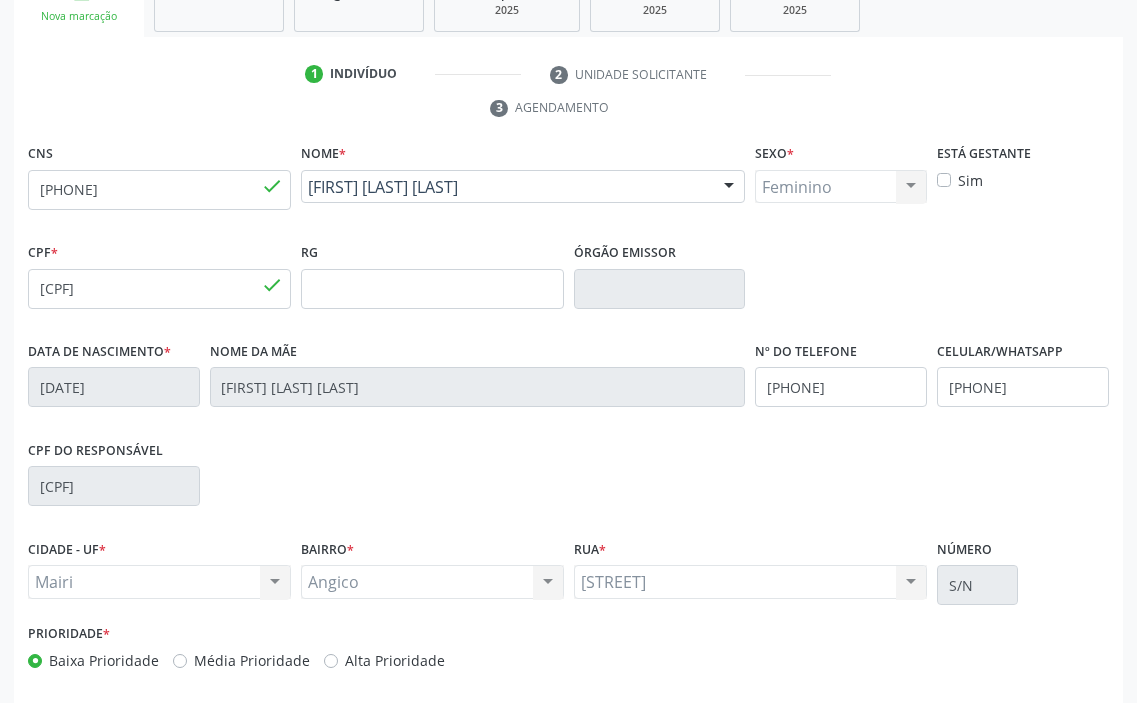 scroll, scrollTop: 415, scrollLeft: 0, axis: vertical 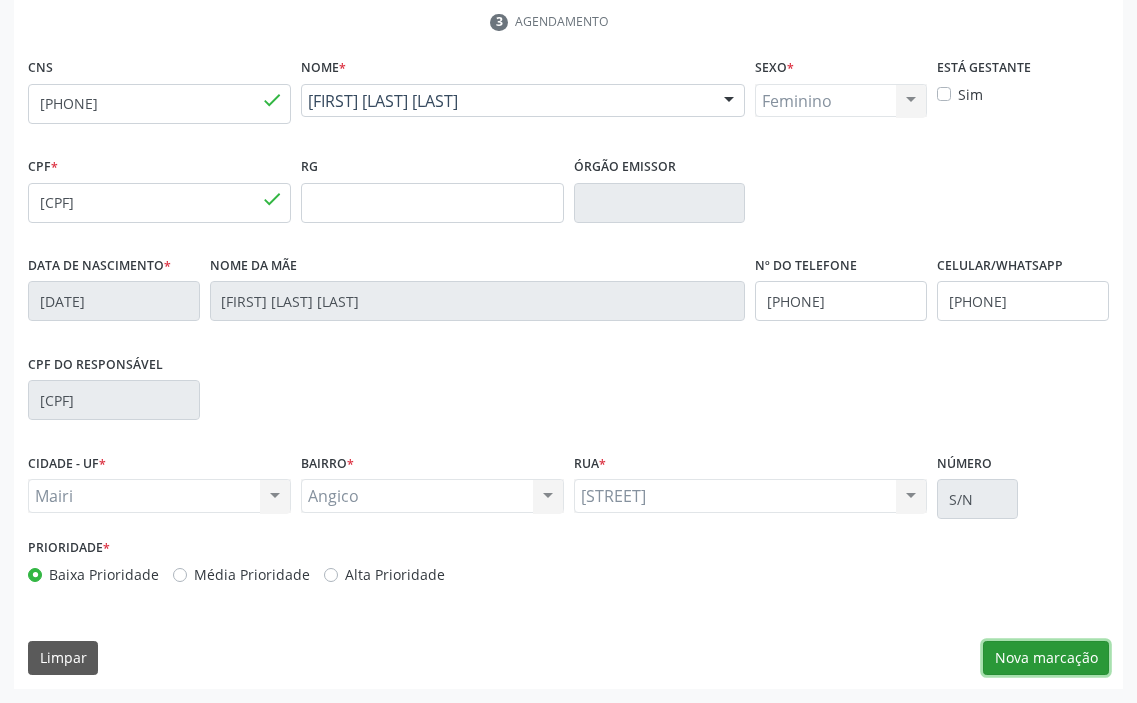 click on "Nova marcação" at bounding box center (1046, 658) 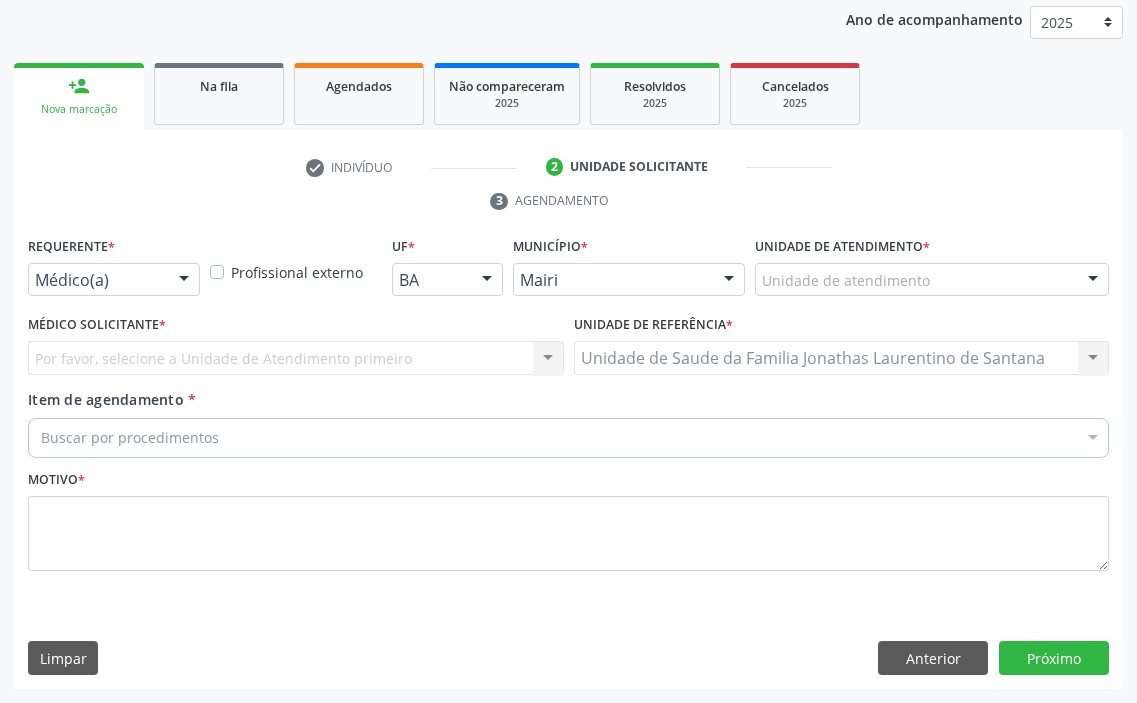 scroll, scrollTop: 236, scrollLeft: 0, axis: vertical 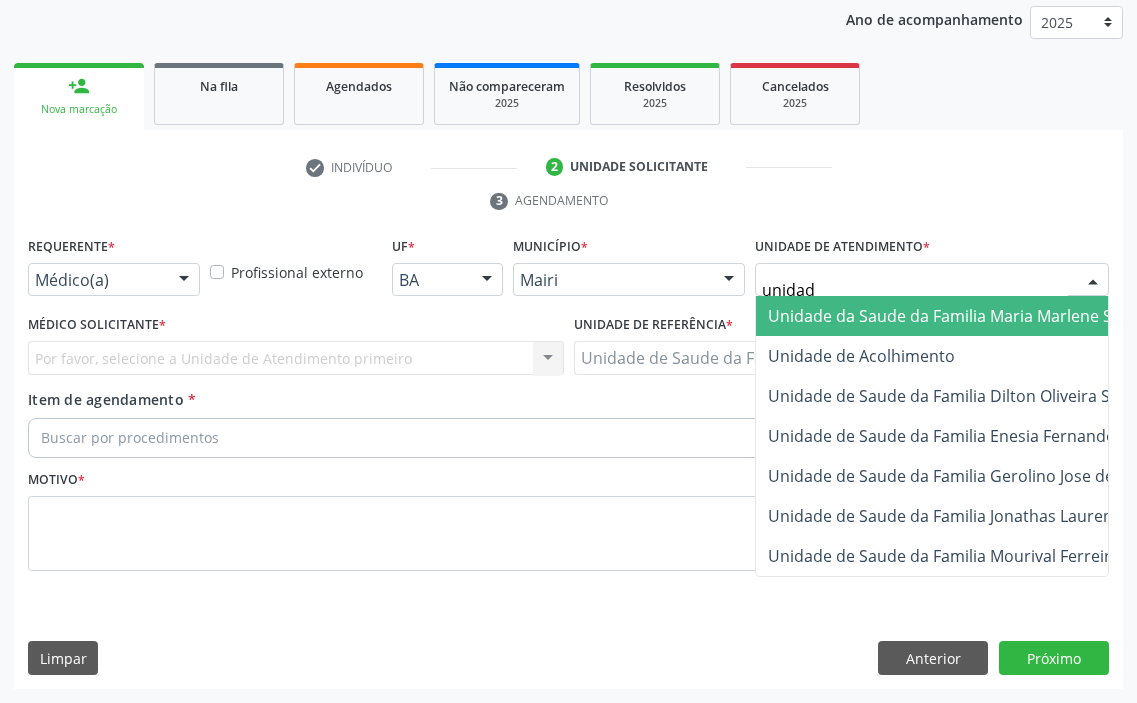 type on "unidade" 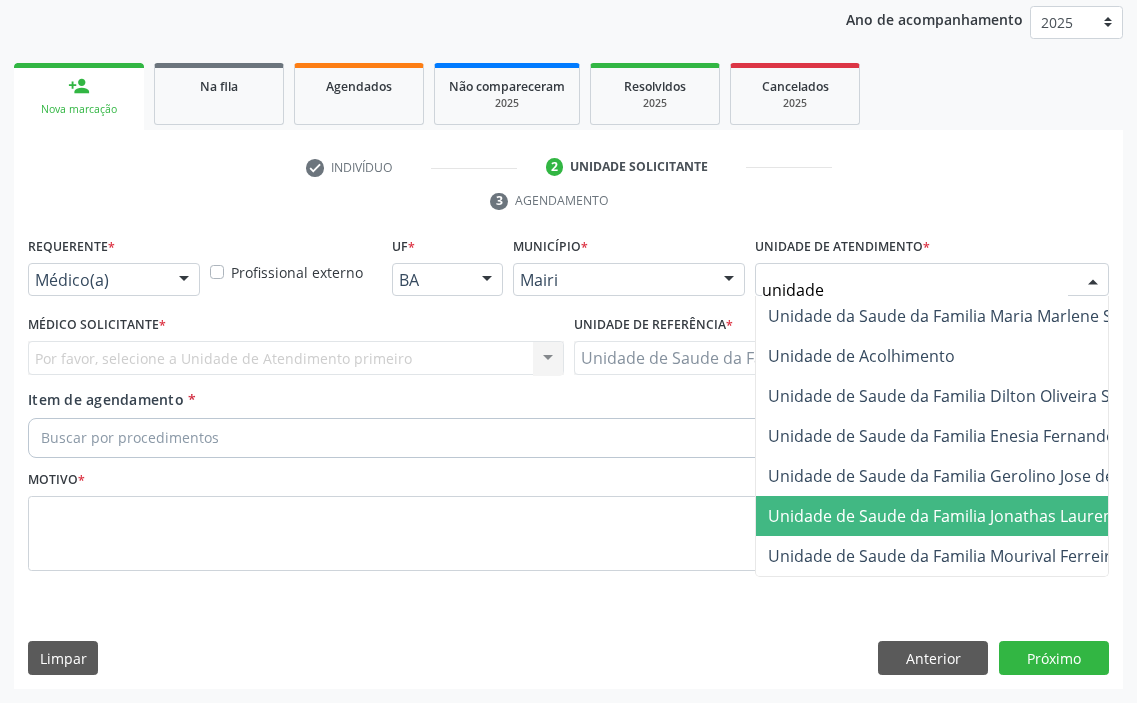 click on "Unidade de Saude da Familia Jonathas Laurentino de Santana" at bounding box center [1000, 516] 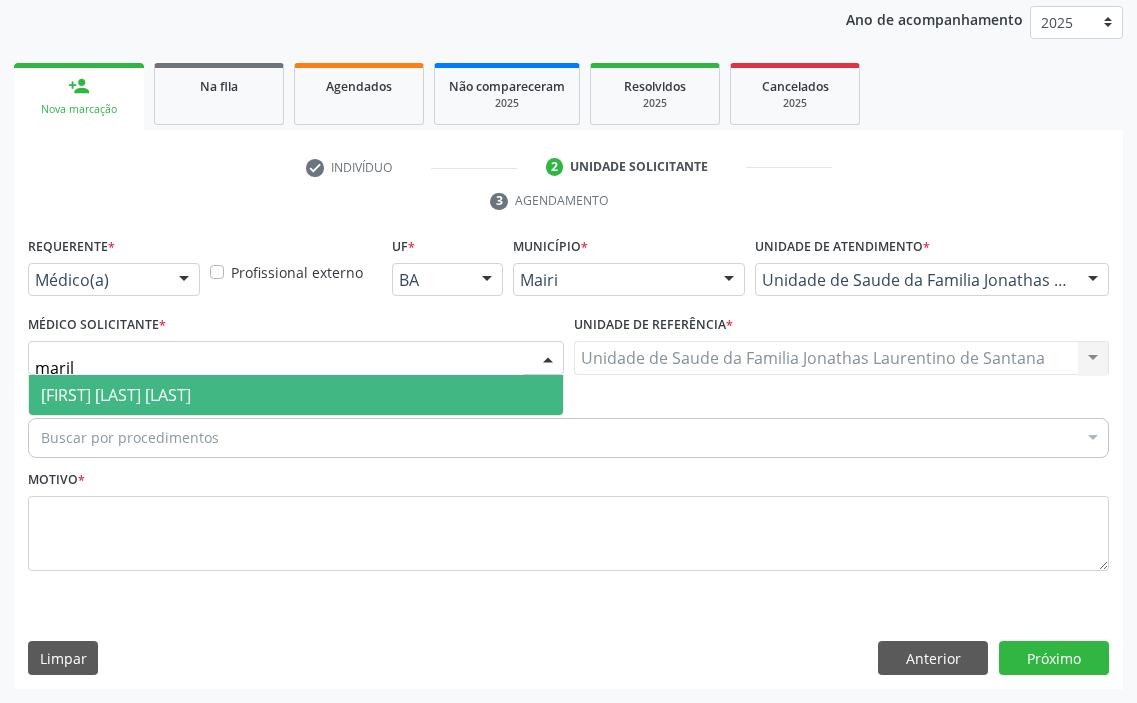 type on "marili" 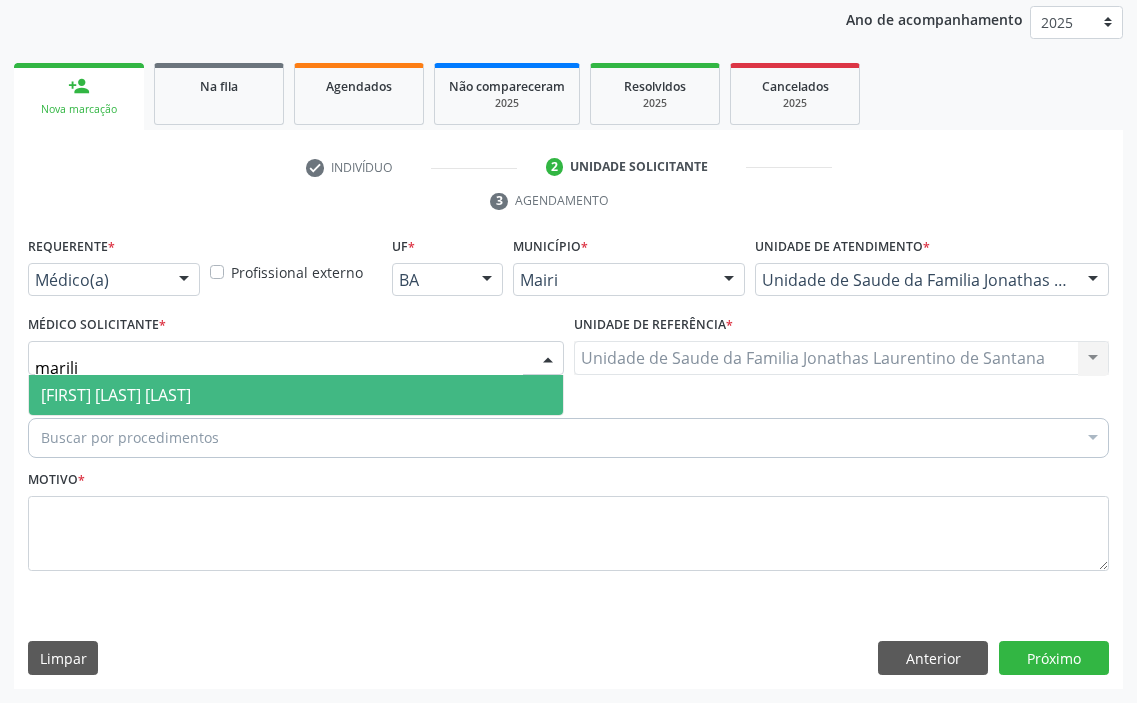 click on "Marilia Sodre Barreto" at bounding box center [296, 395] 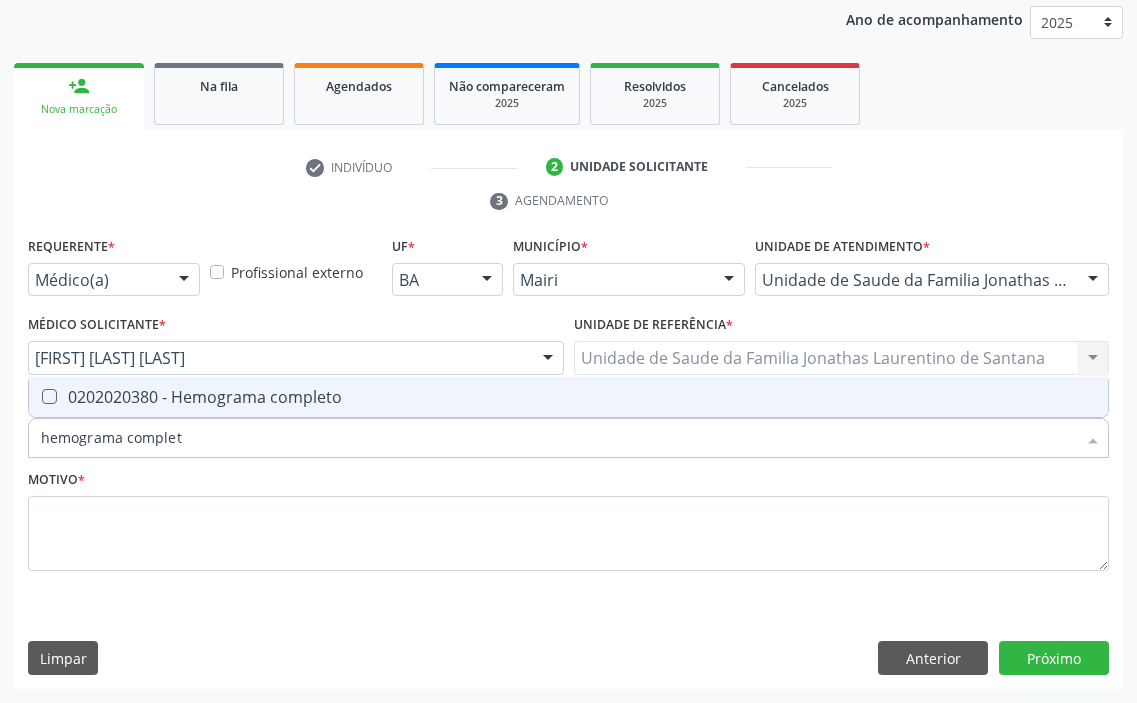 type on "hemograma completo" 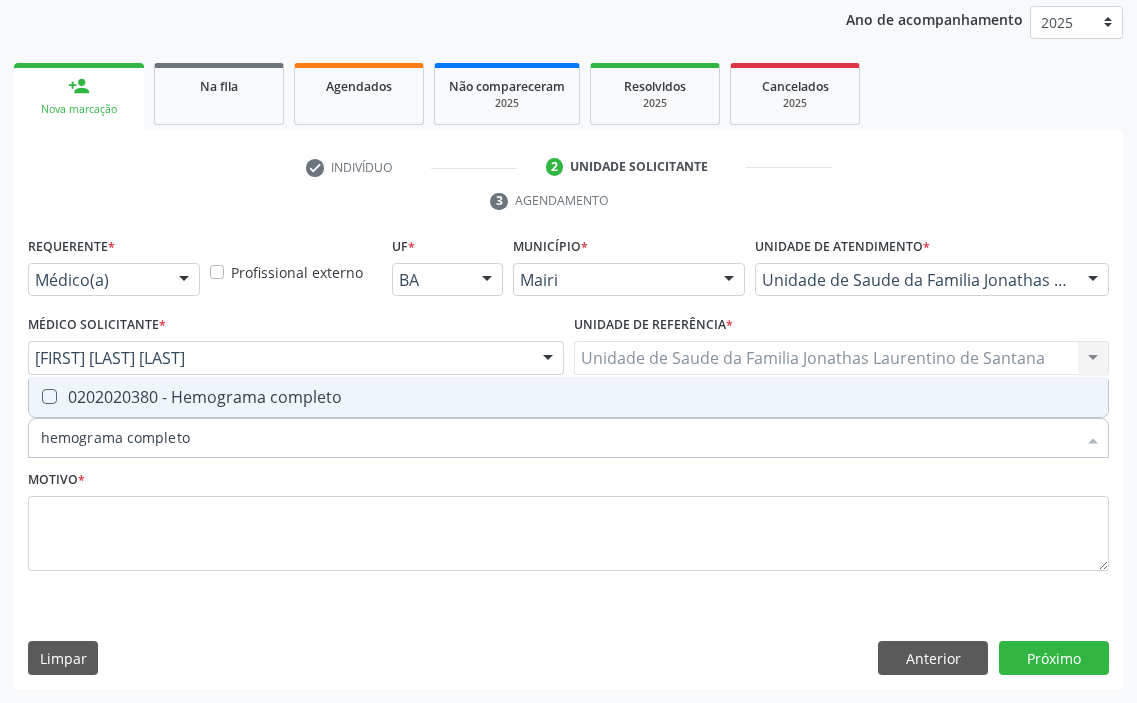 click on "0202020380 - Hemograma completo" at bounding box center [568, 397] 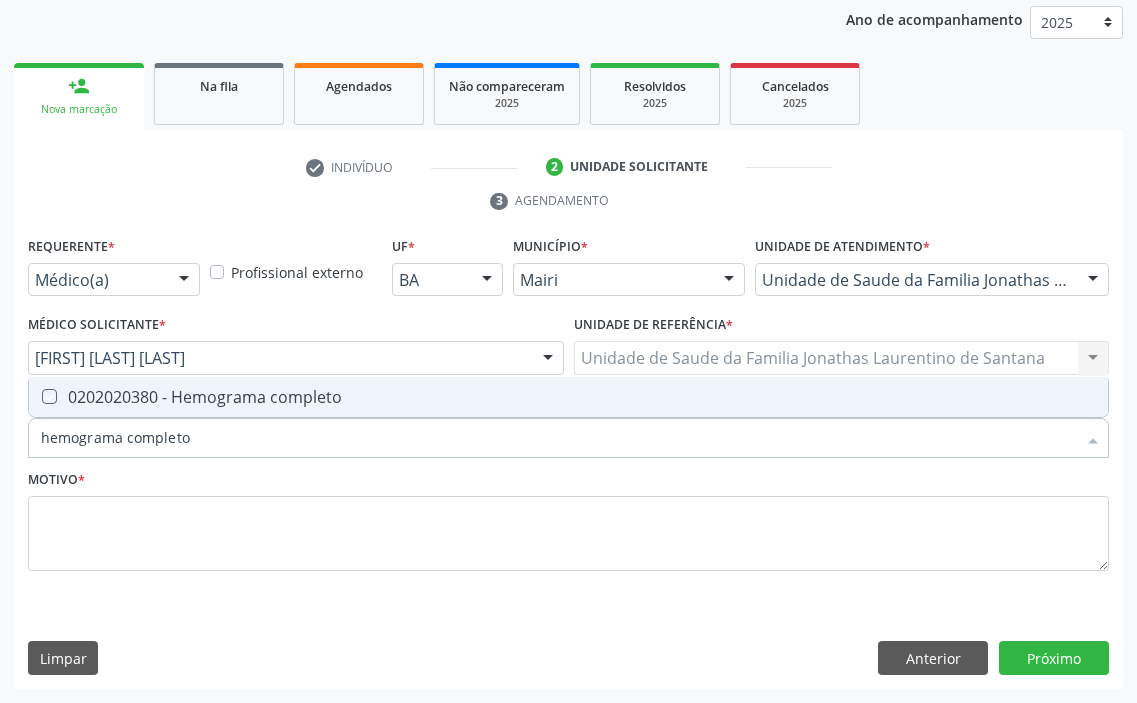 checkbox on "true" 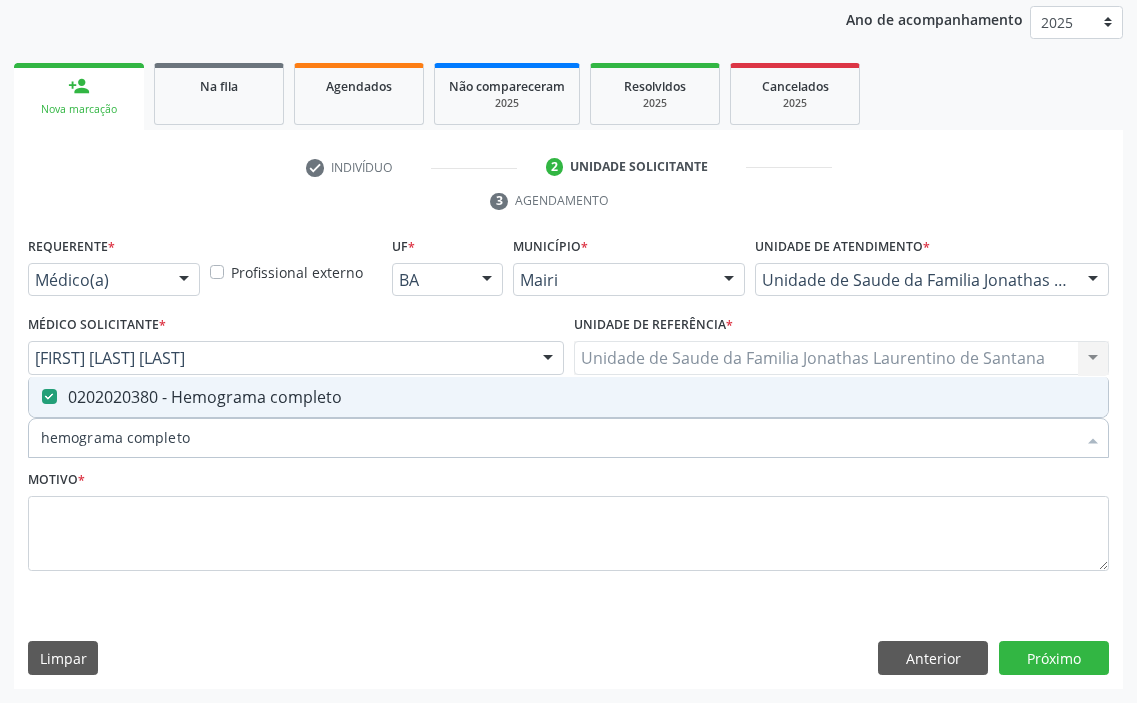 drag, startPoint x: 210, startPoint y: 444, endPoint x: 0, endPoint y: 446, distance: 210.00952 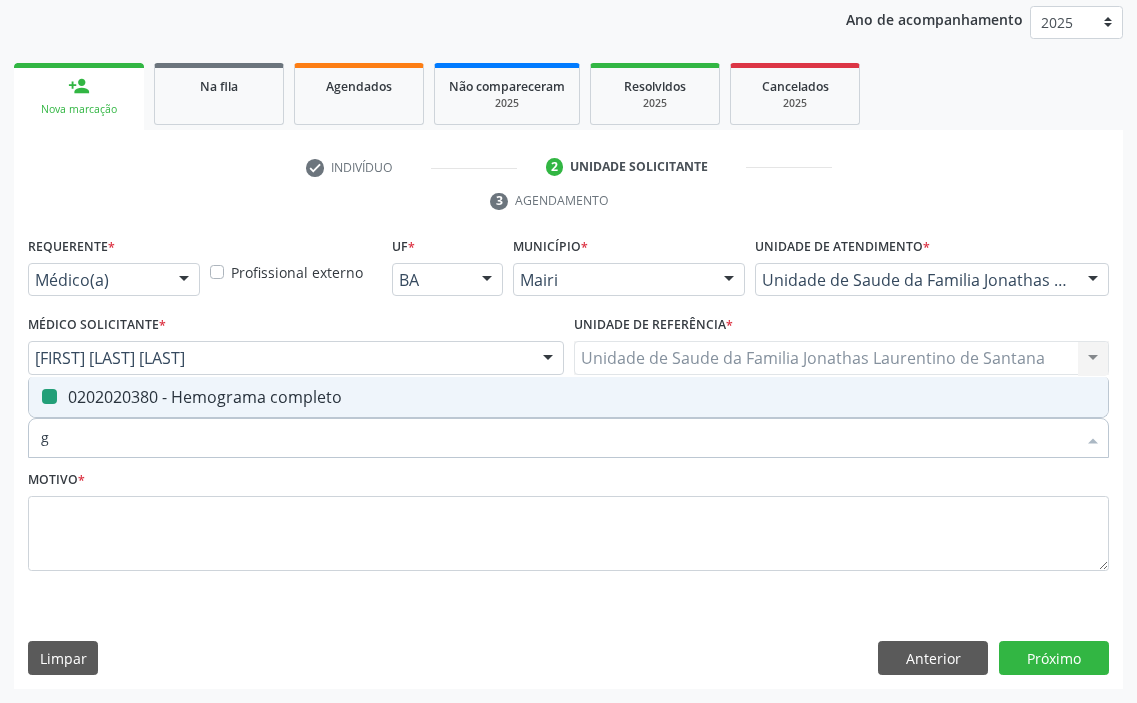 type on "gl" 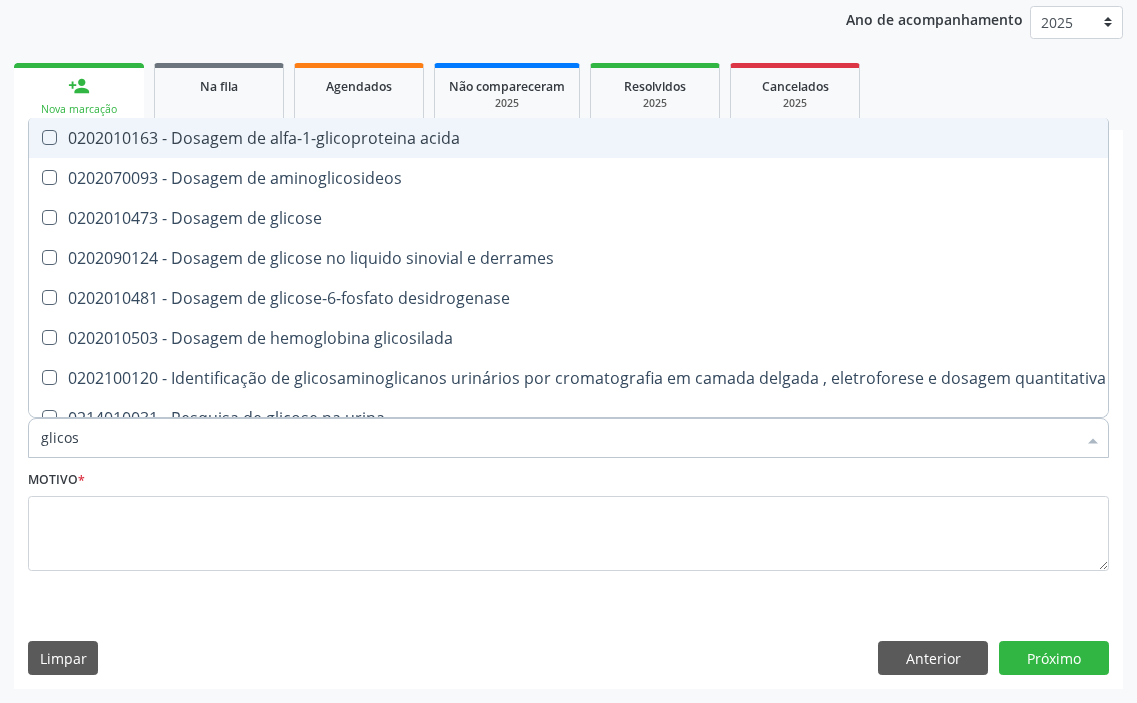 type on "glicose" 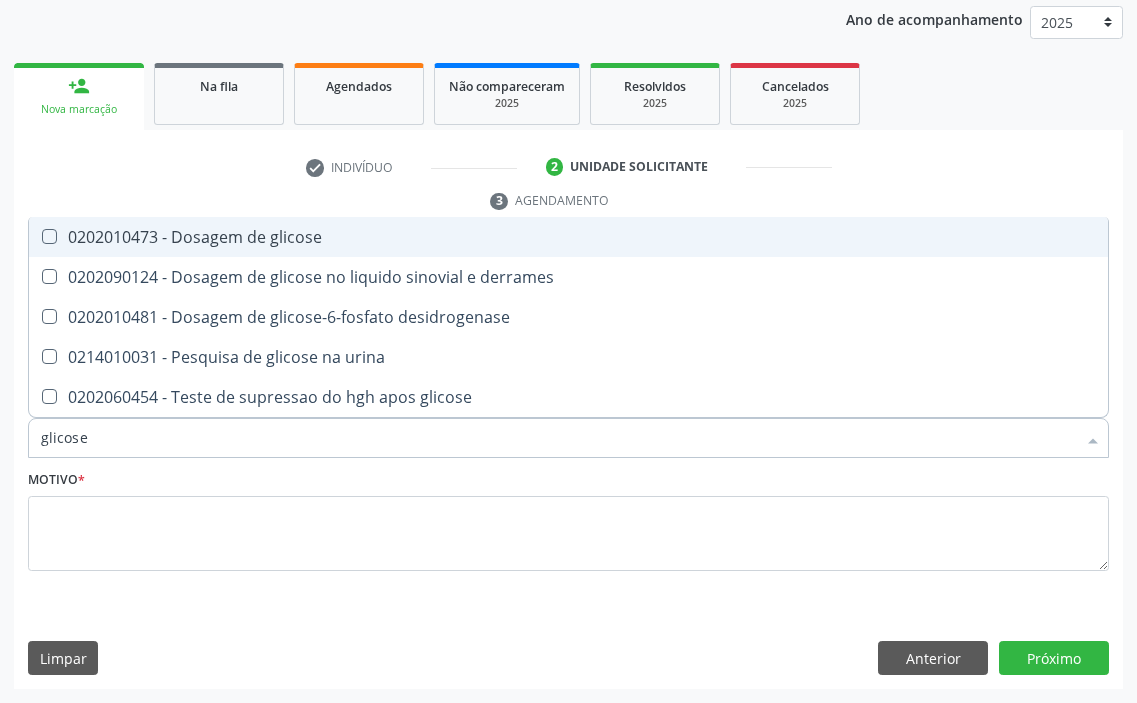 click on "0202010473 - Dosagem de glicose" at bounding box center [568, 237] 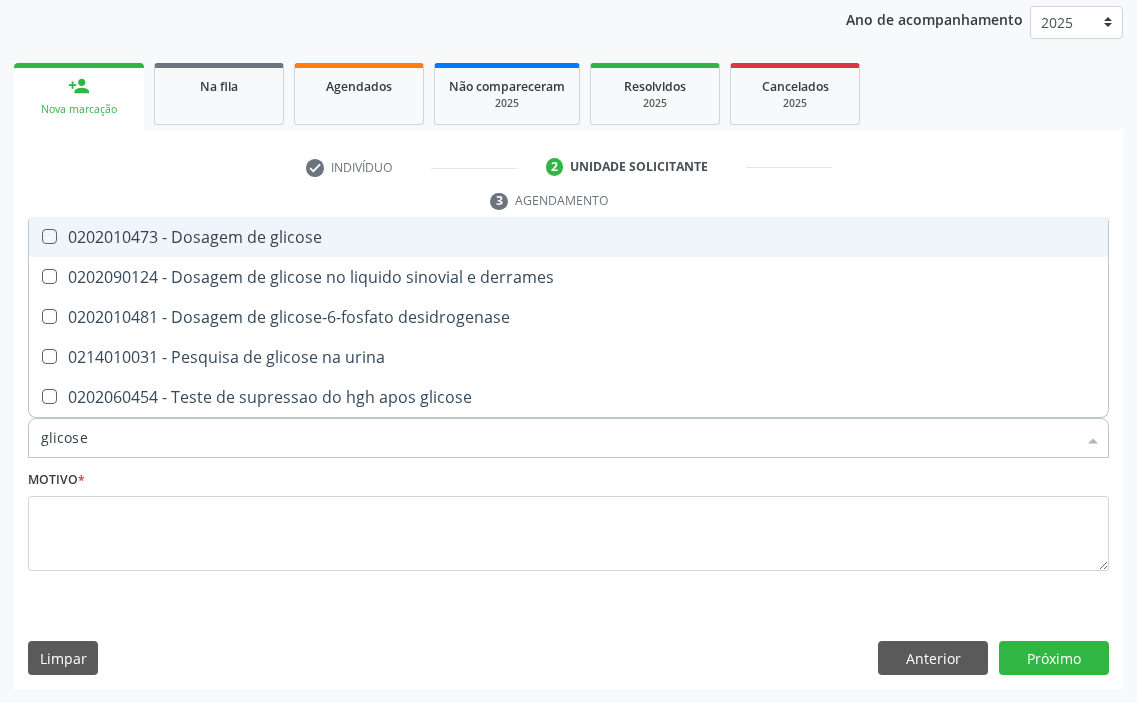 checkbox on "true" 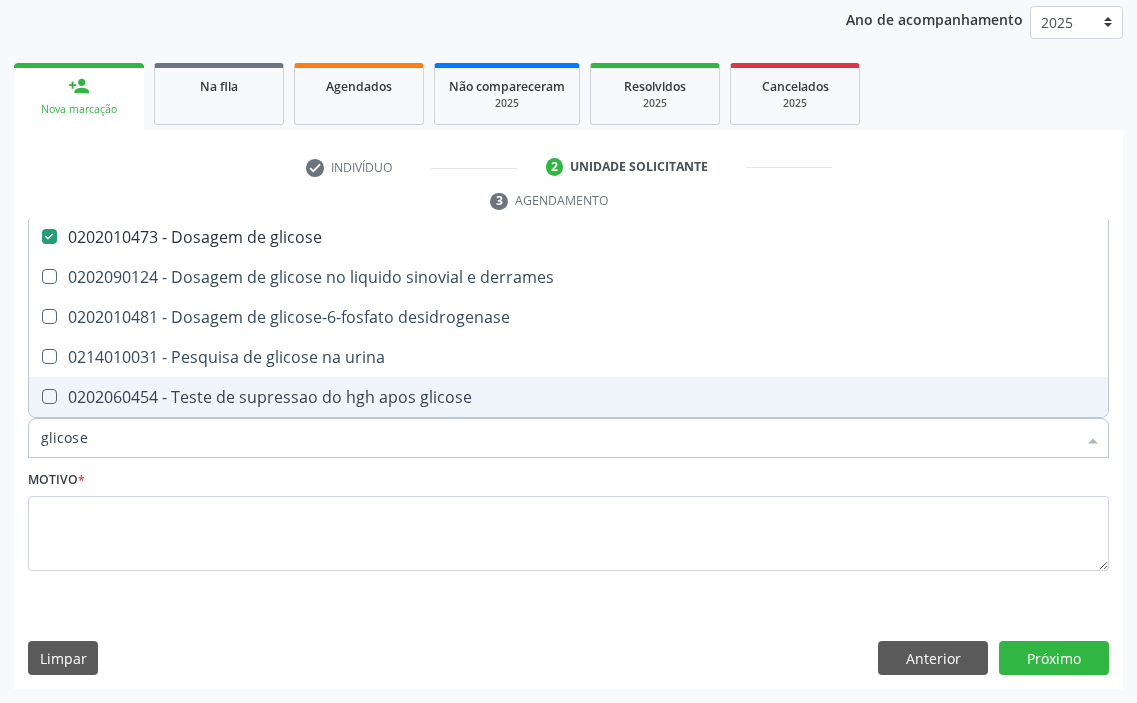 drag, startPoint x: 103, startPoint y: 454, endPoint x: 0, endPoint y: 466, distance: 103.69667 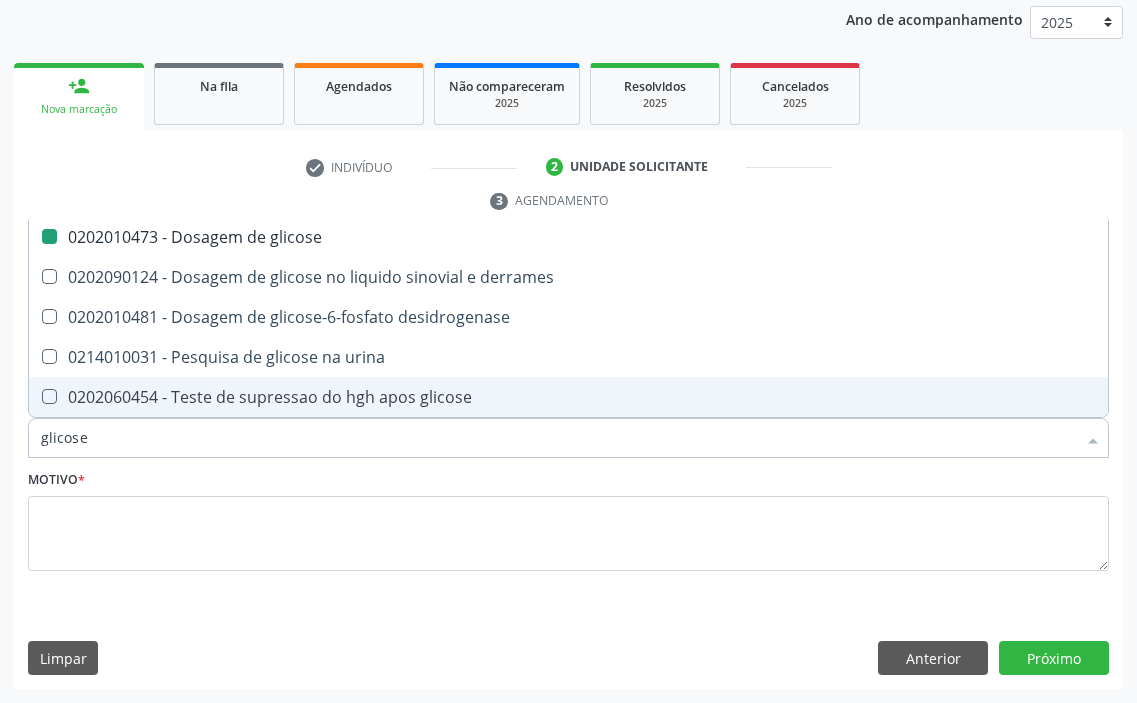type on "y" 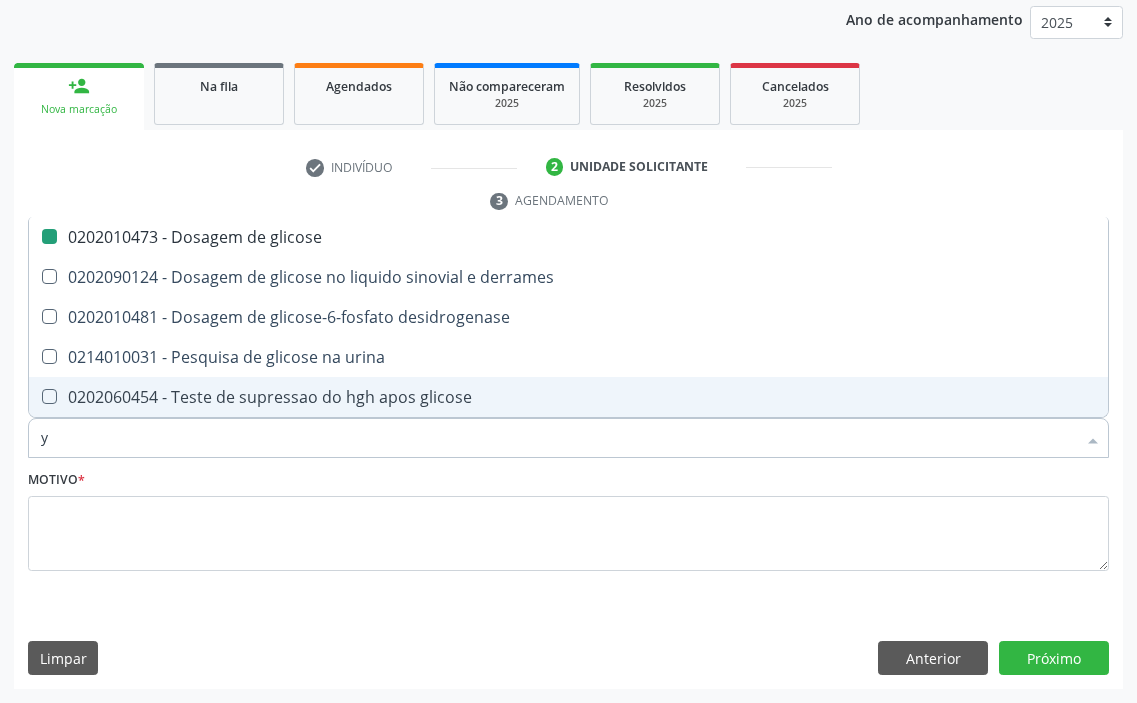 checkbox on "false" 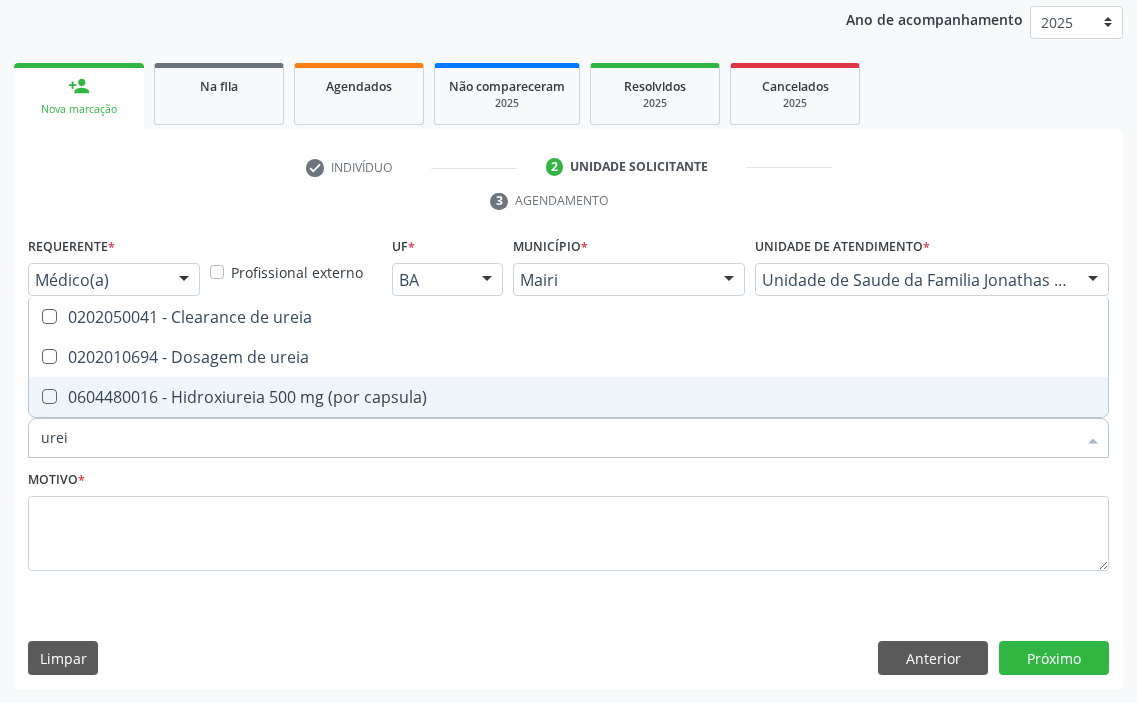 type on "ureia" 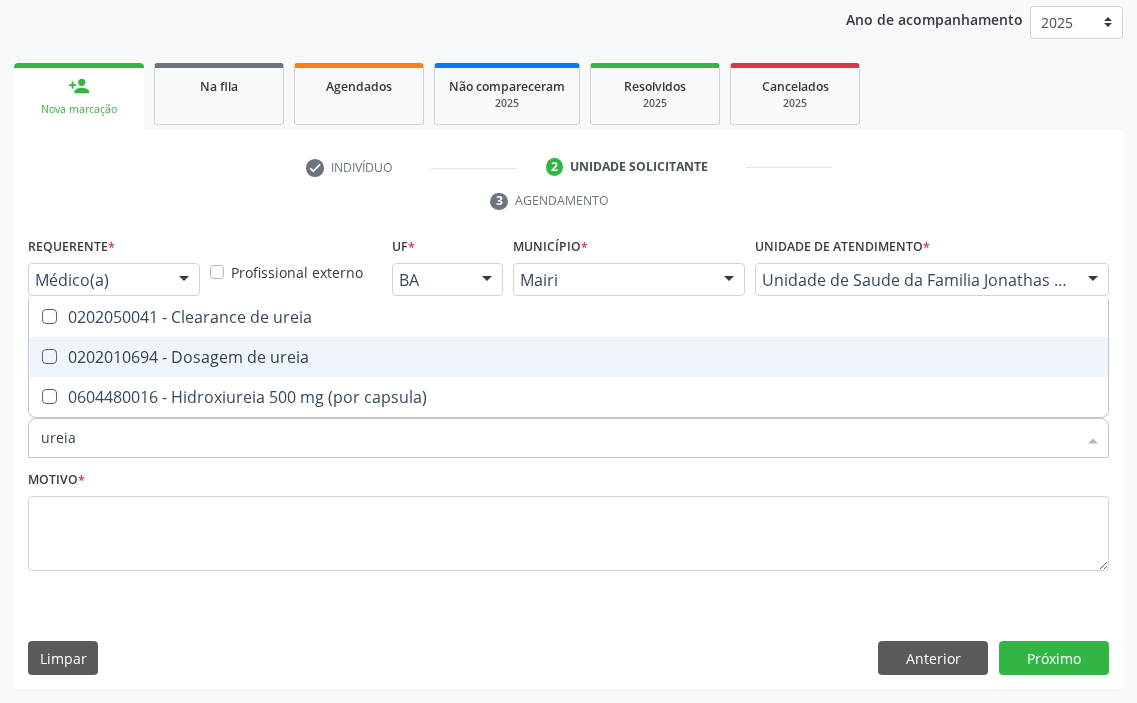 click on "0202010694 - Dosagem de ureia" at bounding box center [568, 357] 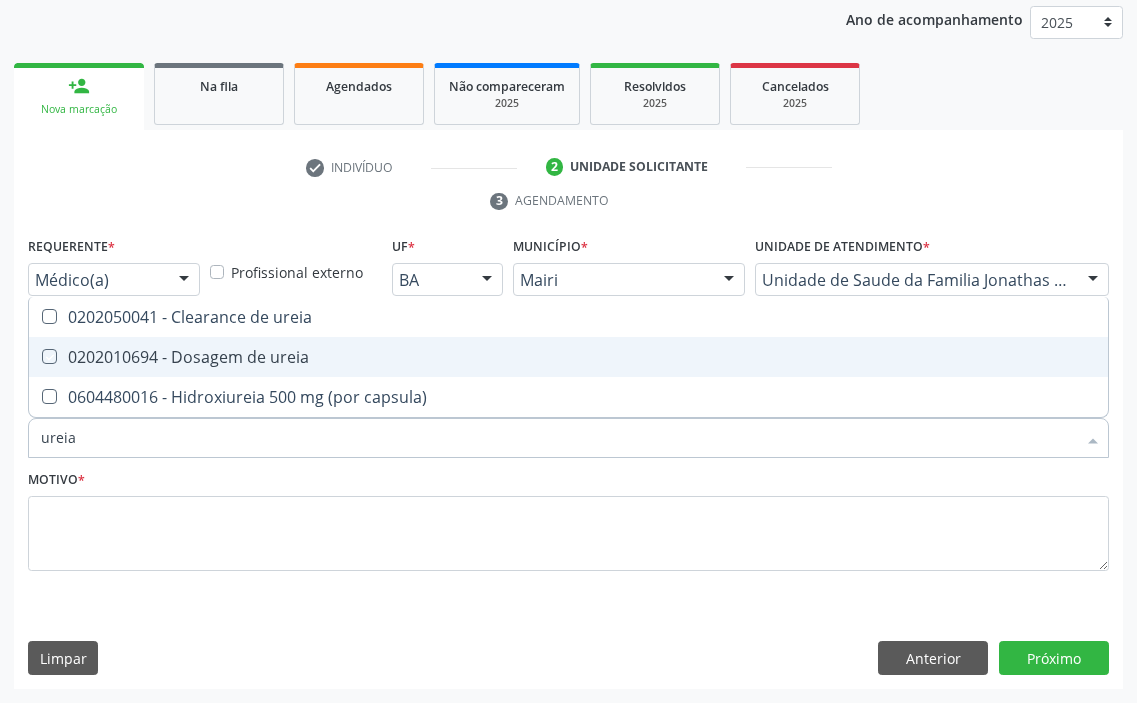 checkbox on "true" 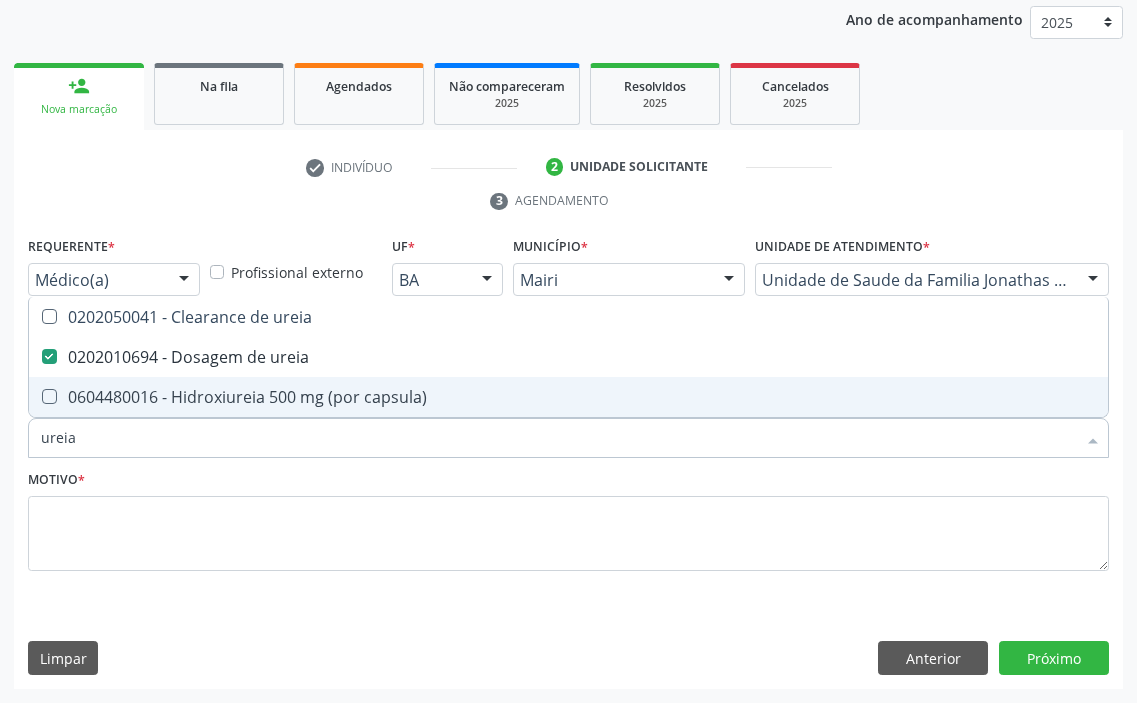 drag, startPoint x: 99, startPoint y: 435, endPoint x: 0, endPoint y: 461, distance: 102.357216 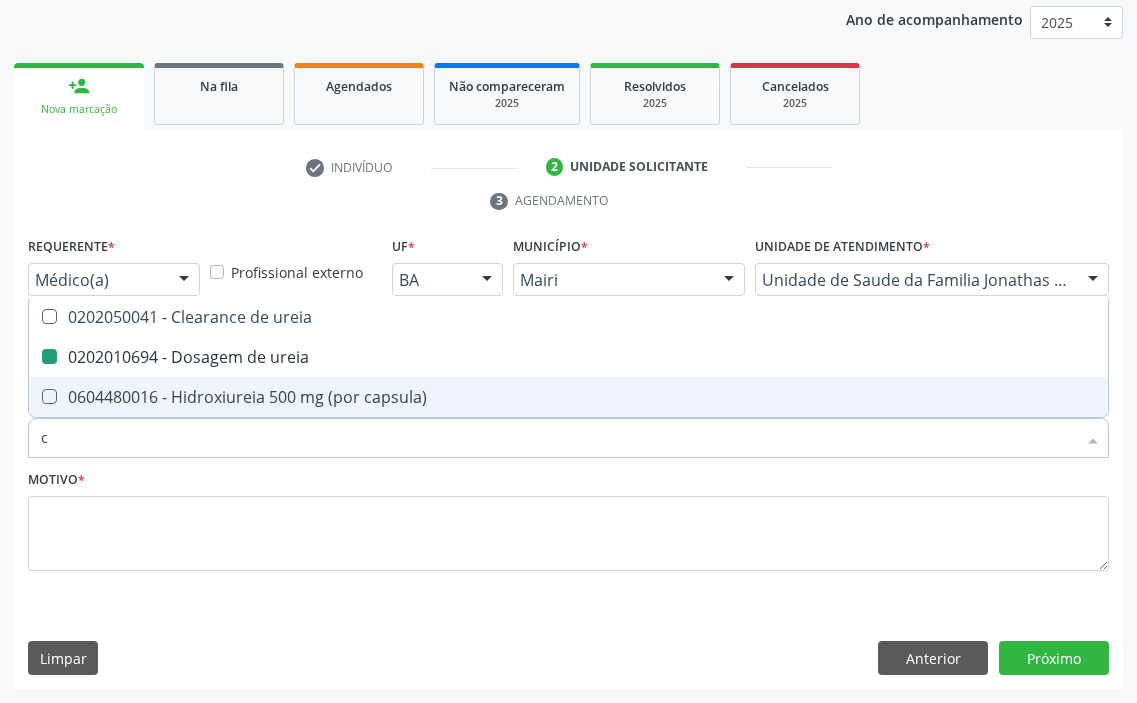 type on "cr" 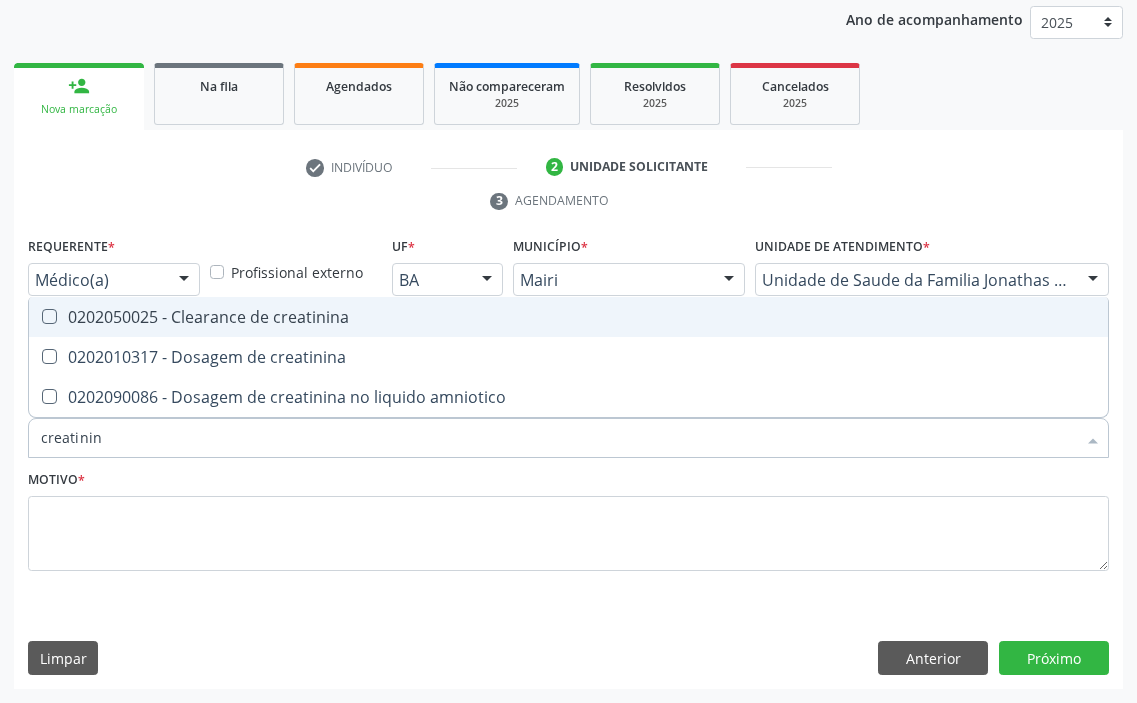 type on "creatinina" 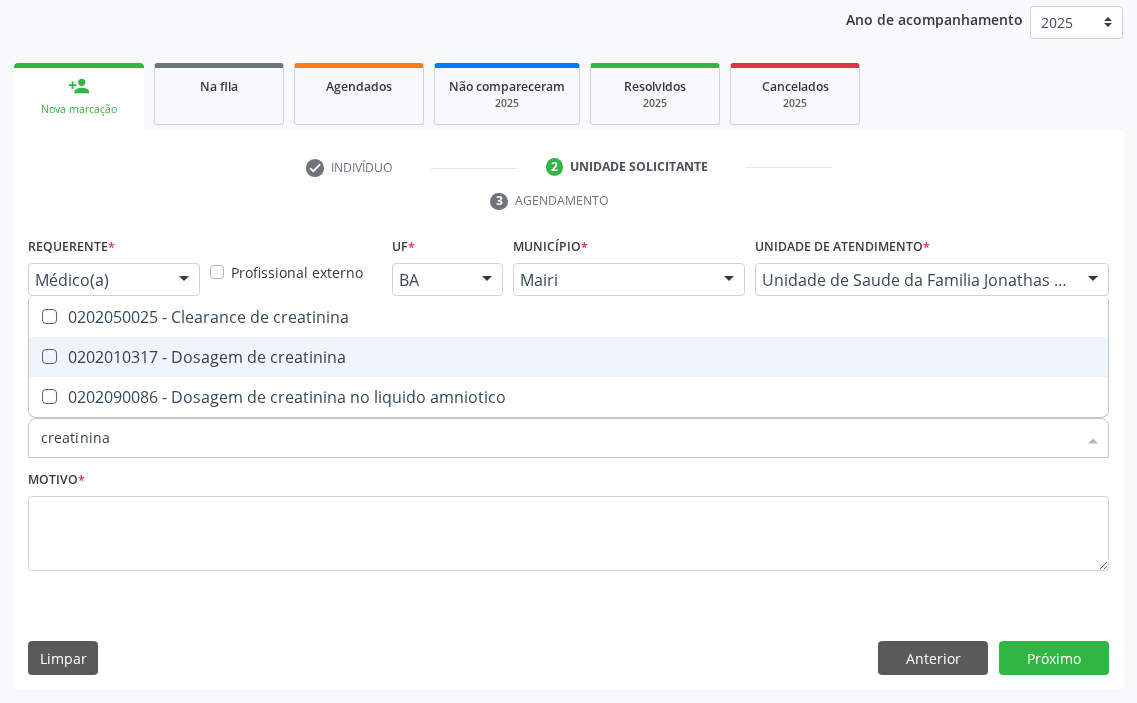 click on "0202010317 - Dosagem de creatinina" at bounding box center [568, 357] 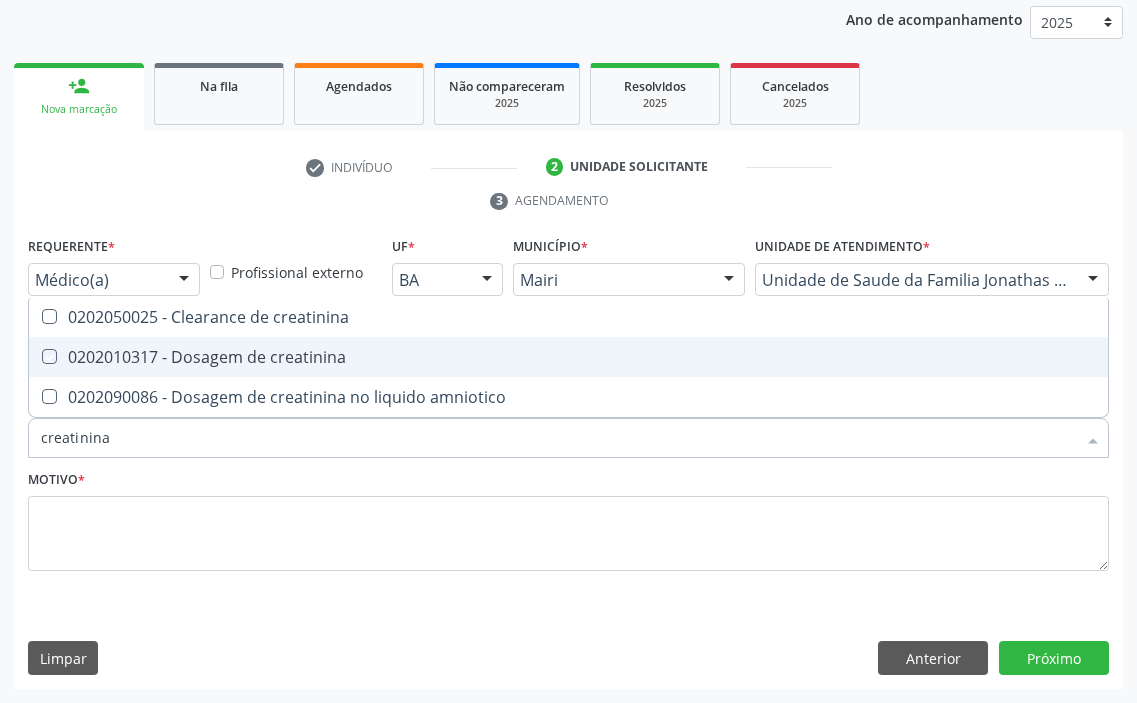 checkbox on "true" 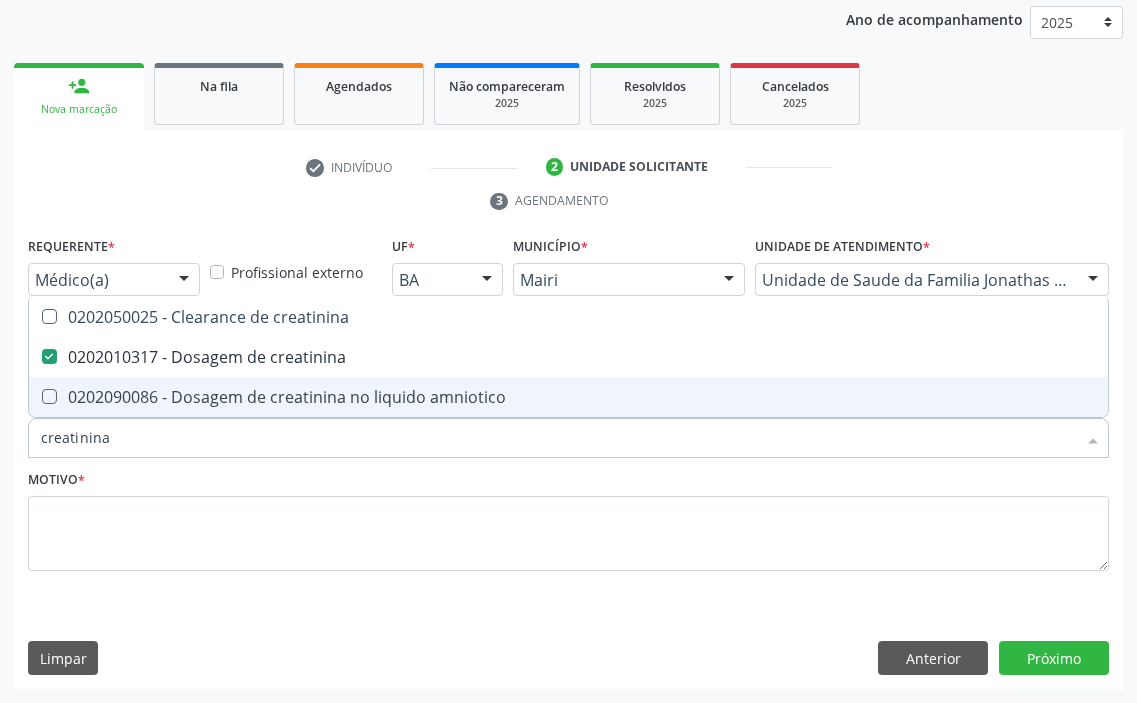 drag, startPoint x: 120, startPoint y: 446, endPoint x: 0, endPoint y: 447, distance: 120.004166 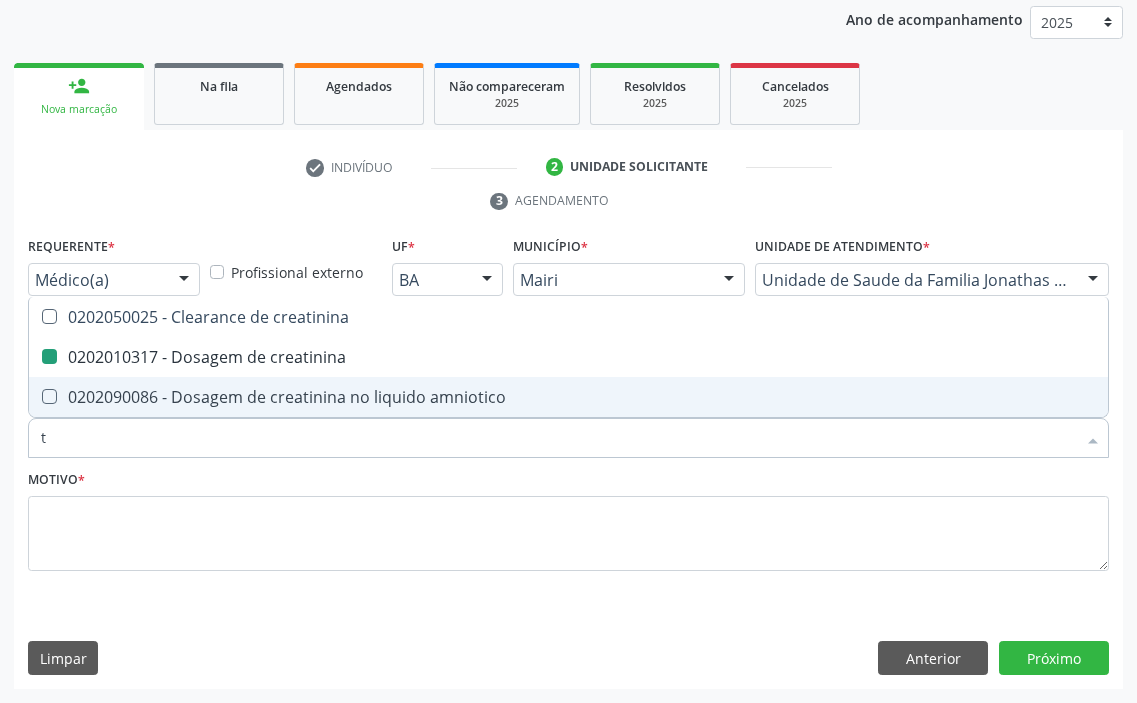 type on "tg" 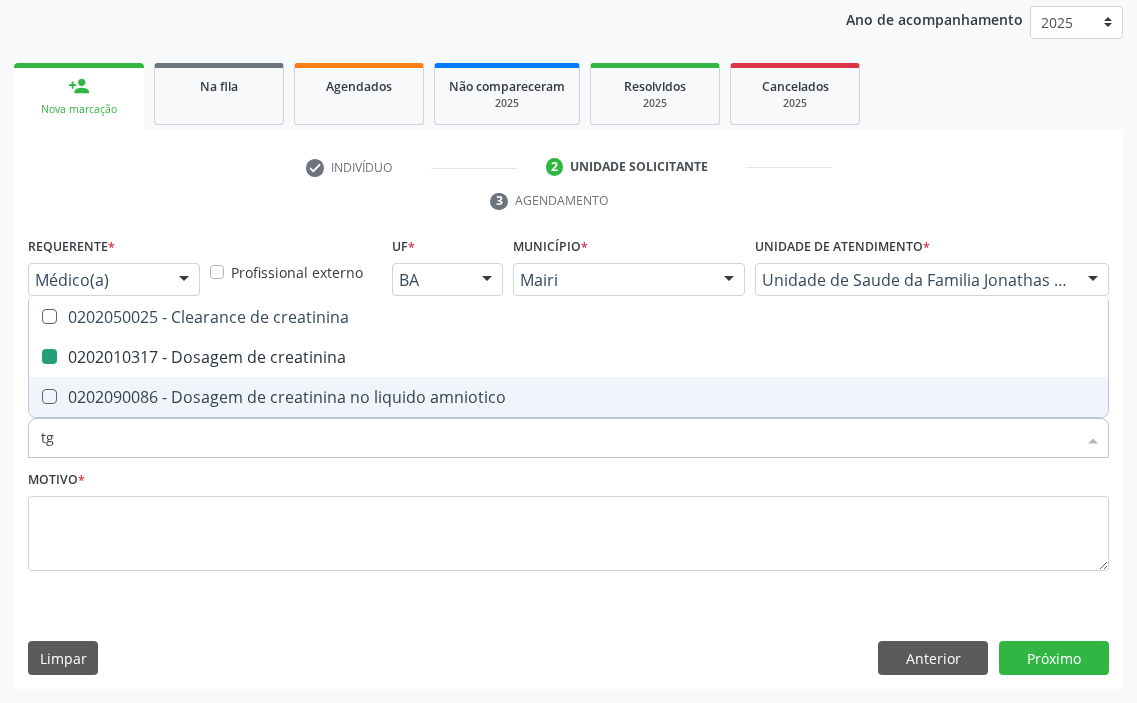 checkbox on "false" 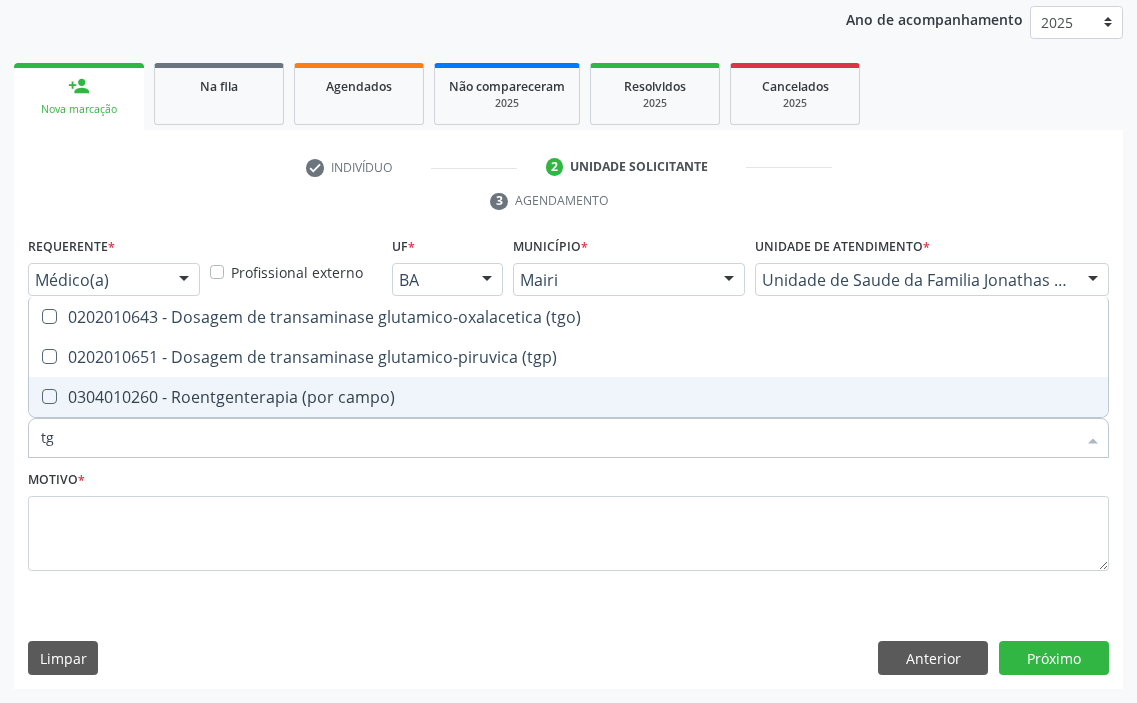 type on "tgo" 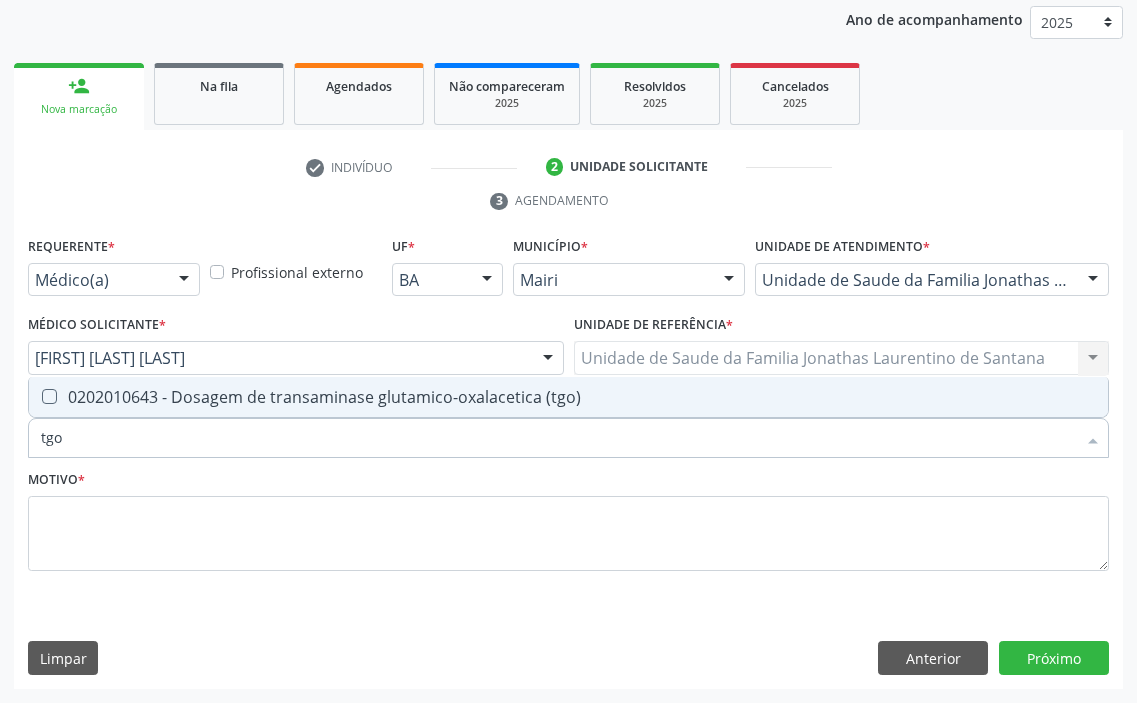 click on "0202010643 - Dosagem de transaminase glutamico-oxalacetica (tgo)" at bounding box center [568, 397] 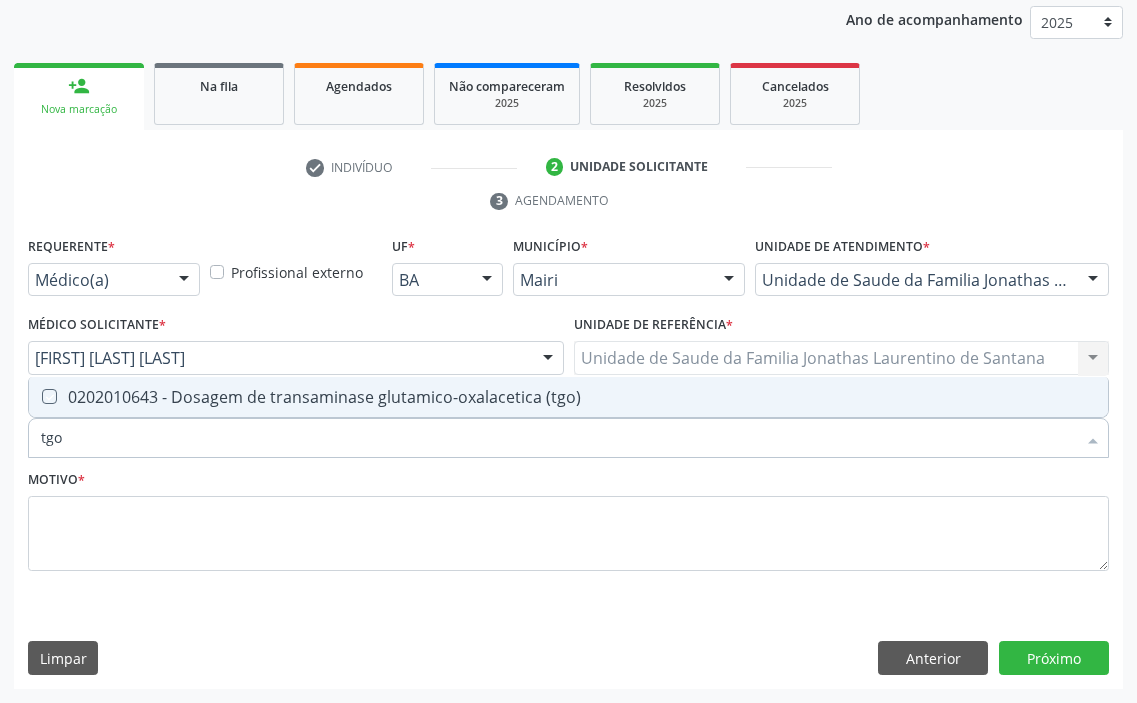 checkbox on "true" 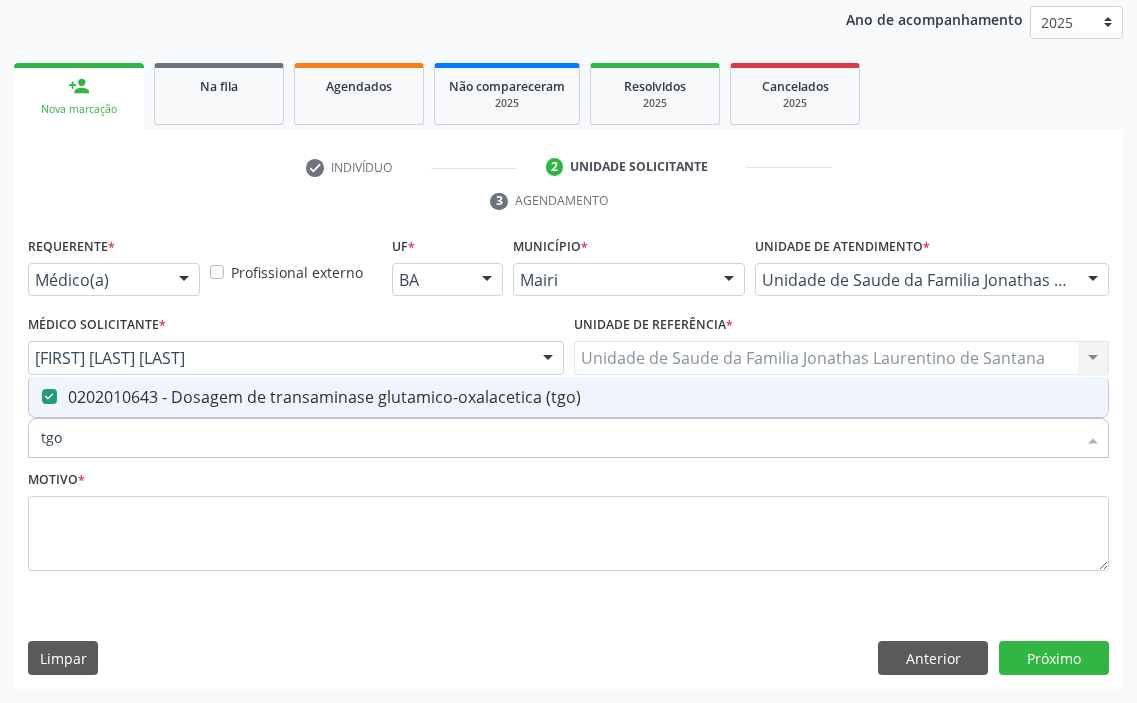 click on "Acompanhamento
Acompanhe a situação das marcações correntes e finalizadas
Relatórios
Ano de acompanhamento
2025 2024 2023 2022 2021 2020 2019
person_add
Nova marcação
Na fila   Agendados   Não compareceram
2025
Resolvidos
2025
Cancelados
2025
check
Indivíduo
2
Unidade solicitante
3
Agendamento
CNS
706 7095 8479 2218       done
Nome
*
Aurora Oliveira Carneiro
Aurora Oliveira Carneiro
CNS:
706 7095 8479 2218
CPF:
002.840.335-53
Nascimento:
30/09/2023
Nenhum resultado encontrado para: "   "
Digite o nome
Sexo
*
Feminino         Masculino   Feminino
Nenhum resultado encontrado para: "   "
Sim" at bounding box center [568, 288] 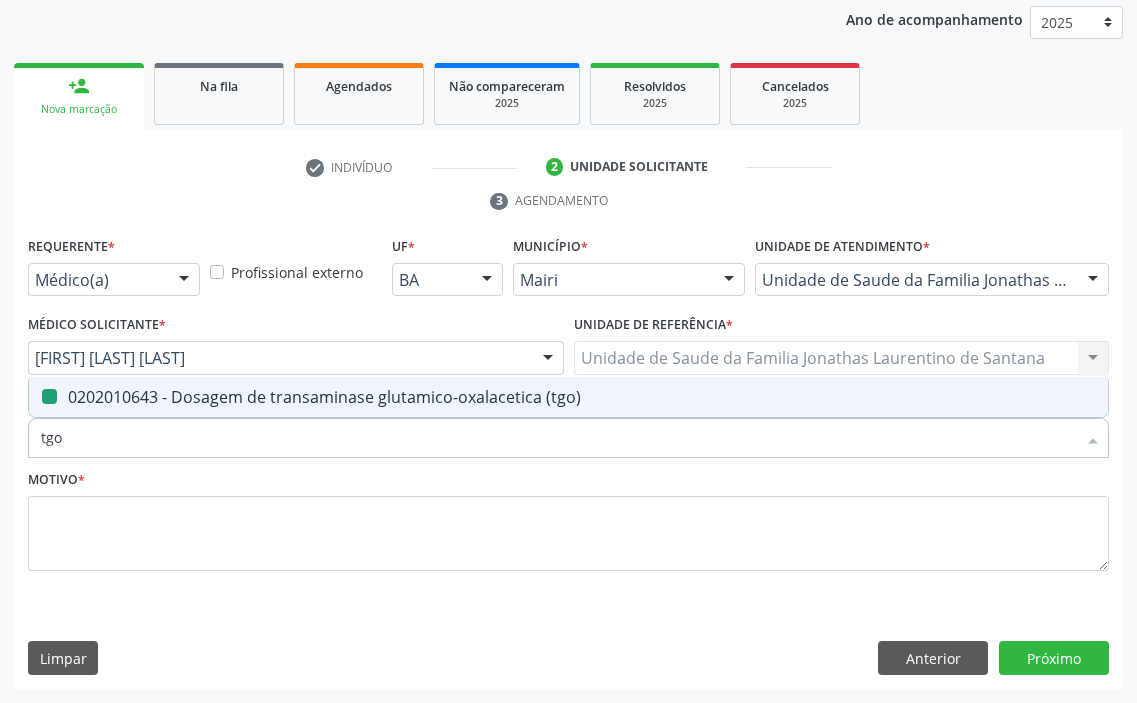 type on "t" 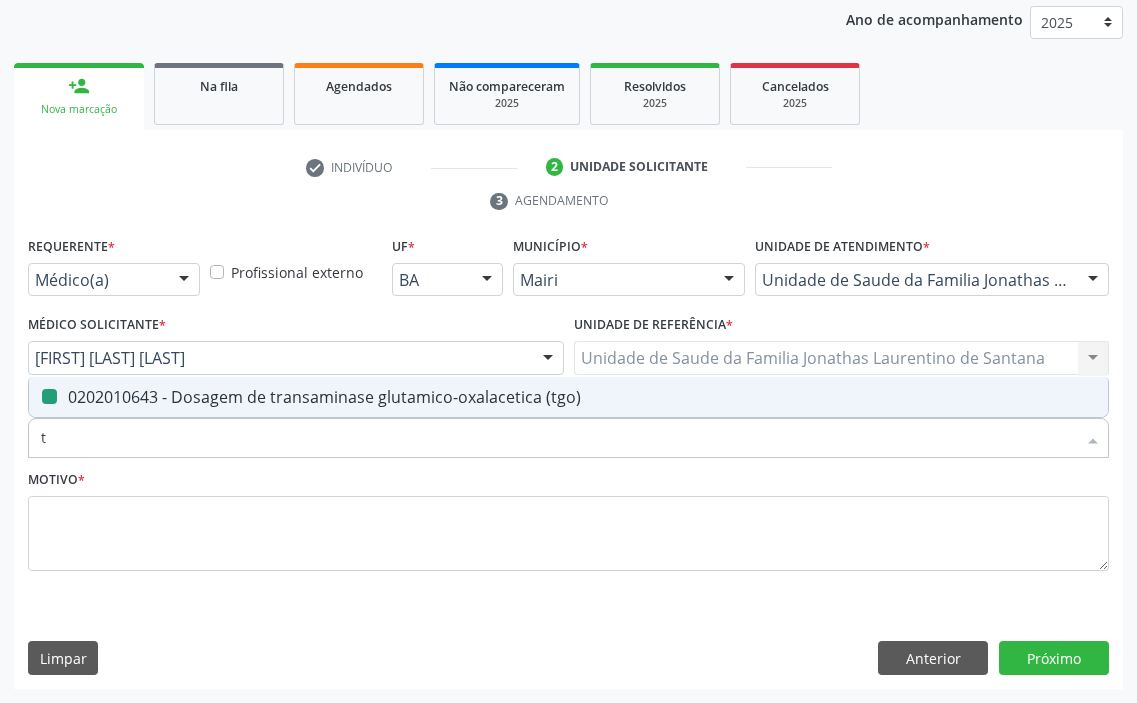 checkbox on "false" 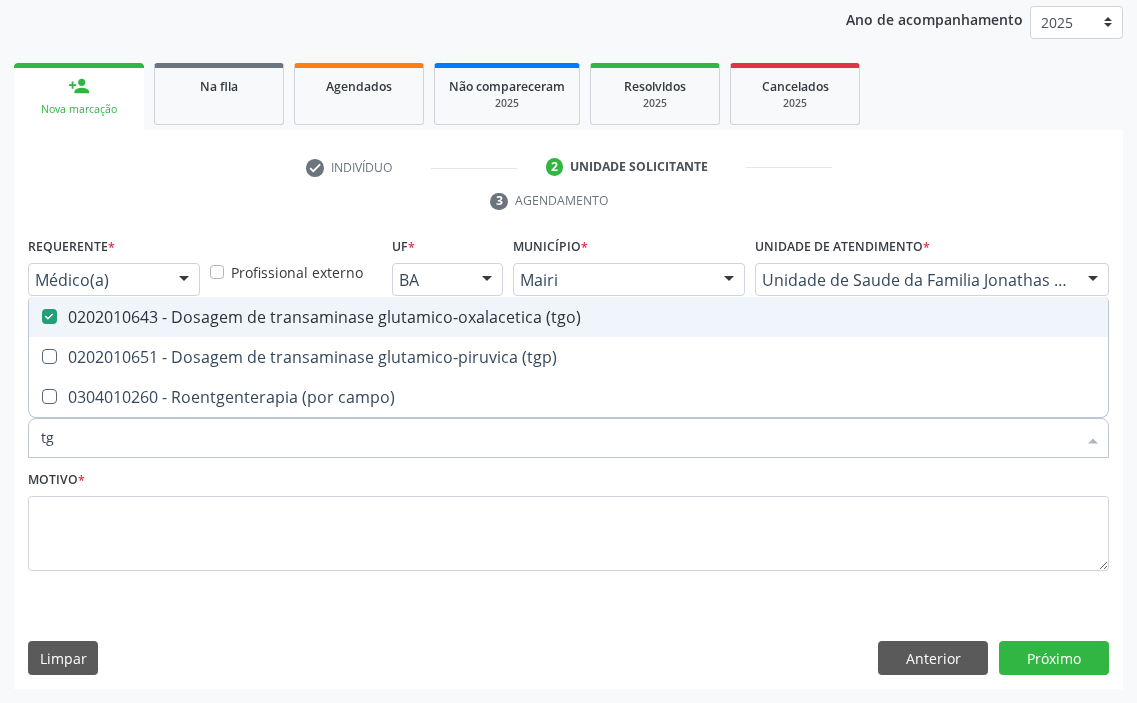 type on "tgp" 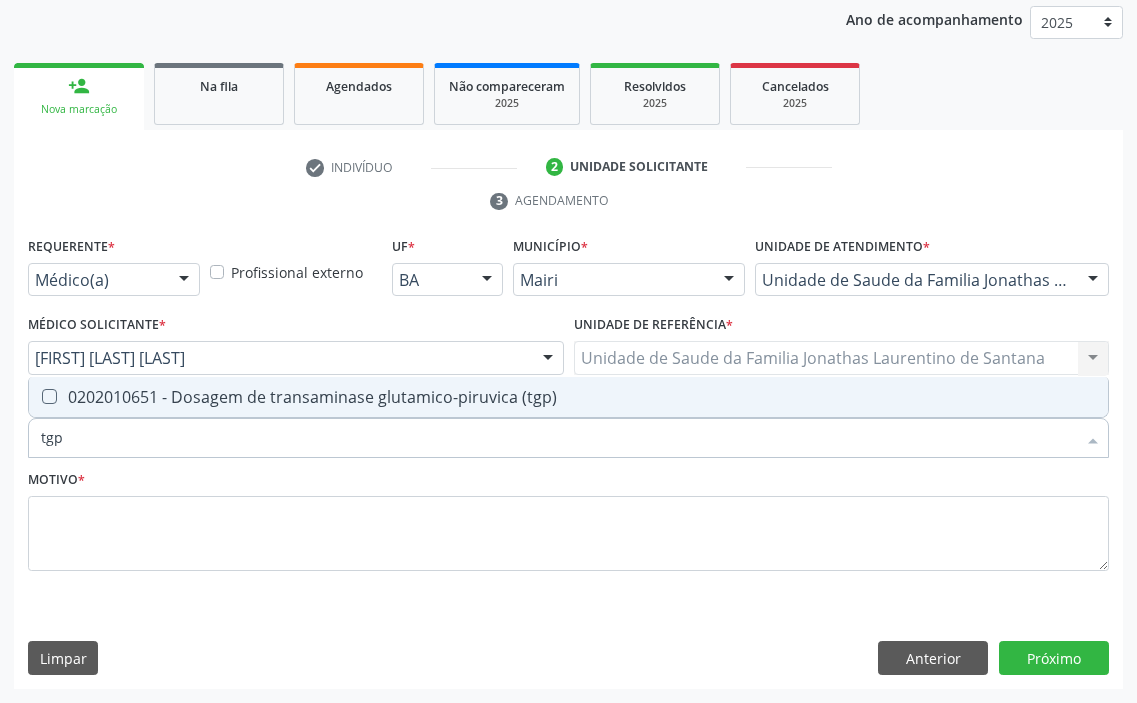 click on "0202010651 - Dosagem de transaminase glutamico-piruvica (tgp)" at bounding box center [568, 397] 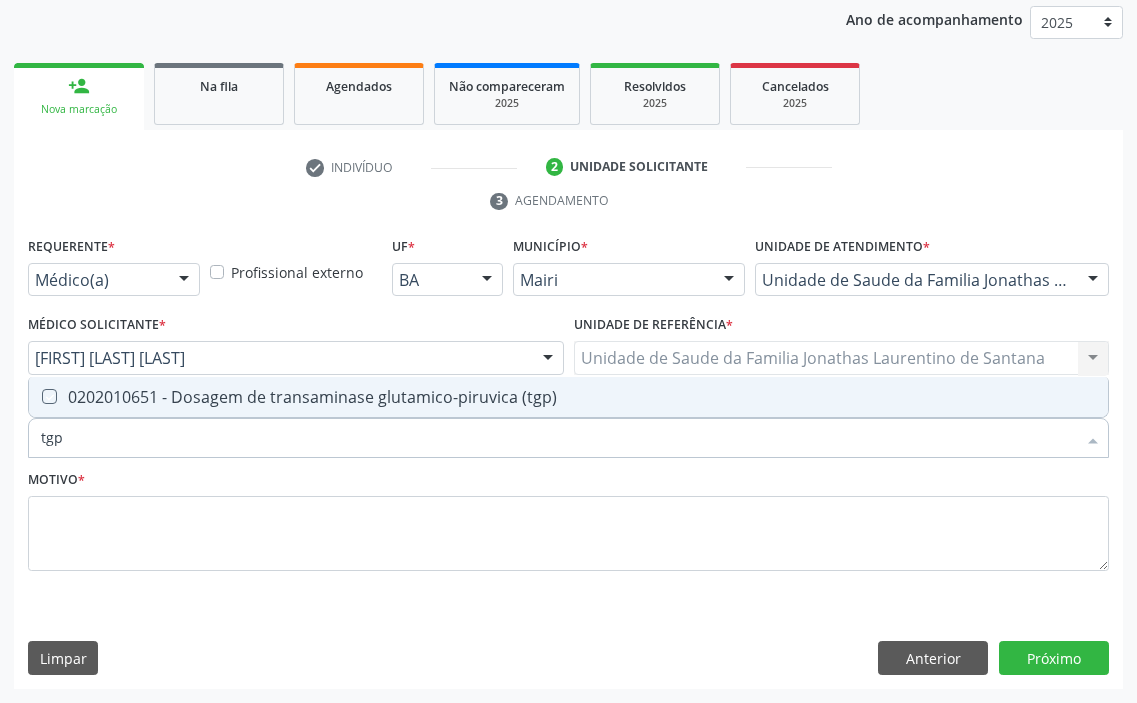checkbox on "true" 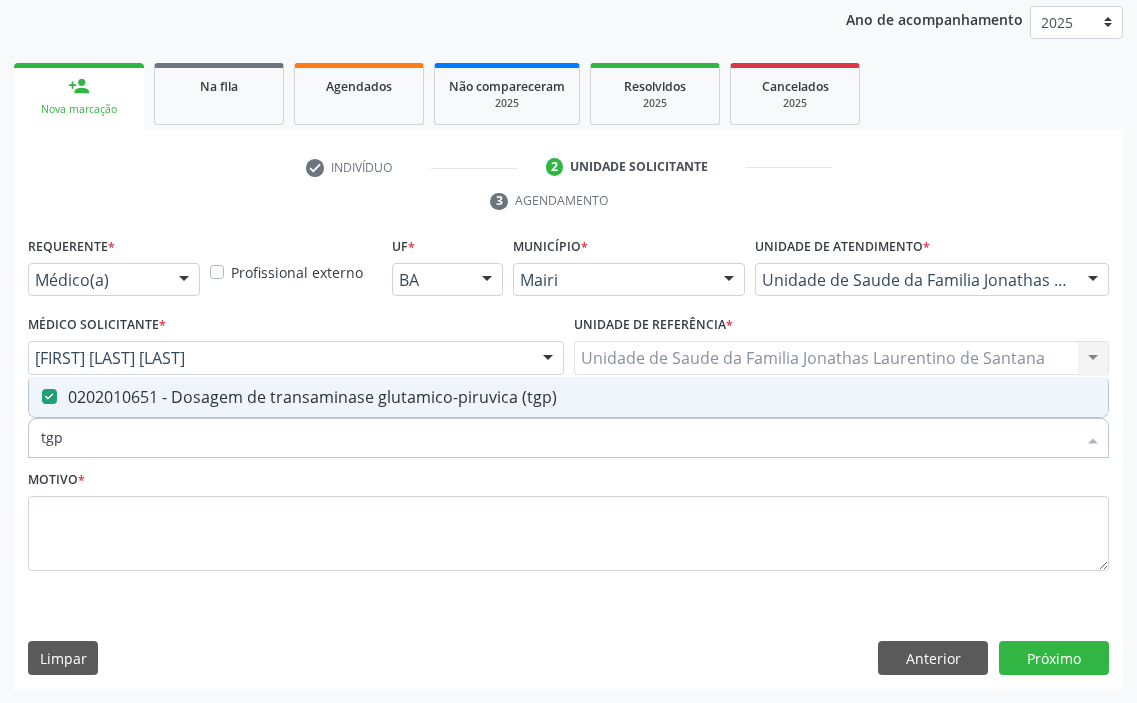 click on "Acompanhamento
Acompanhe a situação das marcações correntes e finalizadas
Relatórios
Ano de acompanhamento
2025 2024 2023 2022 2021 2020 2019
person_add
Nova marcação
Na fila   Agendados   Não compareceram
2025
Resolvidos
2025
Cancelados
2025
check
Indivíduo
2
Unidade solicitante
3
Agendamento
CNS
706 7095 8479 2218       done
Nome
*
Aurora Oliveira Carneiro
Aurora Oliveira Carneiro
CNS:
706 7095 8479 2218
CPF:
002.840.335-53
Nascimento:
30/09/2023
Nenhum resultado encontrado para: "   "
Digite o nome
Sexo
*
Feminino         Masculino   Feminino
Nenhum resultado encontrado para: "   "
Sim" at bounding box center [568, 288] 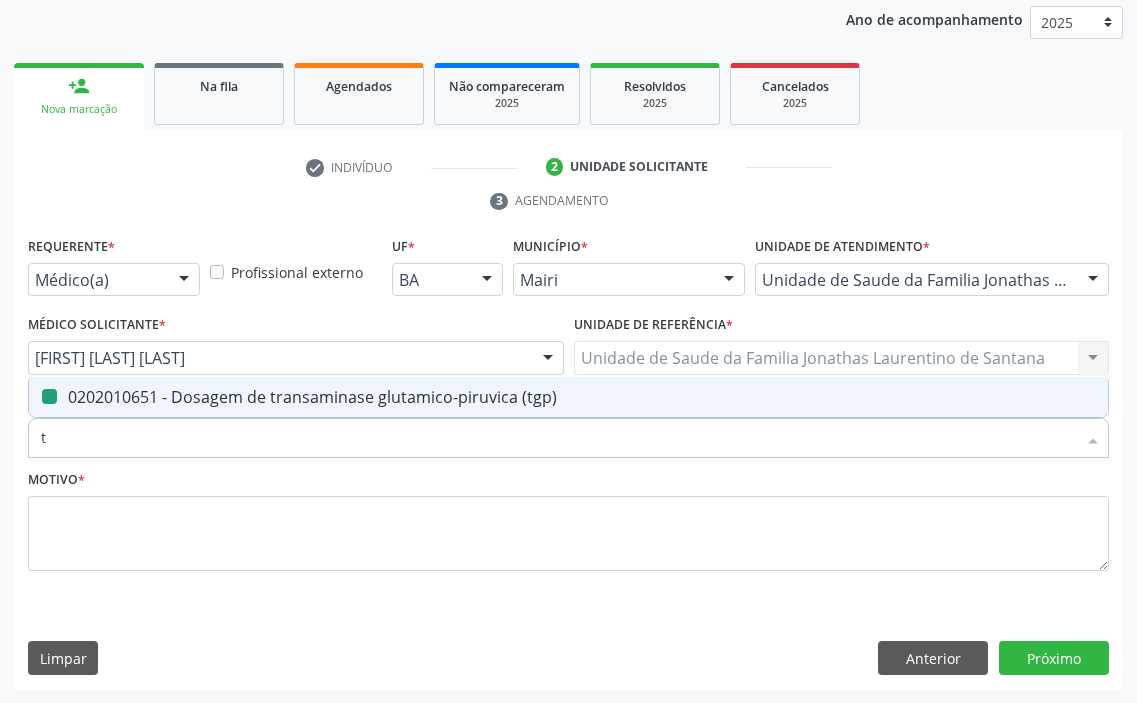 type on "tr" 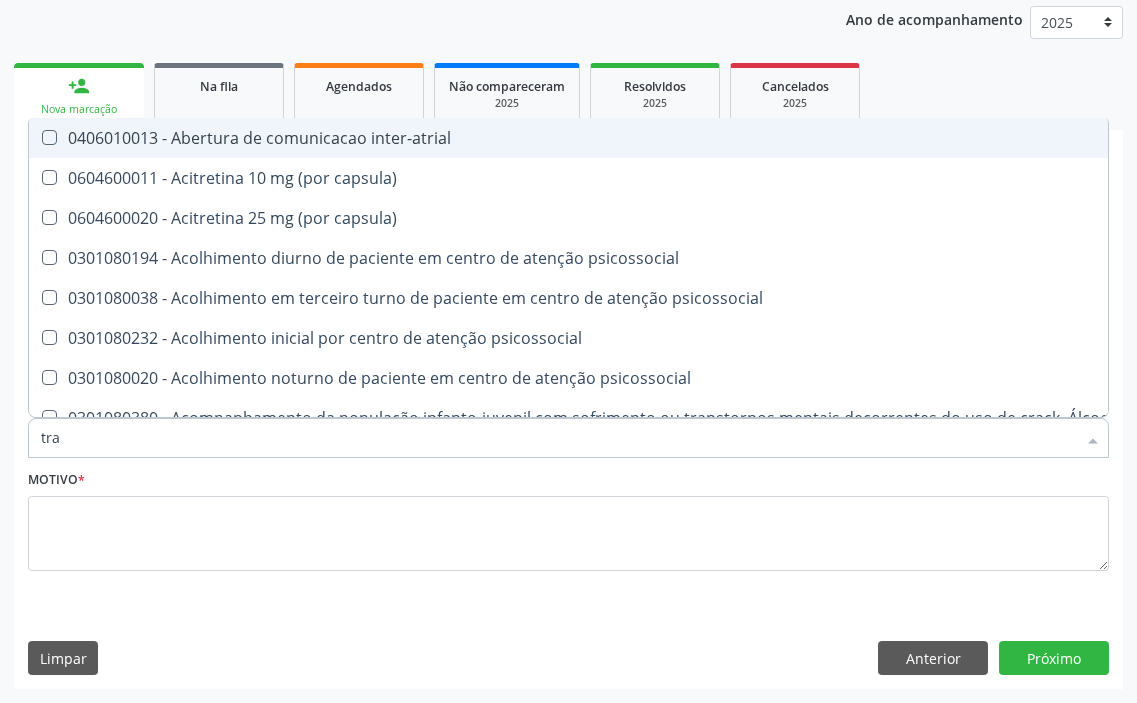type on "tran" 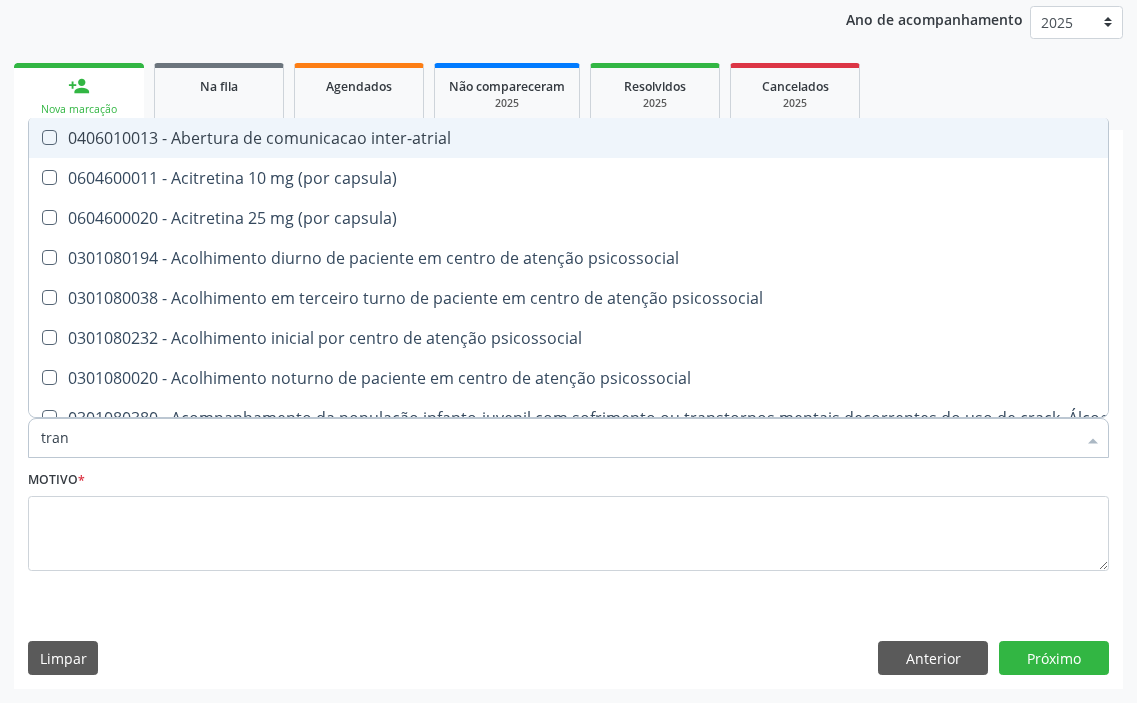 checkbox on "true" 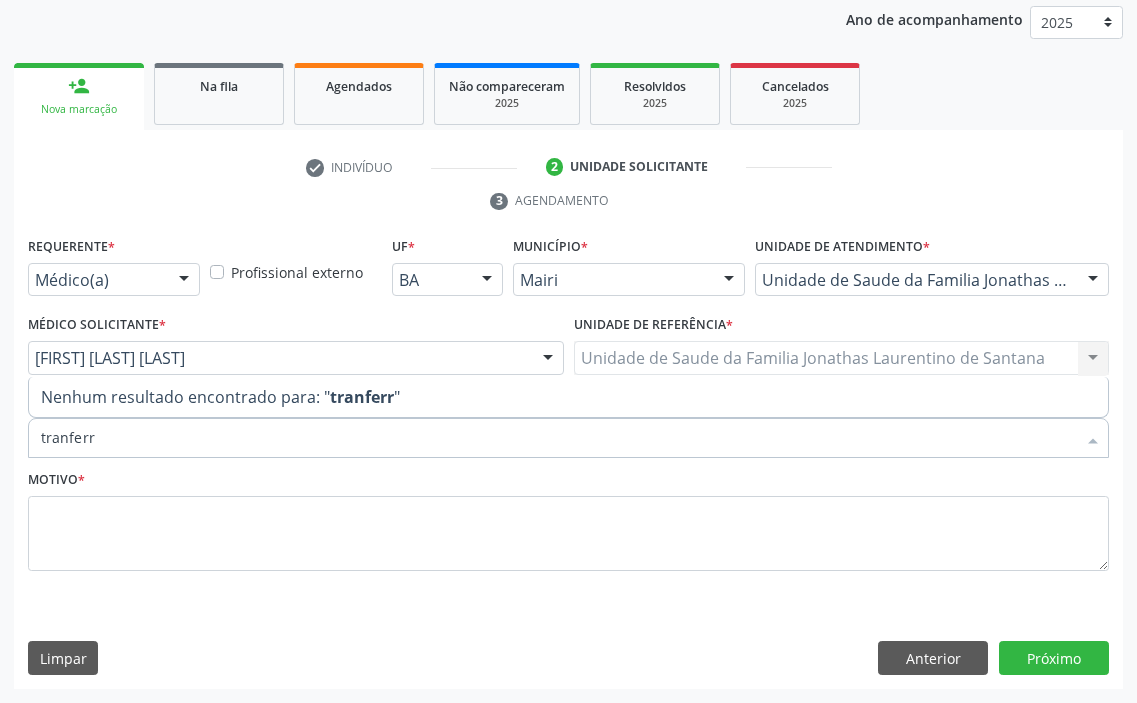 type on "tranferri" 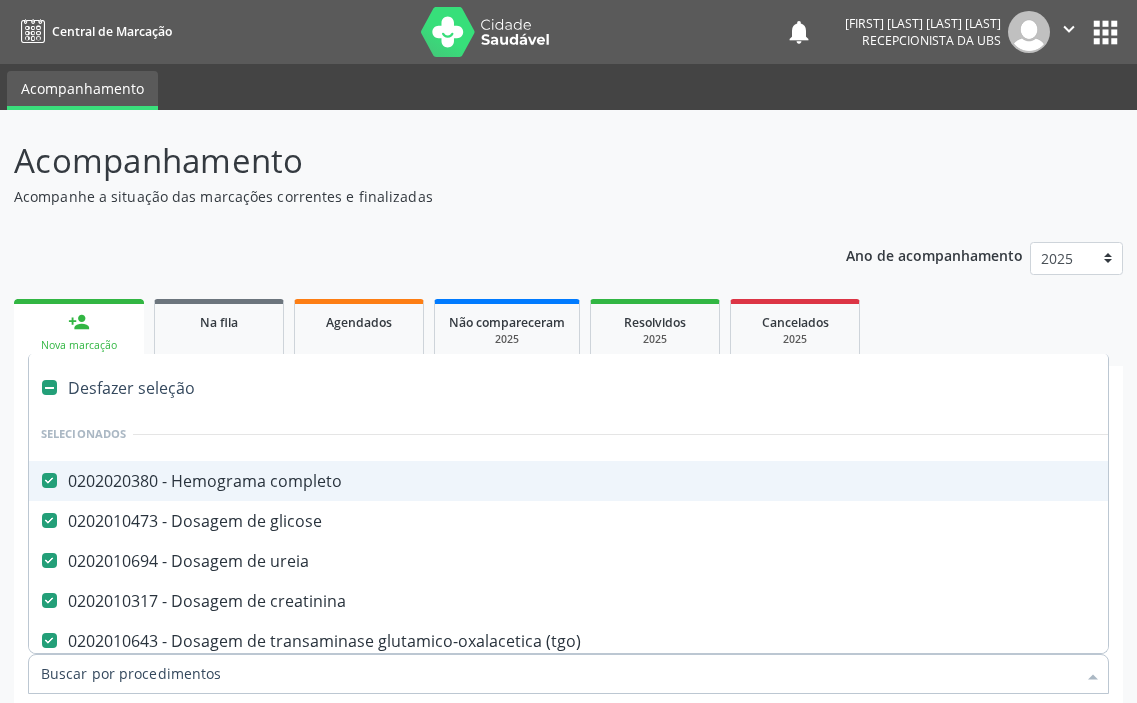 scroll, scrollTop: 236, scrollLeft: 0, axis: vertical 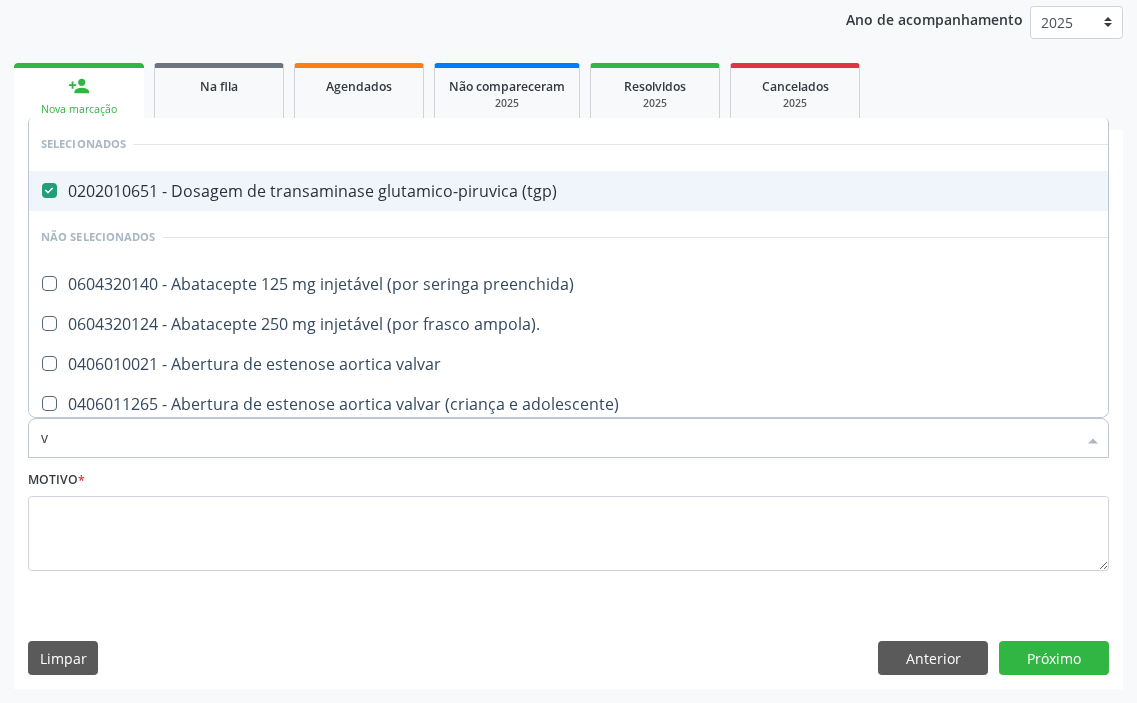 type on "vi" 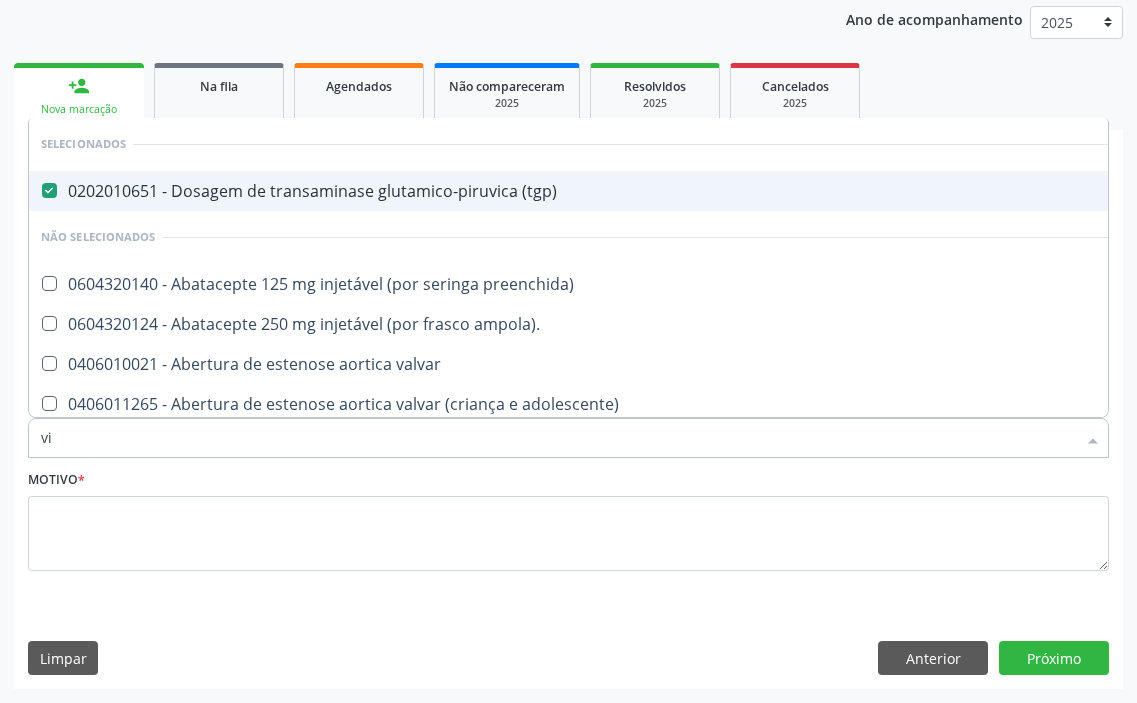 checkbox on "false" 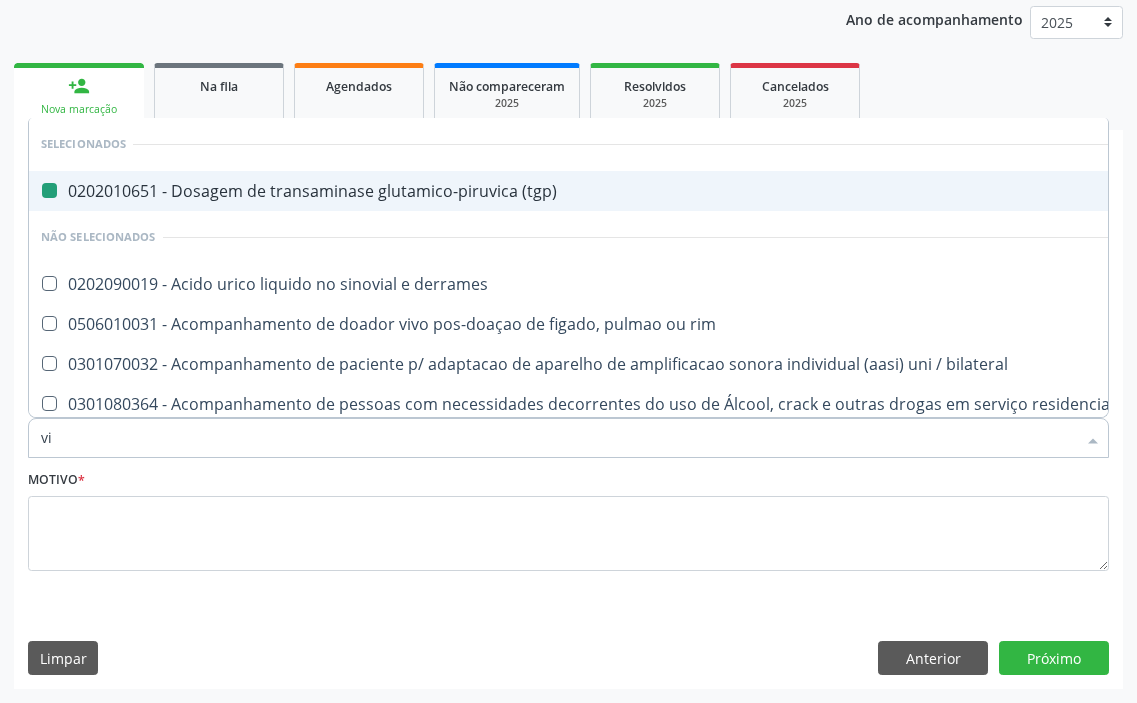 type on "vit" 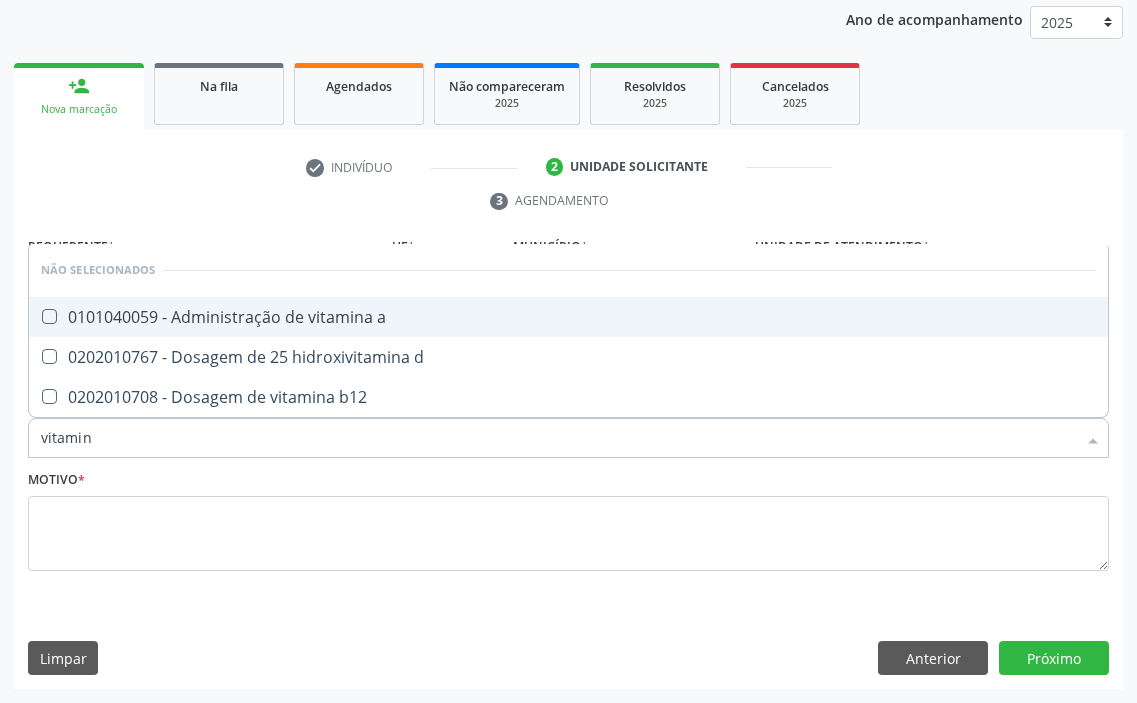 type on "vitamina" 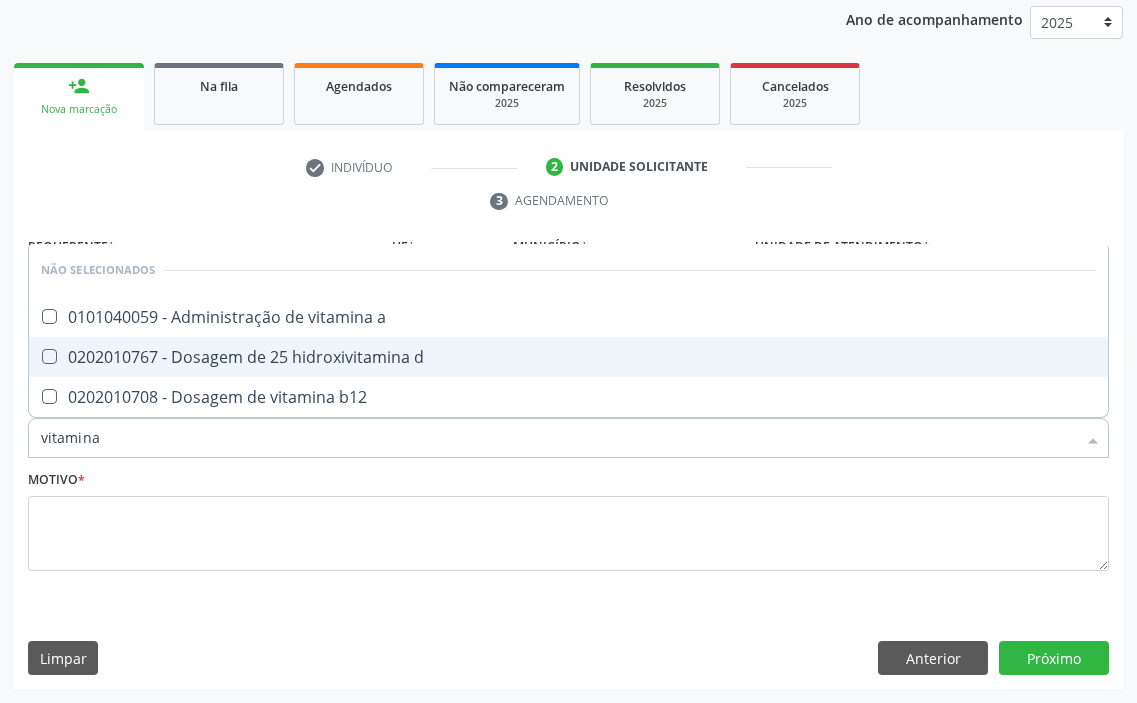 click on "0202010767 - Dosagem de 25 hidroxivitamina d" at bounding box center (568, 357) 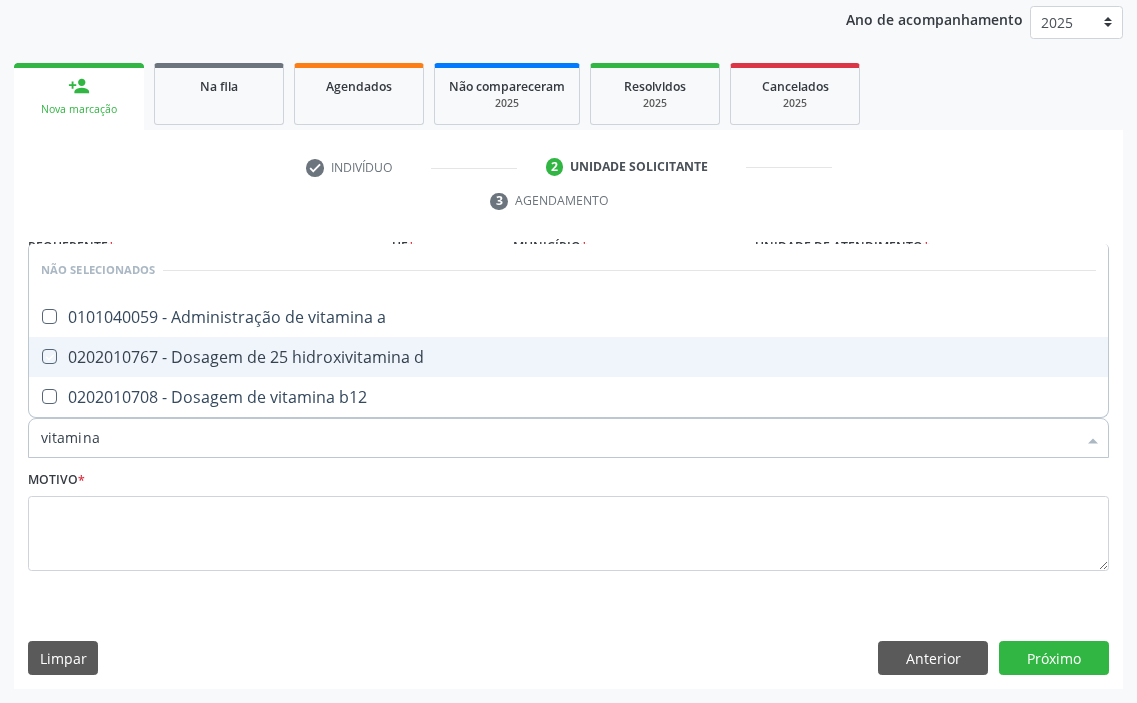 checkbox on "true" 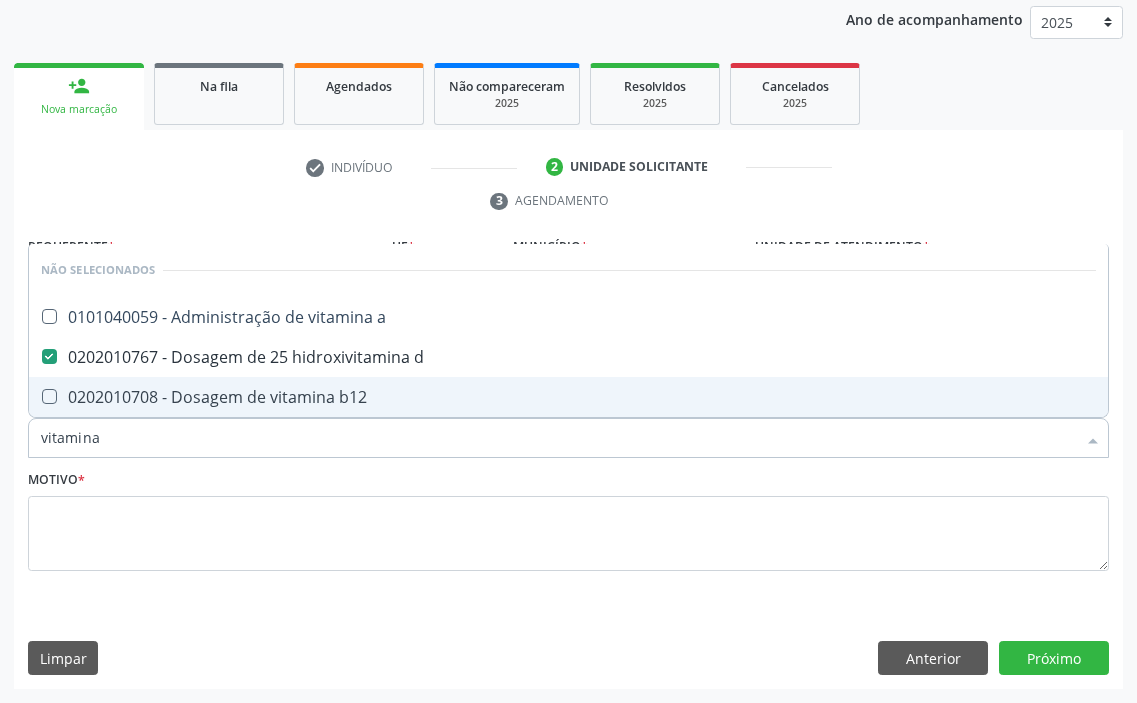 drag, startPoint x: 122, startPoint y: 448, endPoint x: 0, endPoint y: 443, distance: 122.10242 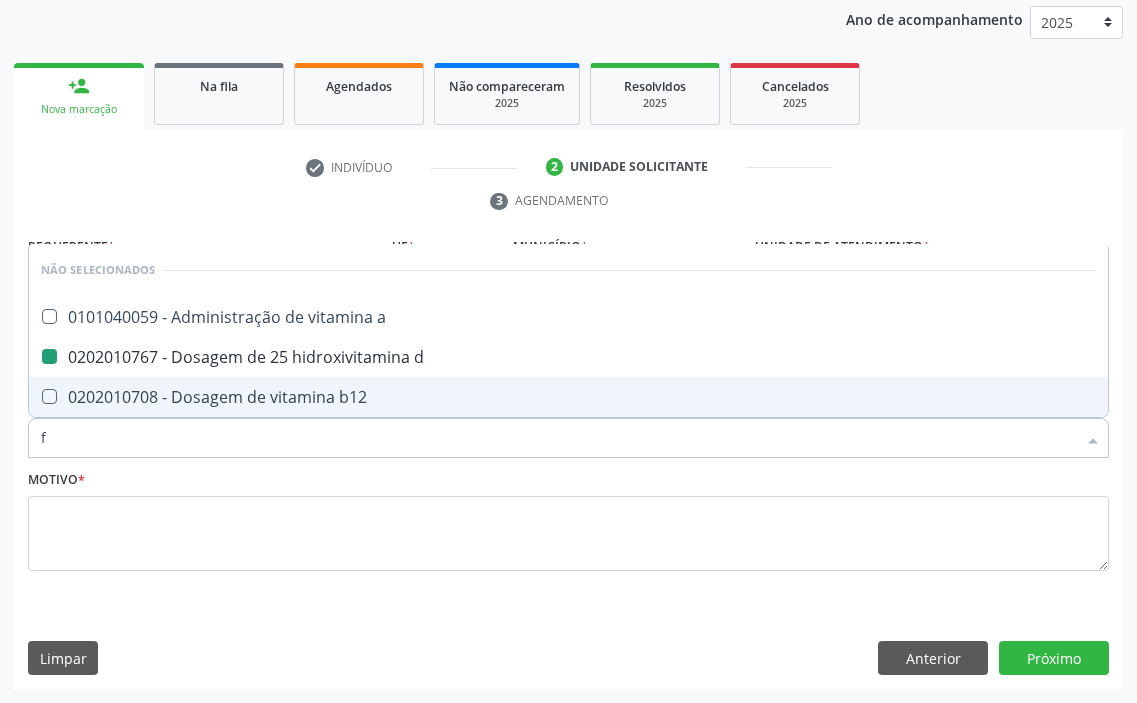 type on "fe" 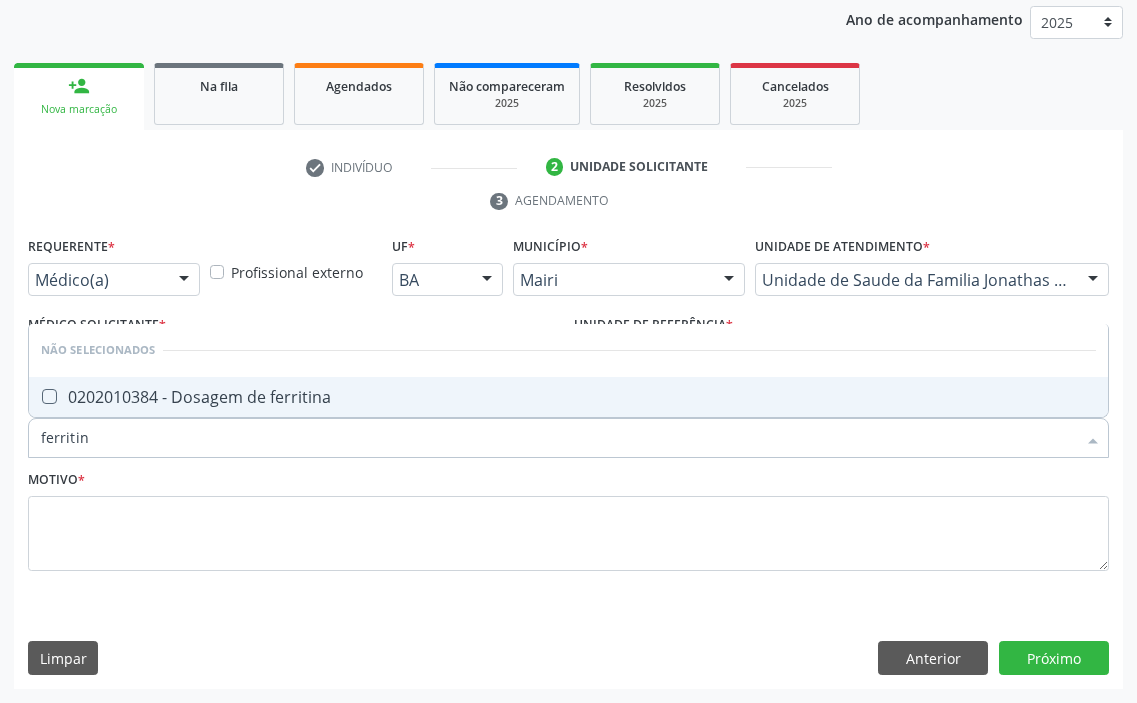 type on "ferritina" 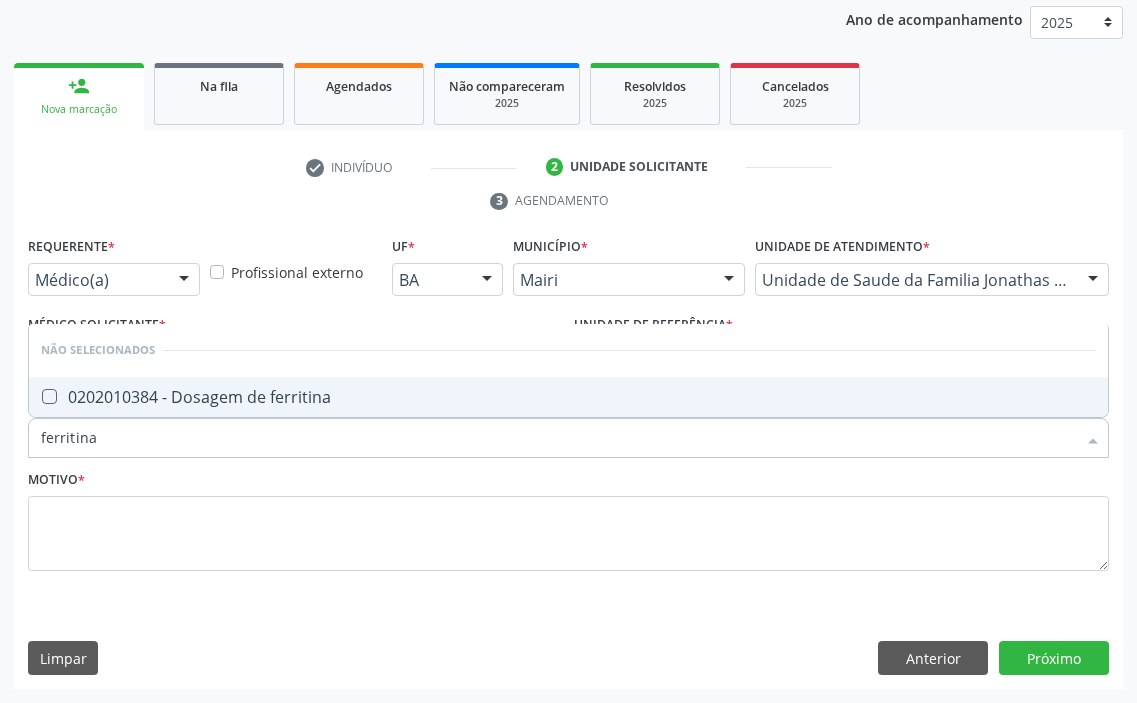 click on "0202010384 - Dosagem de ferritina" at bounding box center [568, 397] 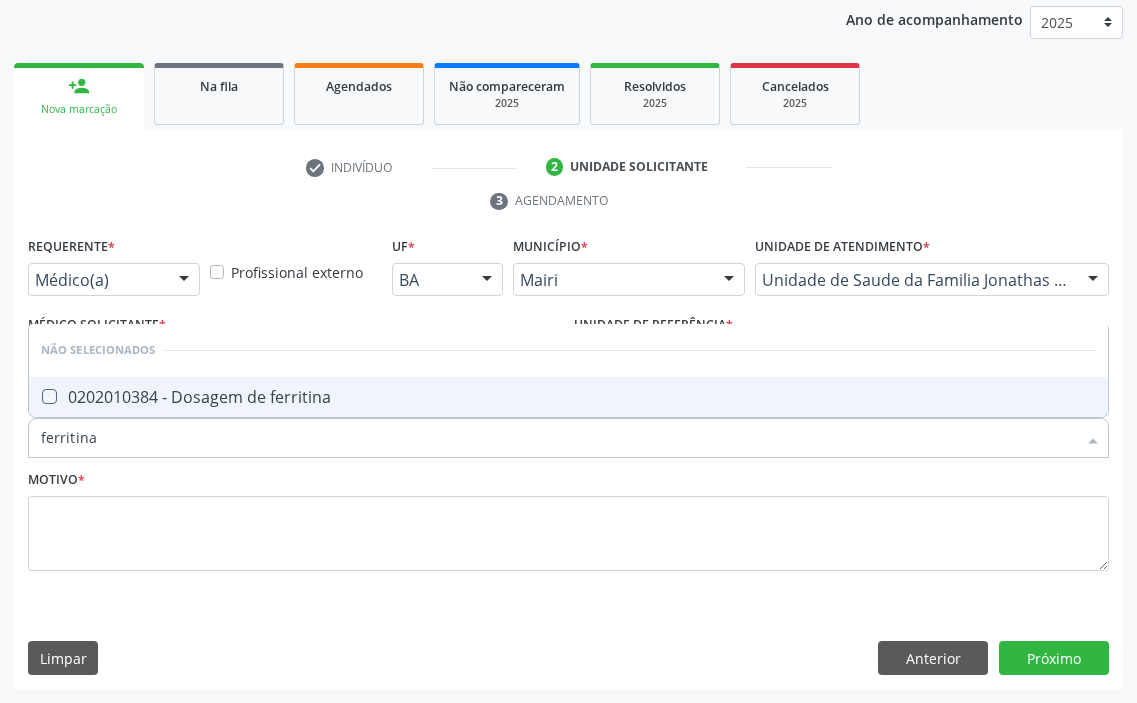 checkbox on "true" 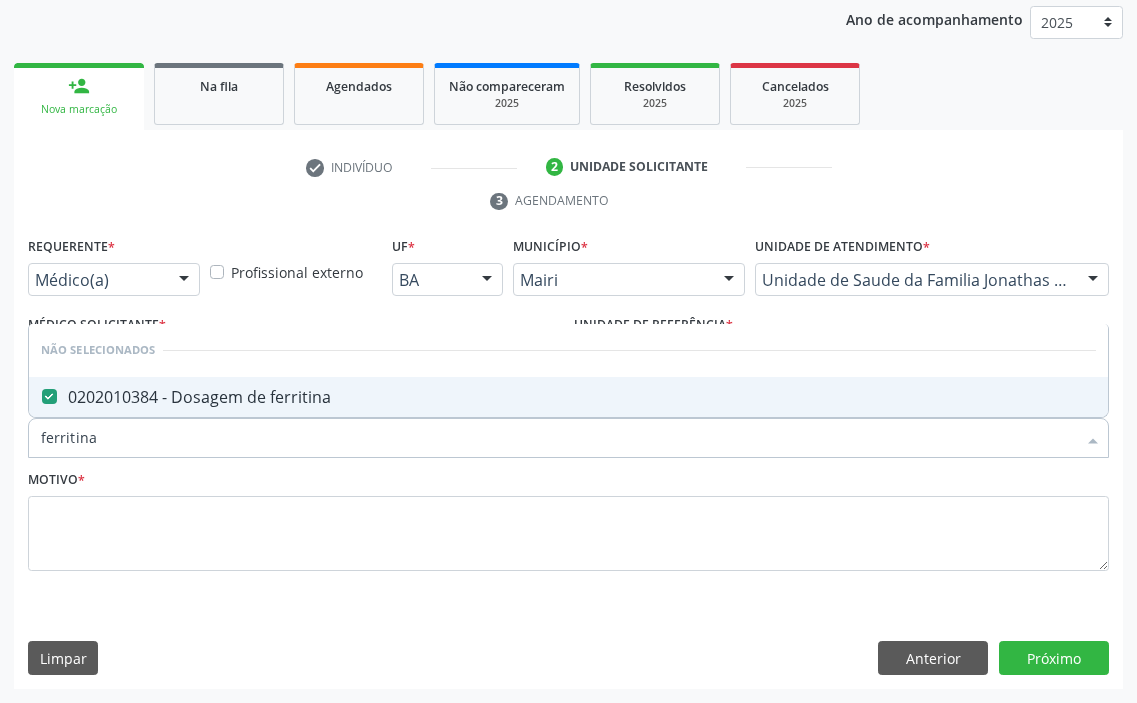 drag, startPoint x: 129, startPoint y: 438, endPoint x: 7, endPoint y: 443, distance: 122.10242 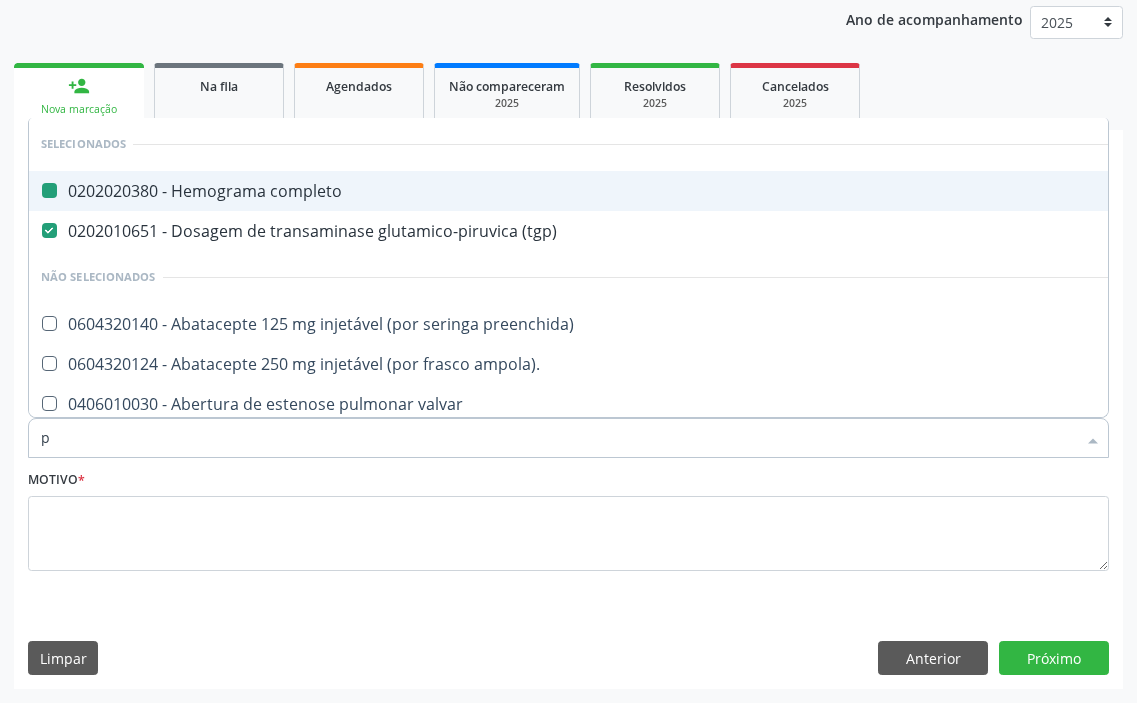type on "pc" 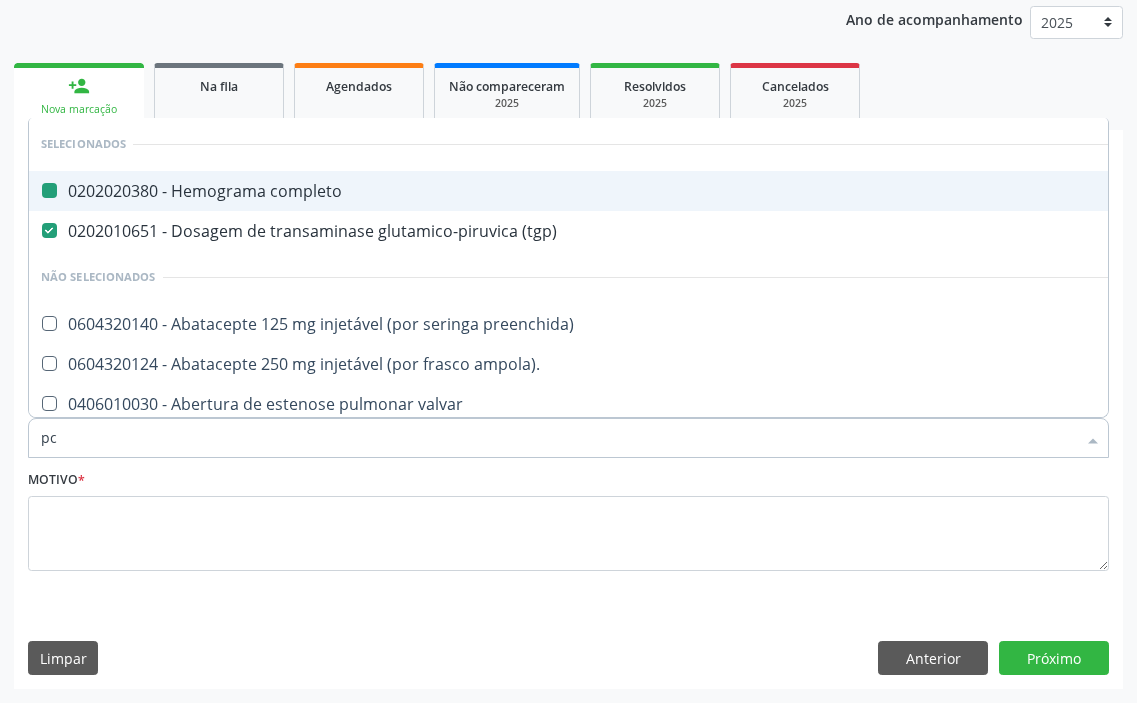 checkbox on "false" 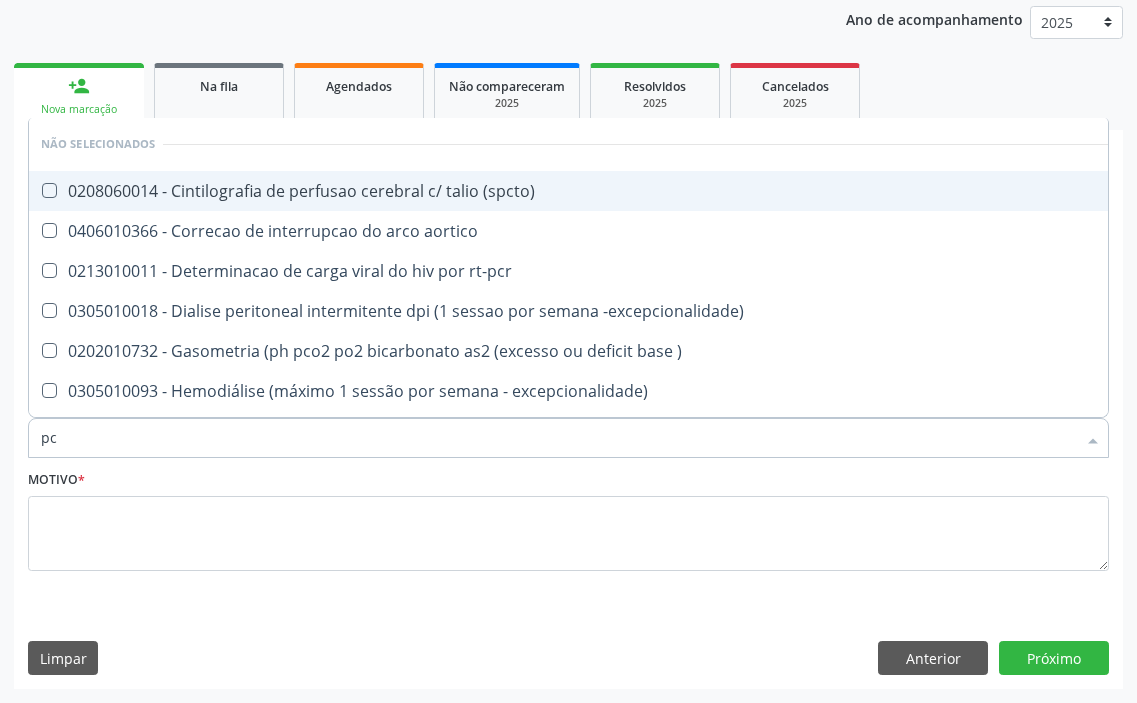 type on "pcr" 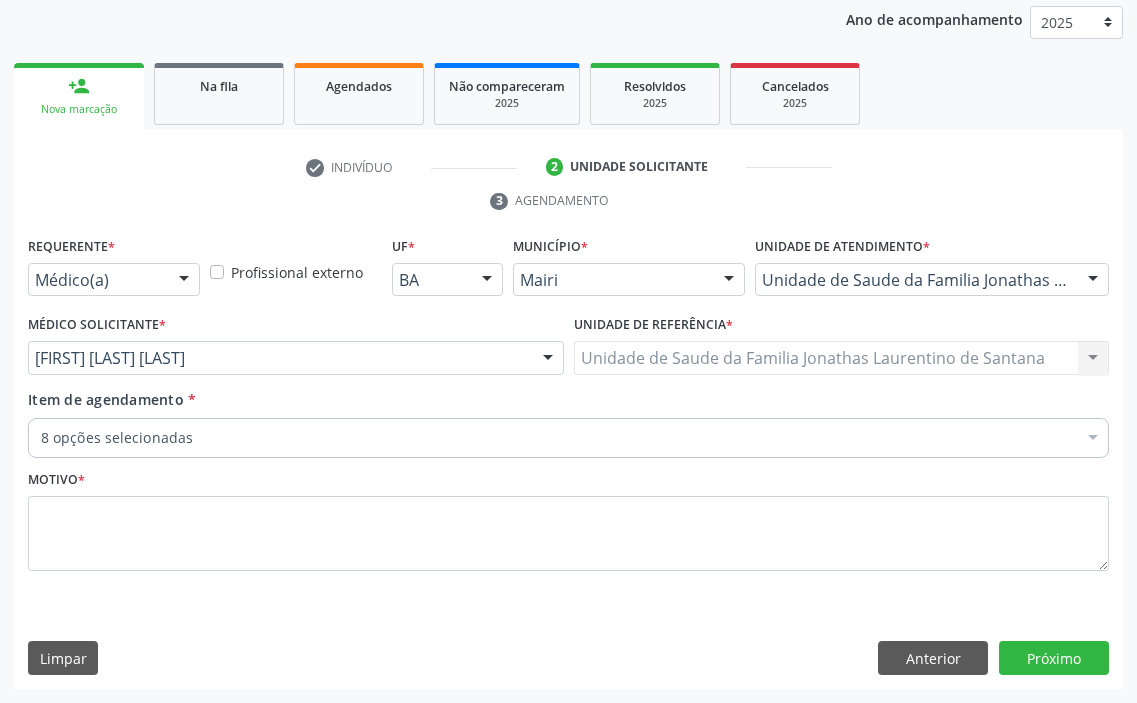checkbox on "true" 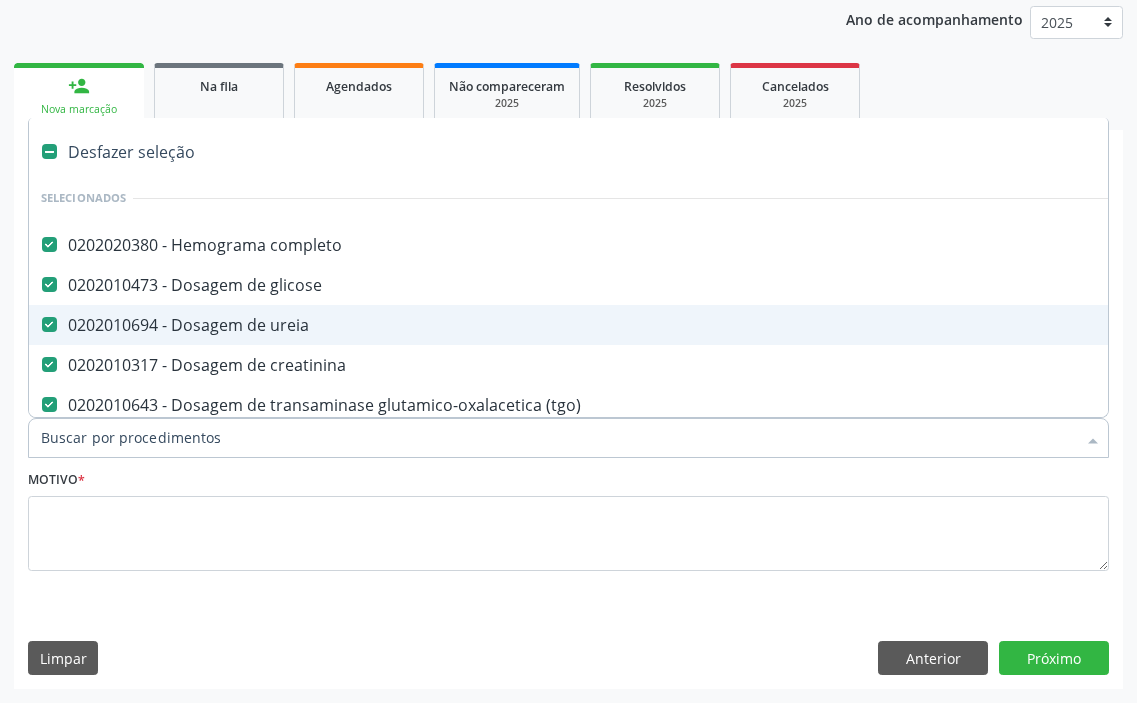 click on "Item de agendamento
*" at bounding box center (558, 438) 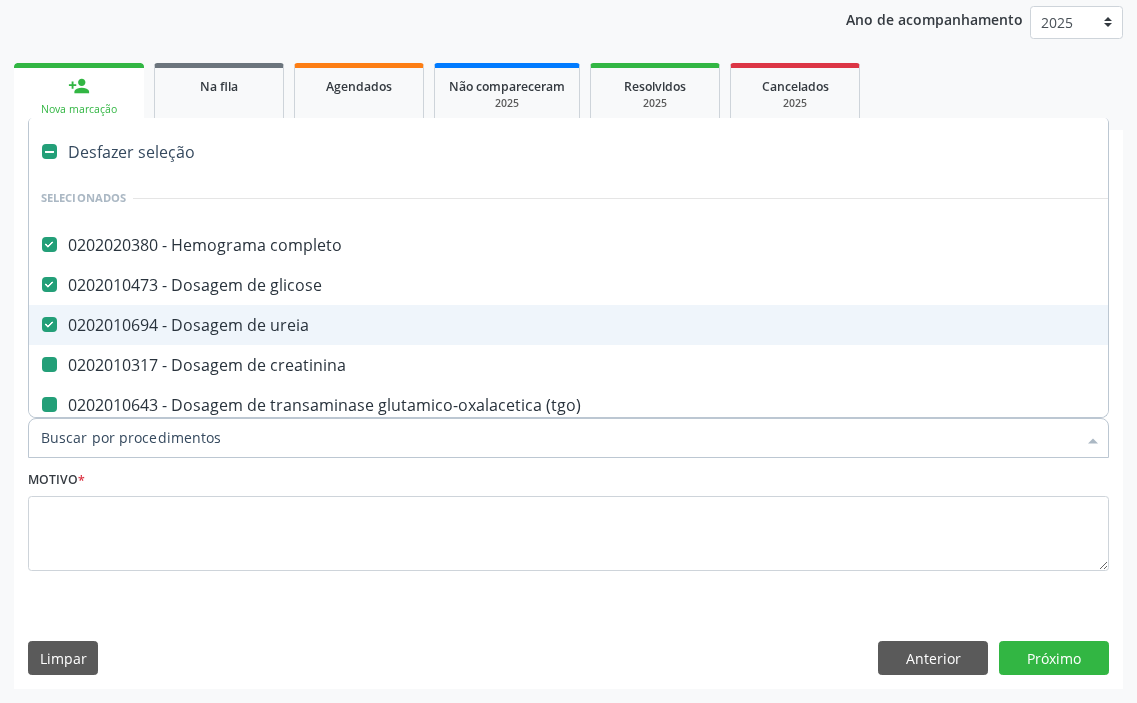 type on "p" 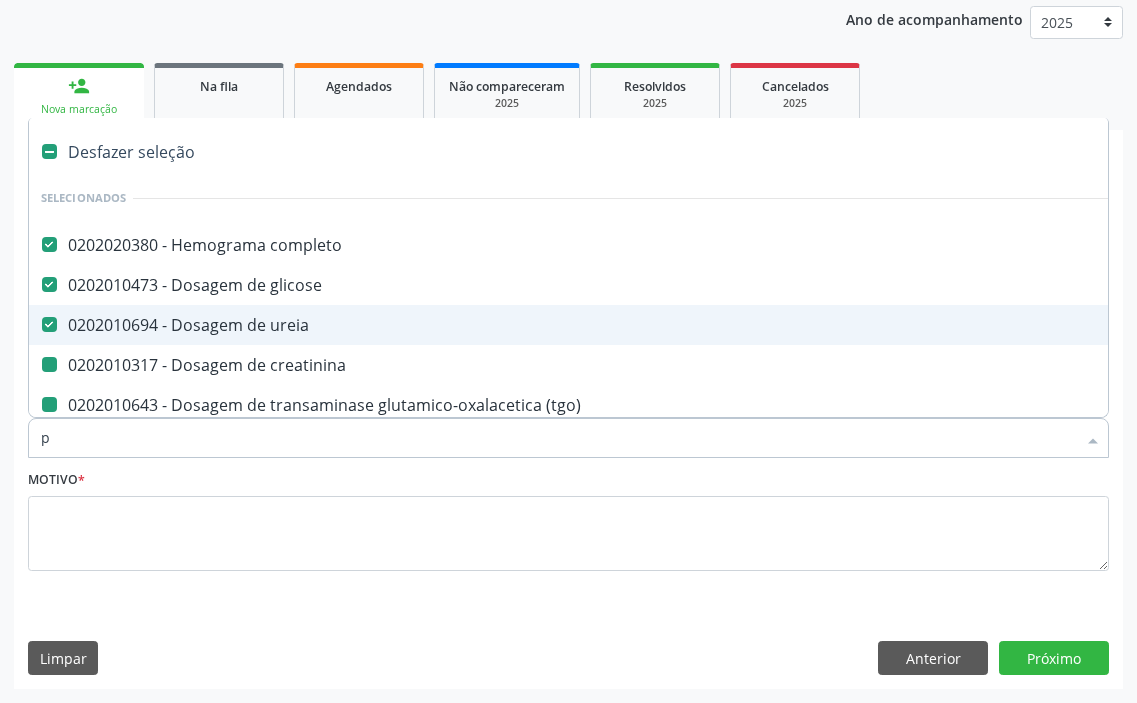 checkbox on "false" 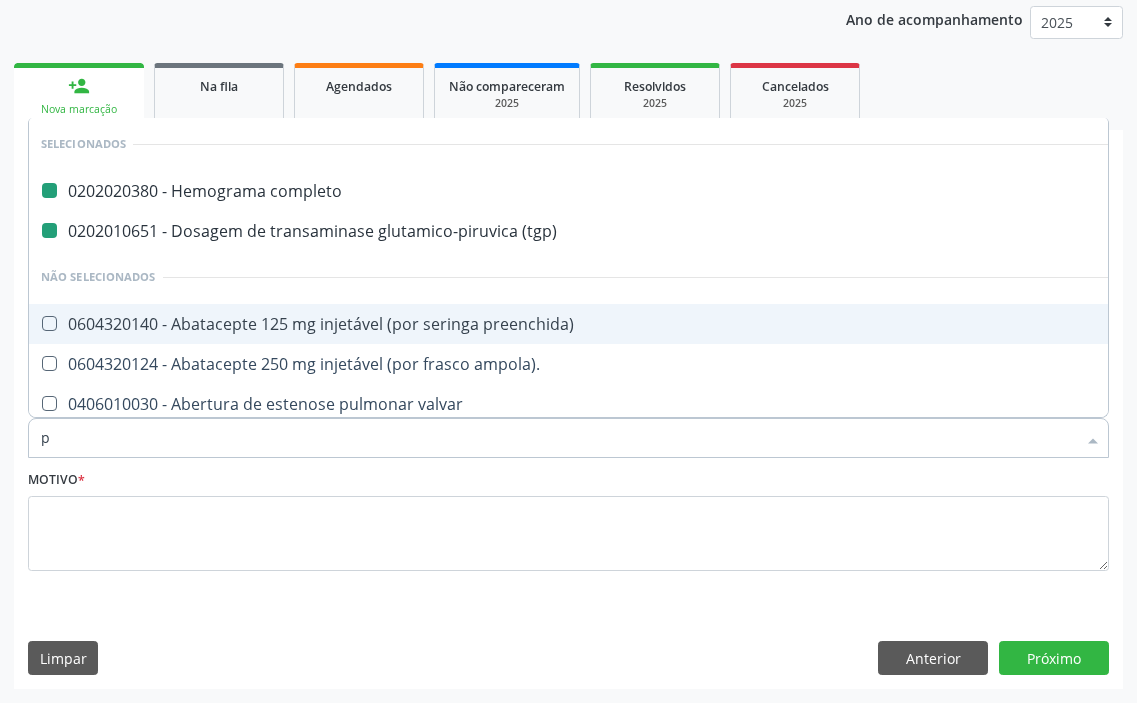 type on "pc" 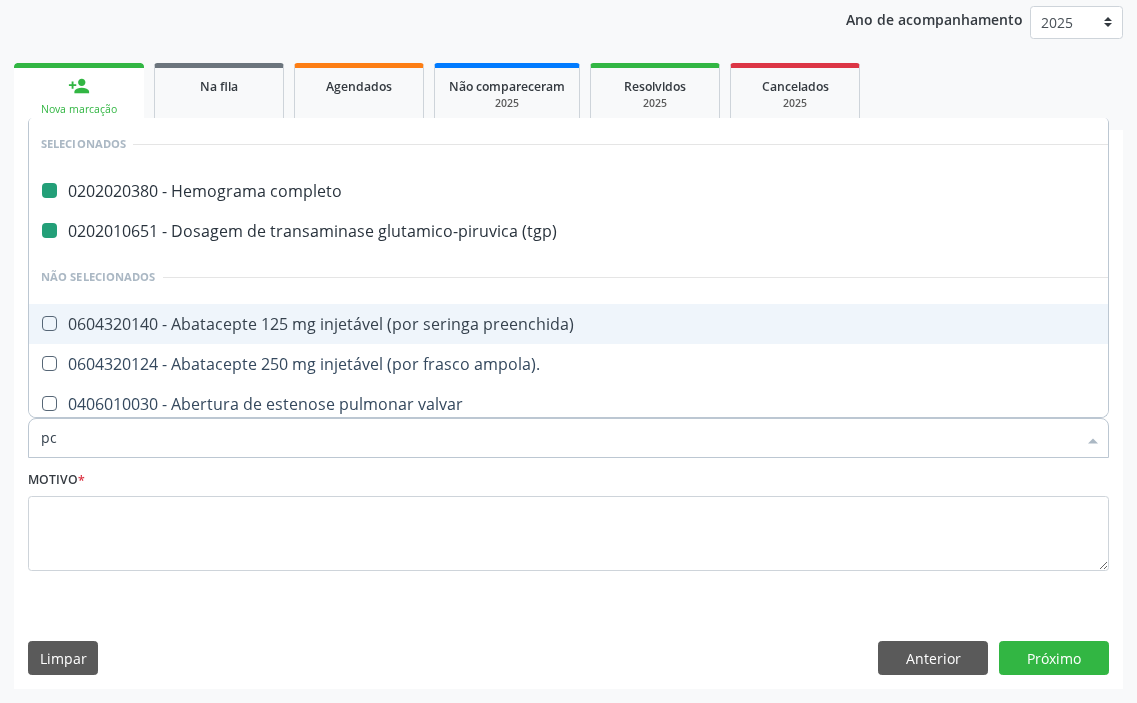 checkbox on "false" 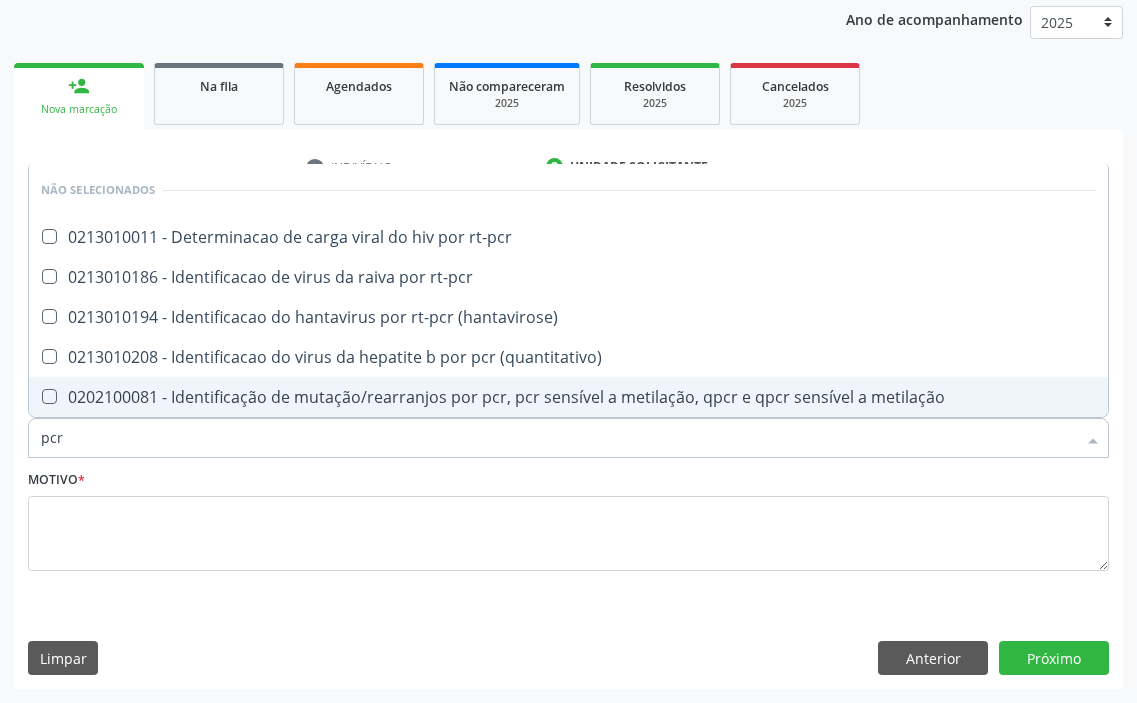 drag, startPoint x: 90, startPoint y: 443, endPoint x: 0, endPoint y: 449, distance: 90.199776 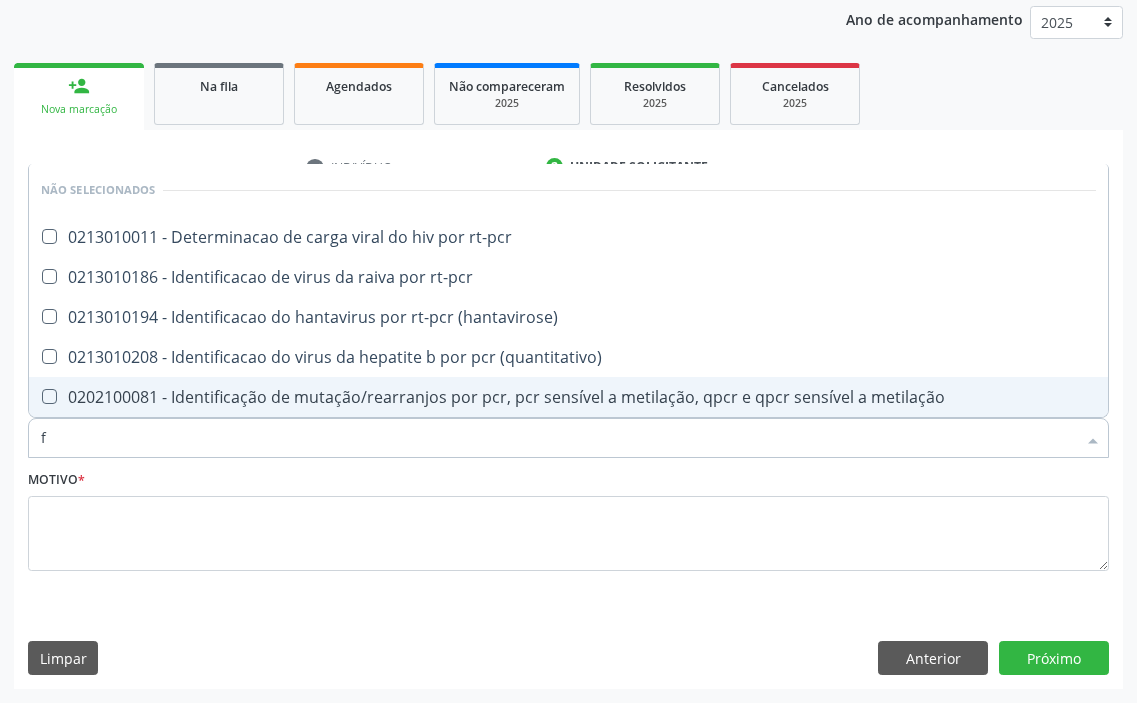 type on "fe" 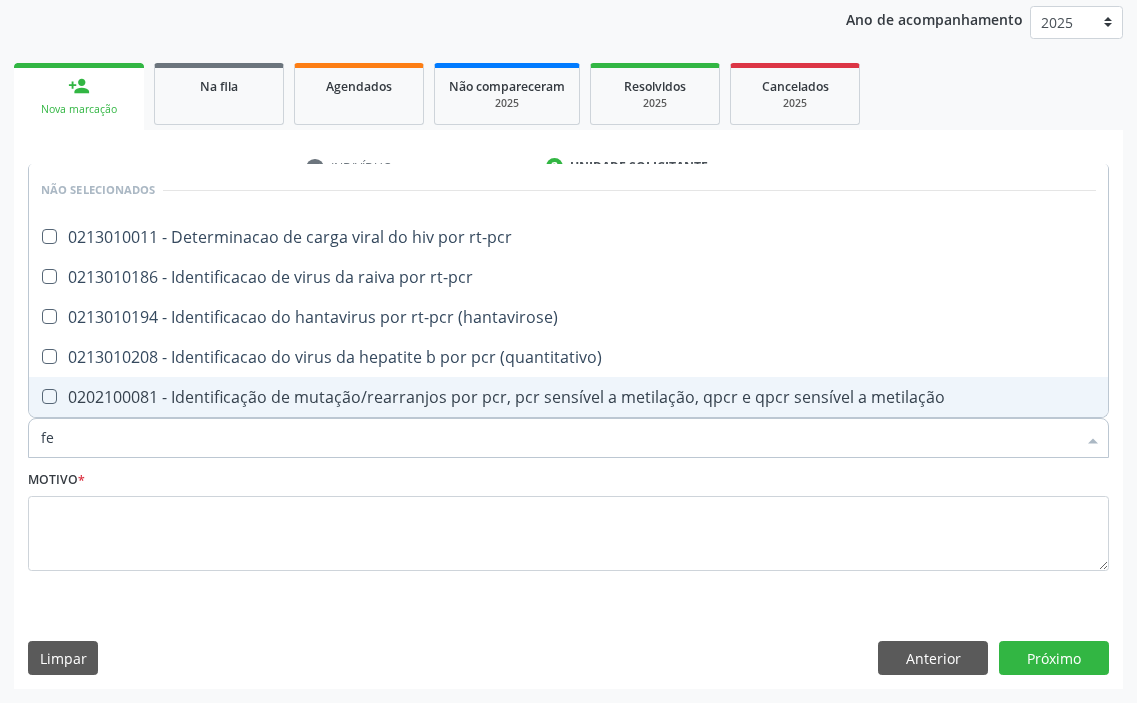 checkbox on "true" 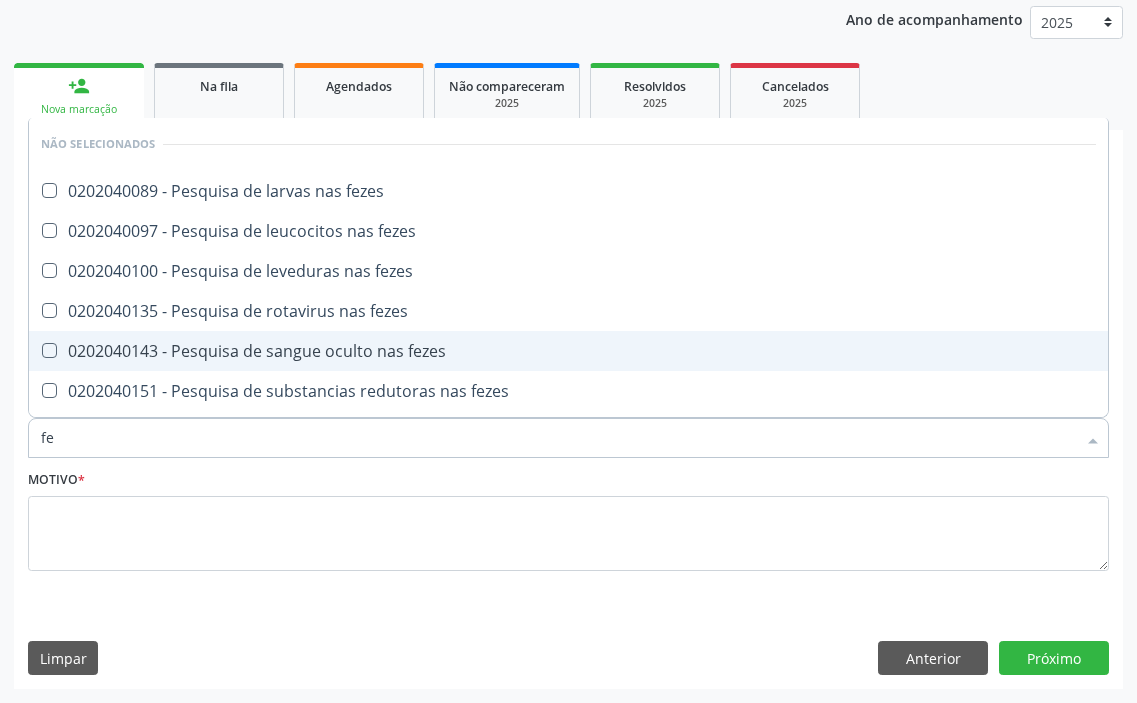 type on "fez" 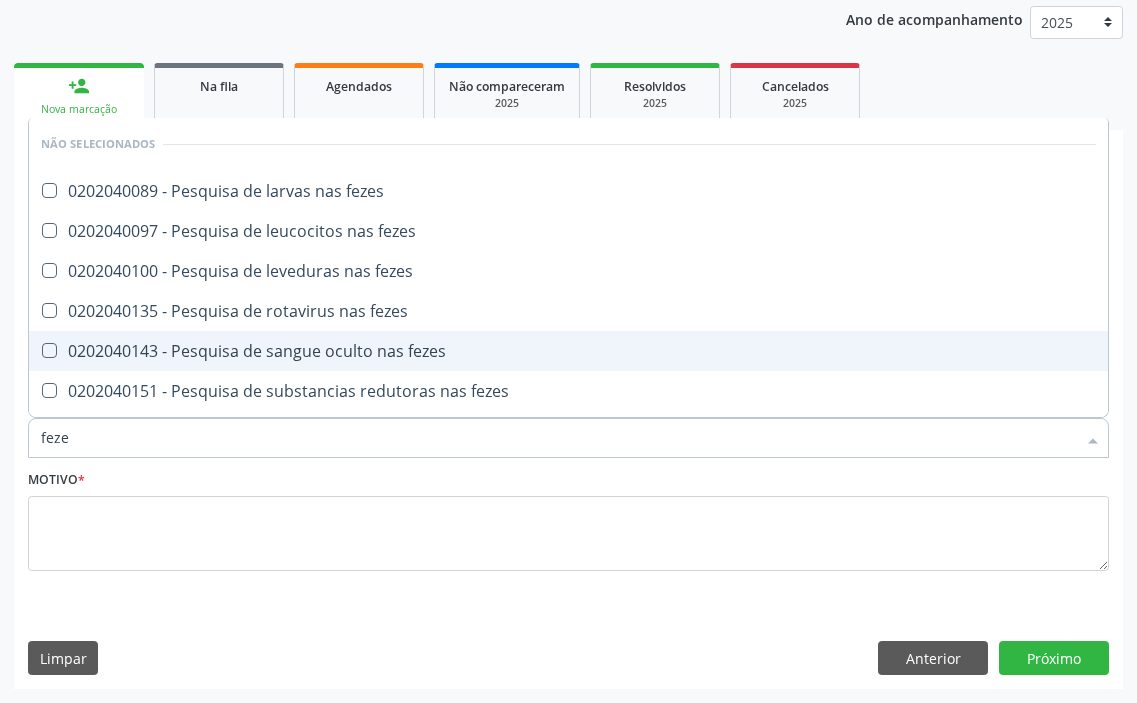 type on "fezes" 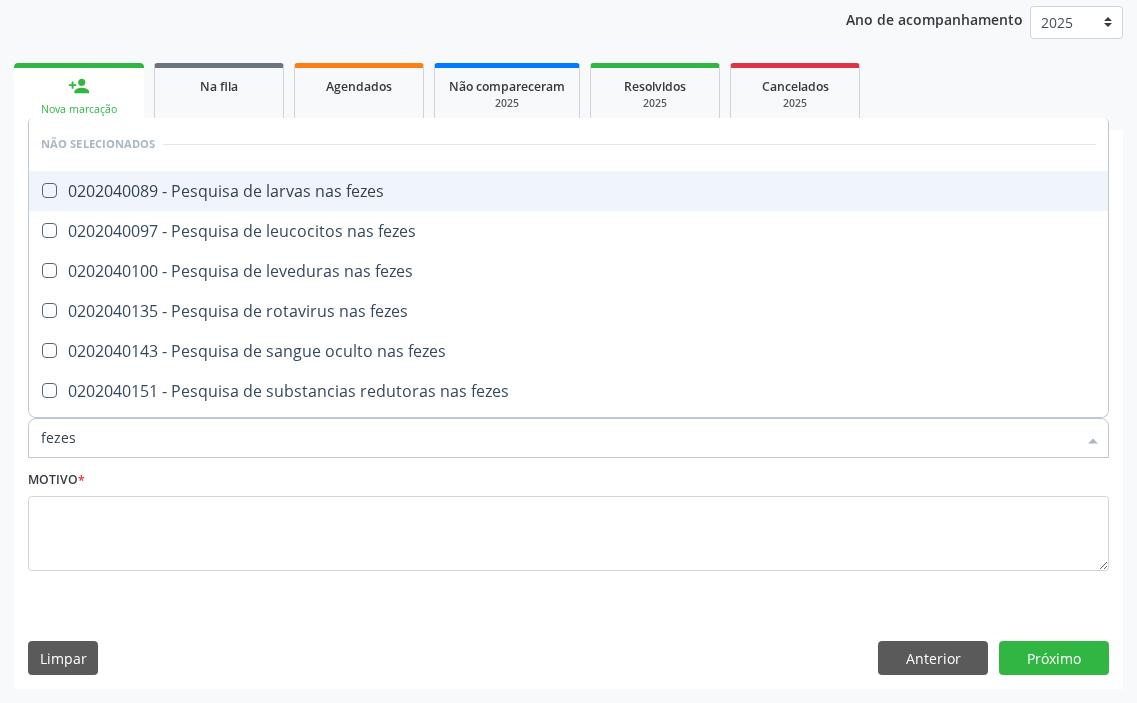 click on "0202040089 - Pesquisa de larvas nas fezes" at bounding box center (568, 191) 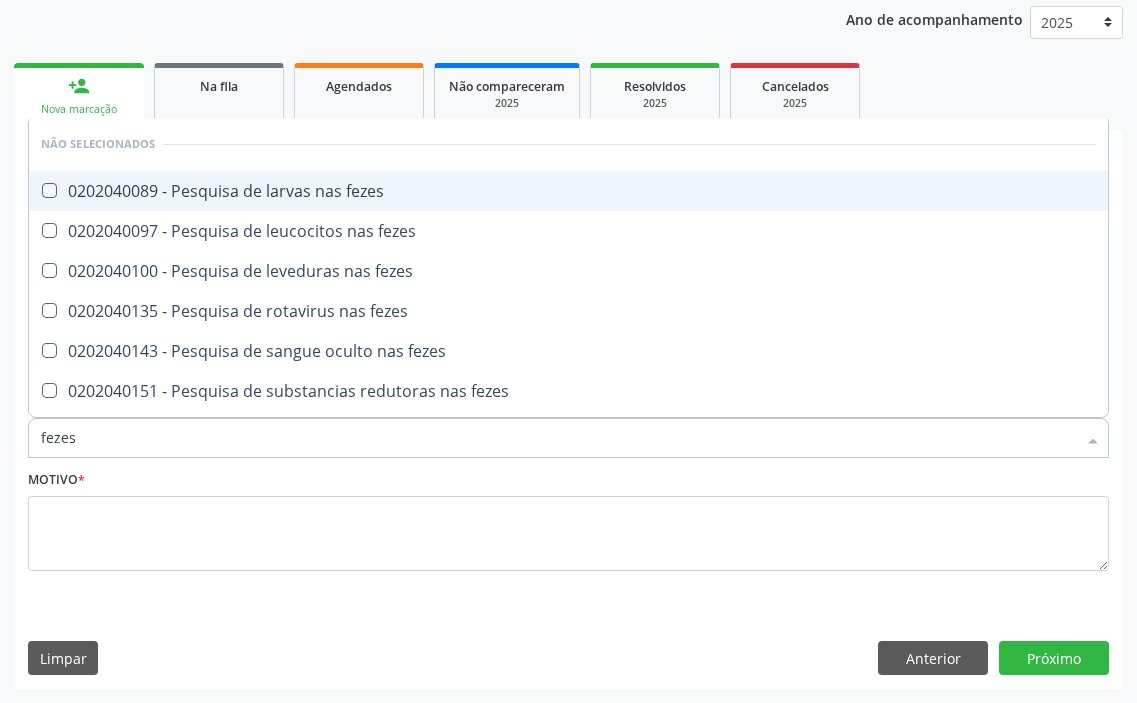 checkbox on "true" 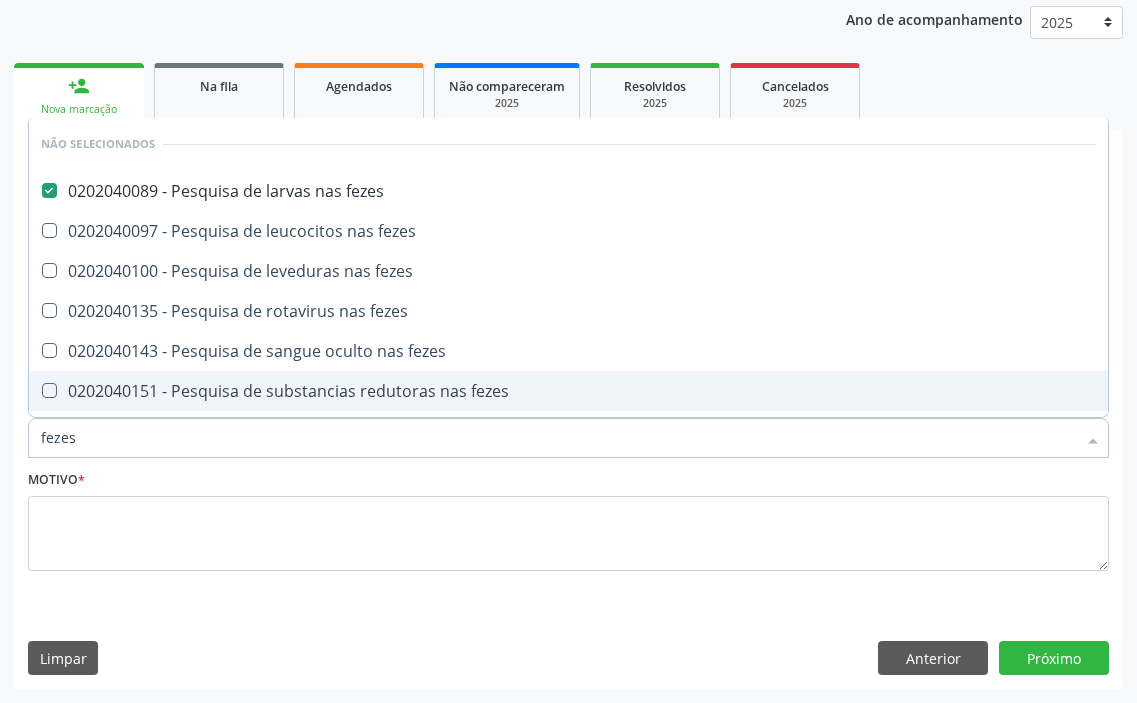 click on "Acompanhamento
Acompanhe a situação das marcações correntes e finalizadas
Relatórios
Ano de acompanhamento
2025 2024 2023 2022 2021 2020 2019
person_add
Nova marcação
Na fila   Agendados   Não compareceram
2025
Resolvidos
2025
Cancelados
2025
check
Indivíduo
2
Unidade solicitante
3
Agendamento
CNS
706 7095 8479 2218       done
Nome
*
Aurora Oliveira Carneiro
Aurora Oliveira Carneiro
CNS:
706 7095 8479 2218
CPF:
002.840.335-53
Nascimento:
30/09/2023
Nenhum resultado encontrado para: "   "
Digite o nome
Sexo
*
Feminino         Masculino   Feminino
Nenhum resultado encontrado para: "   "
Sim" at bounding box center [568, 288] 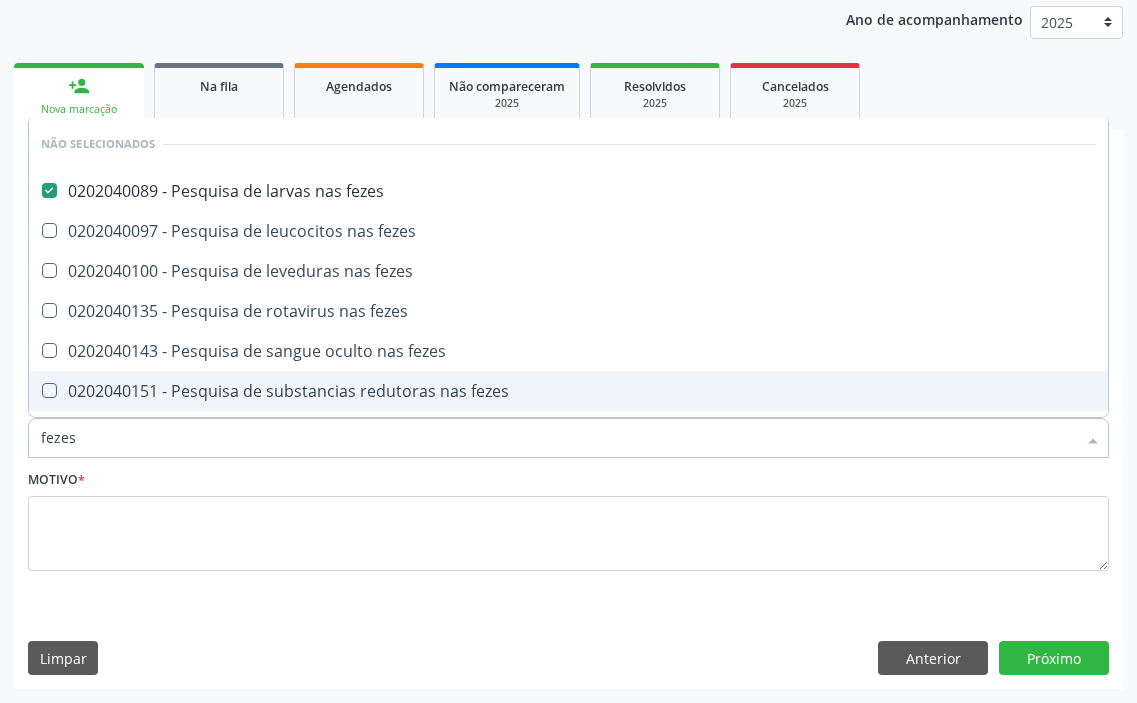 type 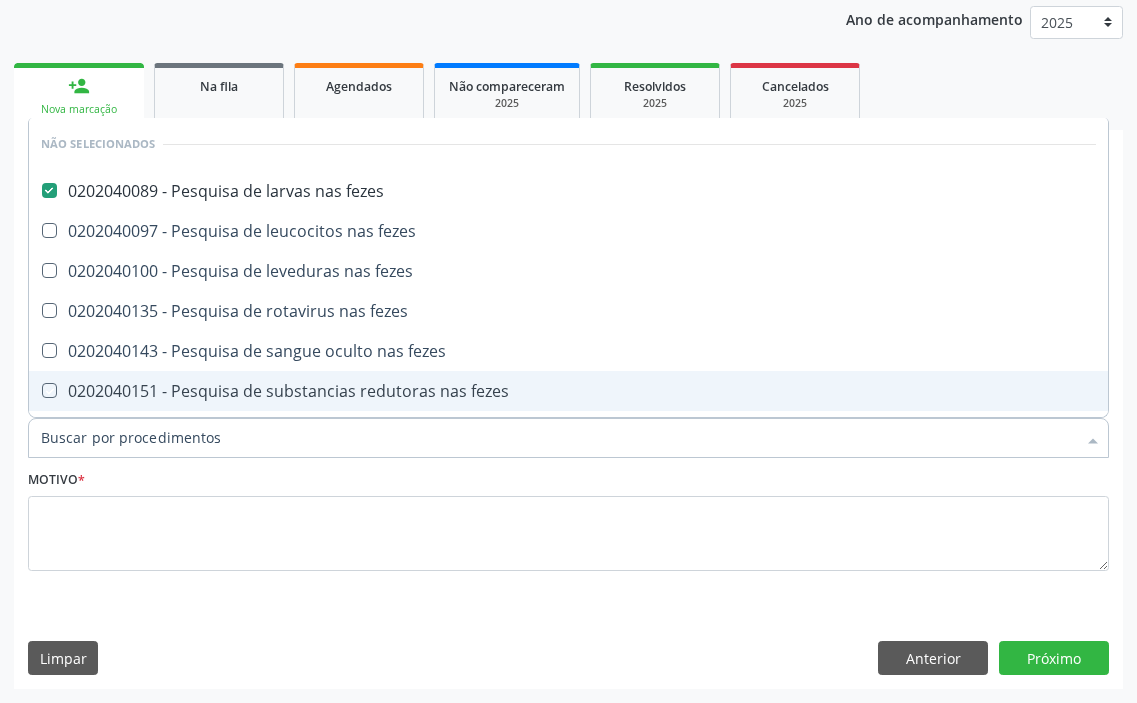 checkbox on "true" 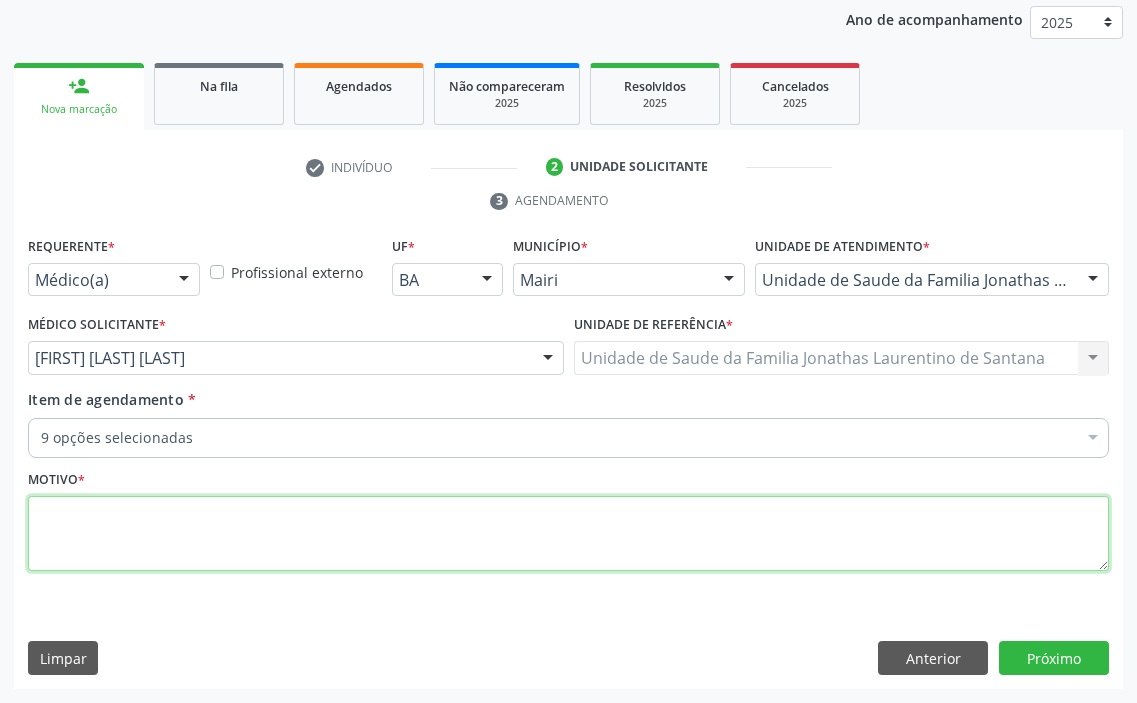 click at bounding box center [568, 534] 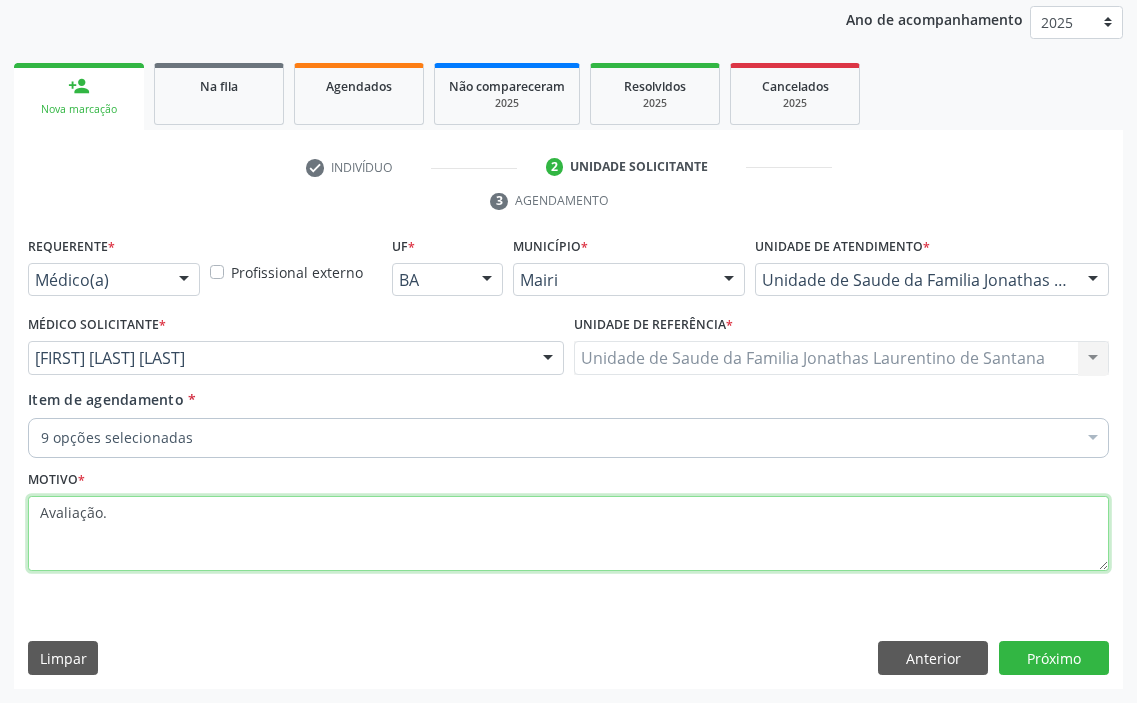 type on "Avaliação." 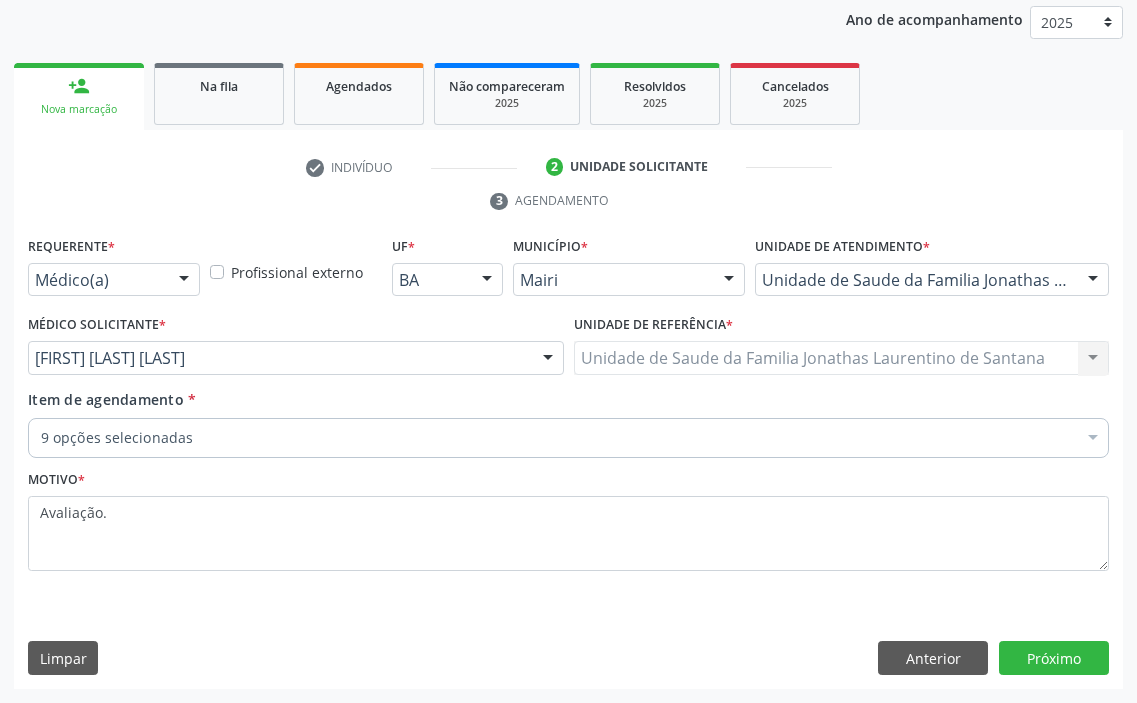 click on "Requerente
*
Médico(a)         Médico(a)   Enfermeiro(a)   Paciente
Nenhum resultado encontrado para: "   "
Não há nenhuma opção para ser exibida.
Profissional externo
UF
*
BA         BA
Nenhum resultado encontrado para: "   "
Não há nenhuma opção para ser exibida.
Município
*
Mairi         Capim Grosso   Feira de Santana   Jacobina   Mairi   Salvador
Nenhum resultado encontrado para: "   "
Não há nenhuma opção para ser exibida.
Unidade de atendimento
*
Unidade de Saude da Familia Jonathas Laurentino de Santana         Academia da Saude de Mairi   Academia de Saude do Angico   Caf Centro de Abasteciemto Farmaceutico   Calon Proteses Dentarias   Caps Dion da Silva   Caroline Santos Figueredo   Ceo Nossa Senhora das Dores   Cer Mairi   Farmabahia   Hospital Deputado Luis Eduardo Magalhaes" at bounding box center (568, 460) 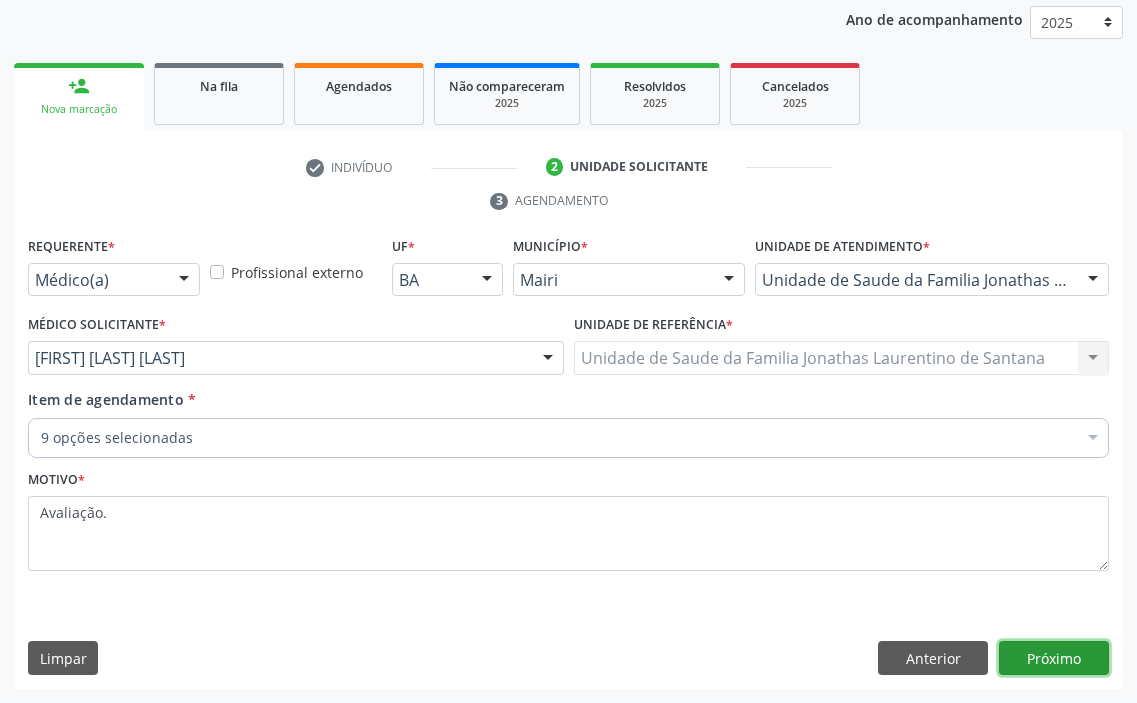 click on "Próximo" at bounding box center [1054, 658] 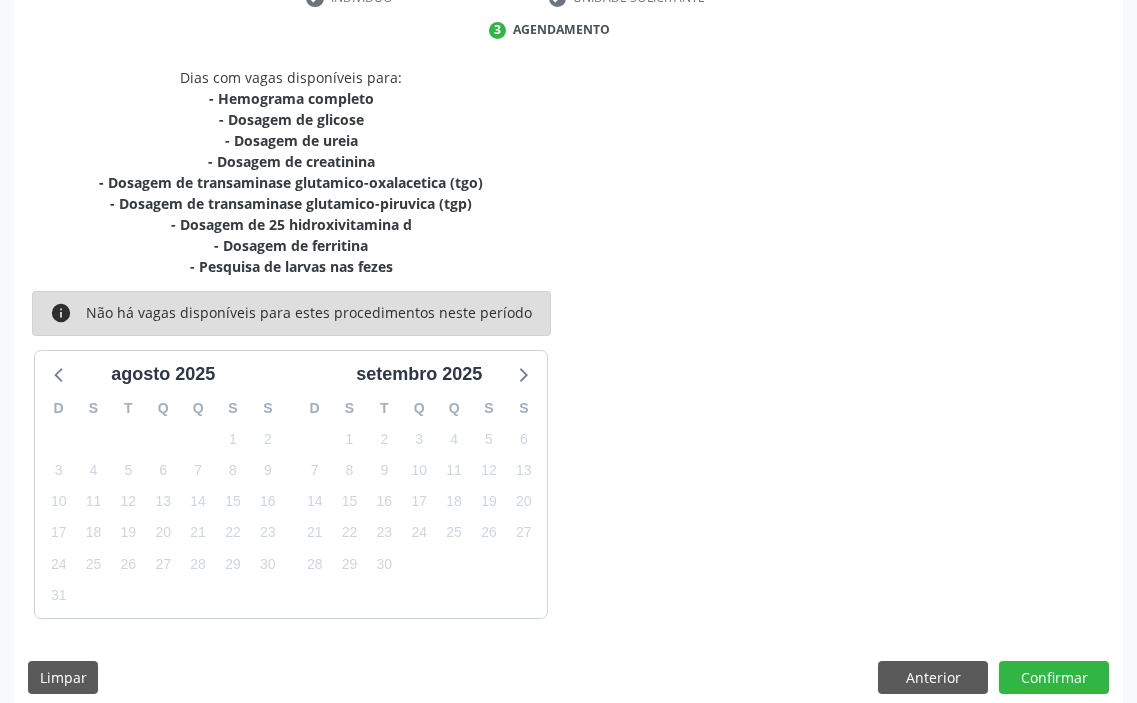 scroll, scrollTop: 425, scrollLeft: 0, axis: vertical 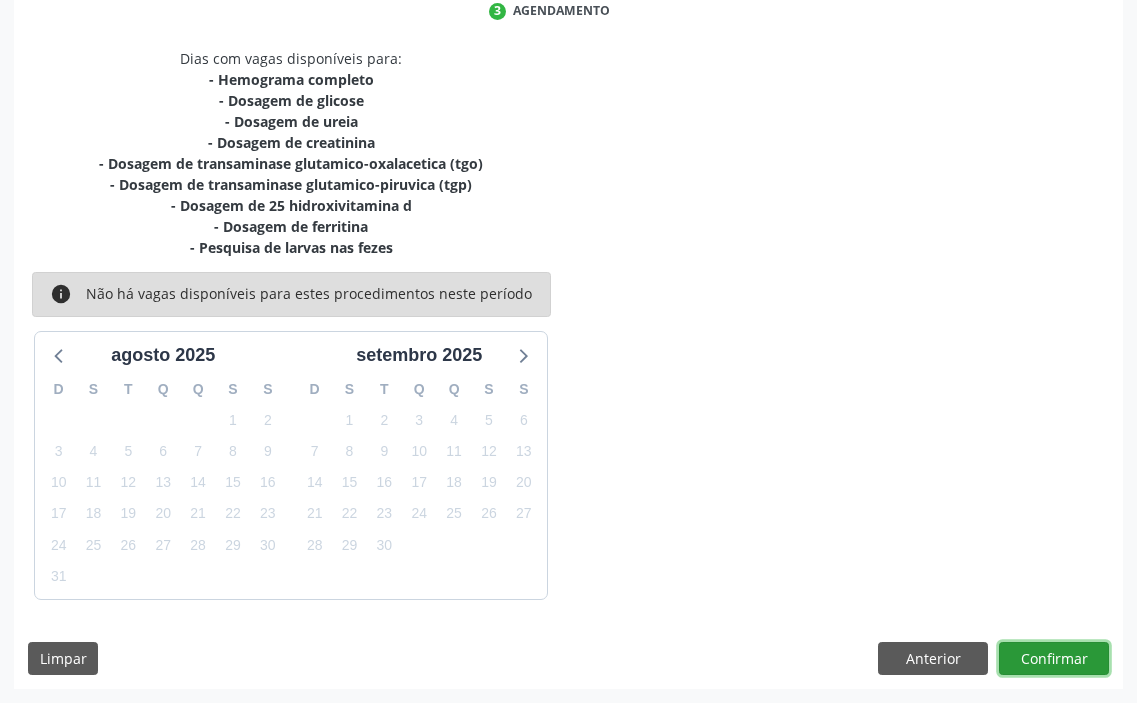 click on "Confirmar" at bounding box center [1054, 659] 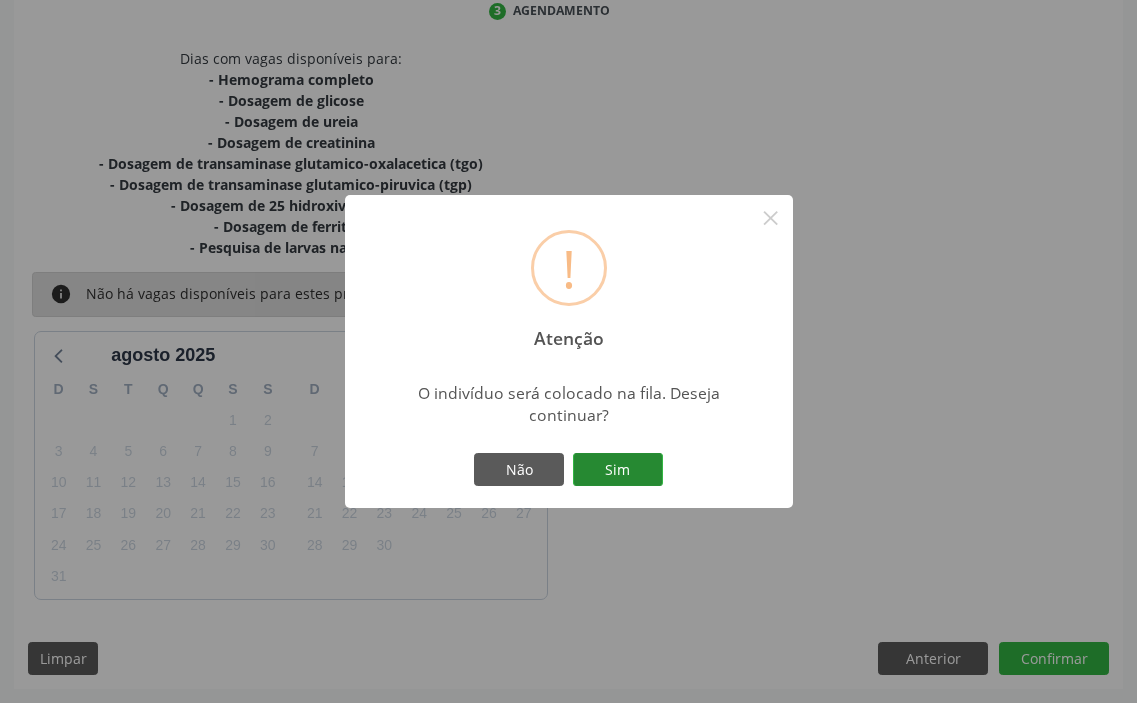 click on "Sim" at bounding box center (618, 470) 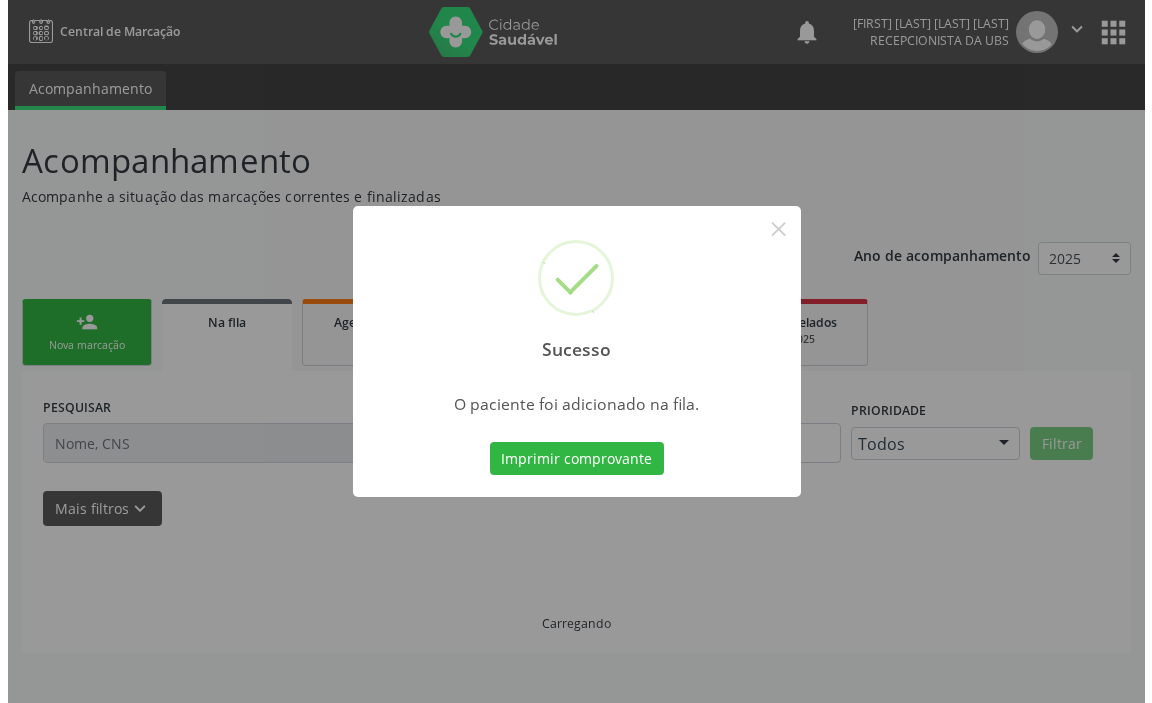 scroll, scrollTop: 0, scrollLeft: 0, axis: both 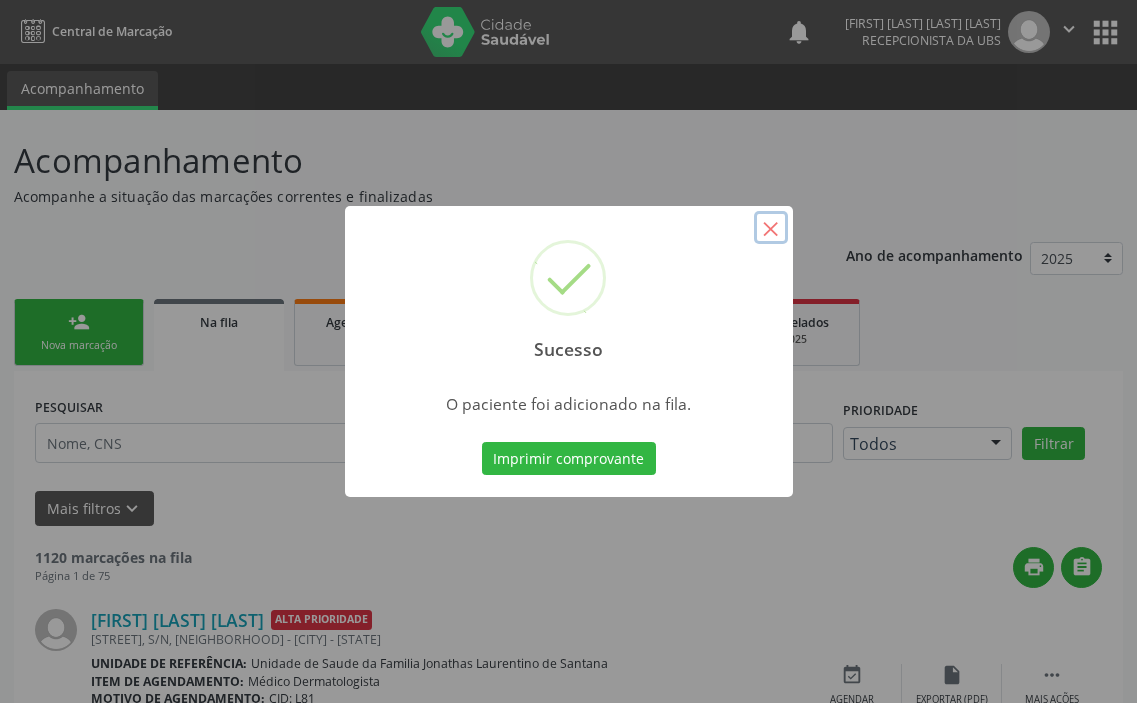 click on "×" at bounding box center [771, 228] 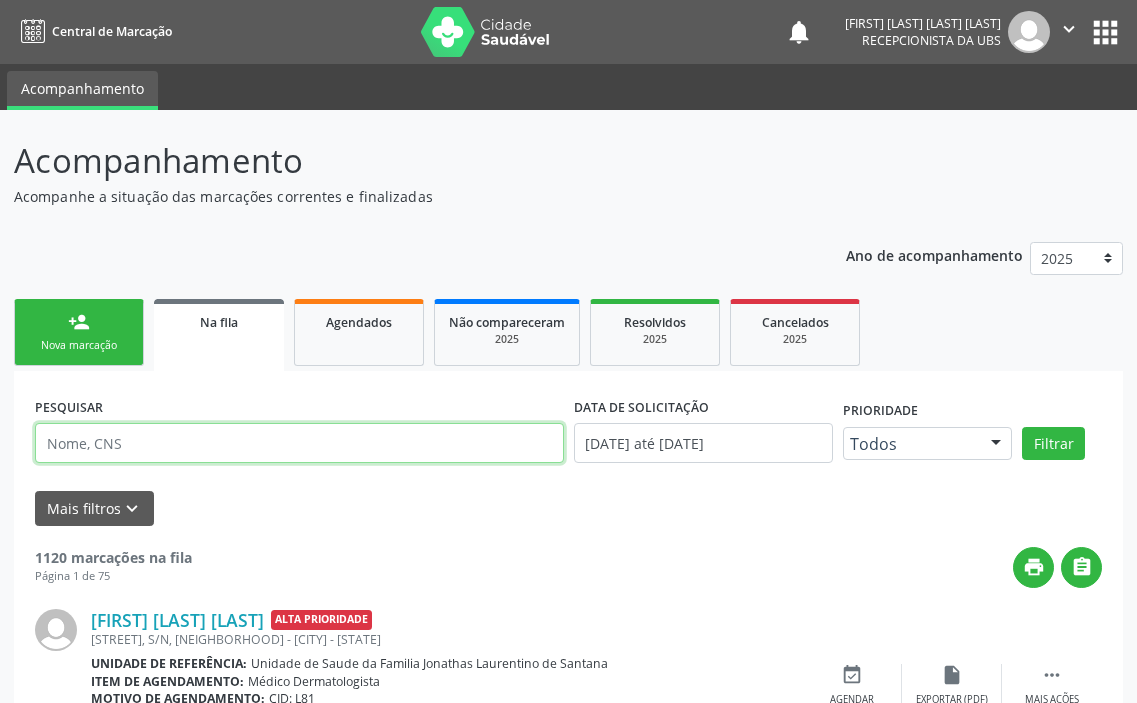 click at bounding box center (299, 443) 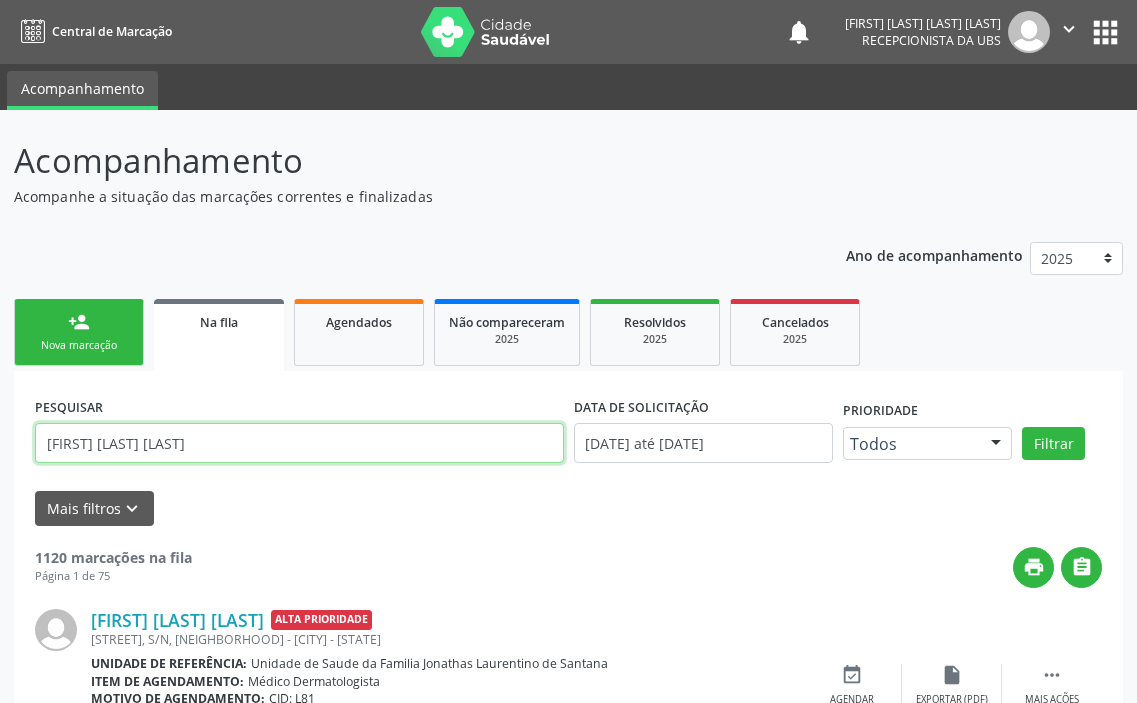 click on "Filtrar" at bounding box center (1053, 444) 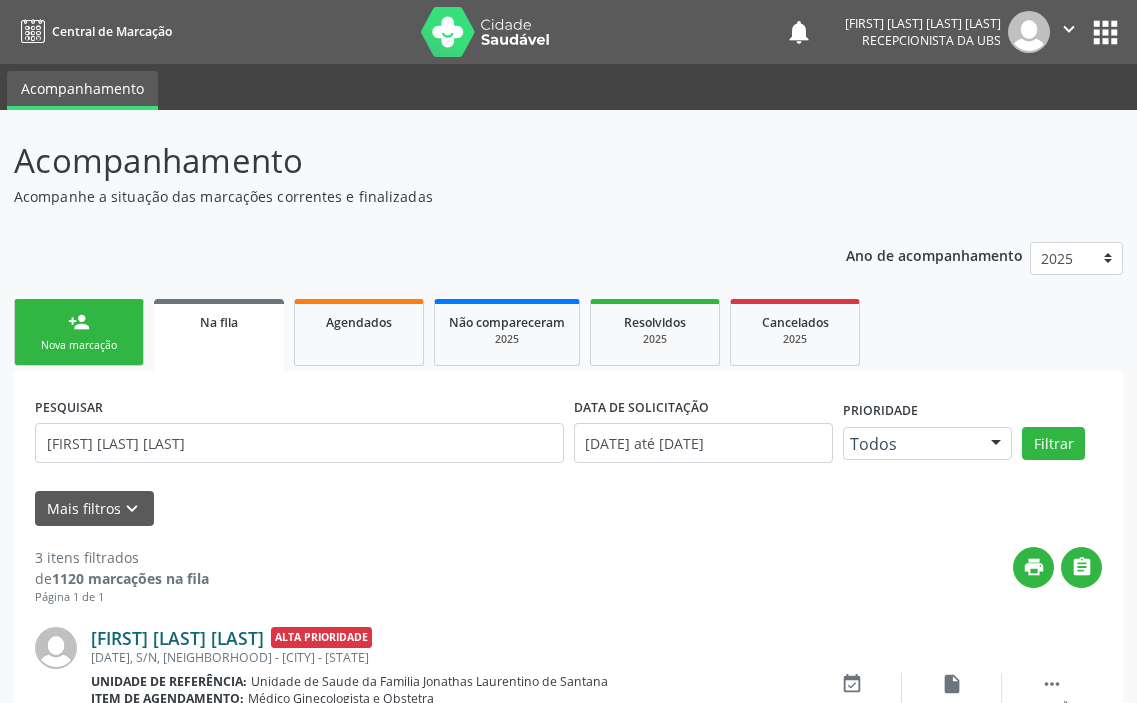 click on "Millena Rodrigues Barbosa" at bounding box center [177, 638] 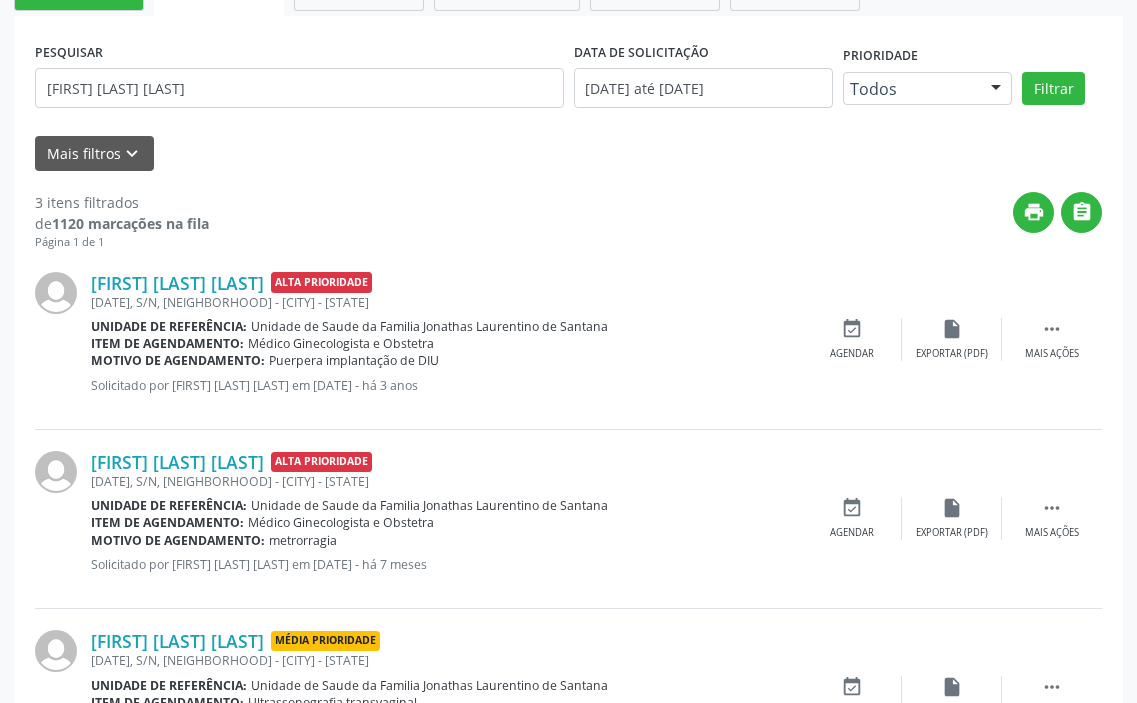scroll, scrollTop: 474, scrollLeft: 0, axis: vertical 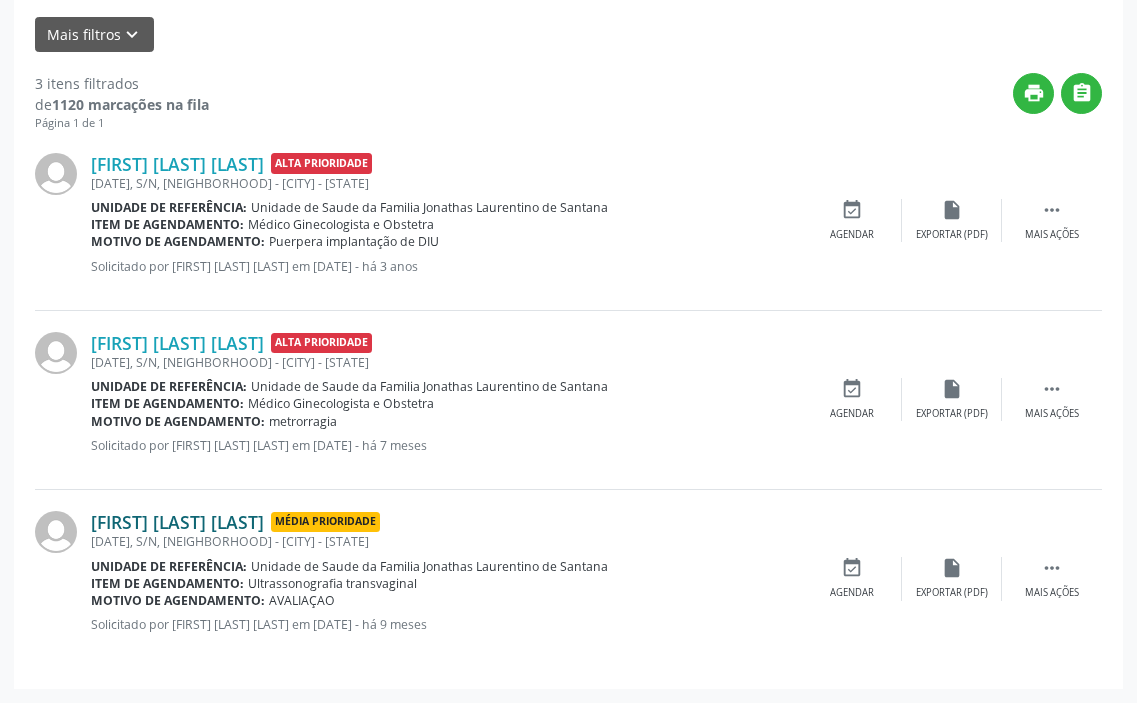 click on "Millena Rodrigues Barbosa" at bounding box center (177, 522) 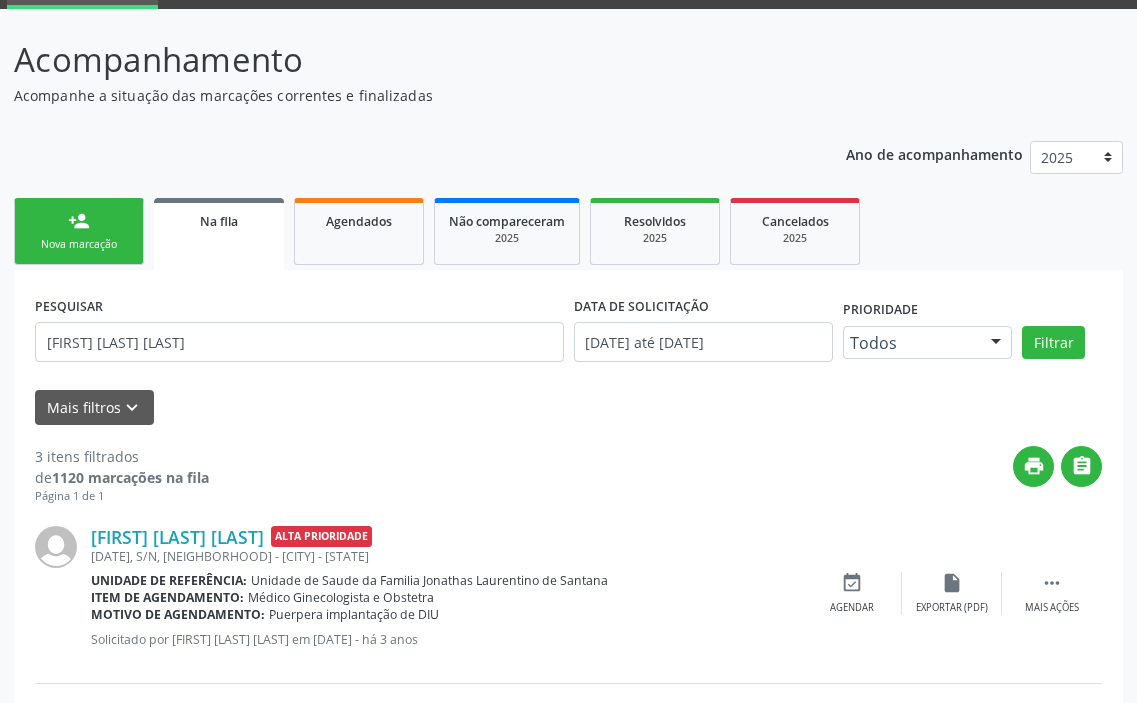 scroll, scrollTop: 0, scrollLeft: 0, axis: both 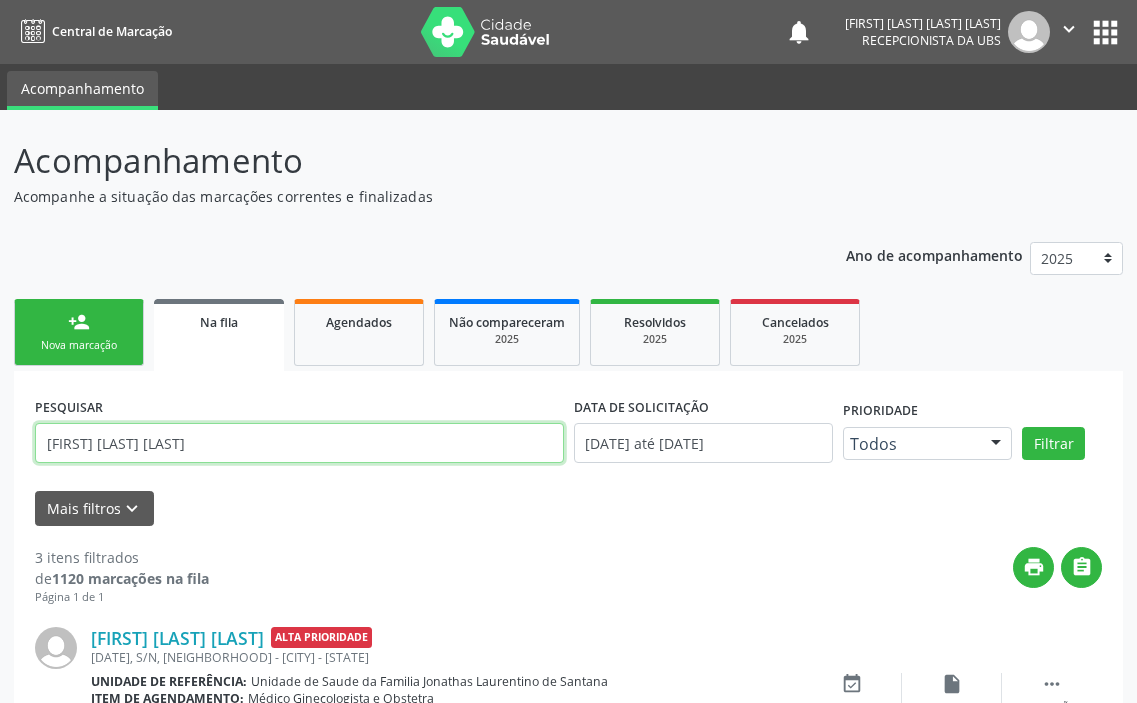 click on "Acompanhamento
Acompanhe a situação das marcações correntes e finalizadas
Relatórios
Ano de acompanhamento
2025 2024 2023 2022 2021 2020 2019
person_add
Nova marcação
Na fila   Agendados   Não compareceram
2025
Resolvidos
2025
Cancelados
2025
PESQUISAR
Millena Rodrigues Barbosa
DATA DE SOLICITAÇÃO
01/01/2019 até 04/08/2025
Prioridade
Todos         Todos   Baixa Prioridade   Média Prioridade   Alta Prioridade
Nenhum resultado encontrado para: "   "
Não há nenhuma opção para ser exibida.
Filtrar
Grupo/Subgrupo
Selecione um grupo ou subgrupo
Todos os grupos e subgrupos
01 - Ações de promoção e prevenção em saúde
01.01 - Ações coletivas/individuais em saúde" at bounding box center [568, 643] 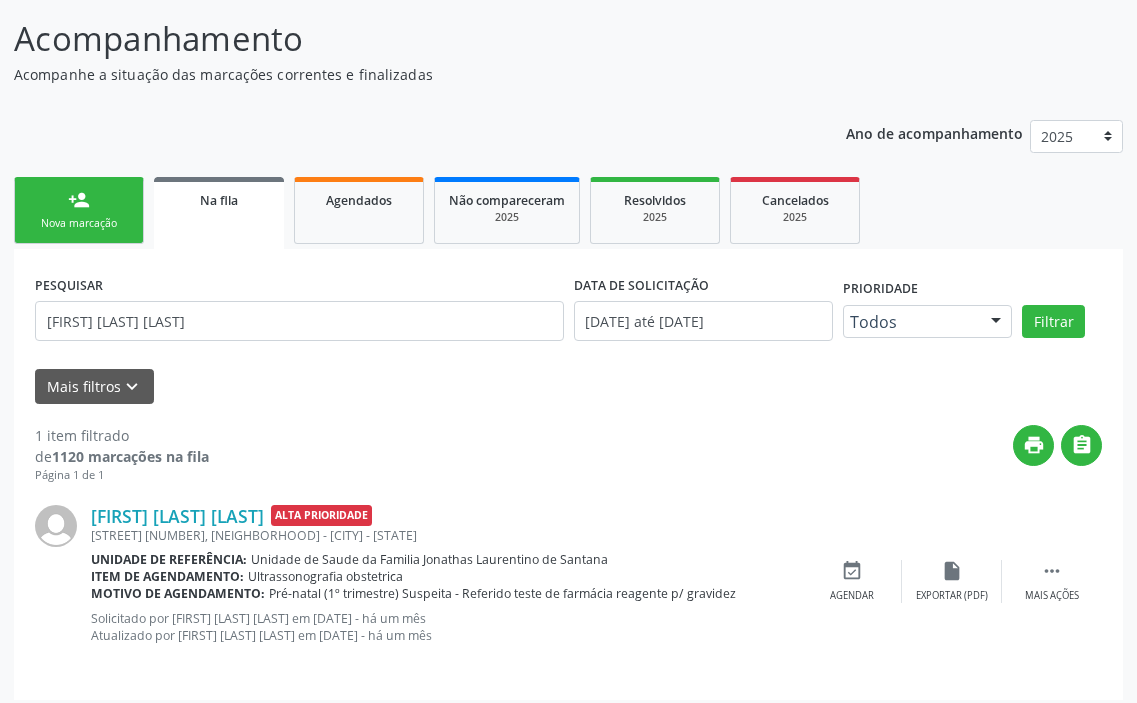 scroll, scrollTop: 133, scrollLeft: 0, axis: vertical 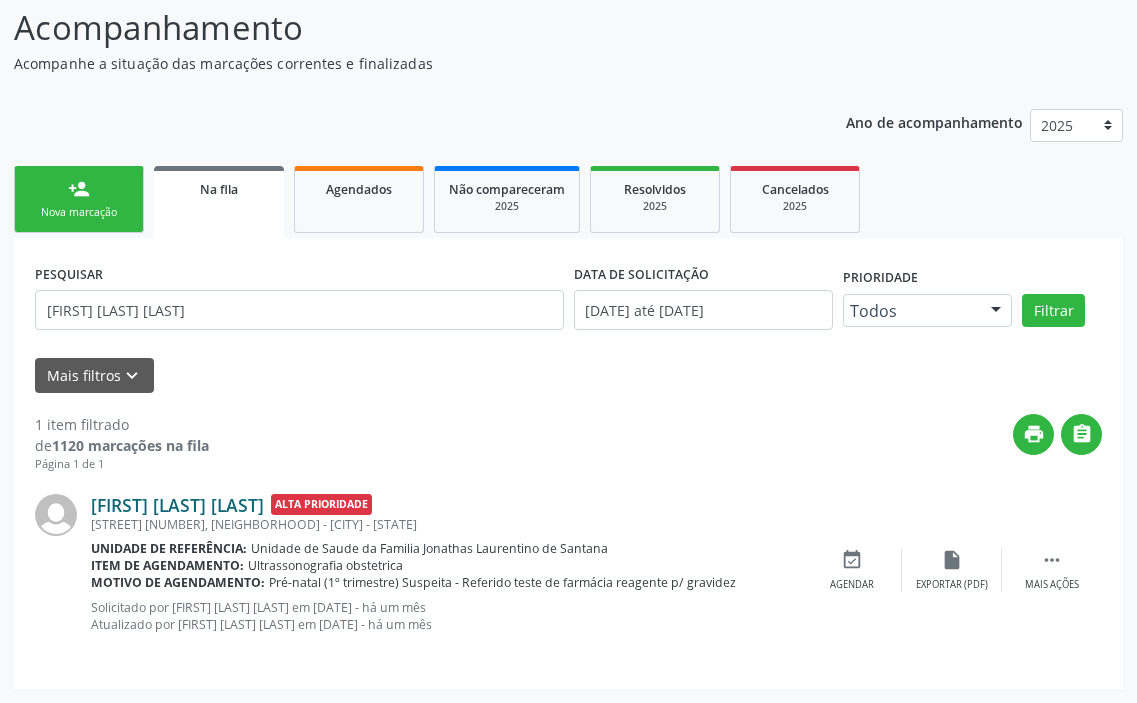 click on "Beatriz Soares Reis" at bounding box center [177, 505] 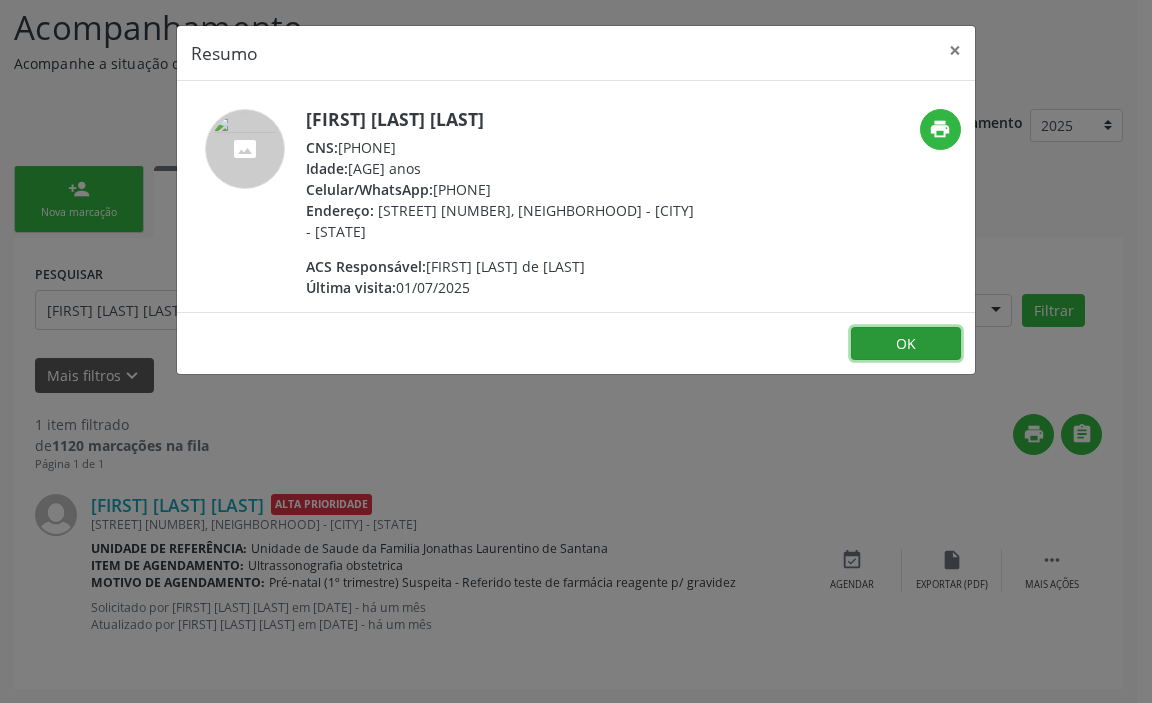 click on "OK" at bounding box center [906, 344] 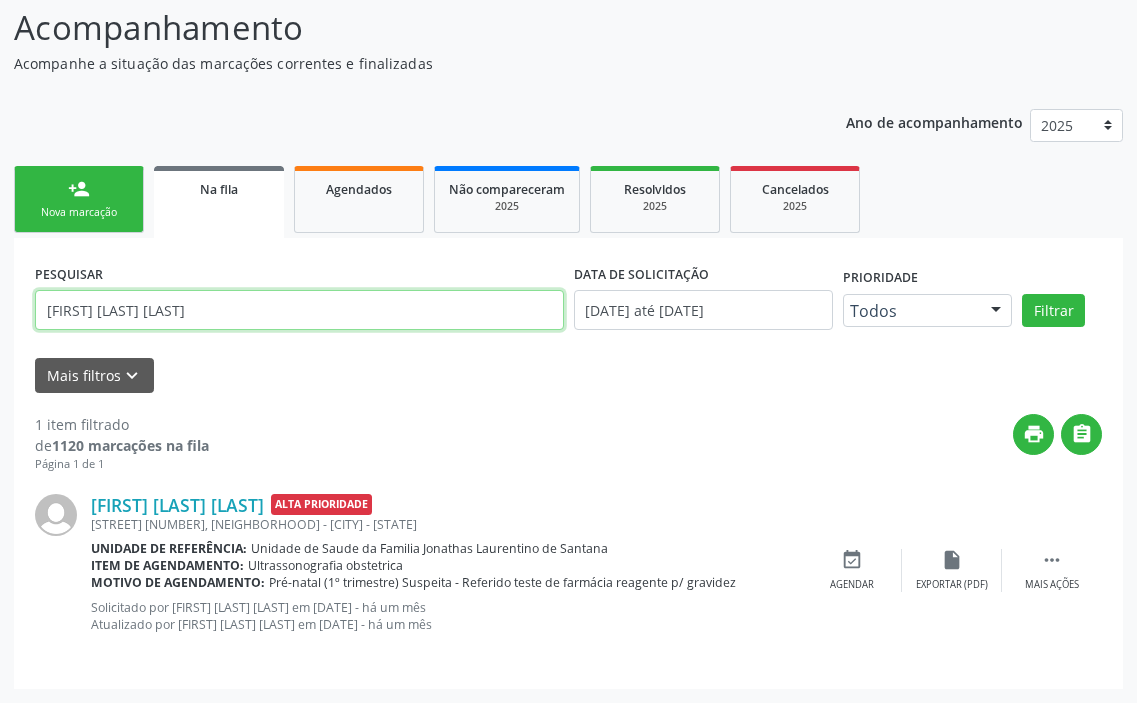 drag, startPoint x: 202, startPoint y: 314, endPoint x: 0, endPoint y: 315, distance: 202.00247 